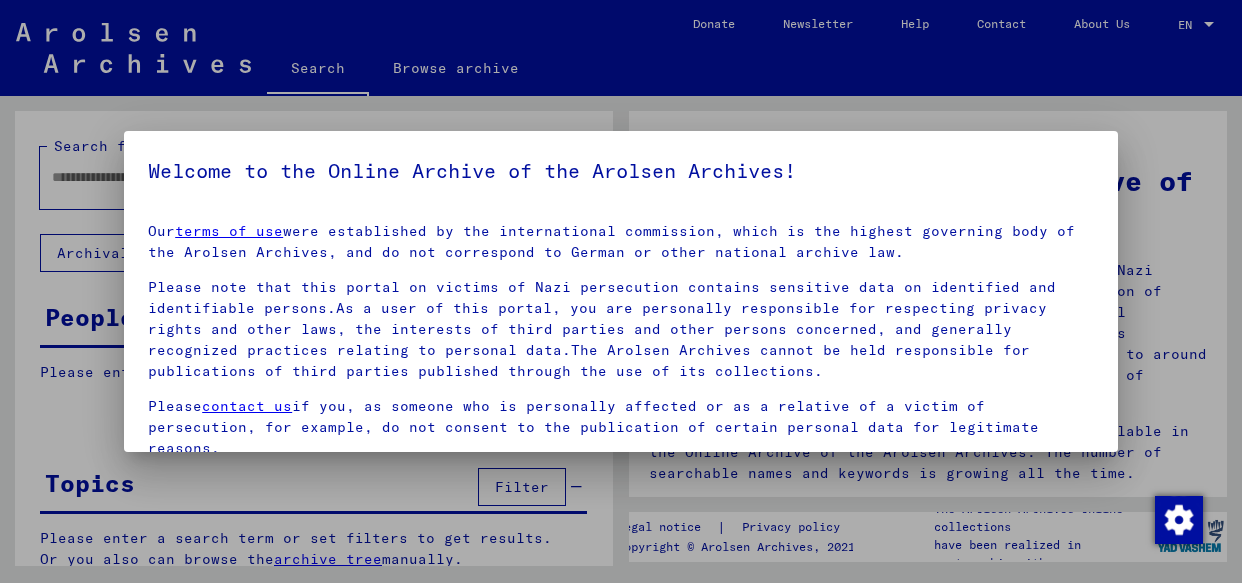scroll, scrollTop: 0, scrollLeft: 0, axis: both 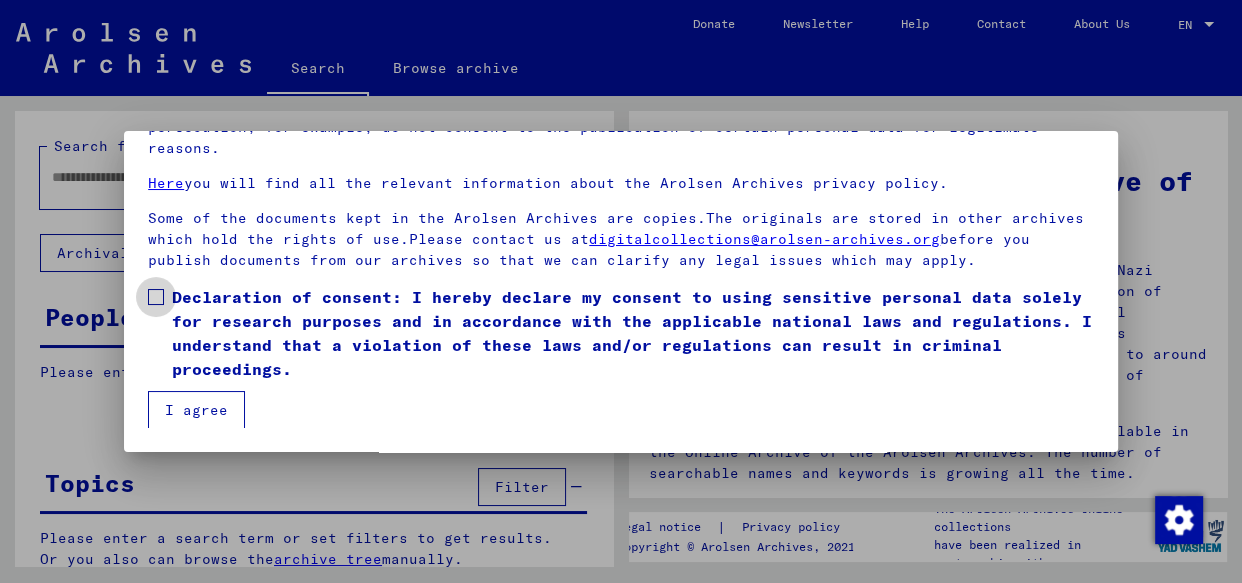 click on "Declaration of consent: I hereby declare my consent to using sensitive personal data solely for research purposes and in accordance with the applicable national laws and regulations. I understand that a violation of these laws and/or regulations can result in criminal proceedings." at bounding box center [621, 333] 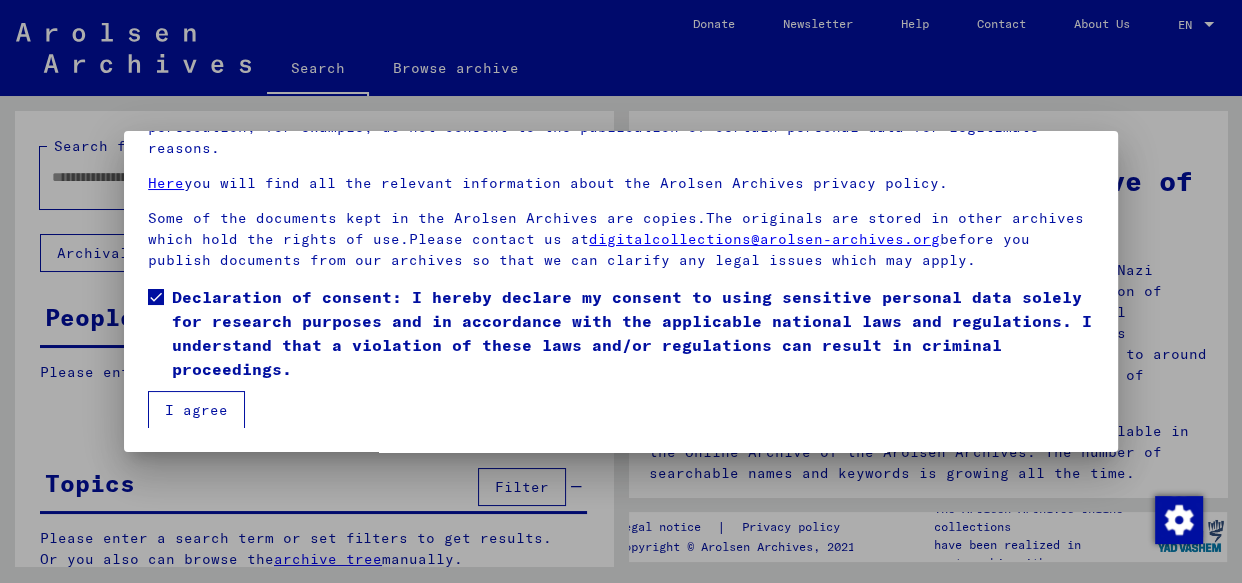 click on "I agree" at bounding box center [196, 410] 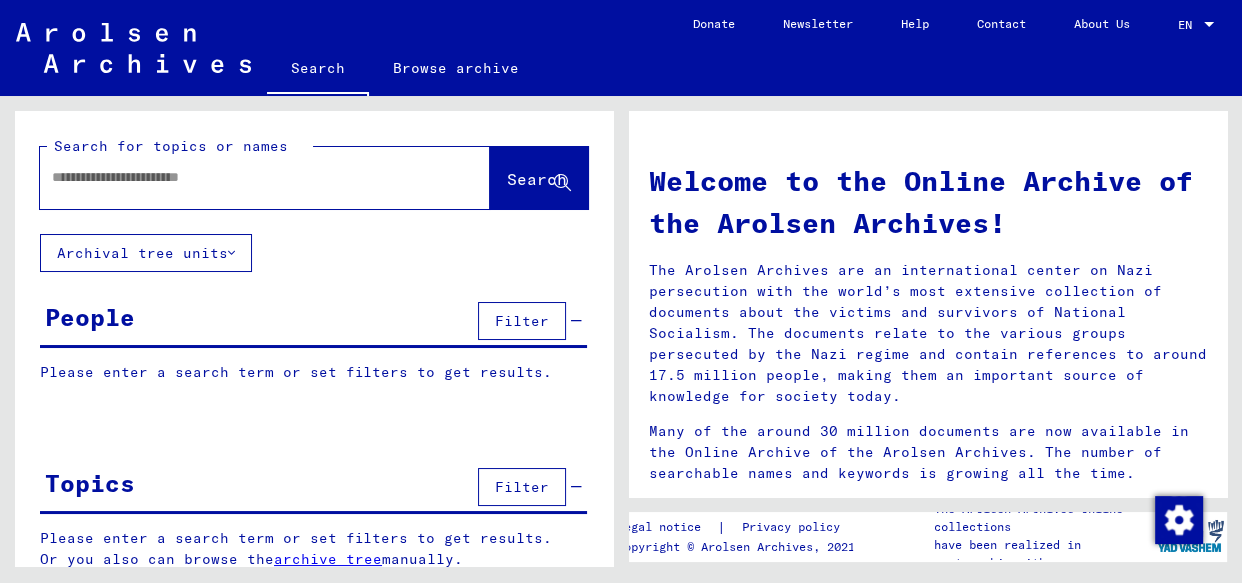 click at bounding box center [241, 177] 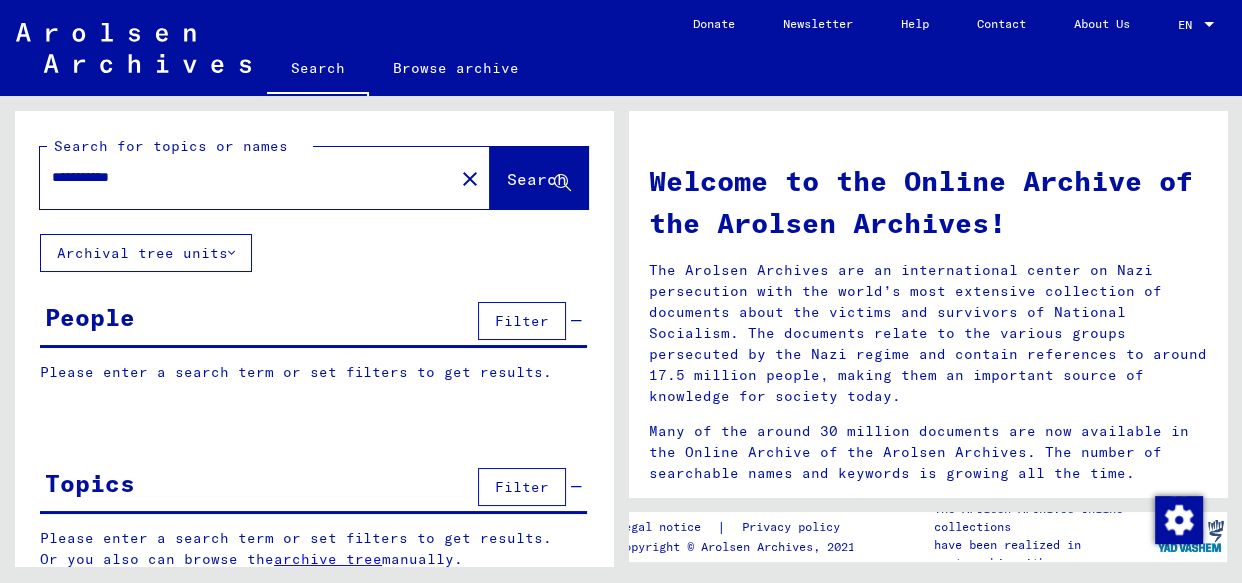 type on "**********" 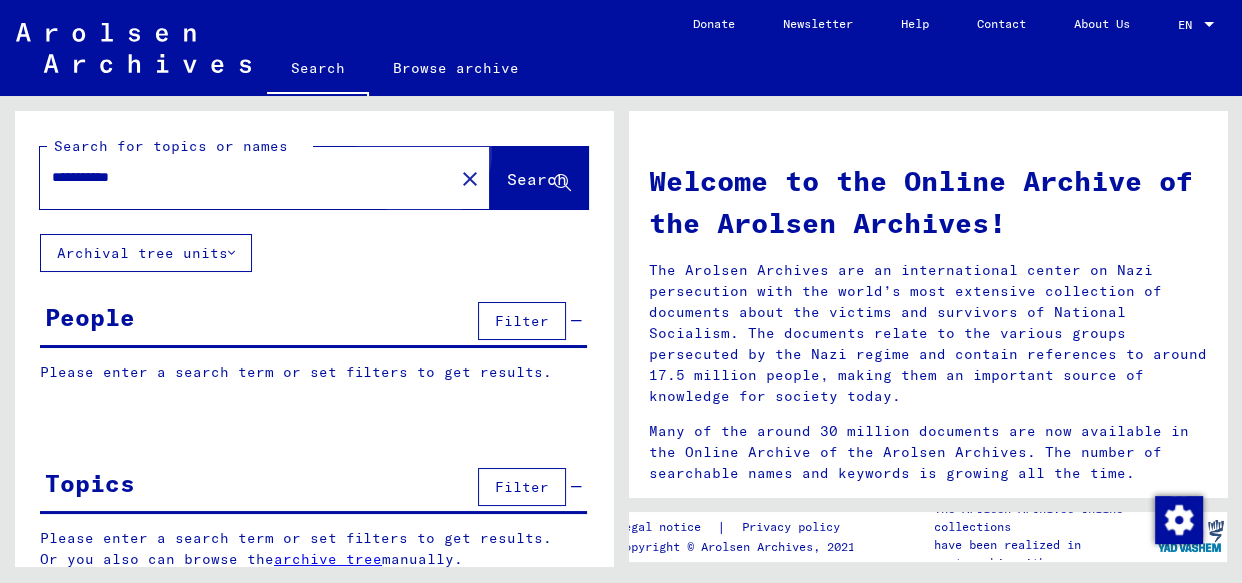 click on "Search" 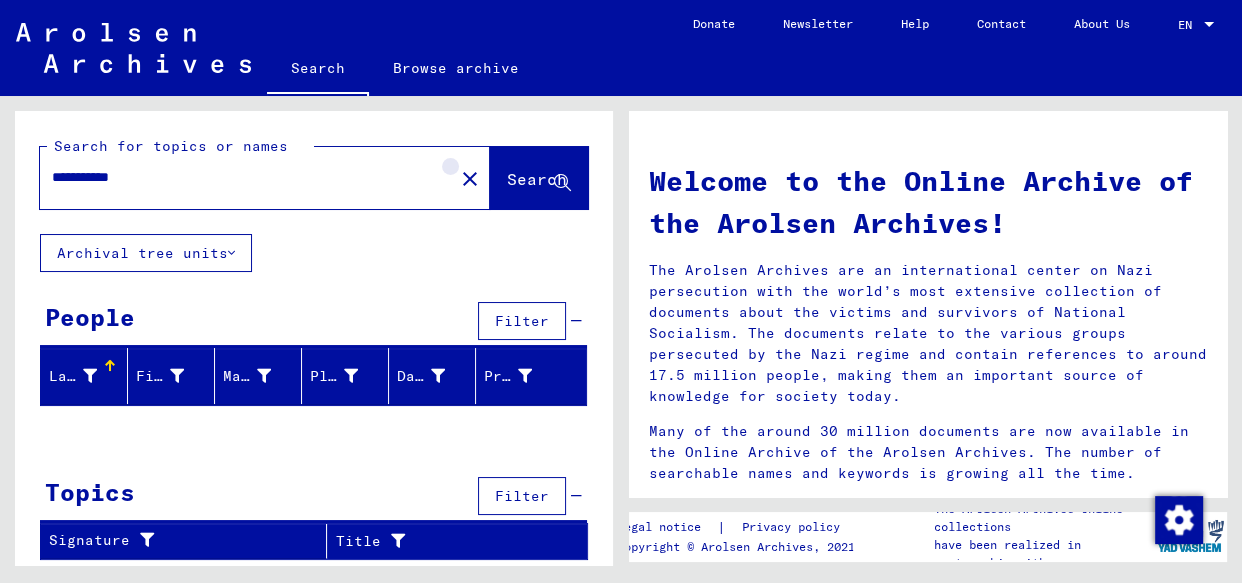 click on "close" 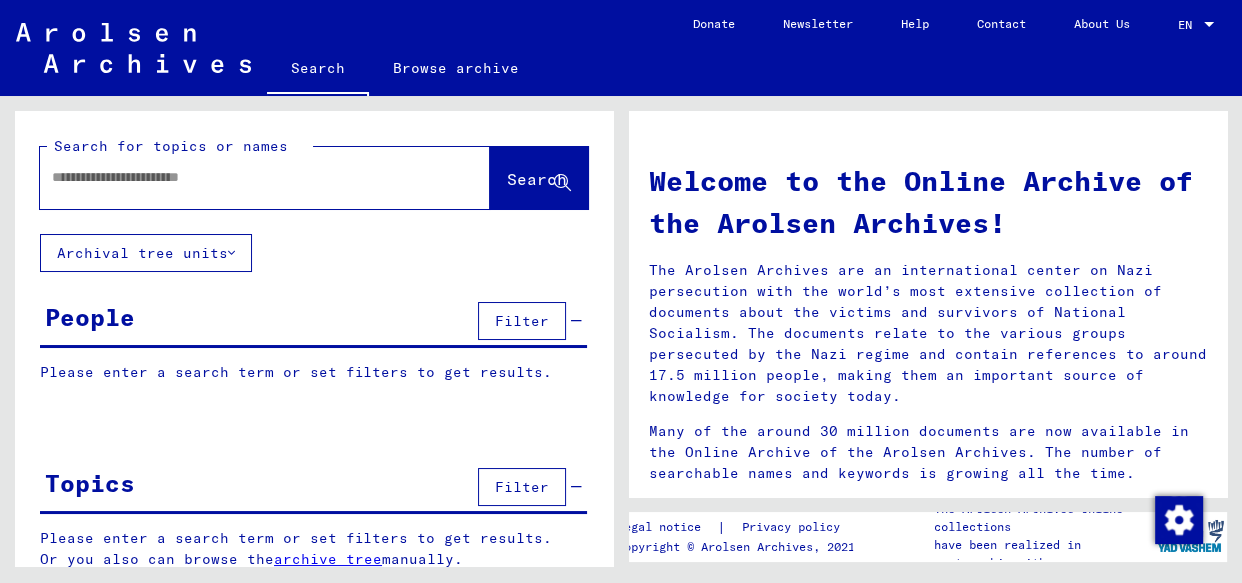 drag, startPoint x: 53, startPoint y: 176, endPoint x: 17, endPoint y: 203, distance: 45 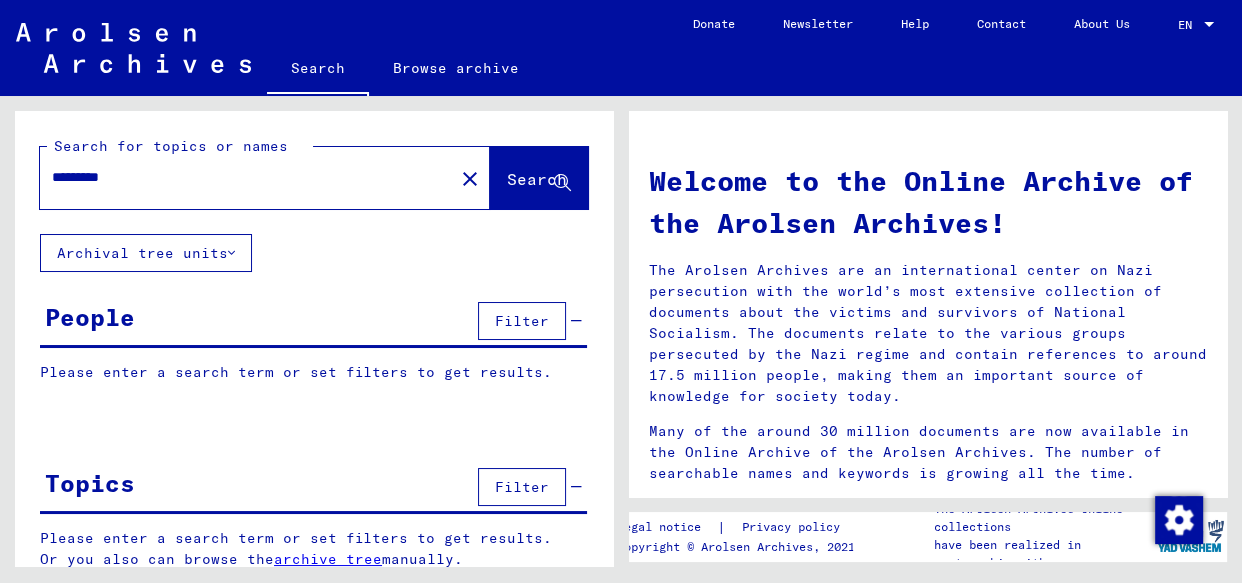 type on "********" 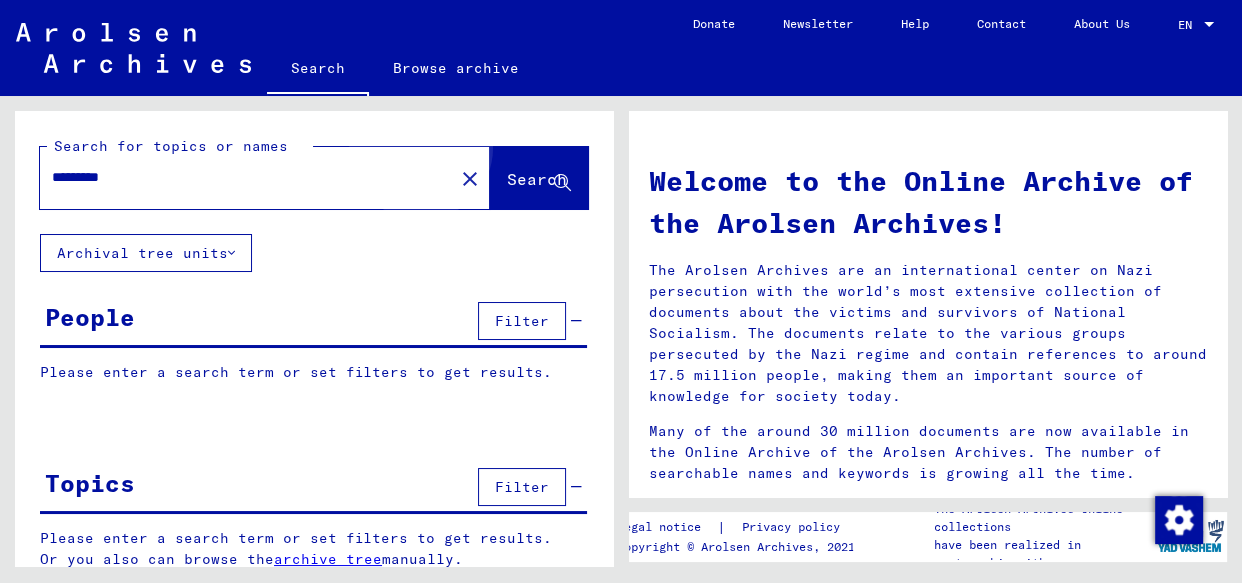 drag, startPoint x: 488, startPoint y: 172, endPoint x: 474, endPoint y: 215, distance: 45.221676 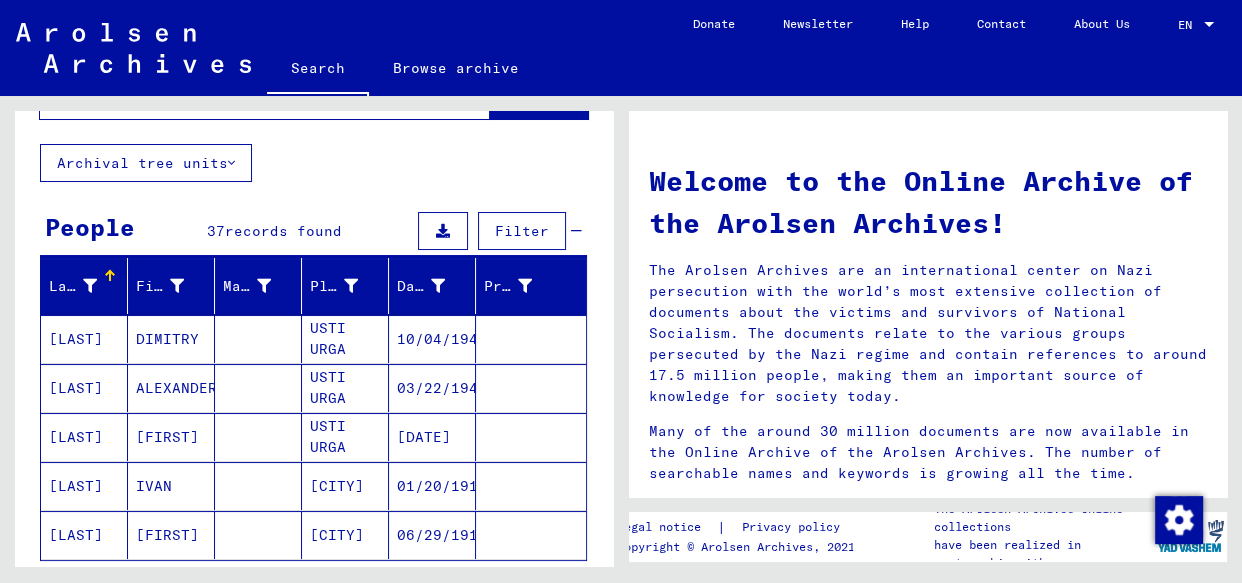 scroll, scrollTop: 181, scrollLeft: 0, axis: vertical 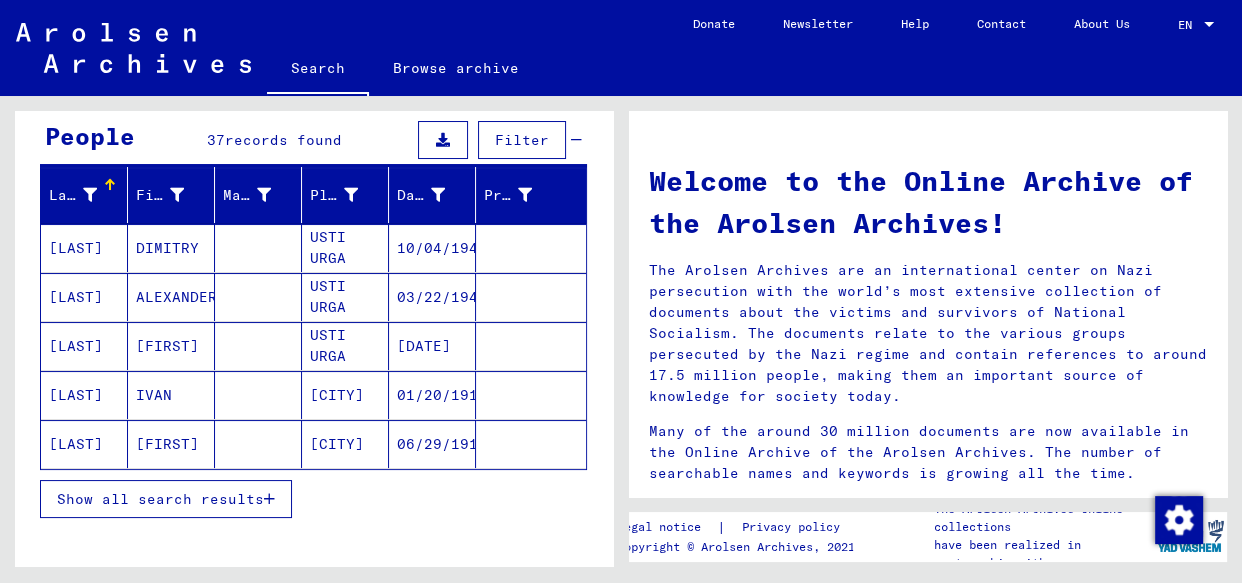 click on "Show all search results" at bounding box center [160, 499] 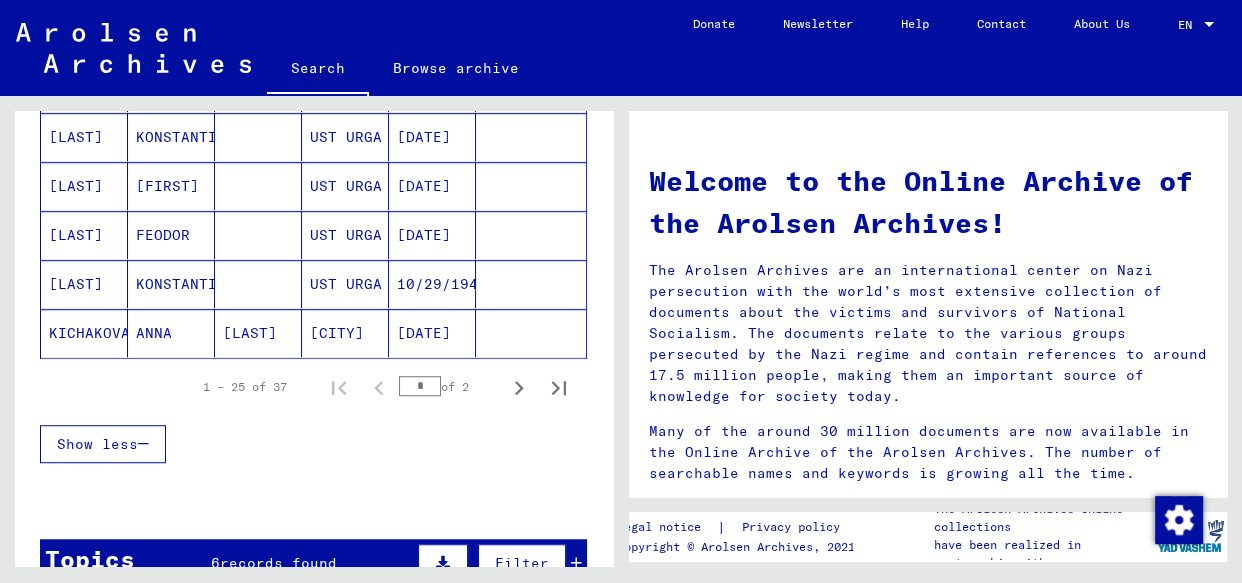 scroll, scrollTop: 1181, scrollLeft: 0, axis: vertical 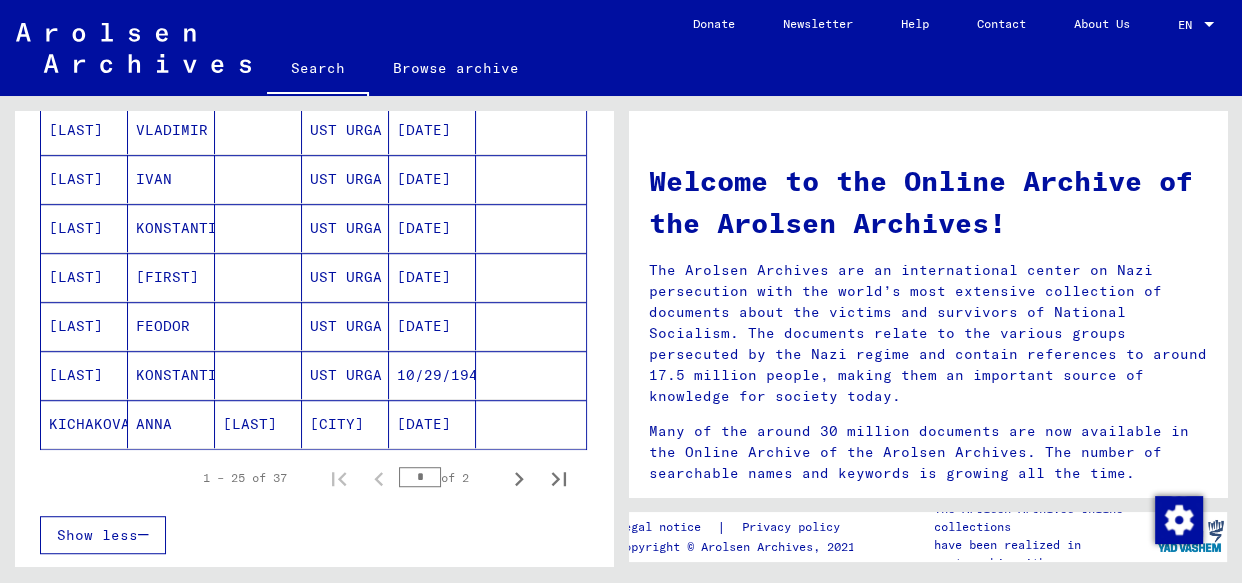 click on "KICHAKOVA" 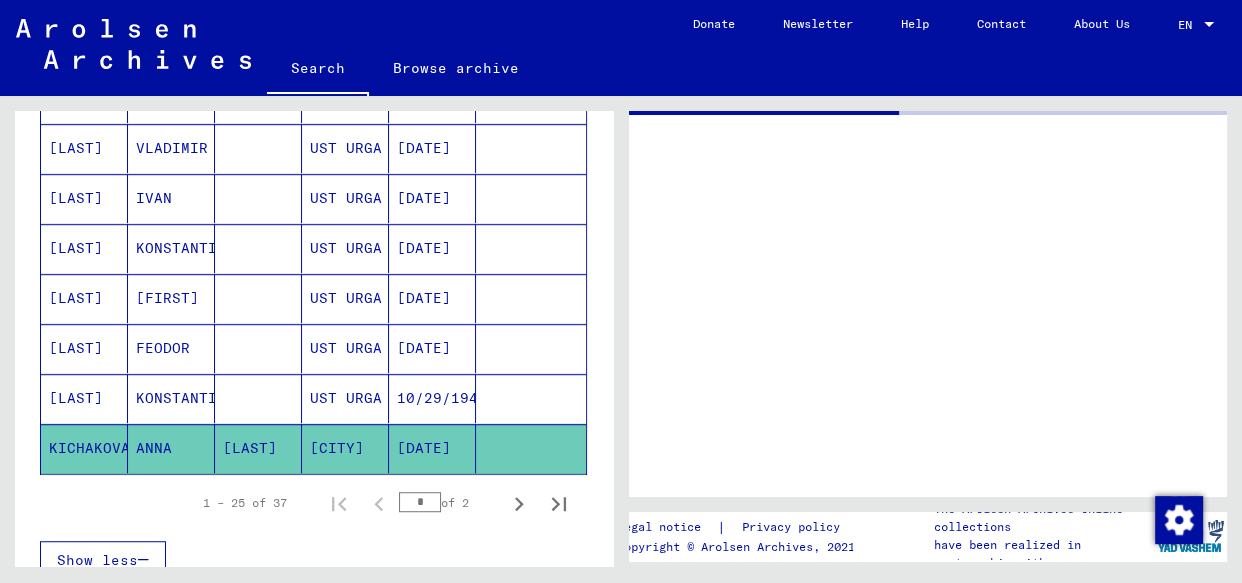 scroll, scrollTop: 1198, scrollLeft: 0, axis: vertical 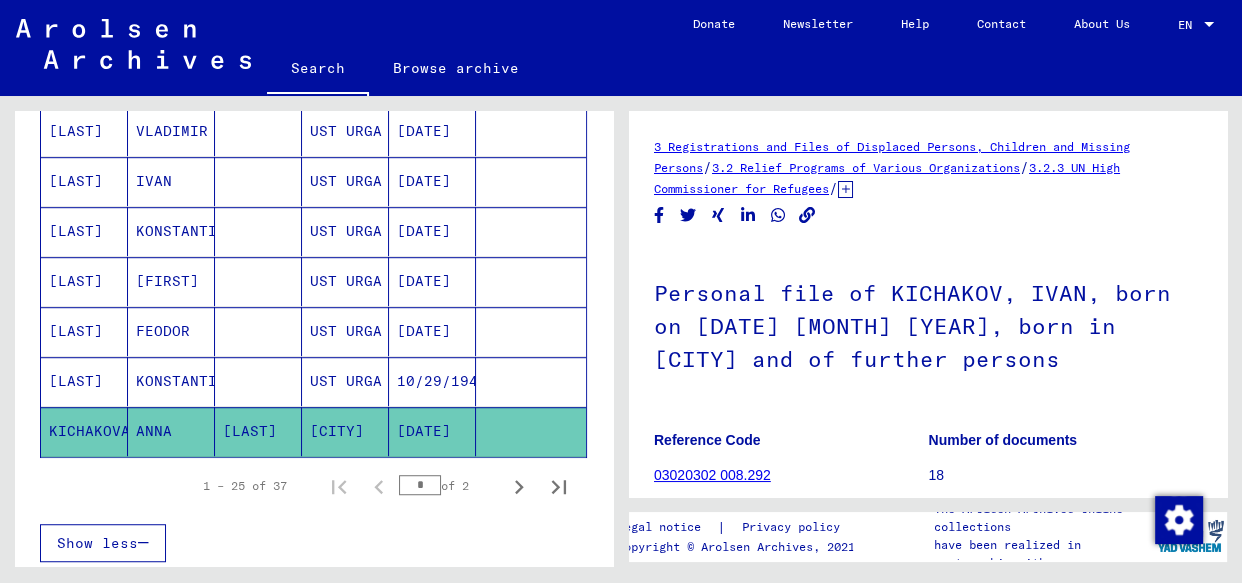 click on "1 – 30 of 40  *  of 2  DocID: [NUMBER] DocID: [NUMBER] DocID: [NUMBER] DocID: [NUMBER] DocID: [NUMBER] DocID: [NUMBER] DocID: [NUMBER] DocID: [NUMBER] DocID: [NUMBER] DocID: [NUMBER] DocID: [NUMBER] DocID: [NUMBER] DocID: [NUMBER] DocID: [NUMBER] DocID: [NUMBER] DocID: [NUMBER] DocID: [NUMBER] DocID: [NUMBER] DocID: [NUMBER] DocID: [NUMBER] DocID: [NUMBER] DocID: [NUMBER] DocID: [NUMBER] DocID: [NUMBER] DocID: [NUMBER] DocID: [NUMBER] DocID: [NUMBER] DocID: [NUMBER] DocID: [NUMBER] DocID: [NUMBER] DocID: [NUMBER] DocID: [NUMBER] DocID: [NUMBER] DocID: [NUMBER] DocID: [NUMBER] DocID: [NUMBER] DocID: [NUMBER] DocID: [NUMBER] DocID: [NUMBER] DocID: [NUMBER] DocID: [NUMBER]  1 – 30 of 40  *  of 2" 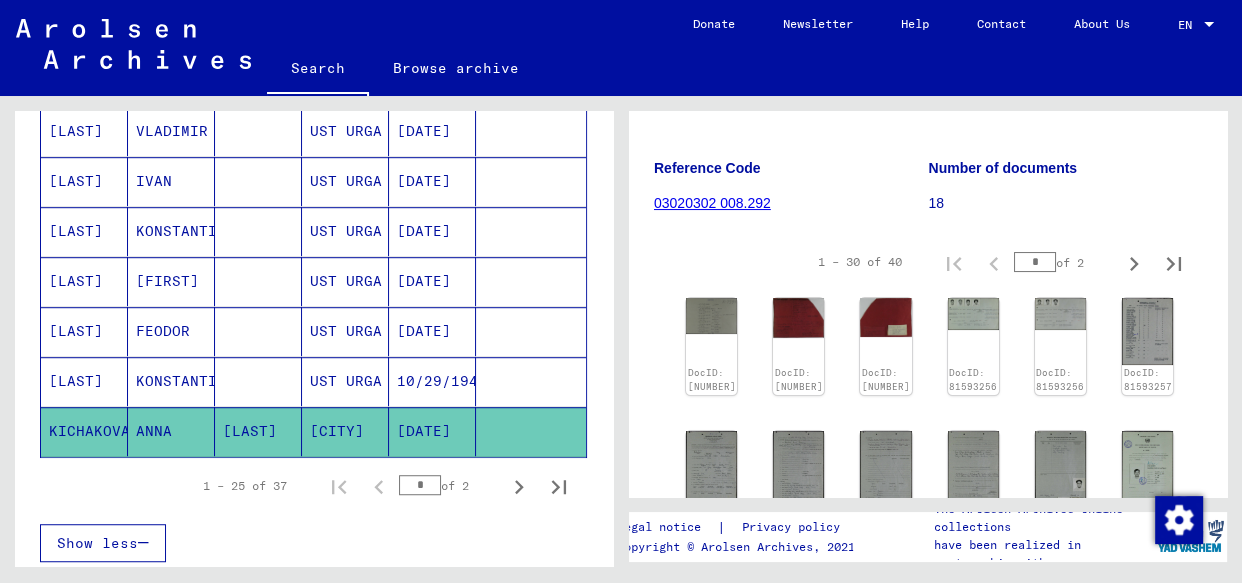 scroll, scrollTop: 0, scrollLeft: 0, axis: both 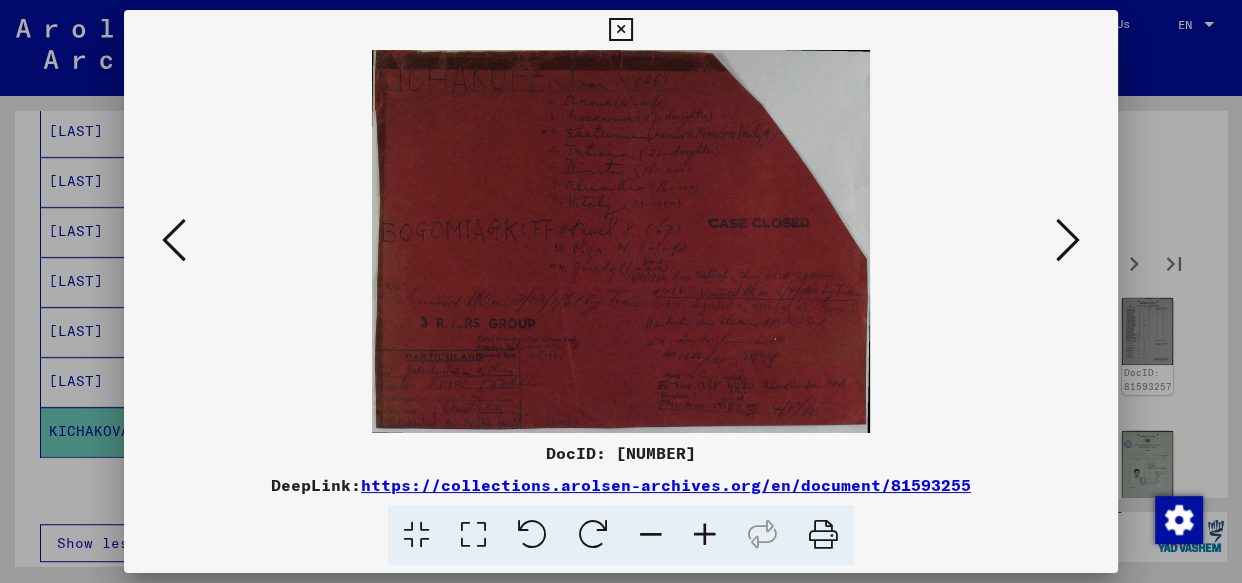 click at bounding box center [1068, 240] 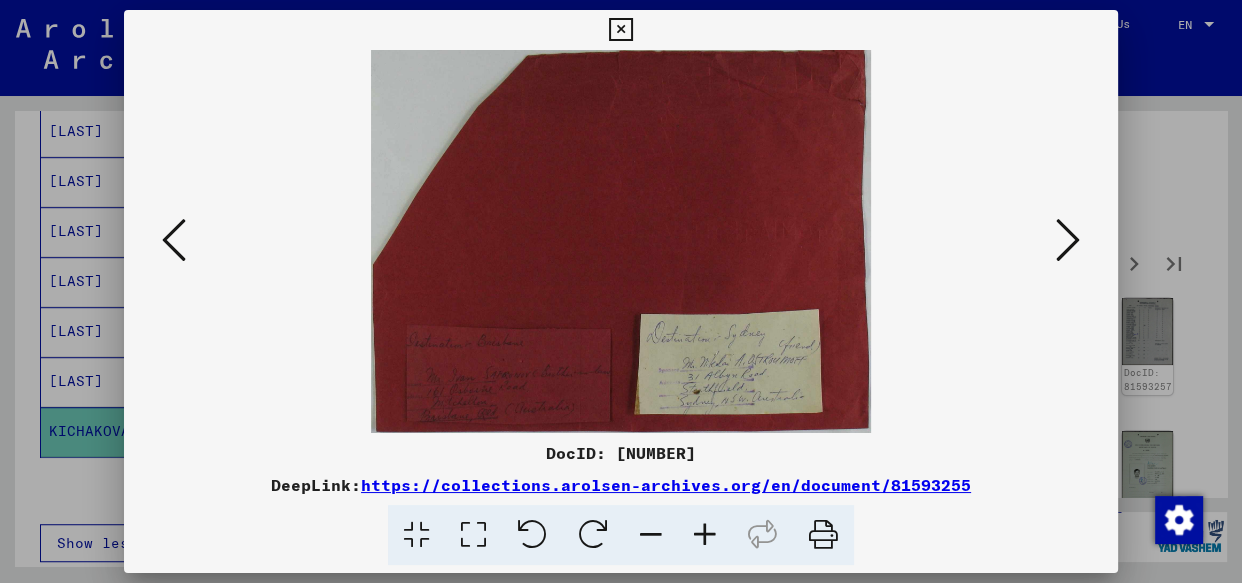 click at bounding box center [1068, 240] 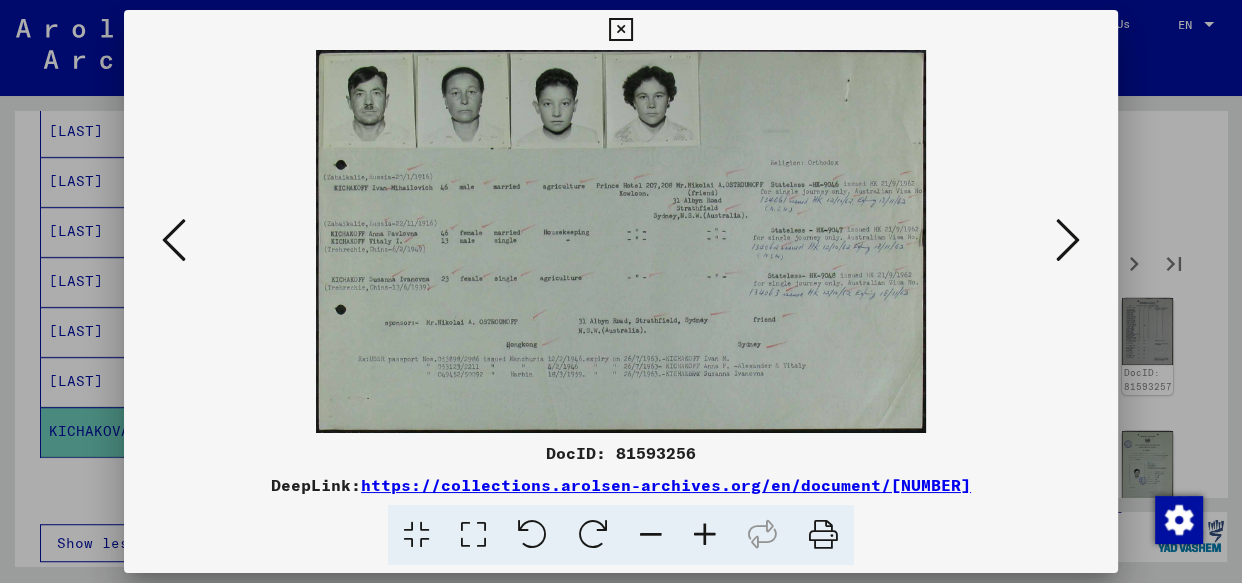 click at bounding box center (705, 535) 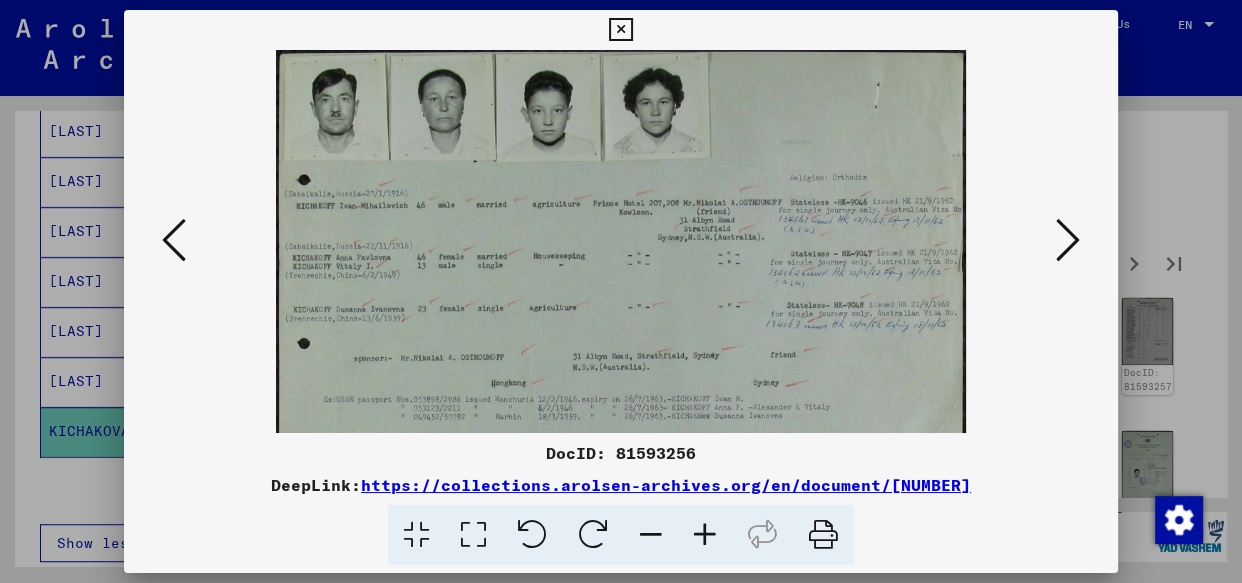 click at bounding box center (705, 535) 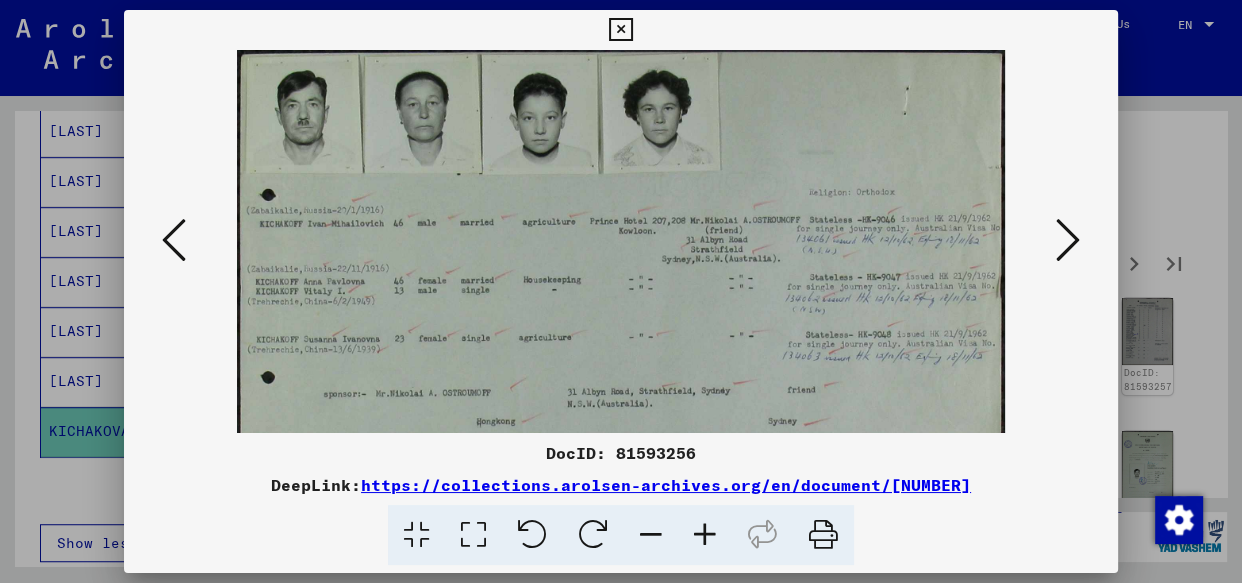 click at bounding box center [705, 535] 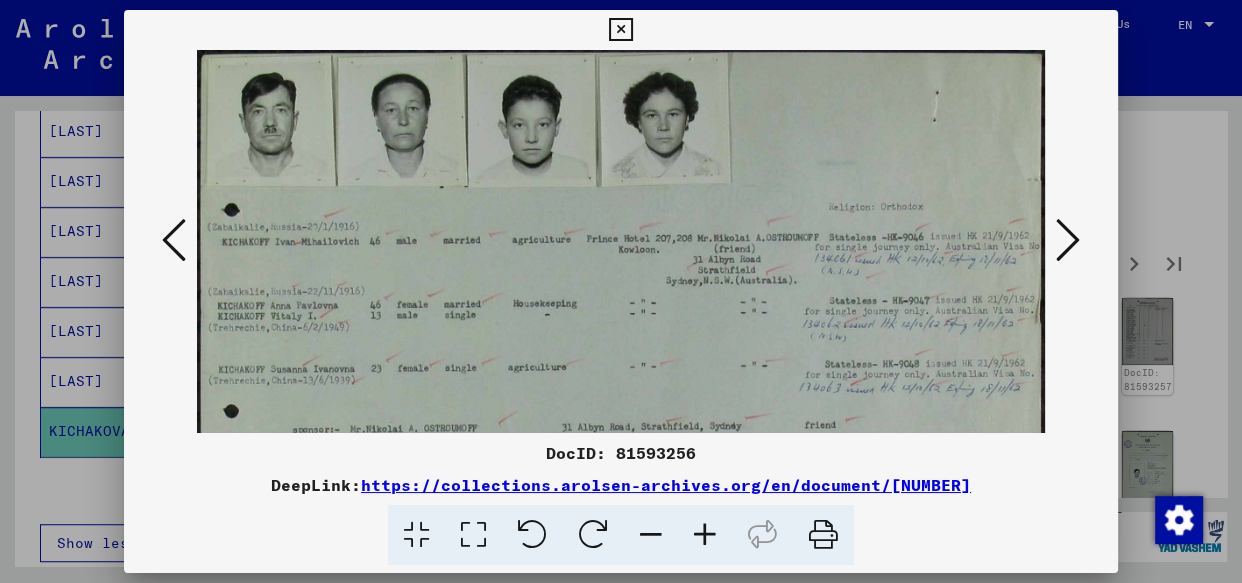 click at bounding box center [705, 535] 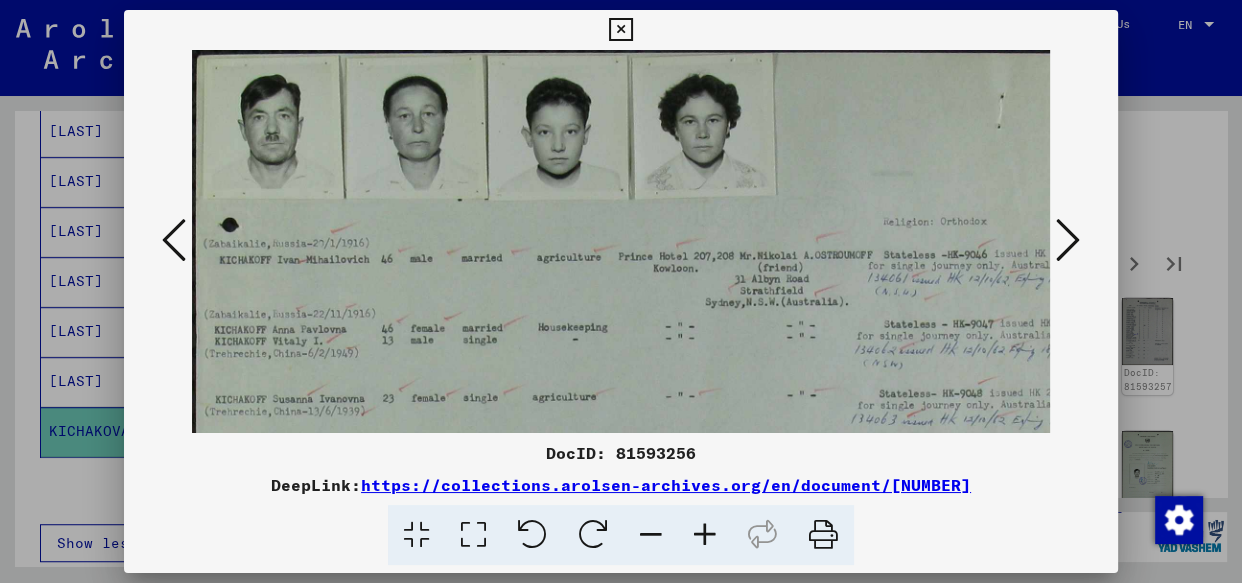 click at bounding box center [705, 535] 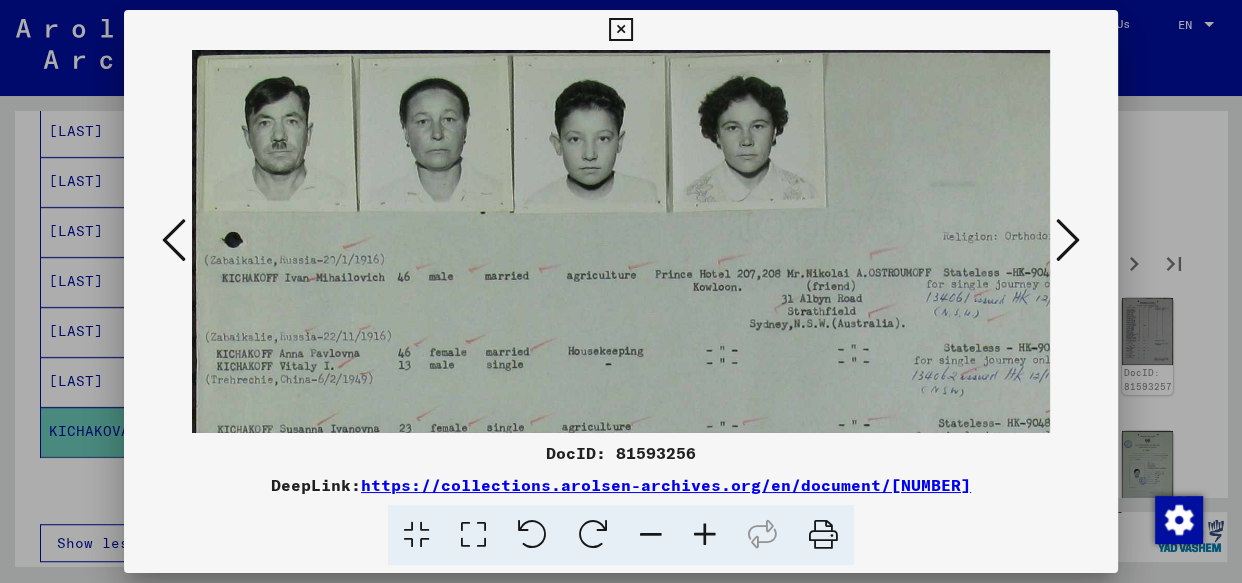 click at bounding box center (705, 535) 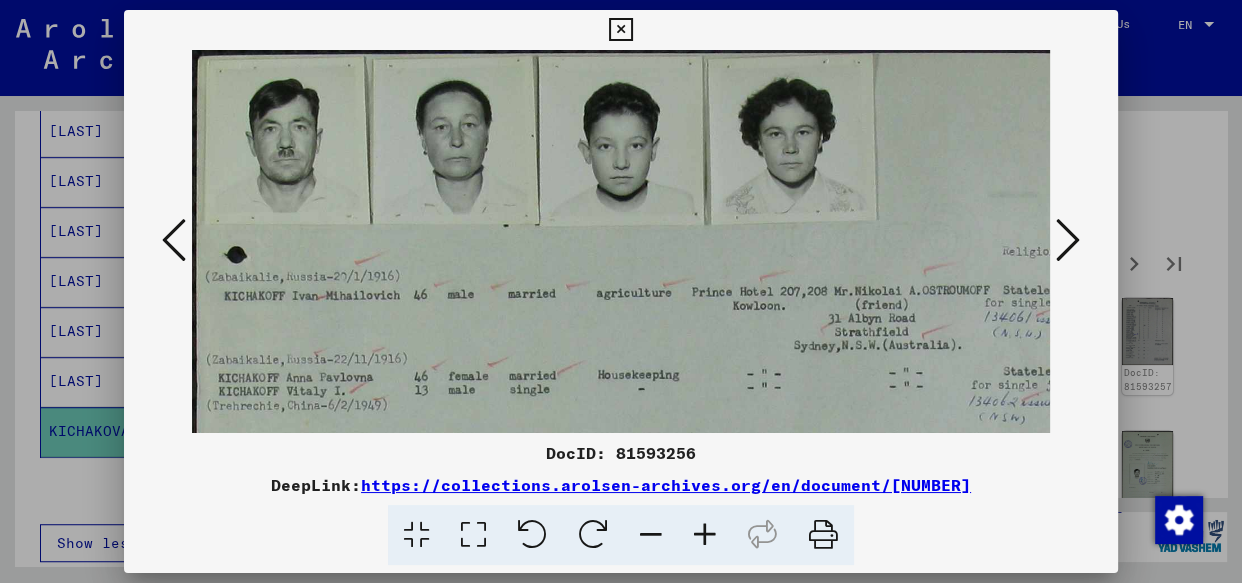 click at bounding box center (705, 535) 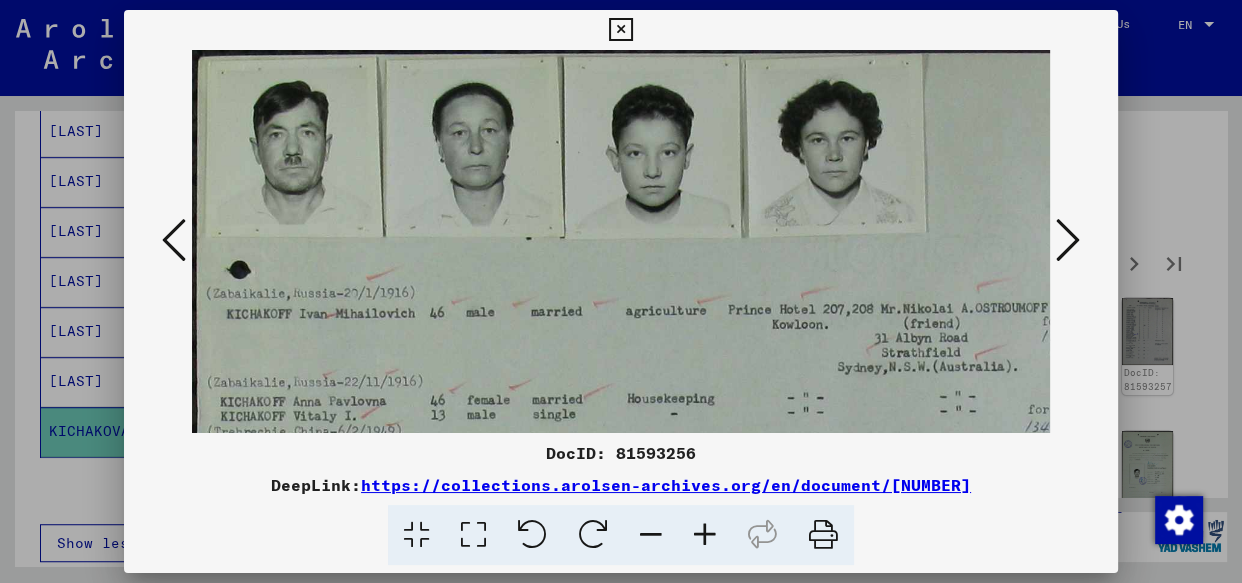 click at bounding box center [705, 535] 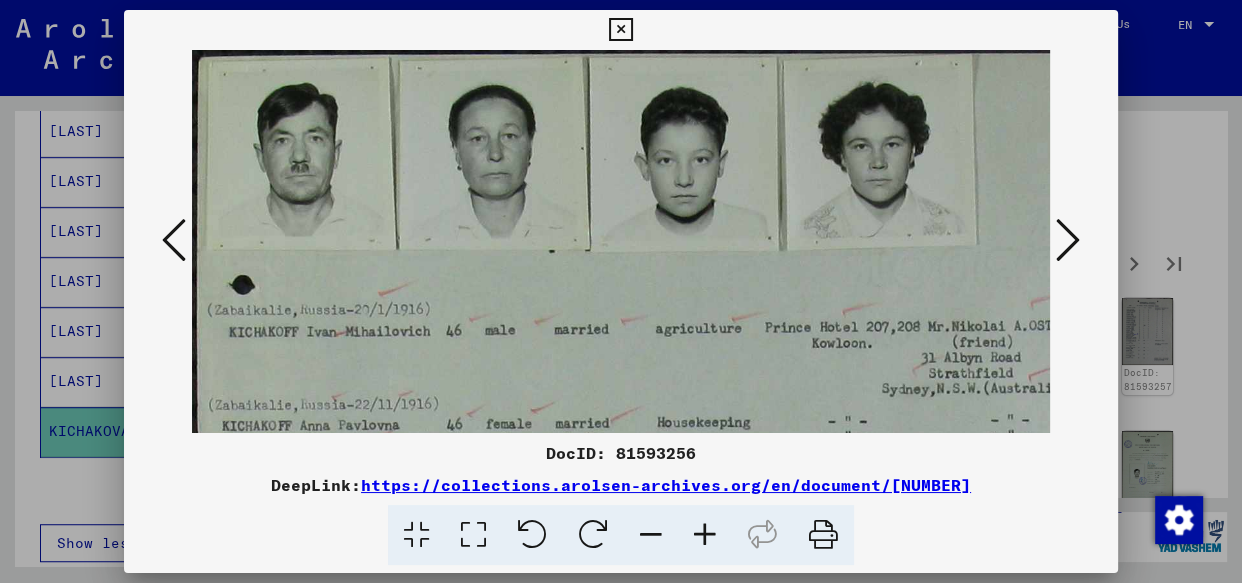 click at bounding box center [705, 535] 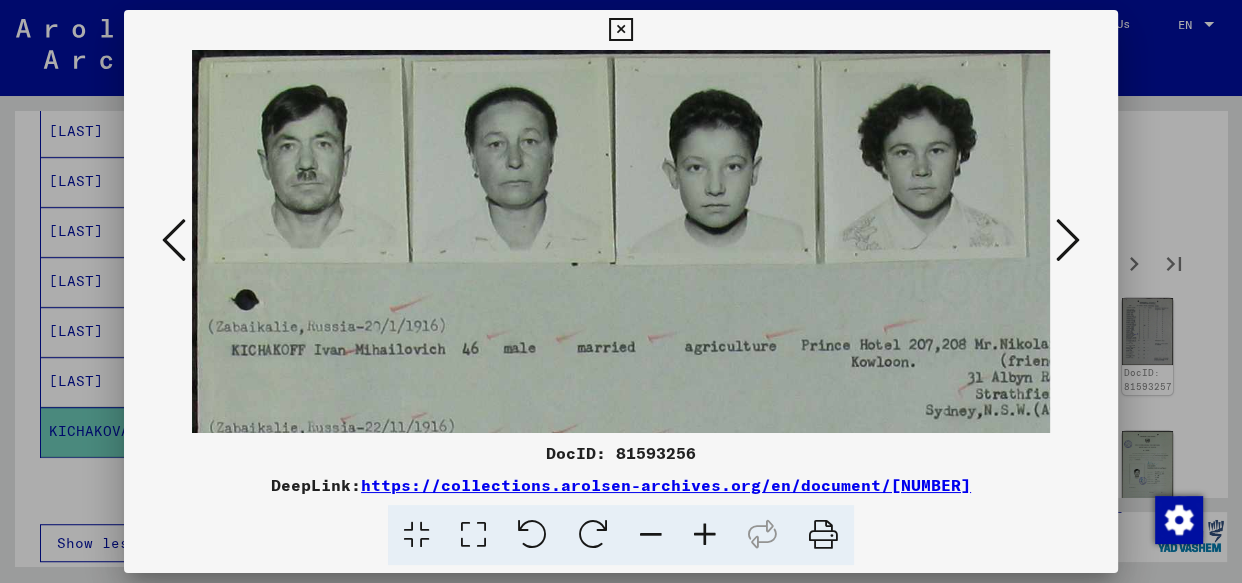 click at bounding box center (705, 535) 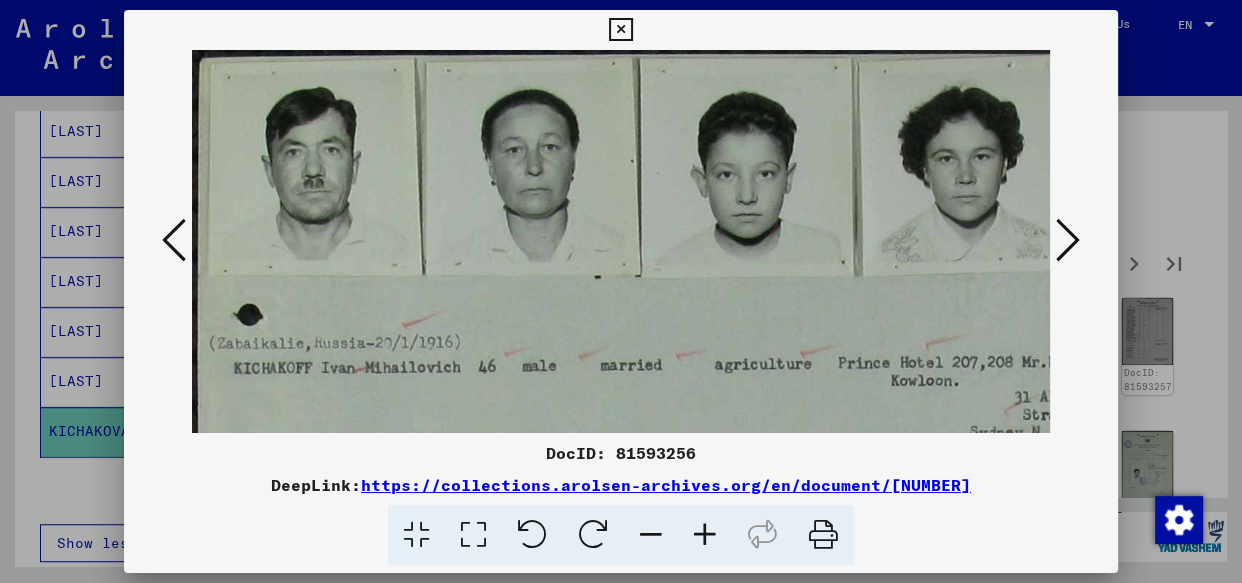 click at bounding box center (705, 535) 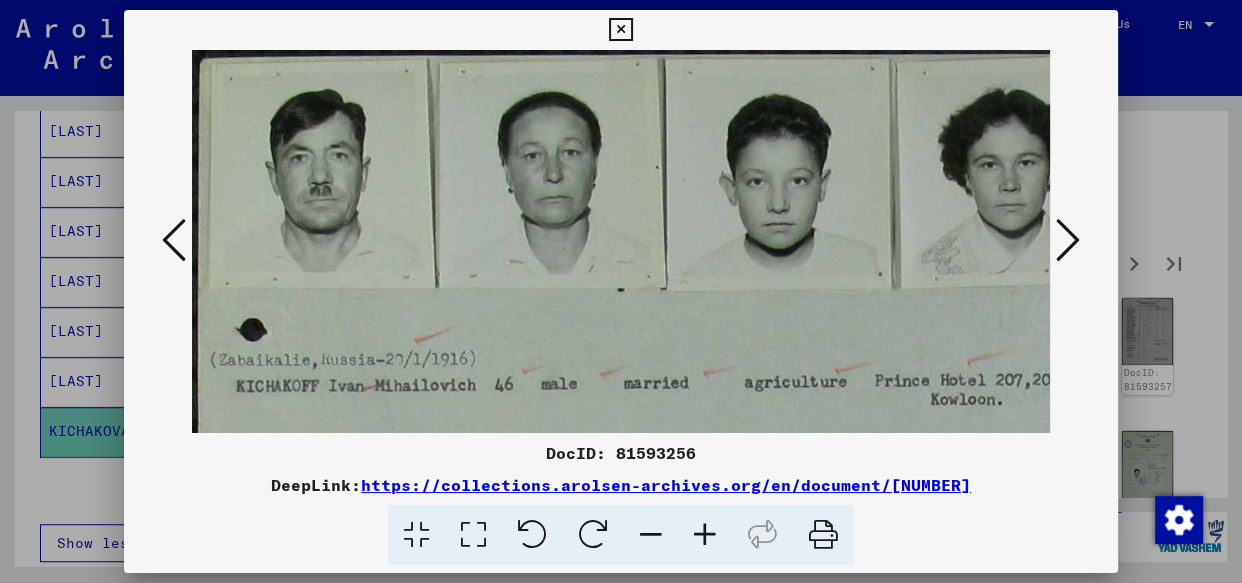 click at bounding box center [705, 535] 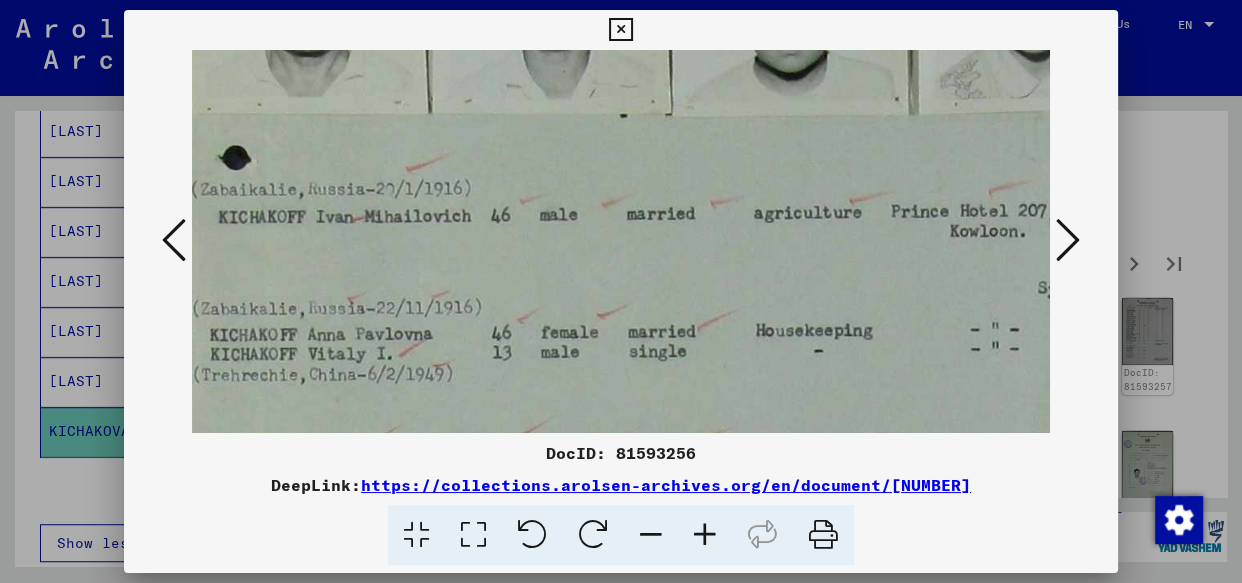 drag, startPoint x: 510, startPoint y: 271, endPoint x: 496, endPoint y: 154, distance: 117.83463 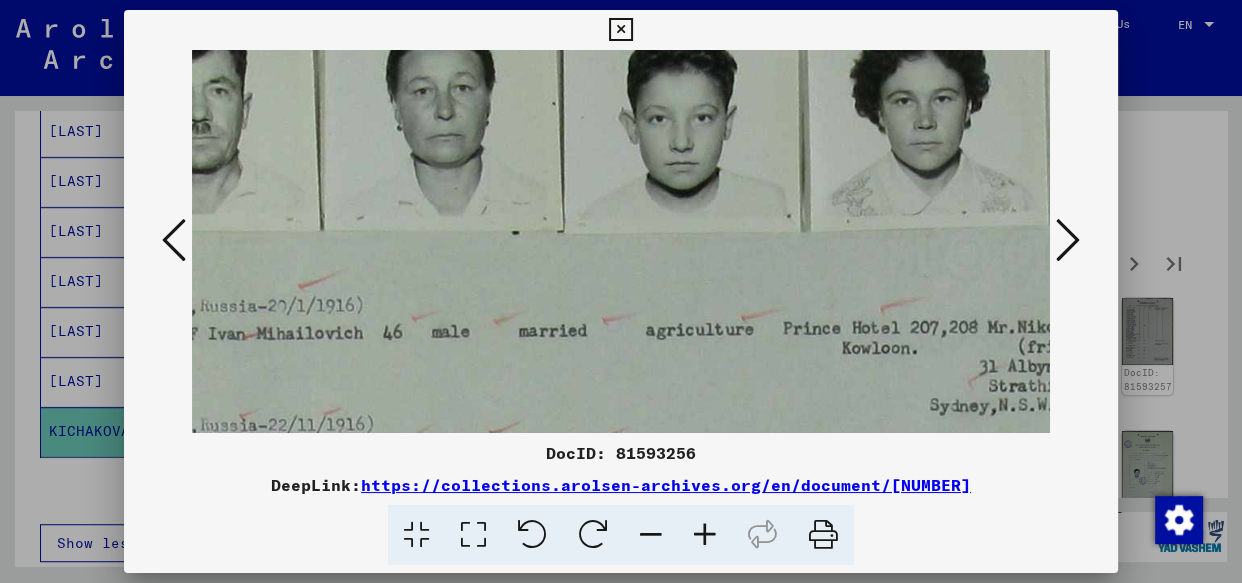 drag, startPoint x: 518, startPoint y: 249, endPoint x: 412, endPoint y: 388, distance: 174.8056 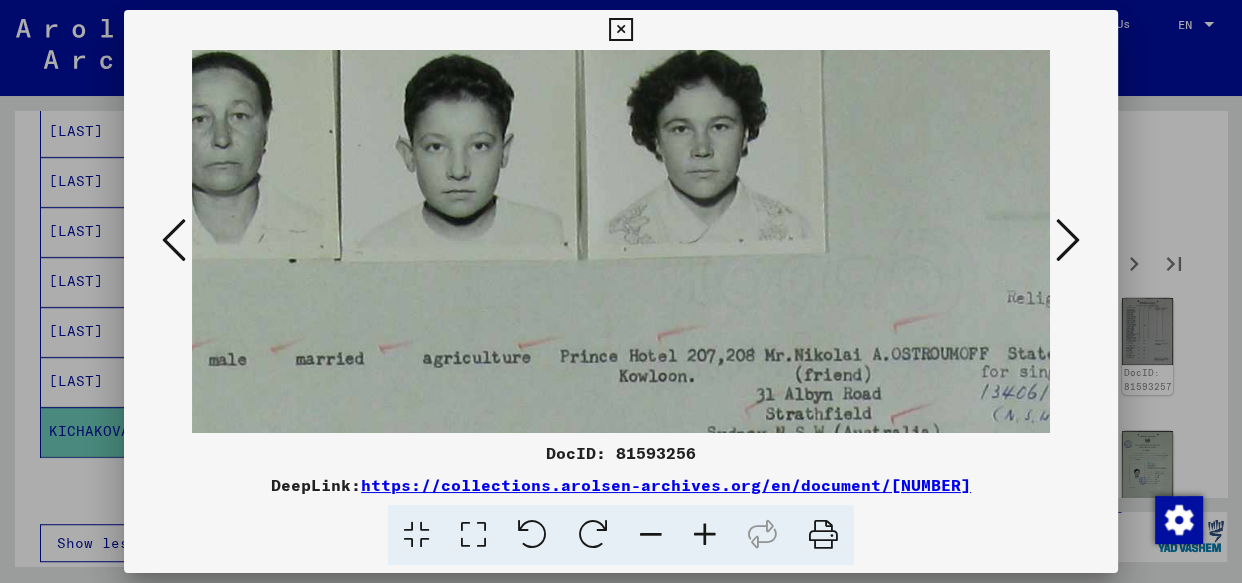drag, startPoint x: 553, startPoint y: 292, endPoint x: 393, endPoint y: 299, distance: 160.15305 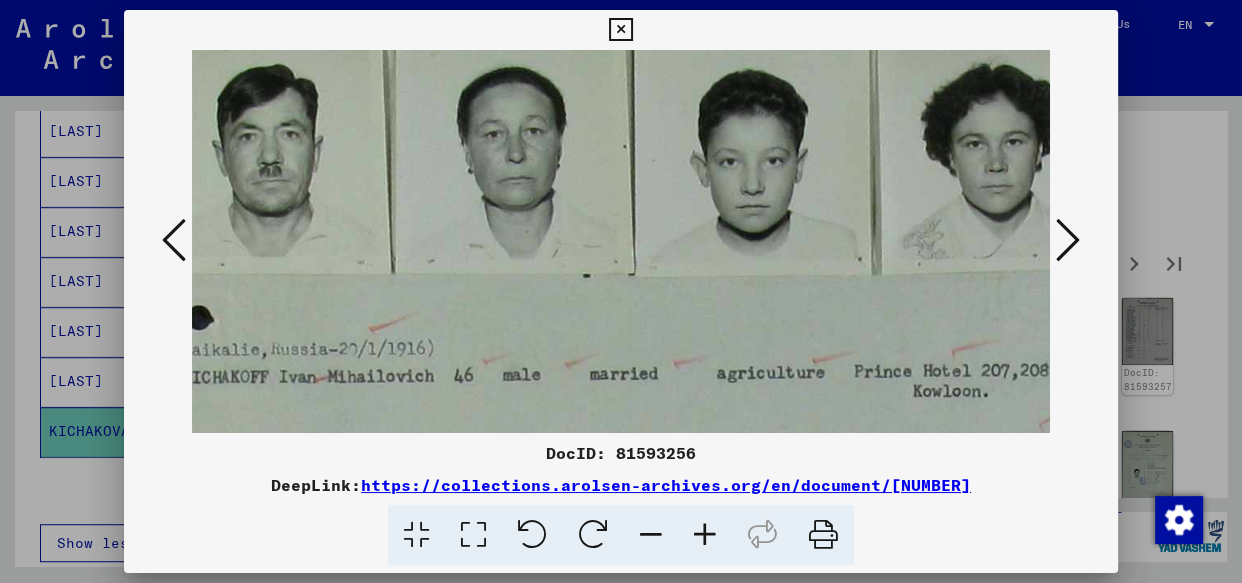 drag, startPoint x: 438, startPoint y: 306, endPoint x: 699, endPoint y: 318, distance: 261.27573 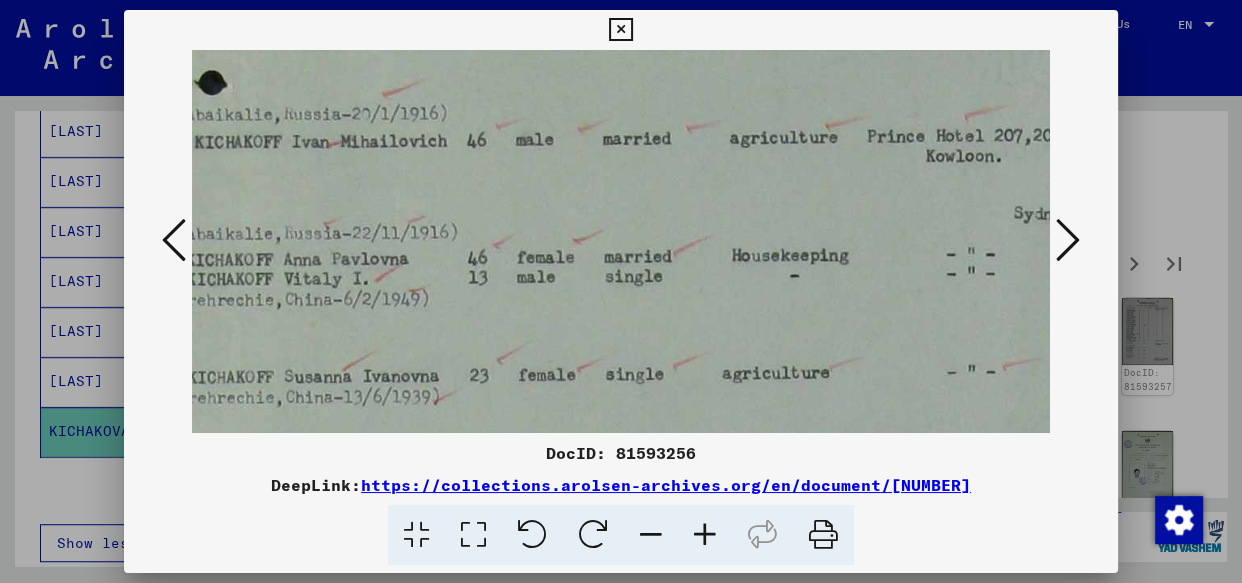drag, startPoint x: 509, startPoint y: 400, endPoint x: 522, endPoint y: 158, distance: 242.34892 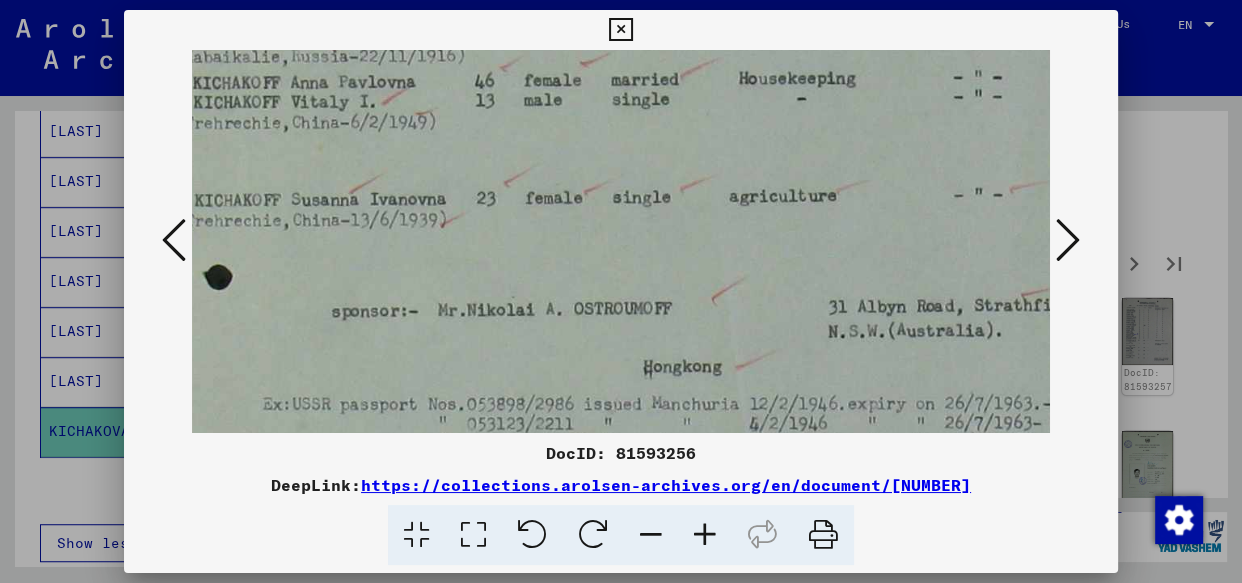 drag, startPoint x: 468, startPoint y: 392, endPoint x: 477, endPoint y: 159, distance: 233.17375 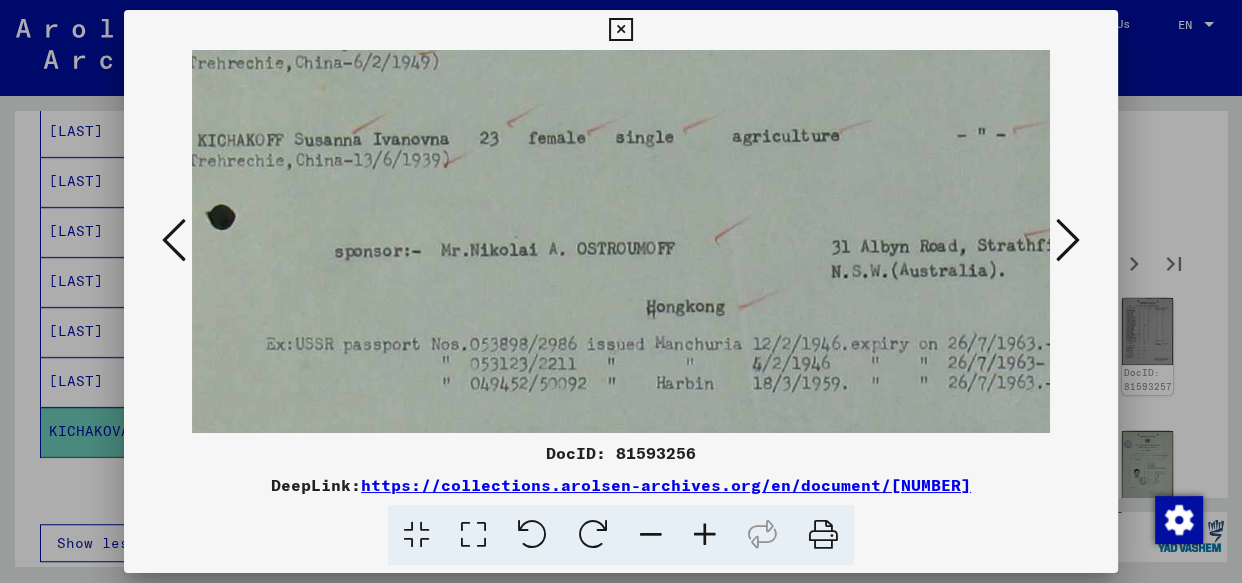 click at bounding box center [1068, 240] 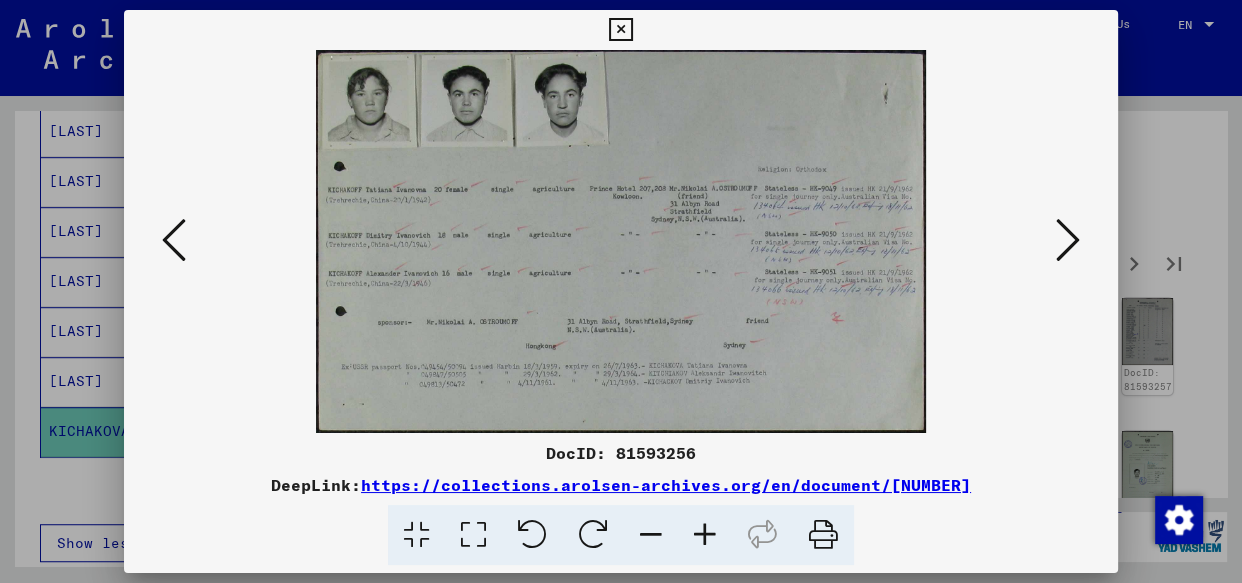 click at bounding box center (705, 535) 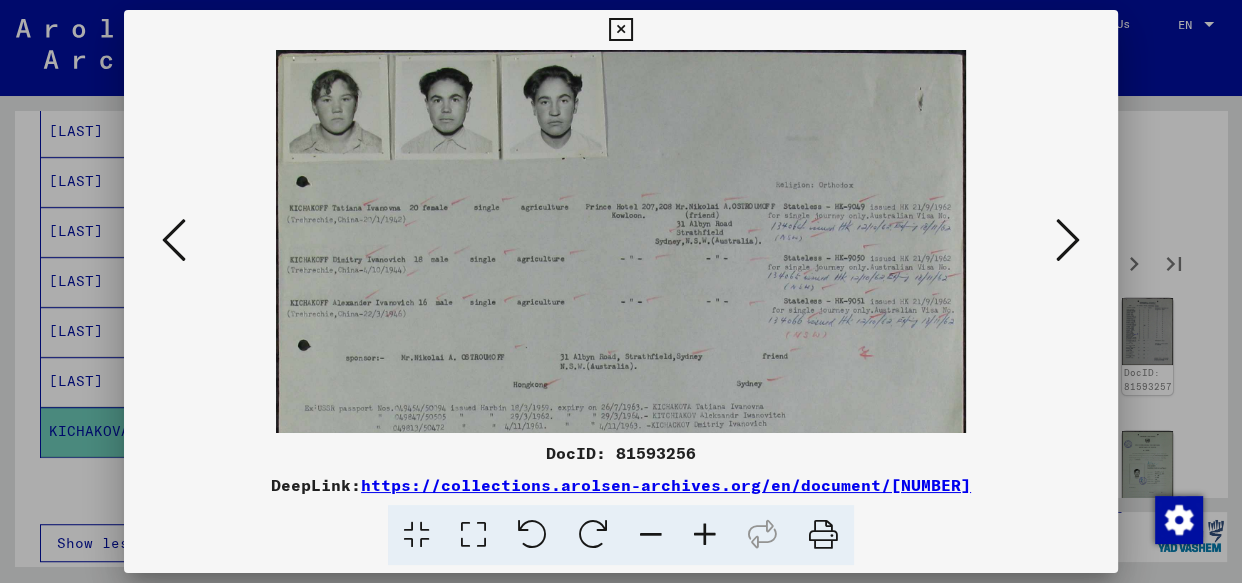 click at bounding box center [705, 535] 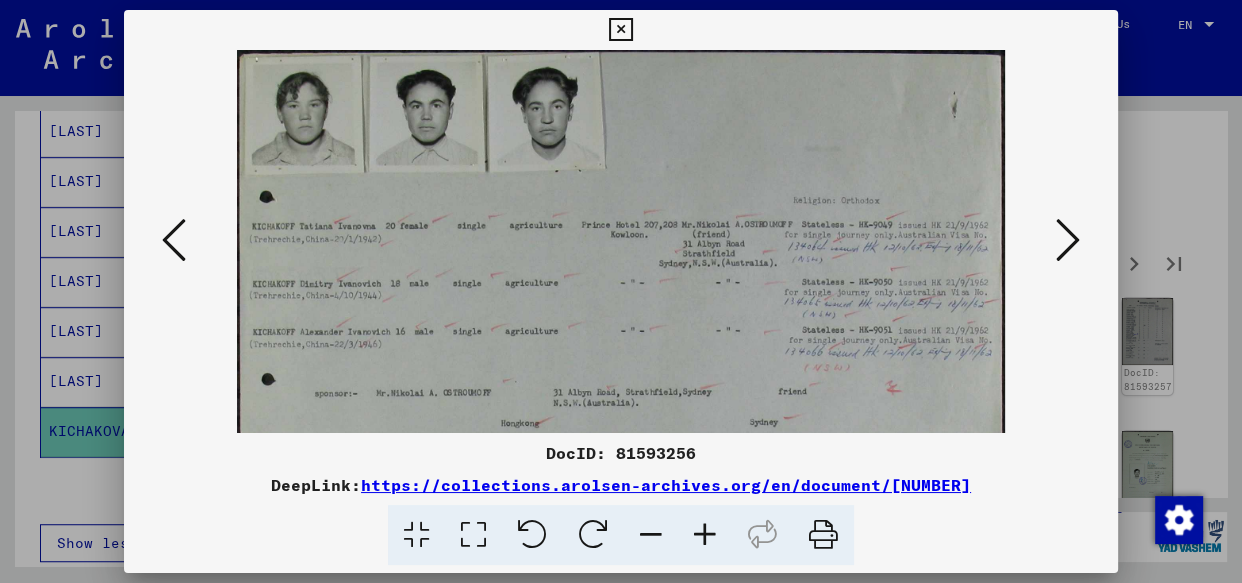 click at bounding box center [705, 535] 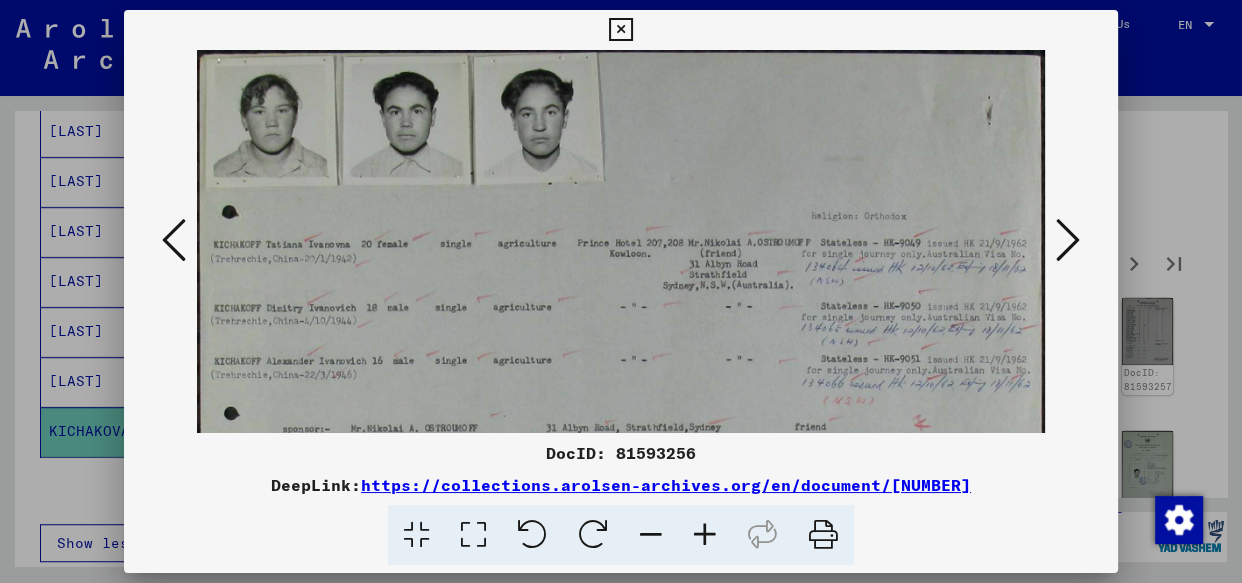 click at bounding box center (705, 535) 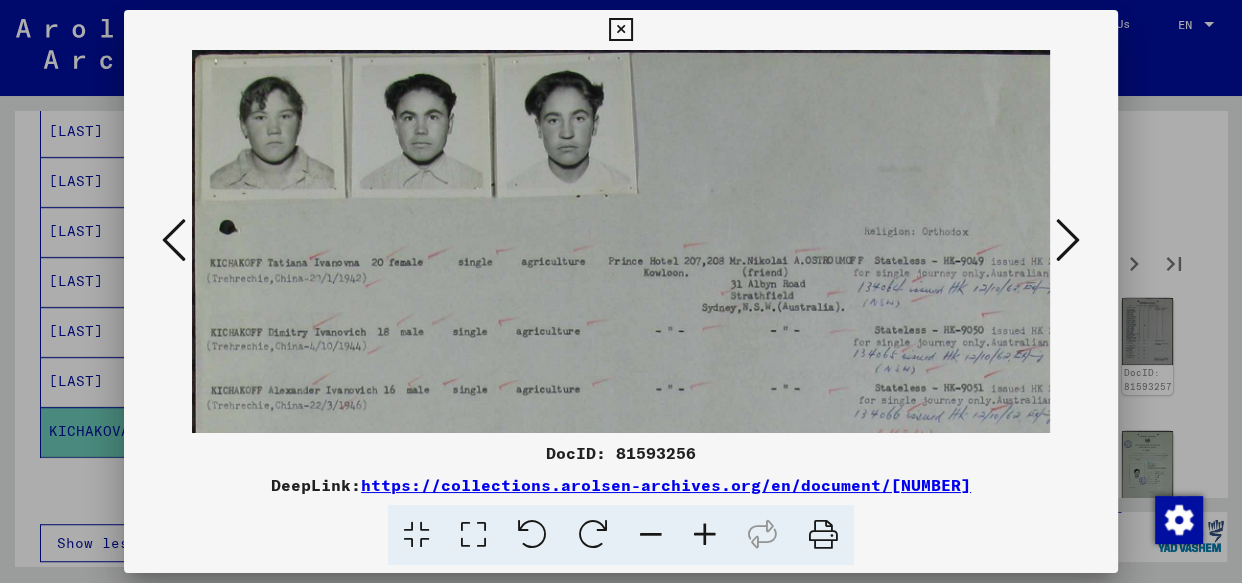 click at bounding box center [705, 535] 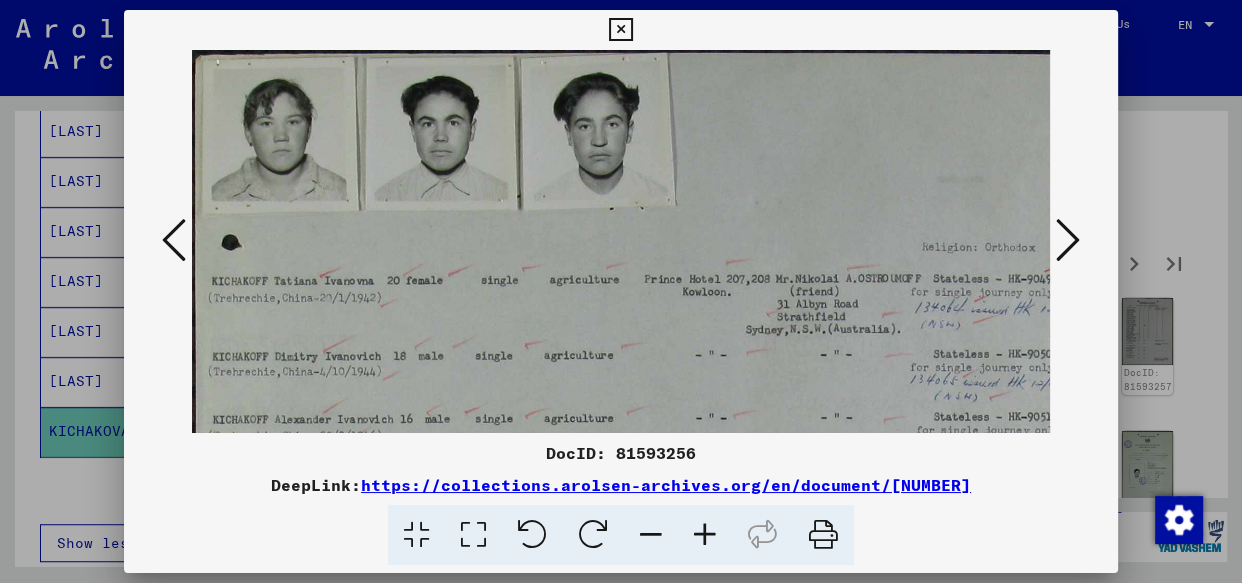 click at bounding box center (705, 535) 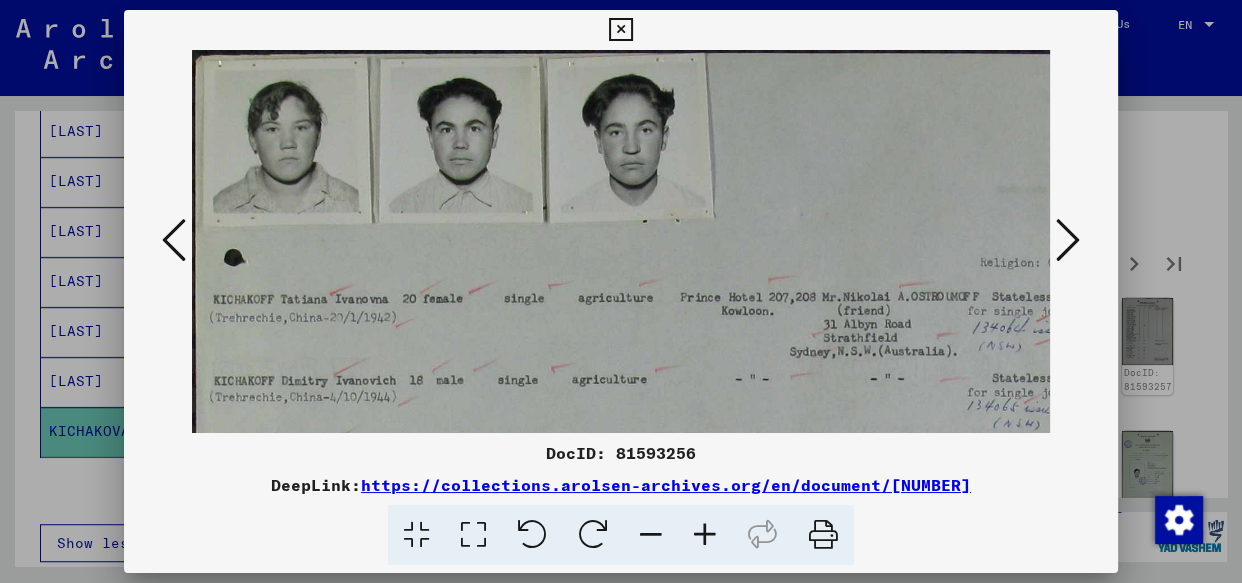 click at bounding box center (705, 535) 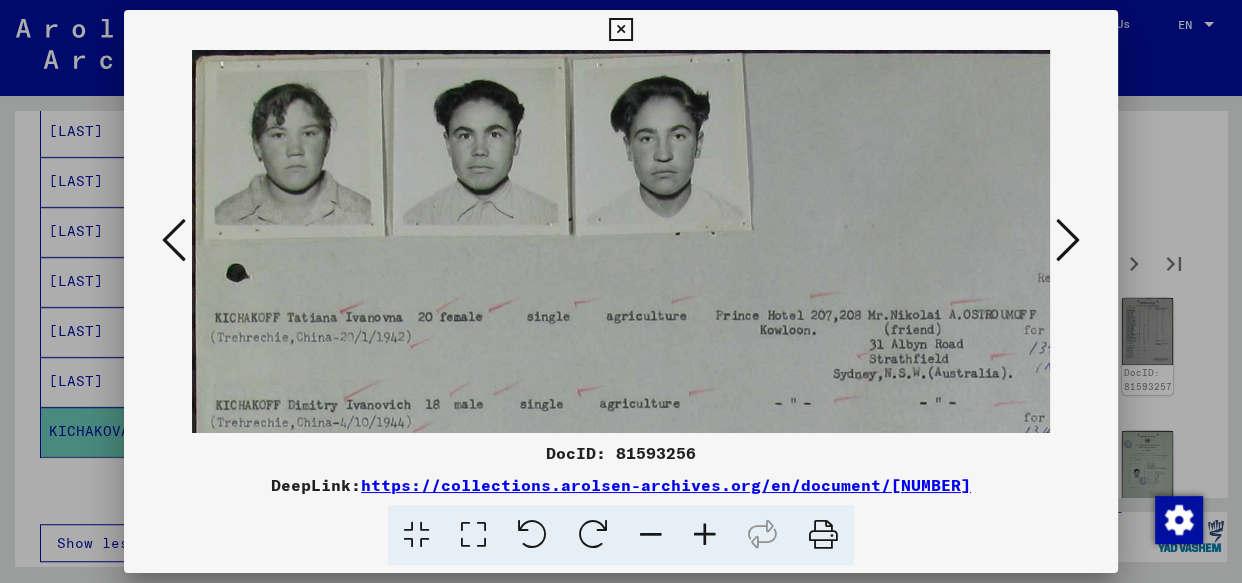 click at bounding box center (705, 535) 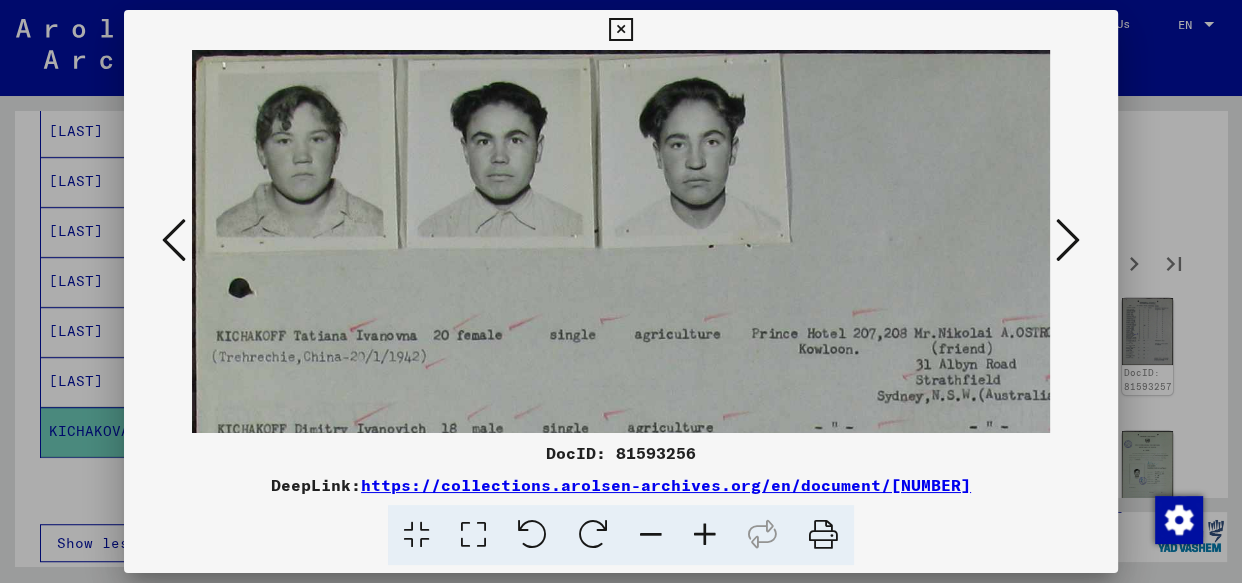 click at bounding box center [705, 535] 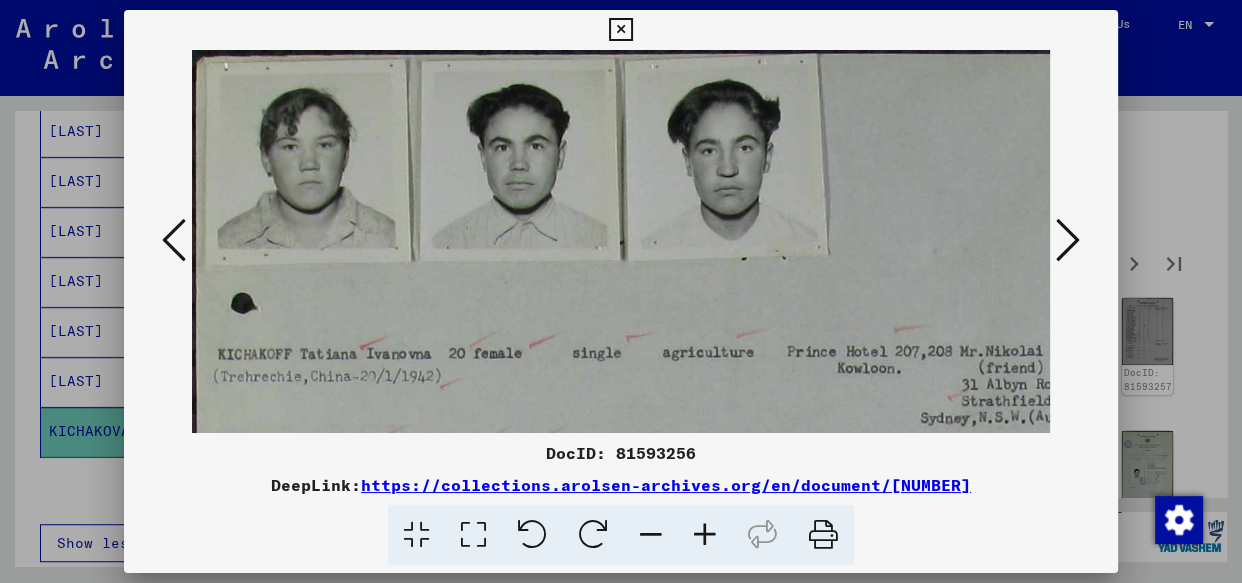 click at bounding box center (705, 535) 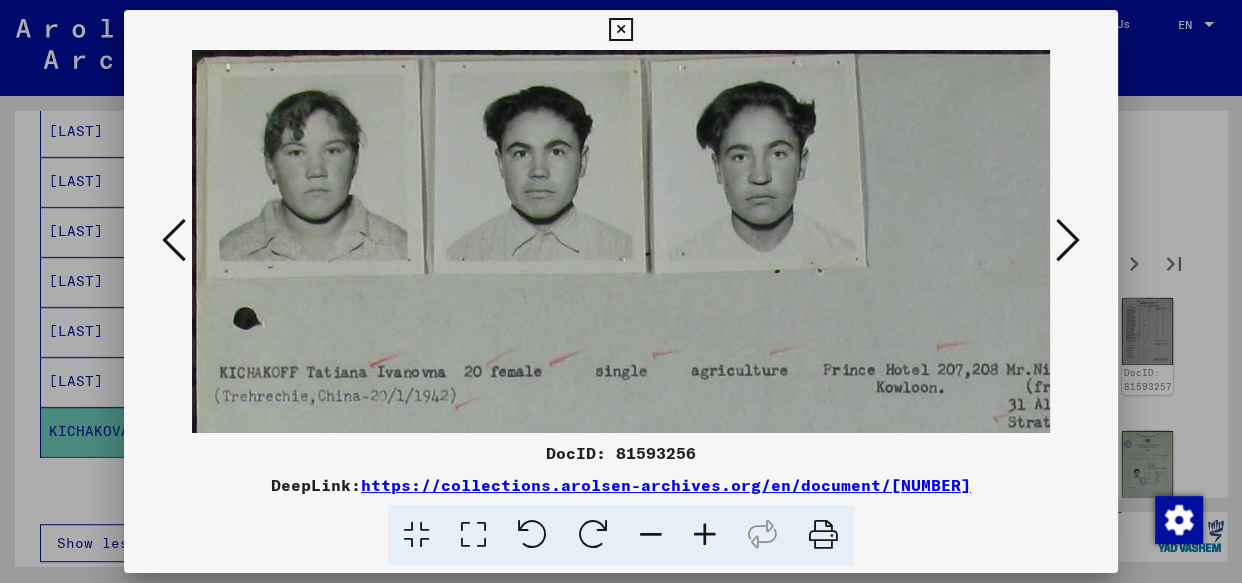 click at bounding box center [705, 535] 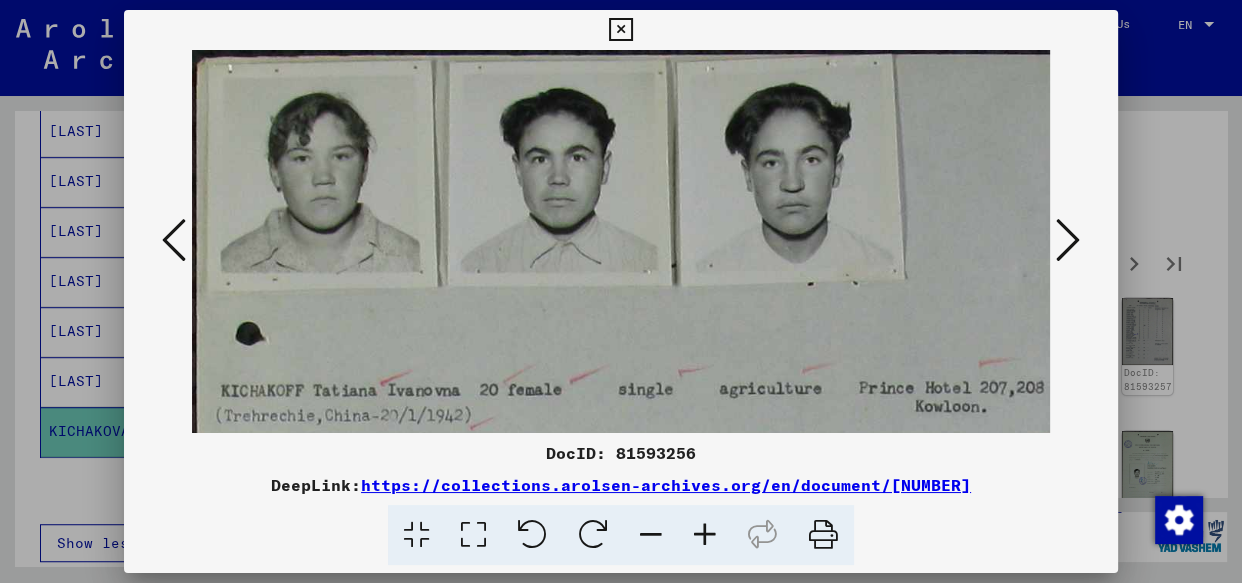 click at bounding box center (705, 535) 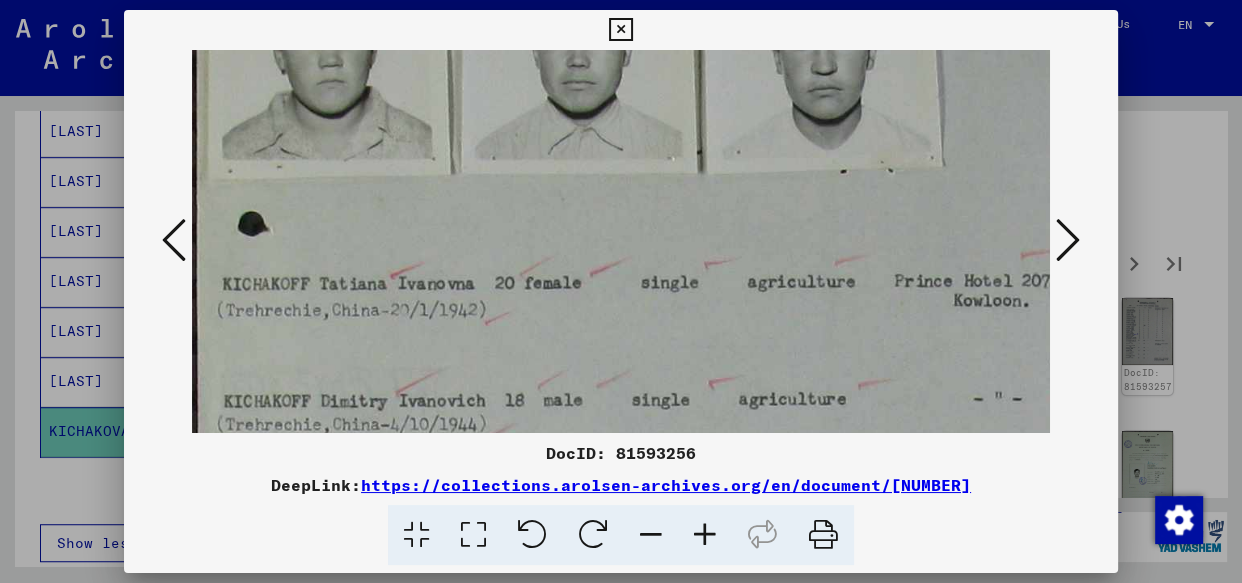 drag, startPoint x: 468, startPoint y: 352, endPoint x: 488, endPoint y: 189, distance: 164.22241 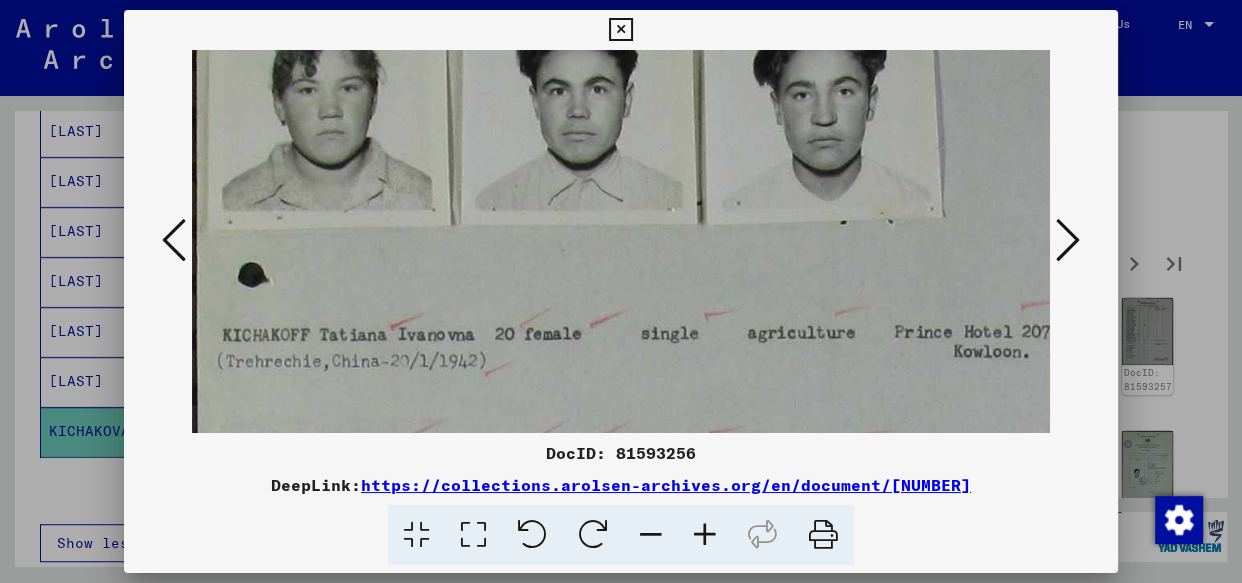 drag, startPoint x: 498, startPoint y: 363, endPoint x: 502, endPoint y: 388, distance: 25.317978 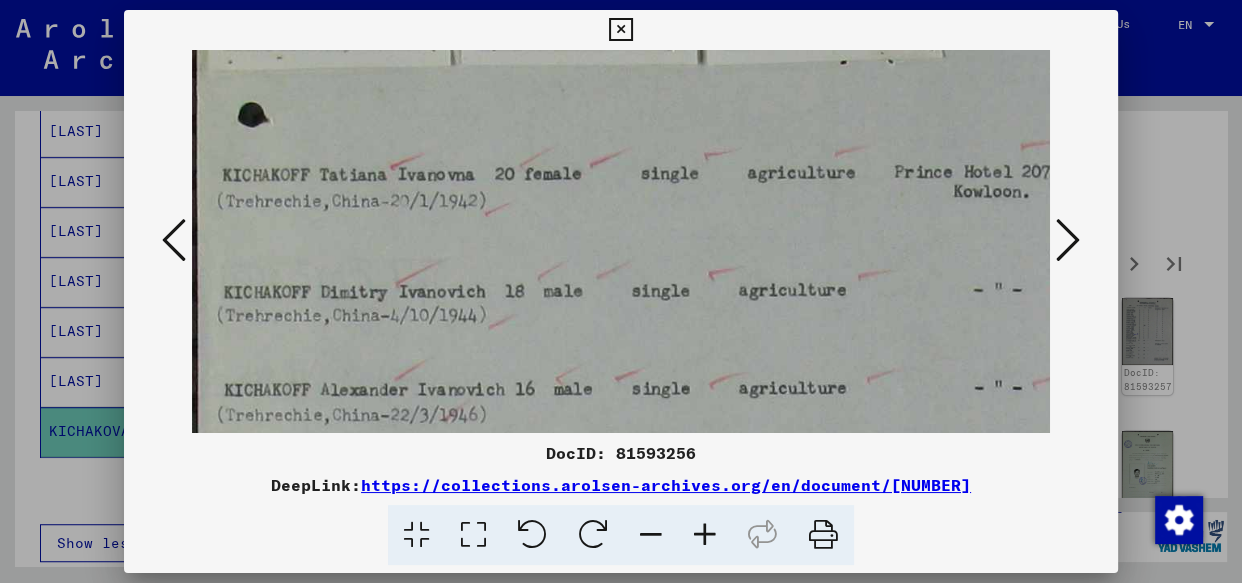 drag, startPoint x: 509, startPoint y: 368, endPoint x: 540, endPoint y: 196, distance: 174.77129 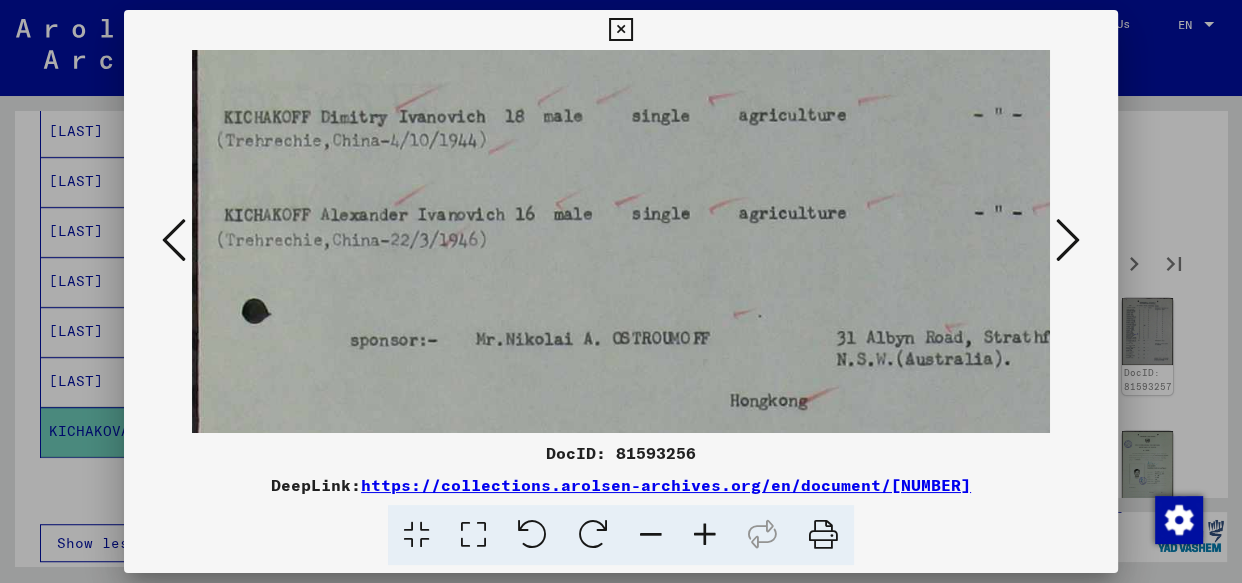 drag, startPoint x: 519, startPoint y: 232, endPoint x: 522, endPoint y: 162, distance: 70.064255 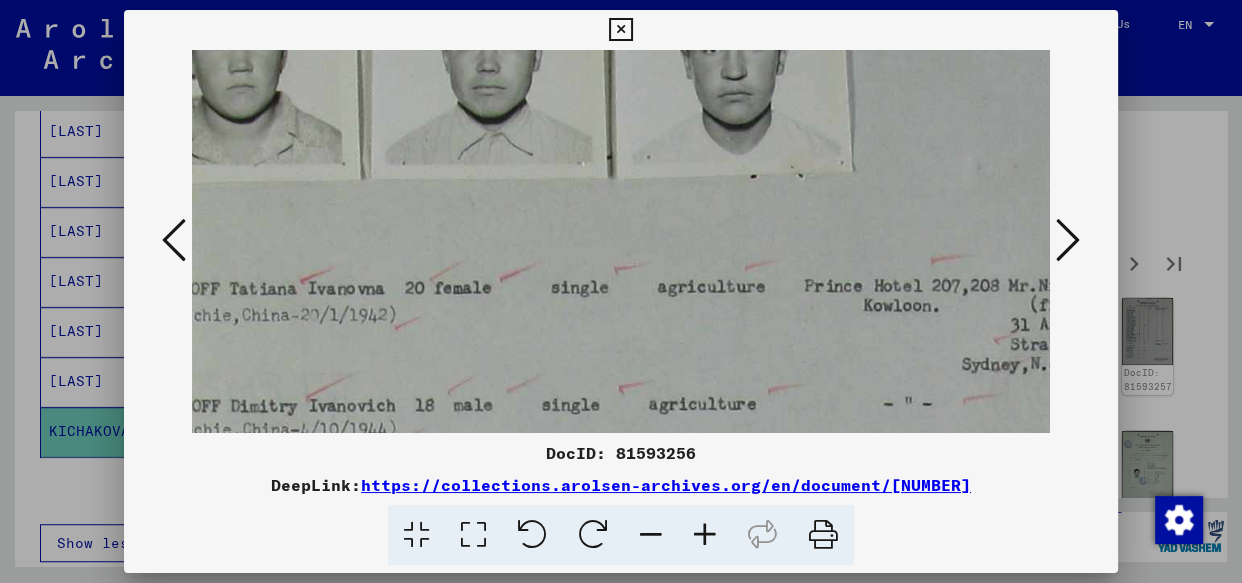 drag, startPoint x: 499, startPoint y: 229, endPoint x: 428, endPoint y: 577, distance: 355.16898 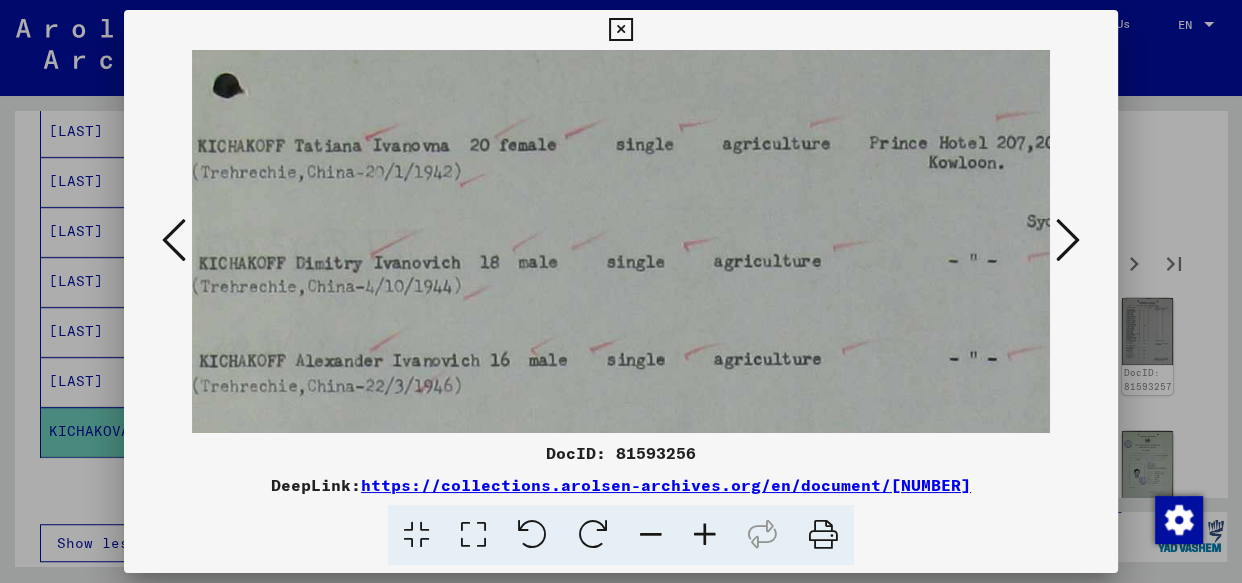 drag, startPoint x: 534, startPoint y: 317, endPoint x: 583, endPoint y: 102, distance: 220.51303 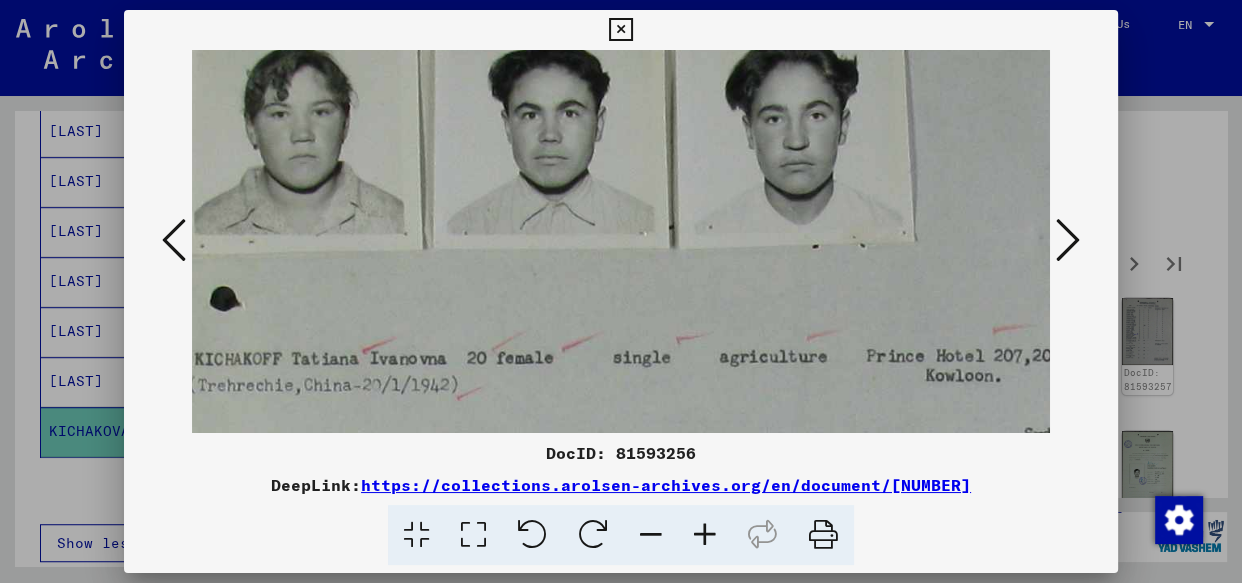scroll, scrollTop: 0, scrollLeft: 28, axis: horizontal 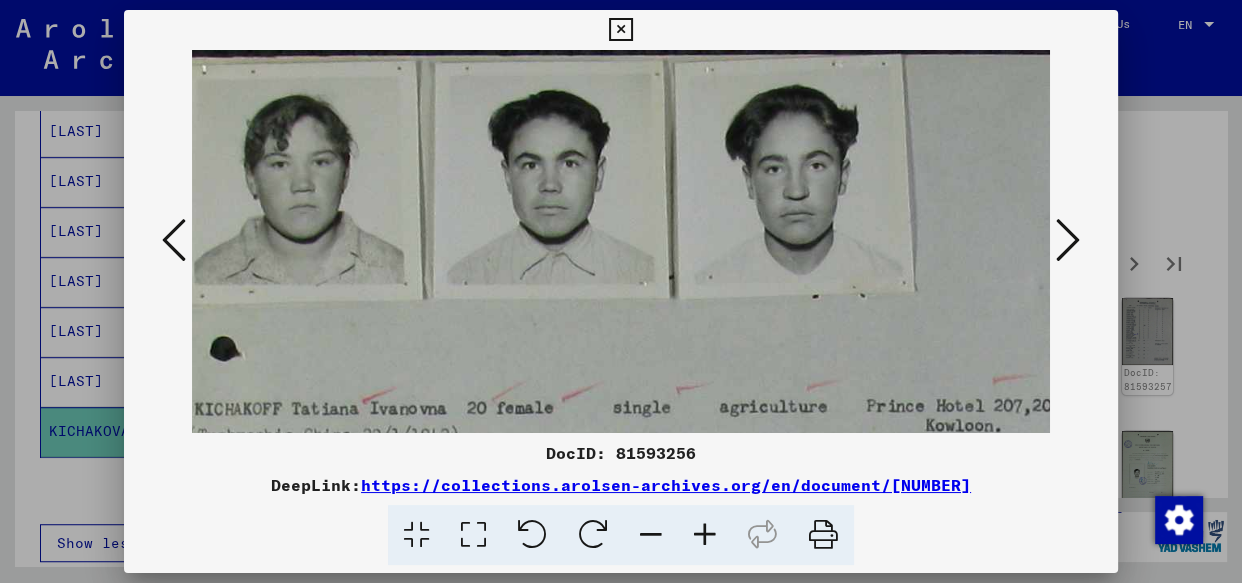drag, startPoint x: 532, startPoint y: 169, endPoint x: 528, endPoint y: 506, distance: 337.02374 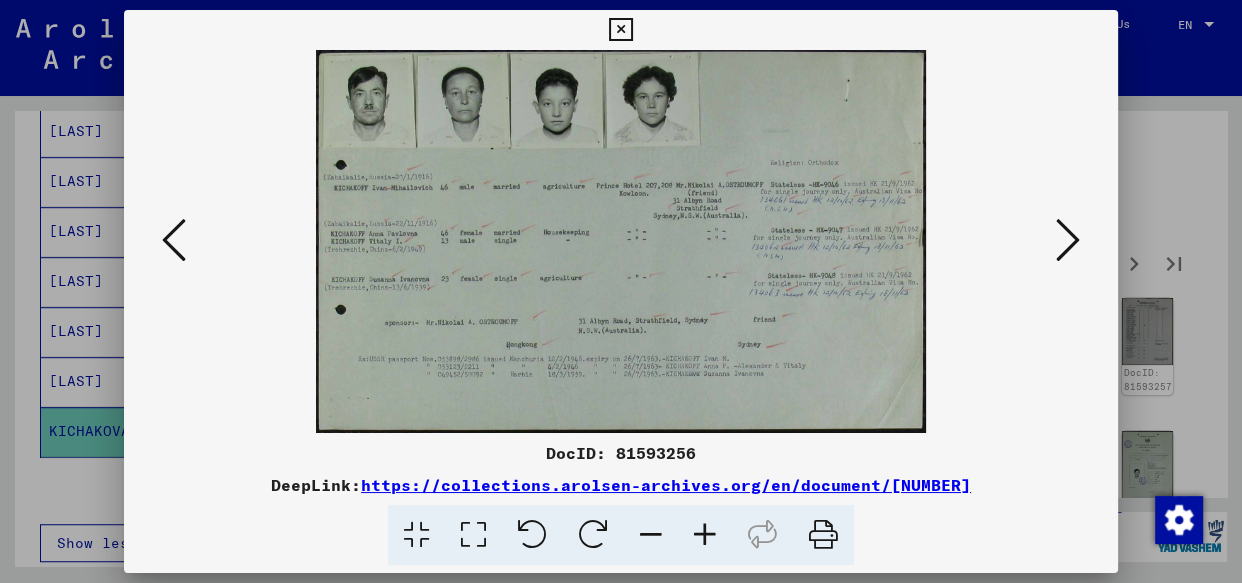 scroll, scrollTop: 0, scrollLeft: 0, axis: both 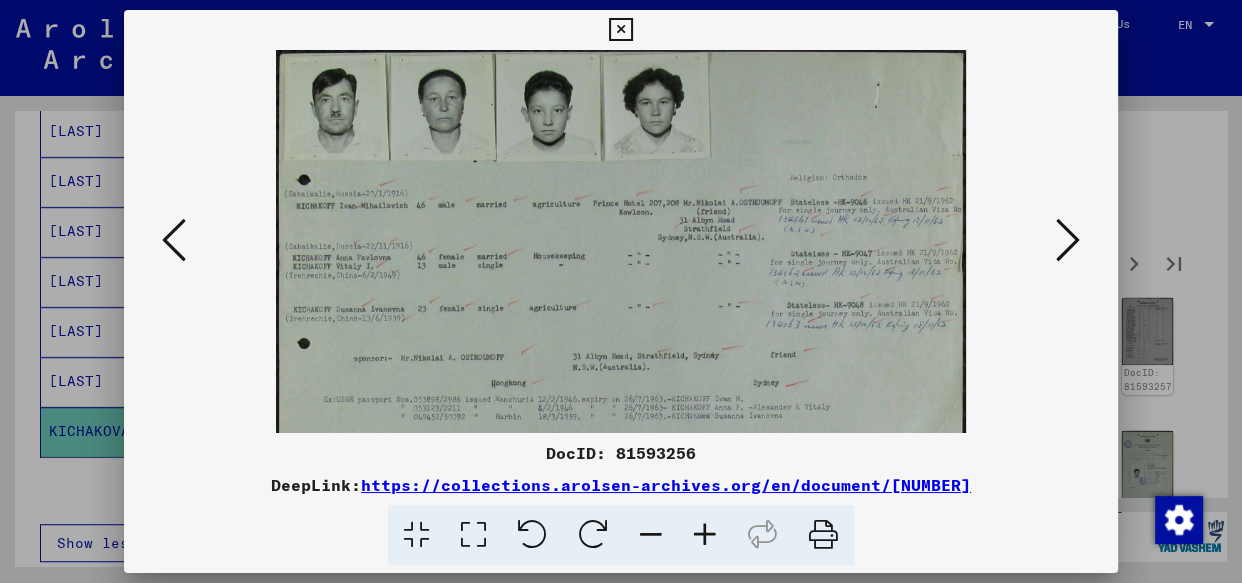 click at bounding box center [705, 535] 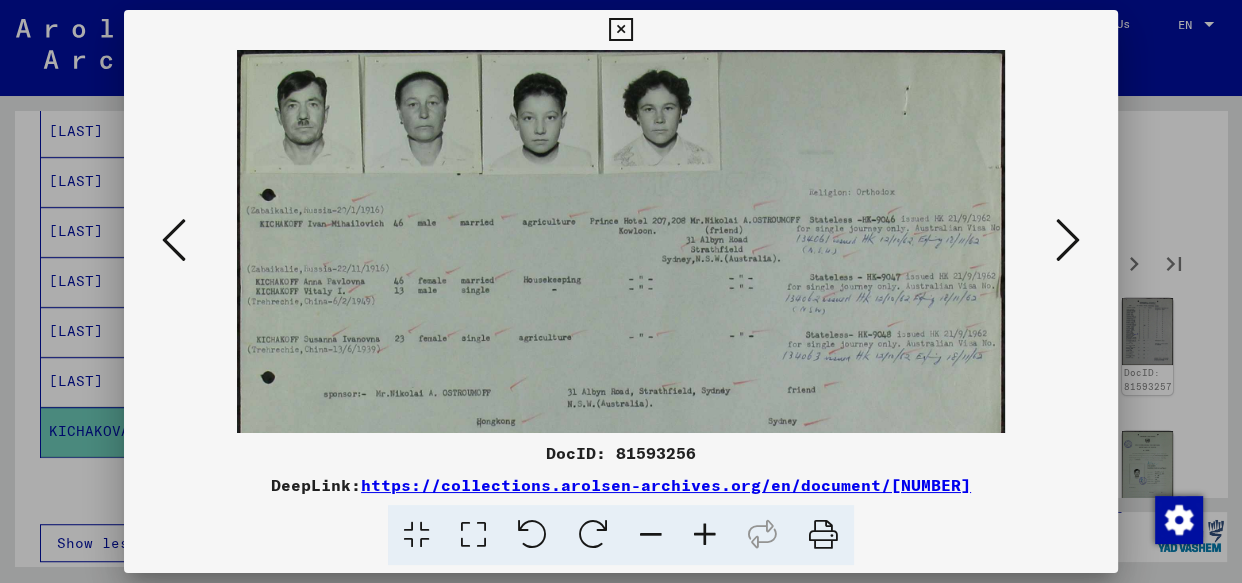 click at bounding box center [705, 535] 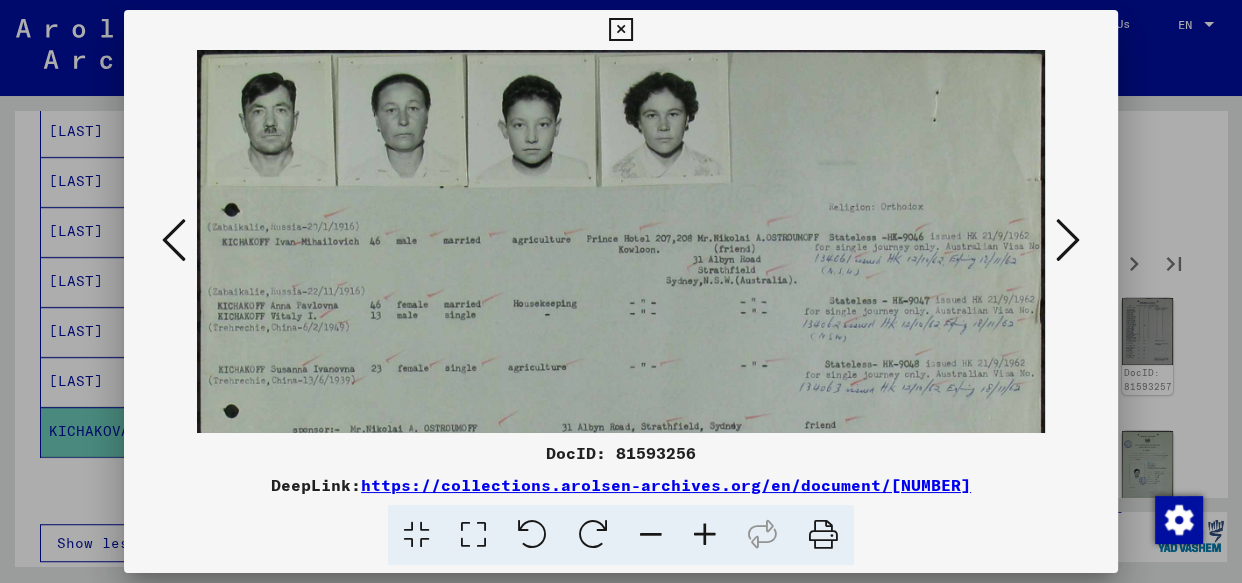 click at bounding box center [705, 535] 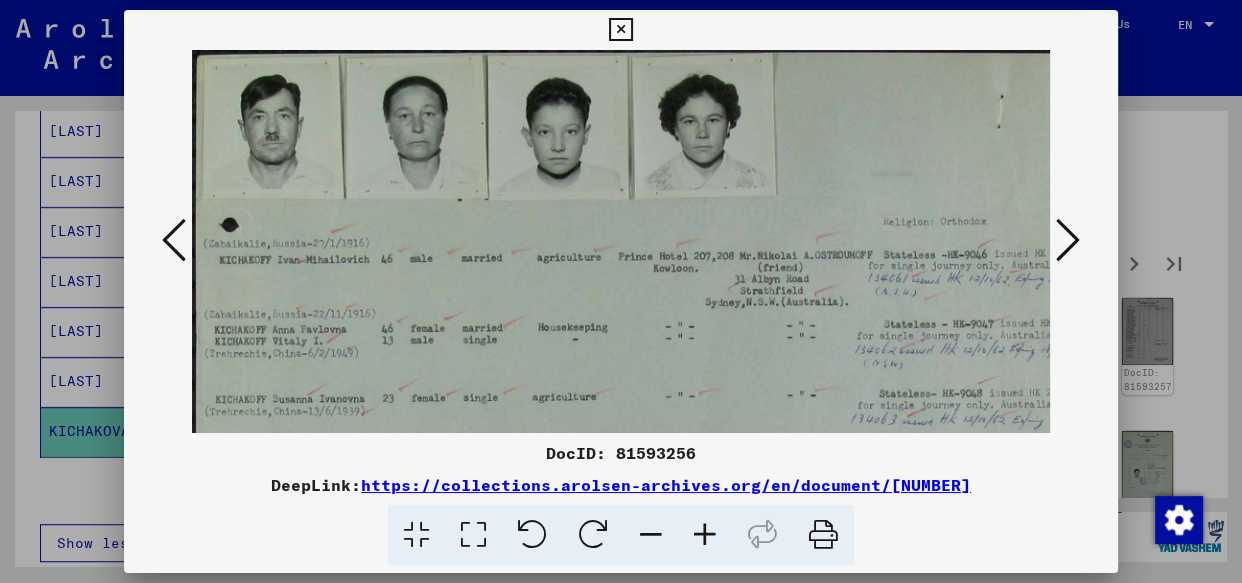 click at bounding box center [705, 535] 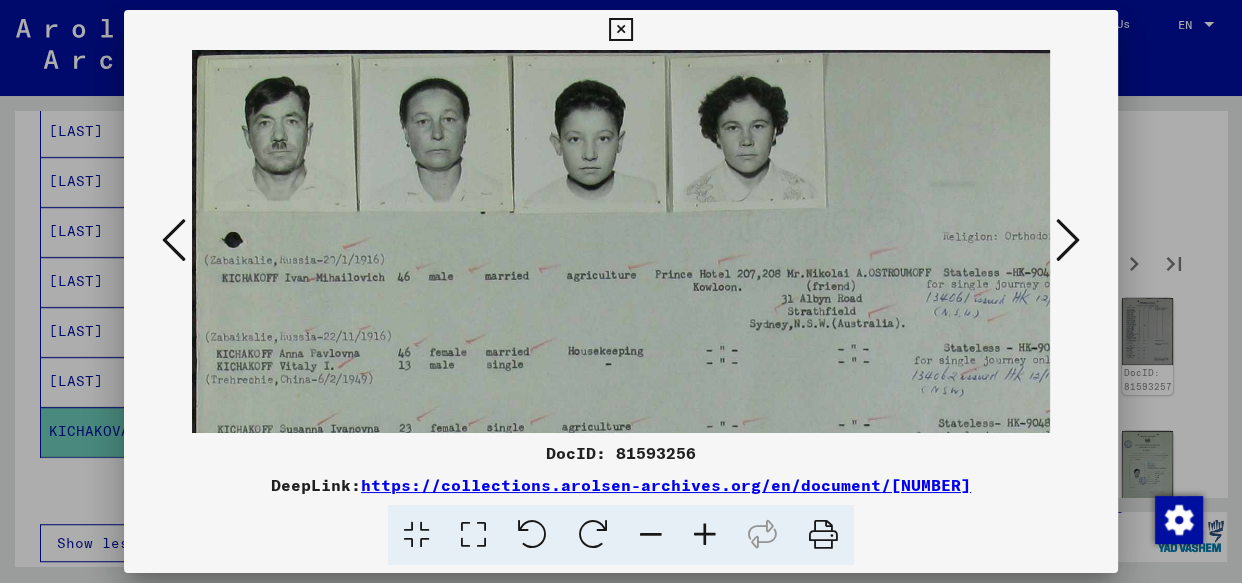 click at bounding box center (705, 535) 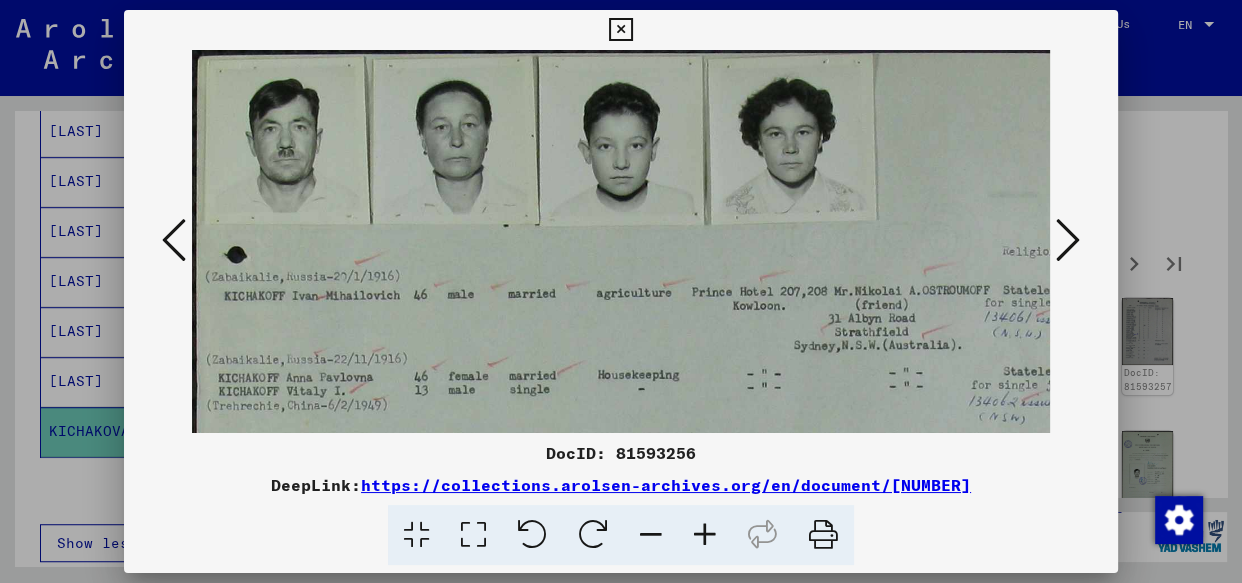 click at bounding box center (705, 535) 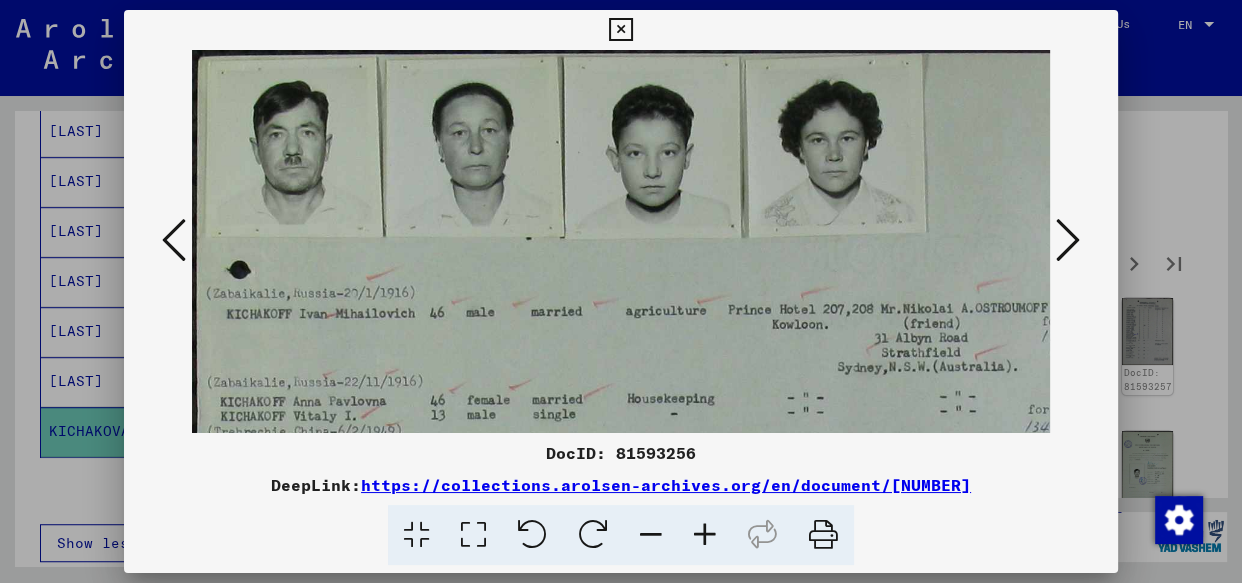 click at bounding box center (705, 535) 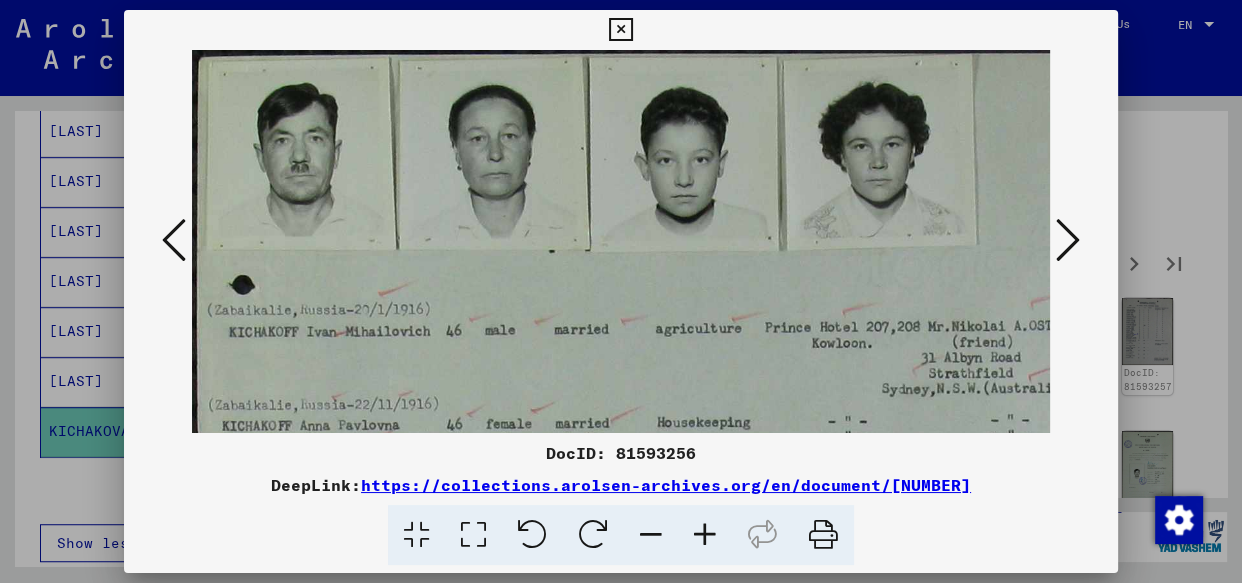 click at bounding box center (705, 535) 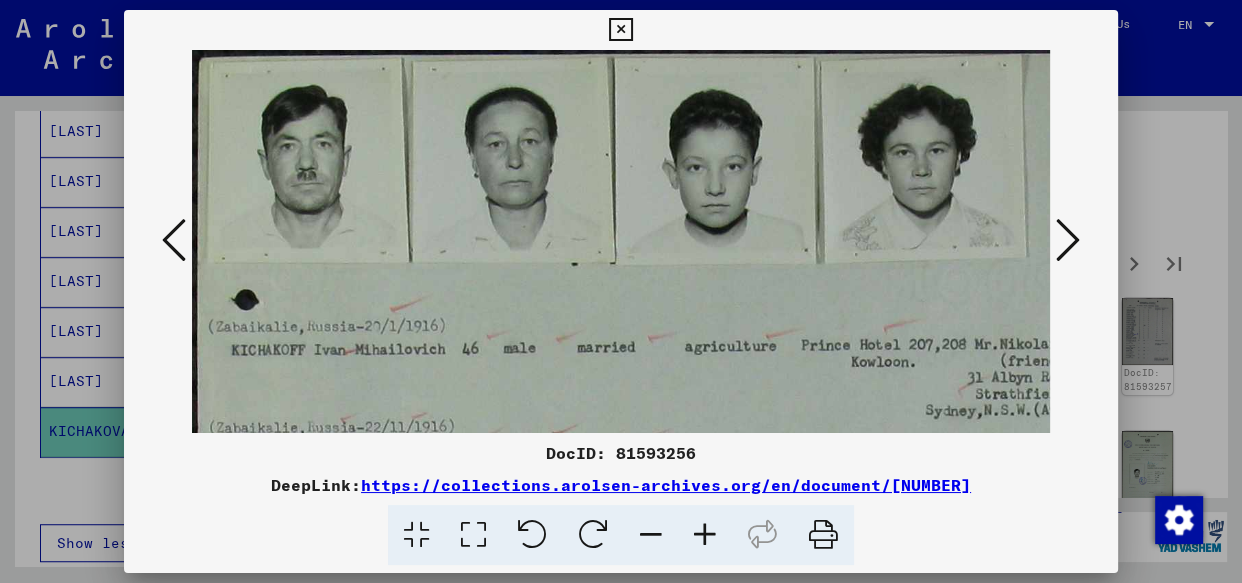 click at bounding box center [705, 535] 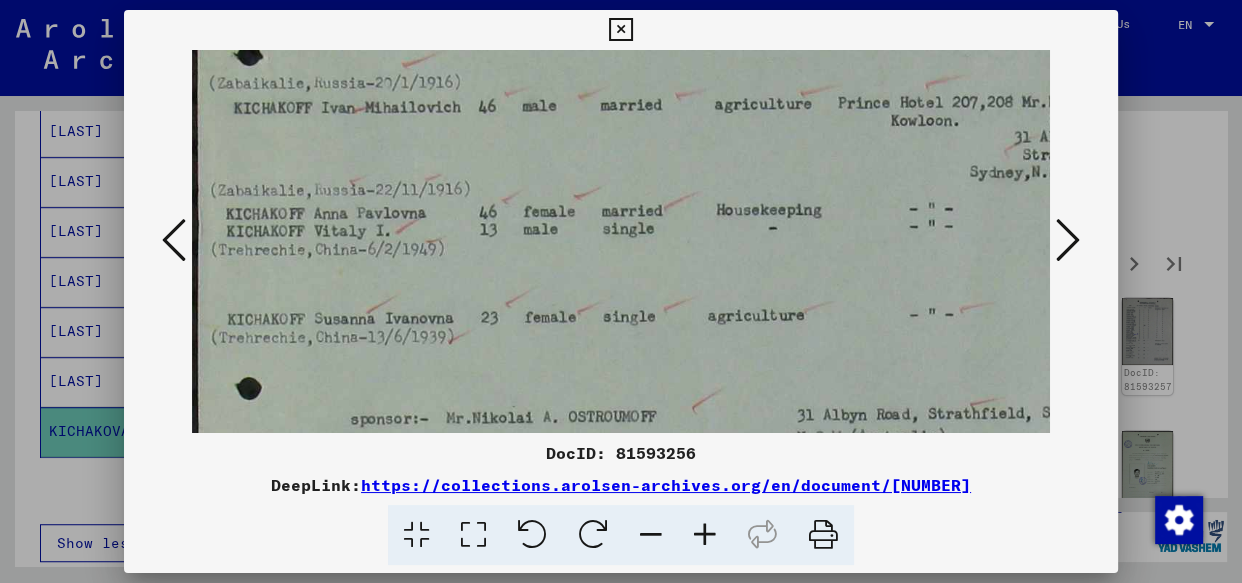 drag, startPoint x: 601, startPoint y: 347, endPoint x: 619, endPoint y: 130, distance: 217.74527 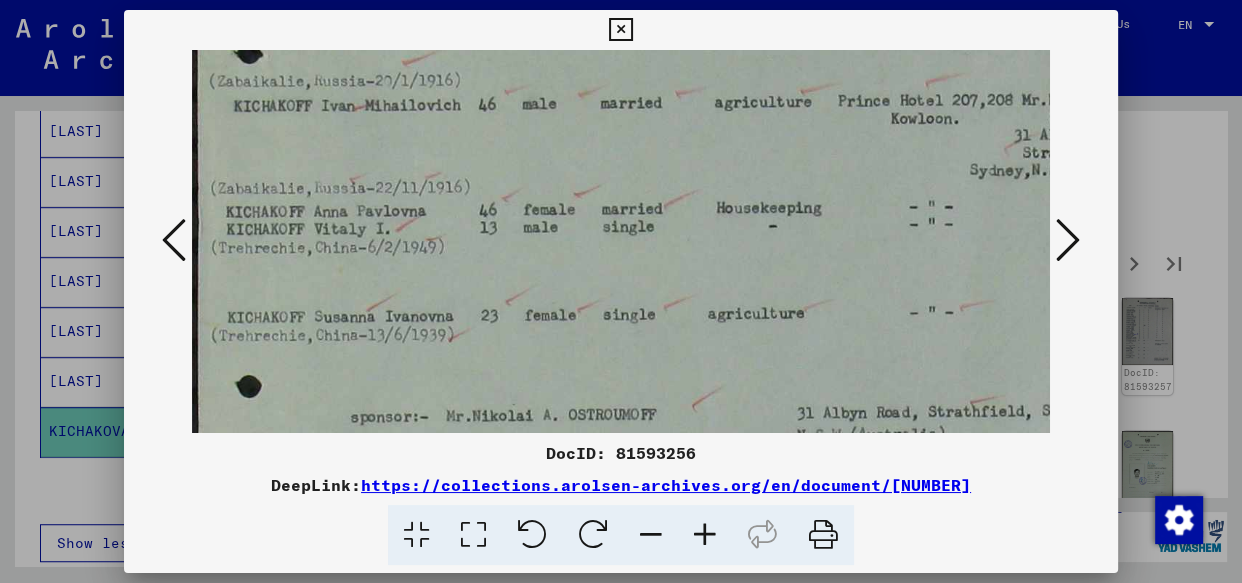 scroll, scrollTop: 79, scrollLeft: 62, axis: both 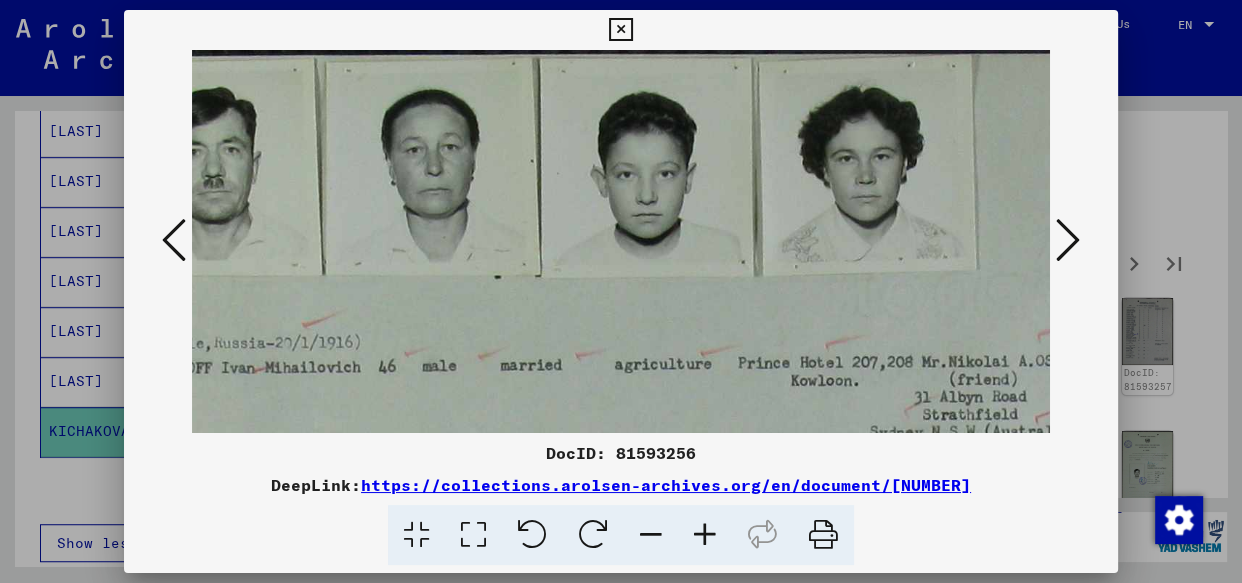 drag, startPoint x: 529, startPoint y: 313, endPoint x: 458, endPoint y: 529, distance: 227.36974 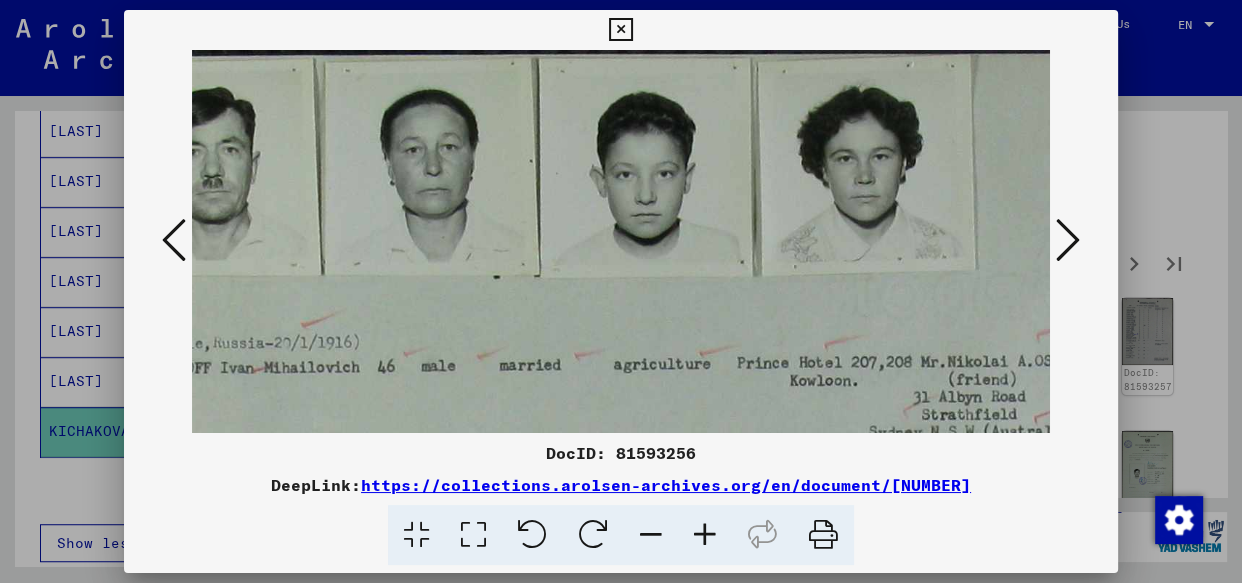 click at bounding box center [1068, 240] 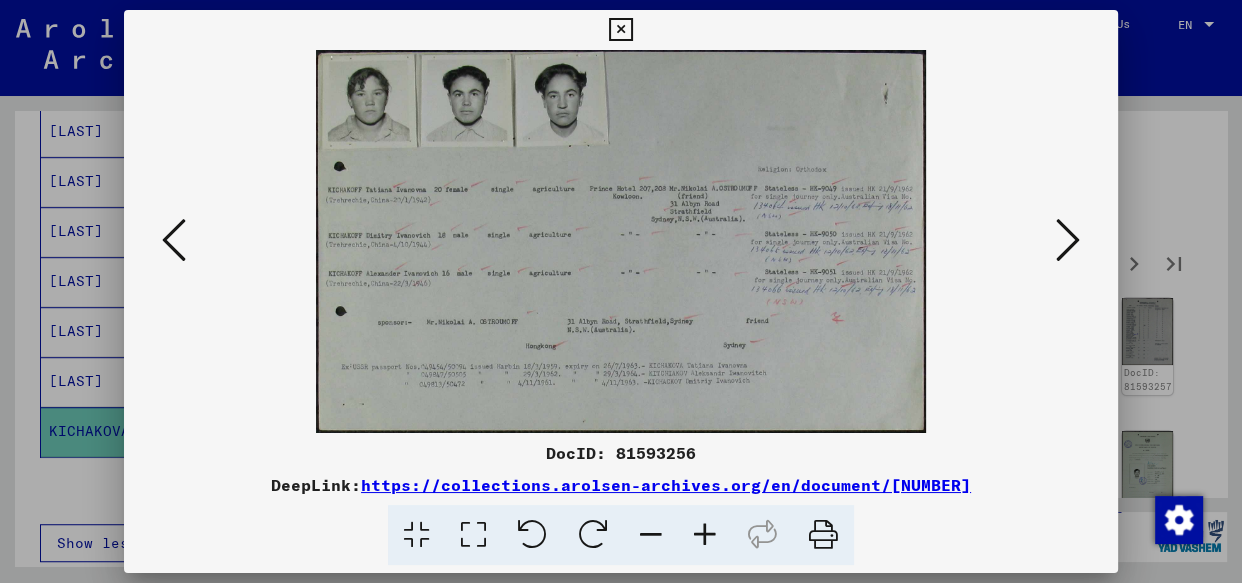 scroll, scrollTop: 0, scrollLeft: 0, axis: both 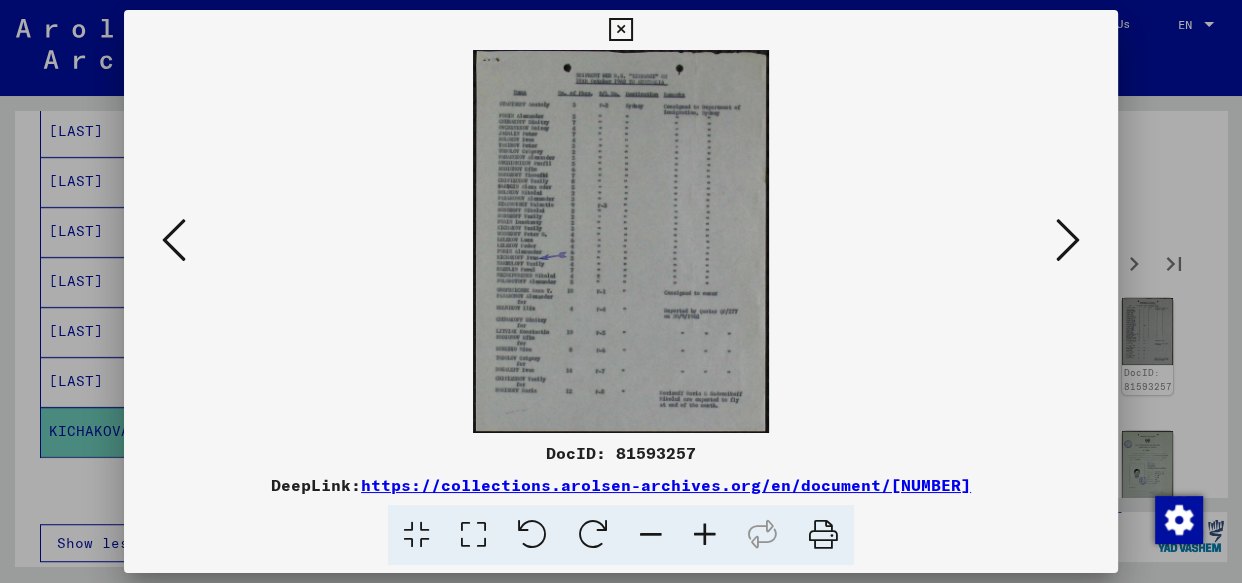 click at bounding box center (1068, 240) 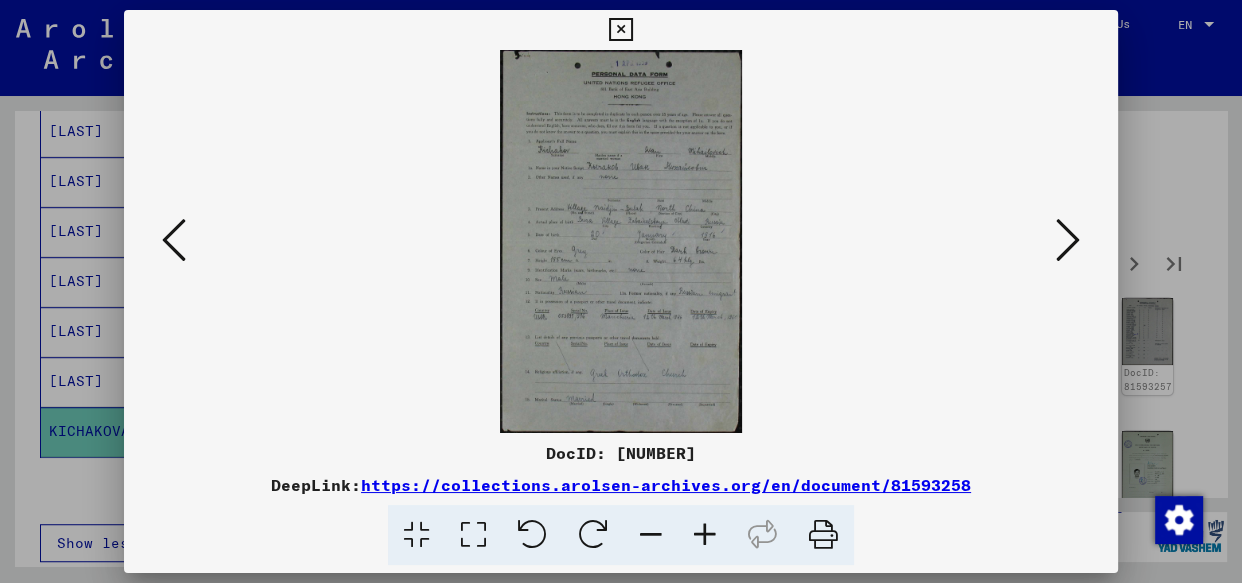 click at bounding box center [174, 240] 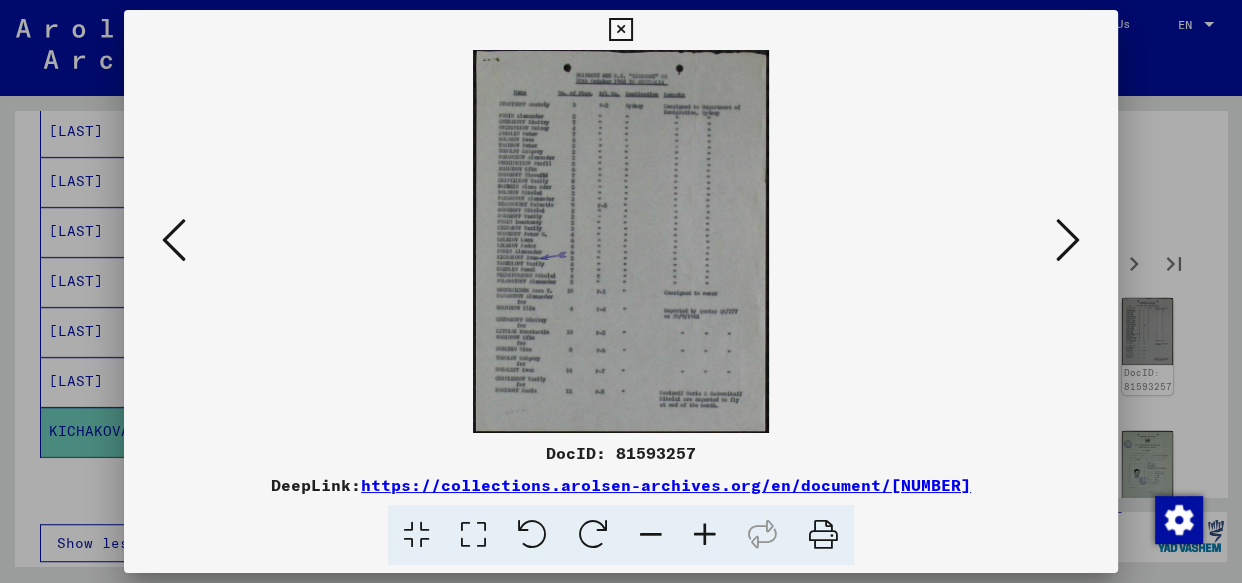 click at bounding box center (705, 535) 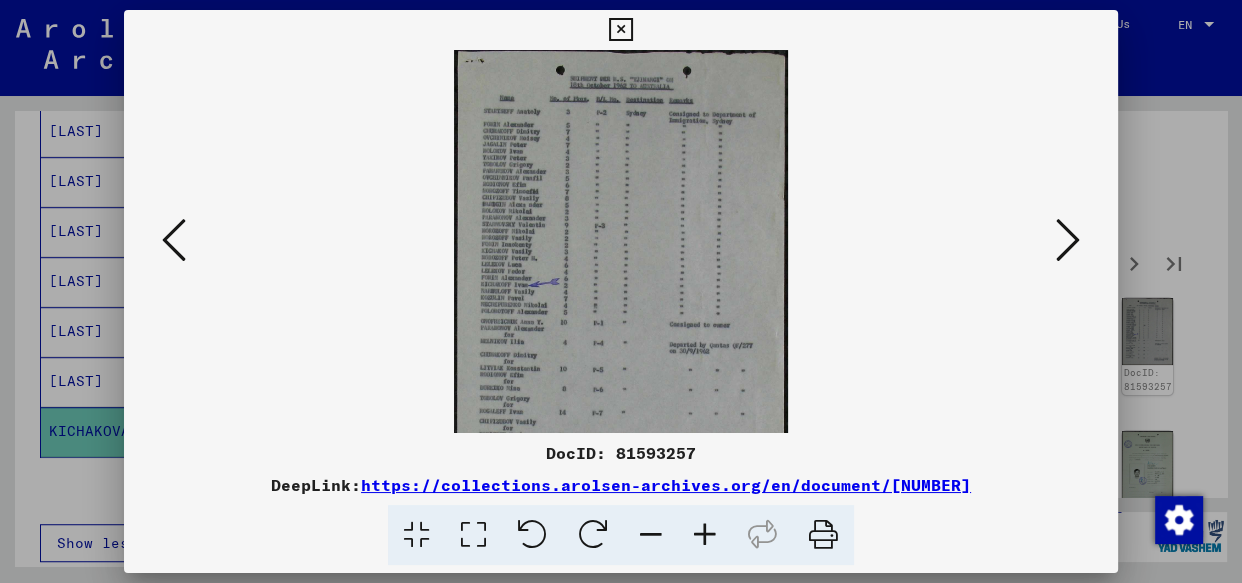 click at bounding box center (705, 535) 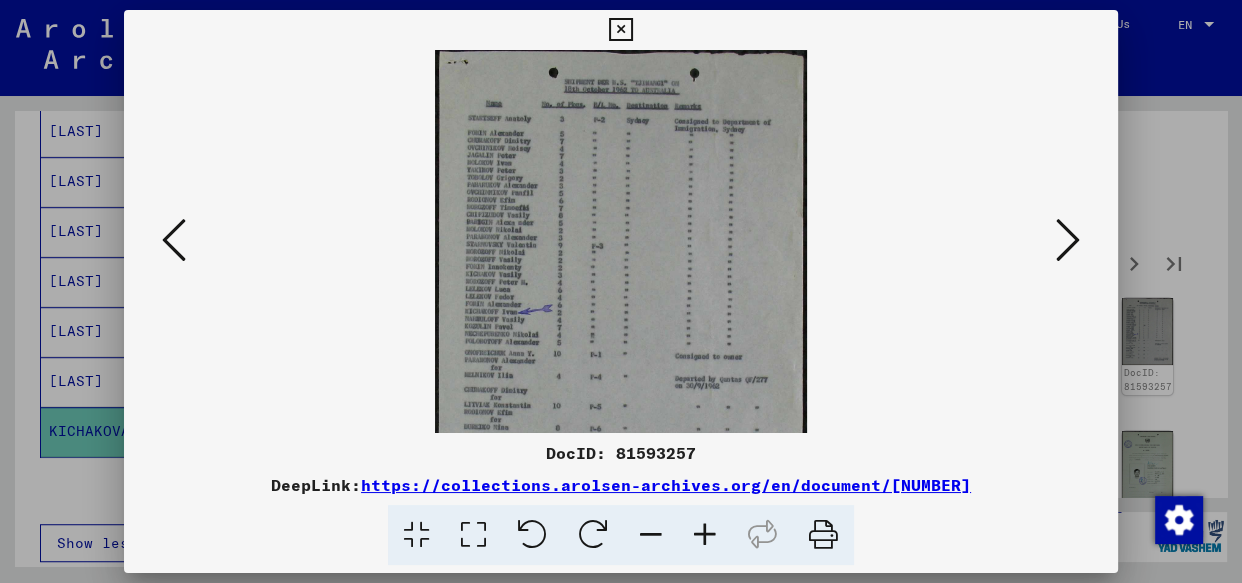 click at bounding box center [705, 535] 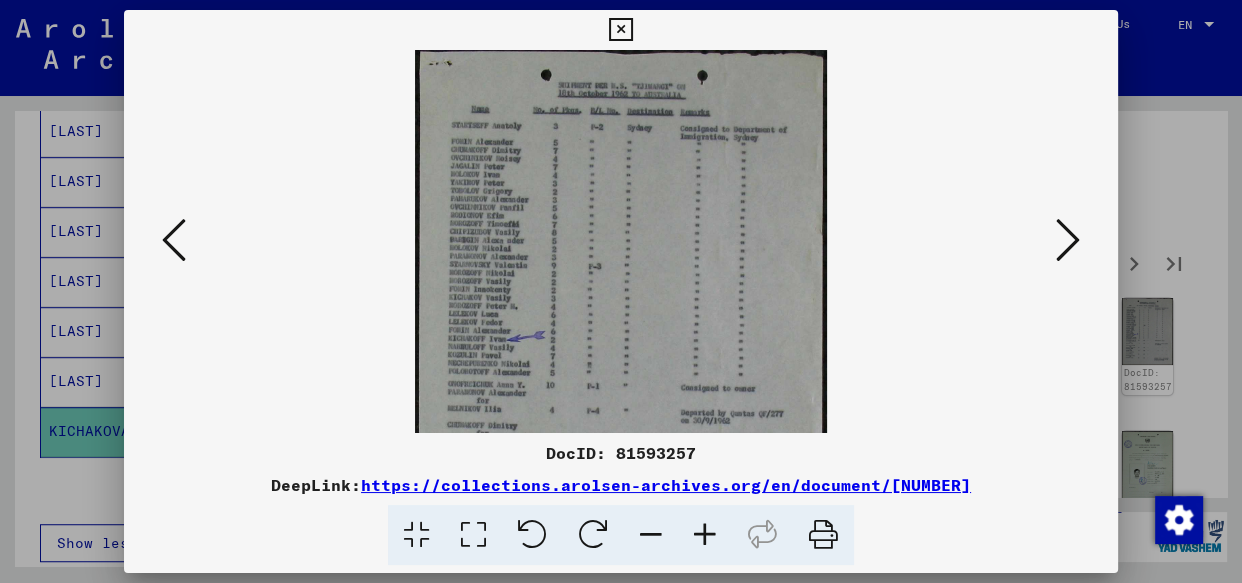 click at bounding box center (705, 535) 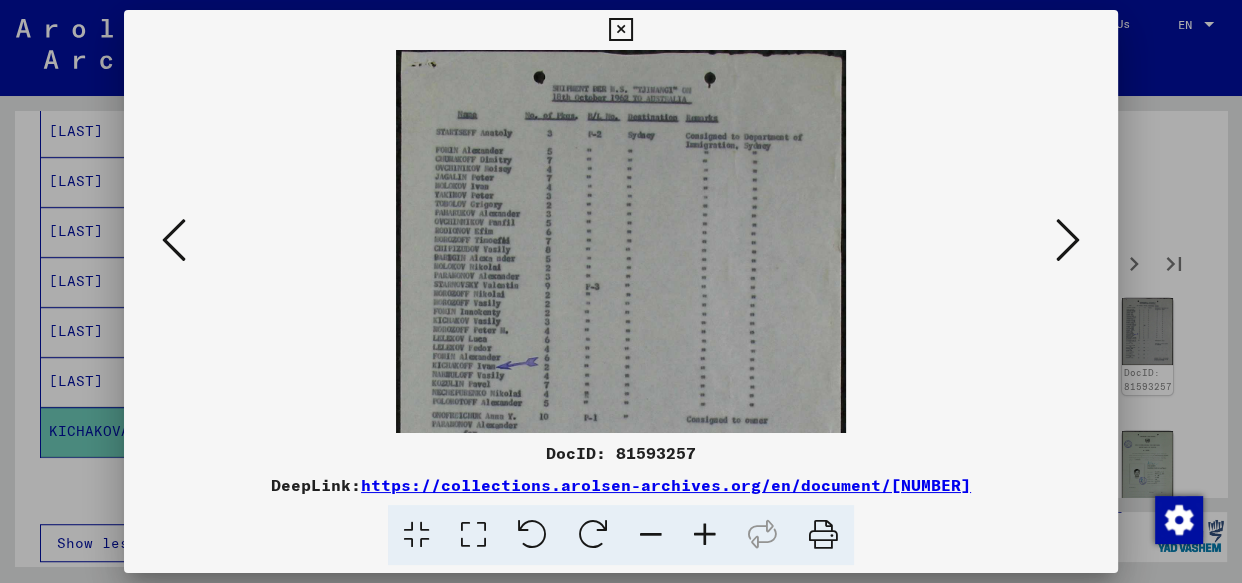 click at bounding box center (705, 535) 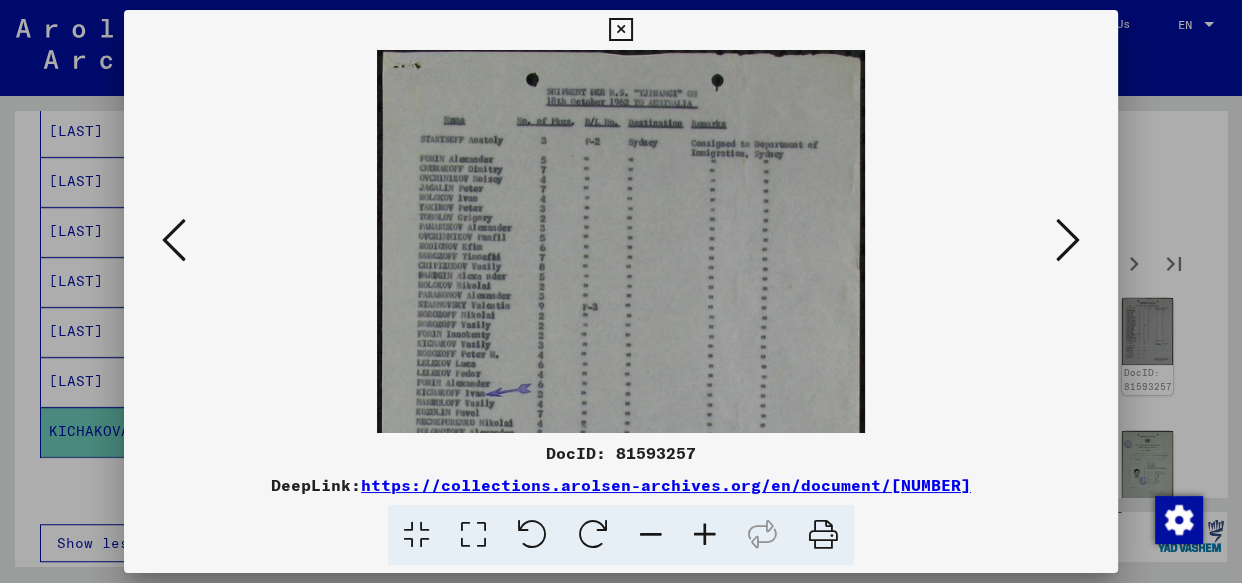 click at bounding box center (705, 535) 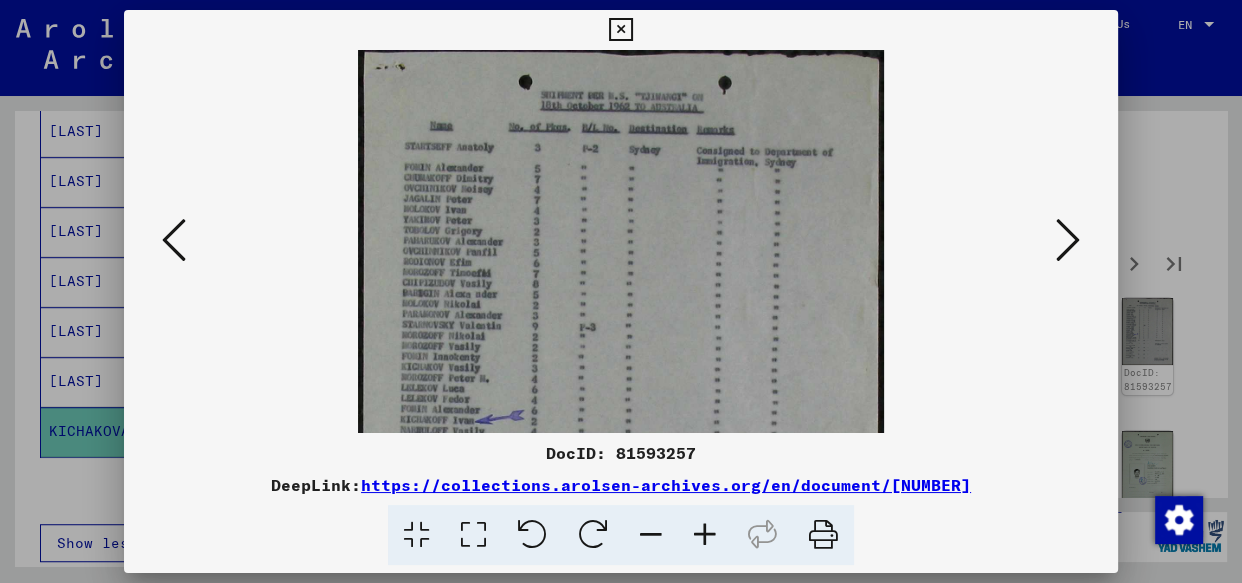 click at bounding box center [705, 535] 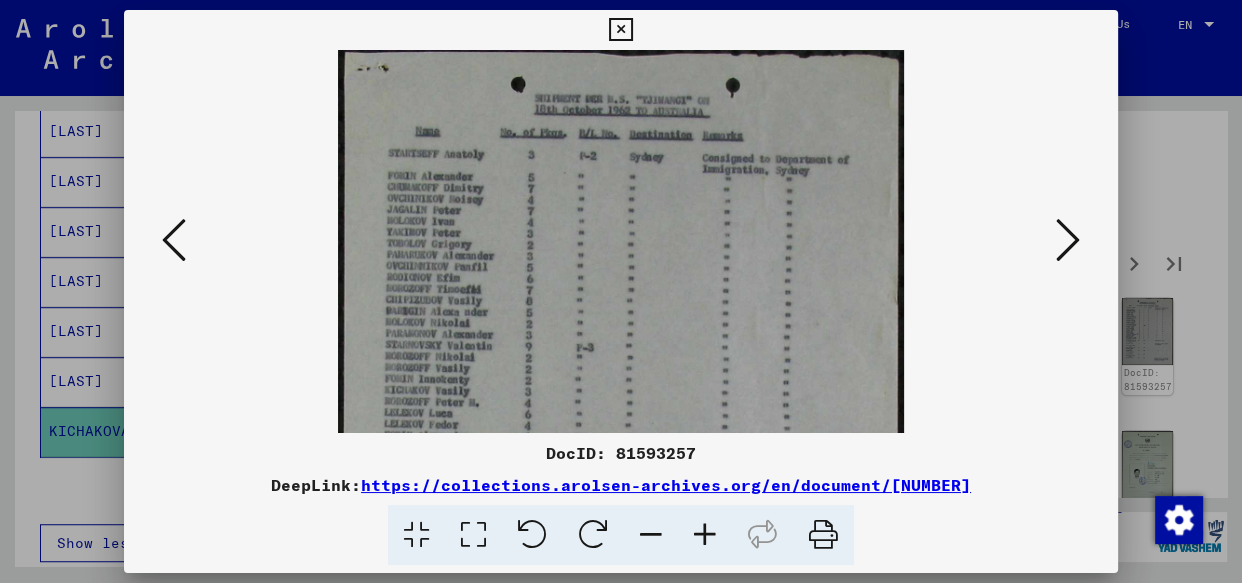 click at bounding box center [705, 535] 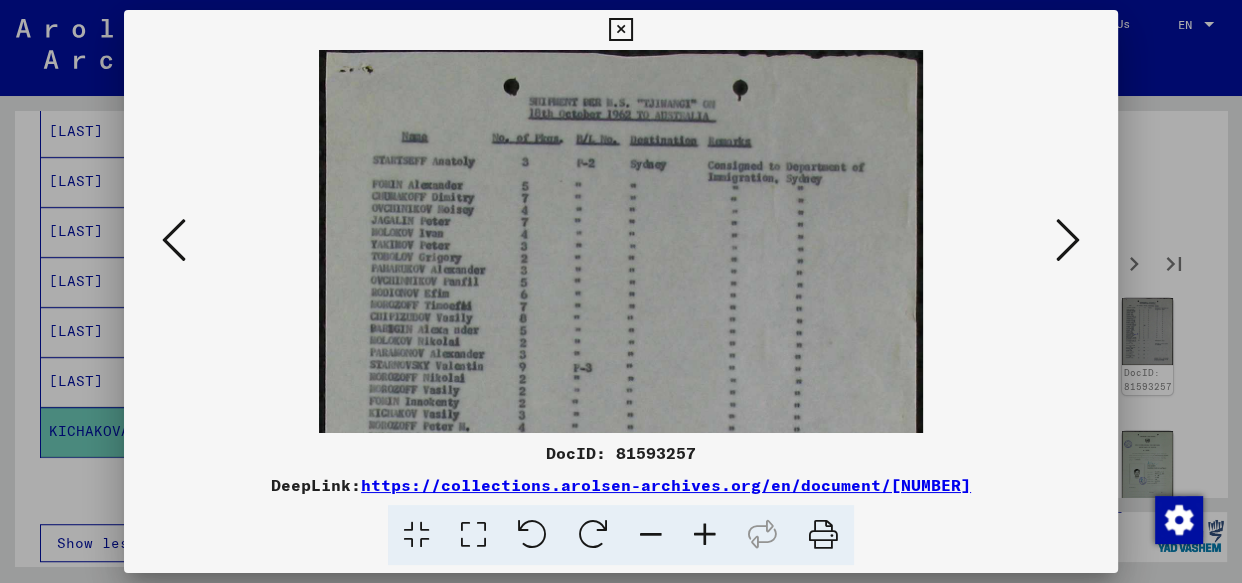 click at bounding box center (705, 535) 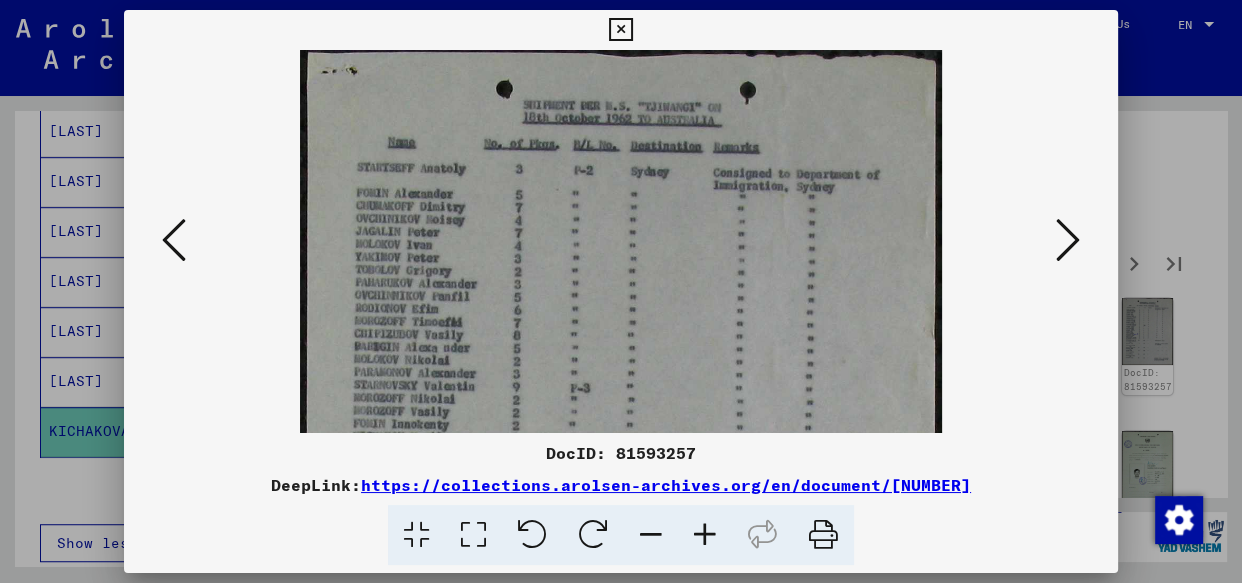 click at bounding box center (705, 535) 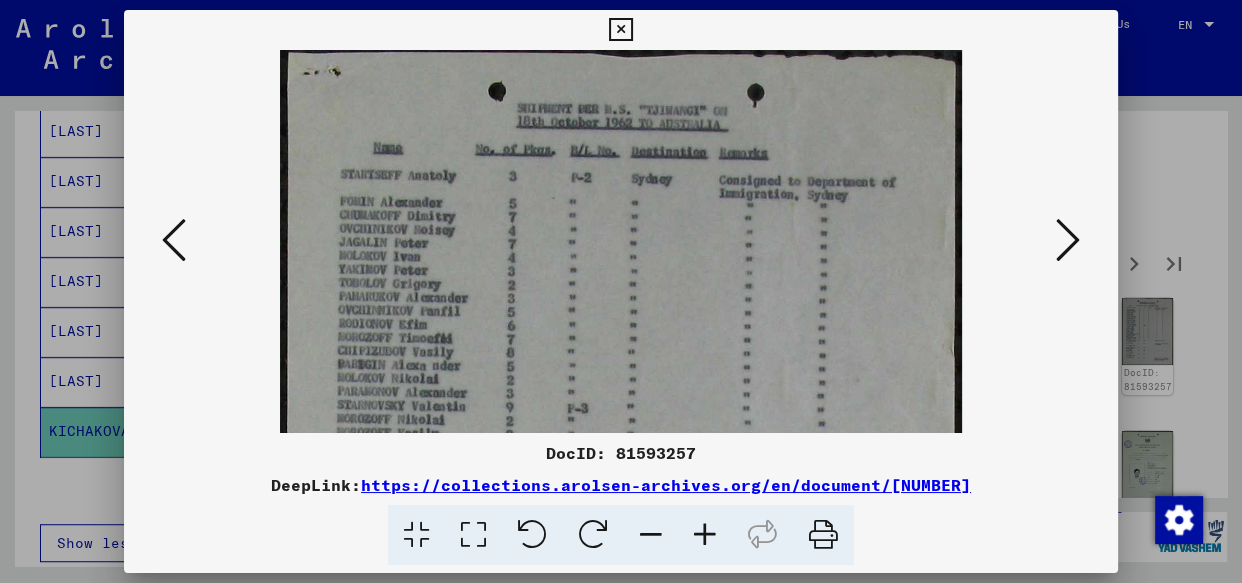 click at bounding box center [705, 535] 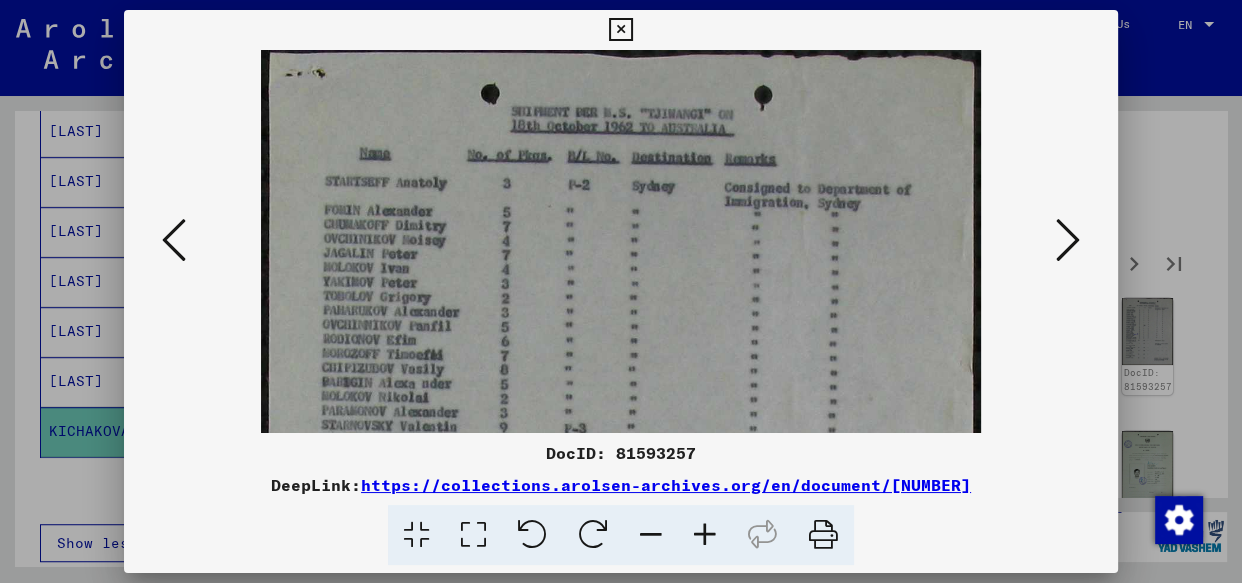 click at bounding box center (705, 535) 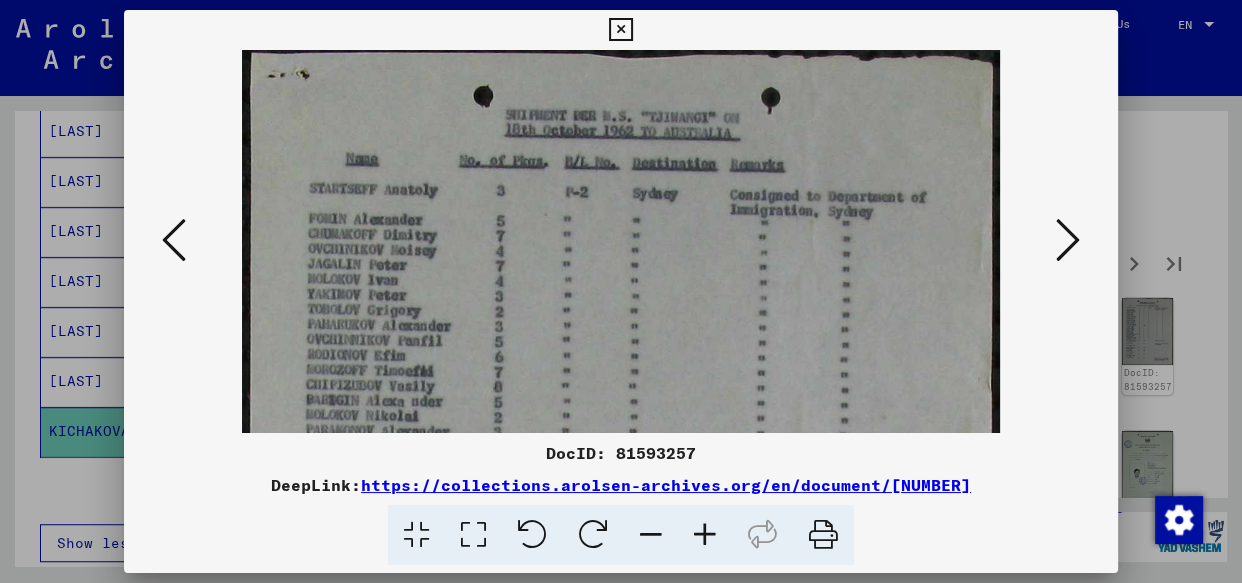 click at bounding box center (705, 535) 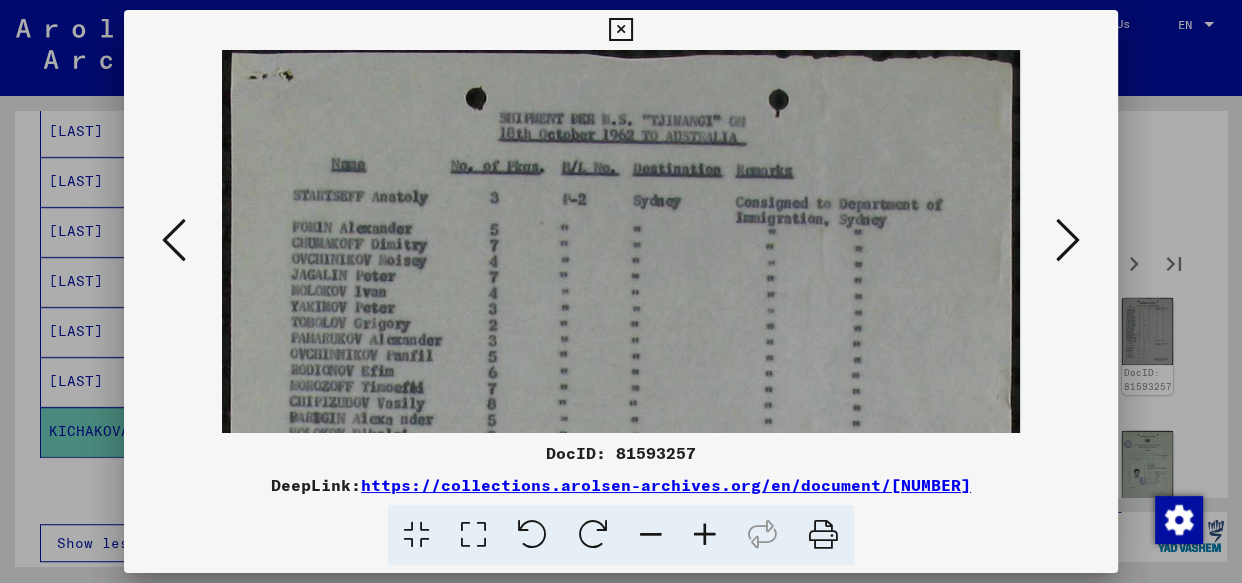 click at bounding box center (705, 535) 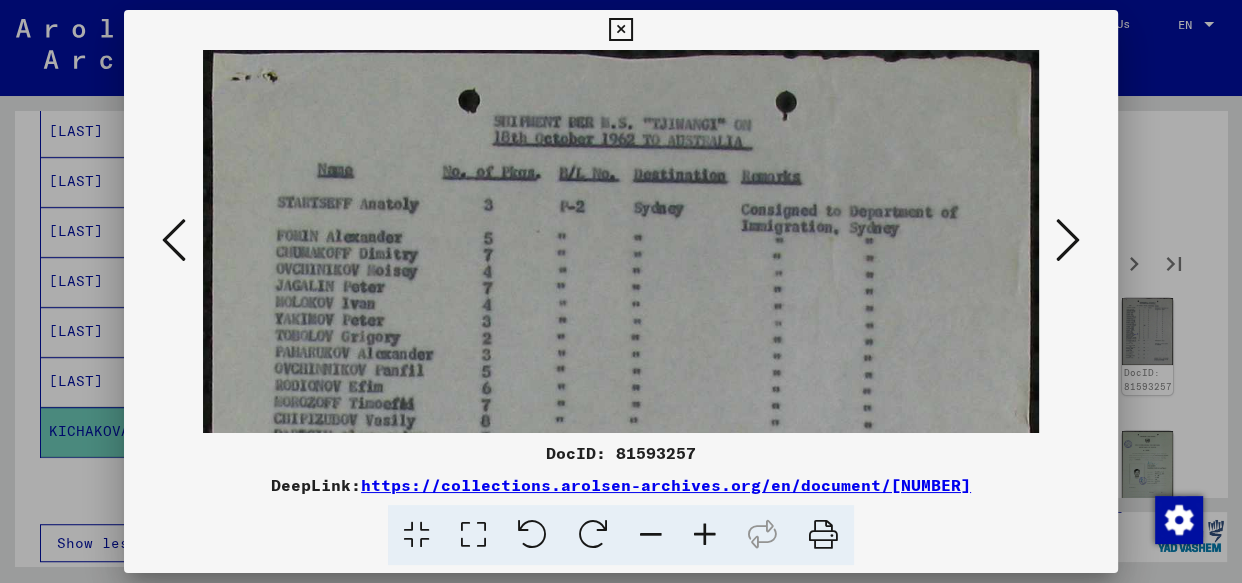 click at bounding box center (705, 535) 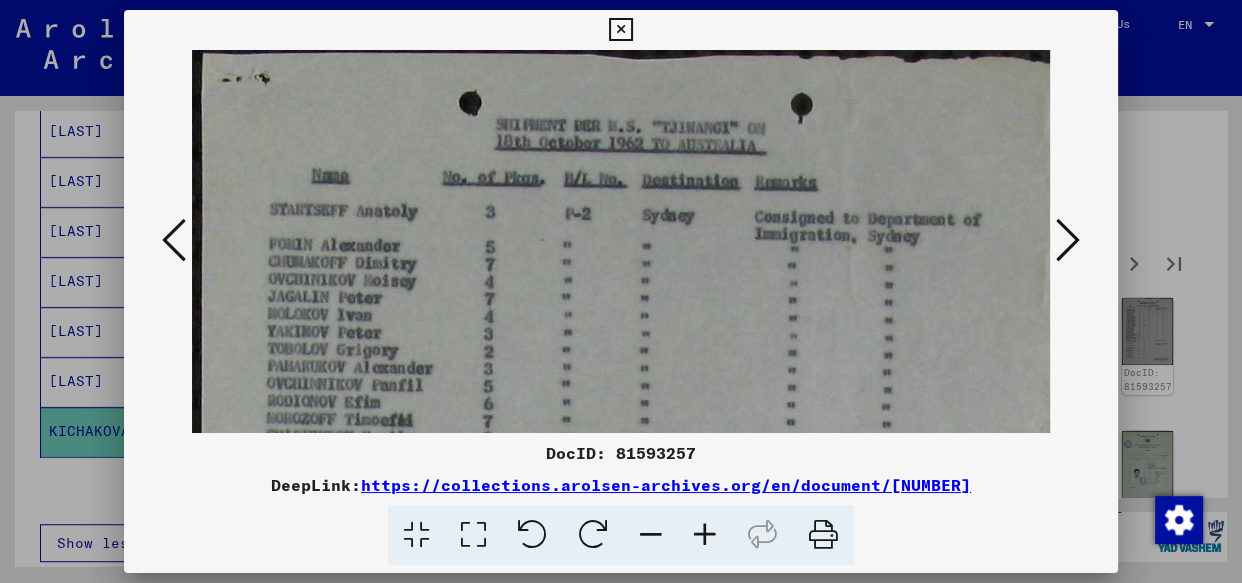 click at bounding box center (705, 535) 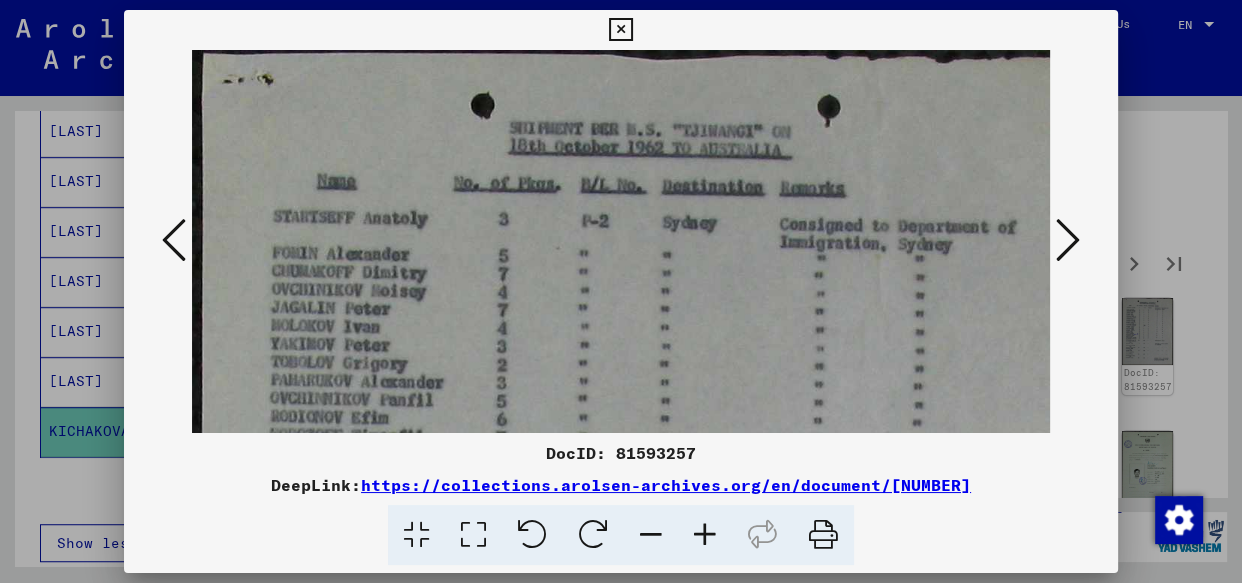 click at bounding box center (705, 535) 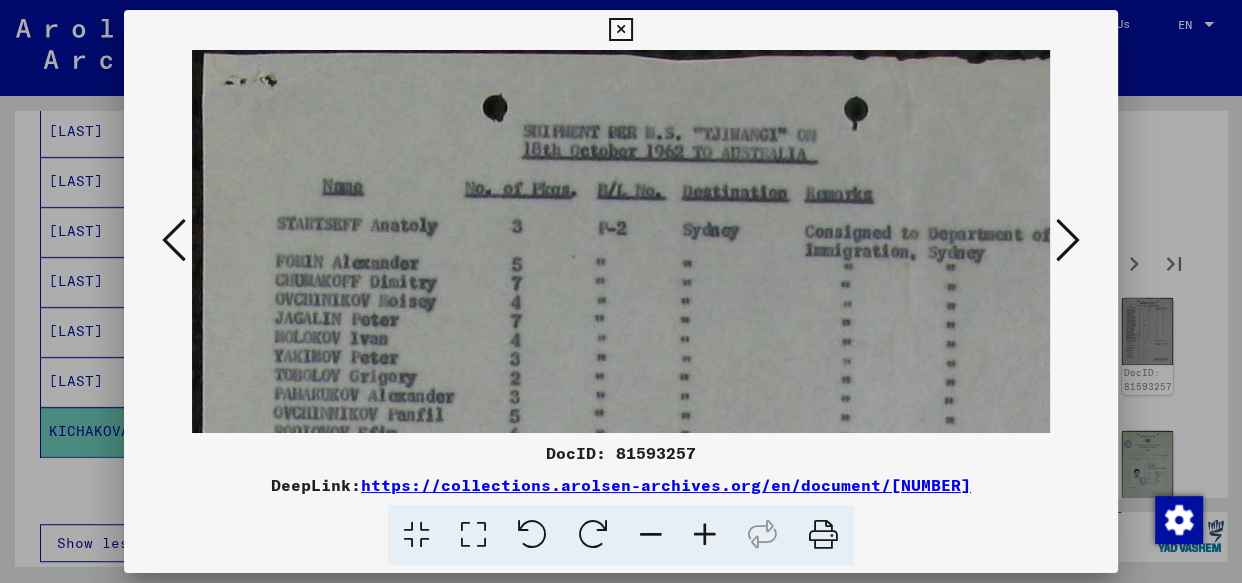 click at bounding box center [705, 535] 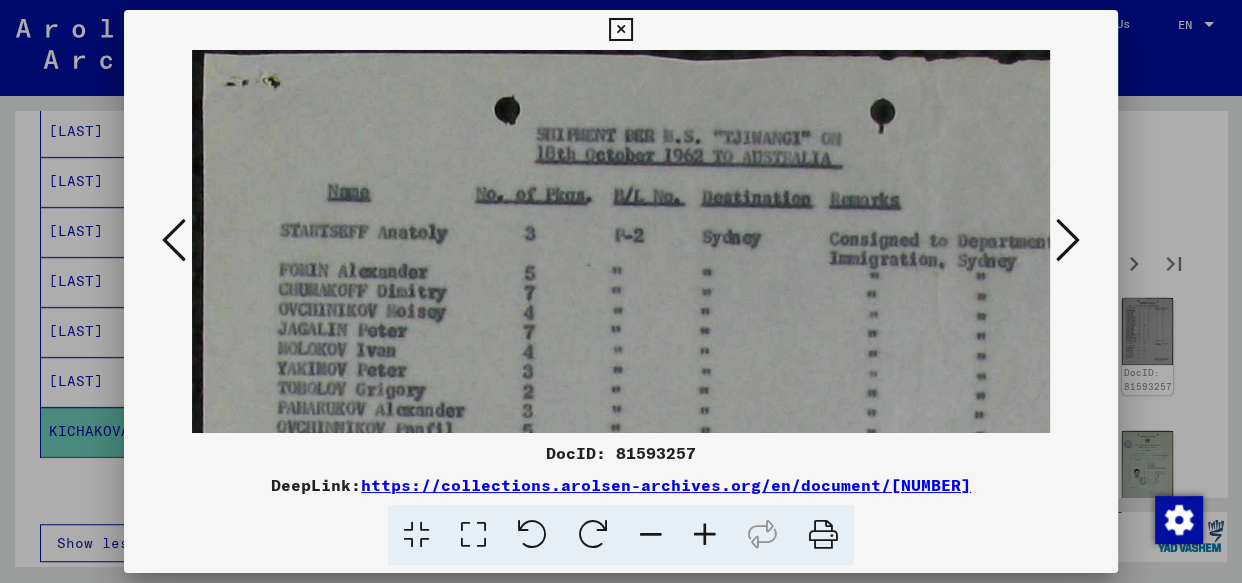 click at bounding box center (705, 535) 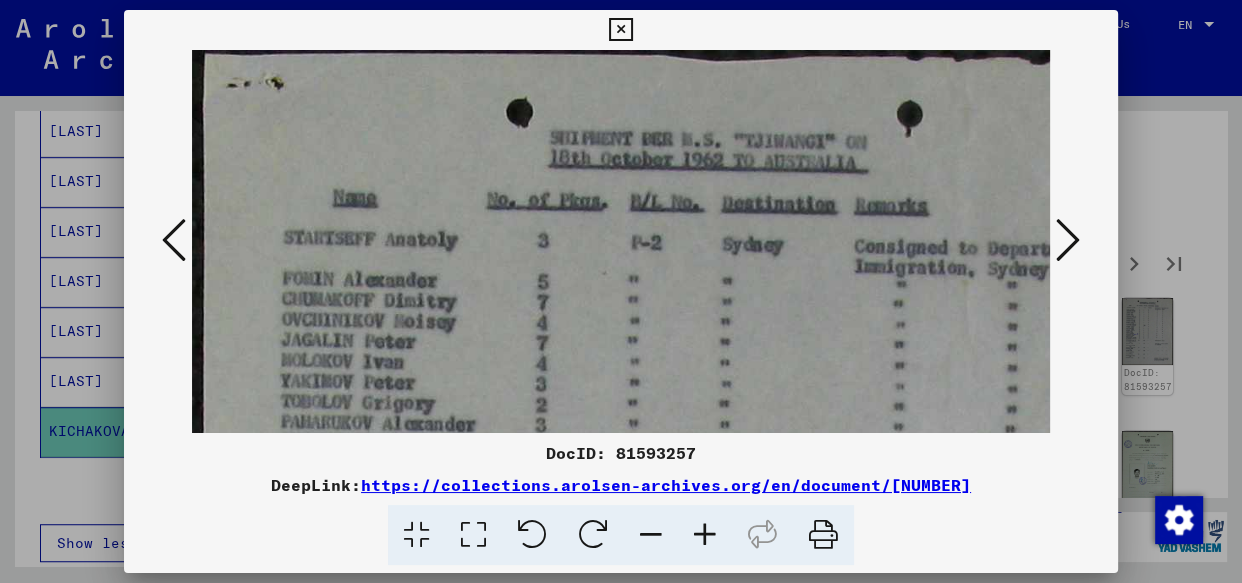 click at bounding box center [705, 535] 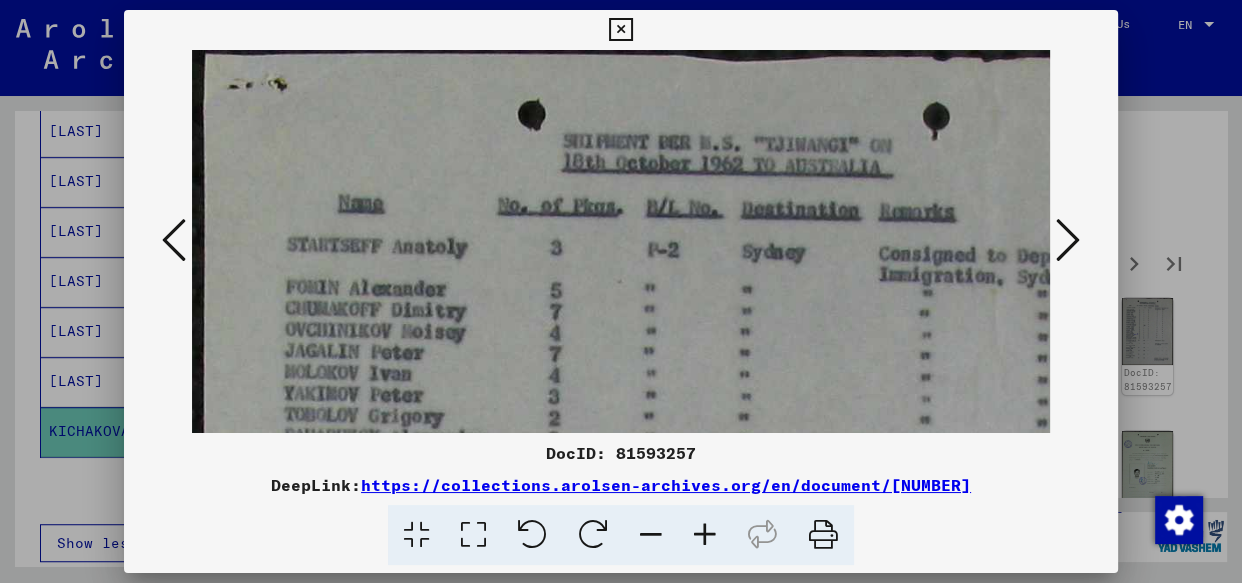 click at bounding box center [705, 535] 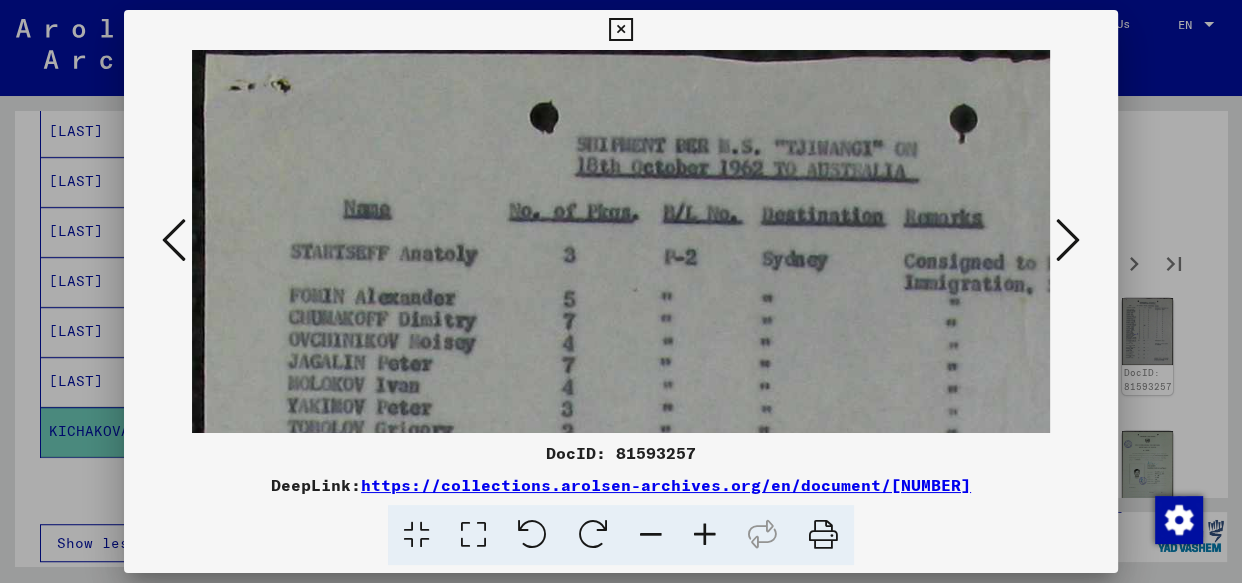 click at bounding box center (1068, 240) 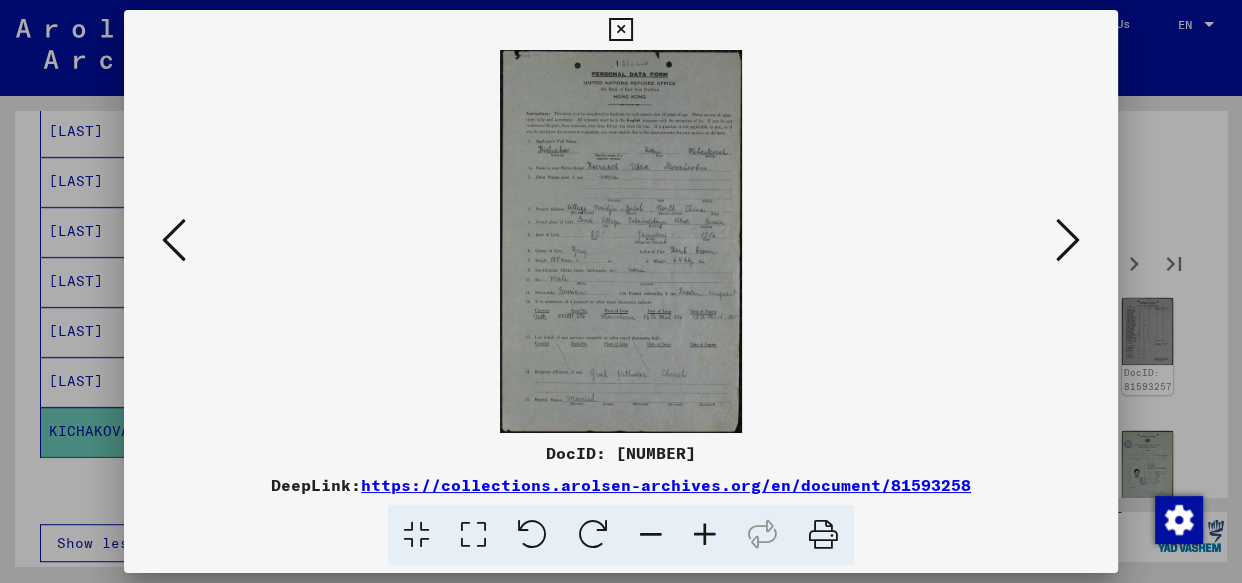 click at bounding box center (705, 535) 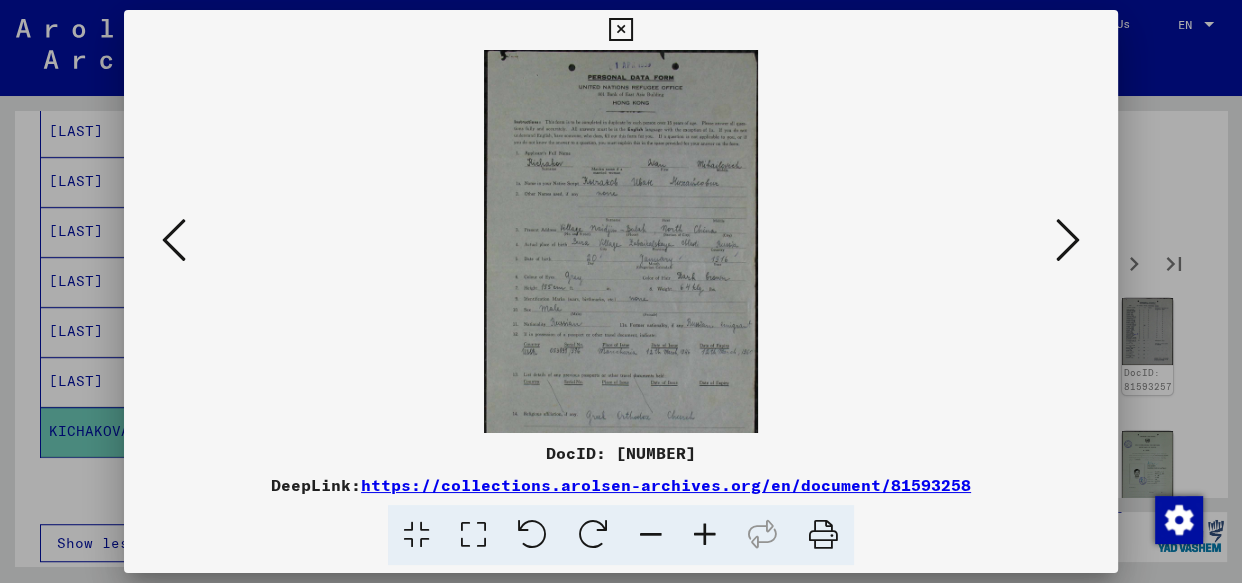 click at bounding box center (705, 535) 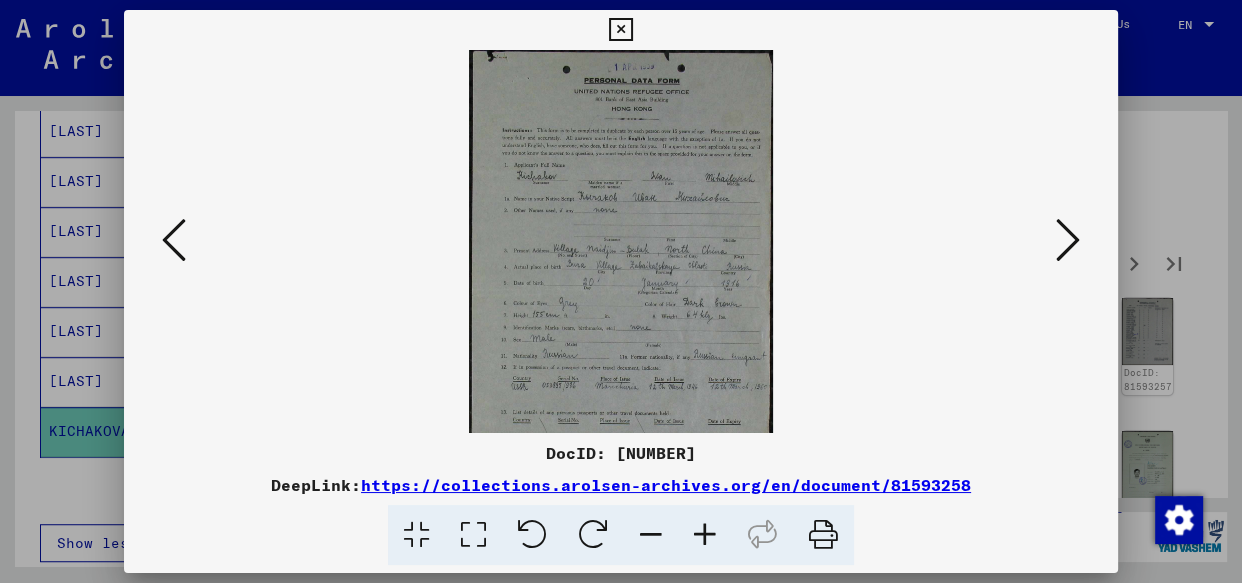 click at bounding box center (705, 535) 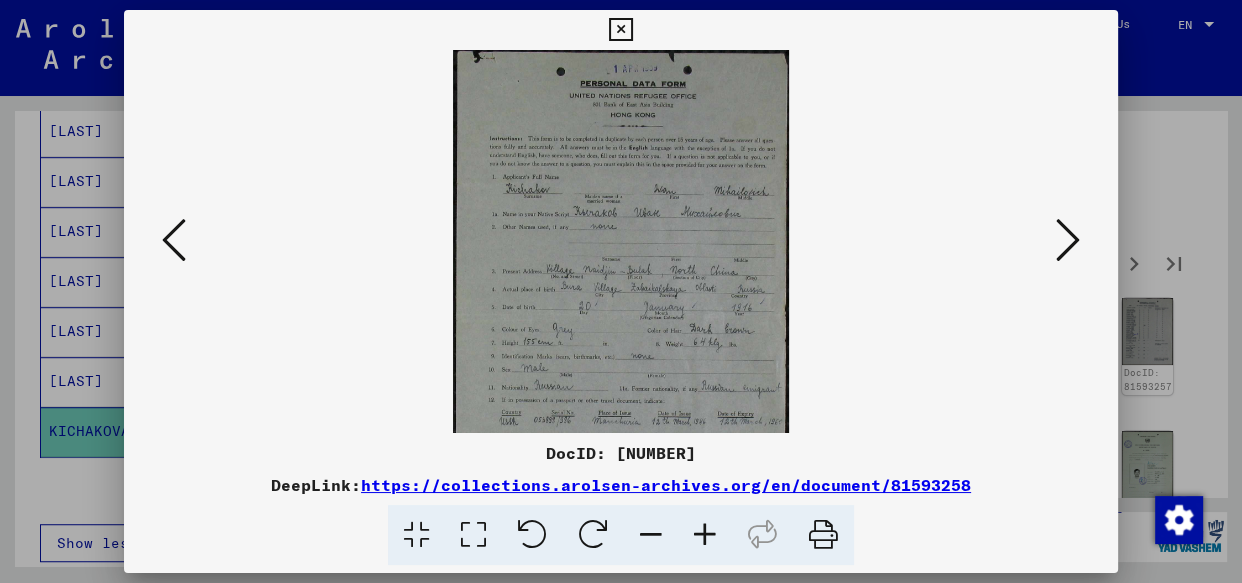 click at bounding box center [705, 535] 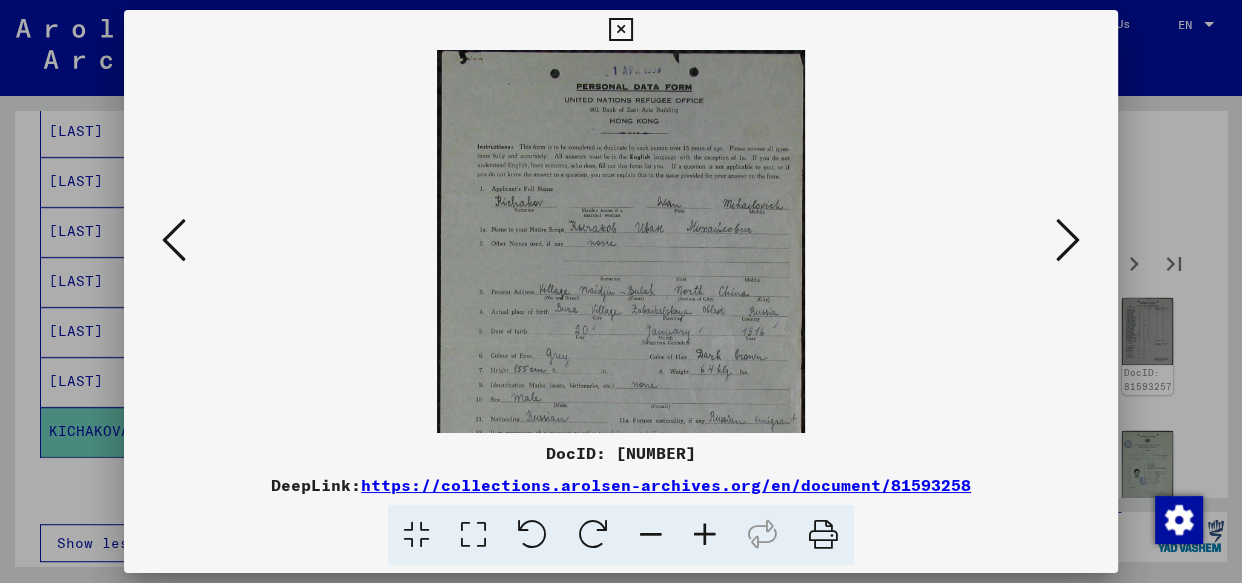 click at bounding box center [705, 535] 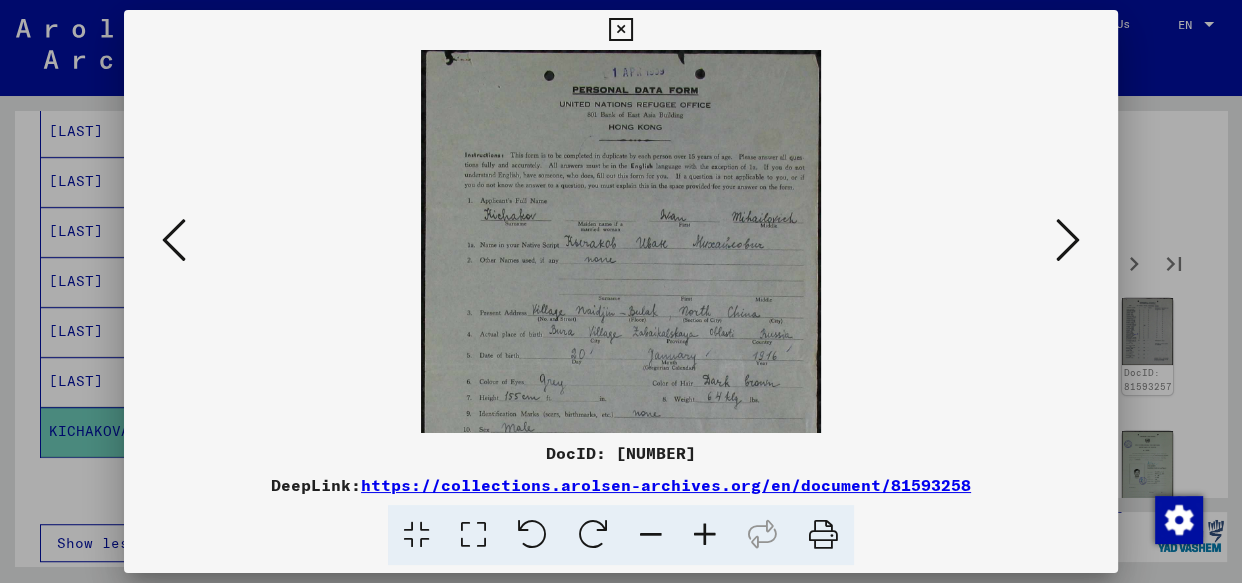 click at bounding box center [705, 535] 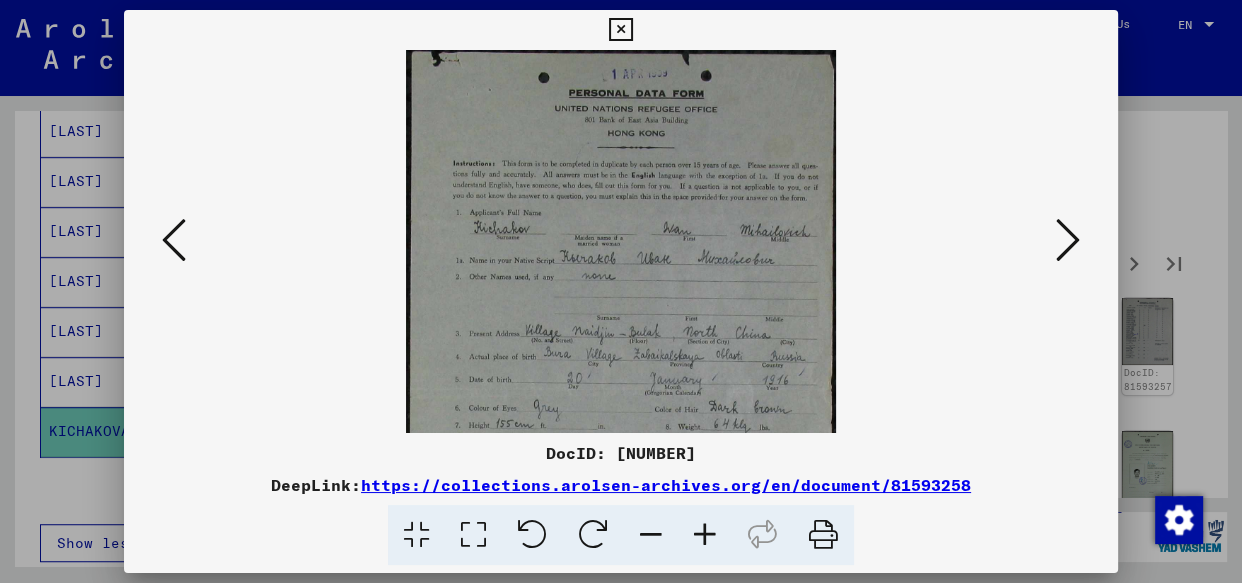 click at bounding box center [705, 535] 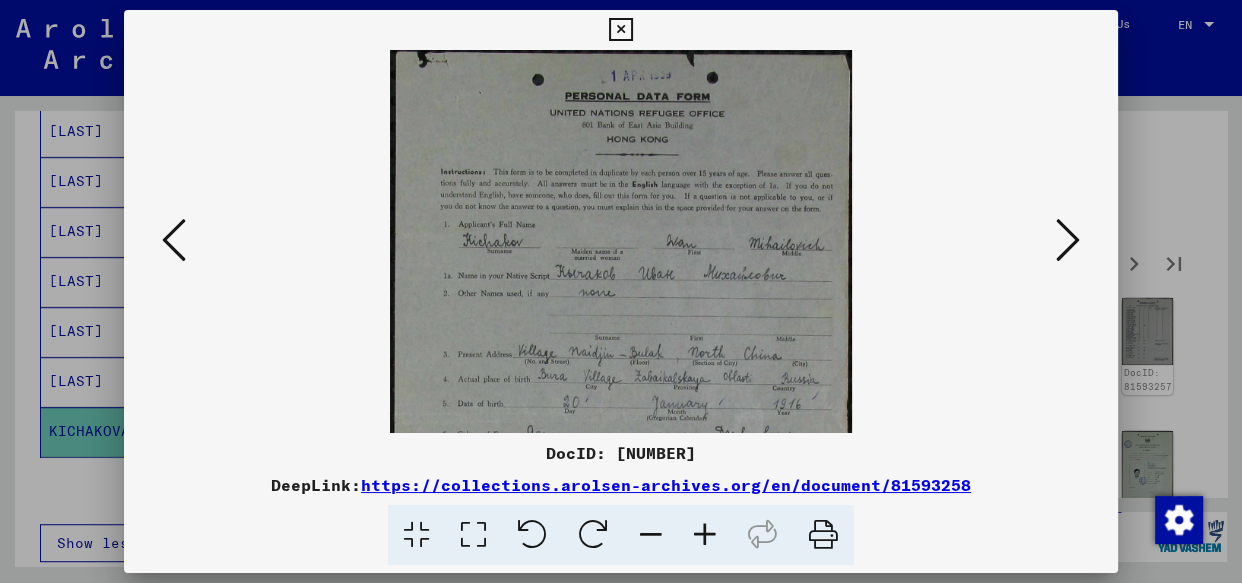 click at bounding box center (705, 535) 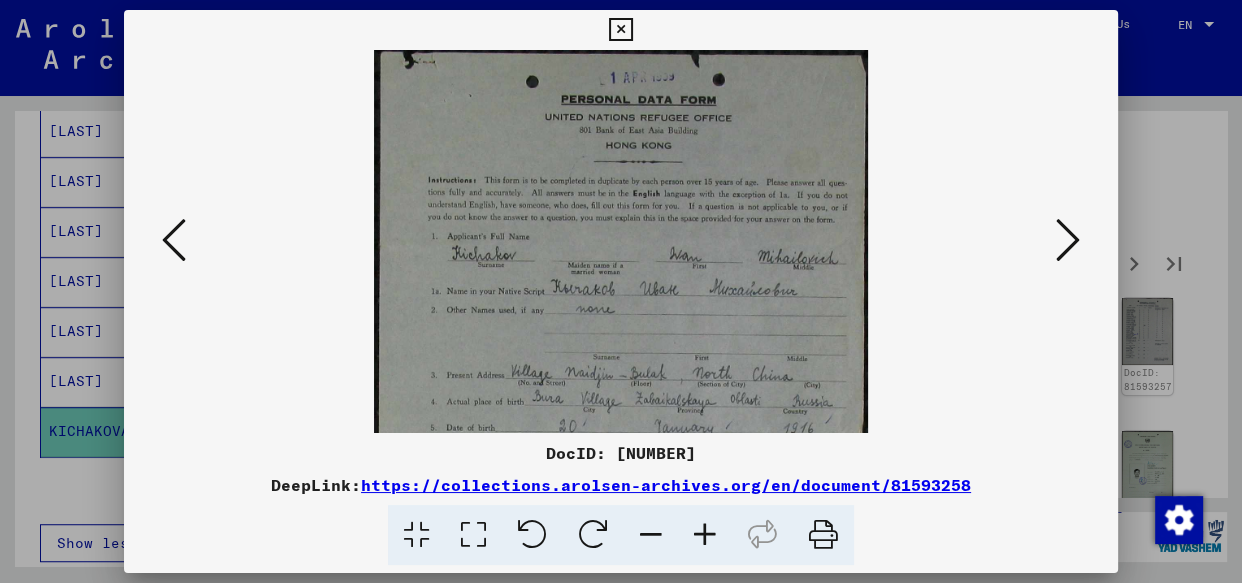 click at bounding box center (705, 535) 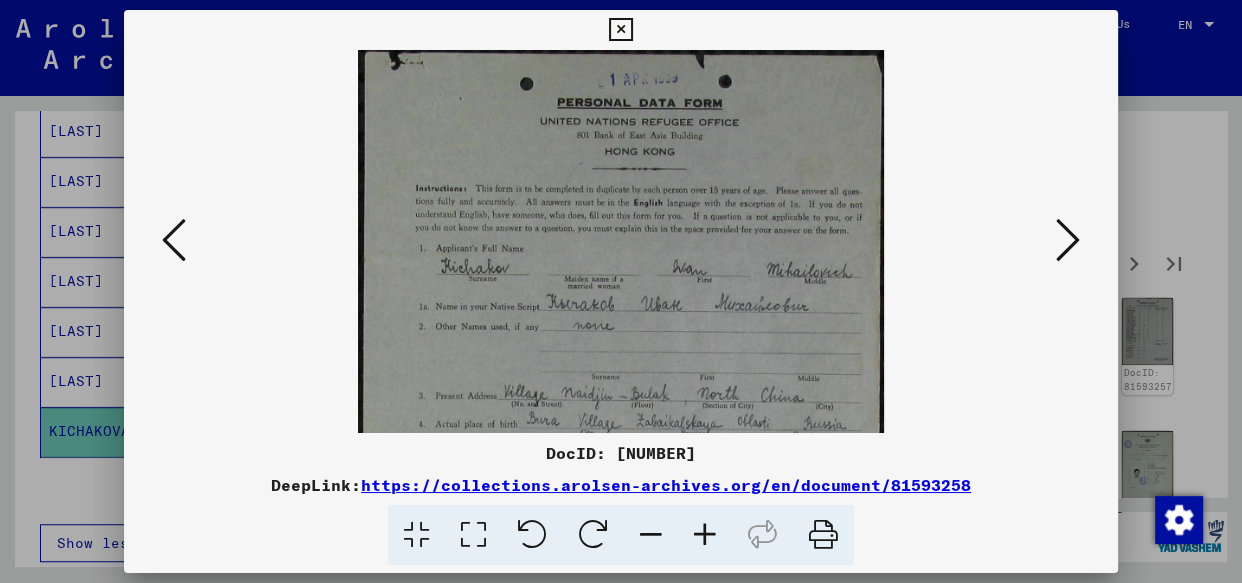 click at bounding box center [705, 535] 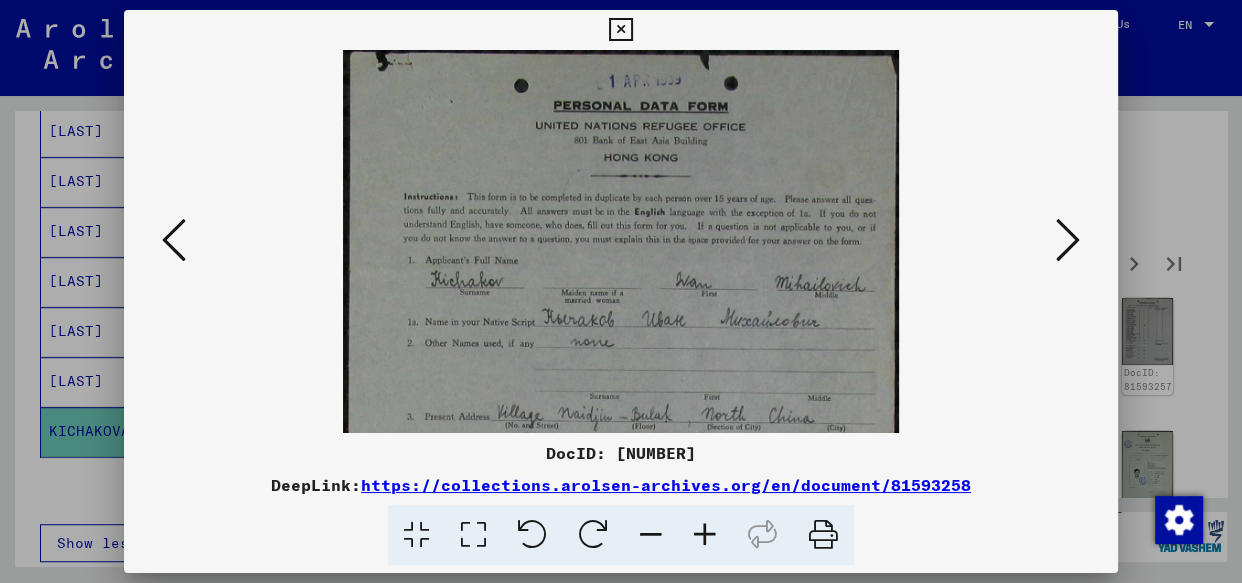 click at bounding box center [705, 535] 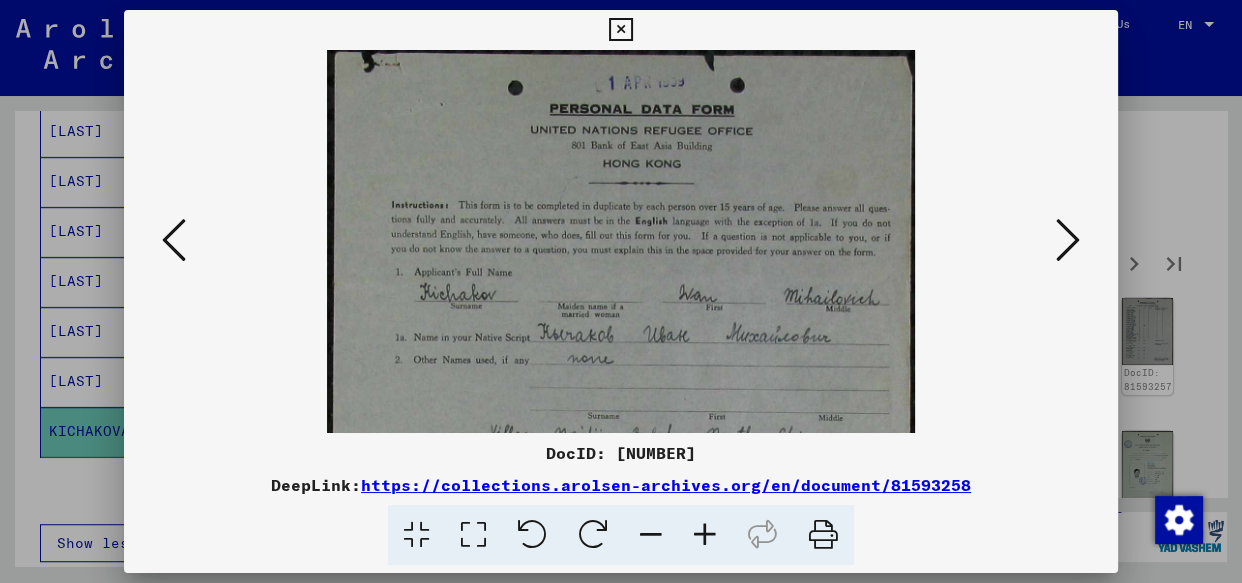 click at bounding box center [705, 535] 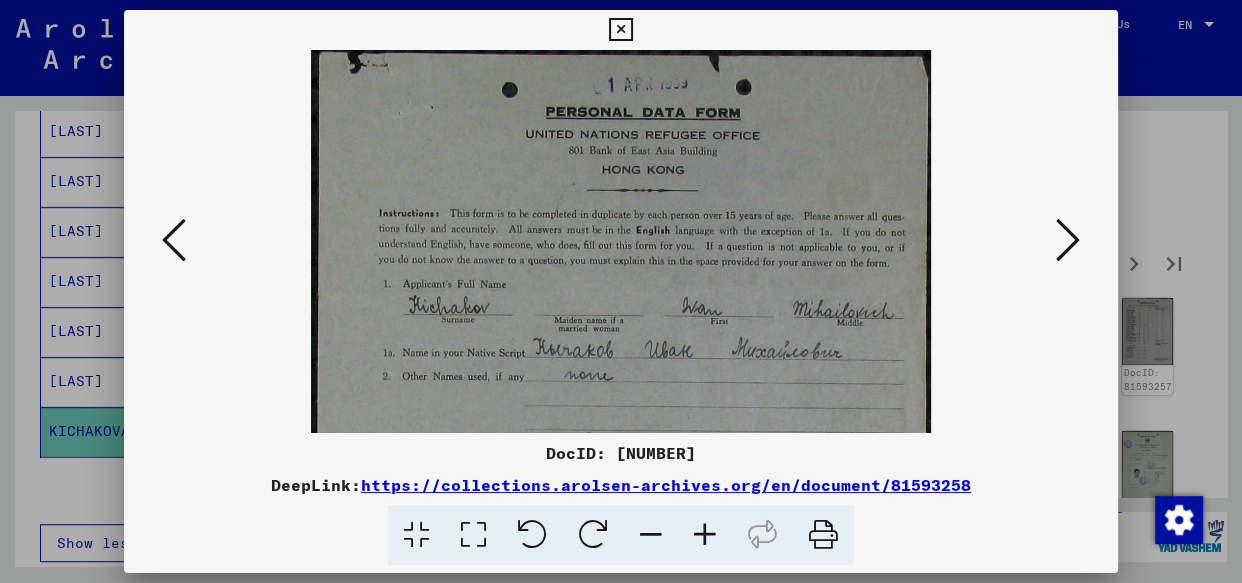 click at bounding box center [705, 535] 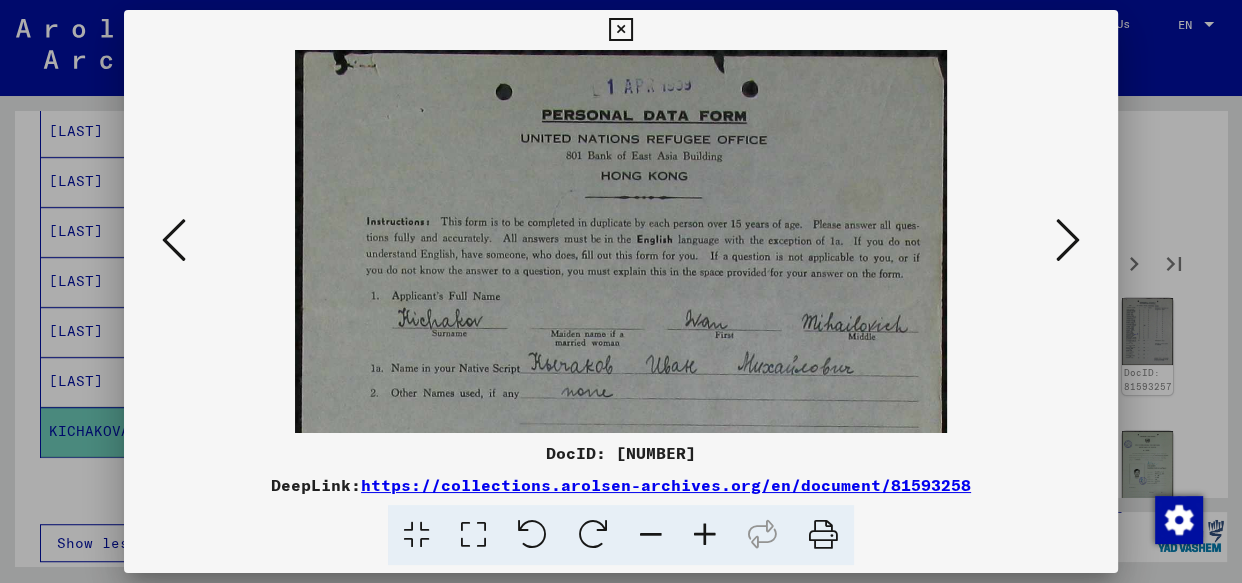 click at bounding box center [705, 535] 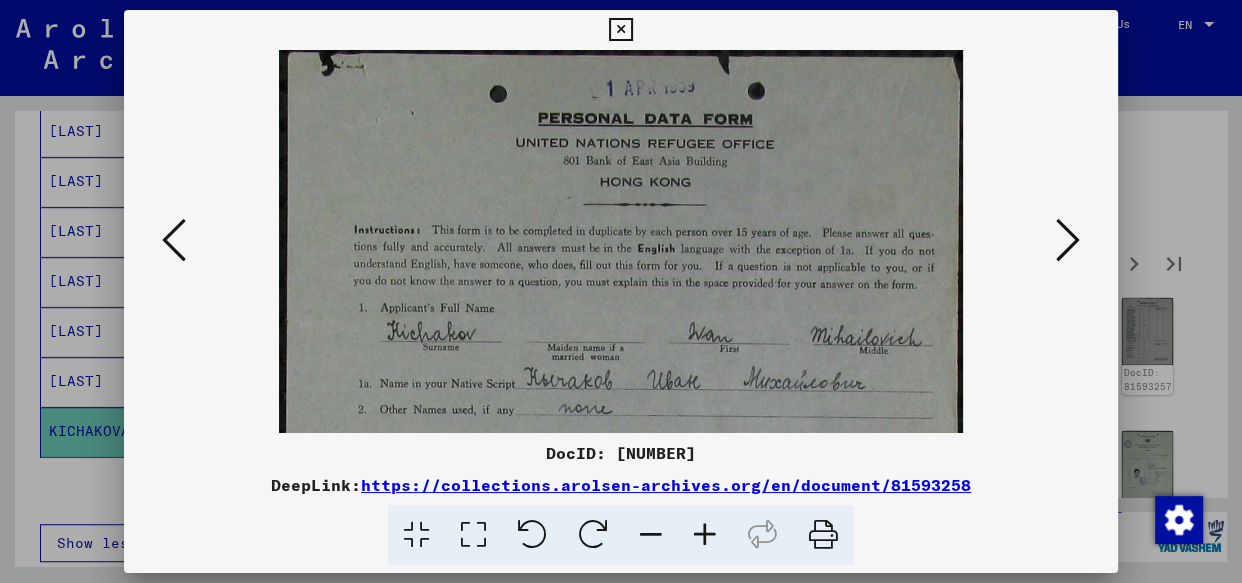 click at bounding box center (705, 535) 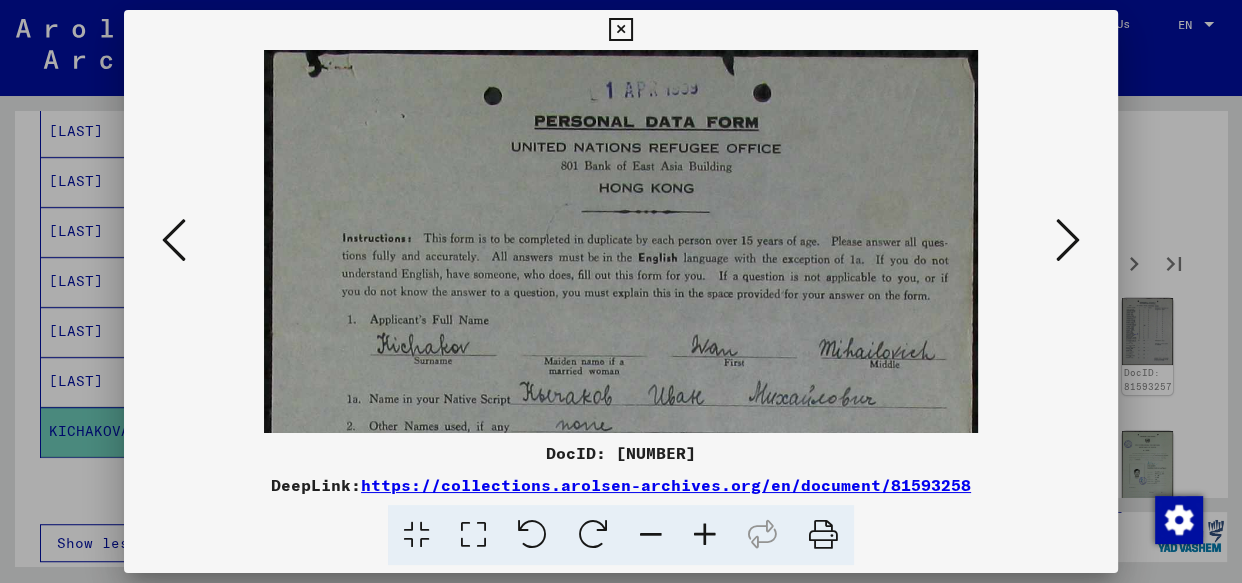 click at bounding box center [705, 535] 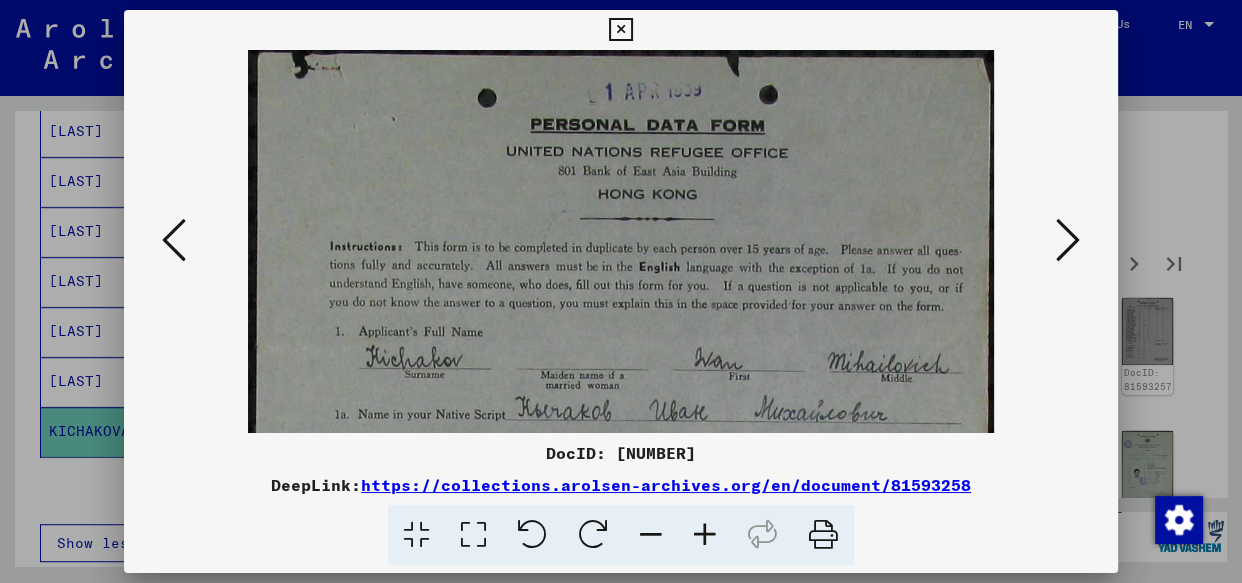 click at bounding box center [705, 535] 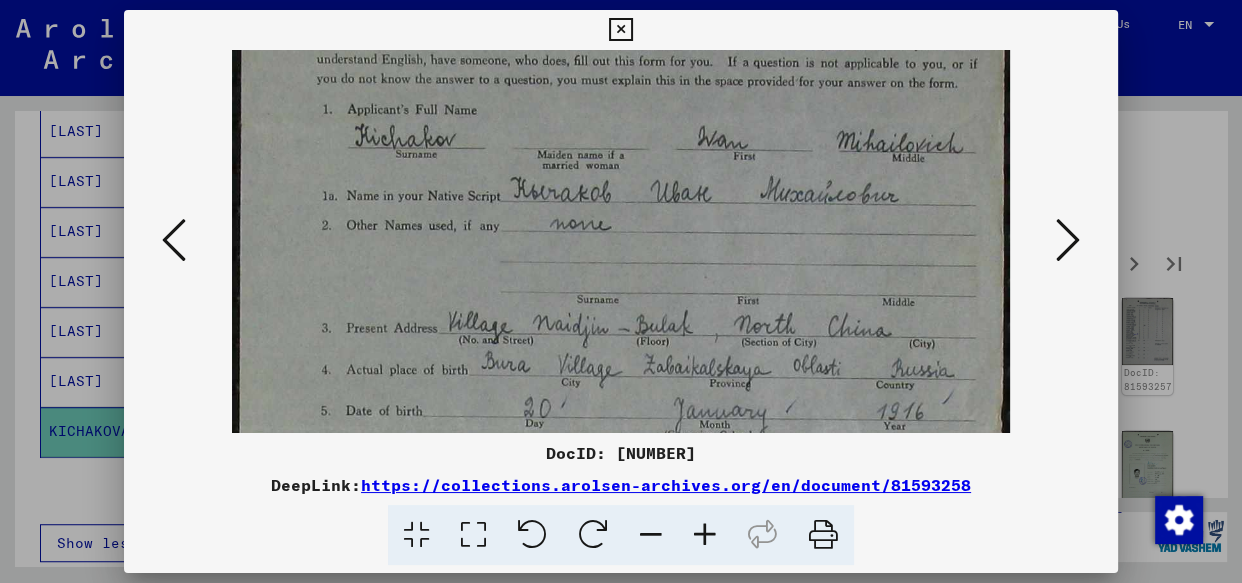 drag, startPoint x: 622, startPoint y: 365, endPoint x: 616, endPoint y: 101, distance: 264.06818 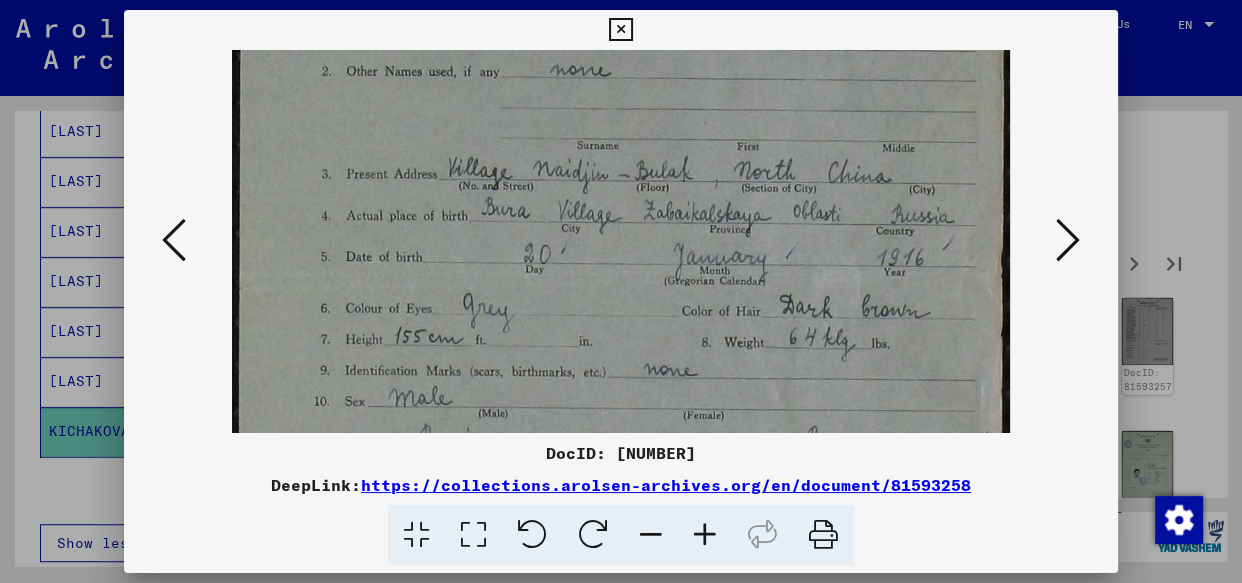 drag, startPoint x: 518, startPoint y: 217, endPoint x: 486, endPoint y: 78, distance: 142.6359 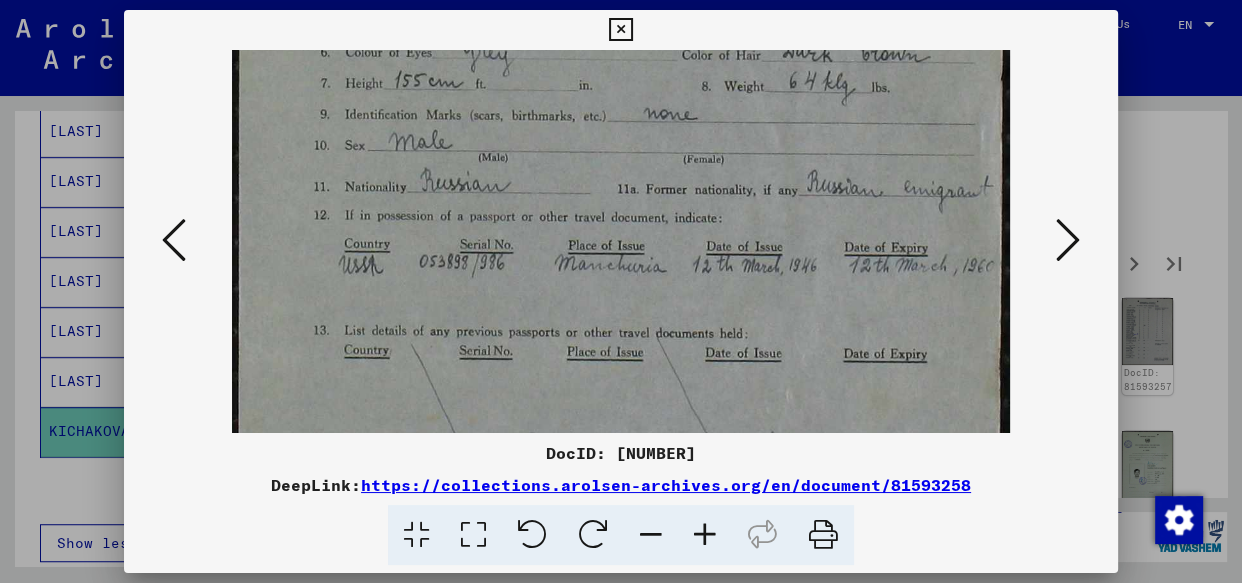 drag, startPoint x: 585, startPoint y: 297, endPoint x: 525, endPoint y: 18, distance: 285.3787 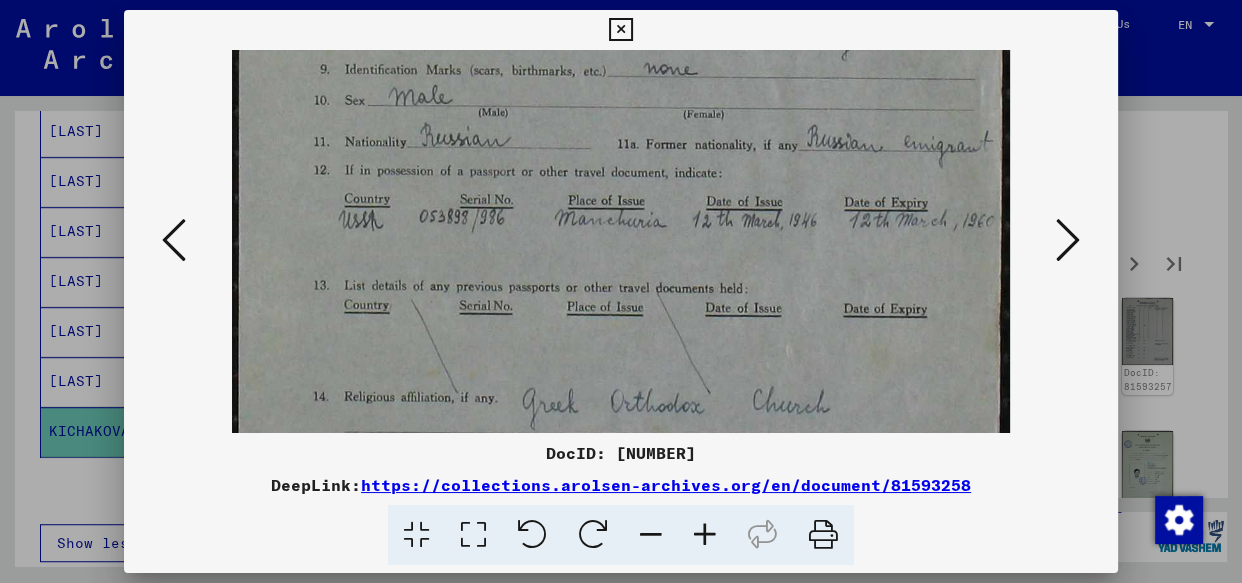 scroll, scrollTop: 850, scrollLeft: 0, axis: vertical 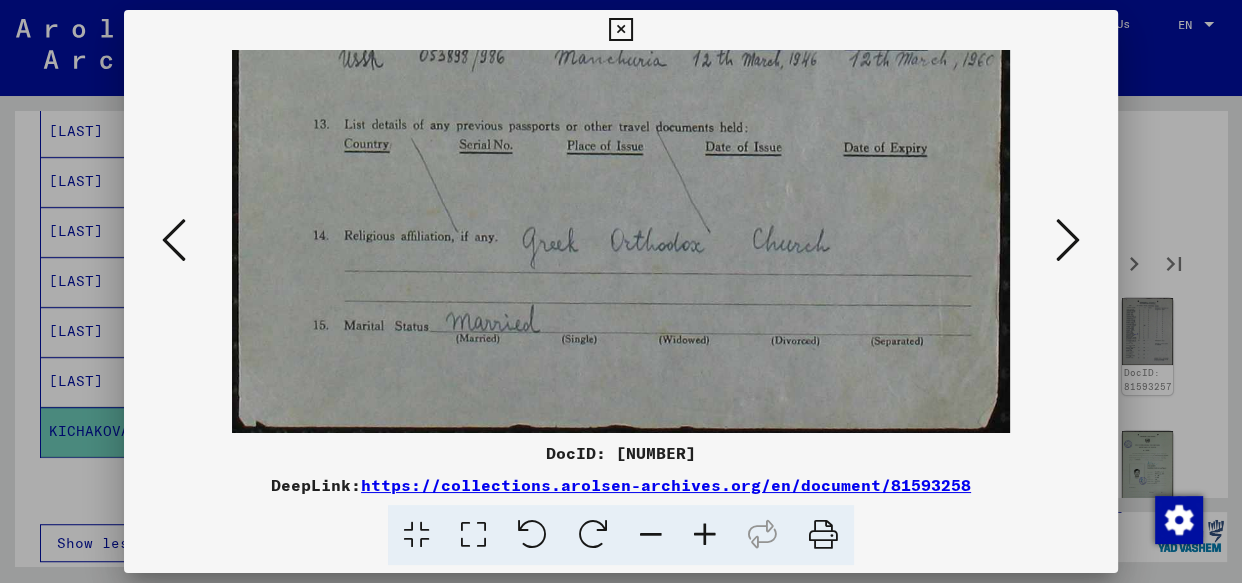 drag, startPoint x: 524, startPoint y: 173, endPoint x: 520, endPoint y: 88, distance: 85.09406 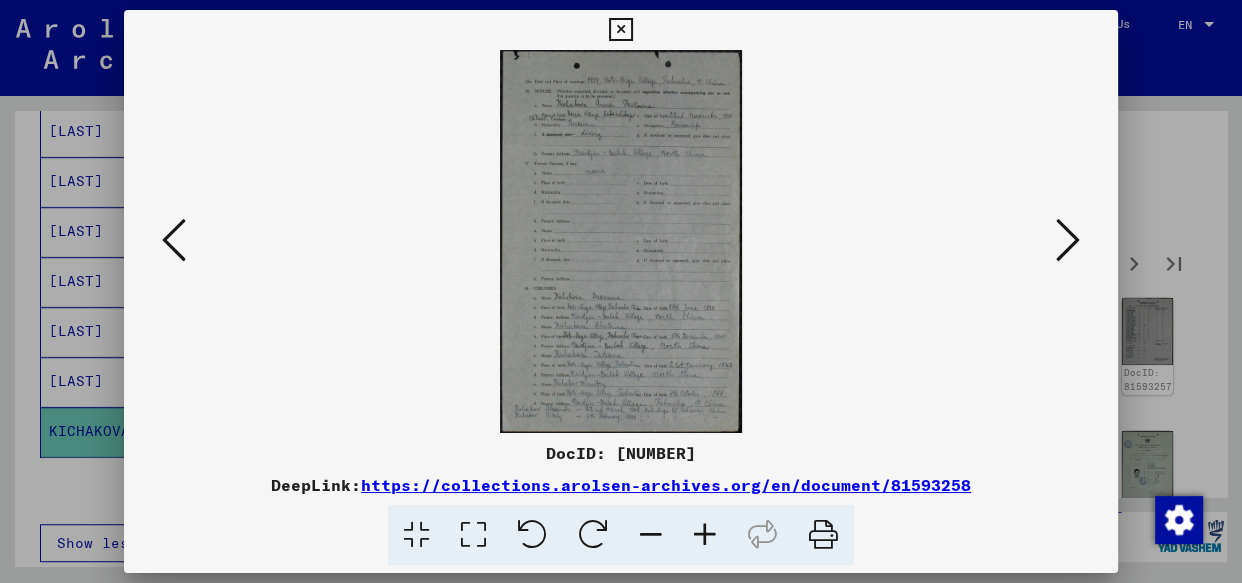 click at bounding box center [705, 535] 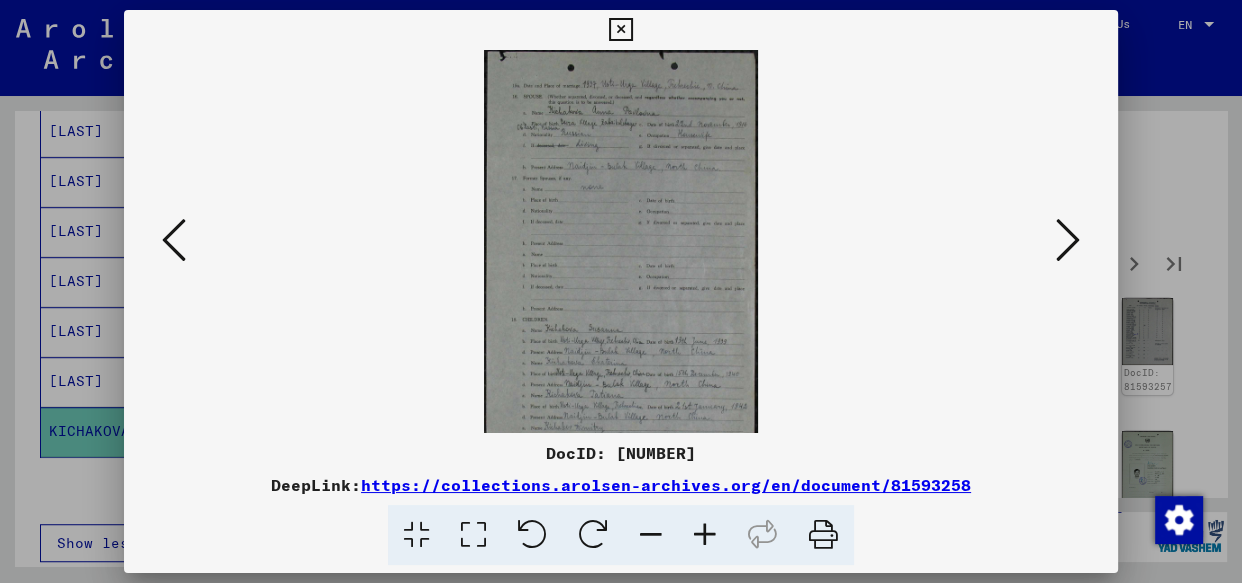 click at bounding box center [705, 535] 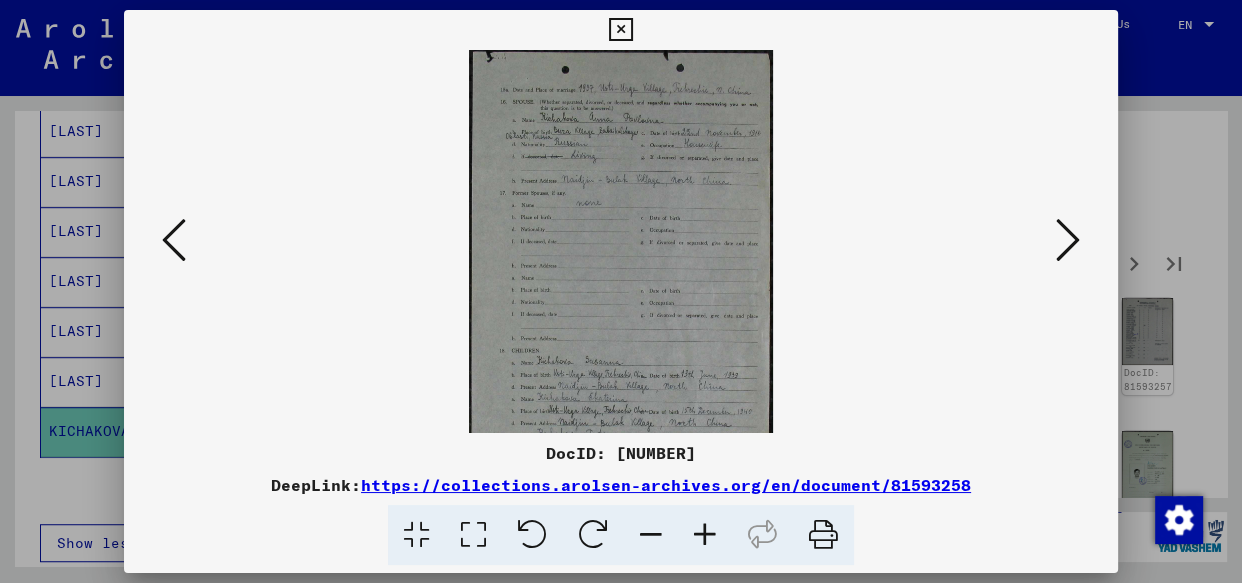 click at bounding box center (705, 535) 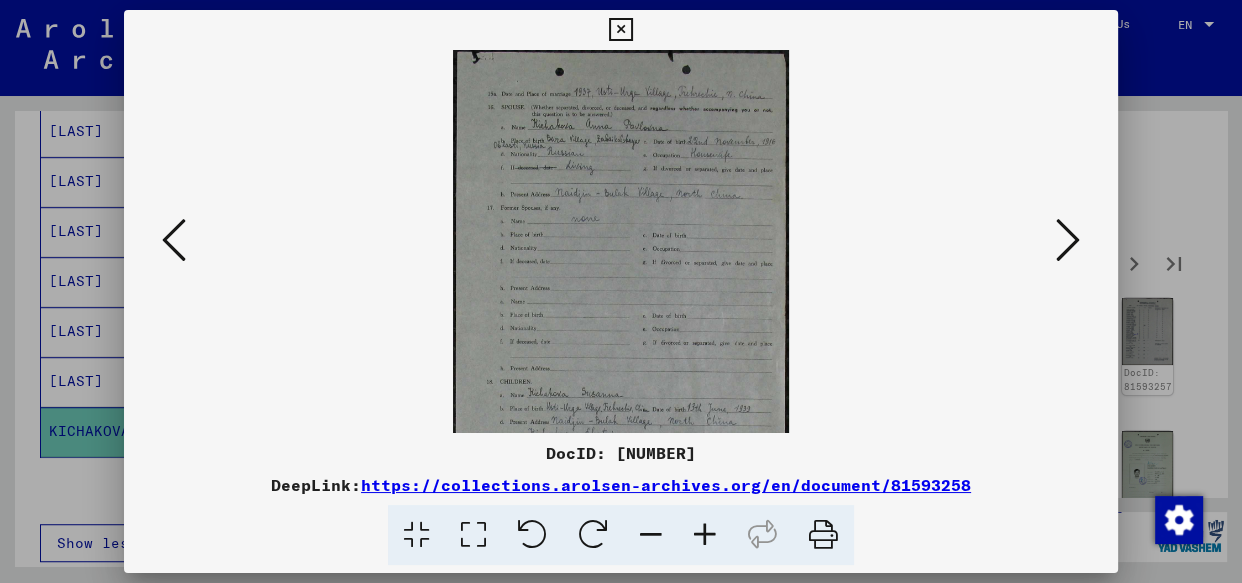 click at bounding box center (705, 535) 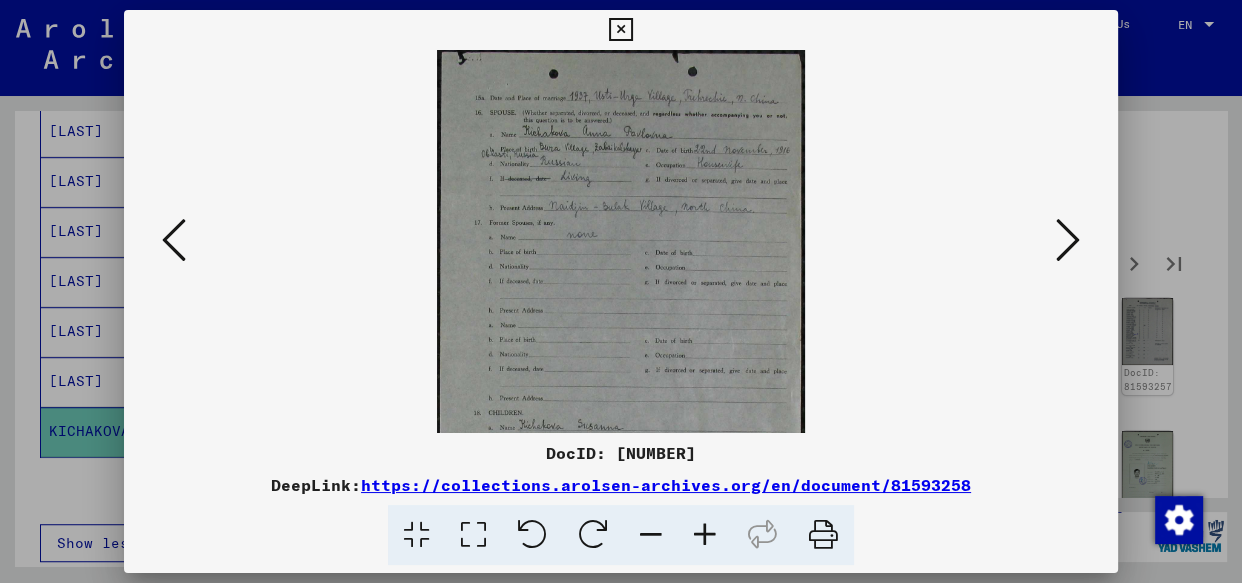 click at bounding box center [705, 535] 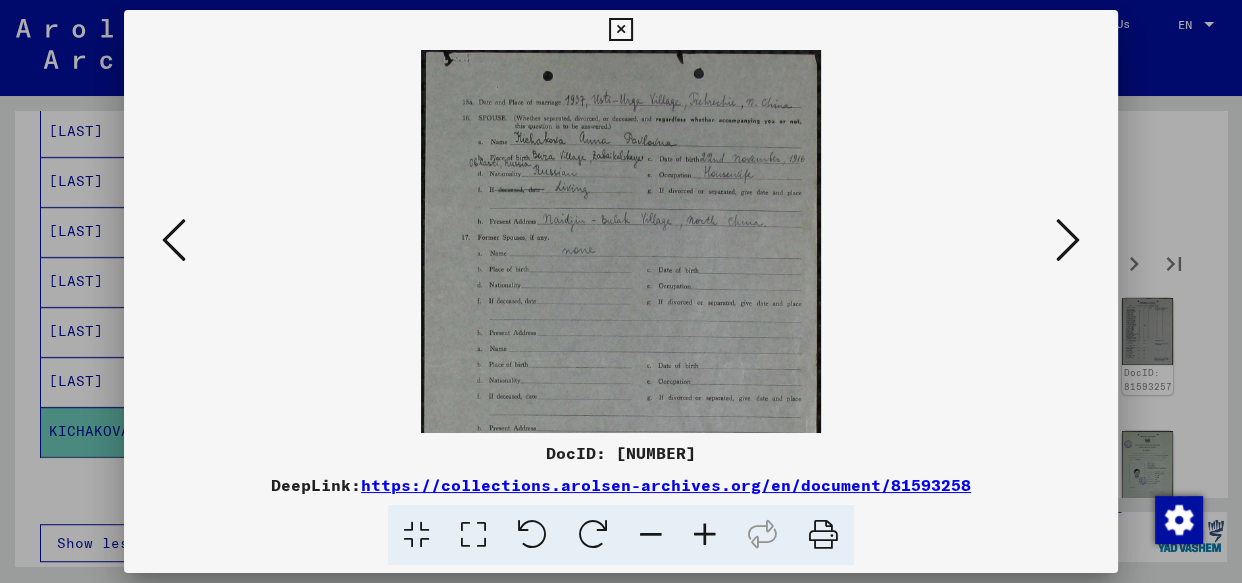 click at bounding box center [705, 535] 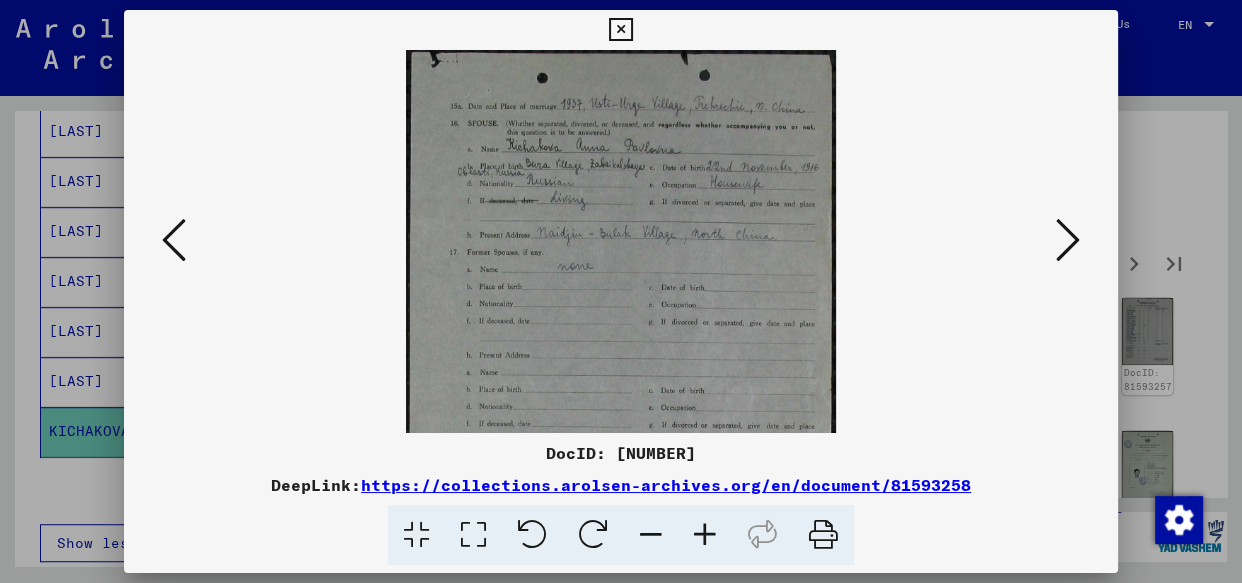 click at bounding box center [705, 535] 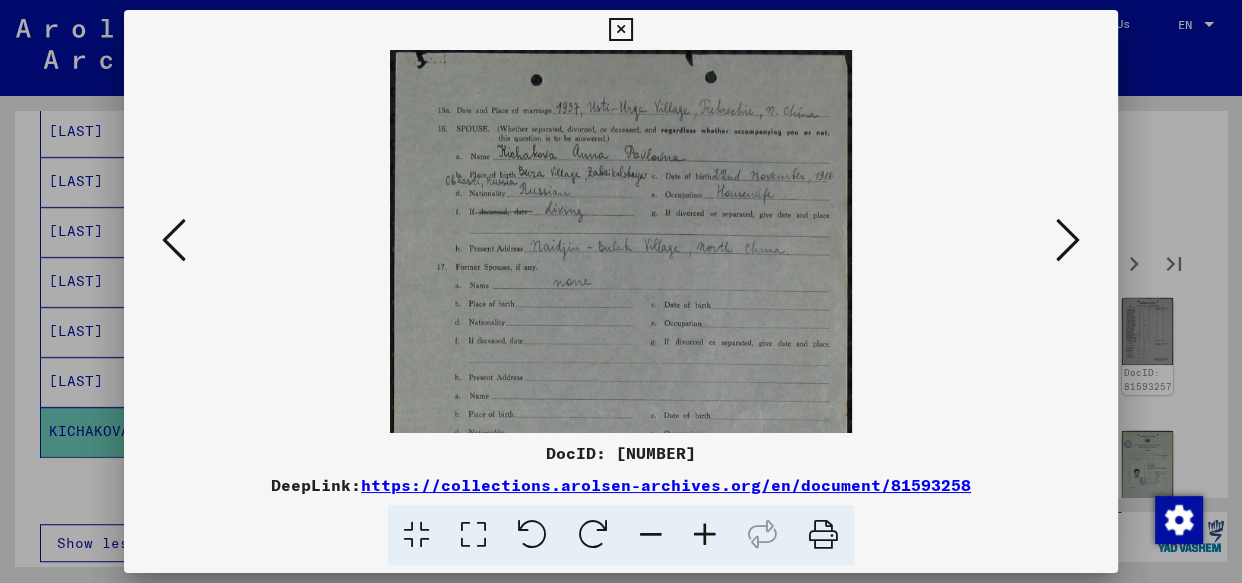 click at bounding box center (705, 535) 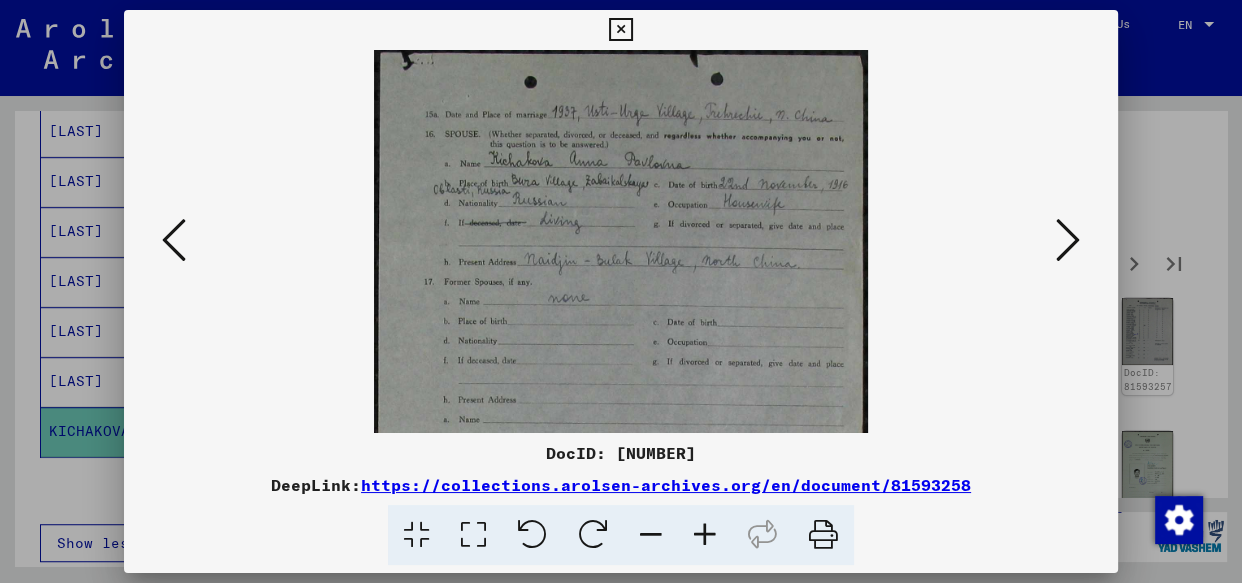 click at bounding box center (705, 535) 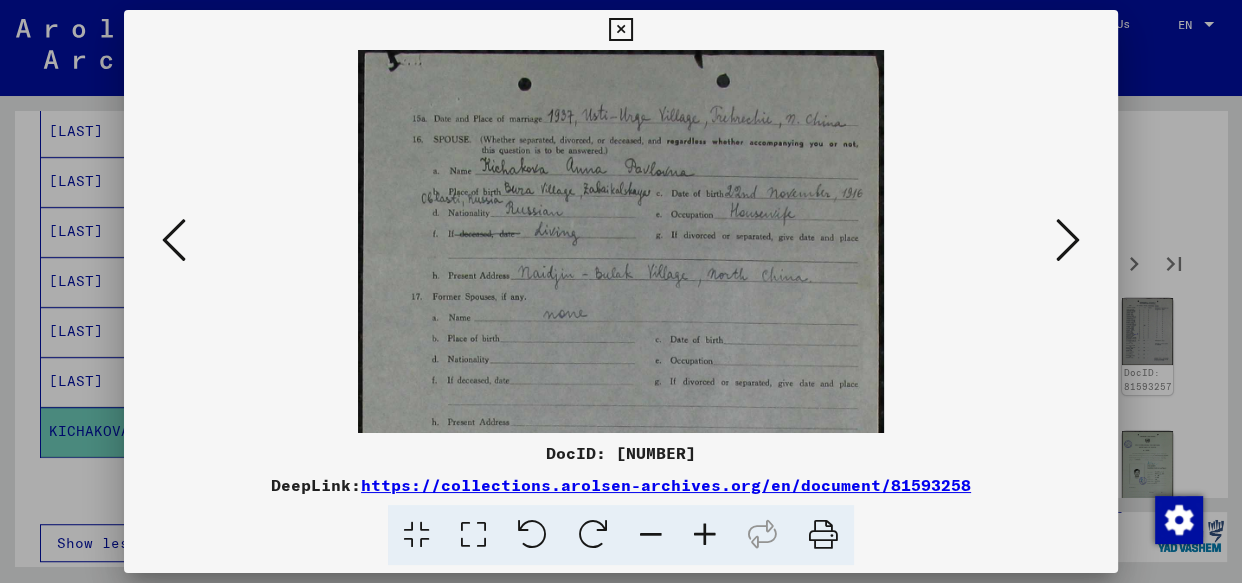 click at bounding box center [705, 535] 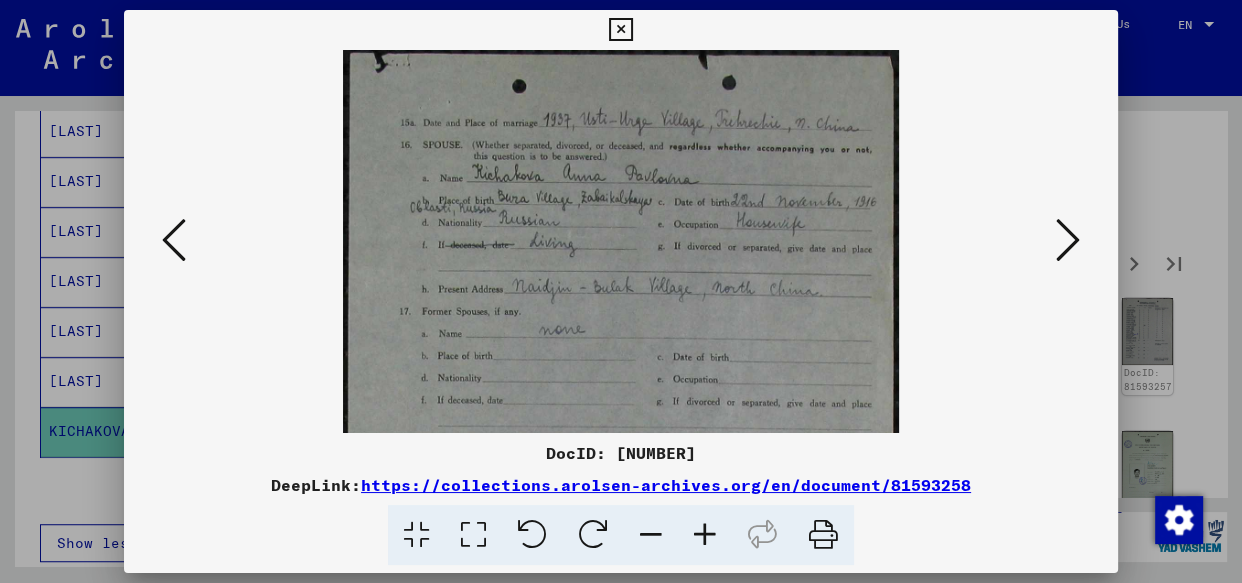 click at bounding box center (705, 535) 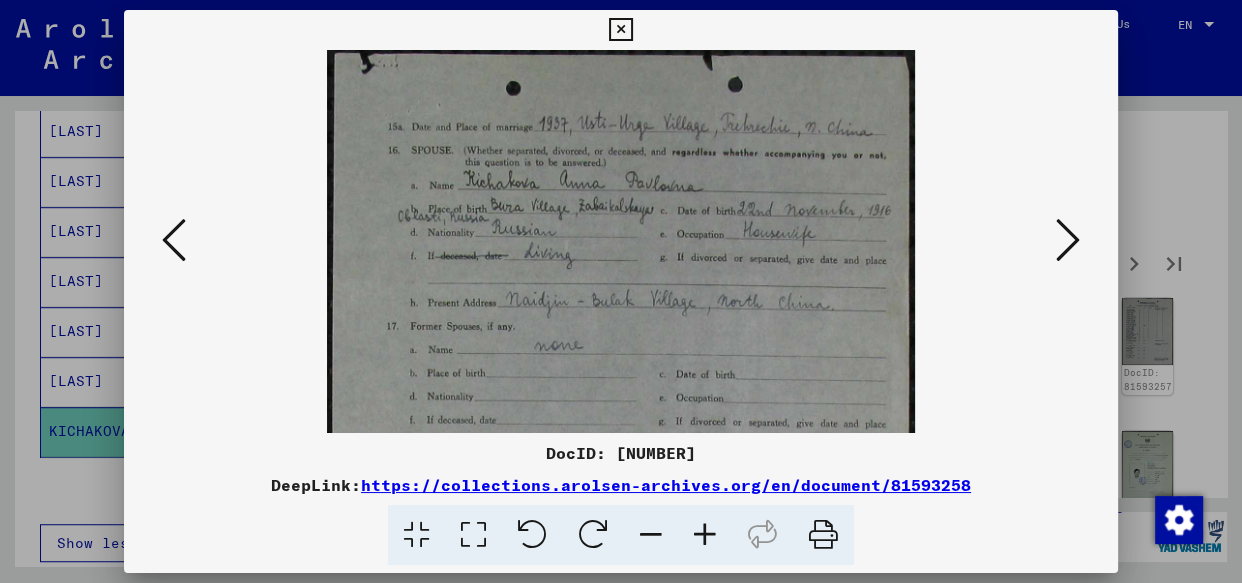 click at bounding box center (705, 535) 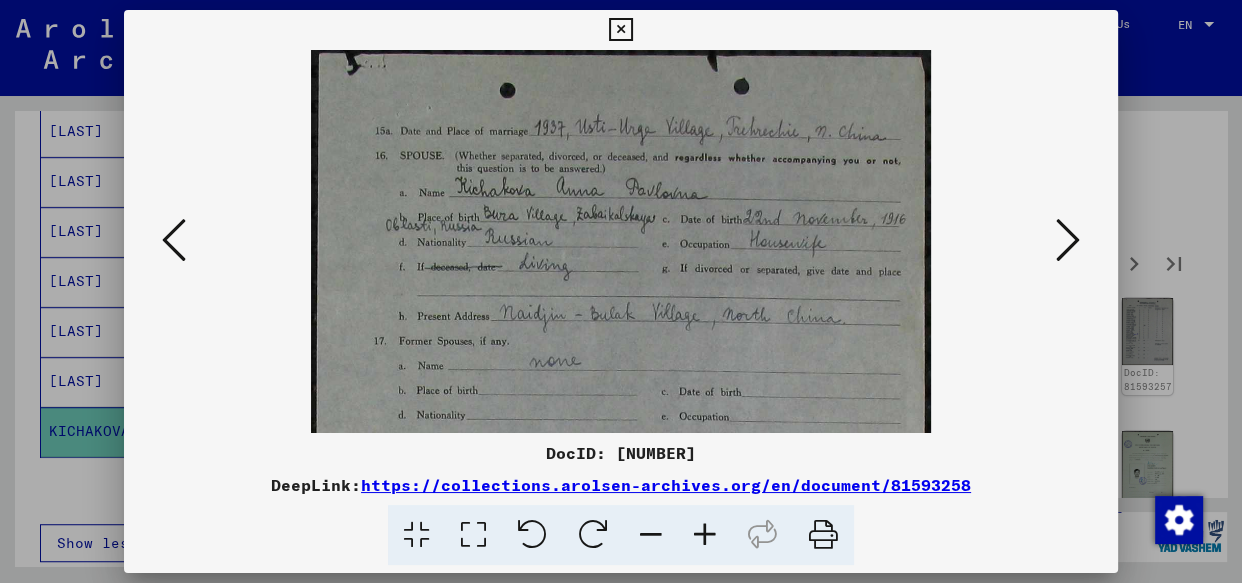 click at bounding box center [705, 535] 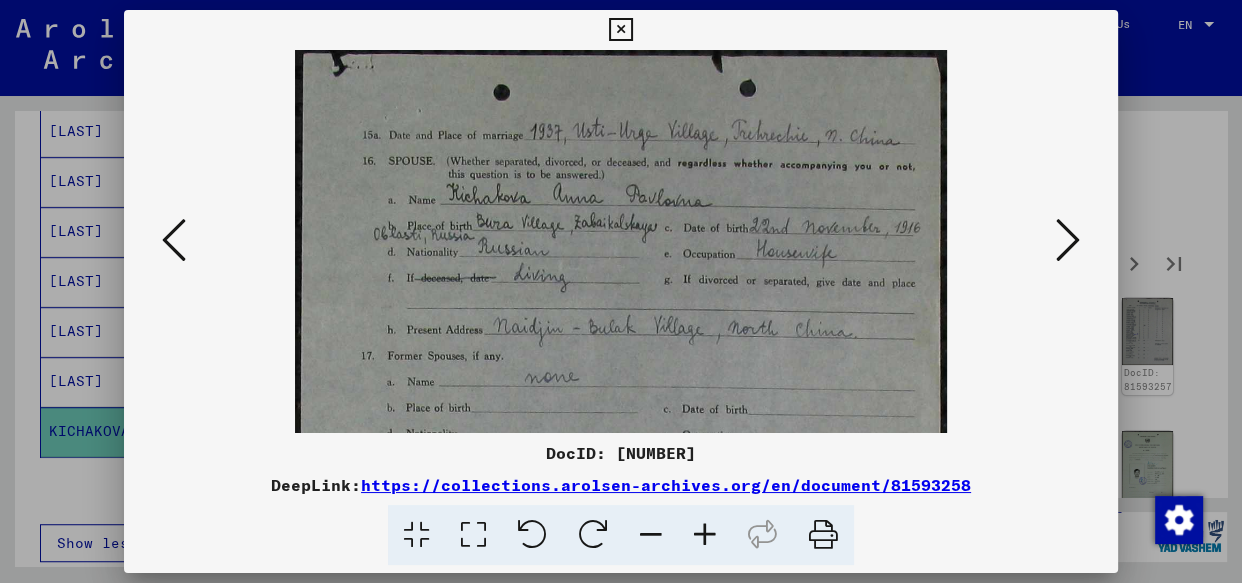 click at bounding box center (705, 535) 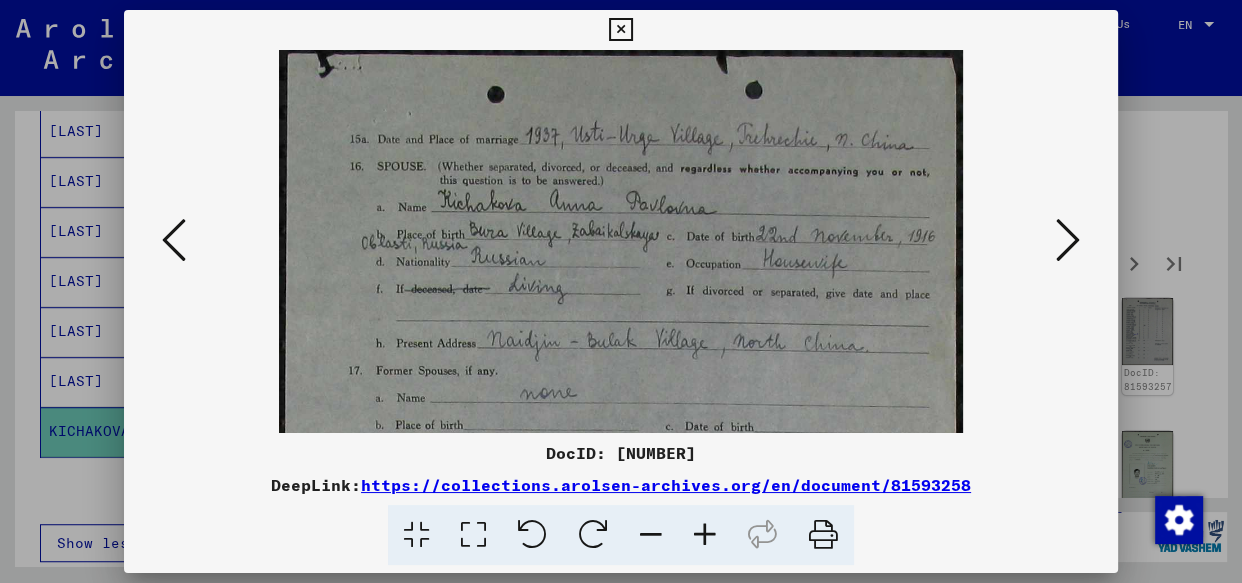 click at bounding box center (705, 535) 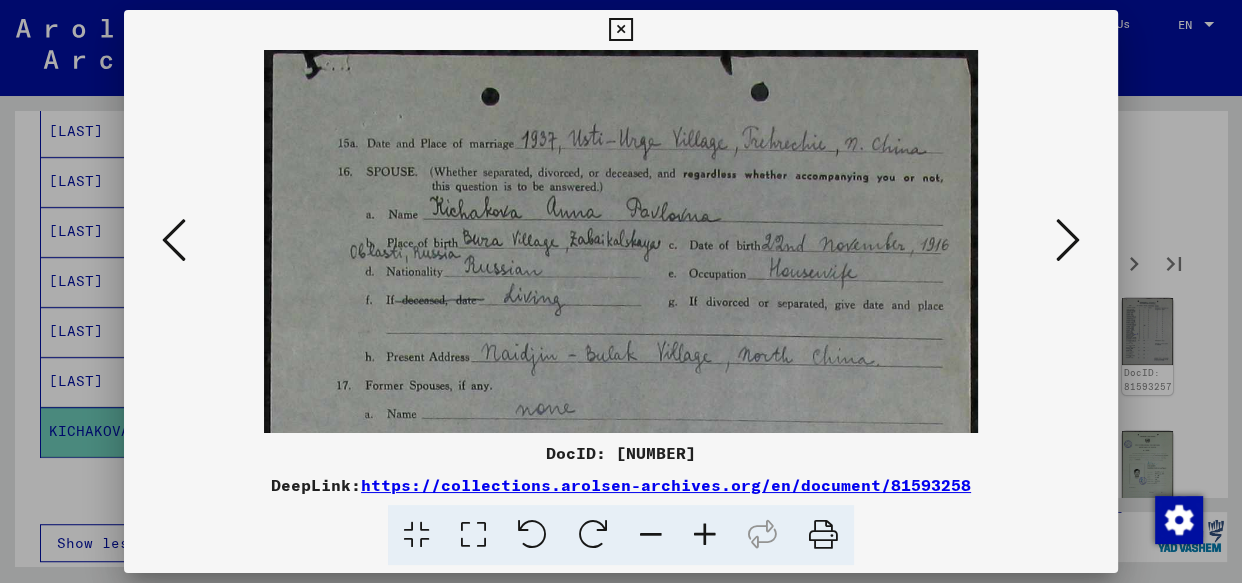 click at bounding box center (705, 535) 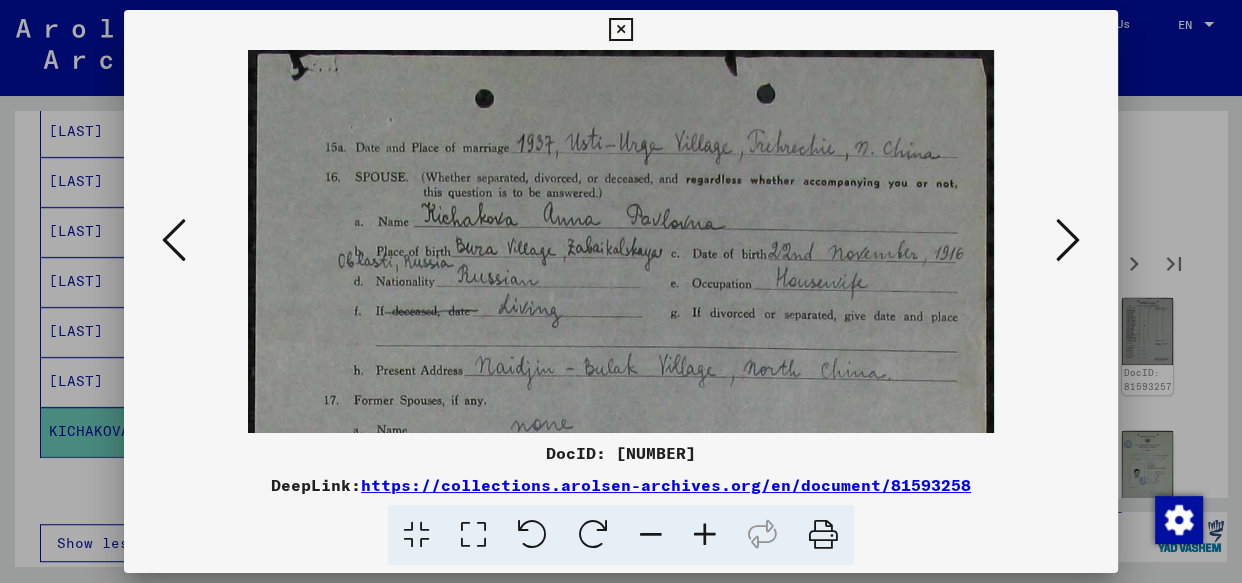 click at bounding box center [705, 535] 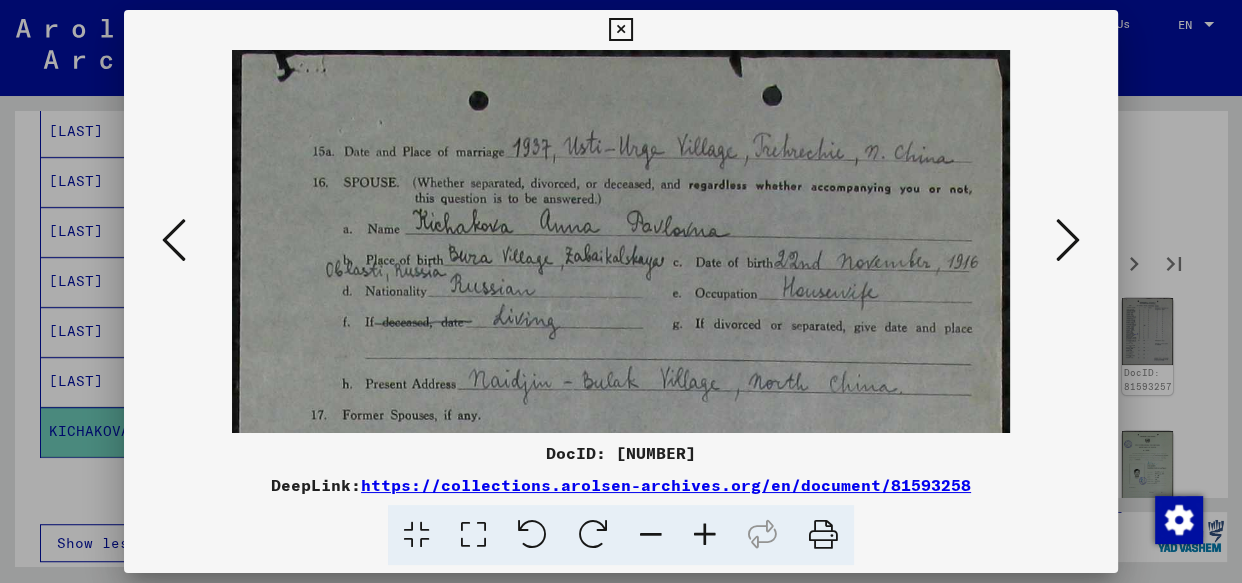 click at bounding box center [705, 535] 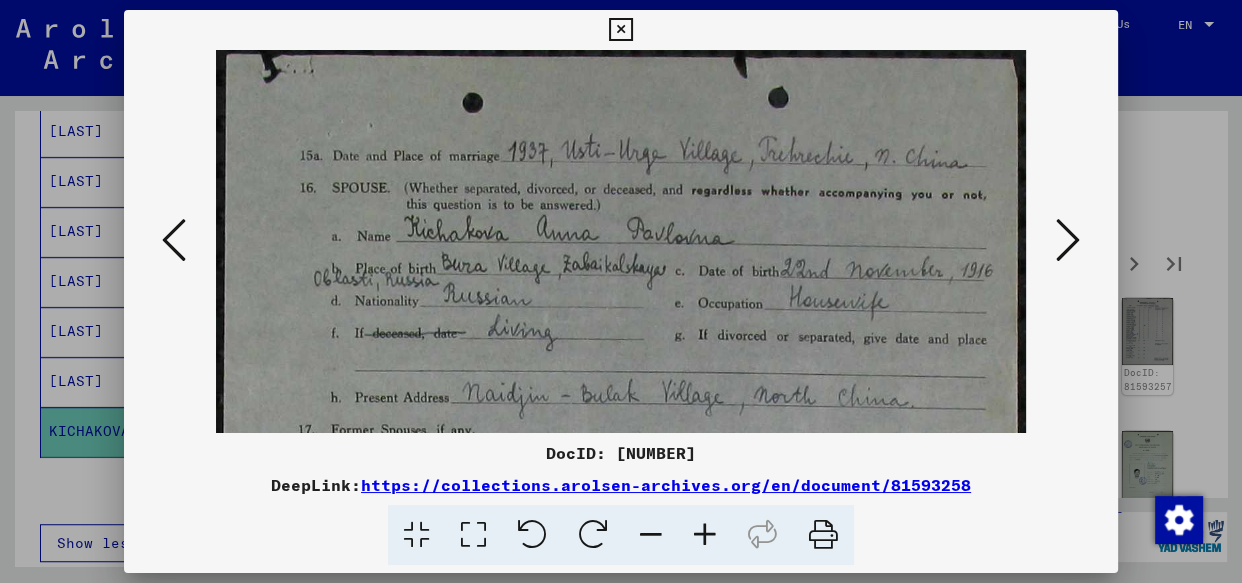 click at bounding box center (705, 535) 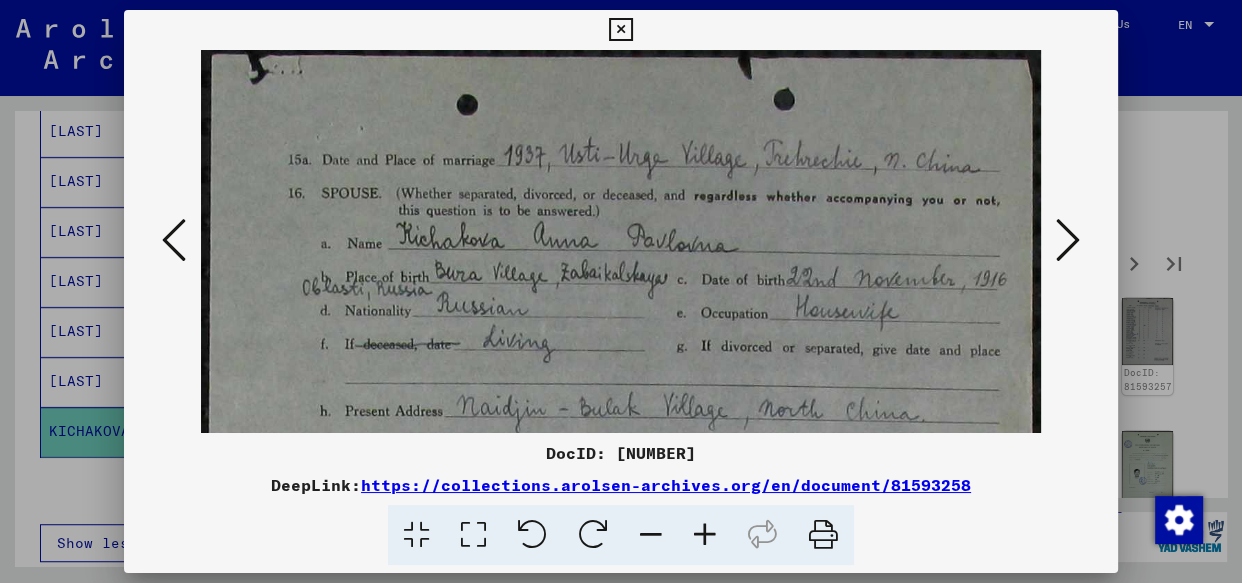 click at bounding box center (705, 535) 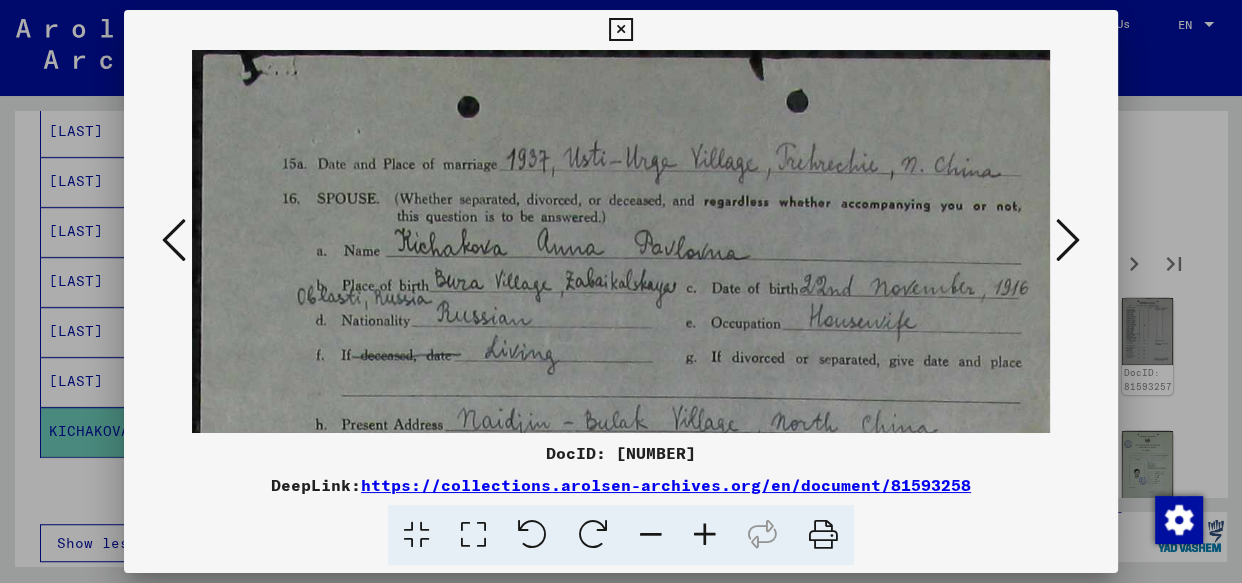 click at bounding box center (705, 535) 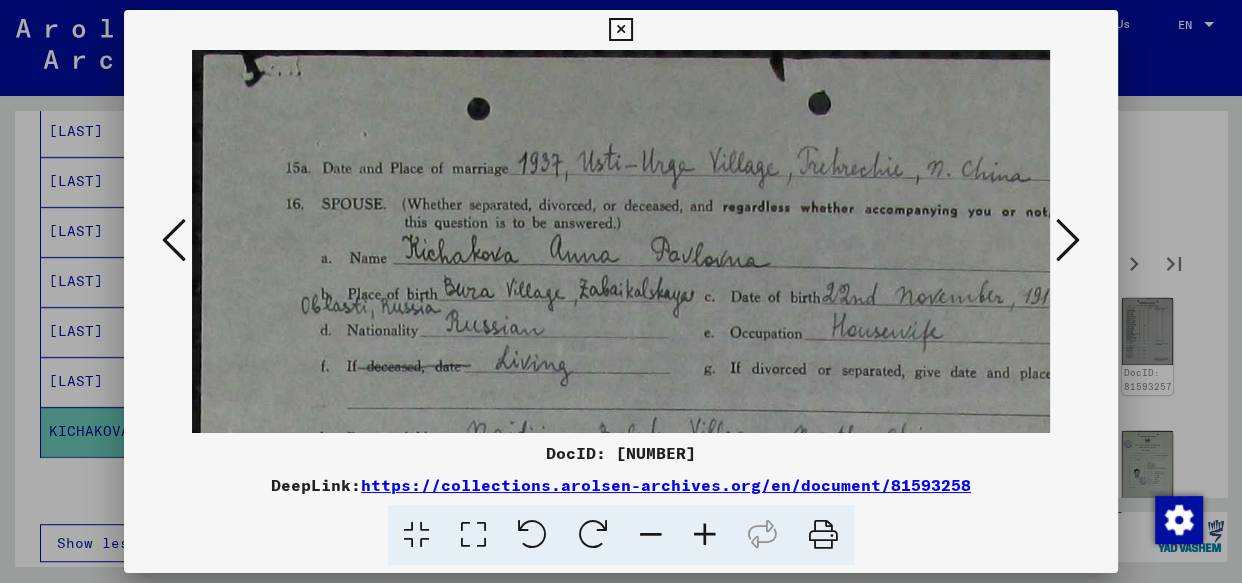 click at bounding box center (705, 535) 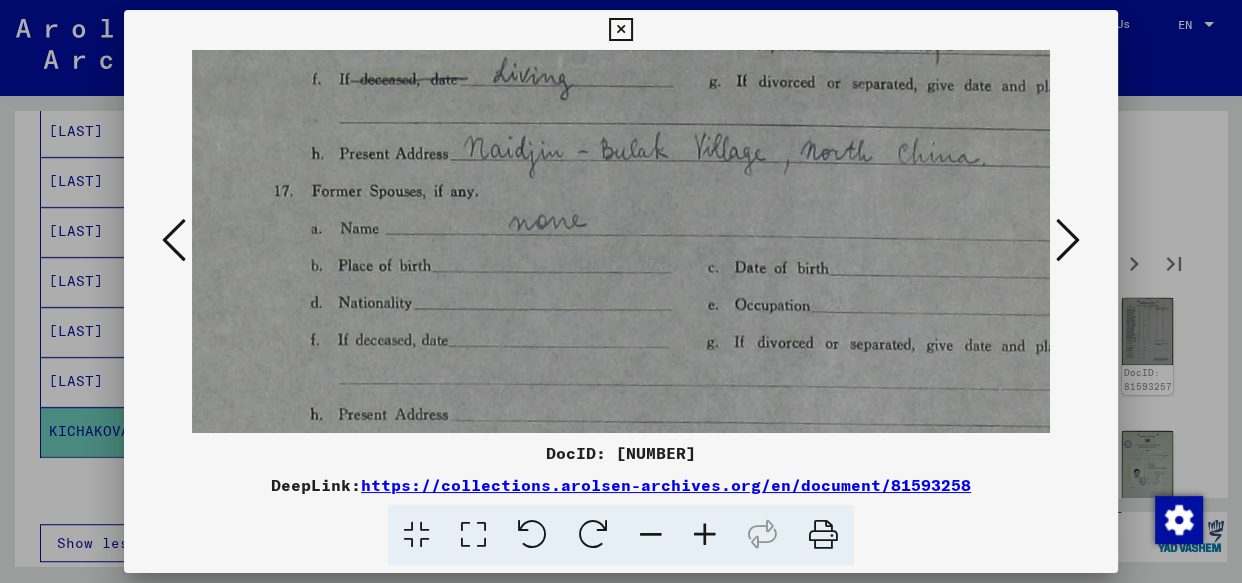 drag, startPoint x: 628, startPoint y: 307, endPoint x: 618, endPoint y: 67, distance: 240.20824 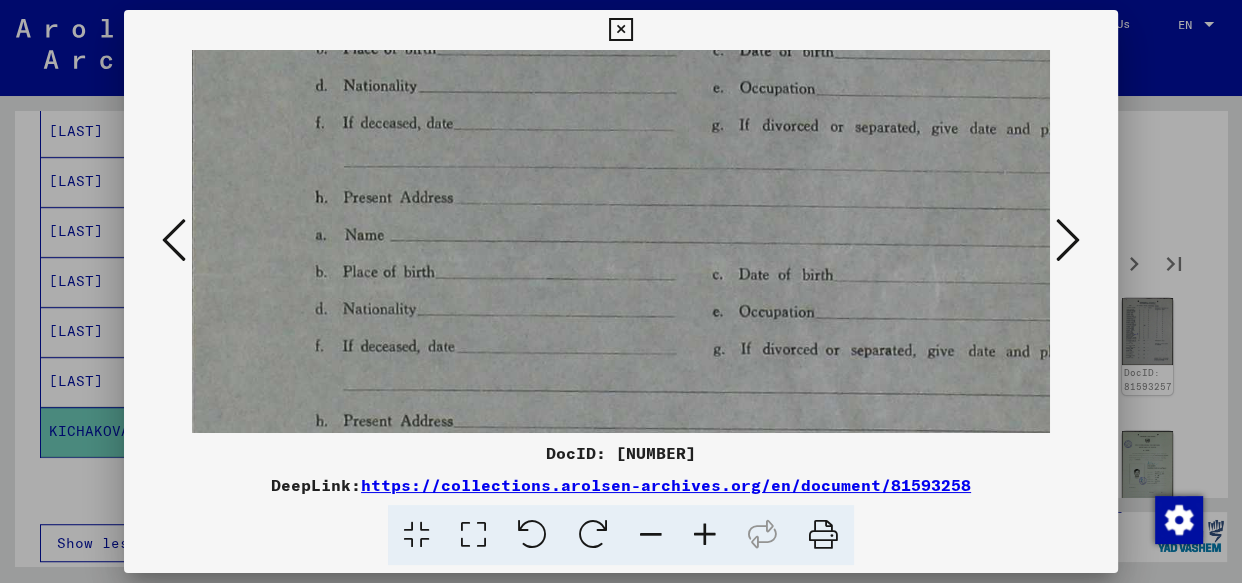 drag, startPoint x: 604, startPoint y: 261, endPoint x: 610, endPoint y: -58, distance: 319.05643 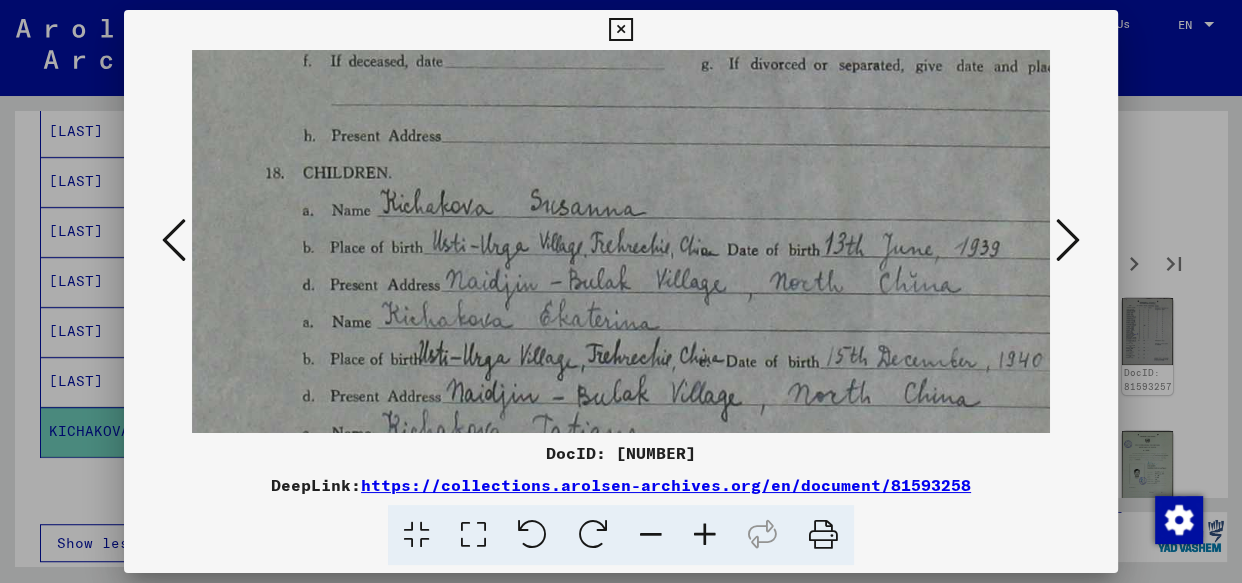 drag, startPoint x: 591, startPoint y: 170, endPoint x: 512, endPoint y: 77, distance: 122.02459 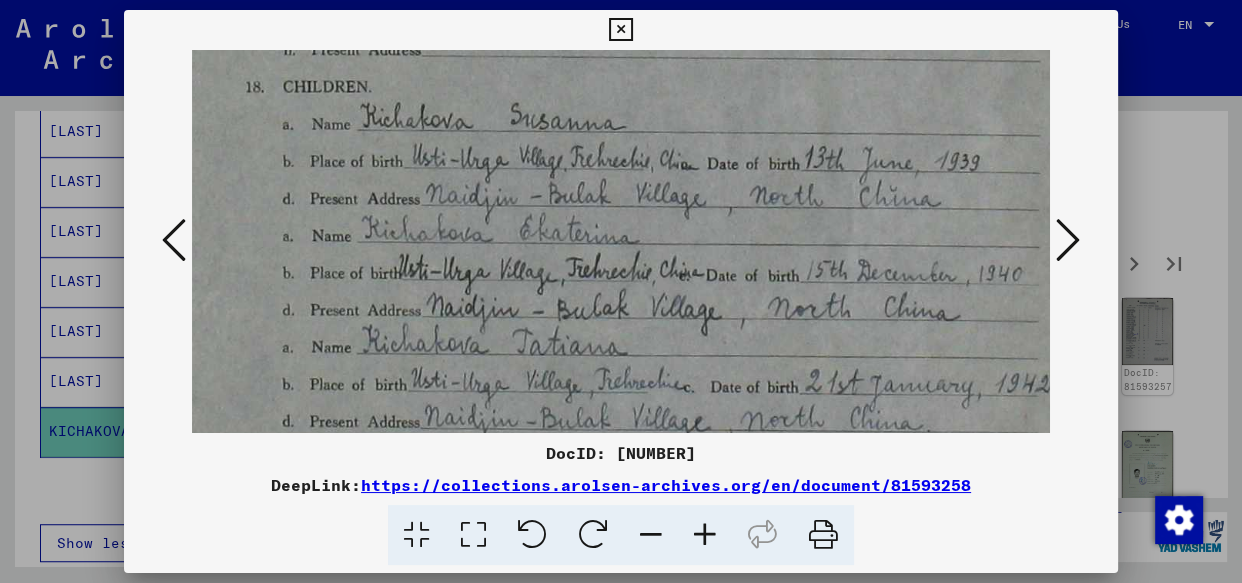 drag, startPoint x: 263, startPoint y: 262, endPoint x: 268, endPoint y: 203, distance: 59.211487 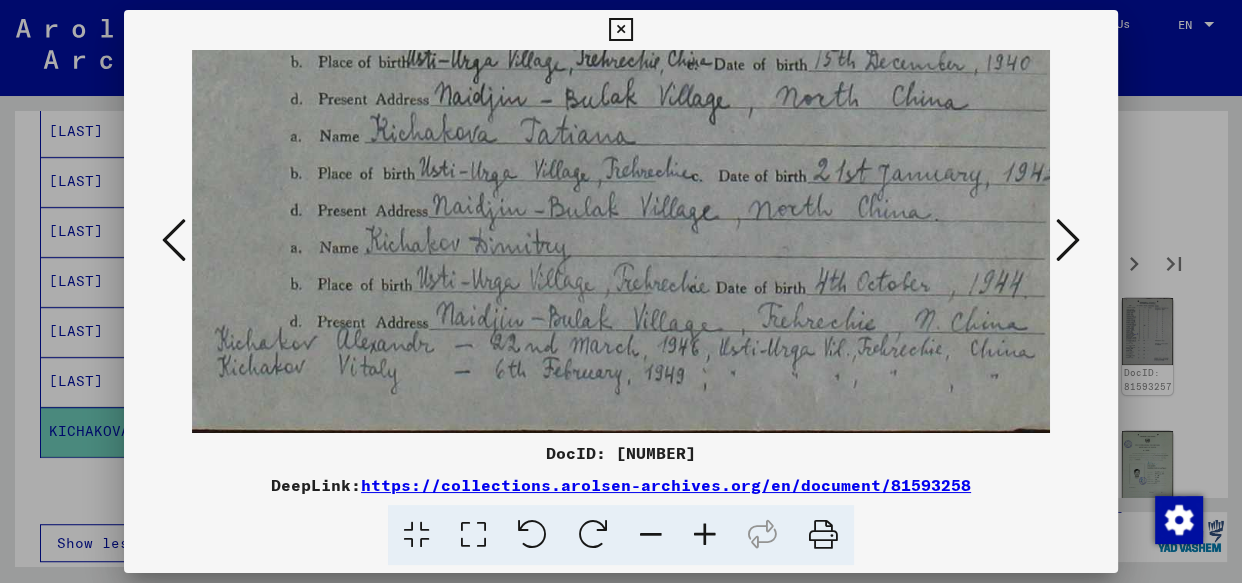 drag, startPoint x: 238, startPoint y: 316, endPoint x: 246, endPoint y: 109, distance: 207.15453 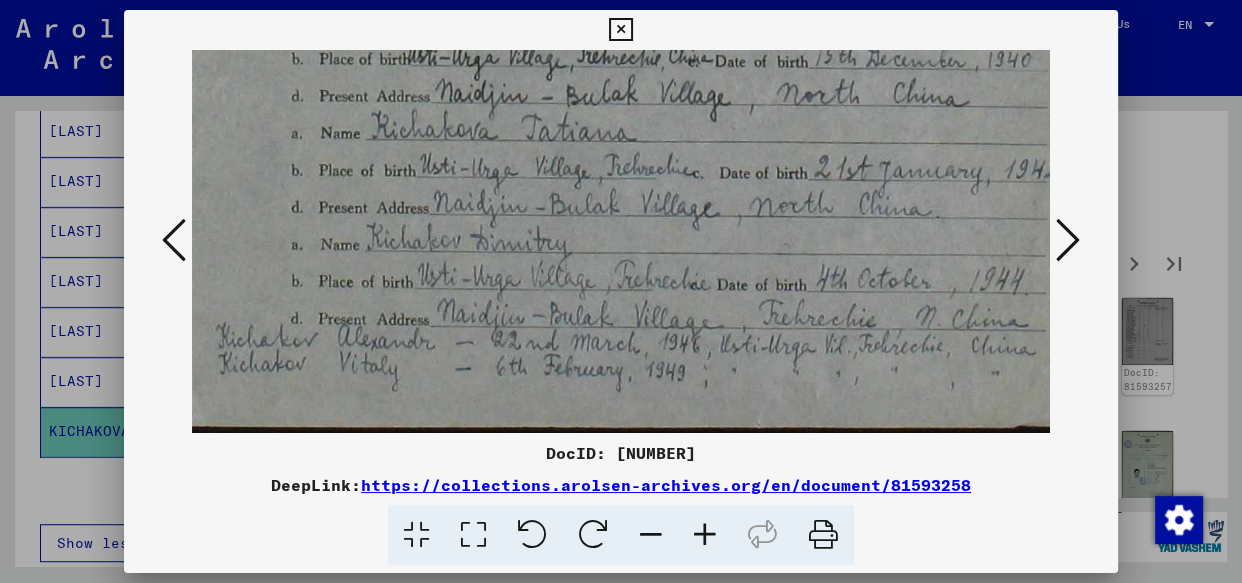 click at bounding box center [1068, 240] 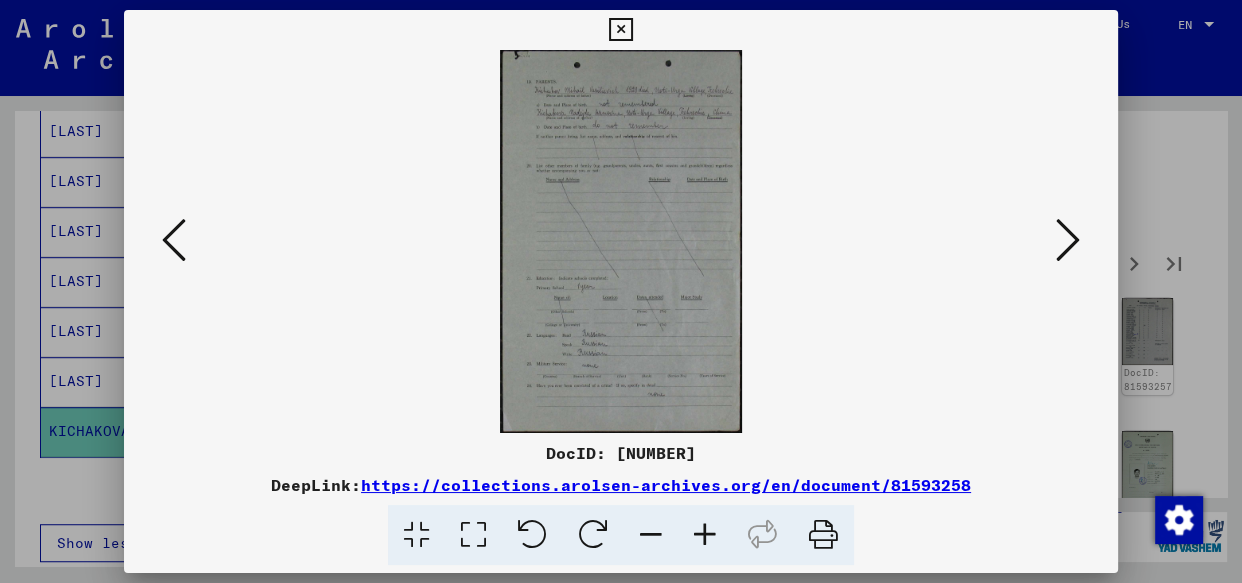 click at bounding box center (705, 535) 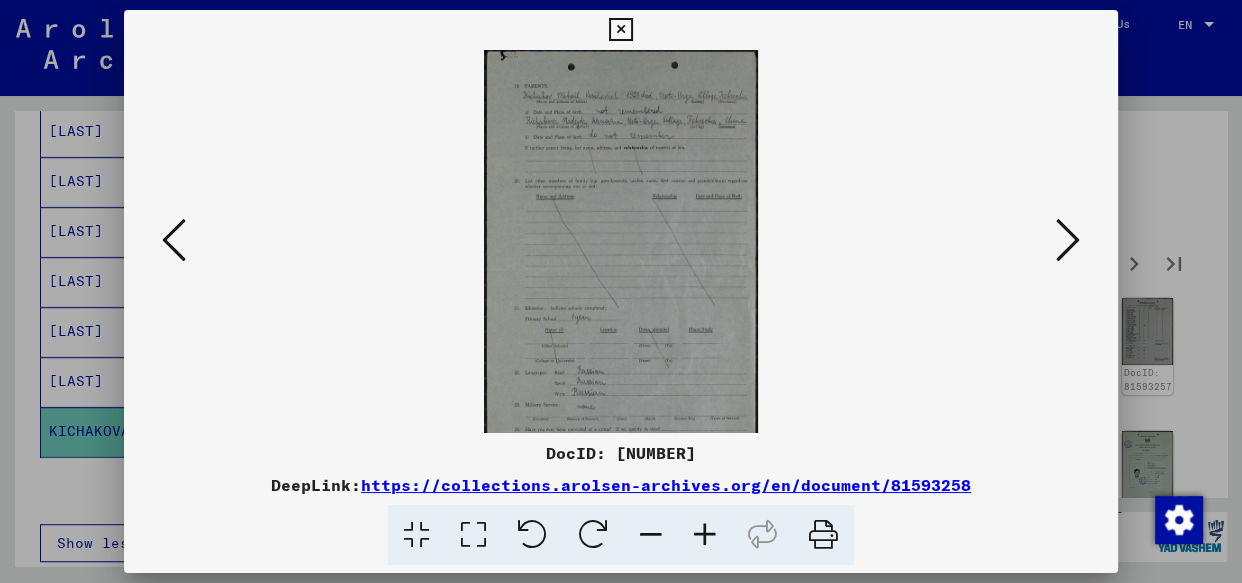 click at bounding box center [705, 535] 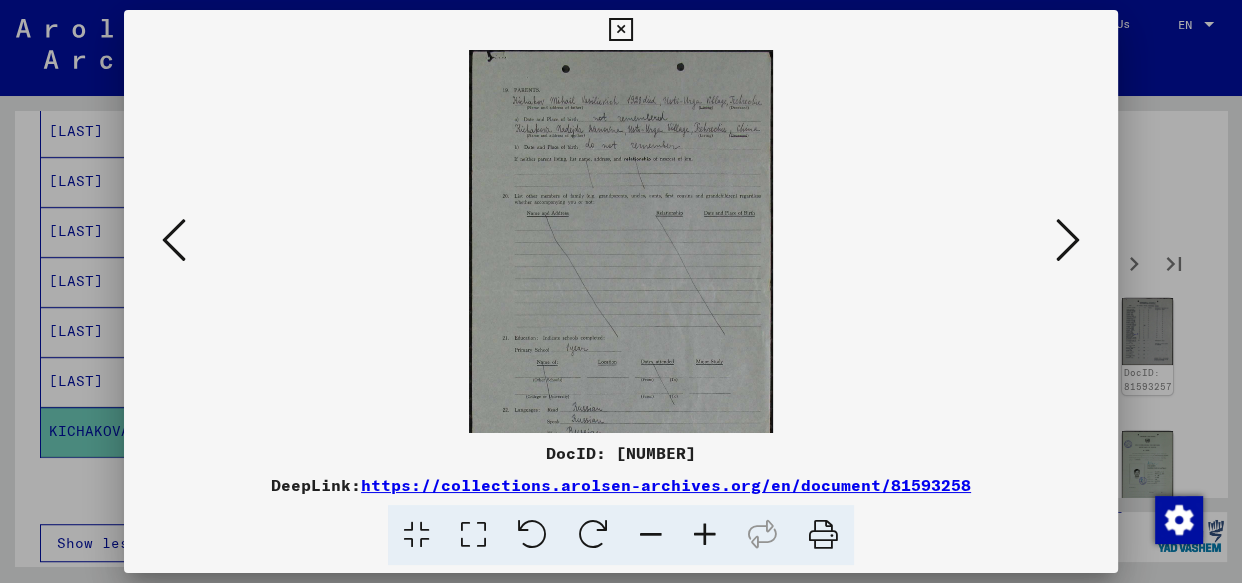 click at bounding box center [705, 535] 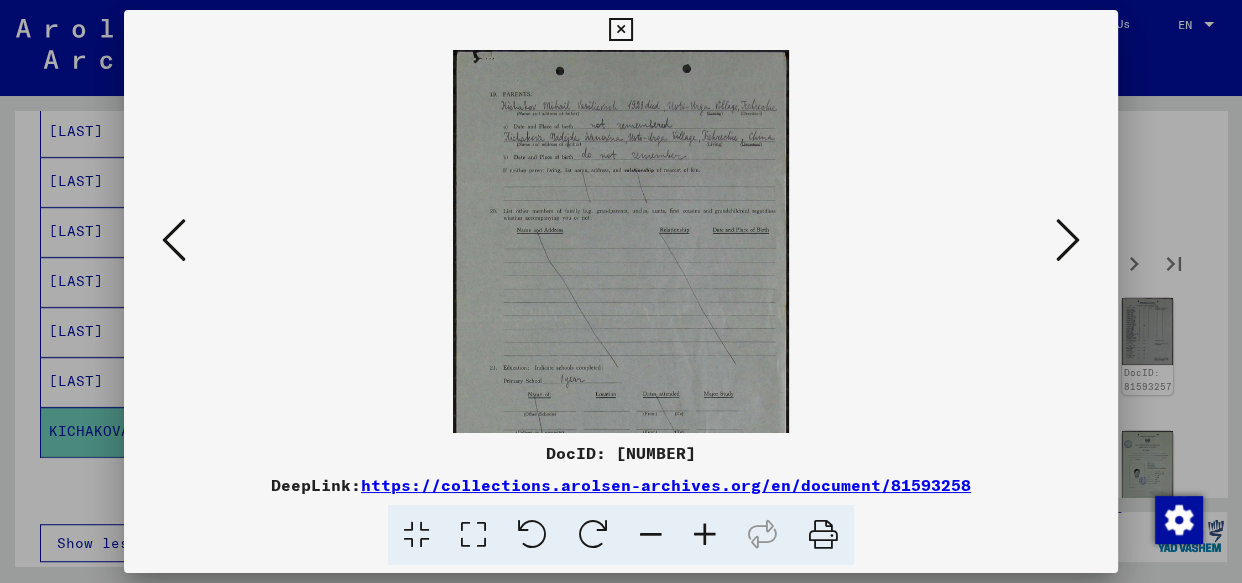 click at bounding box center [705, 535] 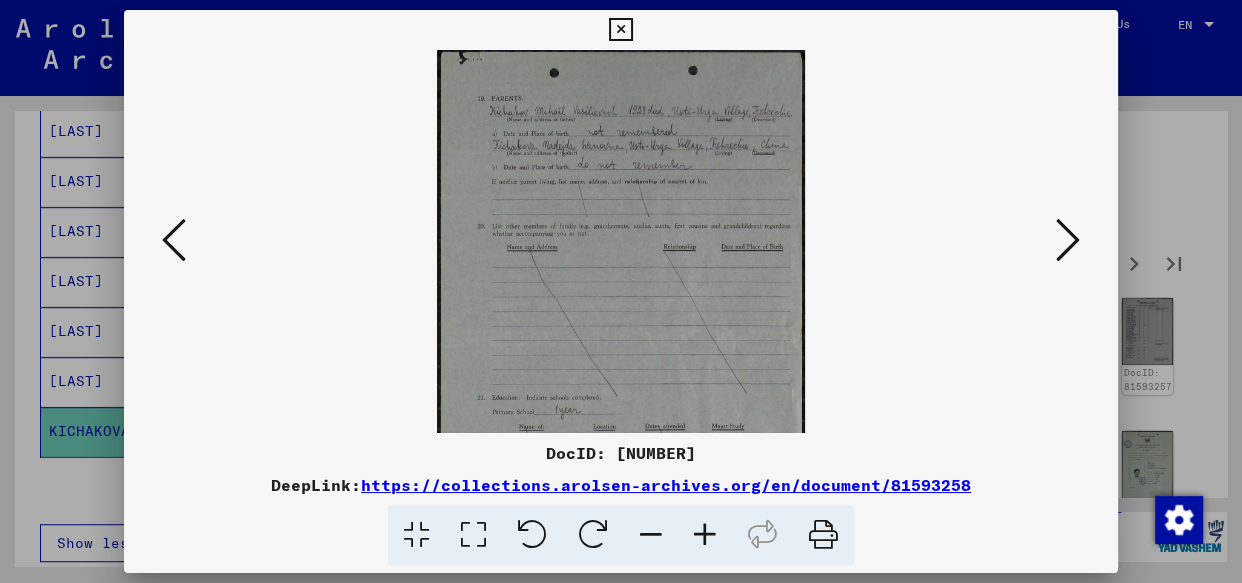 click at bounding box center [705, 535] 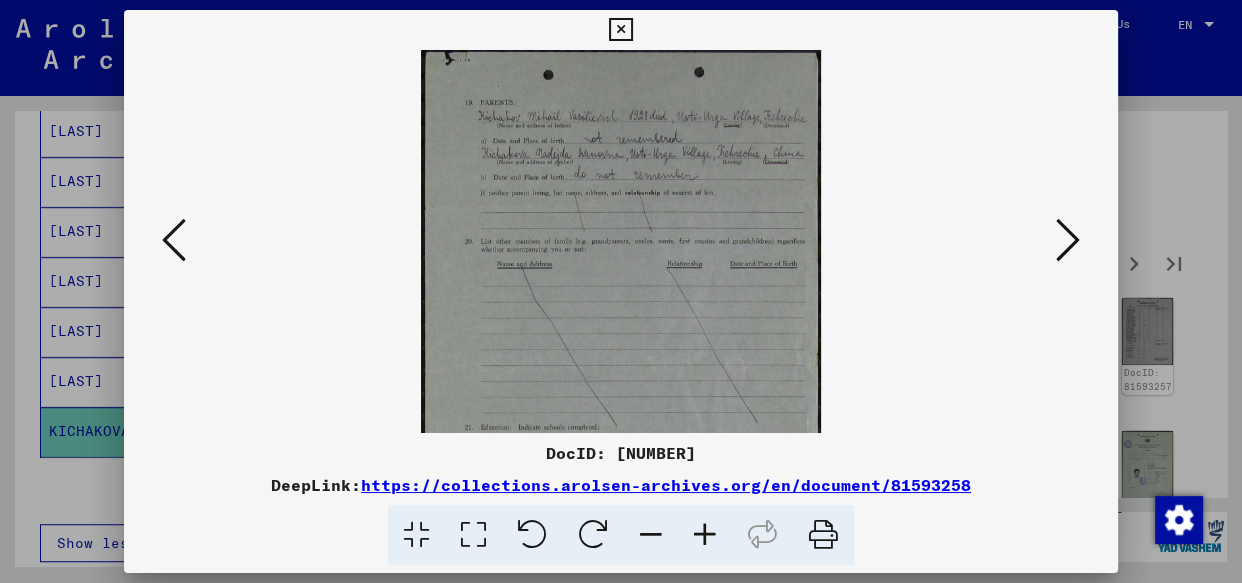 click at bounding box center (705, 535) 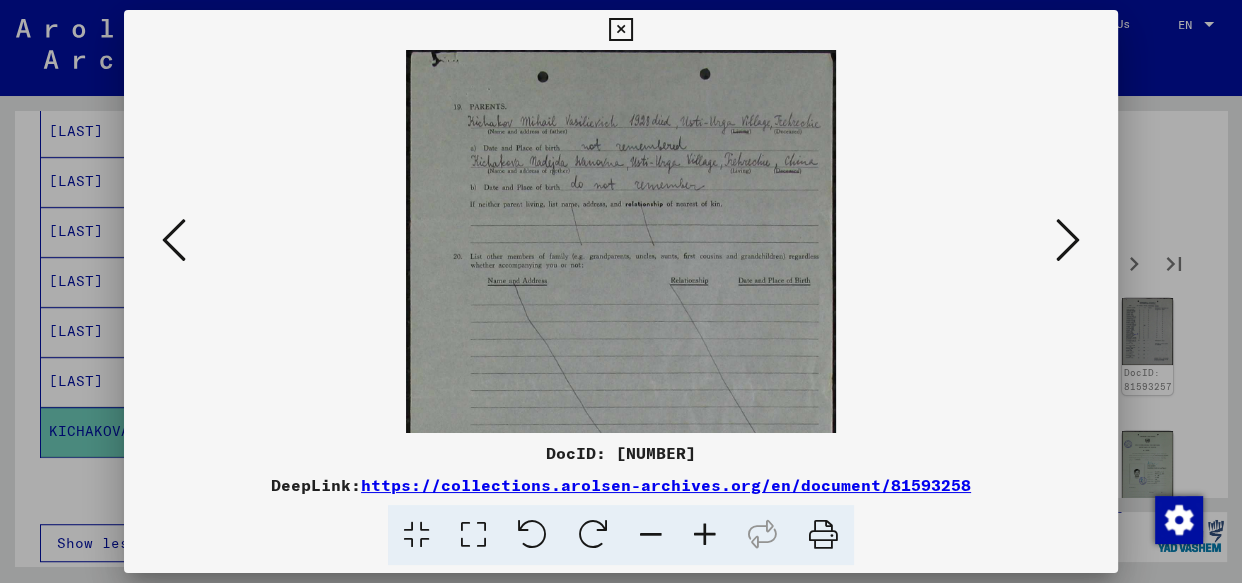 click at bounding box center (705, 535) 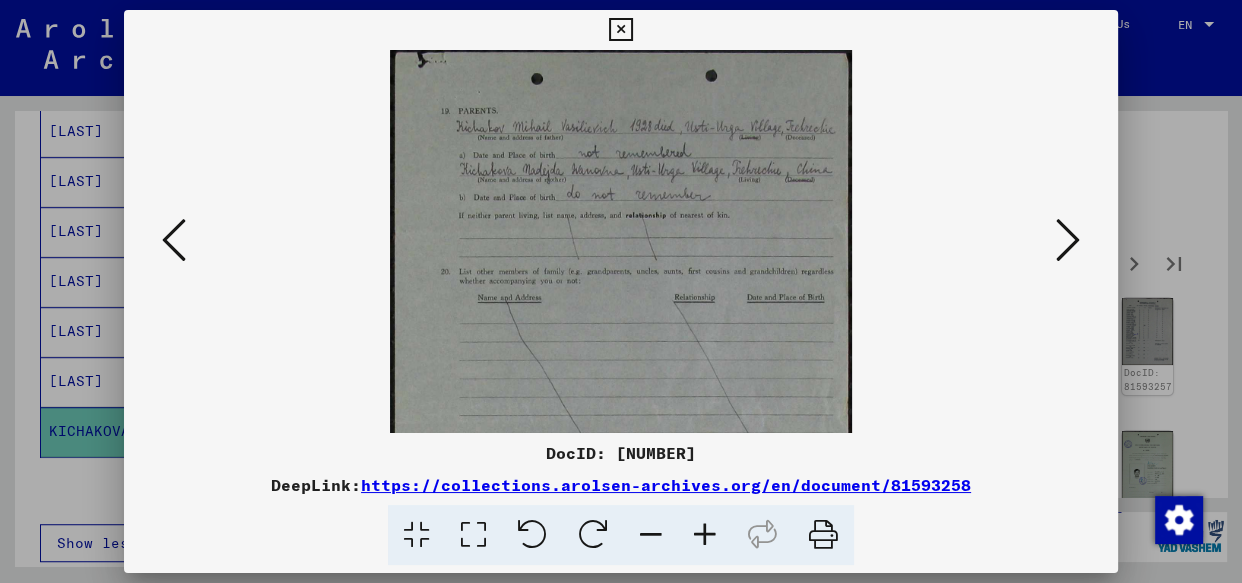 click at bounding box center [705, 535] 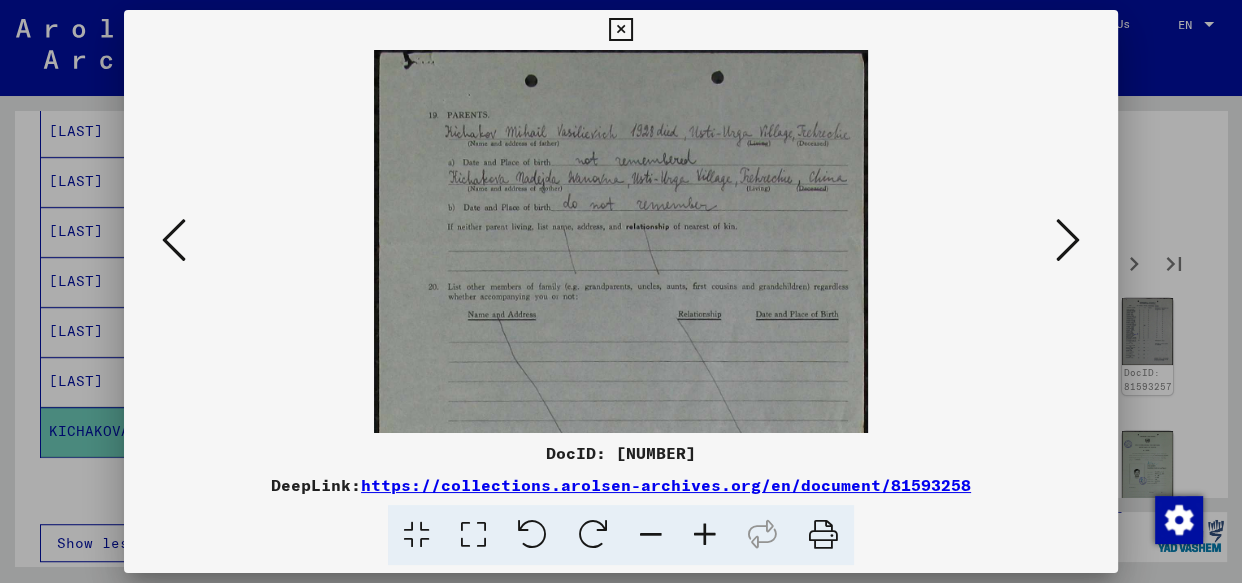 click at bounding box center (705, 535) 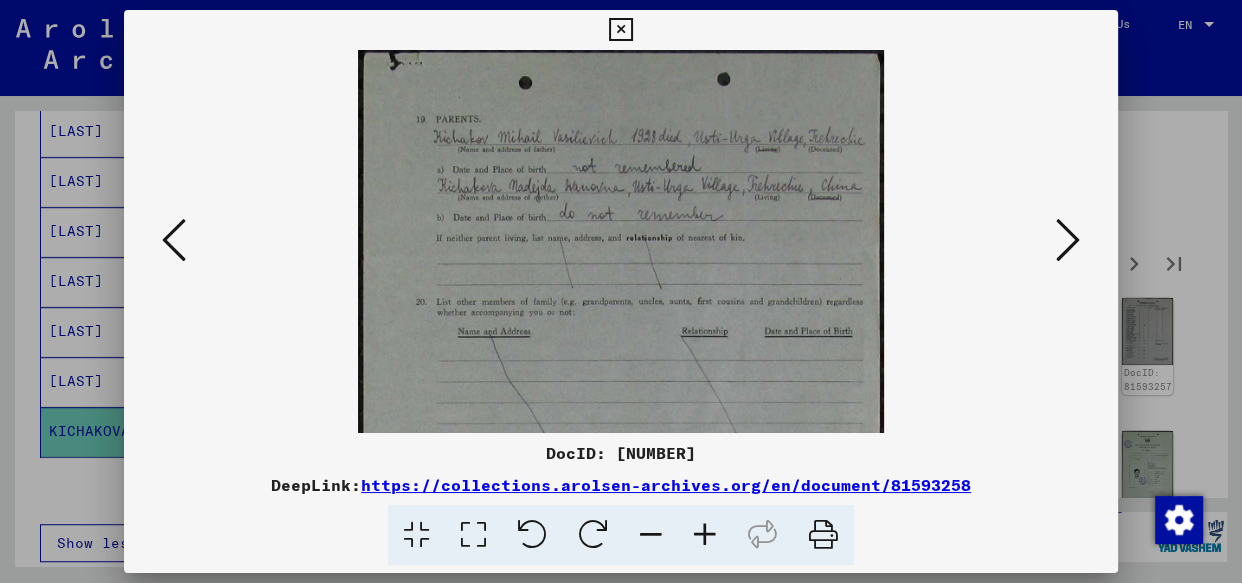 click at bounding box center [705, 535] 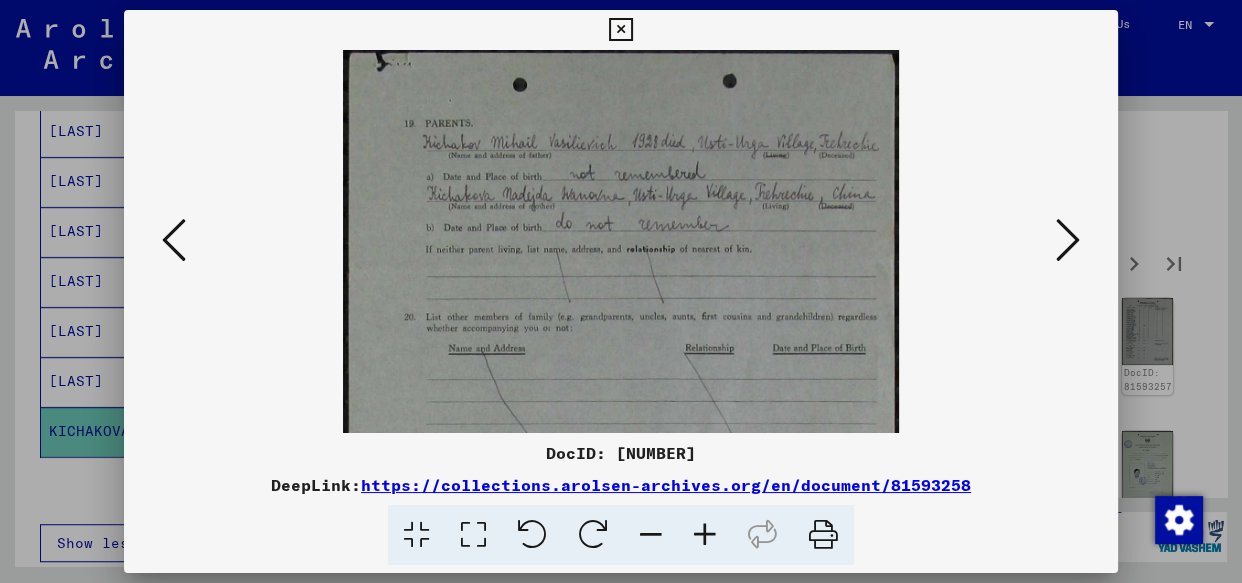 click at bounding box center (705, 535) 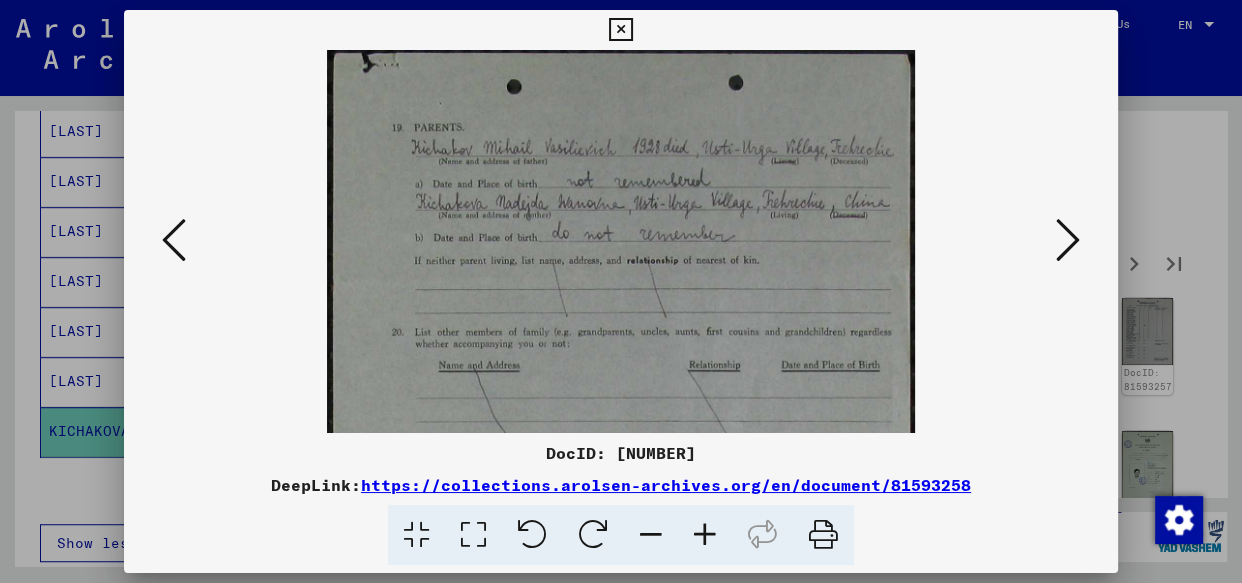 click at bounding box center (705, 535) 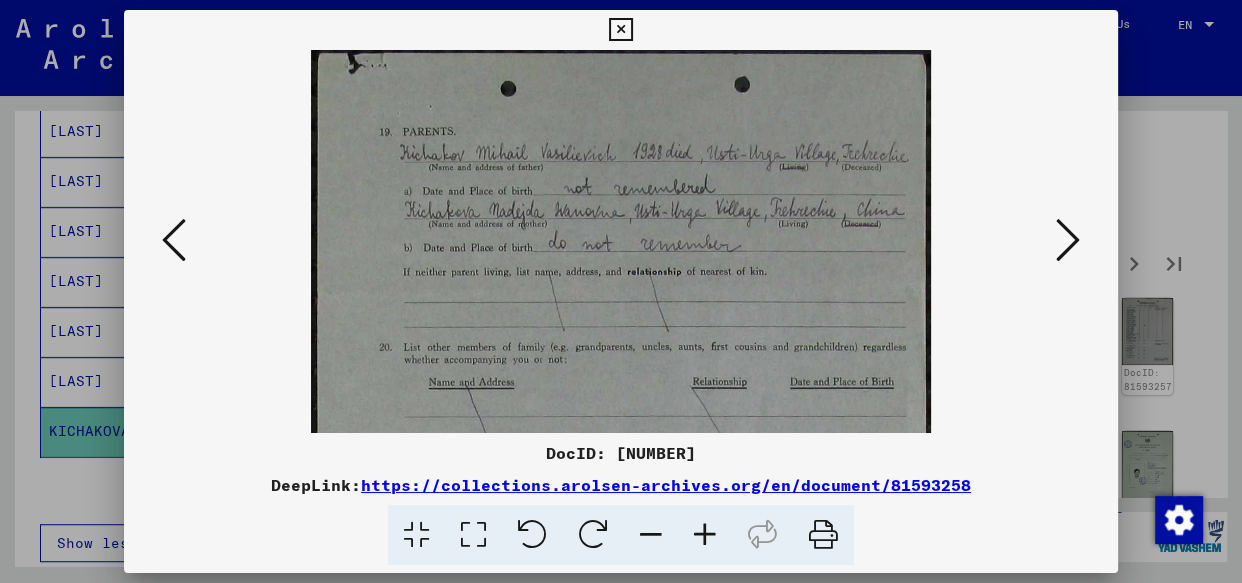 click at bounding box center (705, 535) 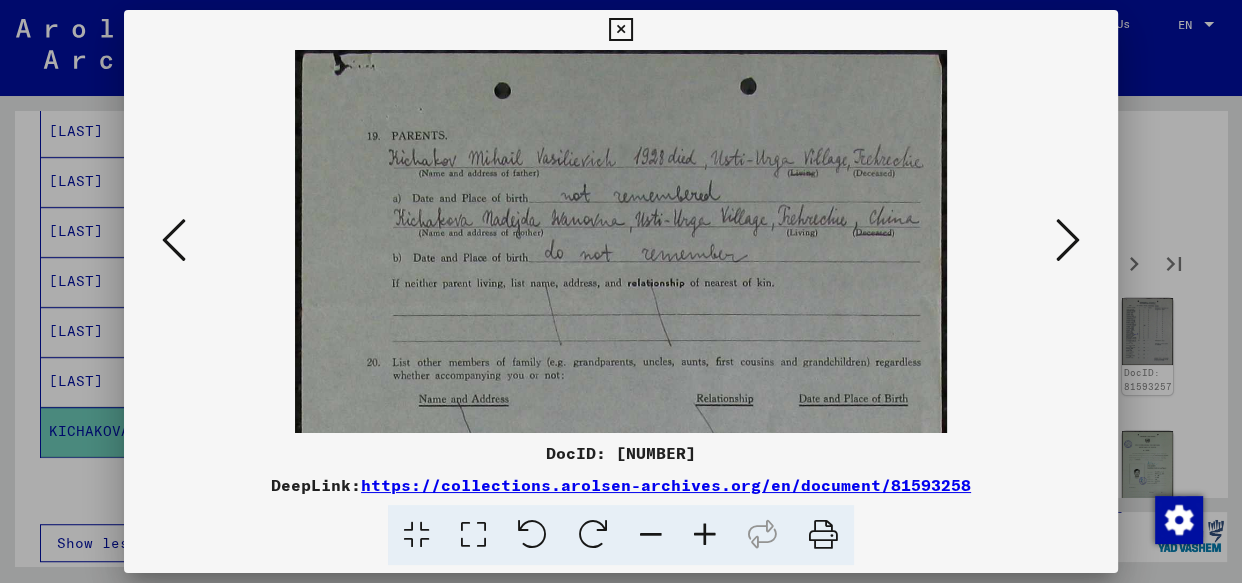 click at bounding box center (705, 535) 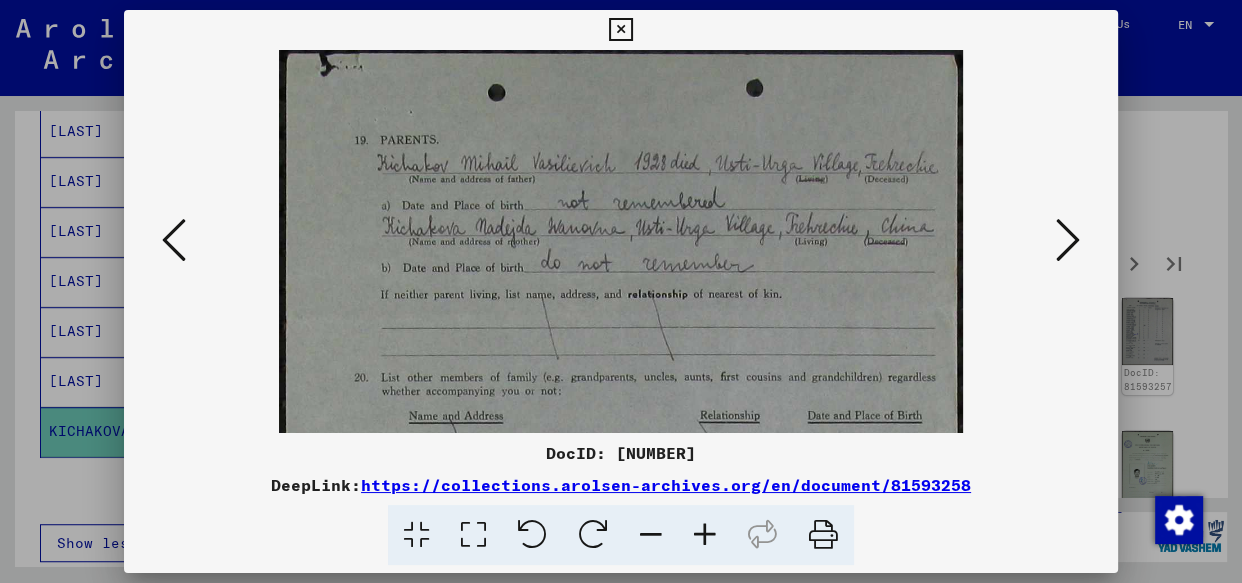 click at bounding box center [705, 535] 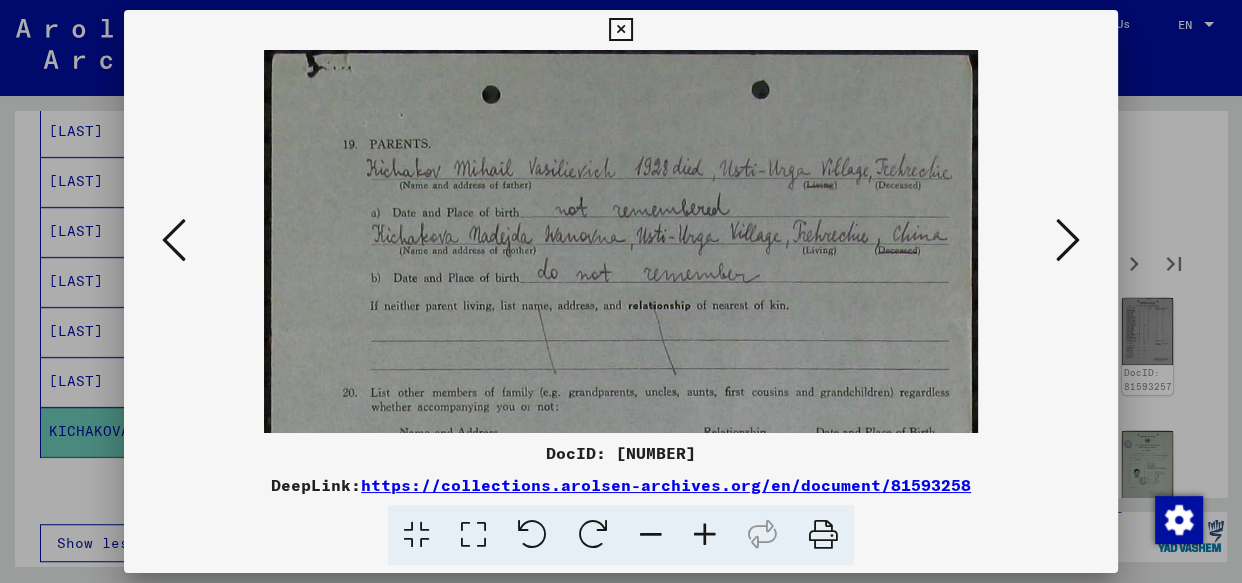 click at bounding box center (705, 535) 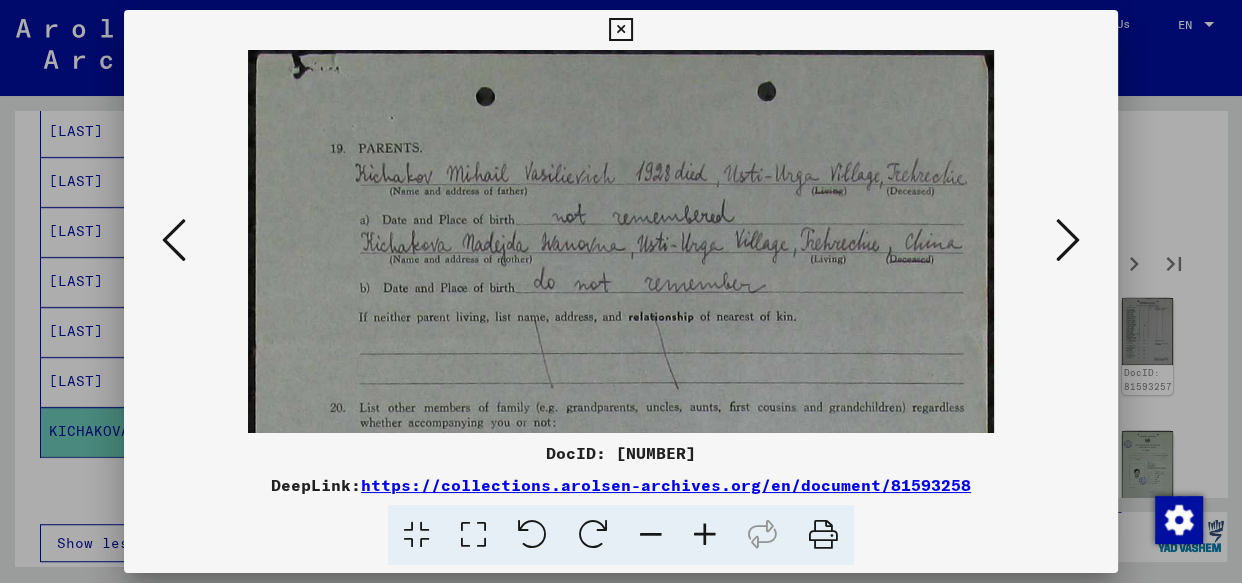 click at bounding box center [705, 535] 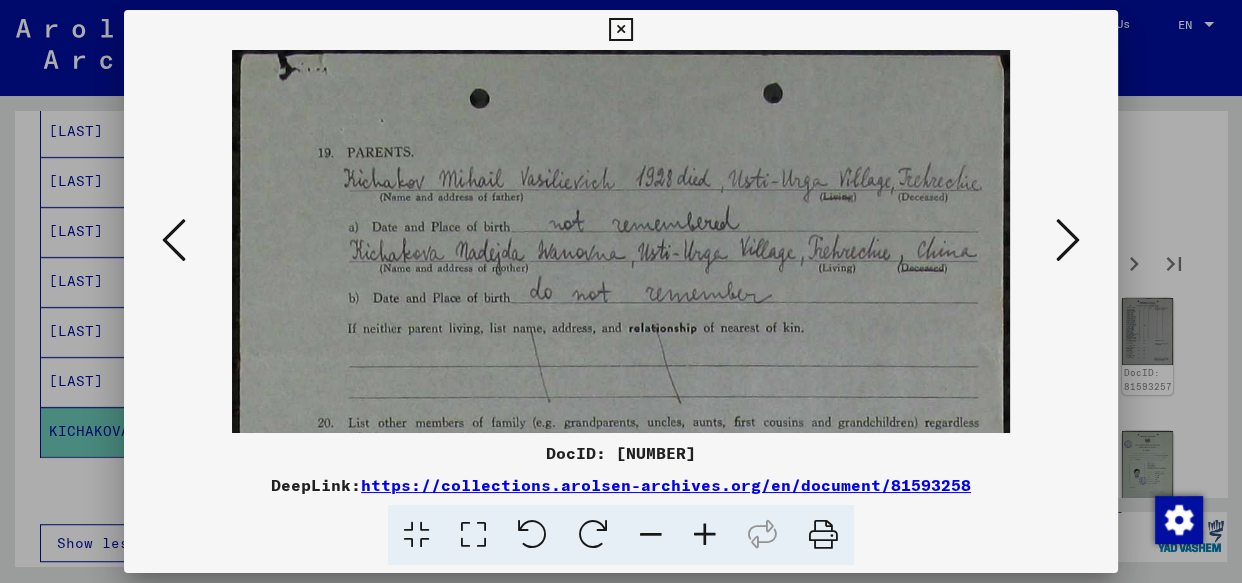 click at bounding box center [705, 535] 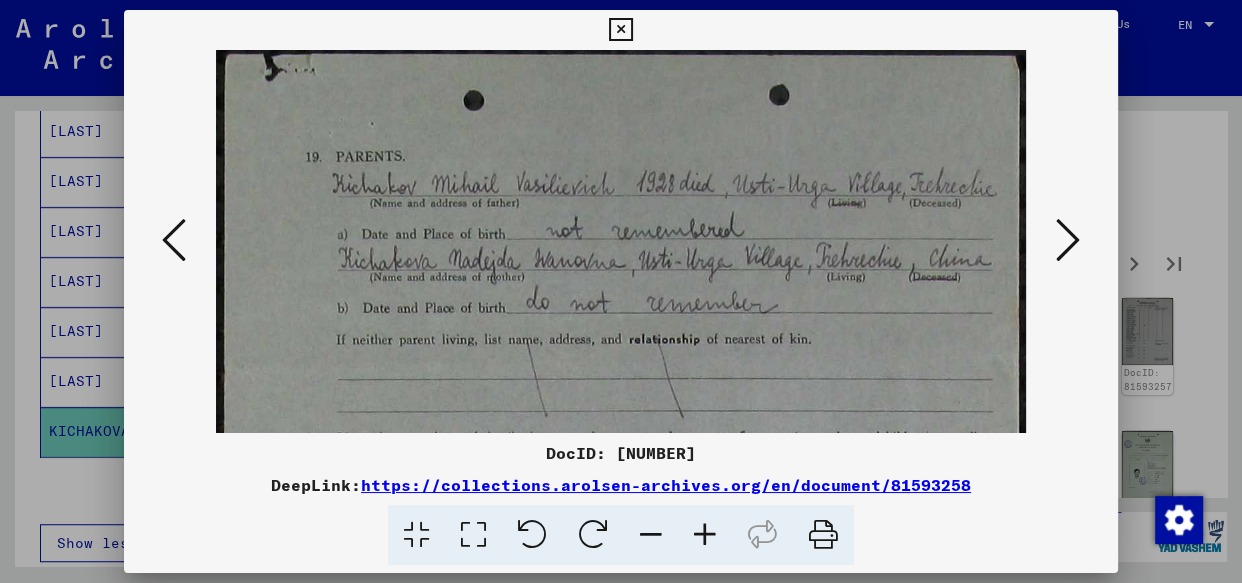 click at bounding box center [705, 535] 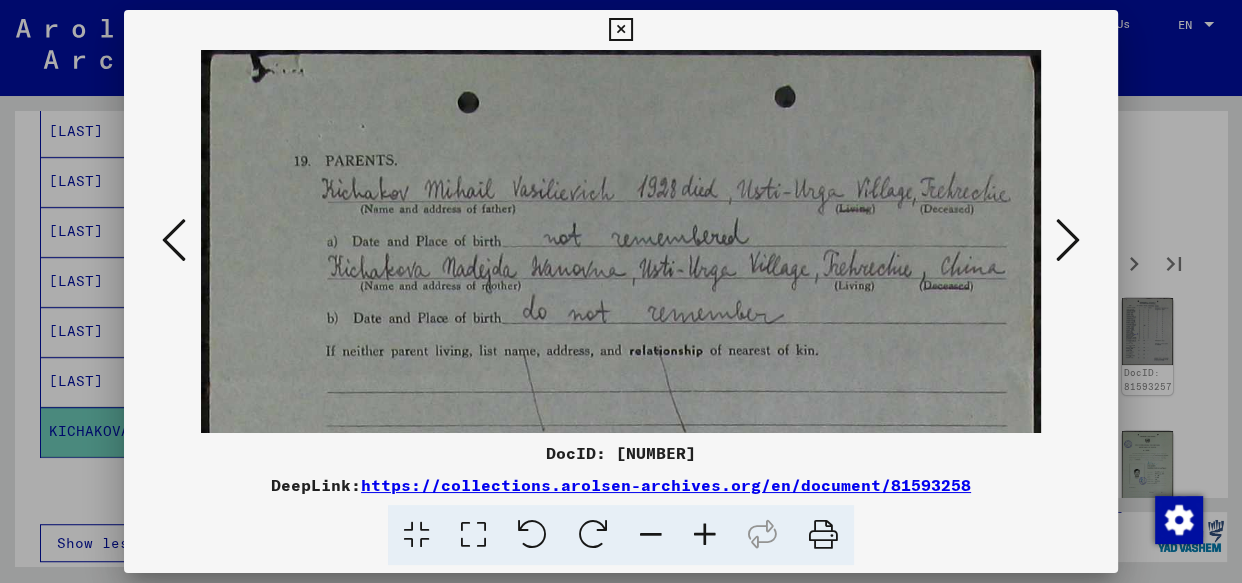 click at bounding box center (705, 535) 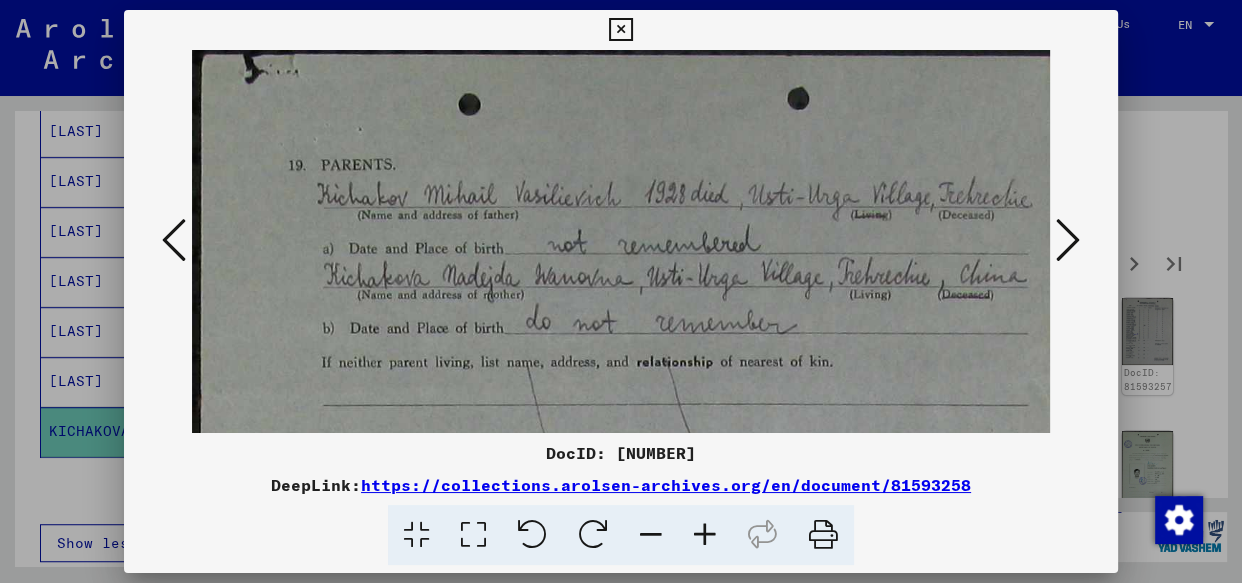 click at bounding box center [705, 535] 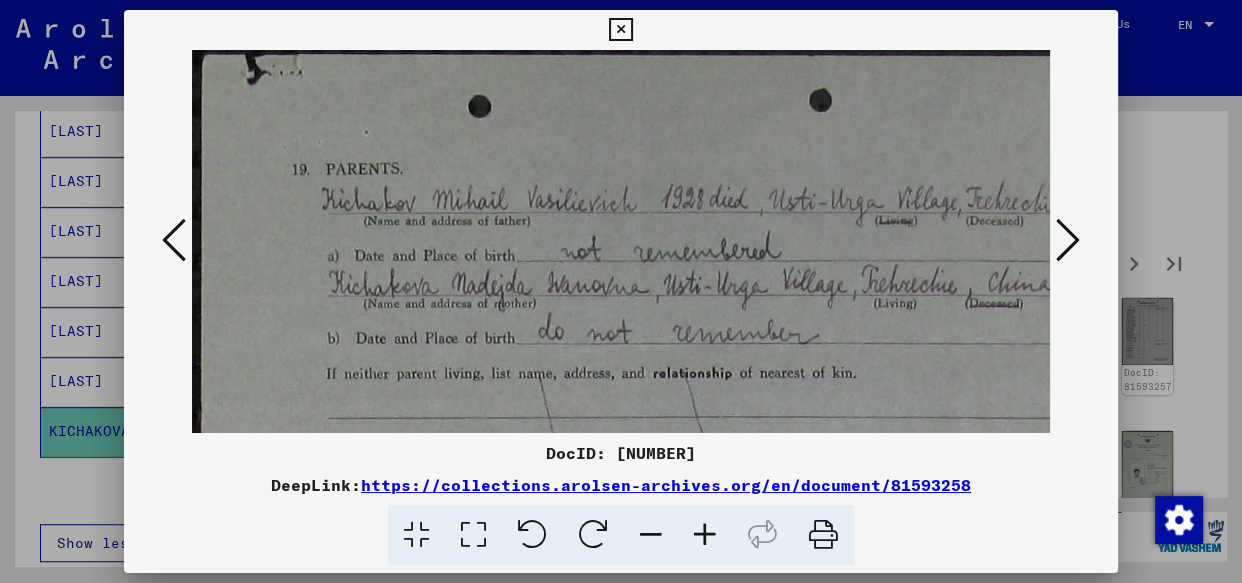 click at bounding box center [705, 535] 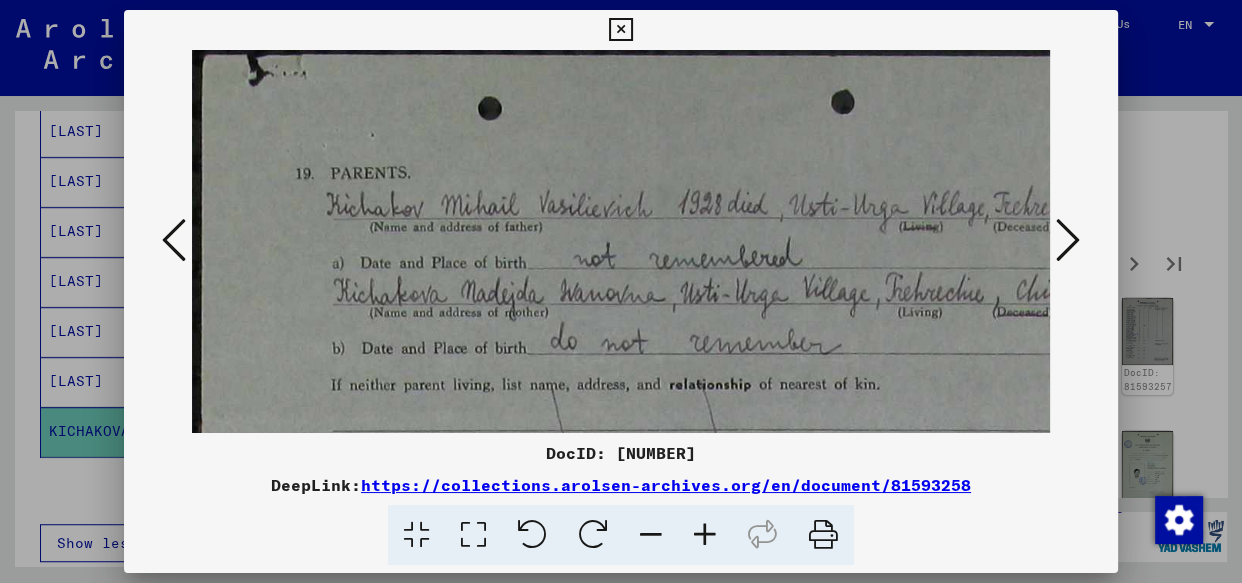 click at bounding box center [705, 535] 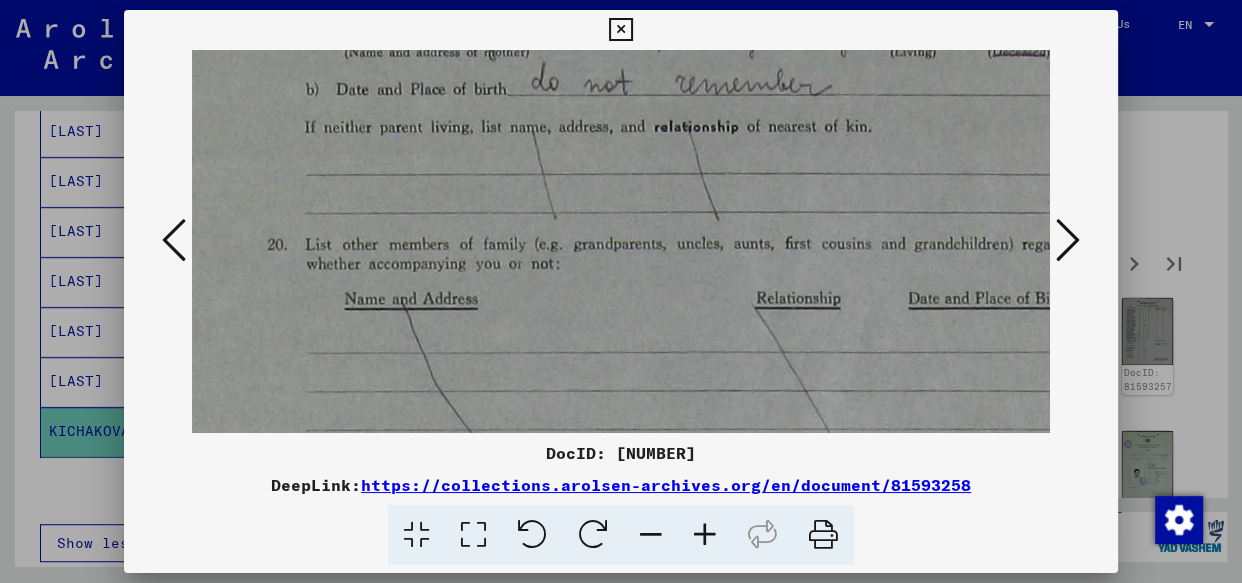 drag, startPoint x: 547, startPoint y: 389, endPoint x: 511, endPoint y: 14, distance: 376.72403 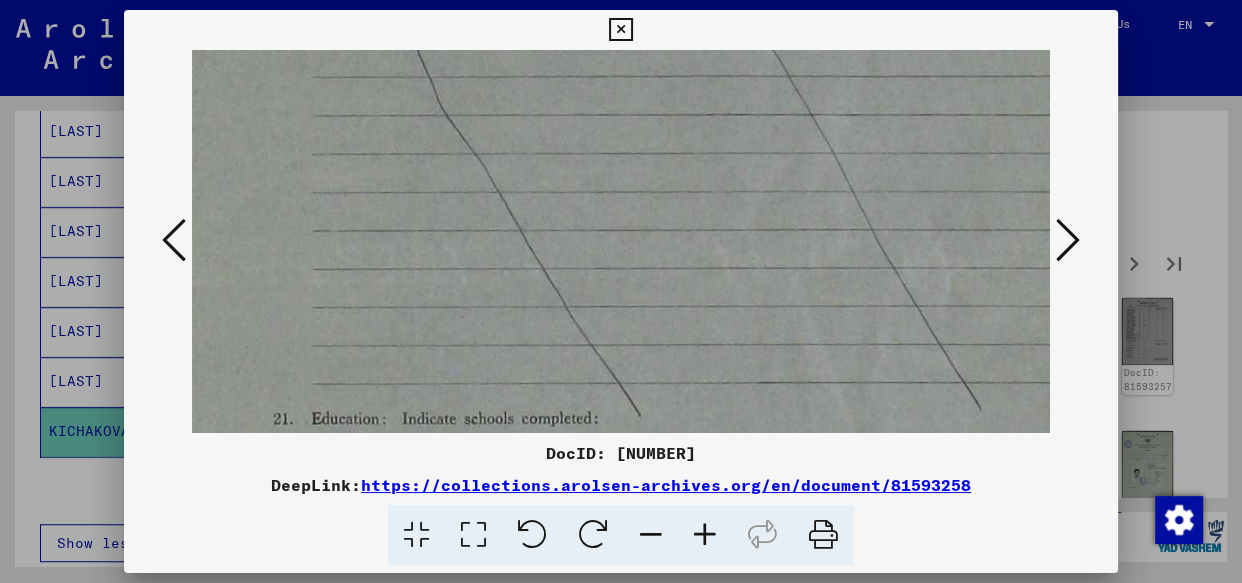 drag, startPoint x: 579, startPoint y: 178, endPoint x: 582, endPoint y: -56, distance: 234.01923 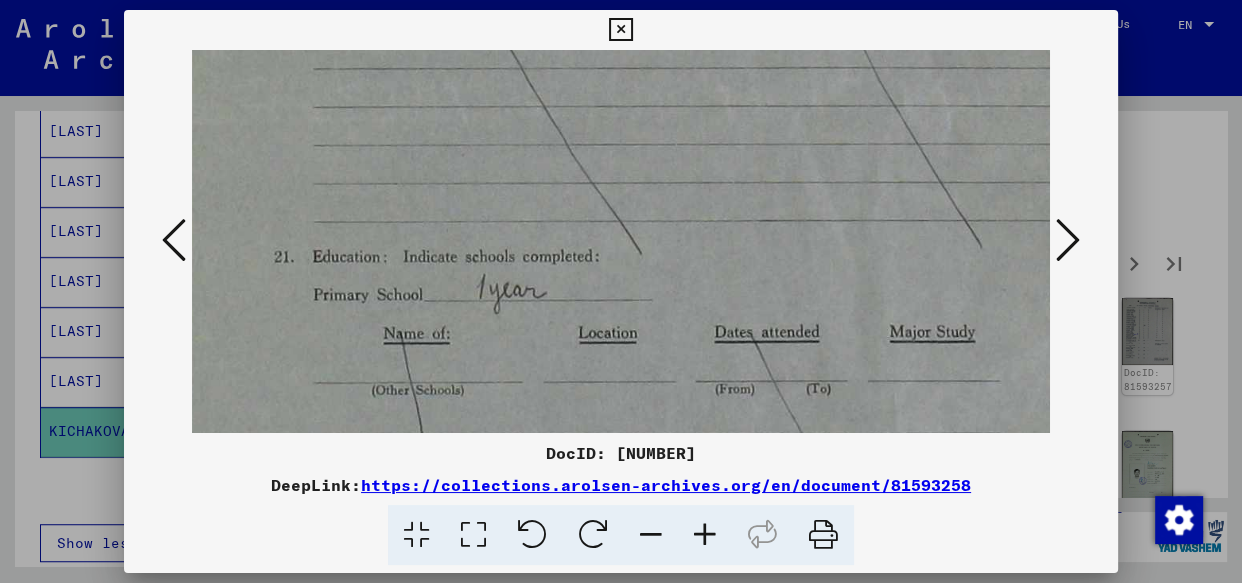 click at bounding box center (1068, 240) 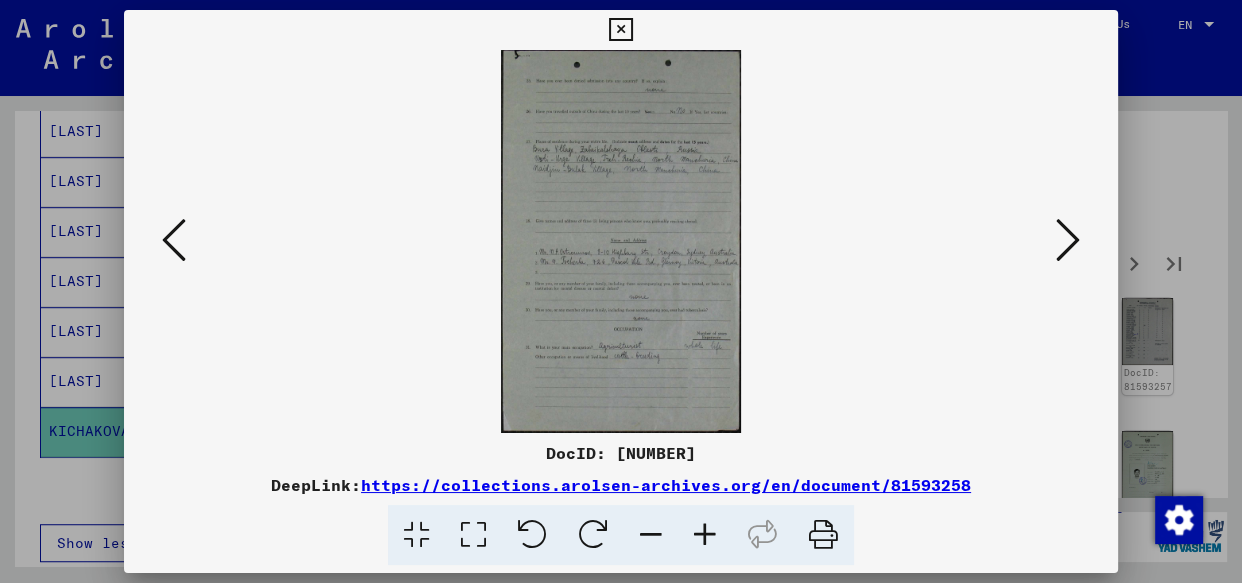 click at bounding box center [1068, 240] 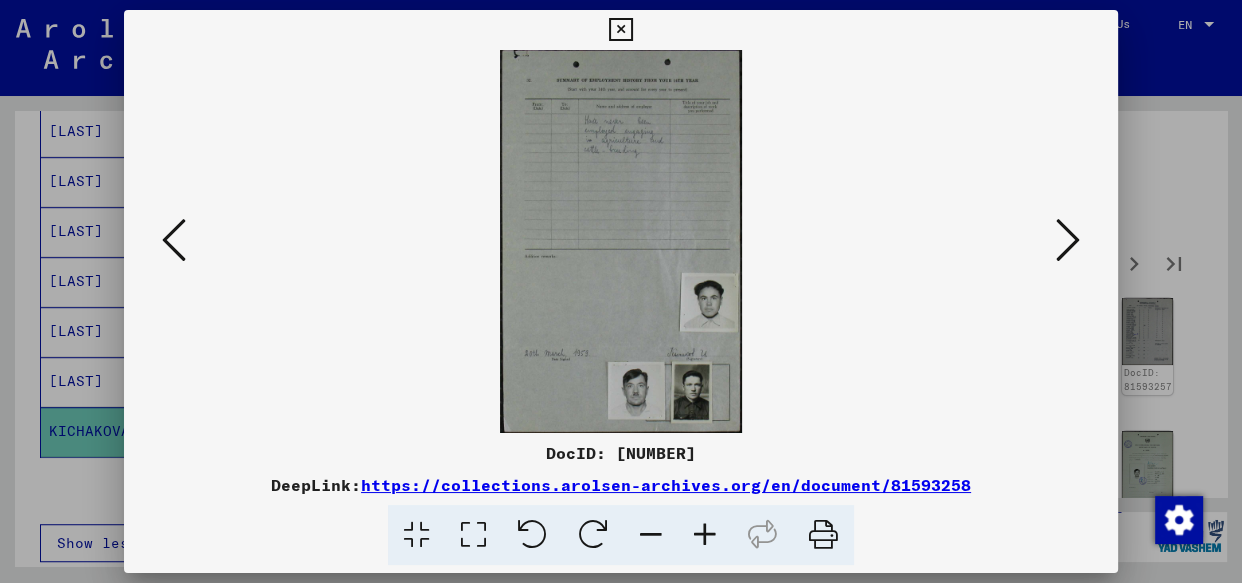 click at bounding box center [1068, 240] 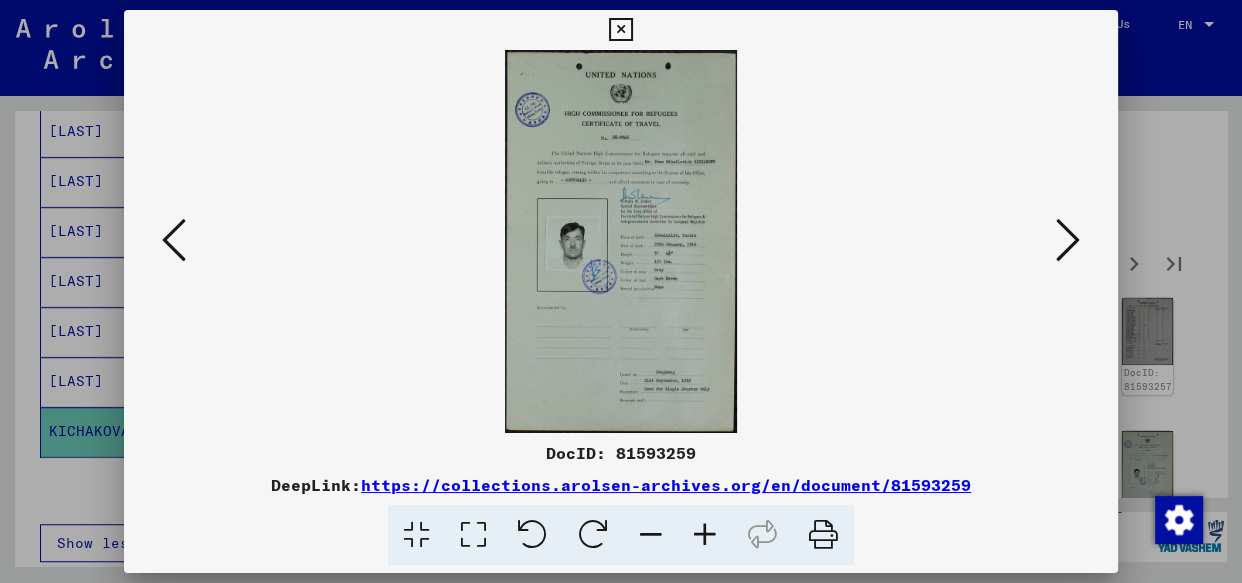 click at bounding box center [1068, 240] 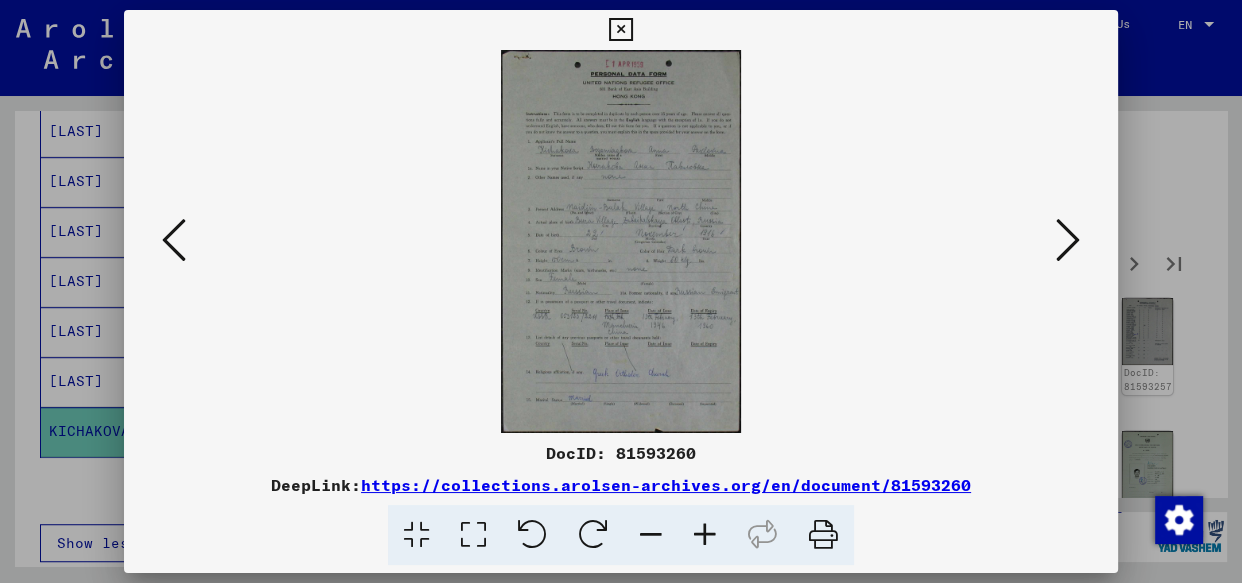 click at bounding box center [705, 535] 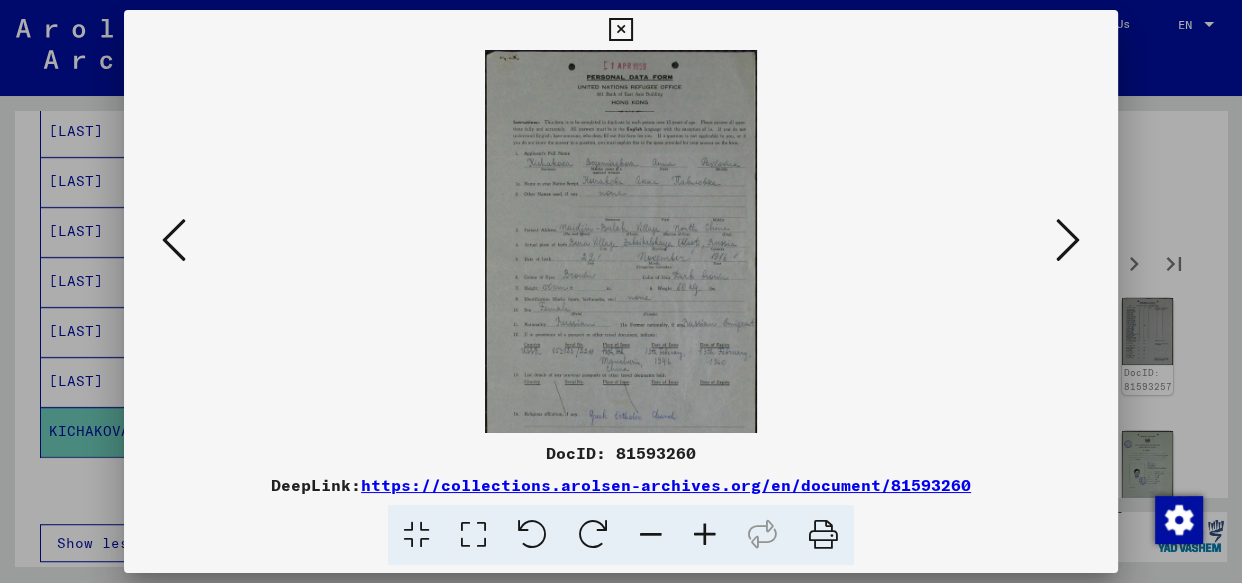 click at bounding box center (705, 535) 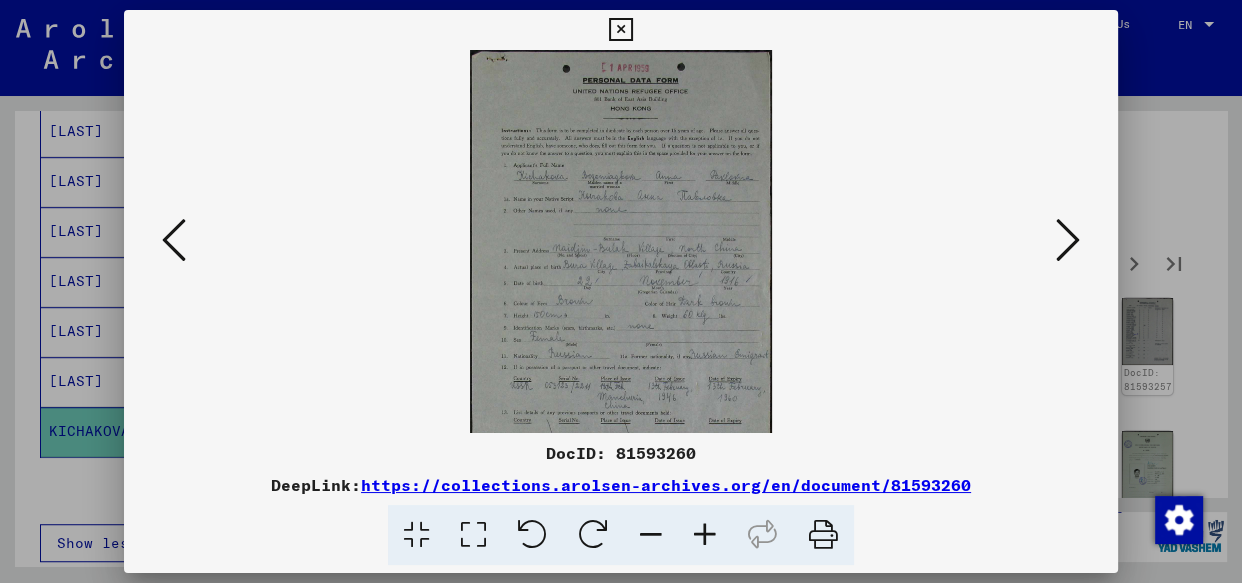 click at bounding box center [705, 535] 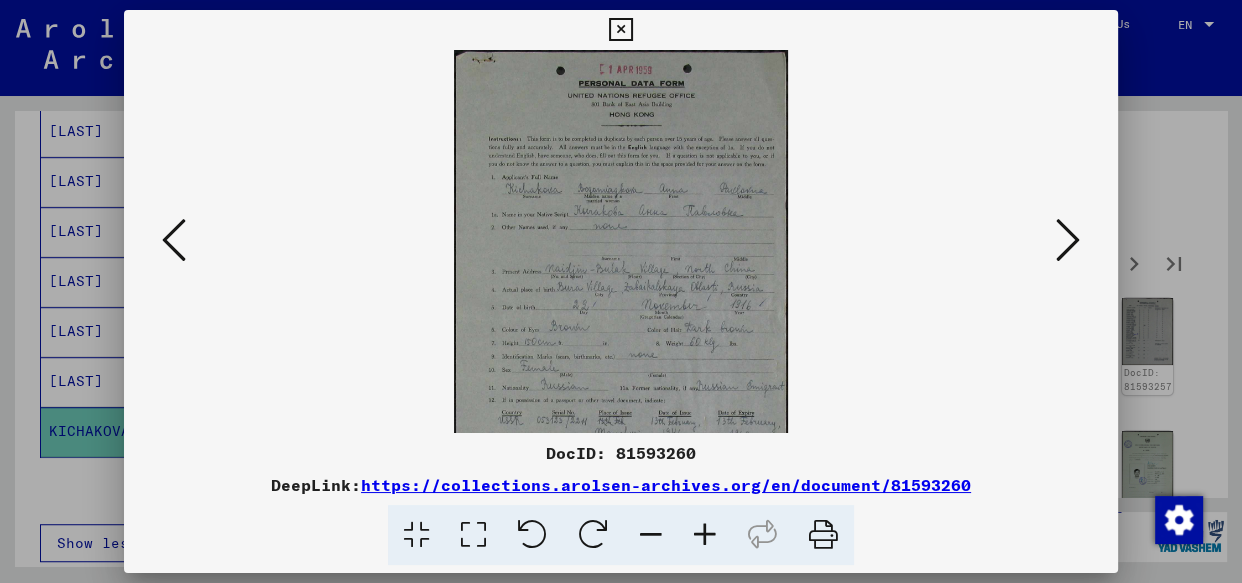 click at bounding box center [705, 535] 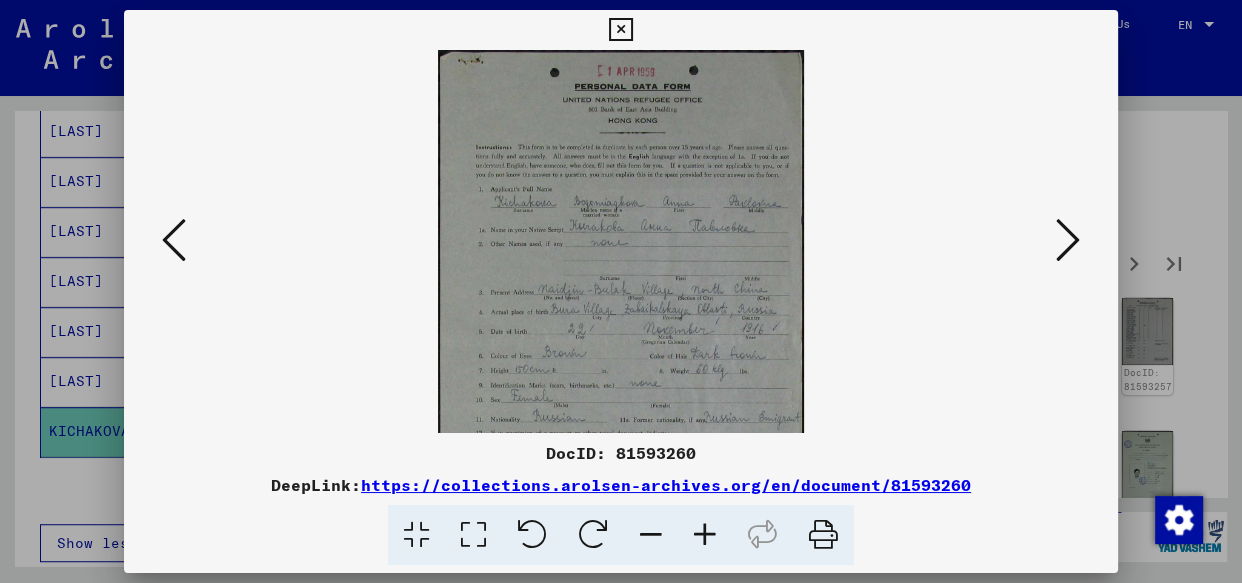click at bounding box center [705, 535] 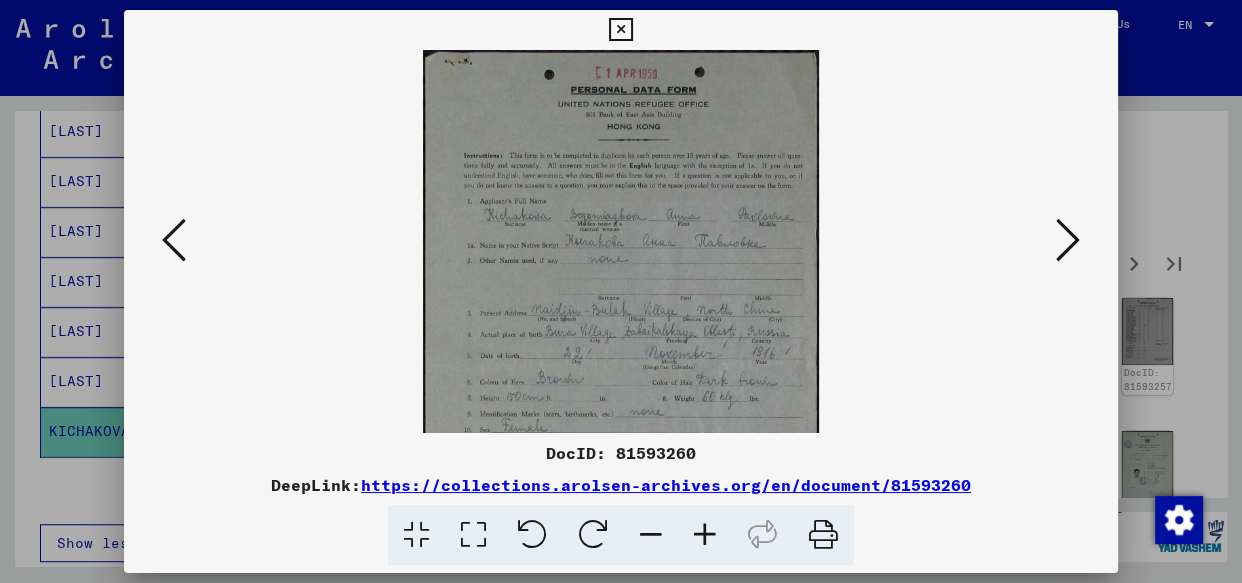 click at bounding box center [705, 535] 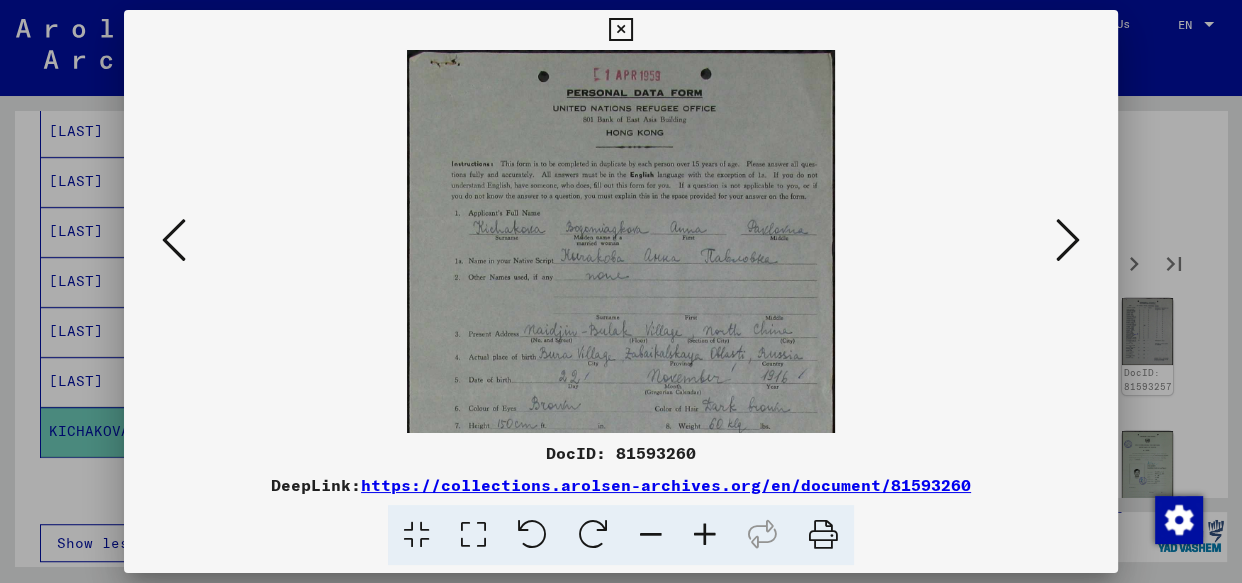 click at bounding box center (705, 535) 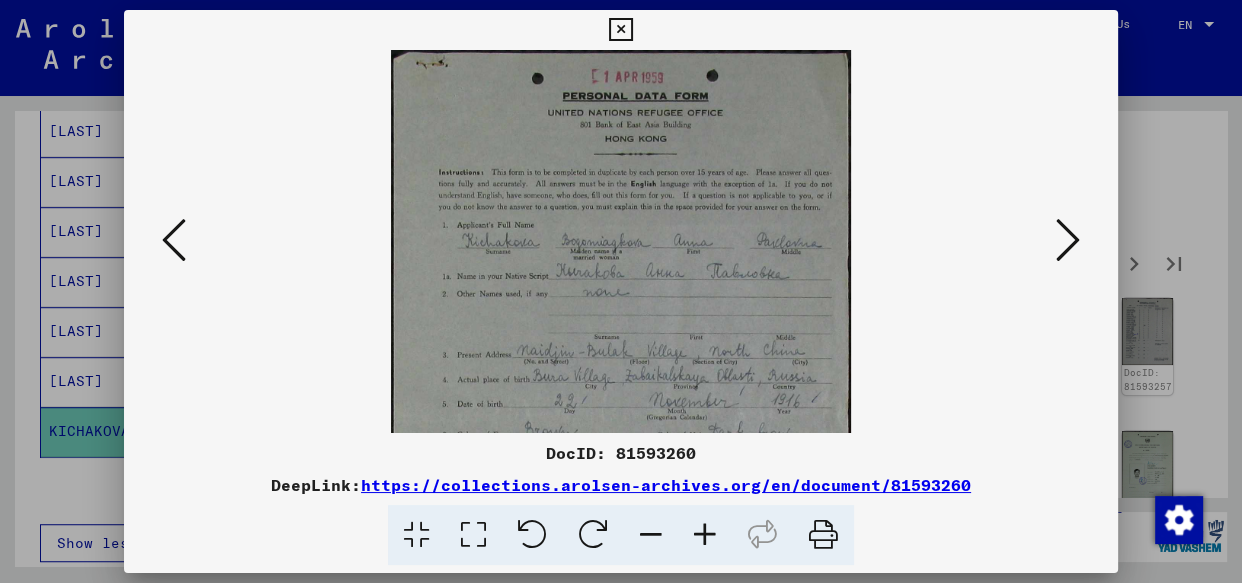 click at bounding box center [705, 535] 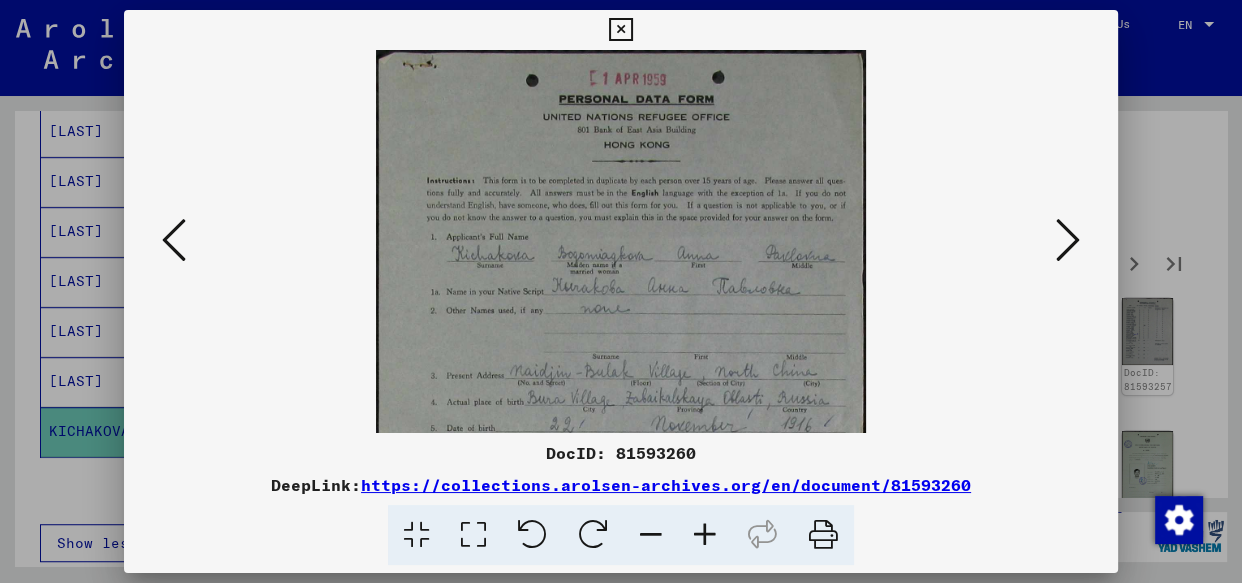 click at bounding box center [705, 535] 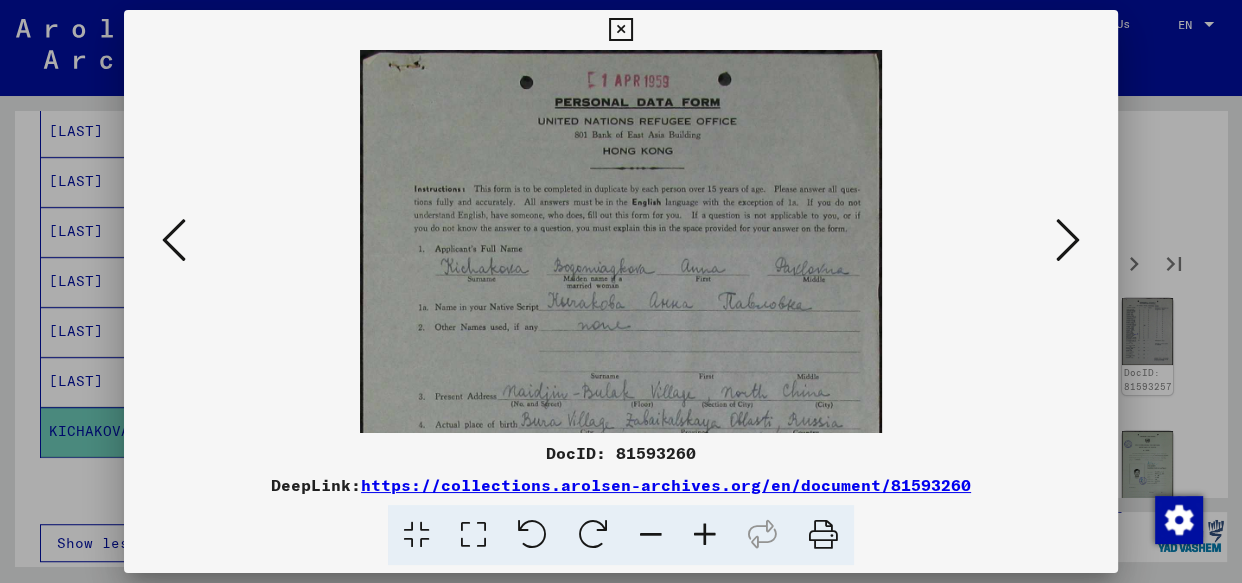 click at bounding box center (705, 535) 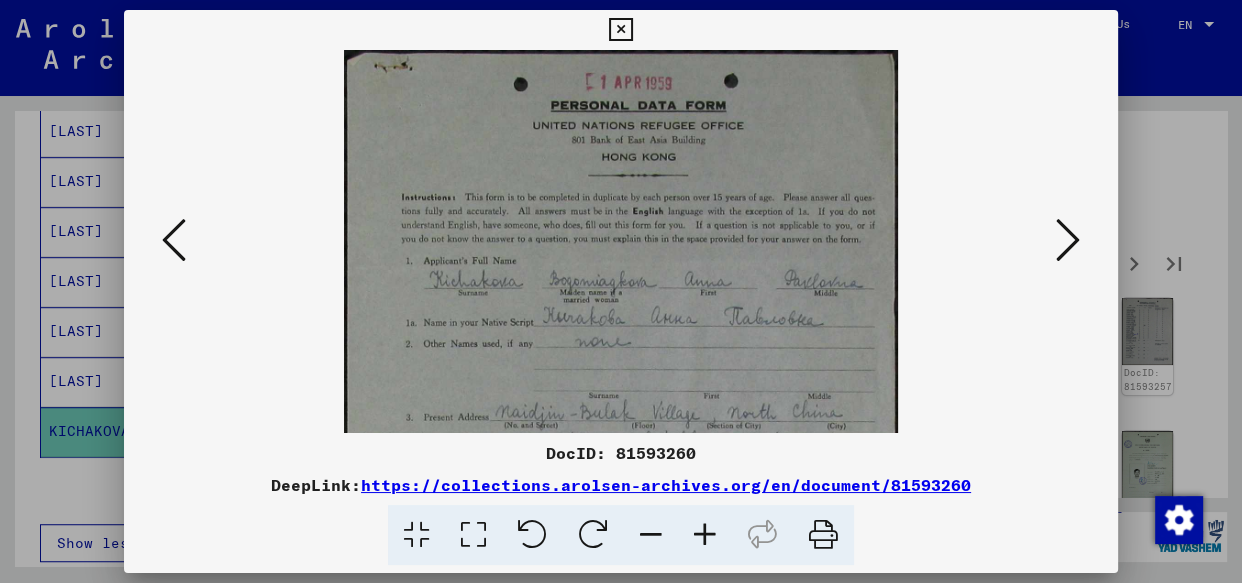 click at bounding box center [705, 535] 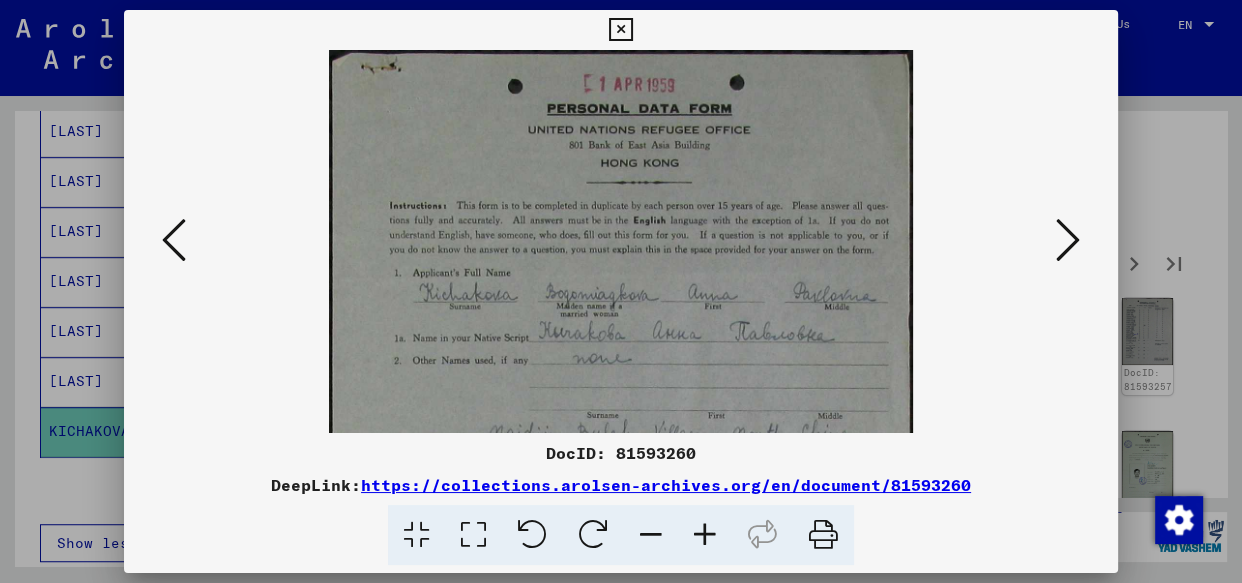 click at bounding box center [705, 535] 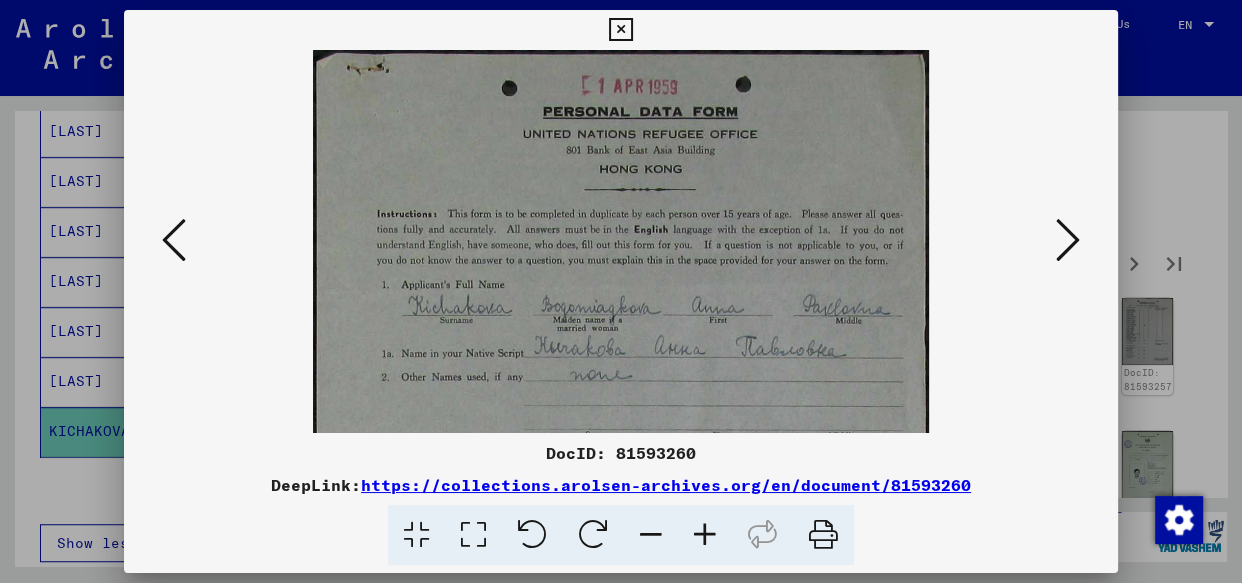 click at bounding box center (705, 535) 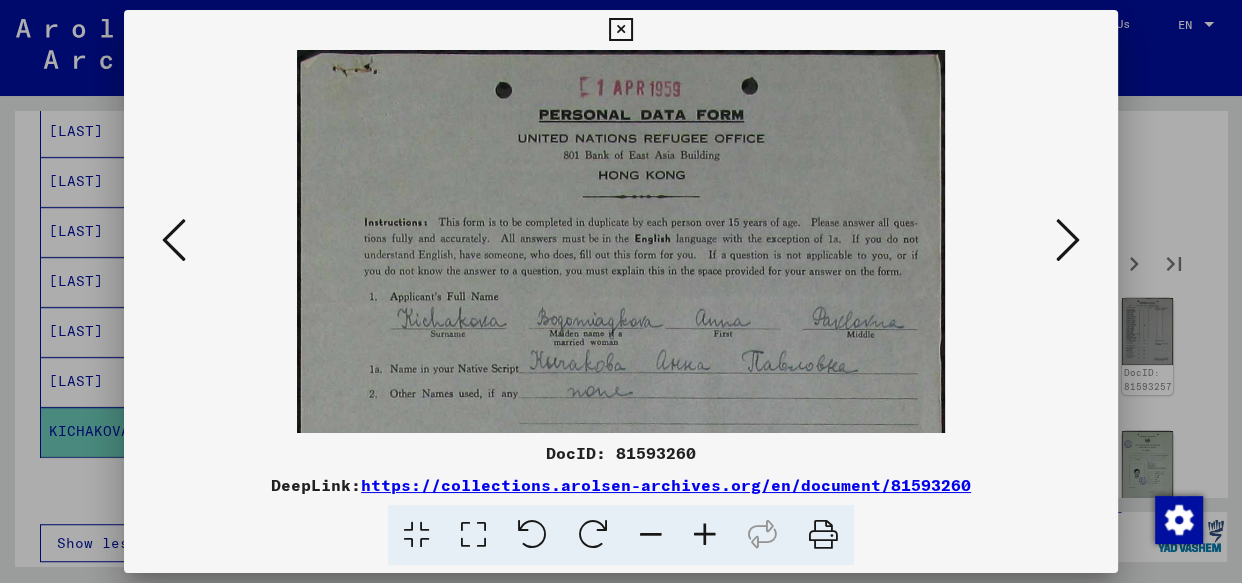 click at bounding box center [705, 535] 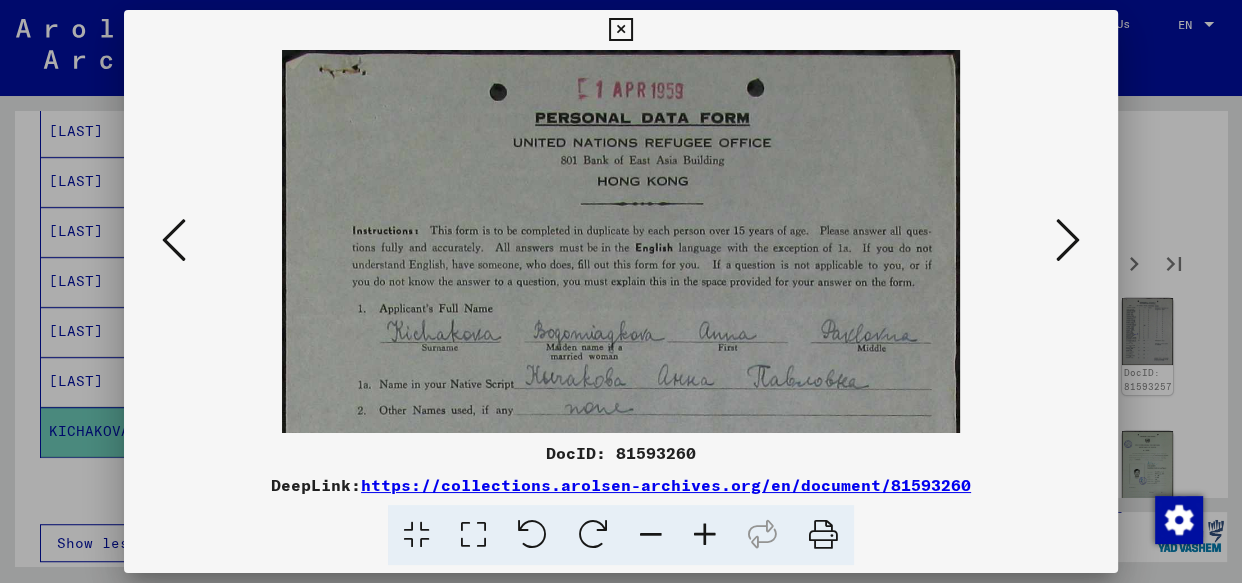click at bounding box center [705, 535] 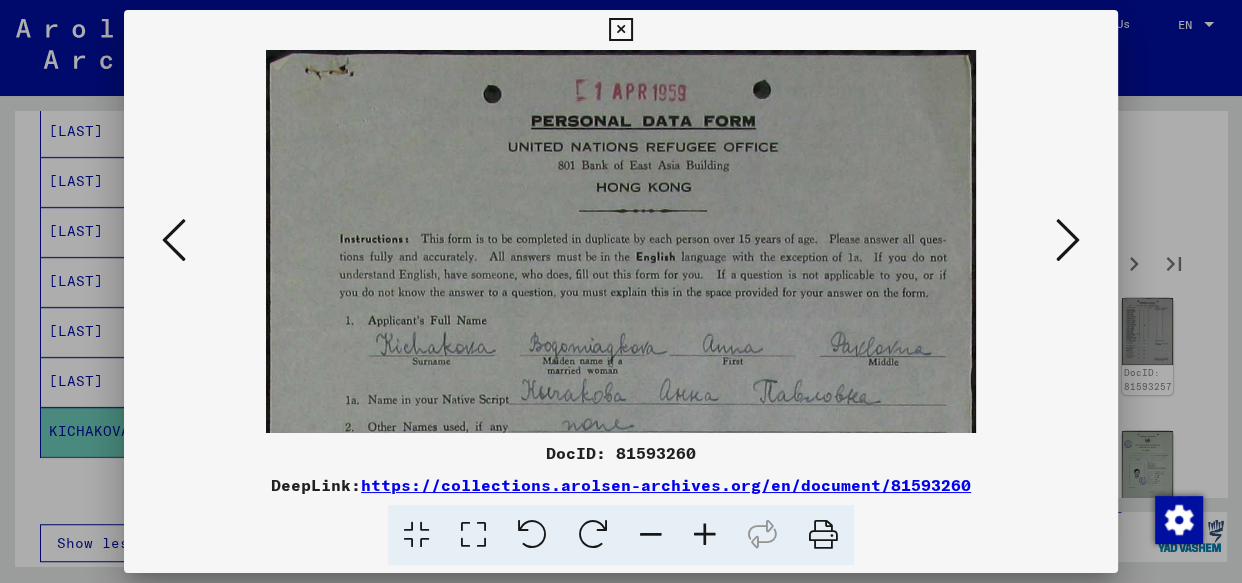click at bounding box center (705, 535) 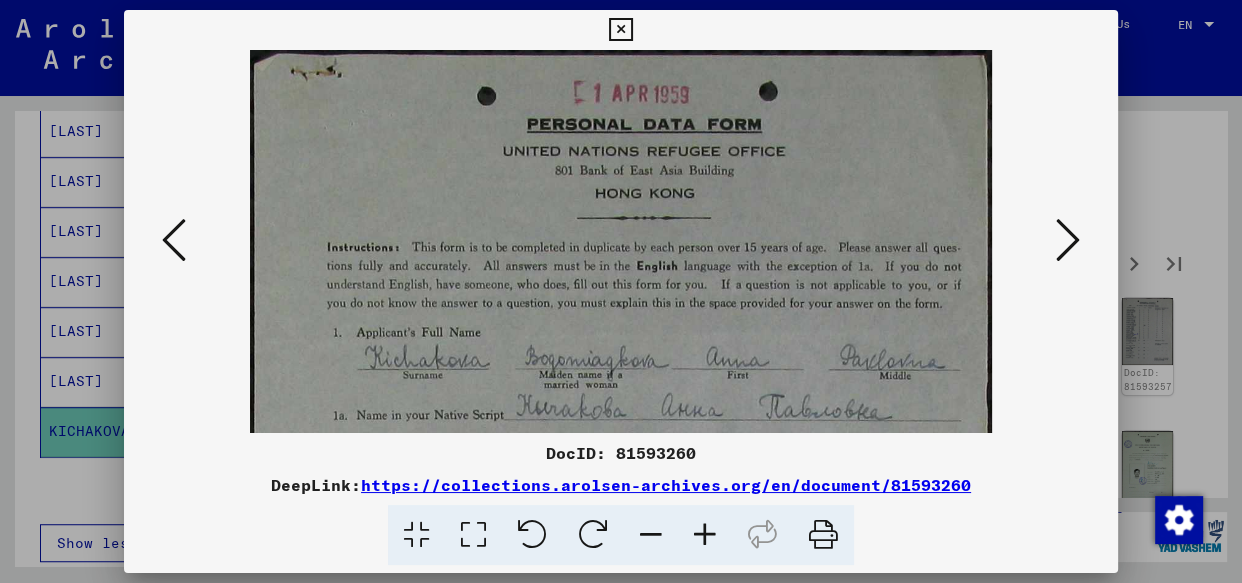 click at bounding box center (705, 535) 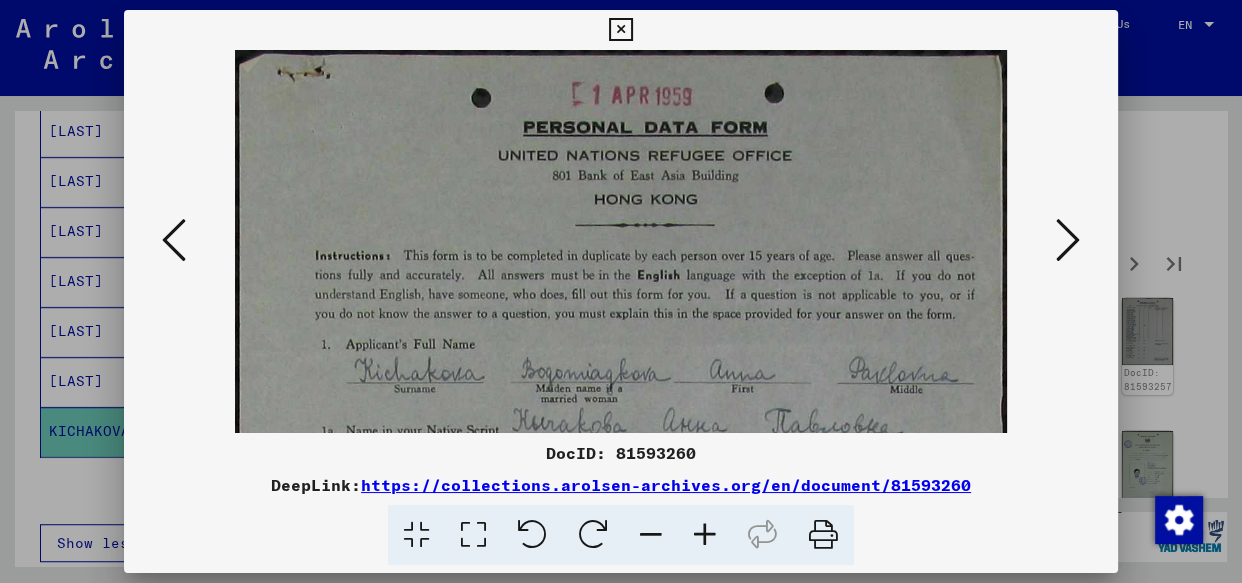 click at bounding box center [705, 535] 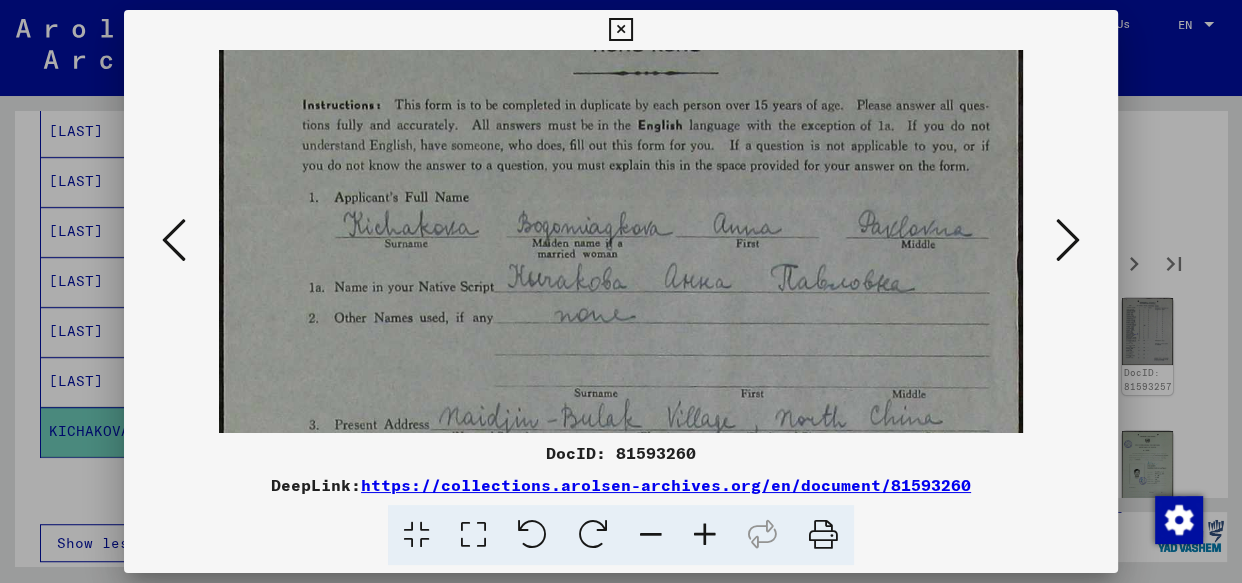 drag, startPoint x: 682, startPoint y: 377, endPoint x: 672, endPoint y: 220, distance: 157.31815 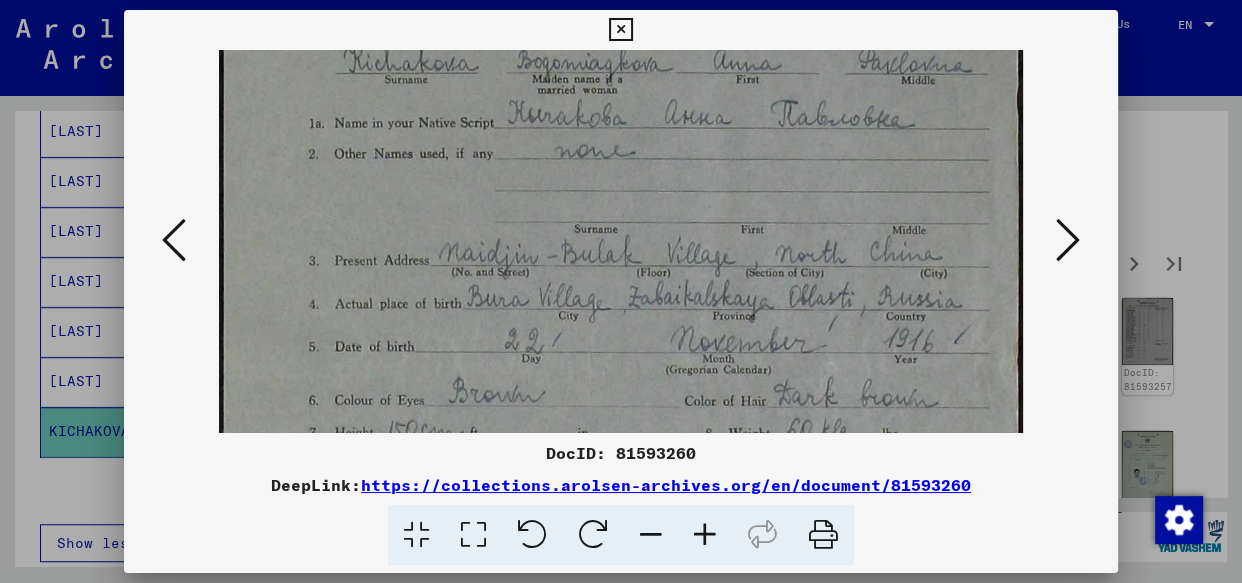 drag, startPoint x: 629, startPoint y: 256, endPoint x: 622, endPoint y: 111, distance: 145.16887 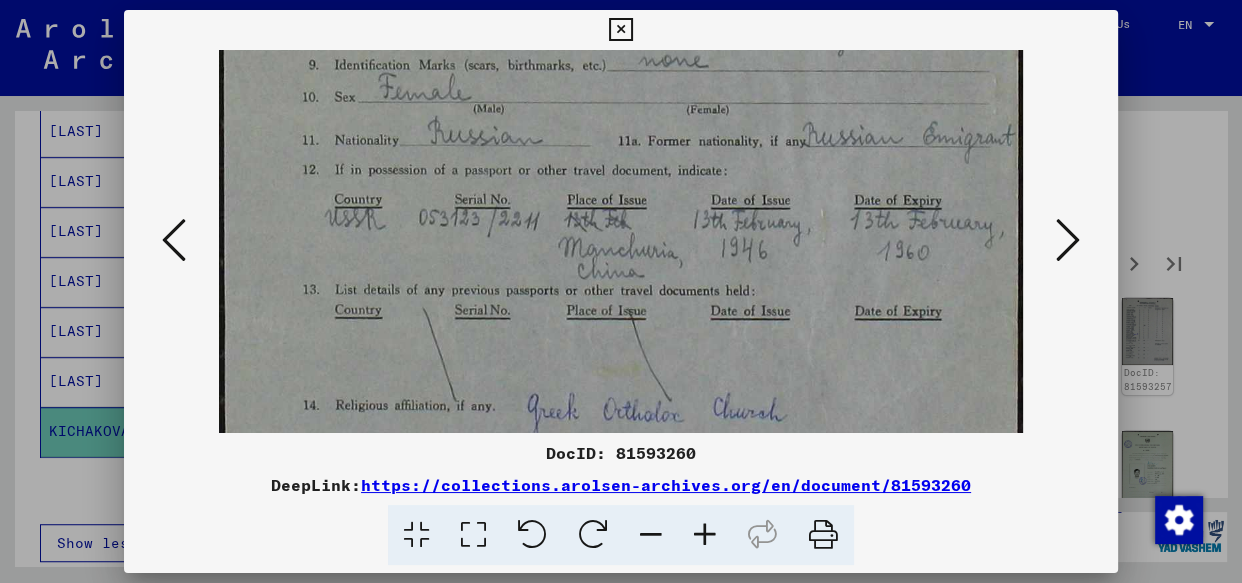 drag, startPoint x: 584, startPoint y: 234, endPoint x: 580, endPoint y: 4, distance: 230.03477 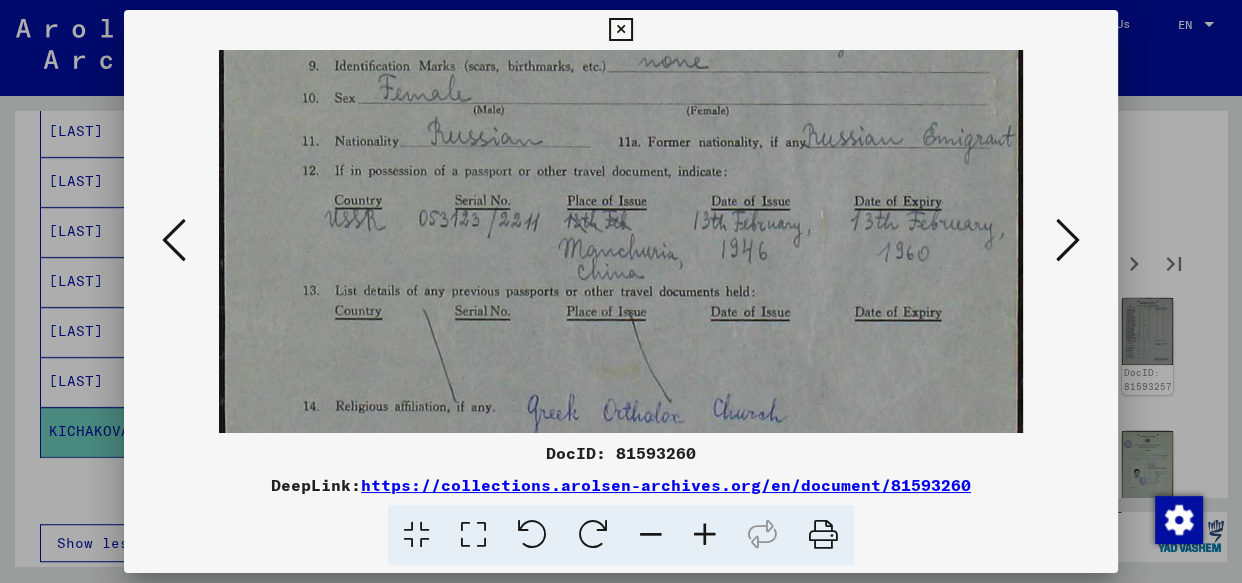 click at bounding box center [1068, 240] 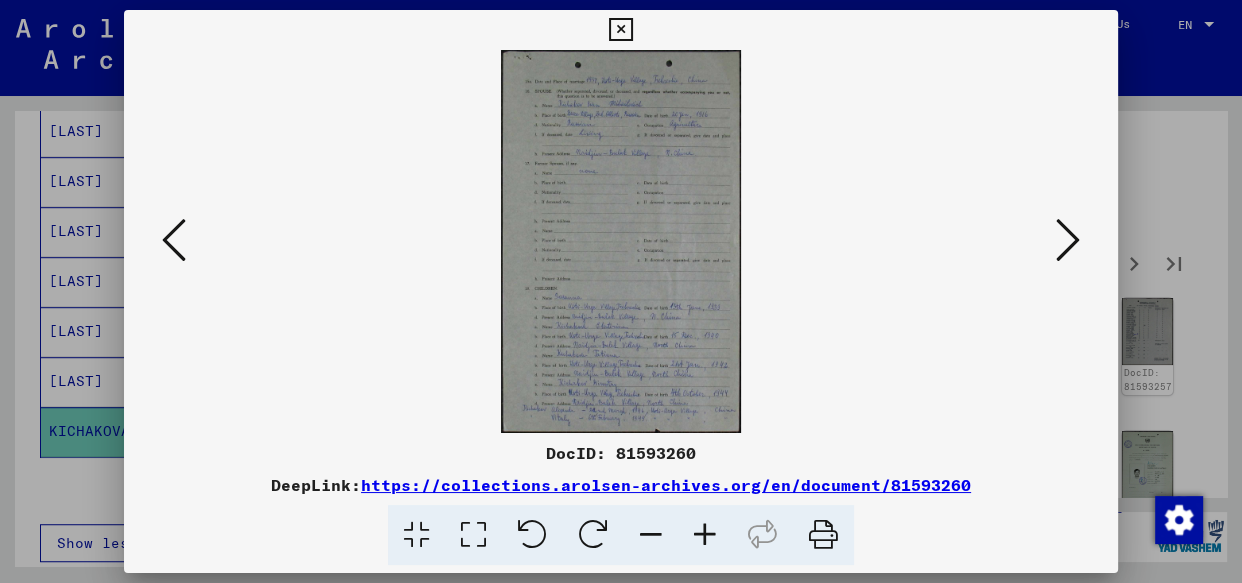 click at bounding box center (1068, 240) 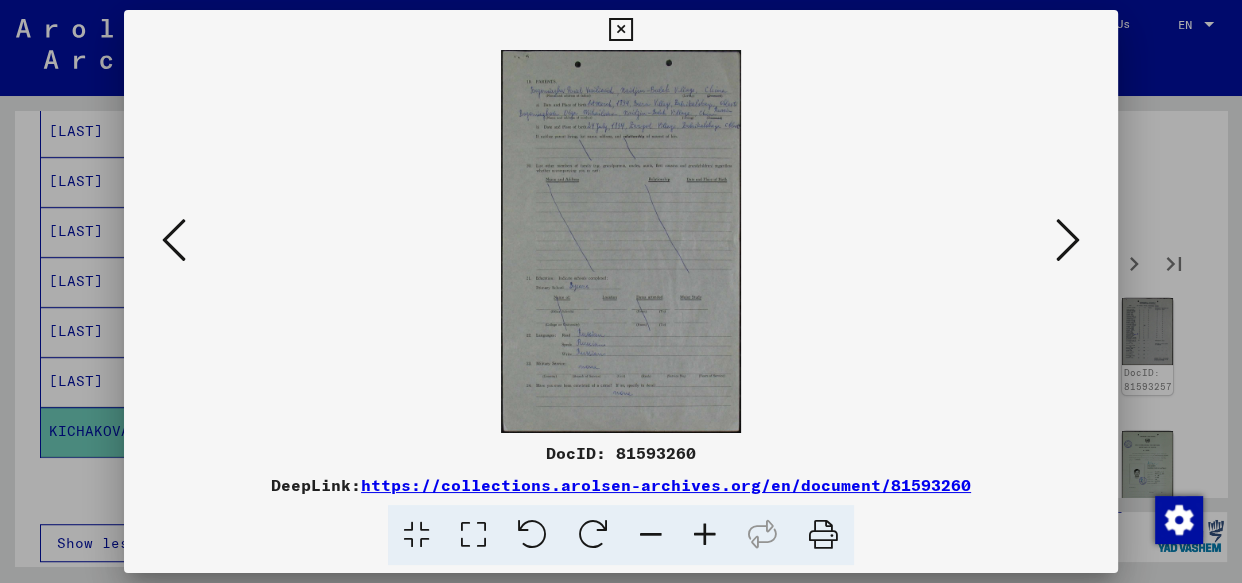 click at bounding box center (705, 535) 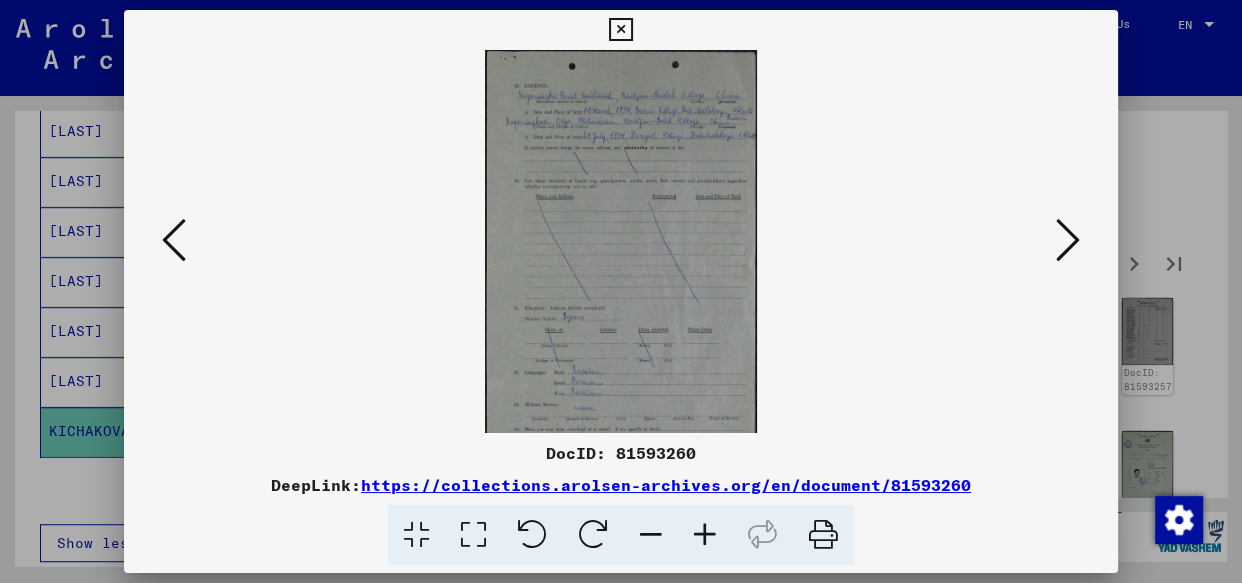 click at bounding box center (705, 535) 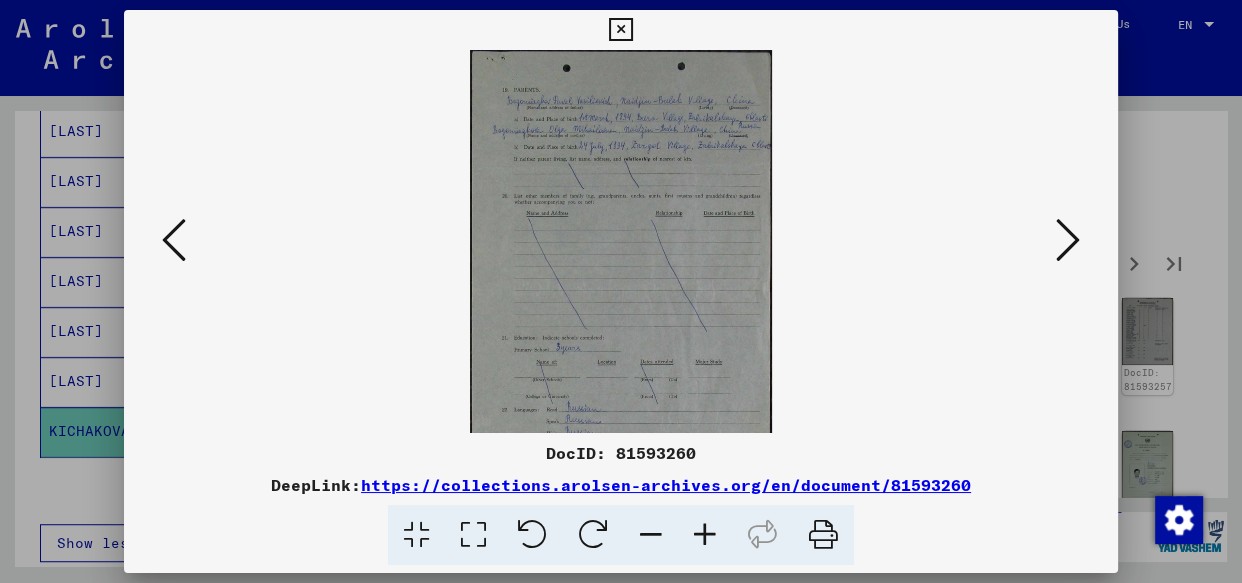 click at bounding box center [705, 535] 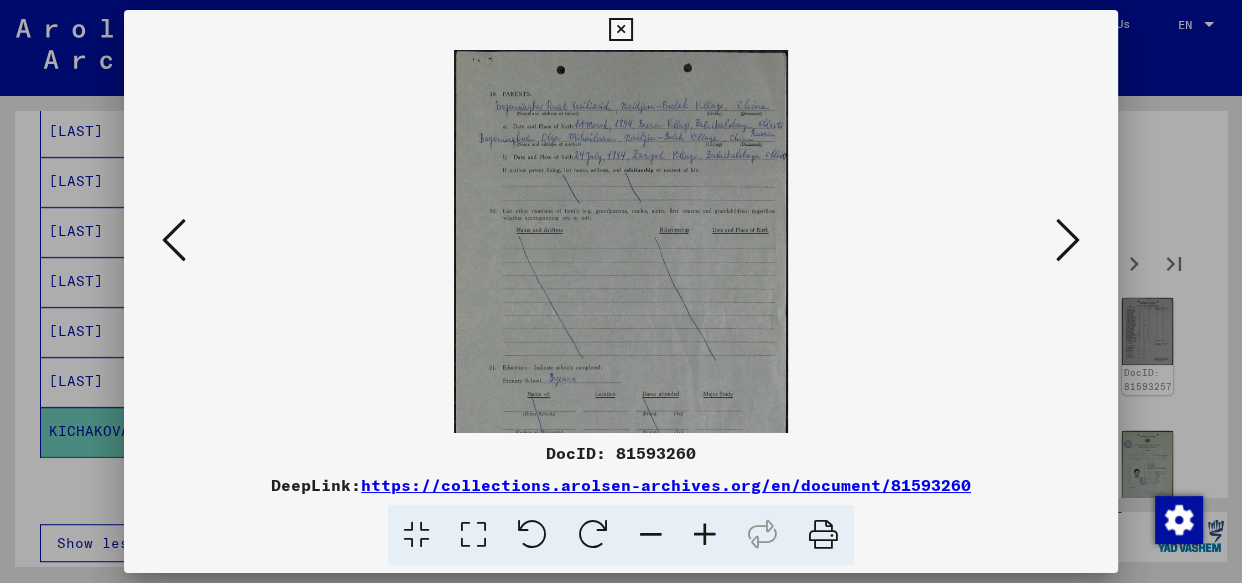 click at bounding box center (705, 535) 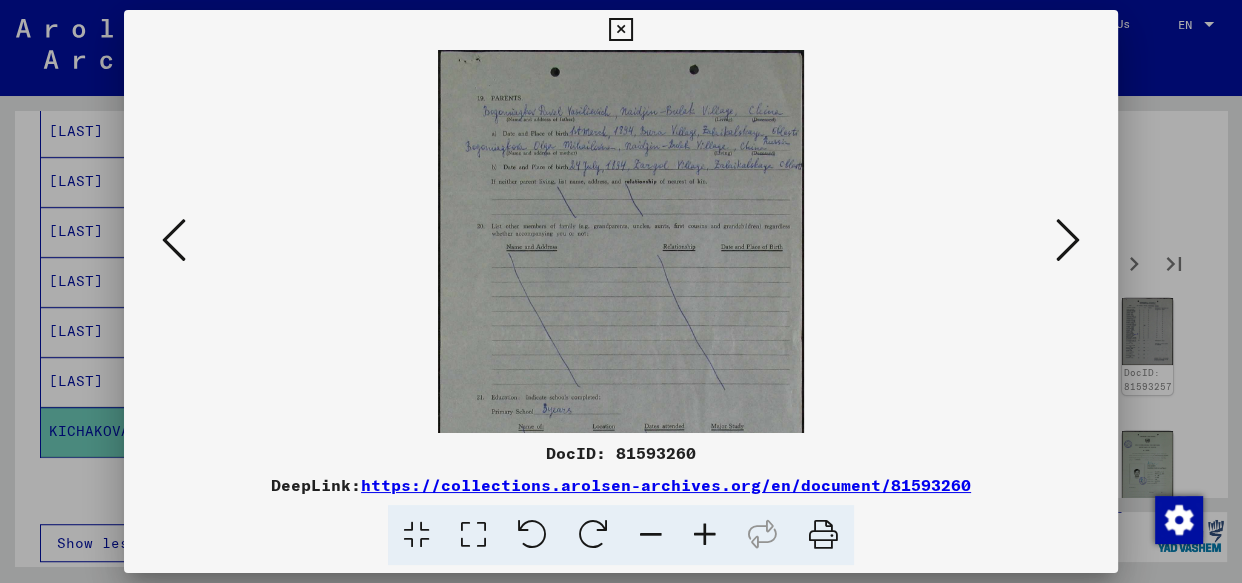 click at bounding box center (705, 535) 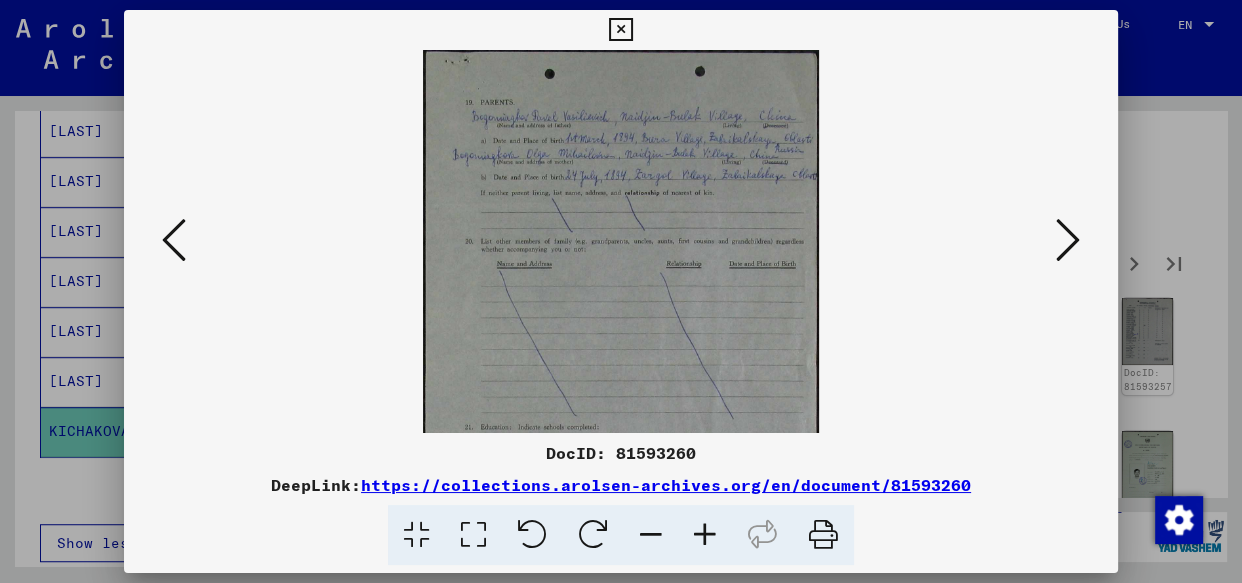 click at bounding box center [705, 535] 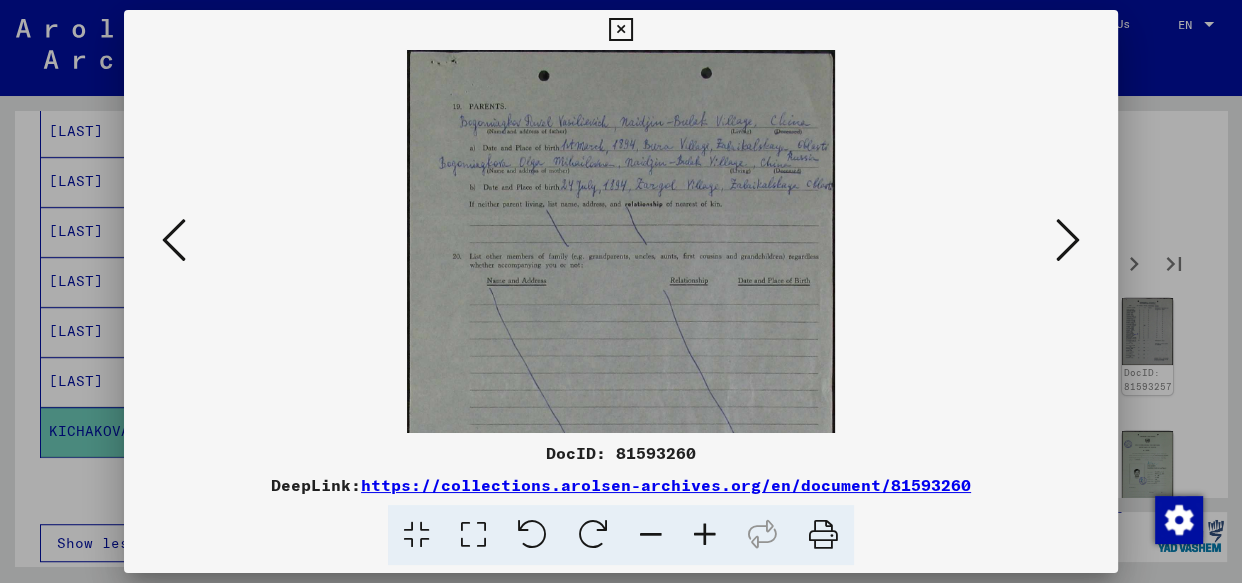 click at bounding box center (705, 535) 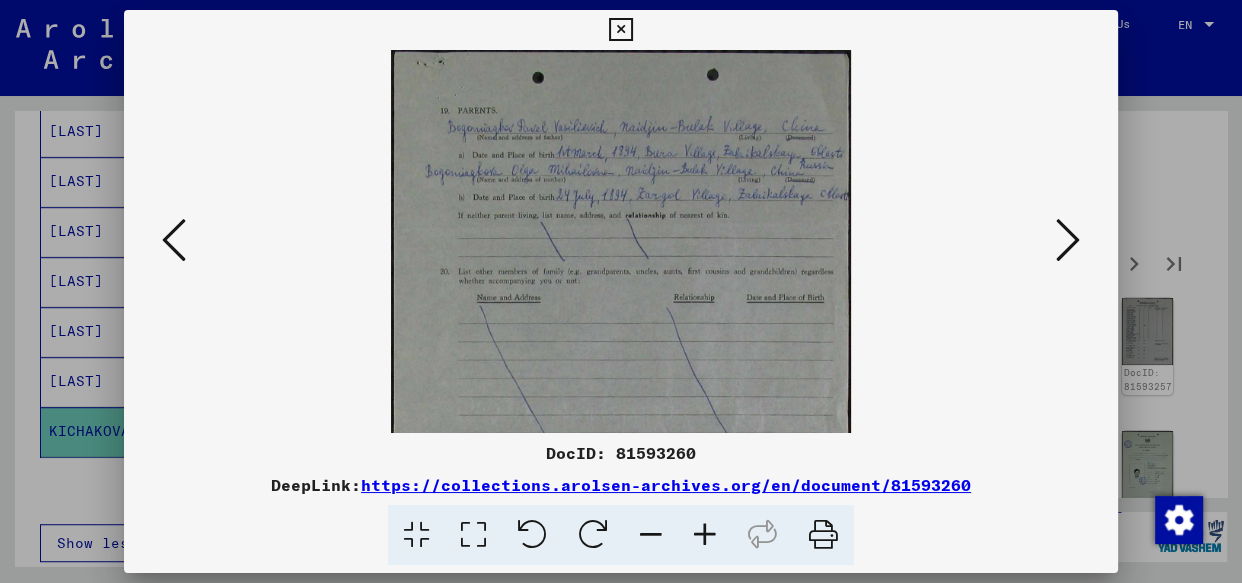 click at bounding box center [705, 535] 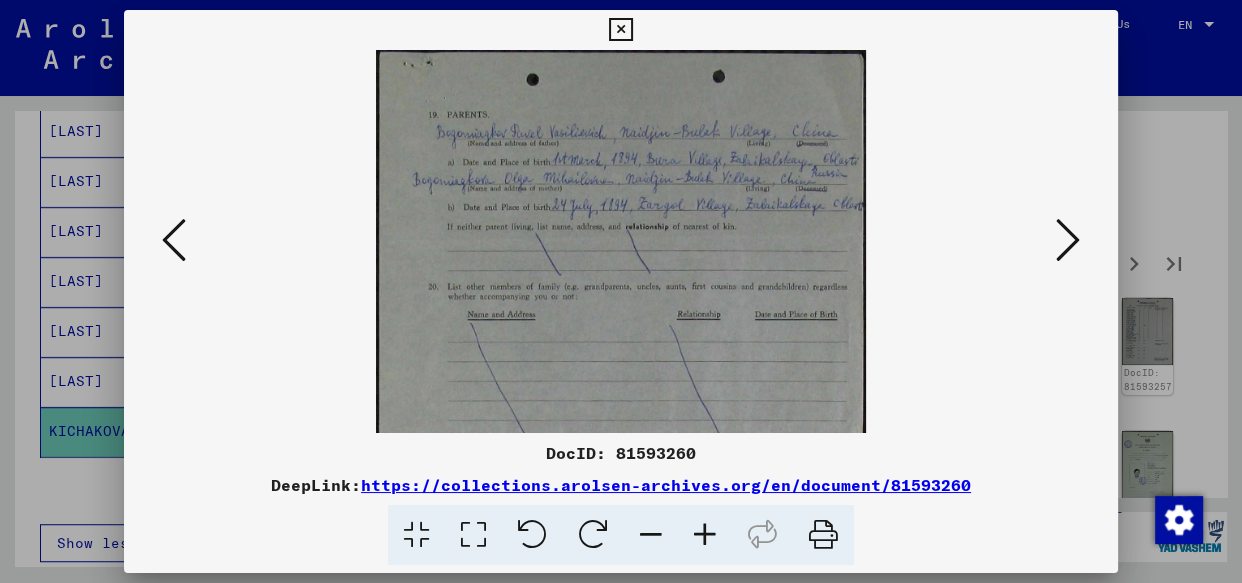 click at bounding box center [705, 535] 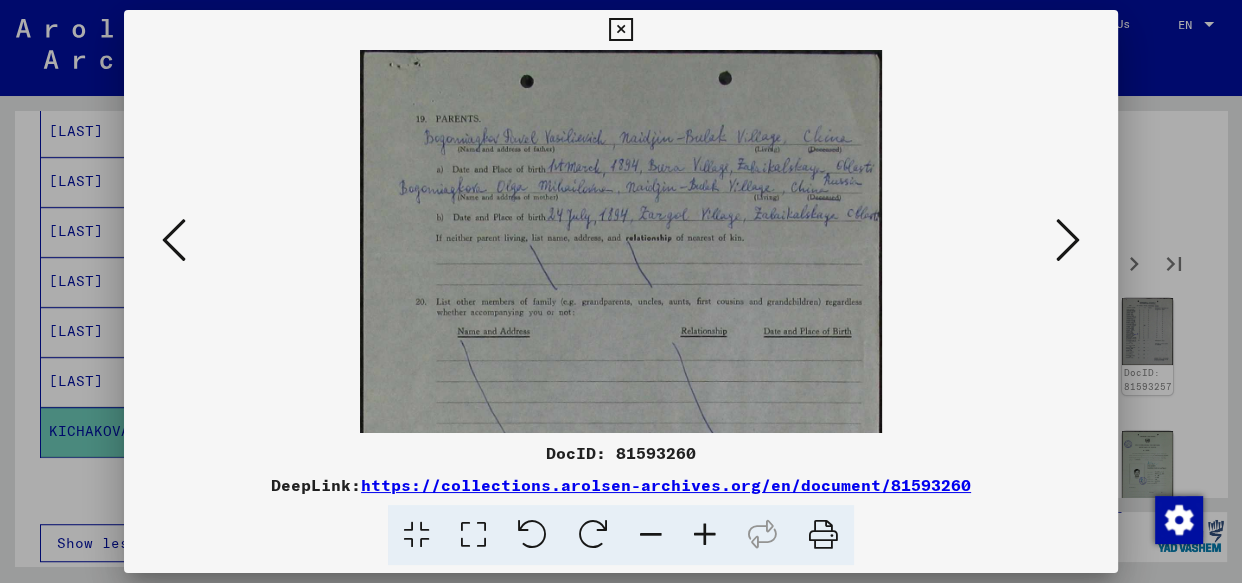 click at bounding box center [705, 535] 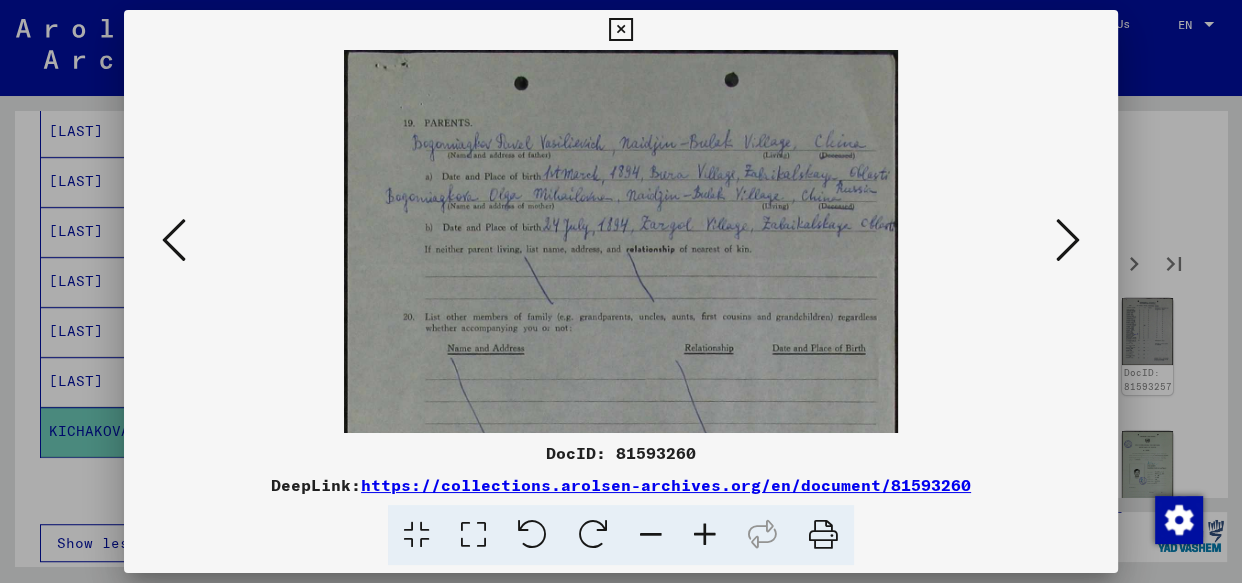 click at bounding box center [705, 535] 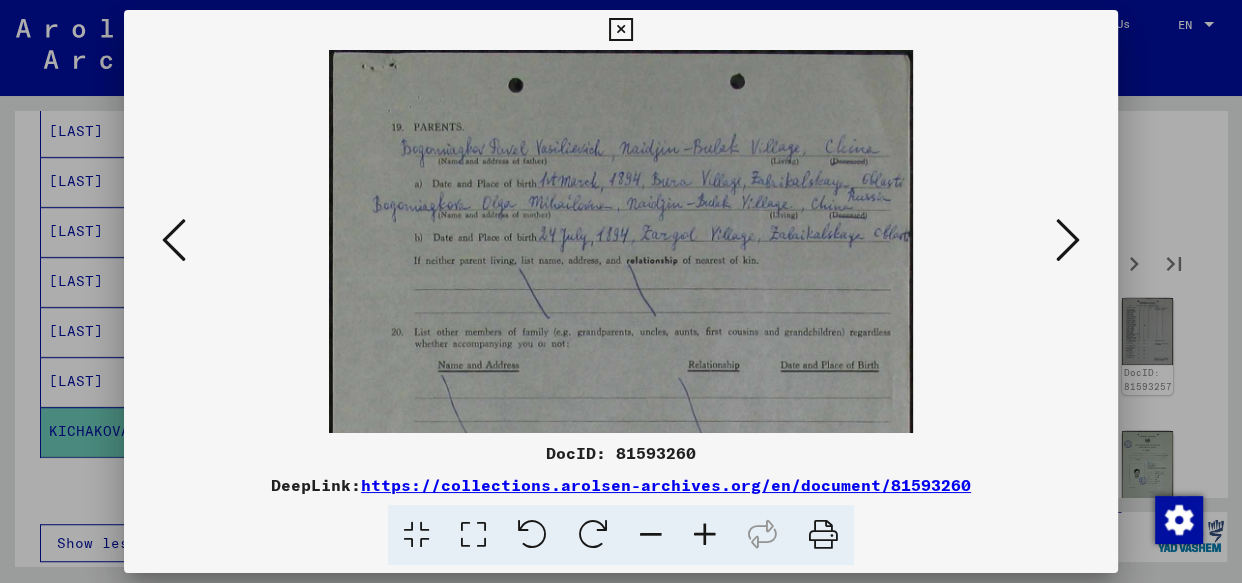 click at bounding box center [705, 535] 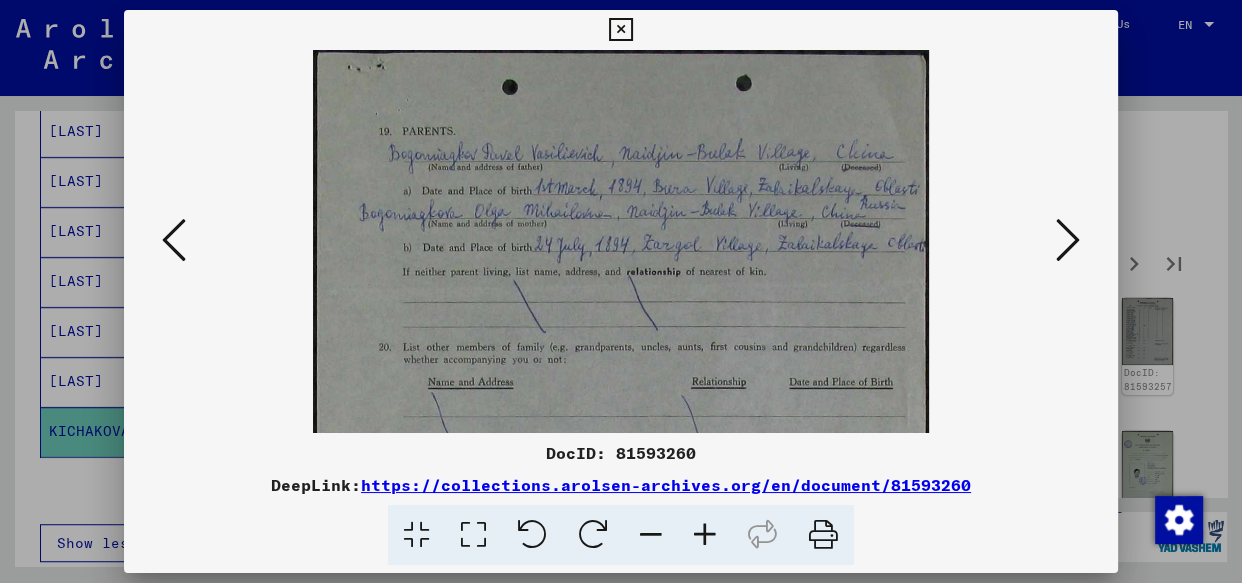 click at bounding box center (705, 535) 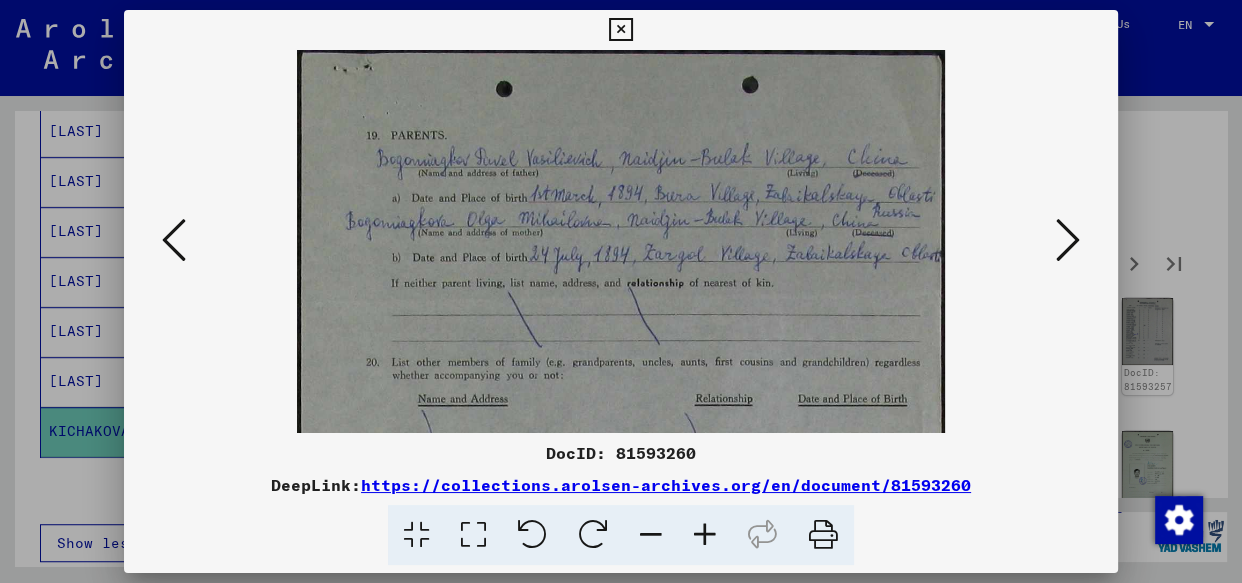 click at bounding box center (705, 535) 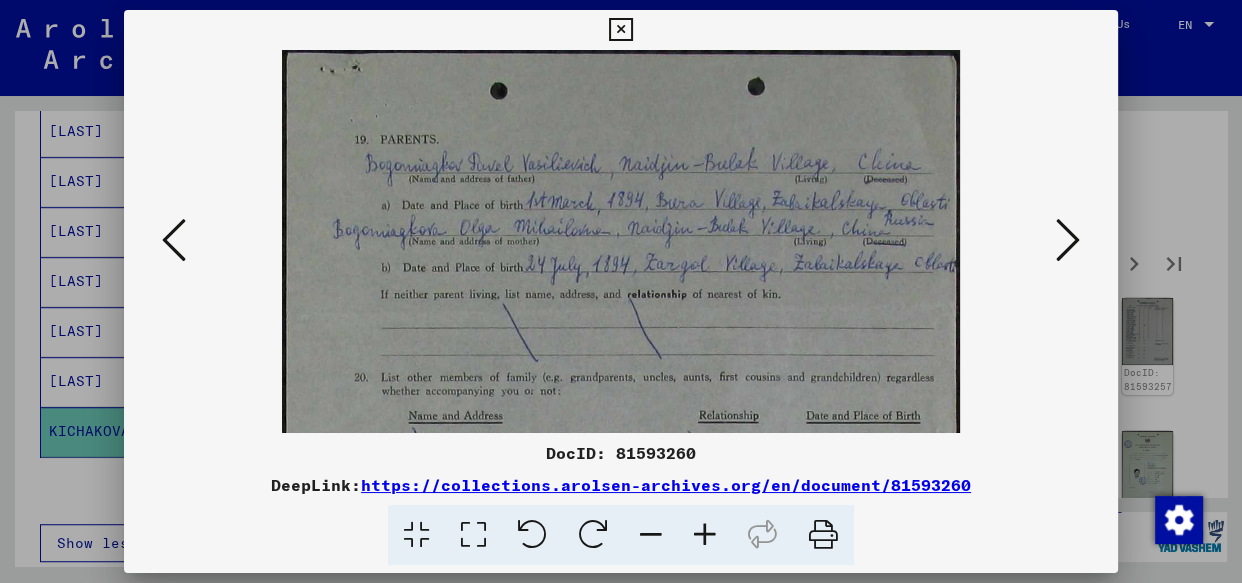click at bounding box center (705, 535) 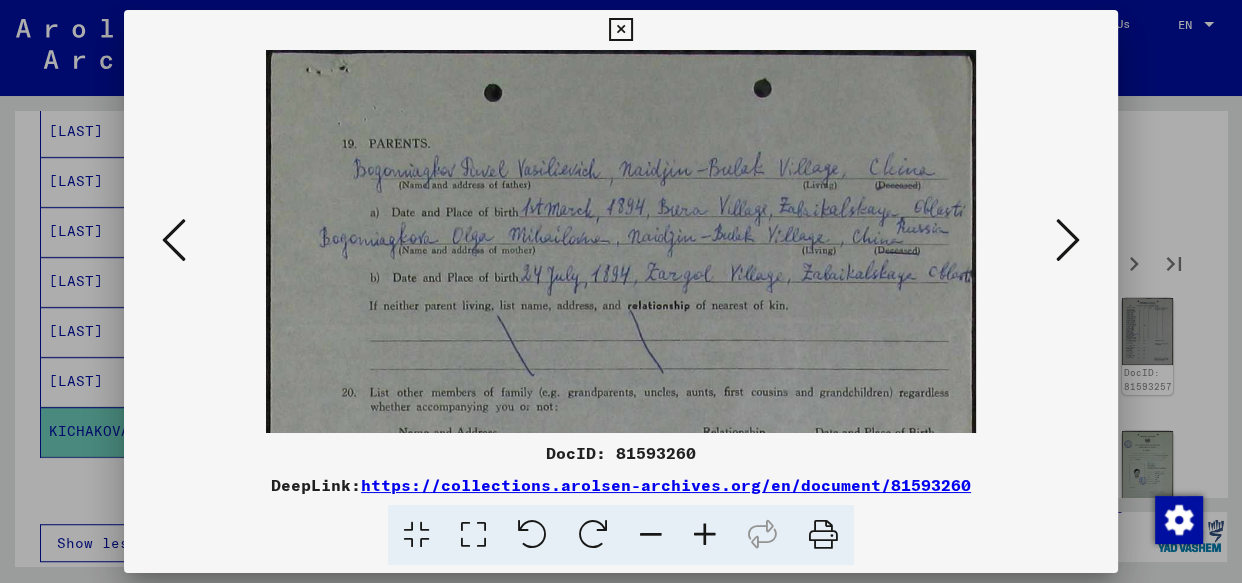 click at bounding box center [705, 535] 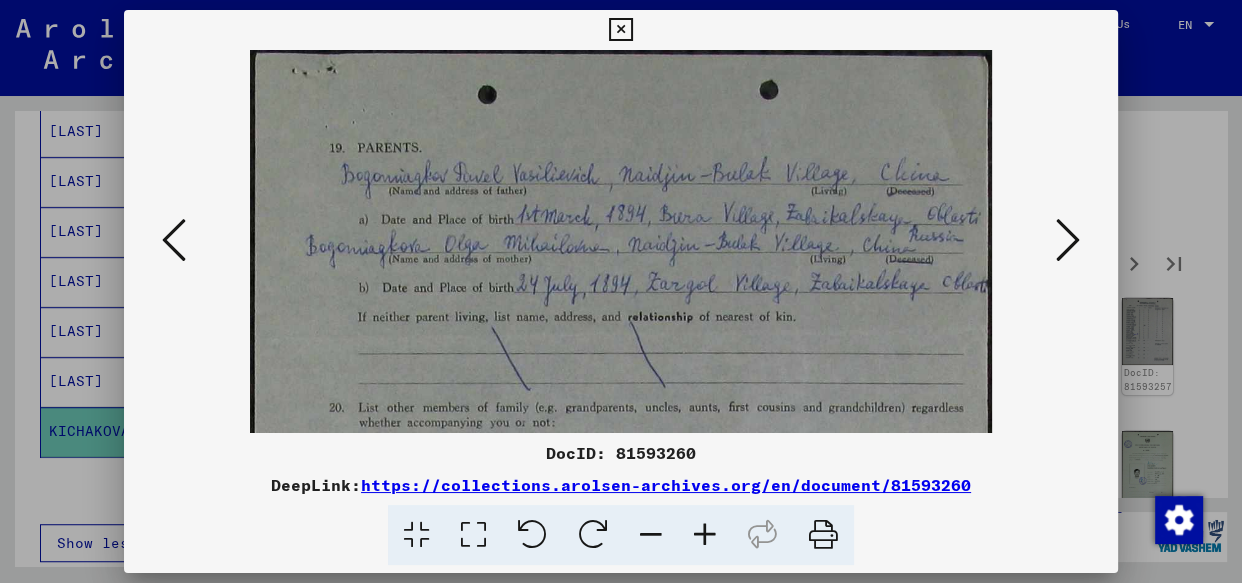 click at bounding box center (705, 535) 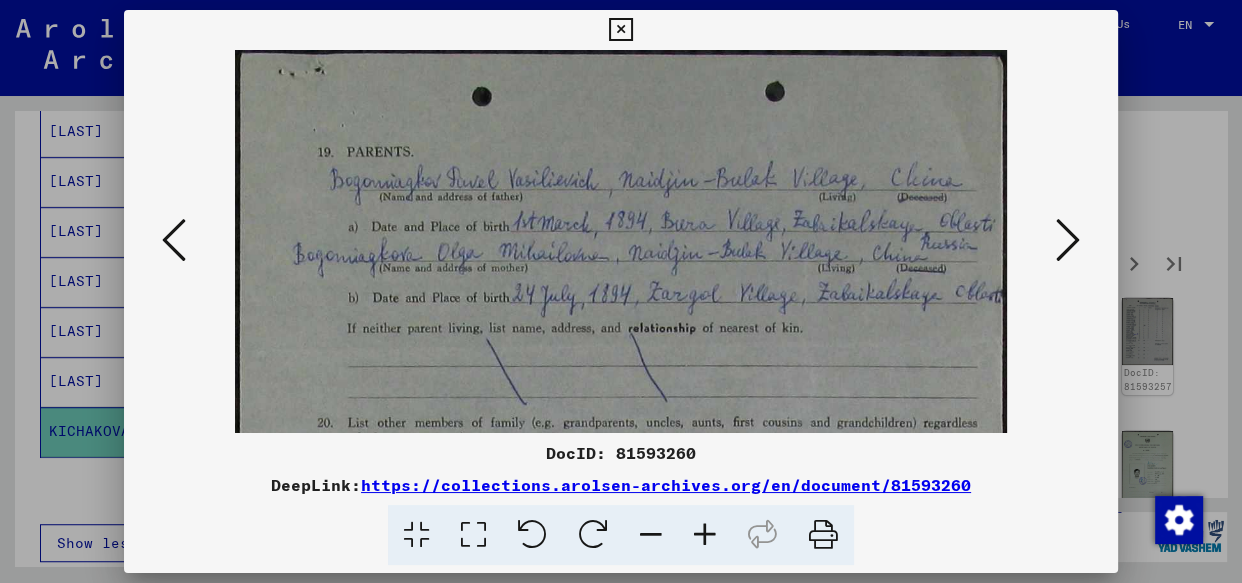 click at bounding box center (705, 535) 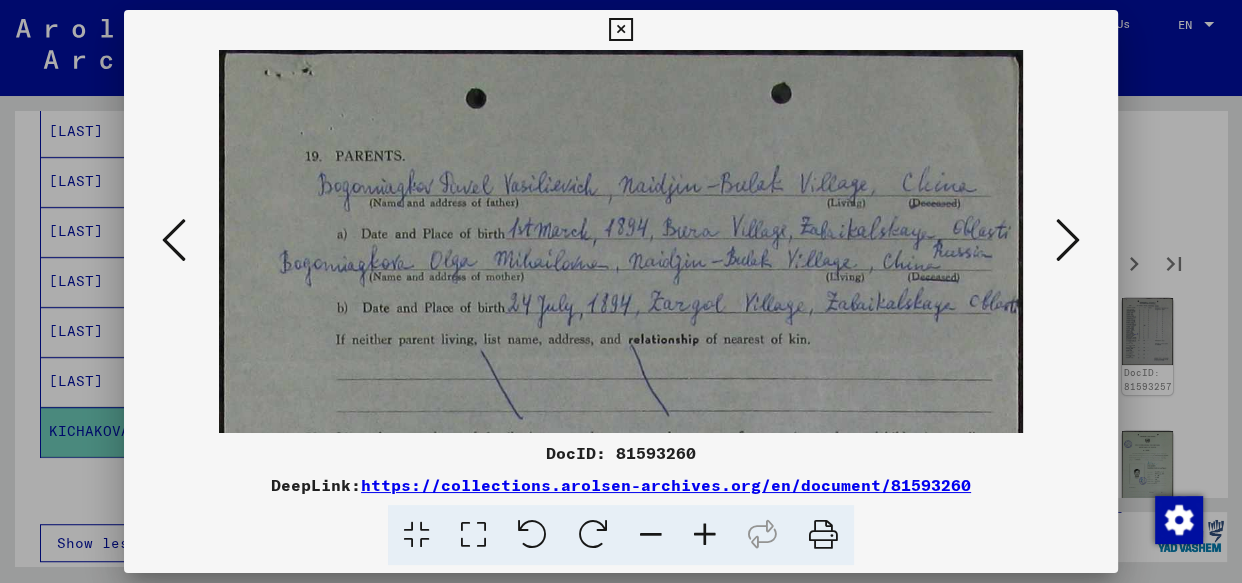 click at bounding box center (705, 535) 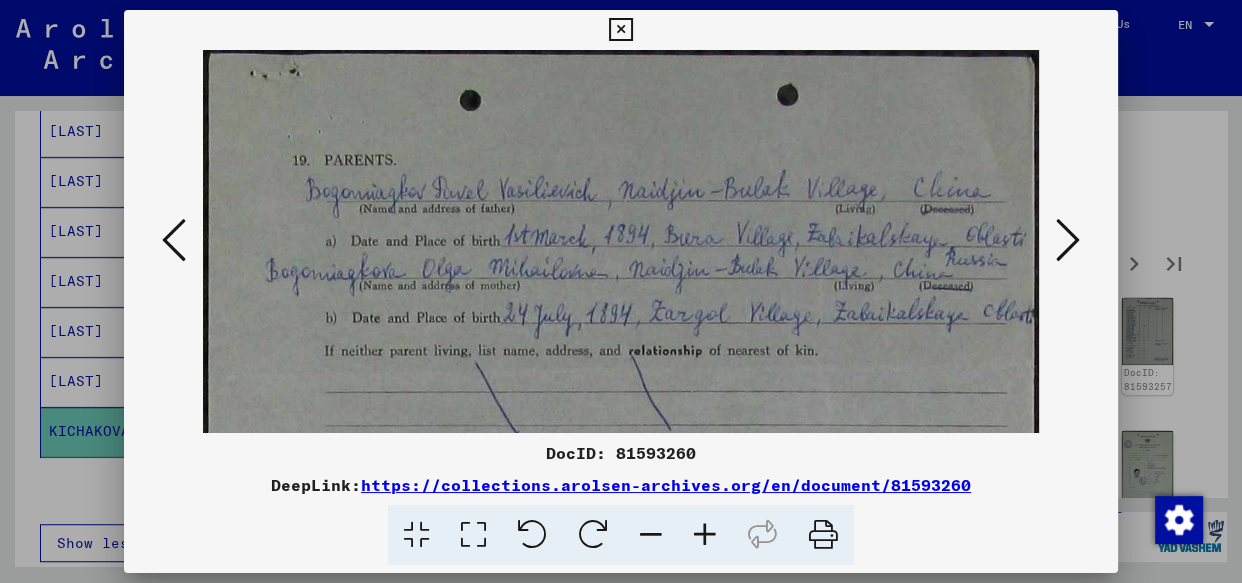 click at bounding box center [705, 535] 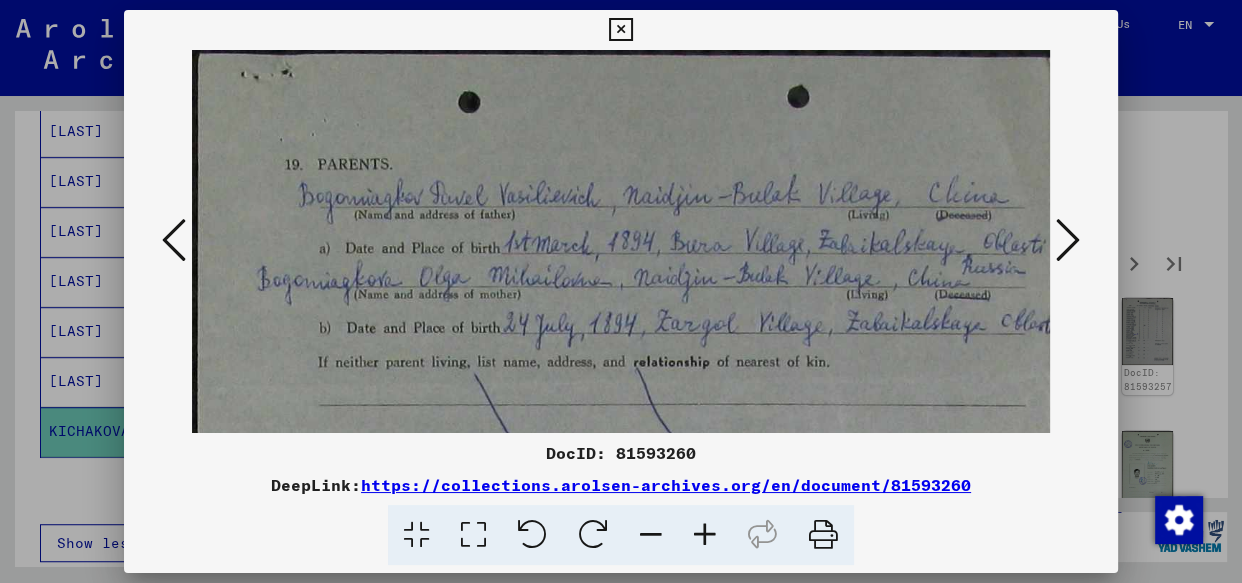 click at bounding box center (705, 535) 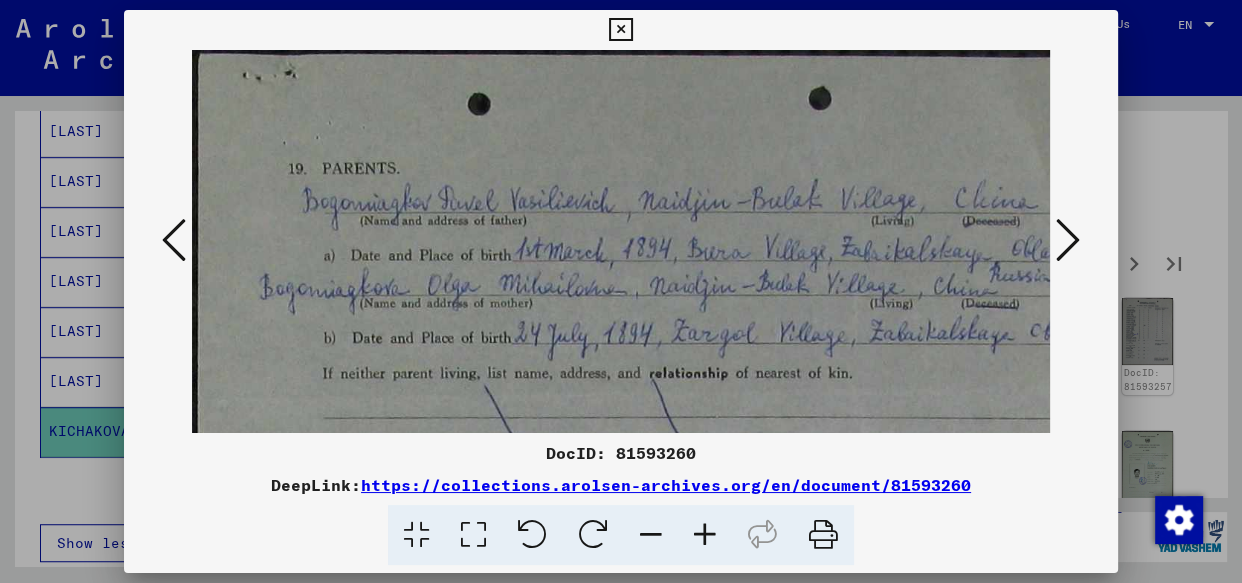 click at bounding box center (705, 535) 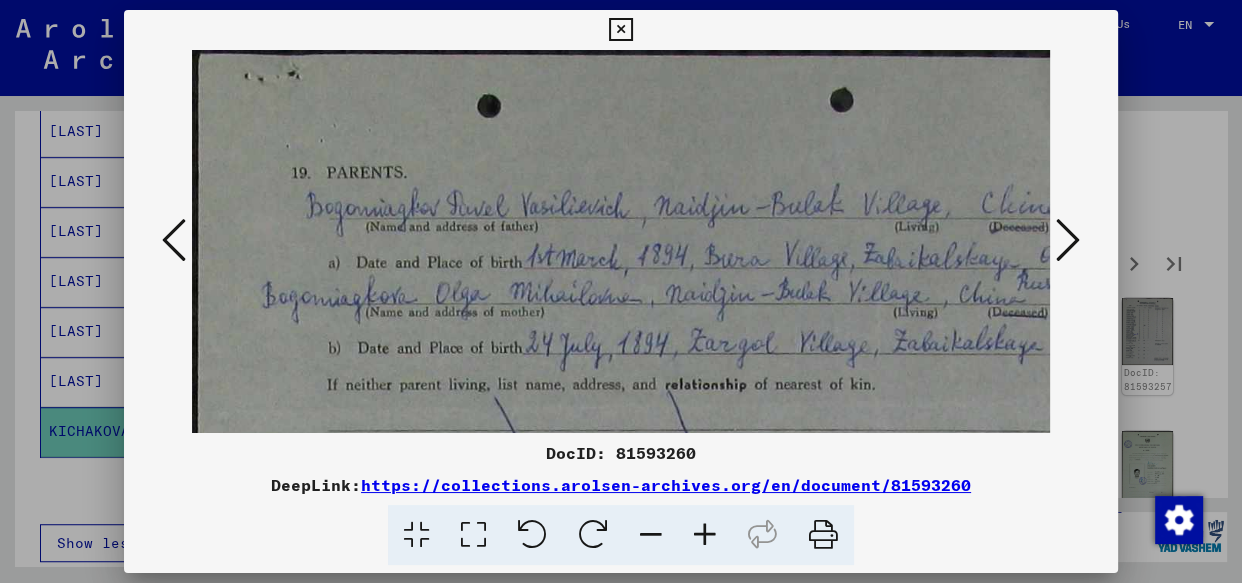 click at bounding box center (705, 535) 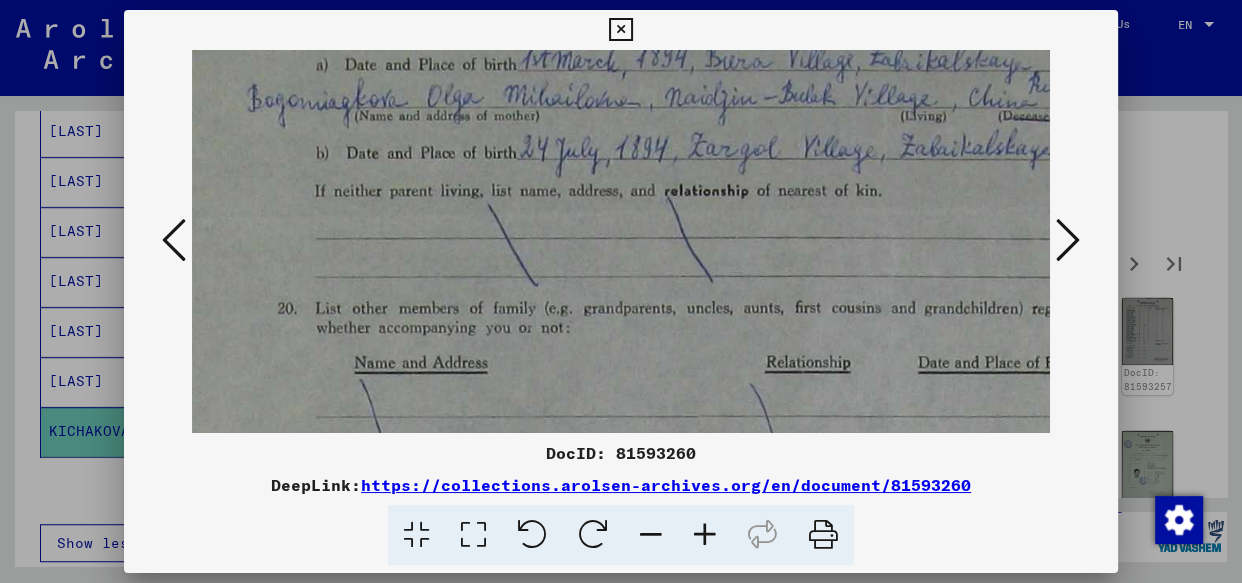 drag, startPoint x: 620, startPoint y: 293, endPoint x: 584, endPoint y: 29, distance: 266.44324 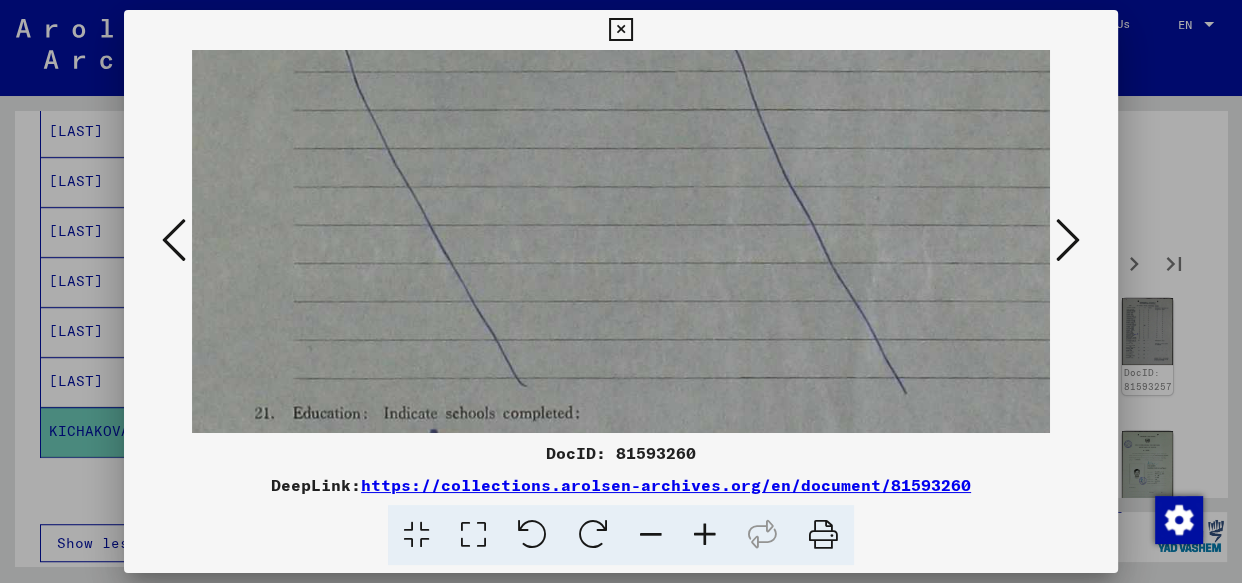 drag, startPoint x: 562, startPoint y: 156, endPoint x: 559, endPoint y: -58, distance: 214.02103 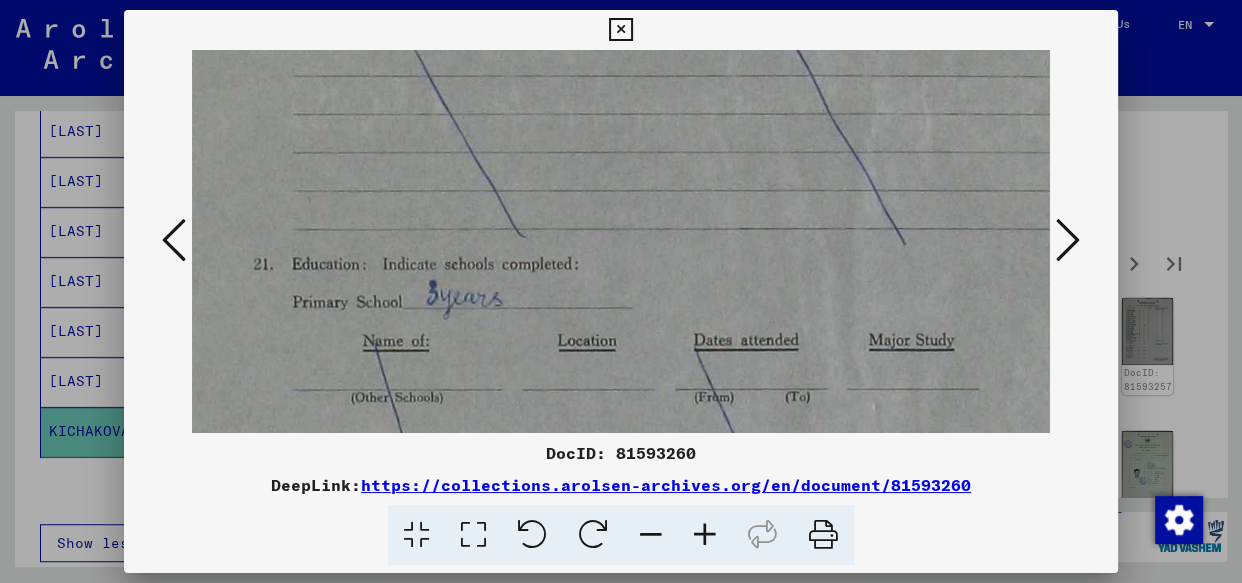 drag, startPoint x: 561, startPoint y: 46, endPoint x: 565, endPoint y: -80, distance: 126.06348 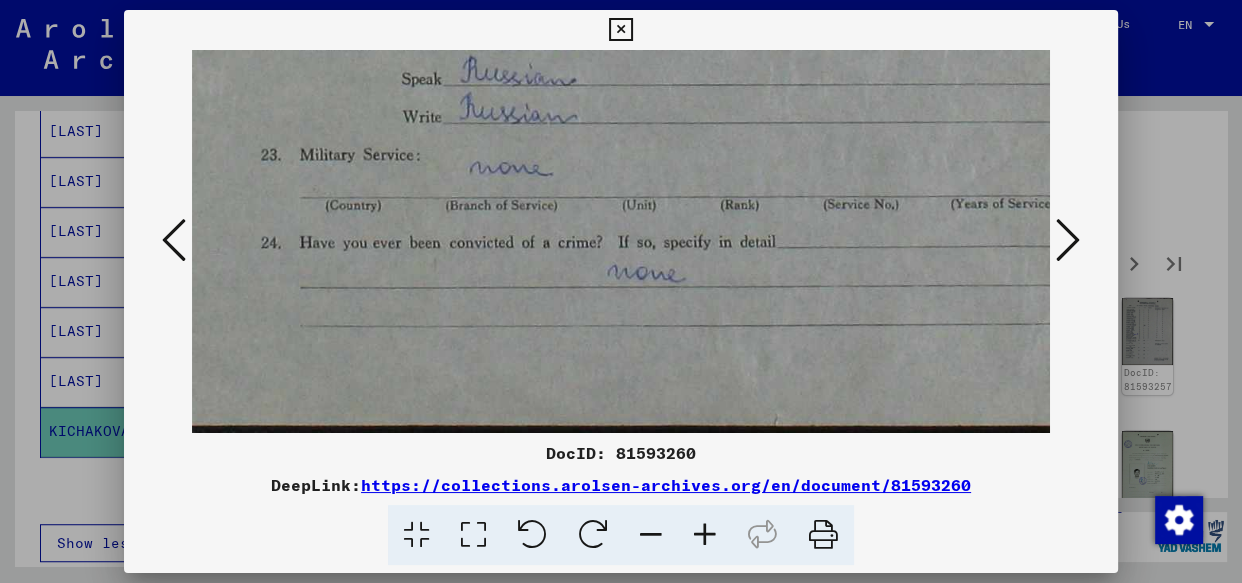 drag, startPoint x: 825, startPoint y: 270, endPoint x: 825, endPoint y: 70, distance: 200 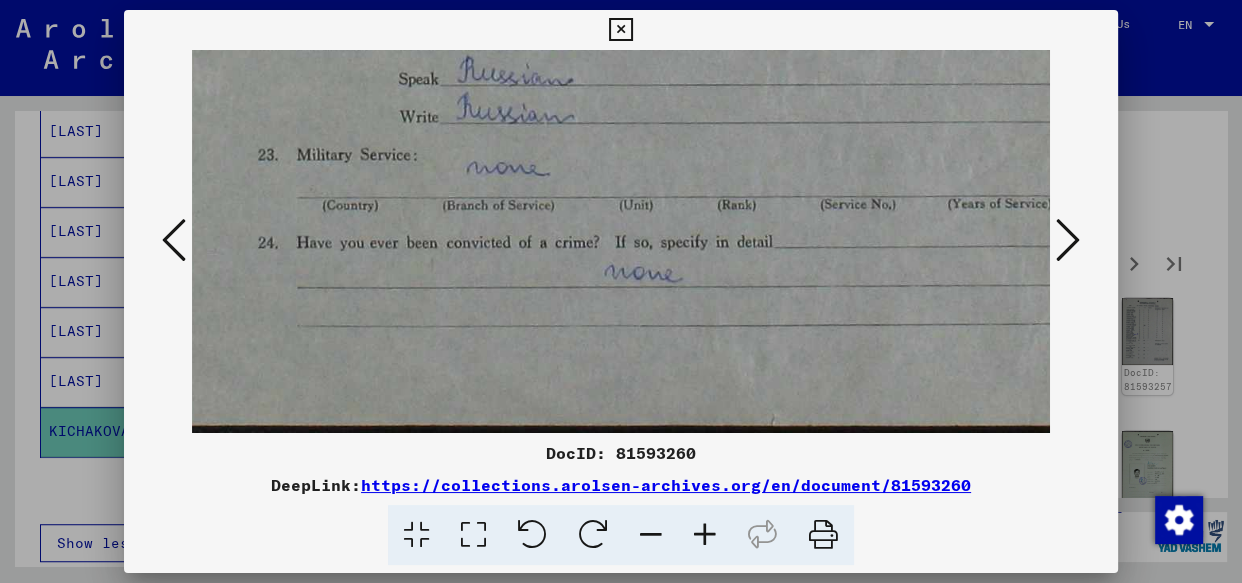 drag, startPoint x: 870, startPoint y: 277, endPoint x: 867, endPoint y: 62, distance: 215.02094 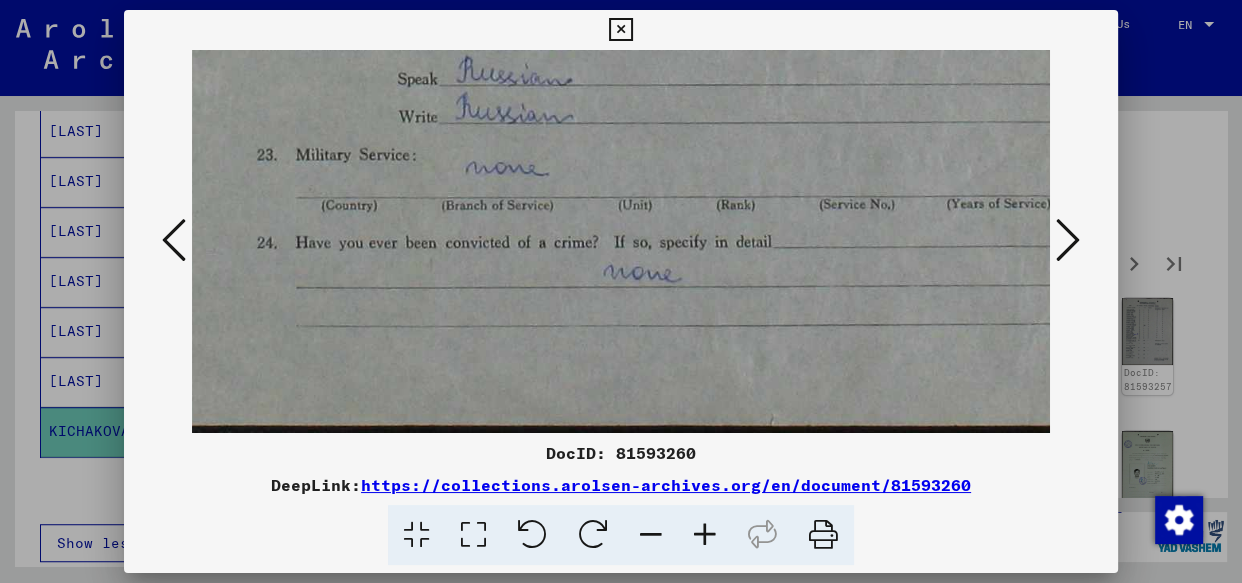 click at bounding box center [1068, 240] 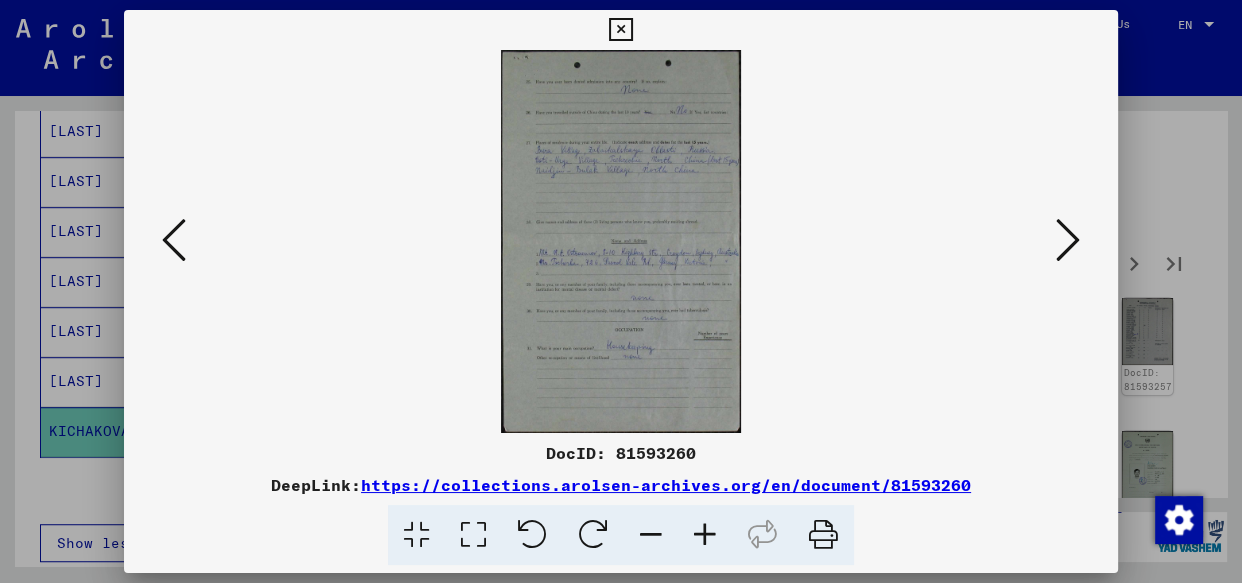 click at bounding box center (1068, 240) 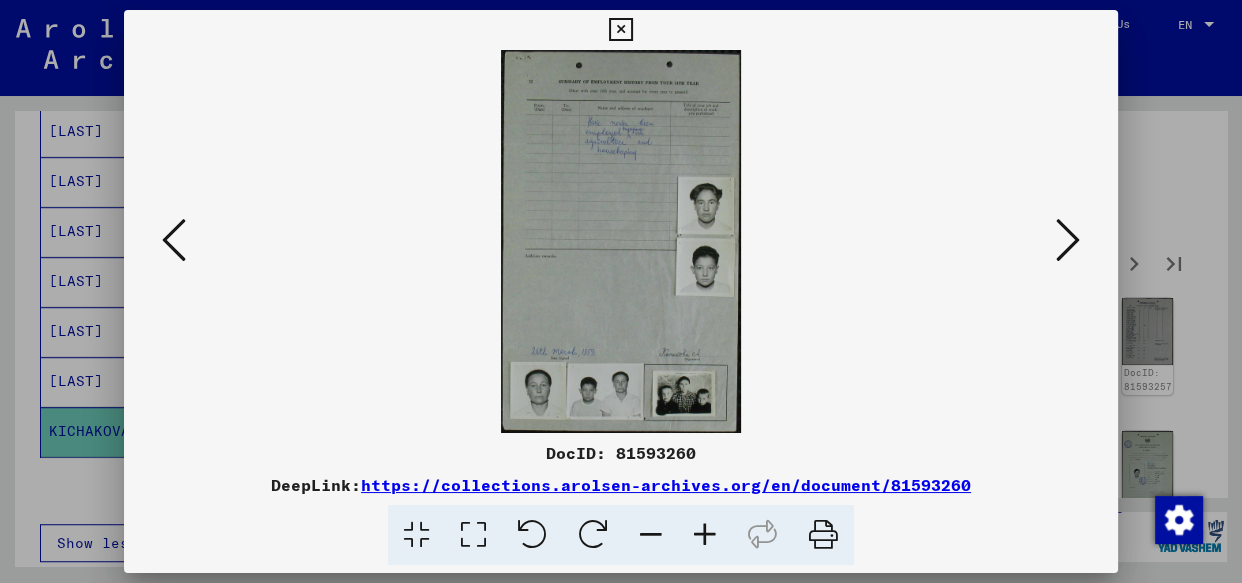 click at bounding box center (1068, 240) 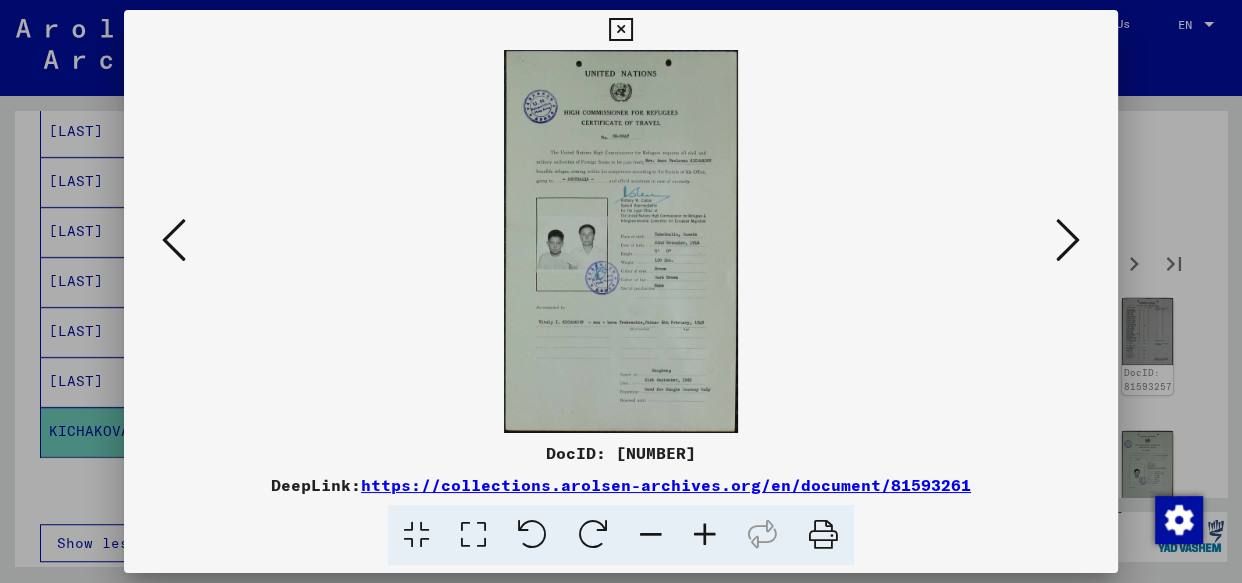 click at bounding box center [1068, 240] 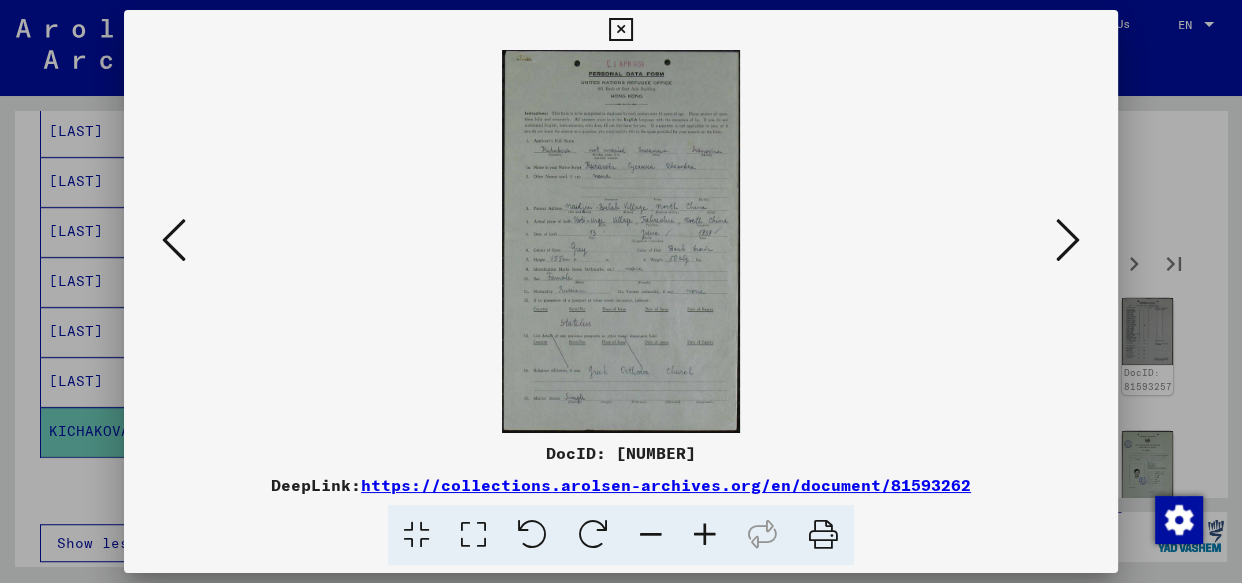 click at bounding box center [705, 535] 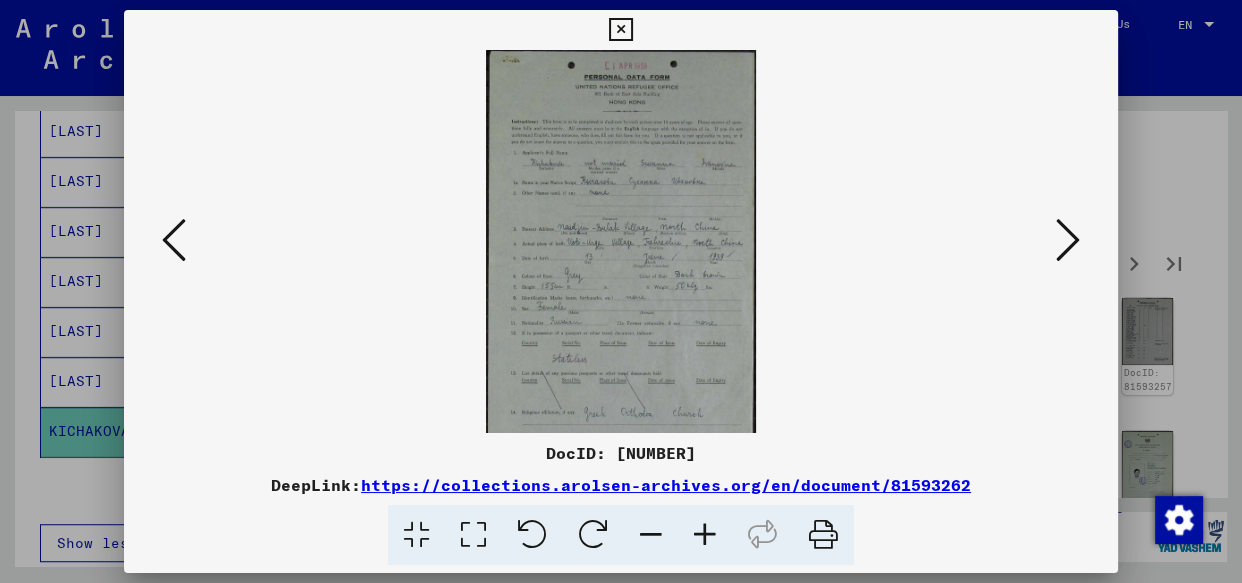 click at bounding box center (705, 535) 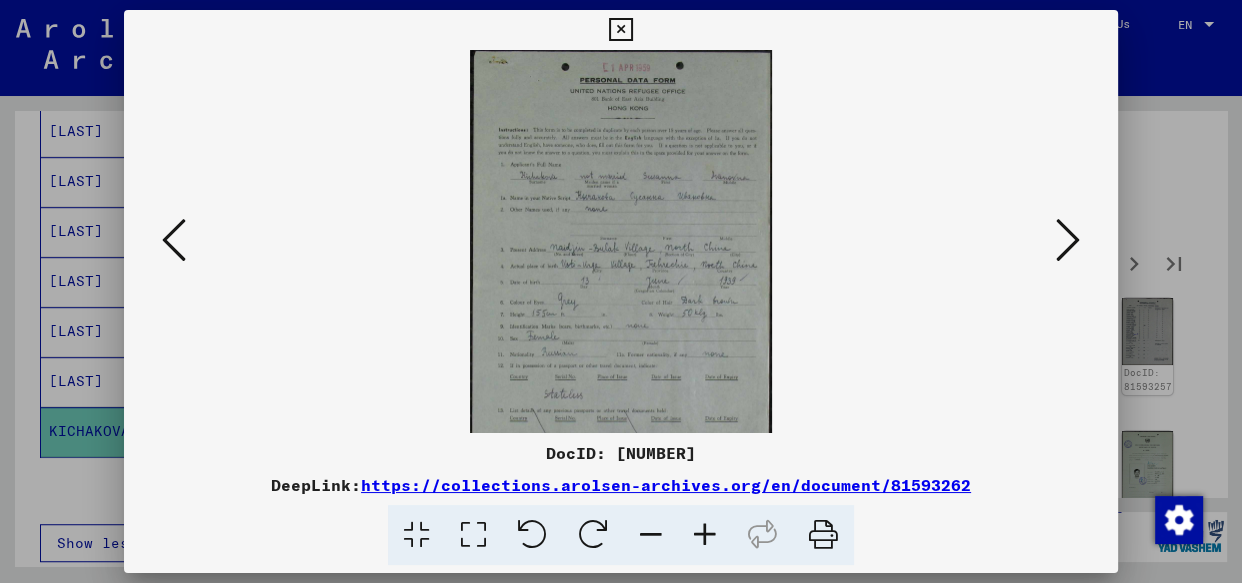 click at bounding box center (705, 535) 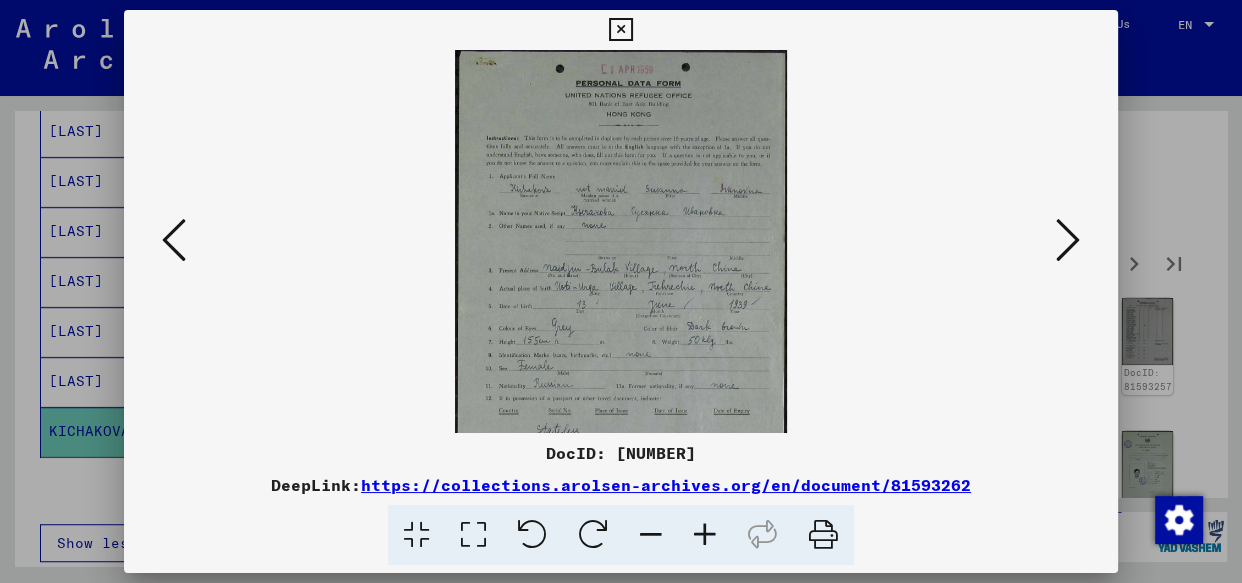 click at bounding box center (705, 535) 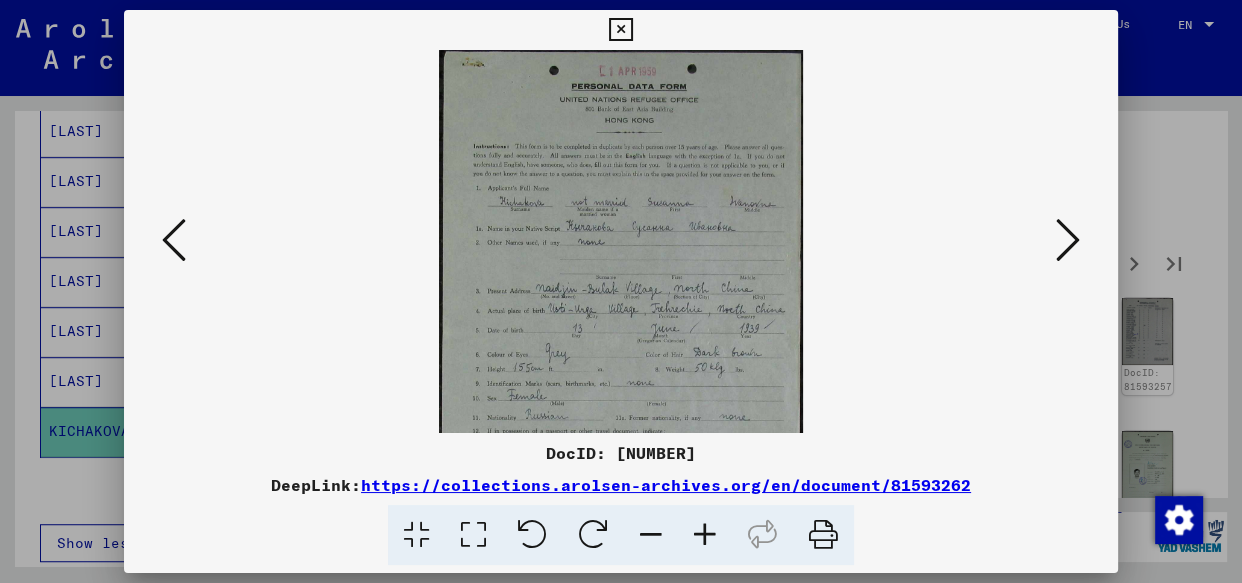 click at bounding box center [705, 535] 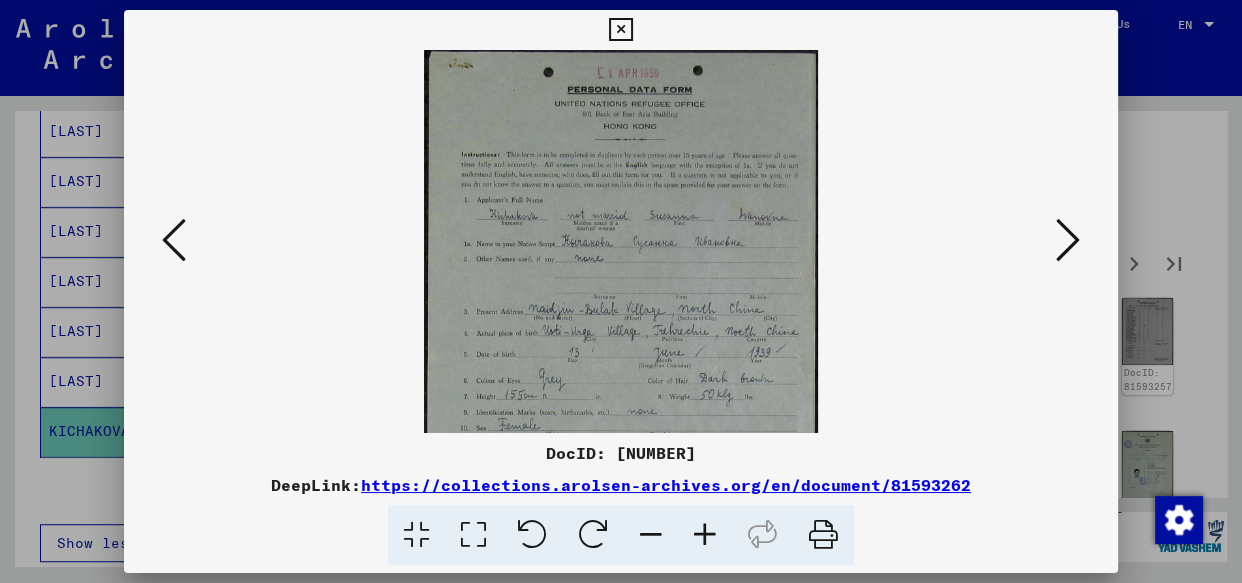 click at bounding box center [705, 535] 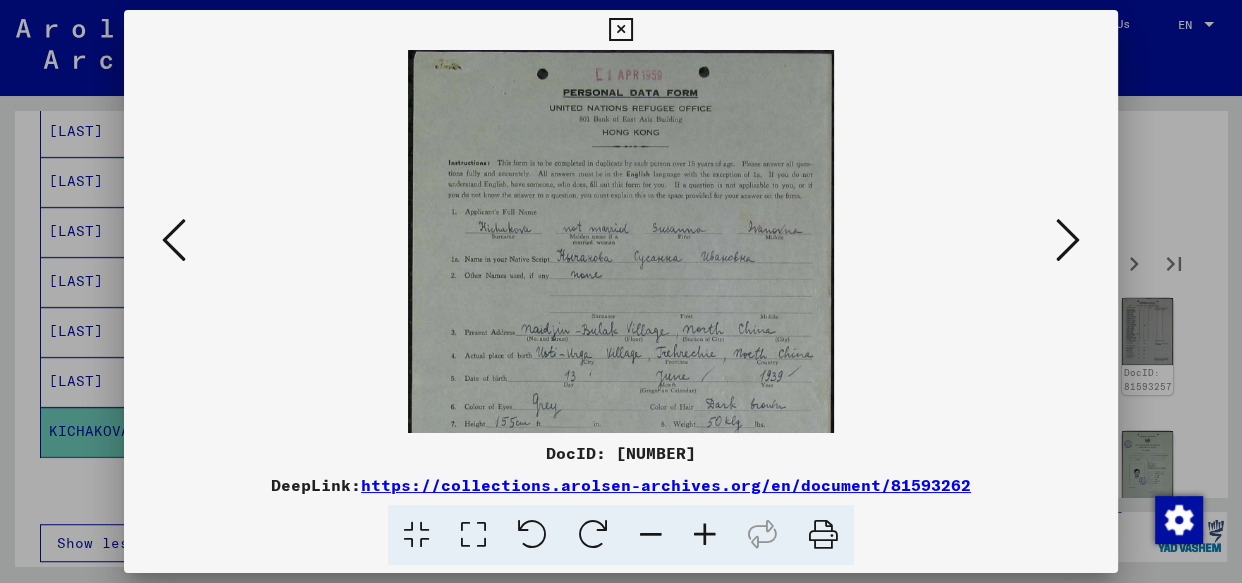 click at bounding box center (705, 535) 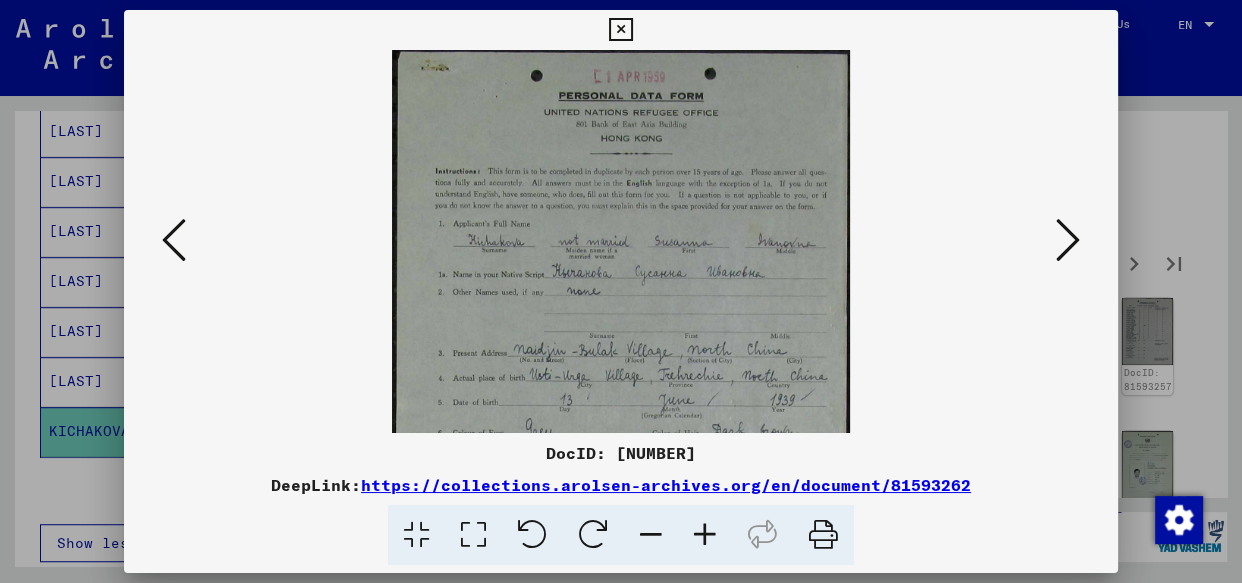 click at bounding box center (705, 535) 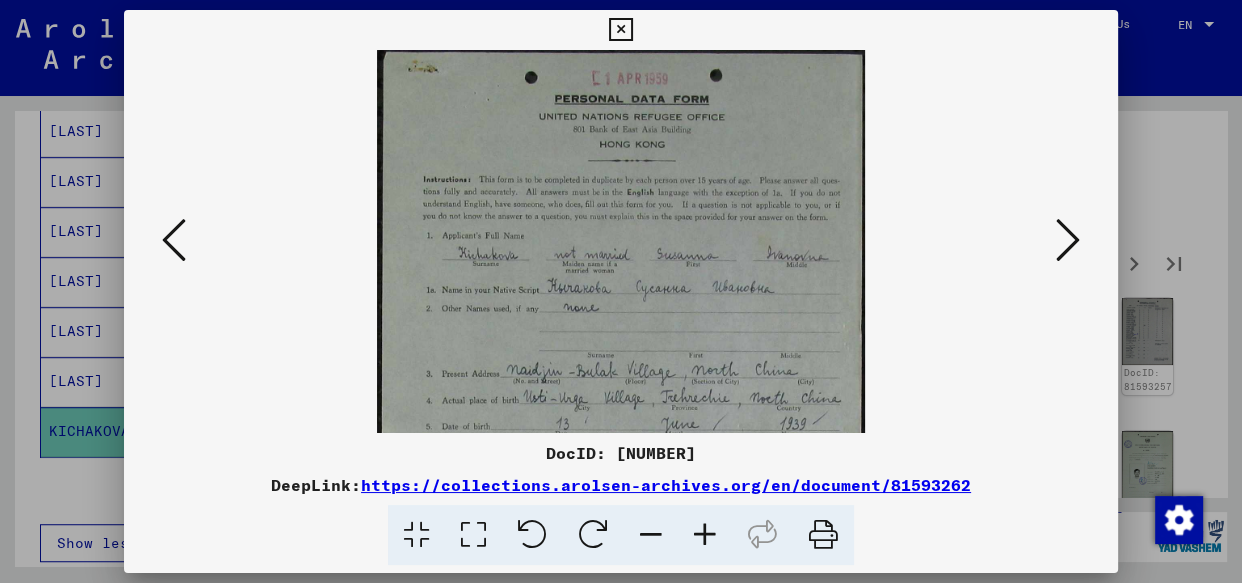 click at bounding box center [705, 535] 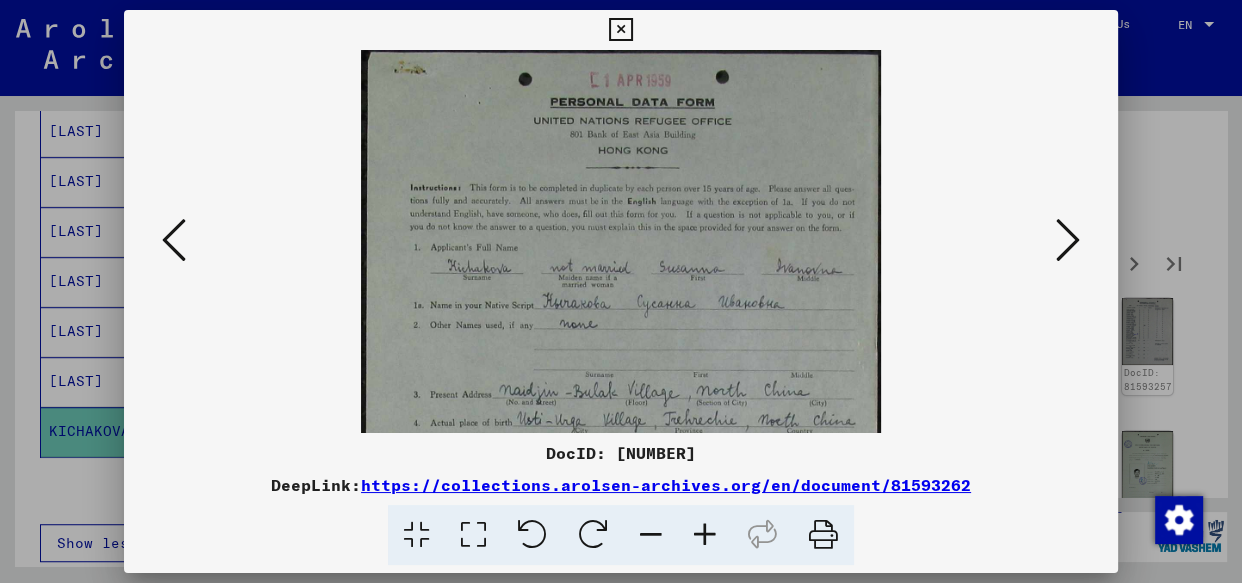 click at bounding box center (705, 535) 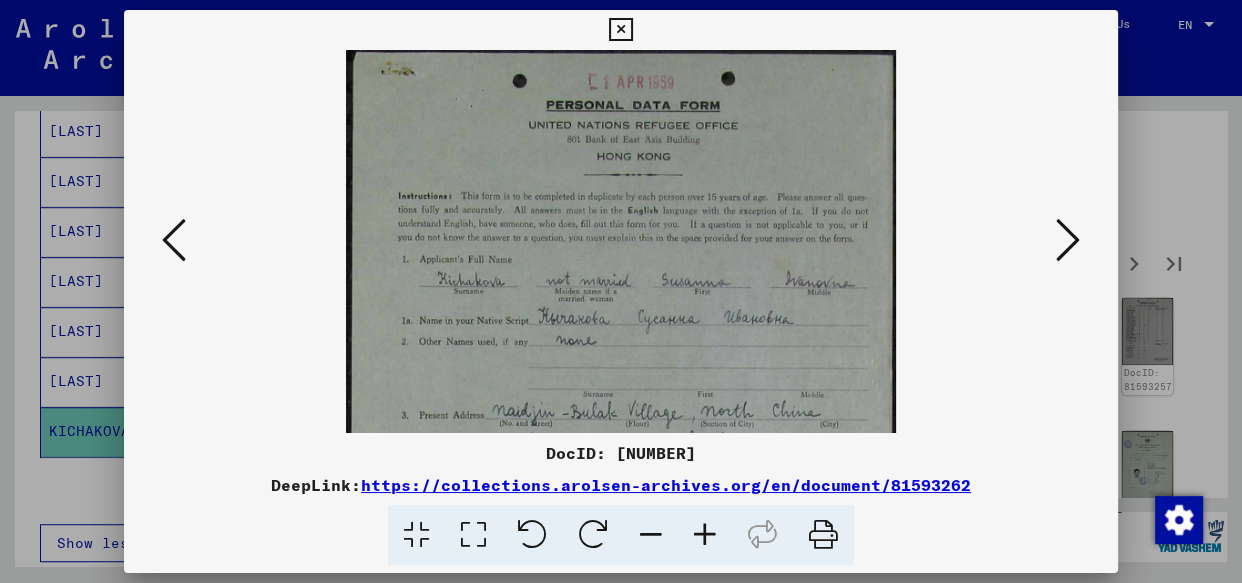 click at bounding box center [705, 535] 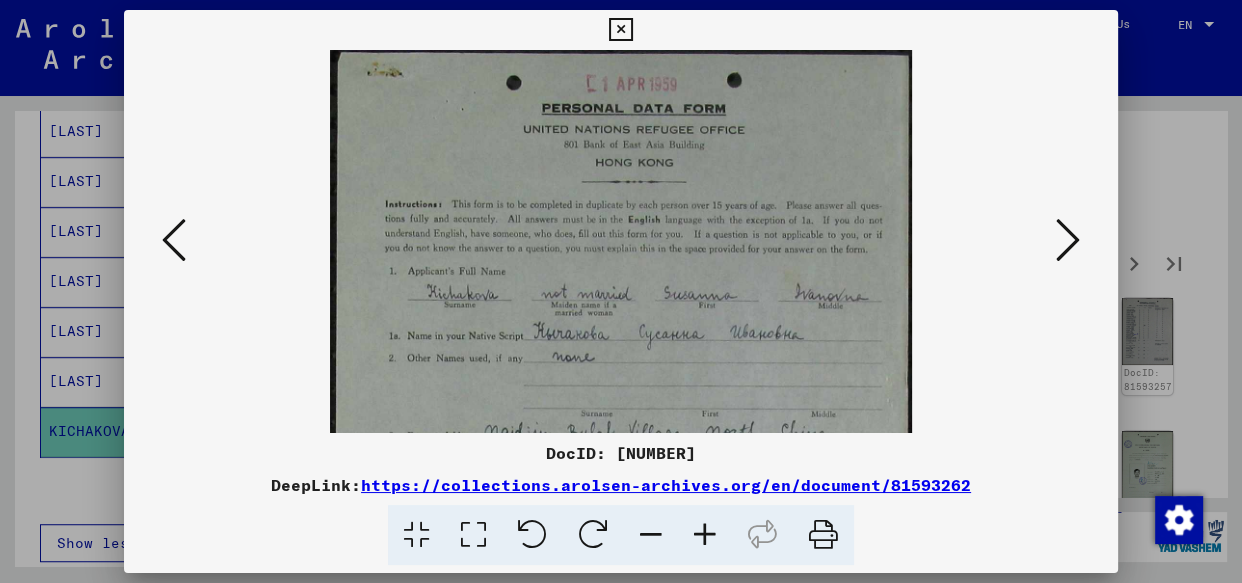 click at bounding box center [620, 30] 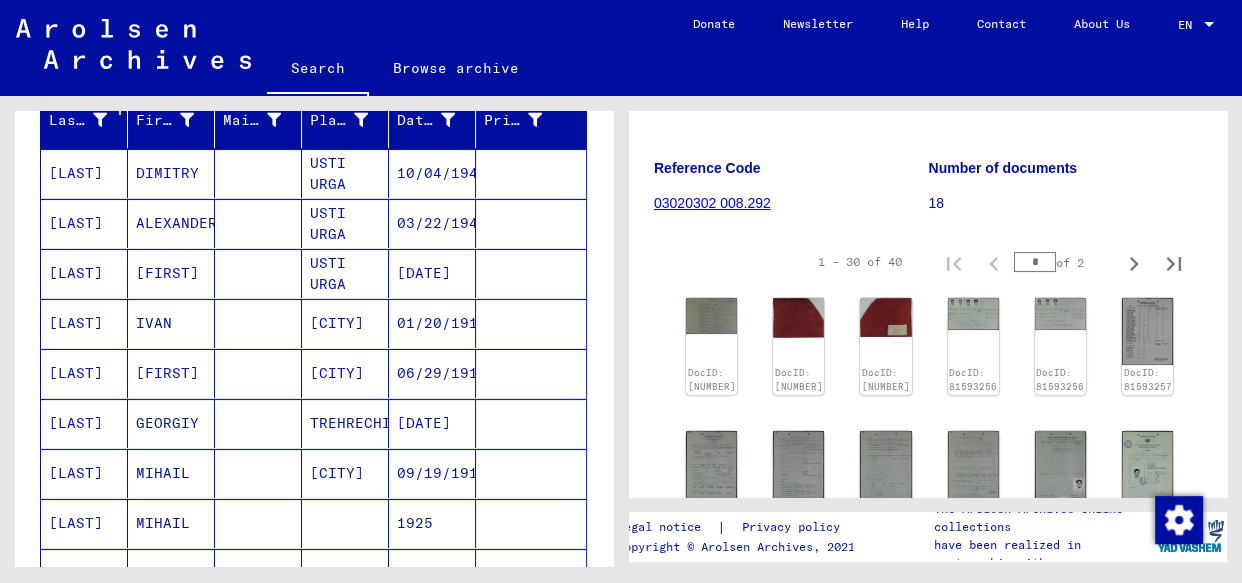 scroll, scrollTop: 289, scrollLeft: 0, axis: vertical 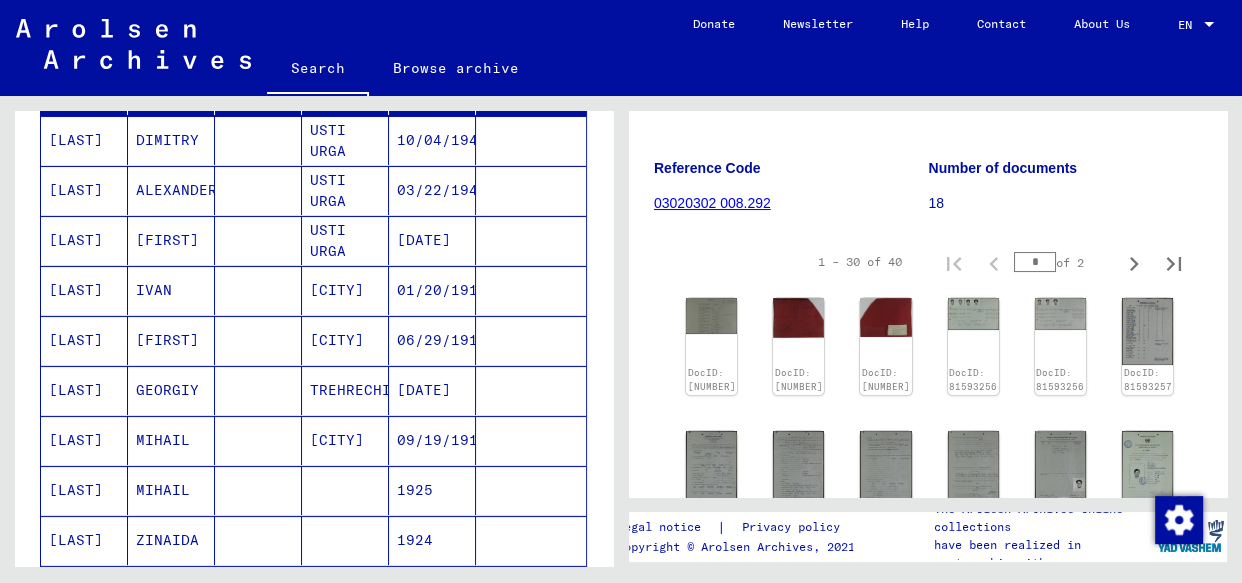 click on "[LAST]" at bounding box center (84, 390) 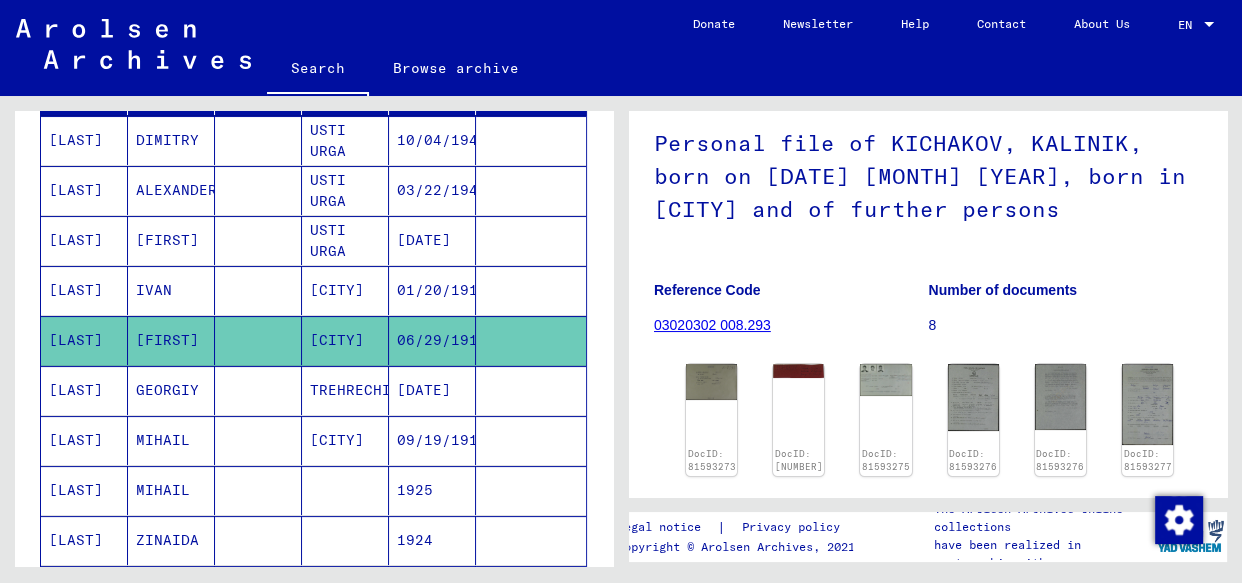 scroll, scrollTop: 181, scrollLeft: 0, axis: vertical 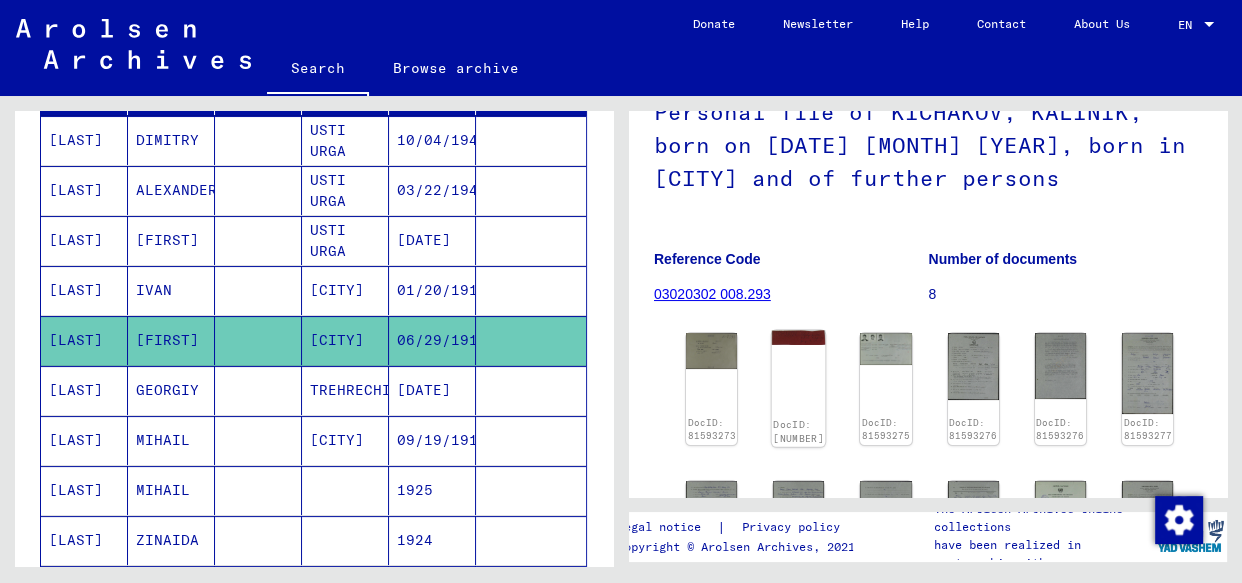 click on "DocID: [NUMBER] DocID: [NUMBER] DocID: [NUMBER] DocID: [NUMBER] DocID: [NUMBER] DocID: [NUMBER] DocID: [NUMBER] DocID: [NUMBER] DocID: [NUMBER] DocID: [NUMBER] DocID: [NUMBER] DocID: [NUMBER] DocID: [NUMBER] DocID: [NUMBER] DocID: [NUMBER] DocID: [NUMBER] DocID: [NUMBER] DocID: [NUMBER] DocID: [NUMBER] DocID: [NUMBER] DocID: [NUMBER] DocID: [NUMBER] DocID: [NUMBER] DocID: [NUMBER] DocID: [NUMBER] DocID: [NUMBER] DocID: [NUMBER] DocID: [NUMBER] DocID: [NUMBER] DocID: [NUMBER] DocID: [NUMBER] DocID: [NUMBER] DocID: [NUMBER] DocID: [NUMBER] DocID: [NUMBER] DocID: [NUMBER] DocID: [NUMBER] DocID: [NUMBER] DocID: [NUMBER] DocID: [NUMBER] DocID: [NUMBER]" 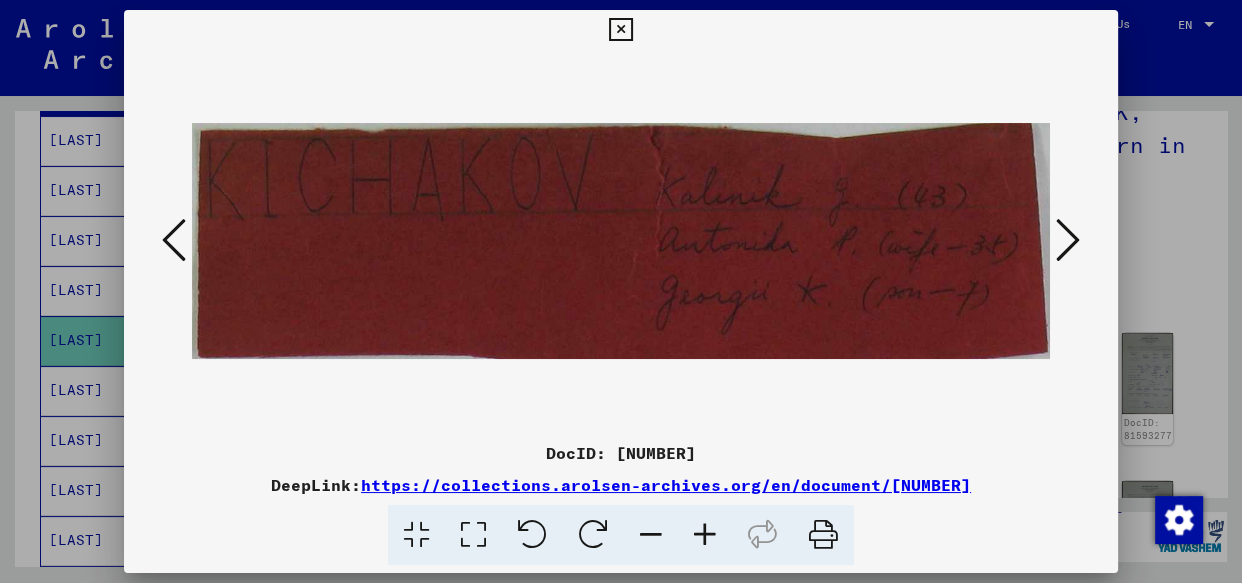 click at bounding box center (1068, 240) 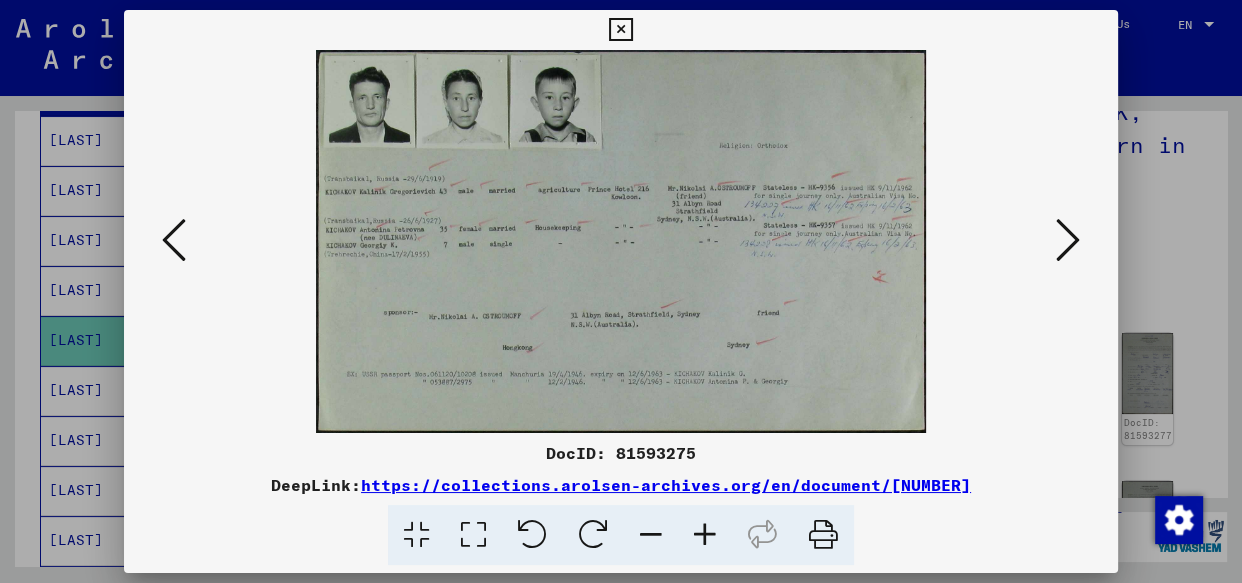 click at bounding box center (705, 535) 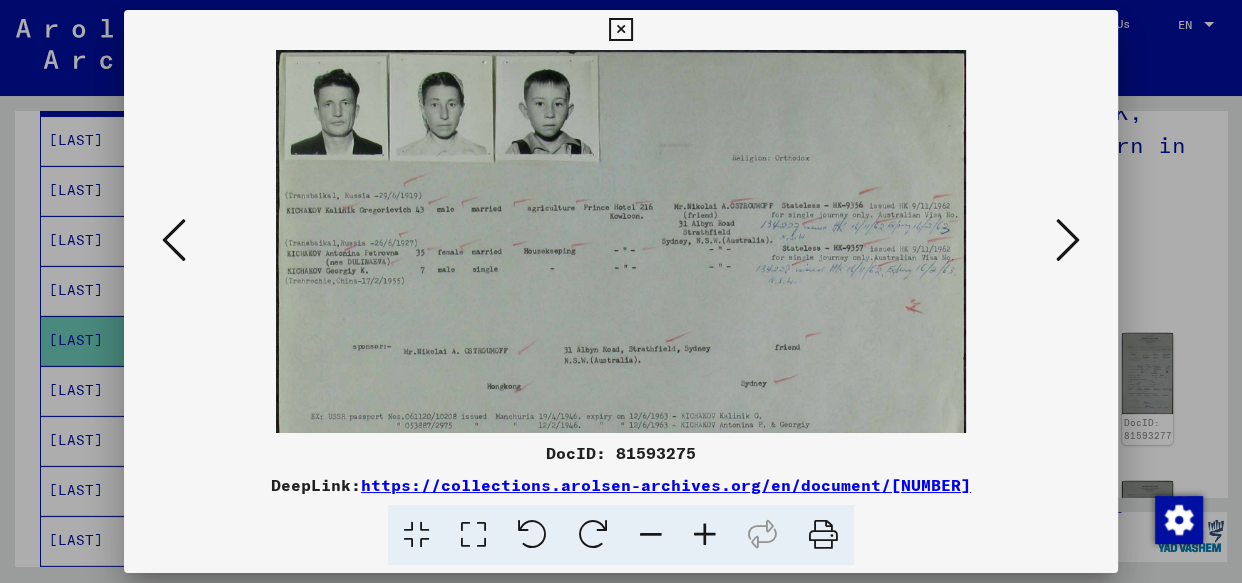click at bounding box center (705, 535) 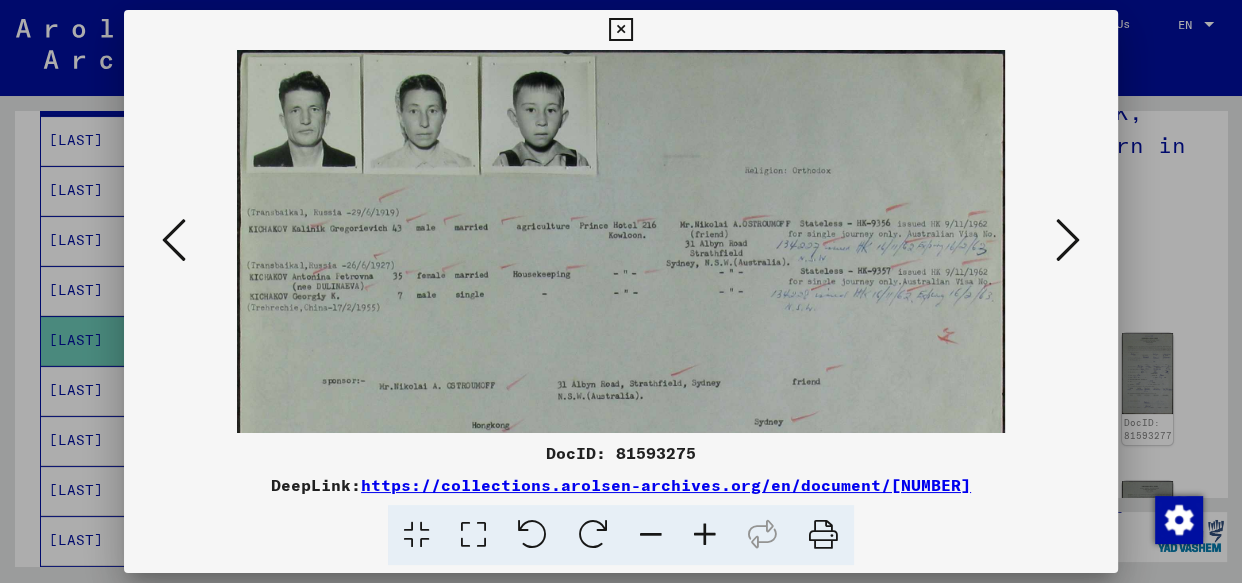 click at bounding box center [705, 535] 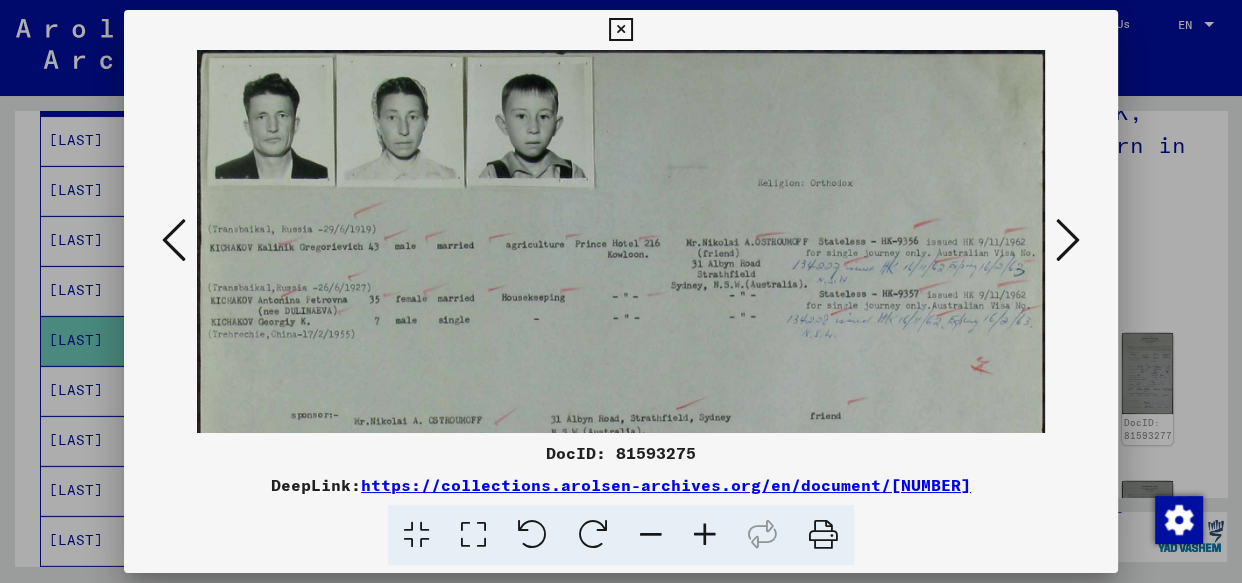 click at bounding box center [705, 535] 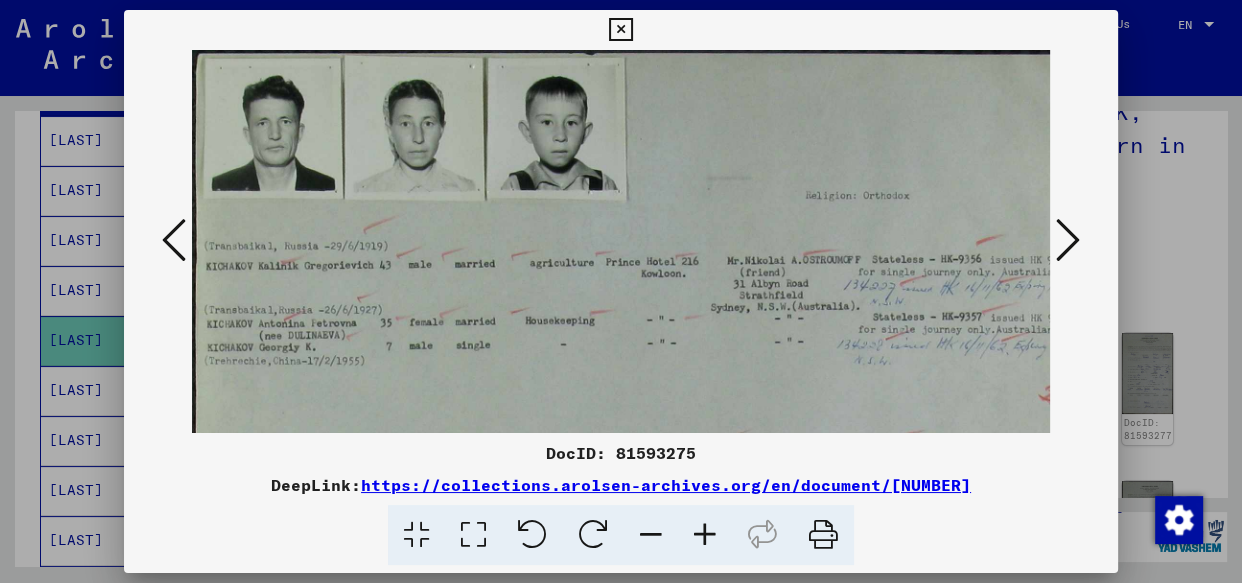click at bounding box center (705, 535) 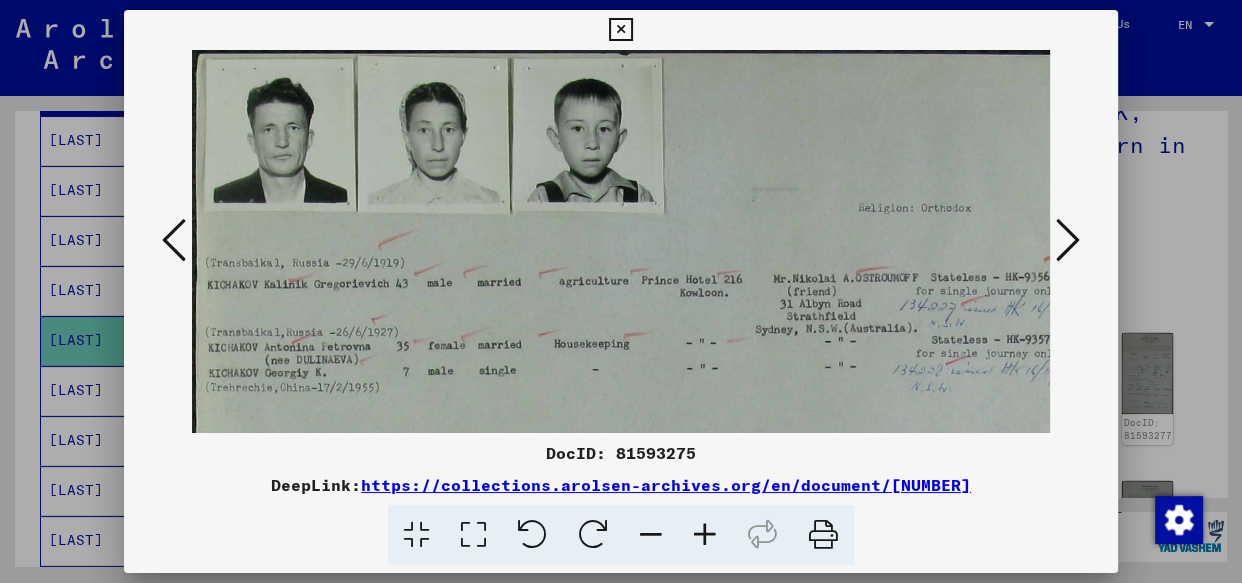 click at bounding box center [705, 535] 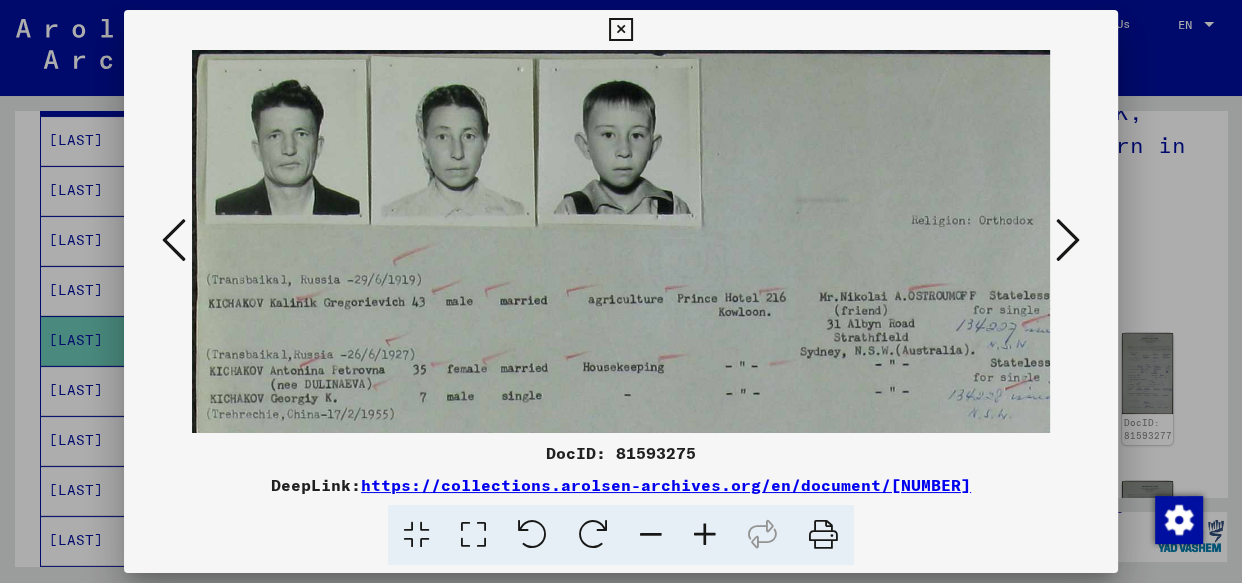 click at bounding box center [705, 535] 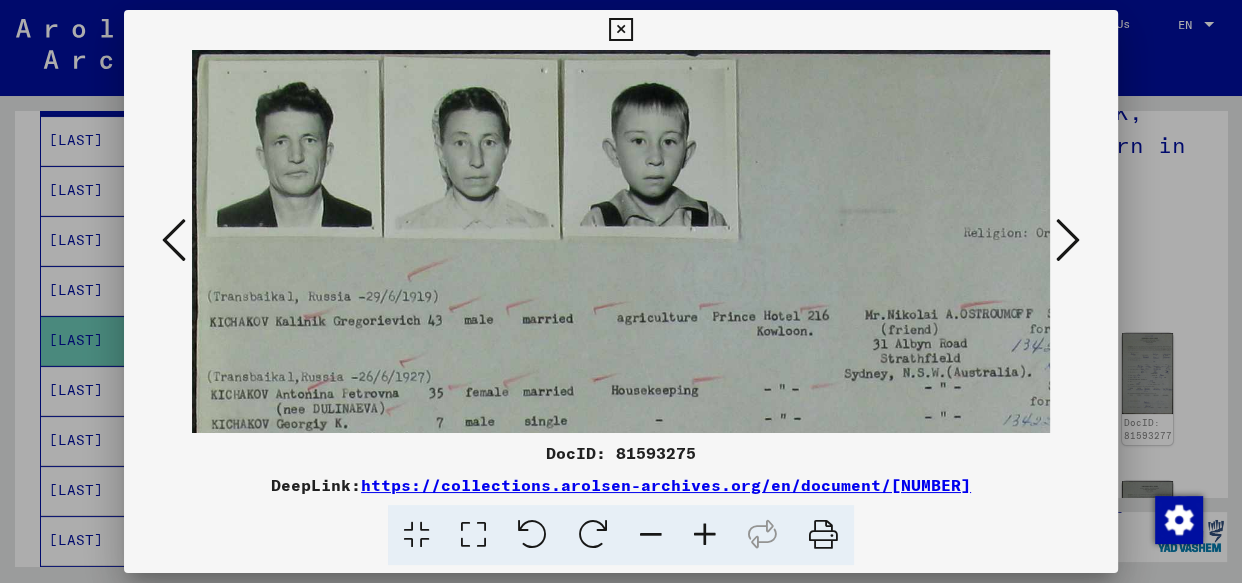 click at bounding box center [705, 535] 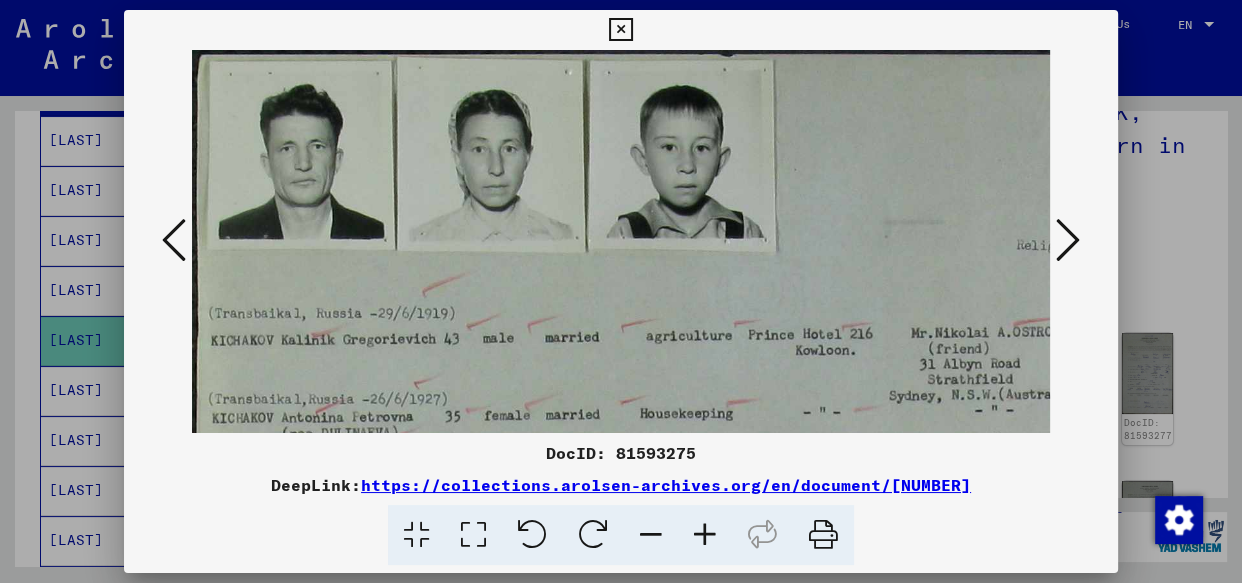 click at bounding box center (705, 535) 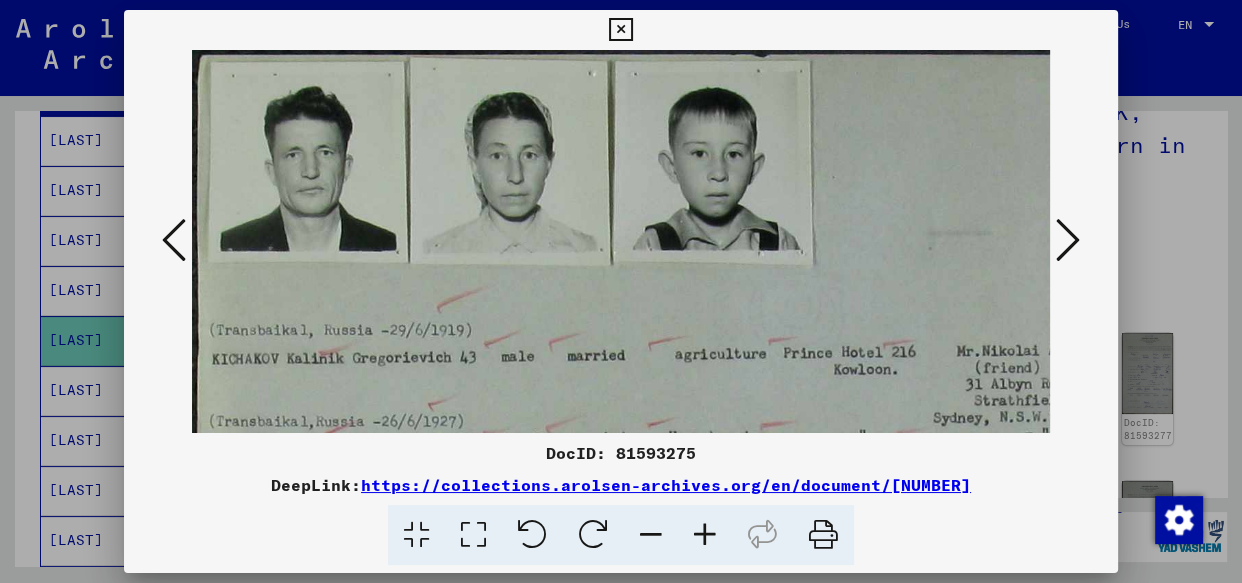 click at bounding box center (705, 535) 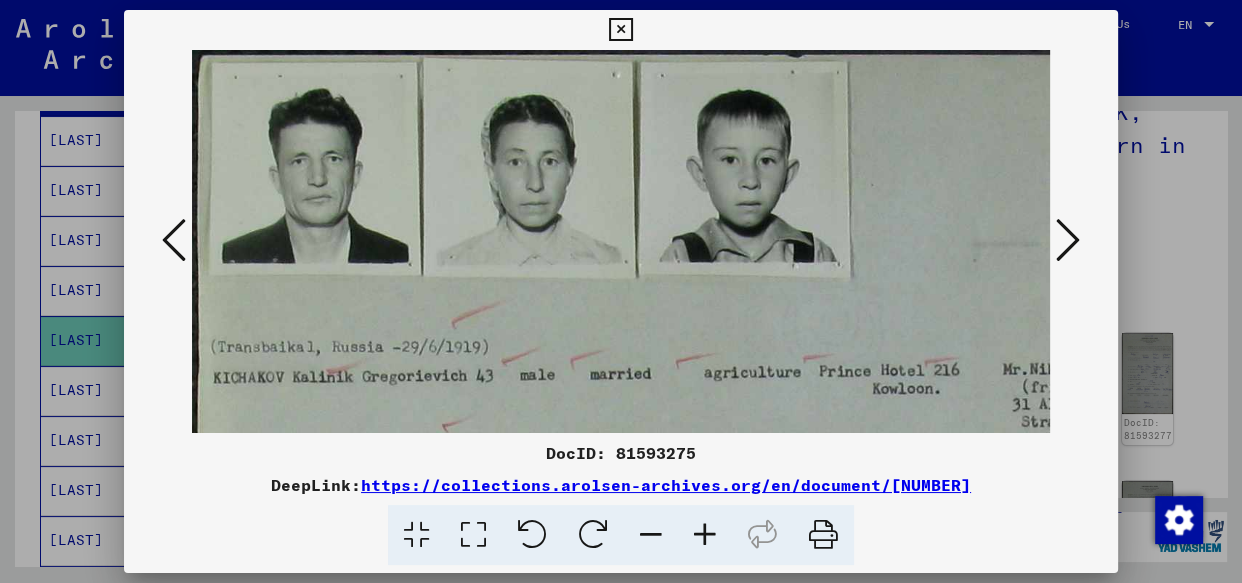 click at bounding box center [705, 535] 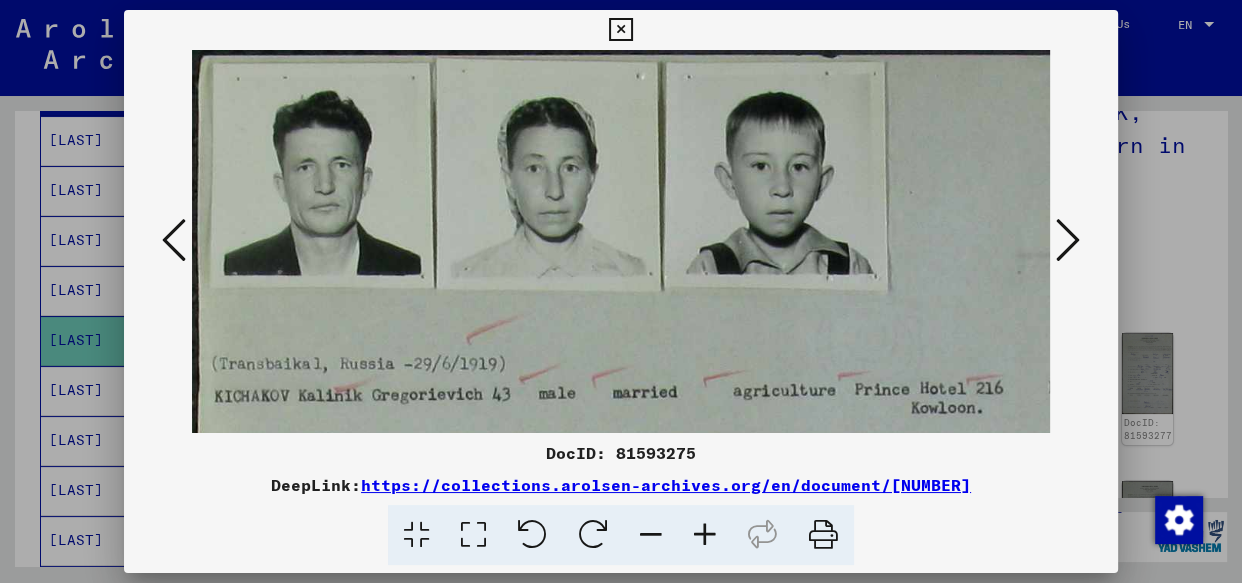 click at bounding box center (705, 535) 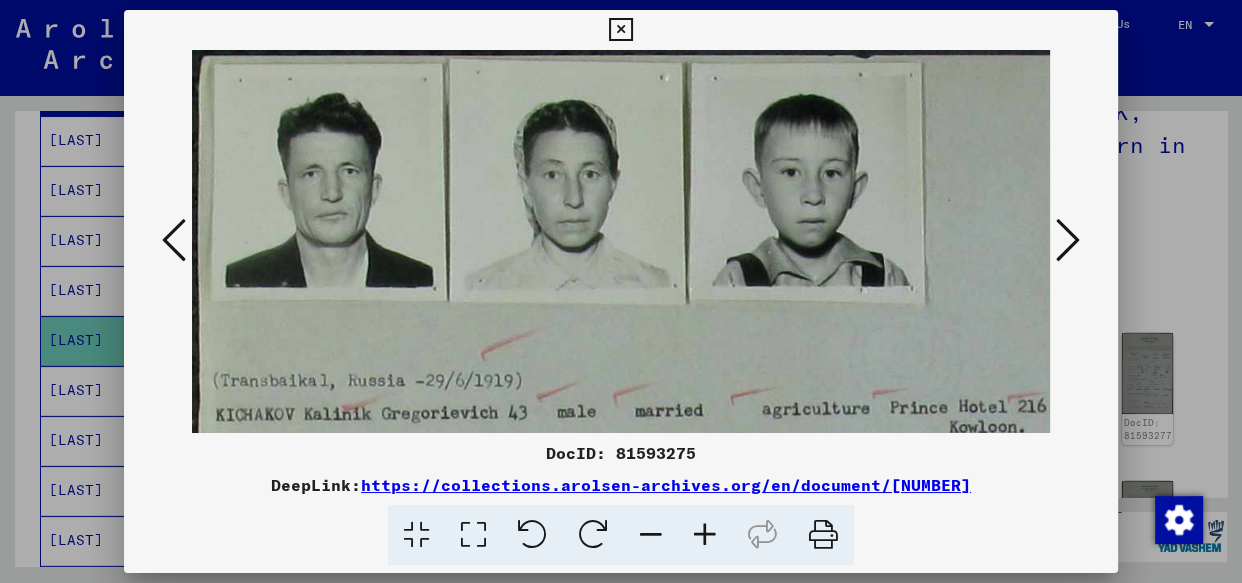 click at bounding box center [705, 535] 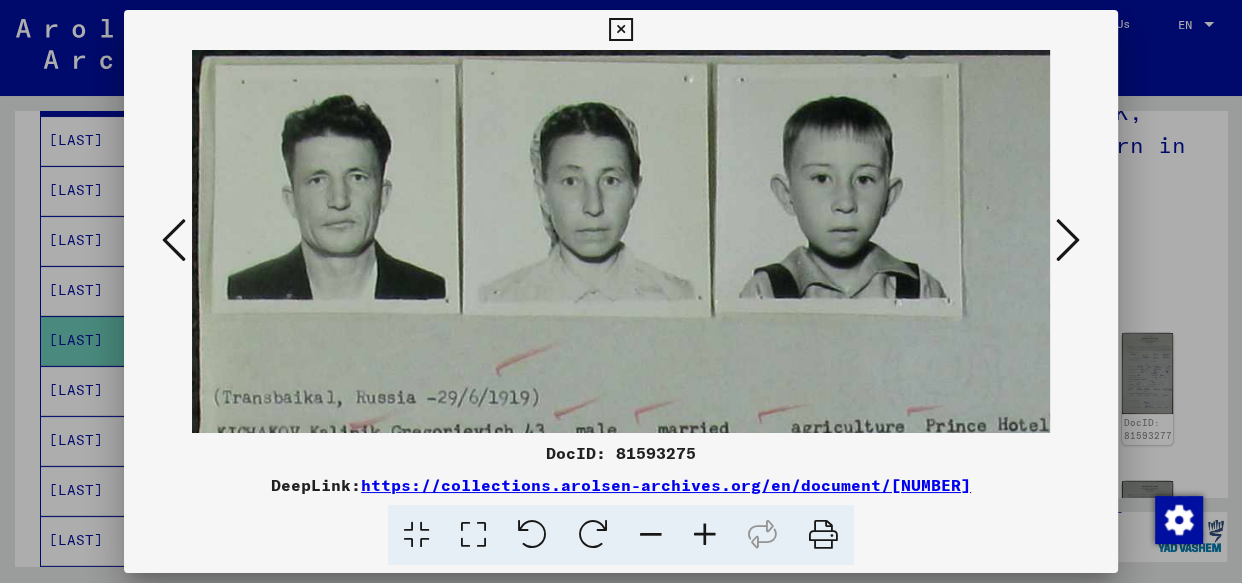 click at bounding box center (705, 535) 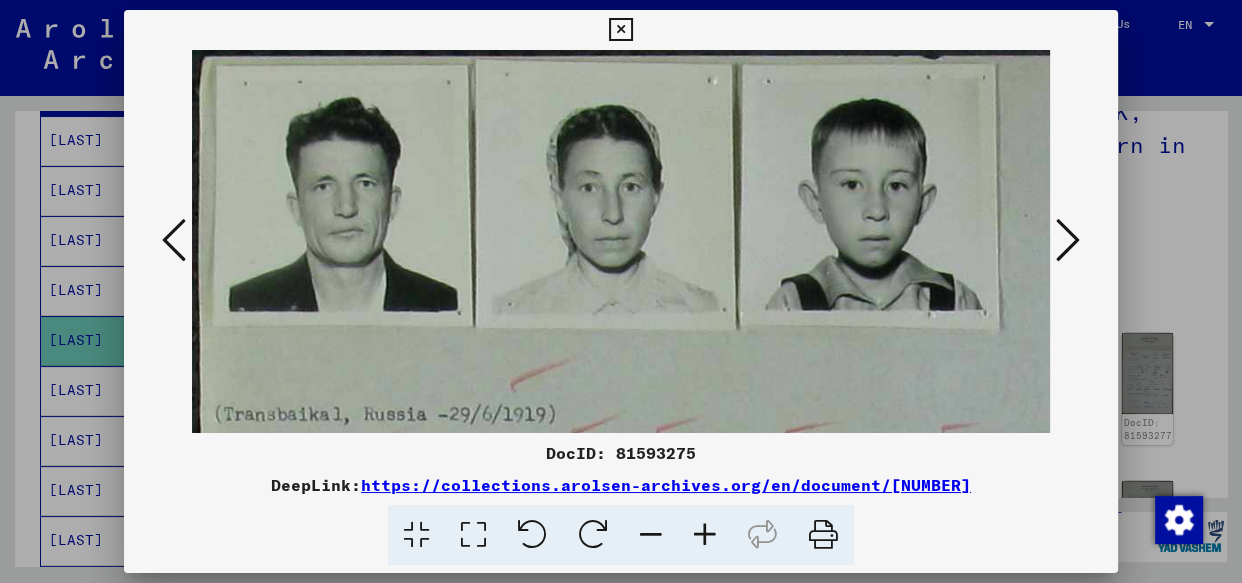 click at bounding box center [705, 535] 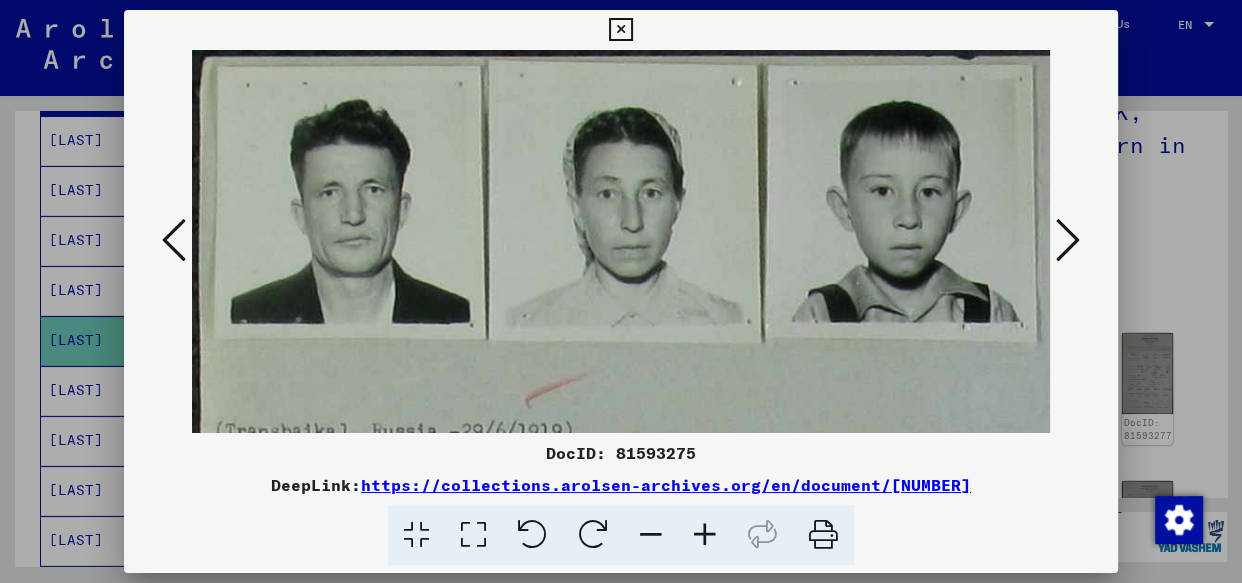click at bounding box center (705, 535) 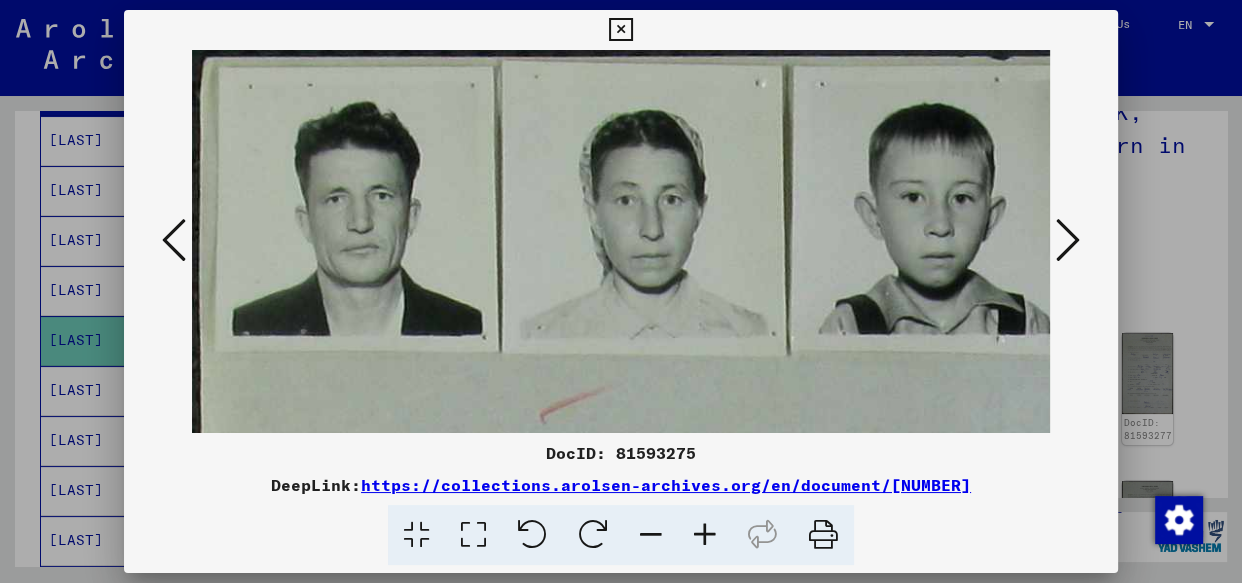 click at bounding box center (705, 535) 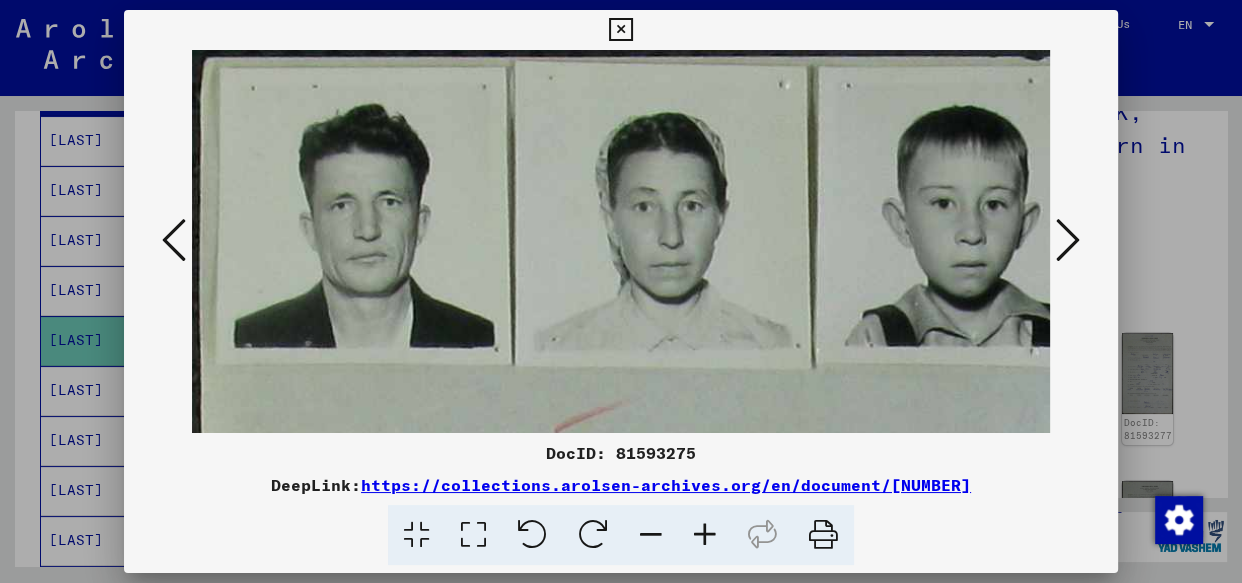 click at bounding box center [705, 535] 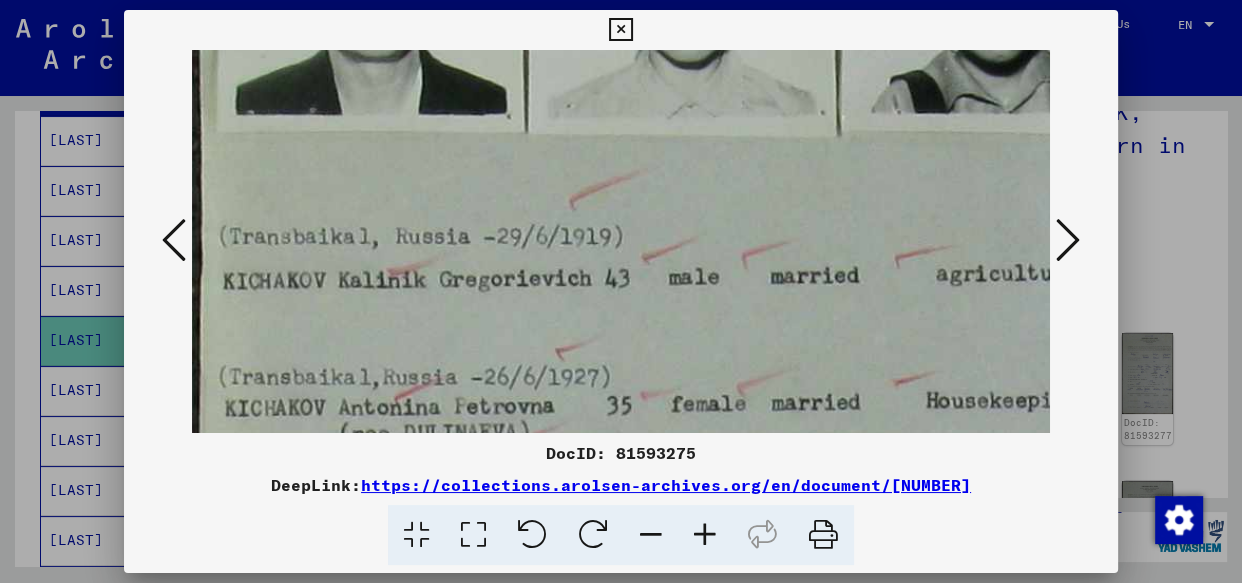drag, startPoint x: 459, startPoint y: 418, endPoint x: 498, endPoint y: 151, distance: 269.83328 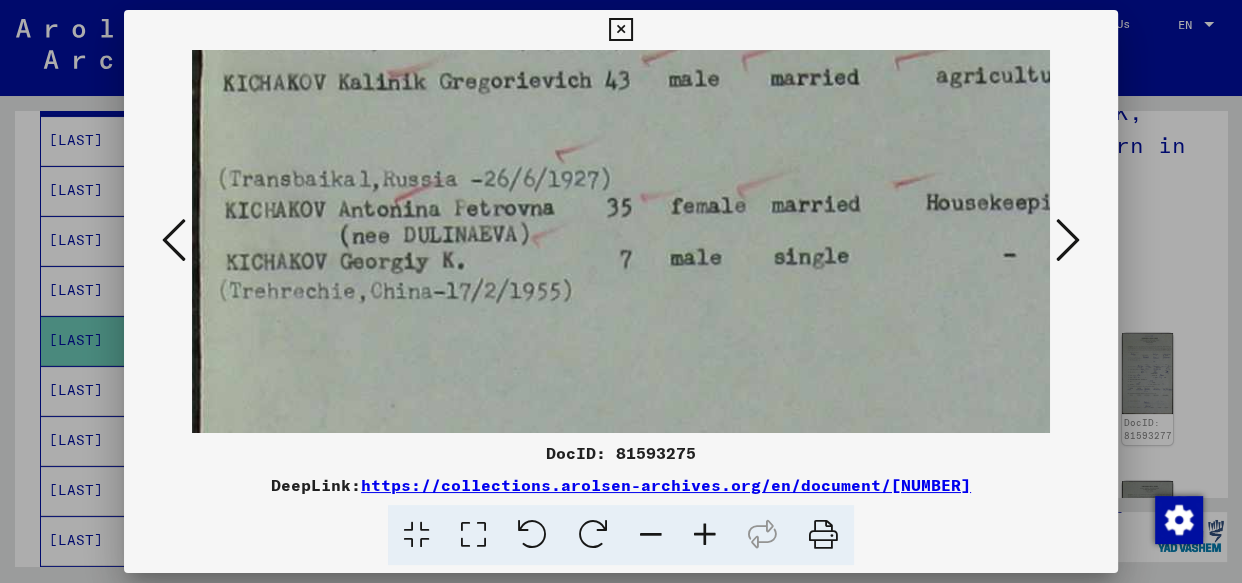 drag, startPoint x: 435, startPoint y: 203, endPoint x: 430, endPoint y: 70, distance: 133.09395 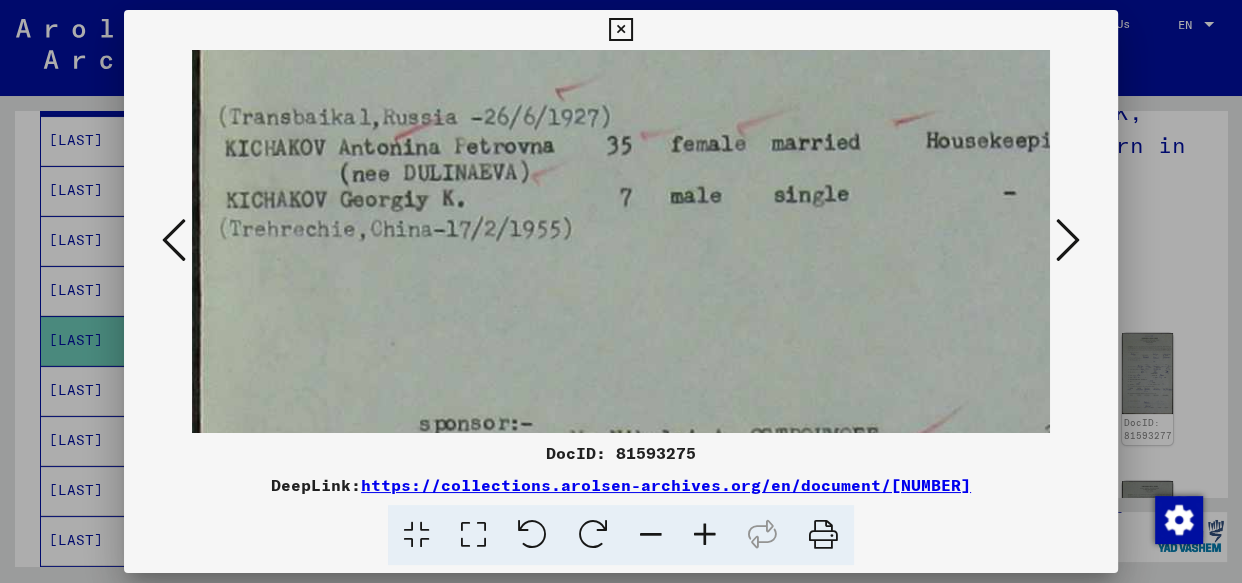scroll, scrollTop: 605, scrollLeft: 0, axis: vertical 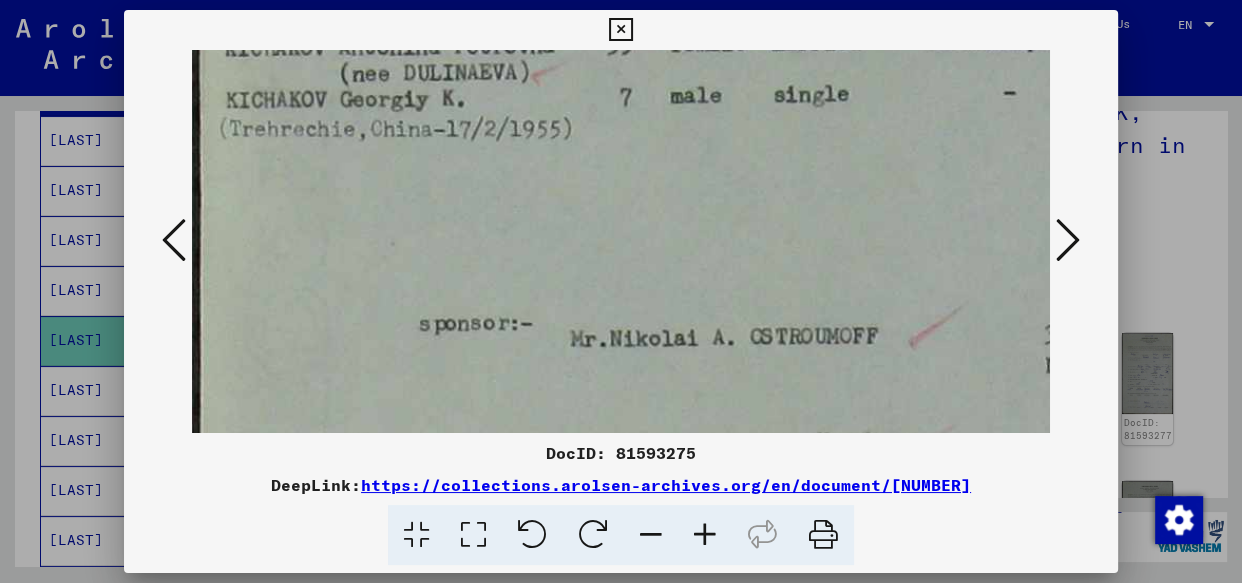 drag, startPoint x: 420, startPoint y: 269, endPoint x: 425, endPoint y: 21, distance: 248.0504 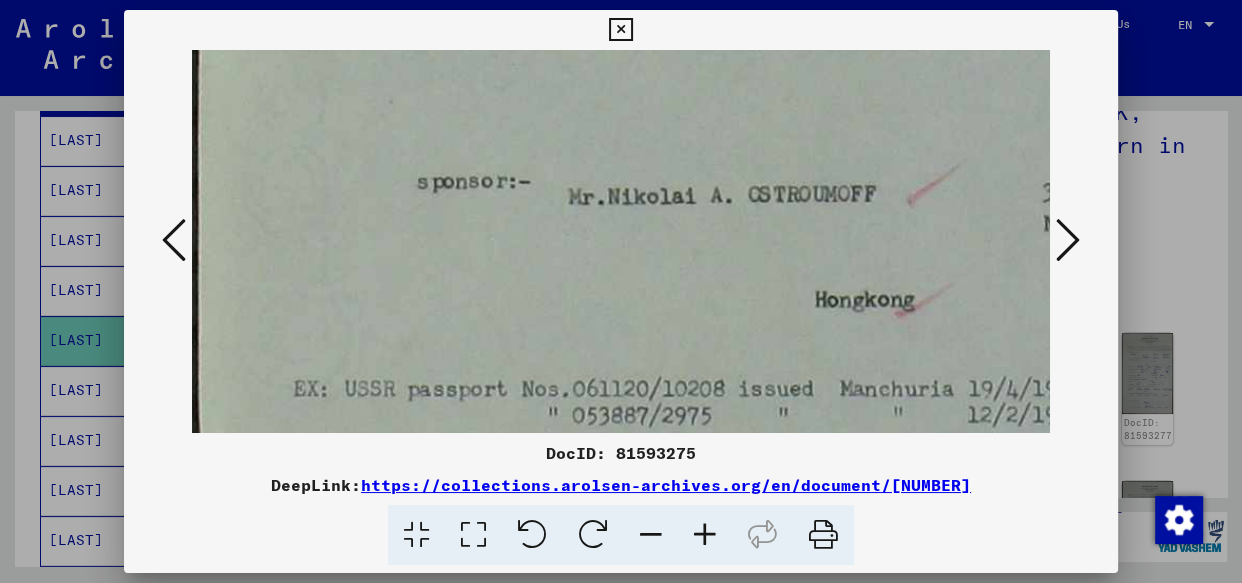 click at bounding box center (1068, 240) 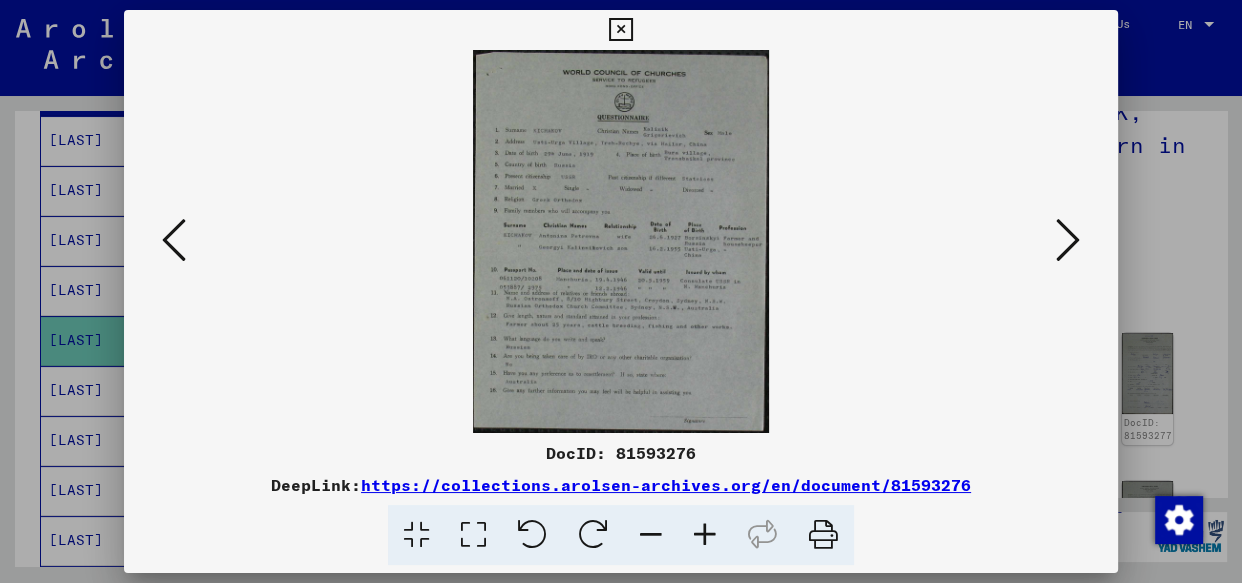 click at bounding box center [1068, 240] 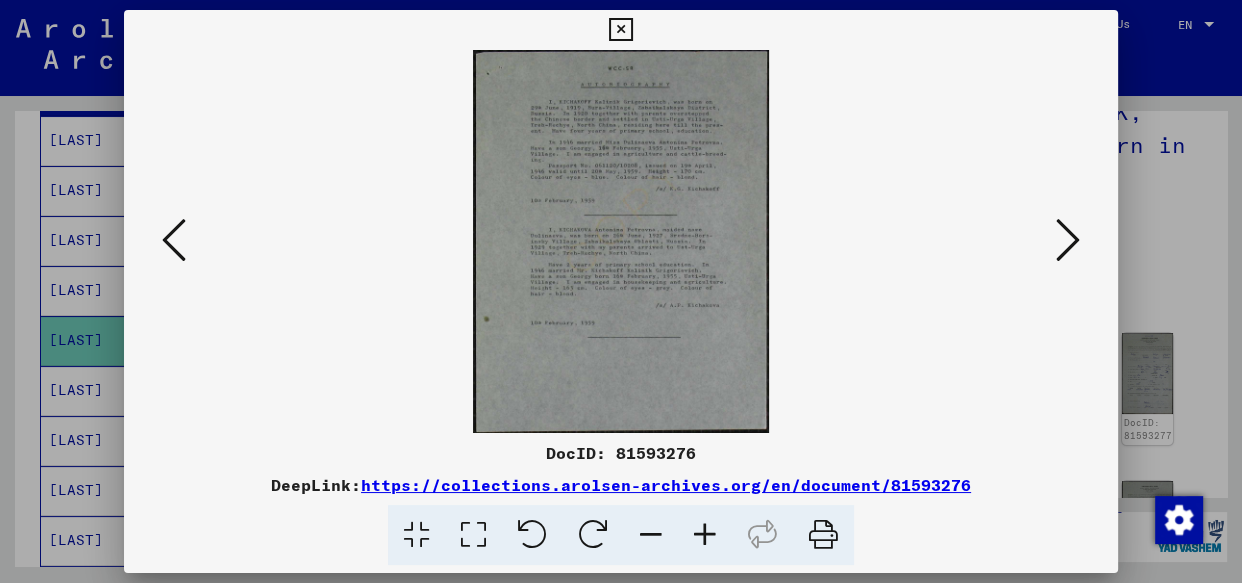 click at bounding box center (1068, 240) 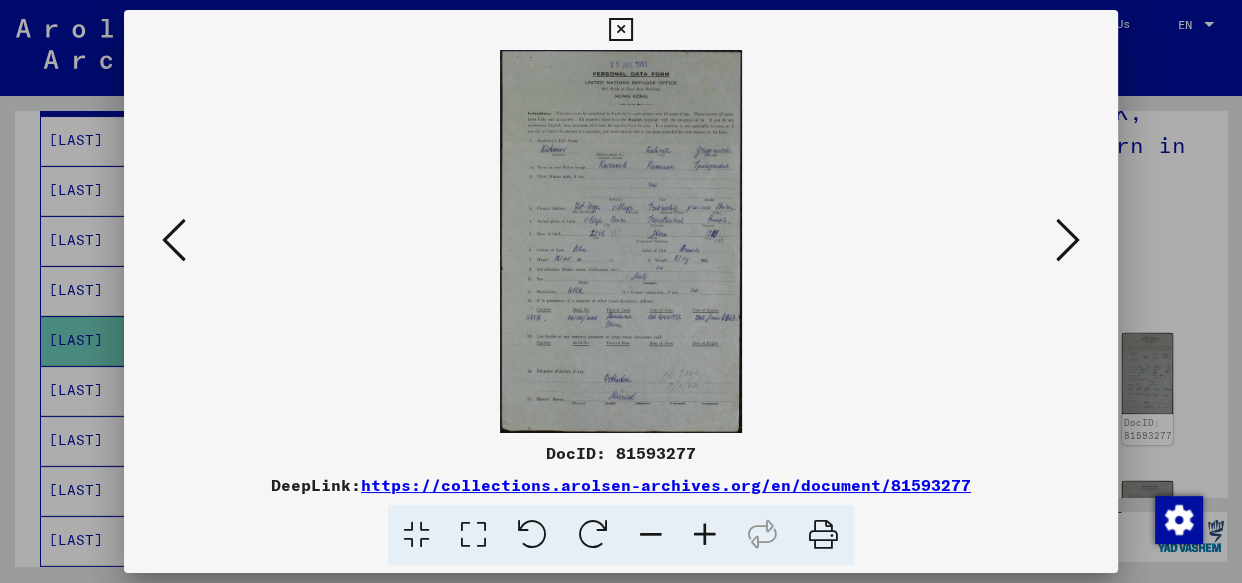 click at bounding box center [705, 535] 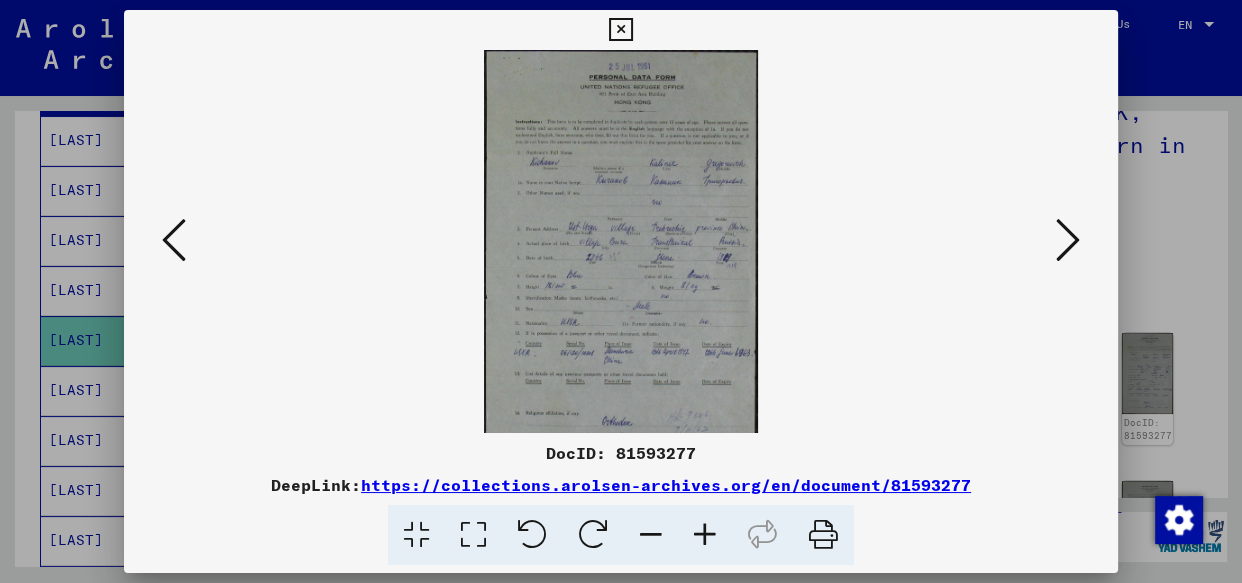 click at bounding box center (705, 535) 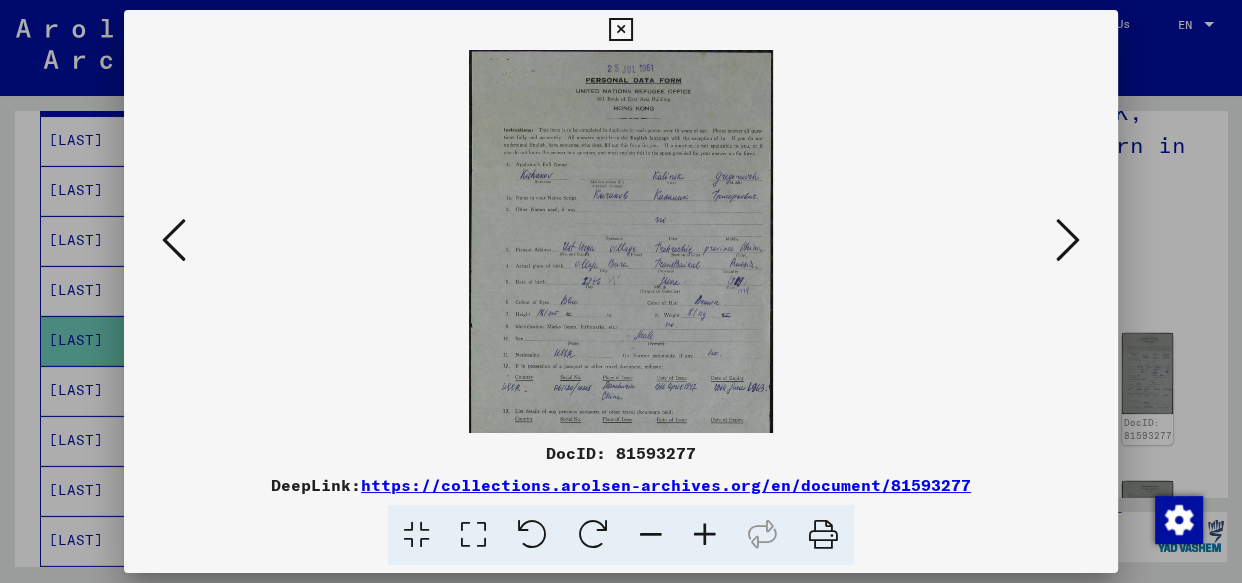 click at bounding box center (705, 535) 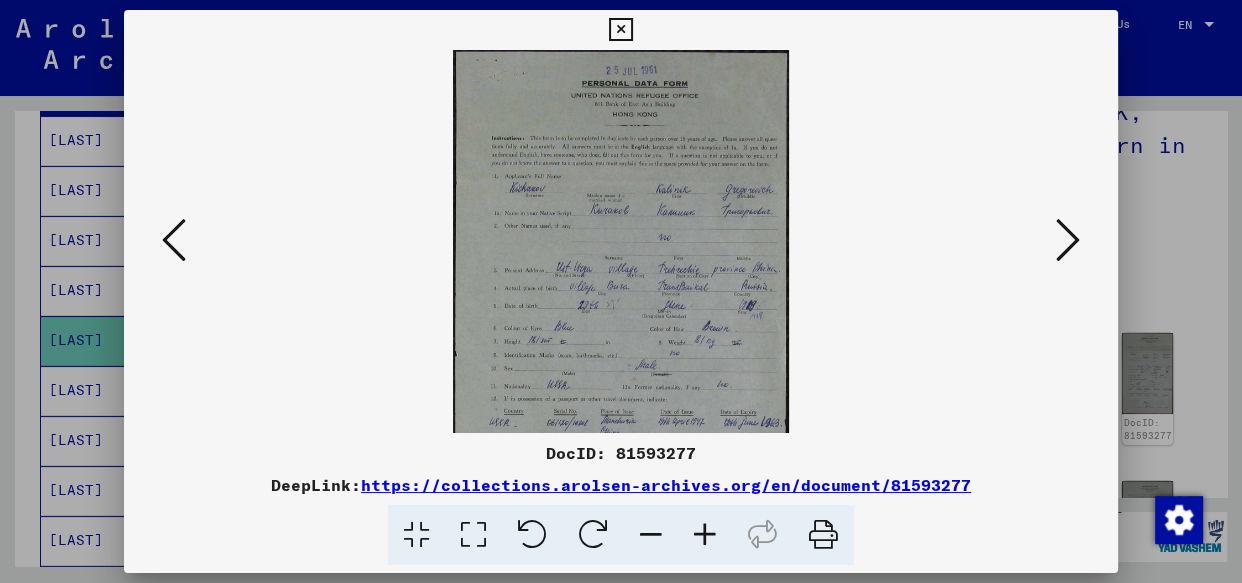 click at bounding box center [705, 535] 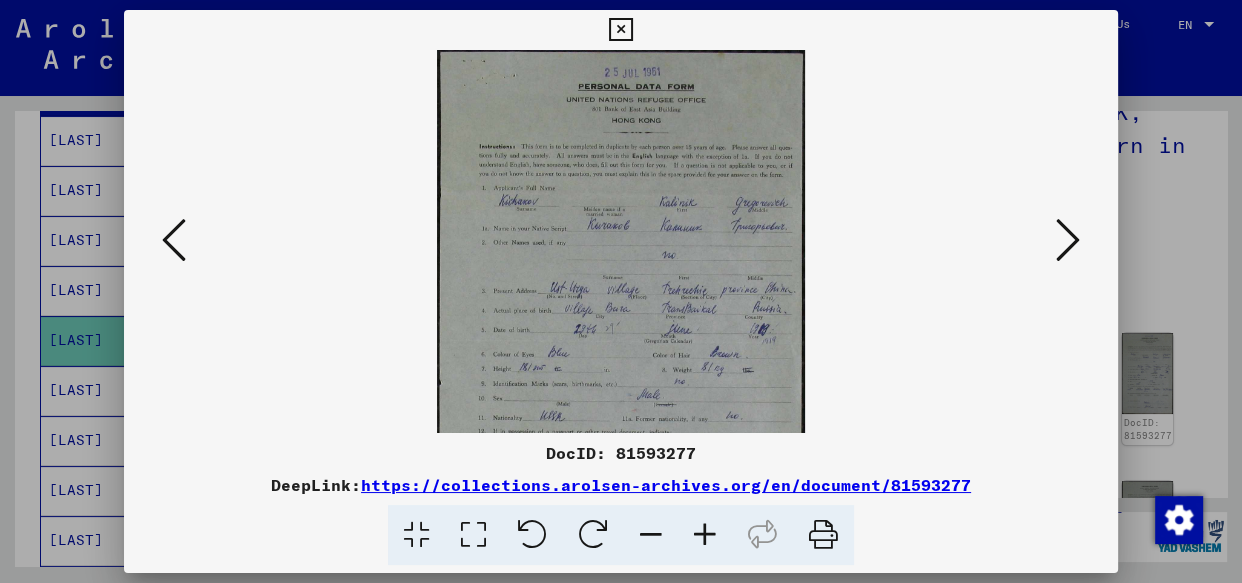 click at bounding box center [705, 535] 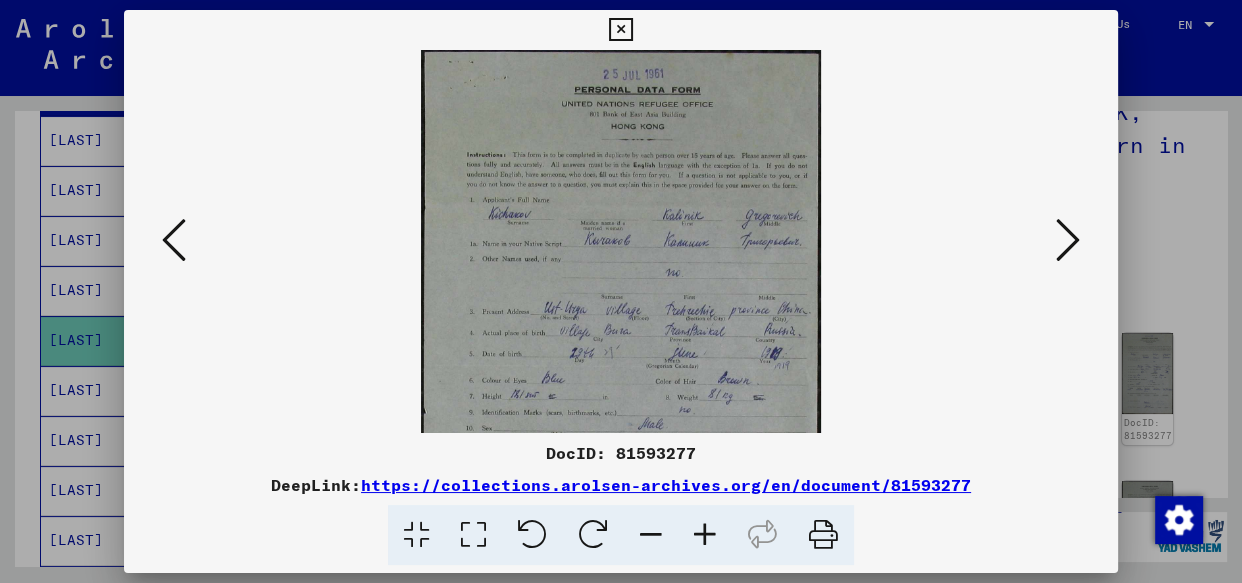 click at bounding box center [705, 535] 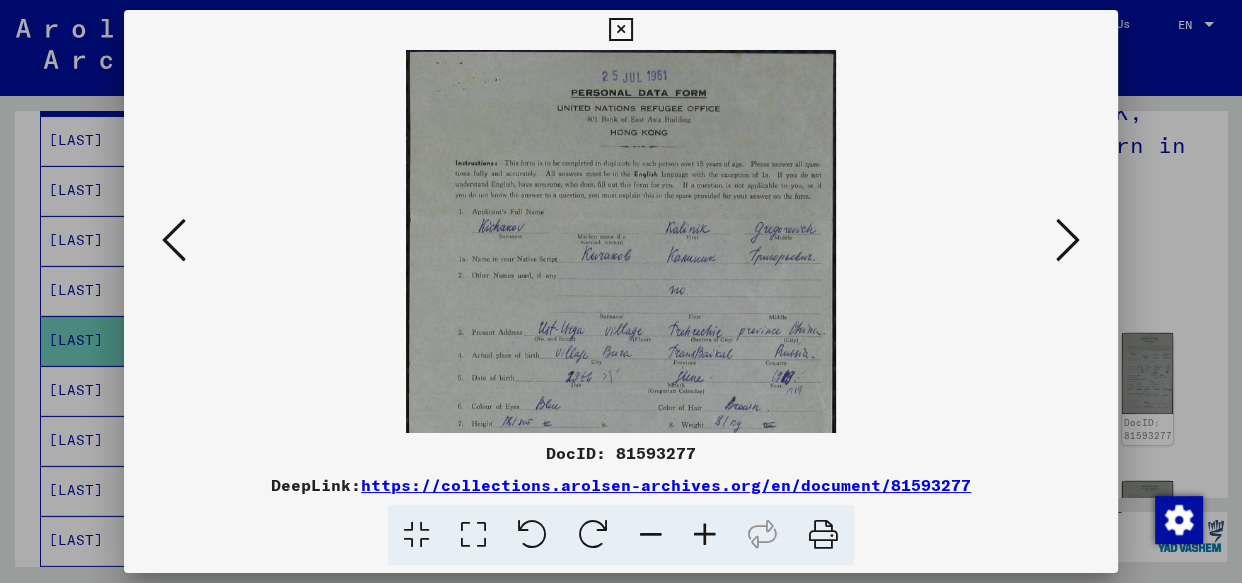 click at bounding box center (705, 535) 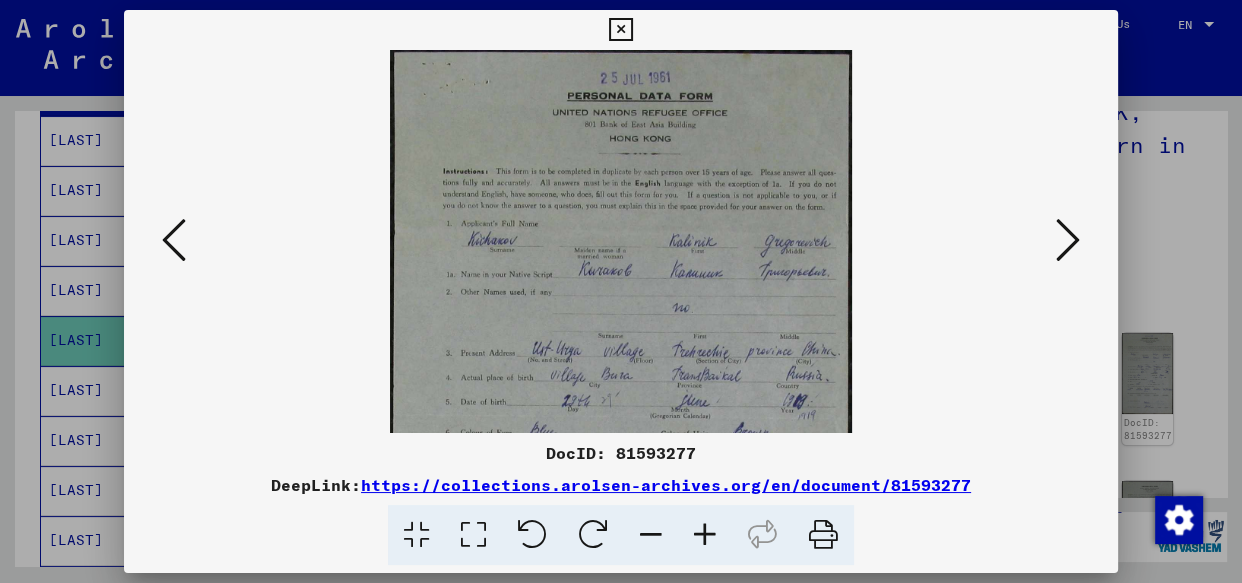 click at bounding box center (705, 535) 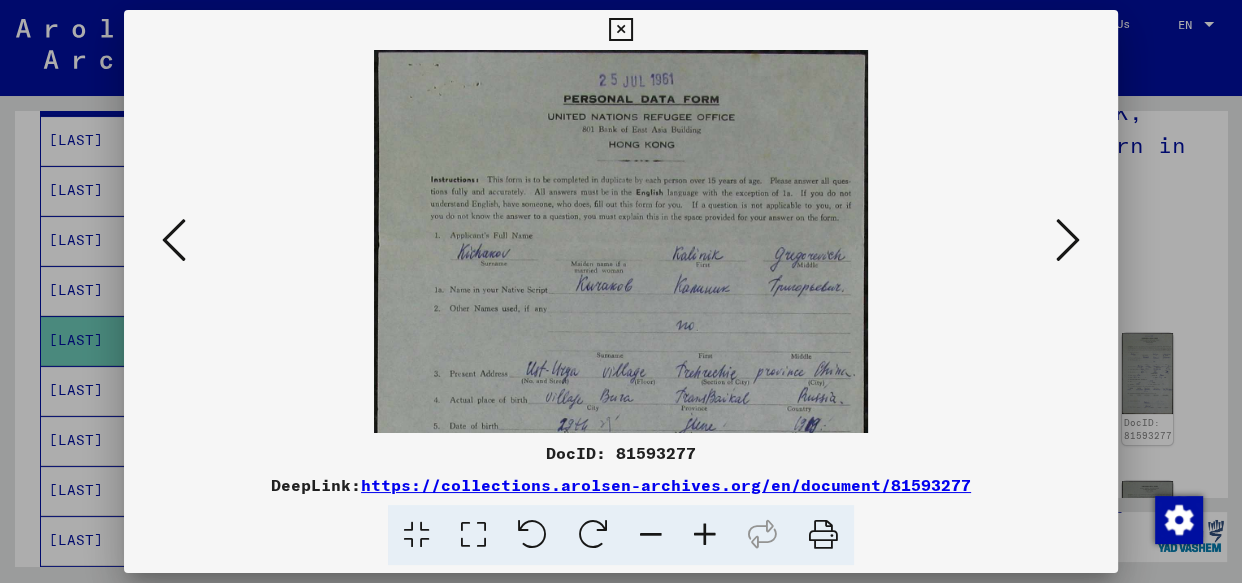 click at bounding box center [705, 535] 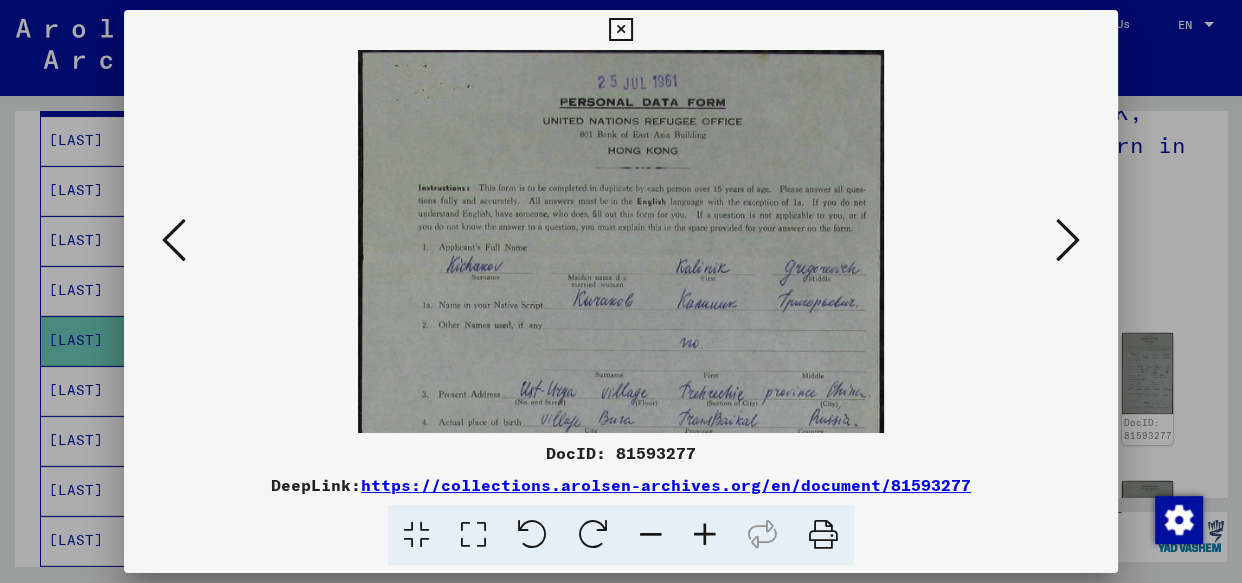 click at bounding box center [705, 535] 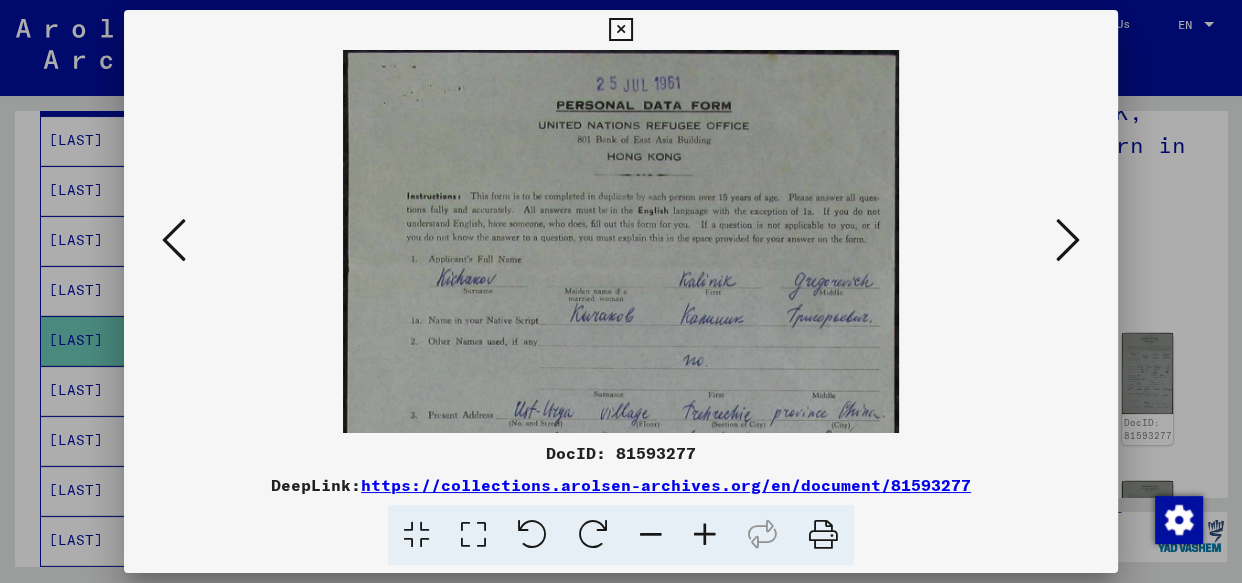 click at bounding box center [705, 535] 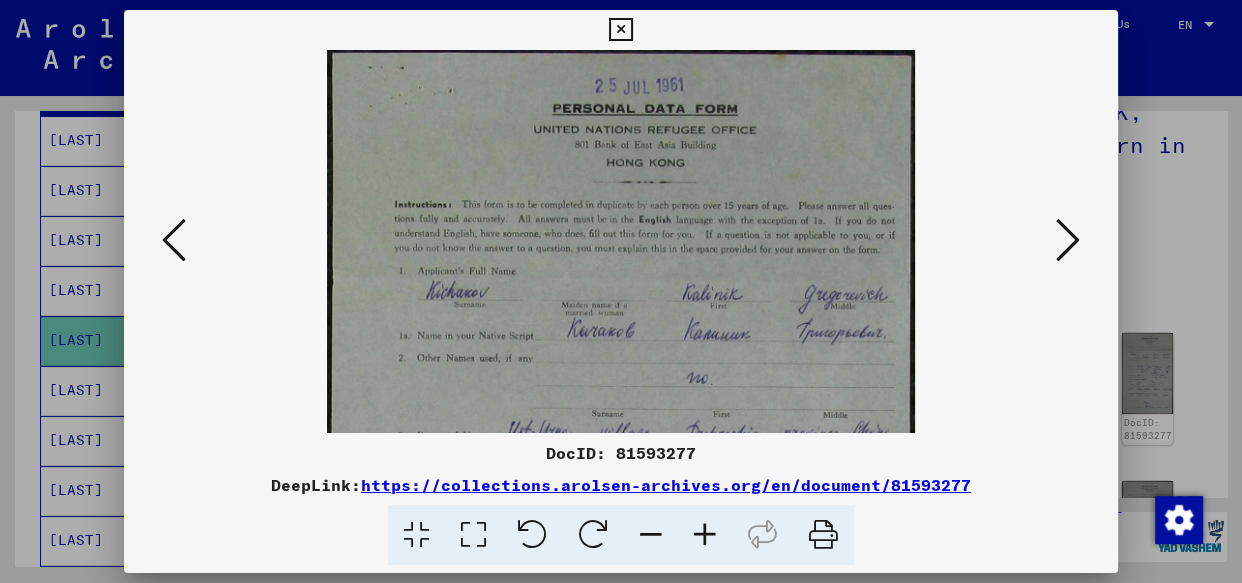 click at bounding box center (705, 535) 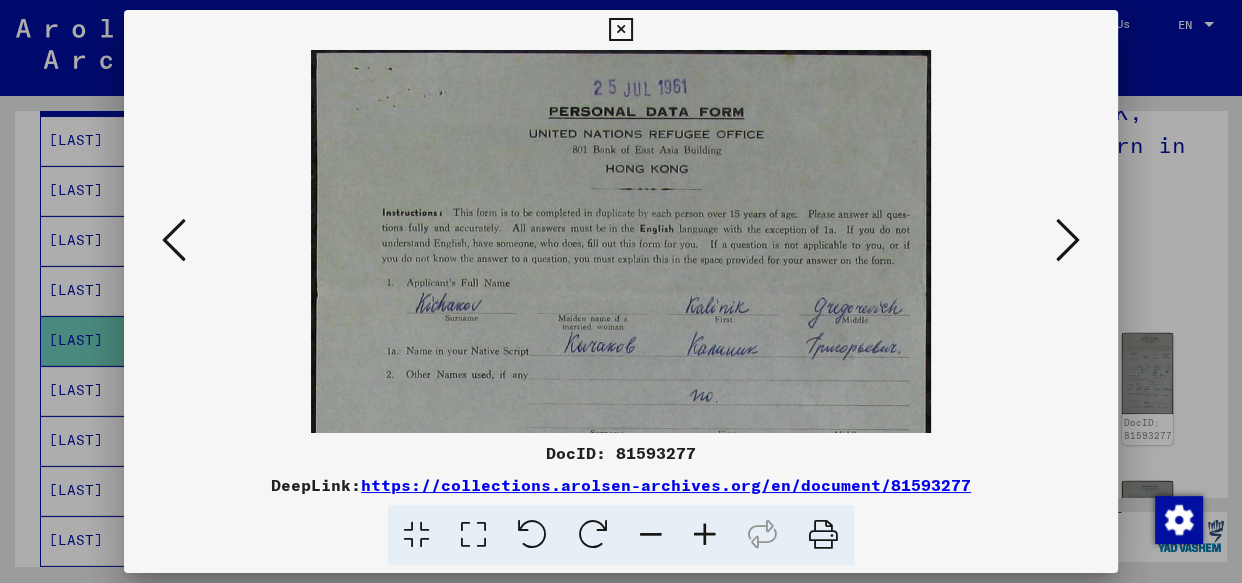 click at bounding box center (705, 535) 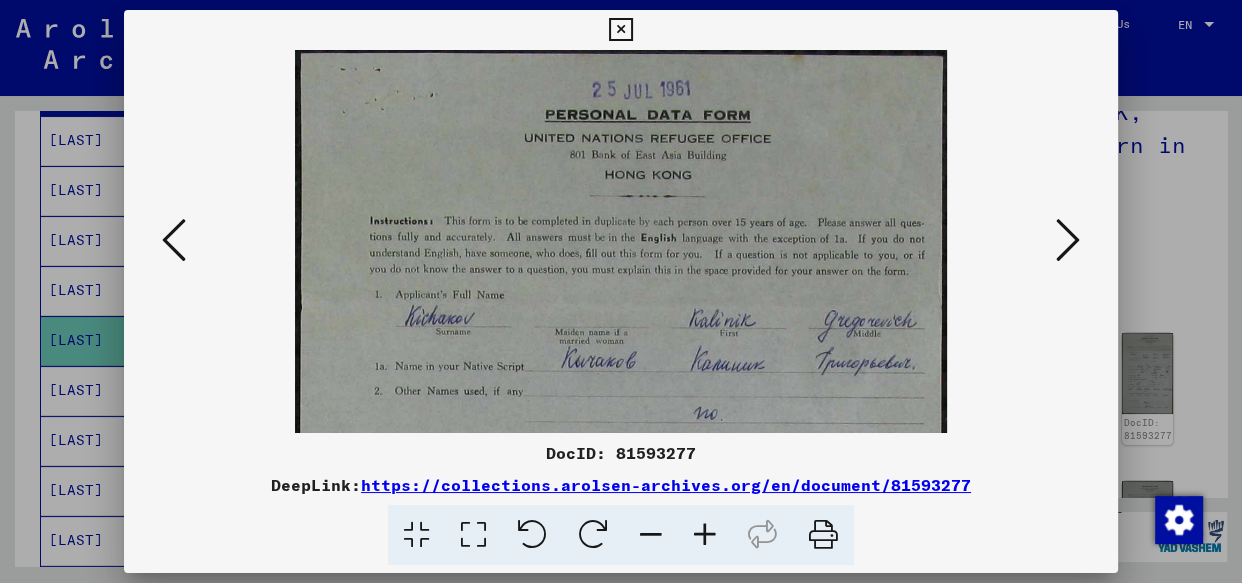 click at bounding box center [705, 535] 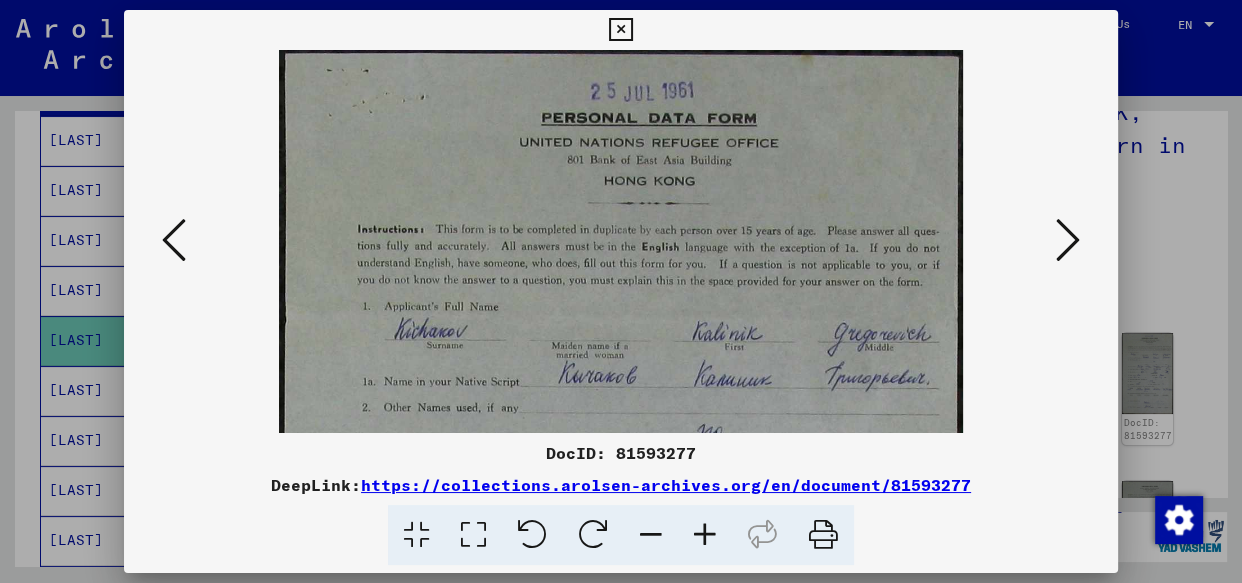 click at bounding box center (705, 535) 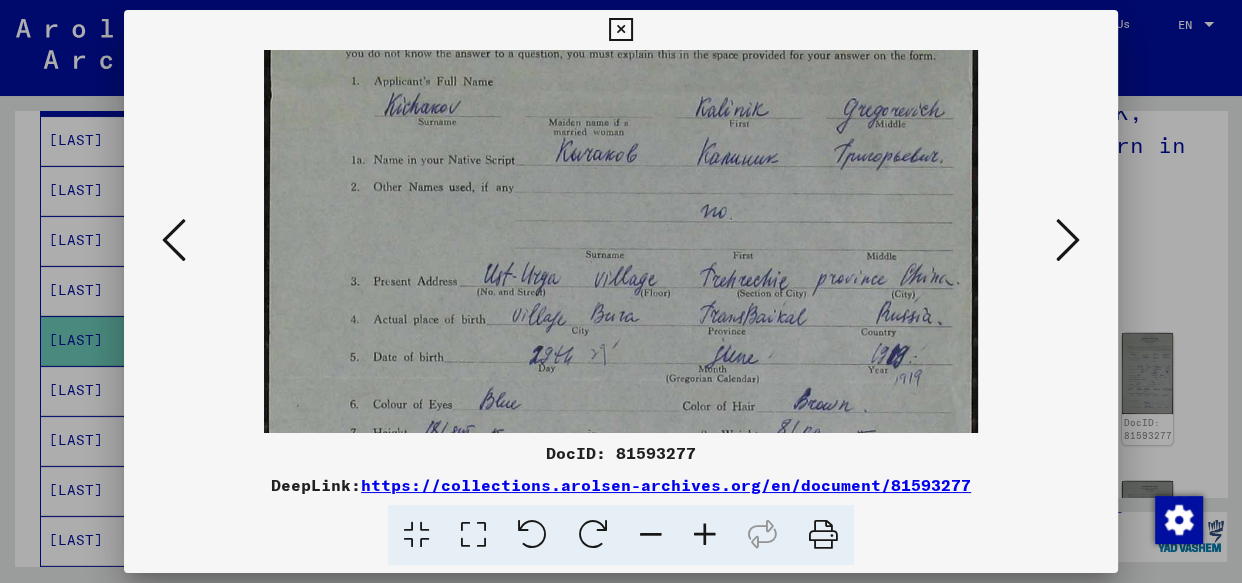 drag, startPoint x: 631, startPoint y: 399, endPoint x: 668, endPoint y: -33, distance: 433.5816 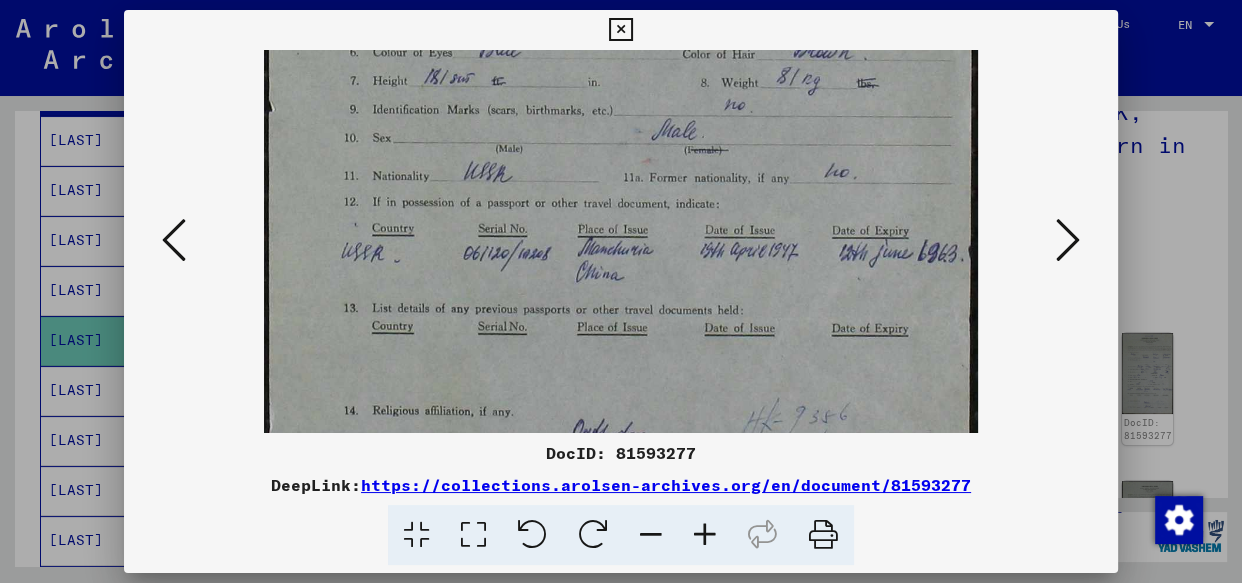 scroll, scrollTop: 721, scrollLeft: 0, axis: vertical 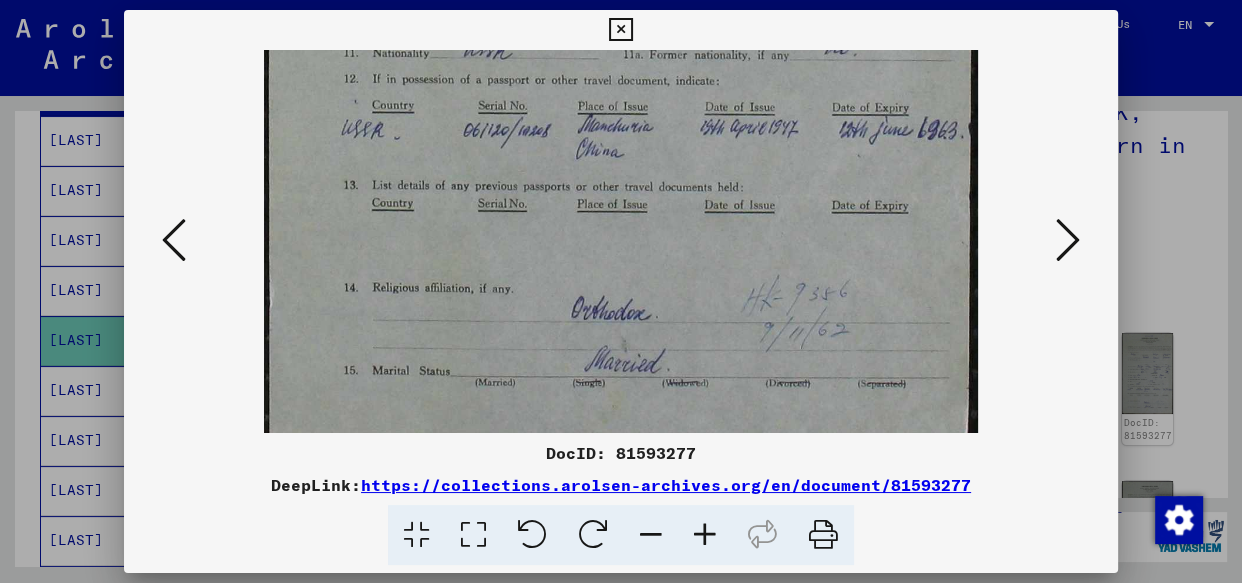 drag, startPoint x: 630, startPoint y: 220, endPoint x: 623, endPoint y: -57, distance: 277.08844 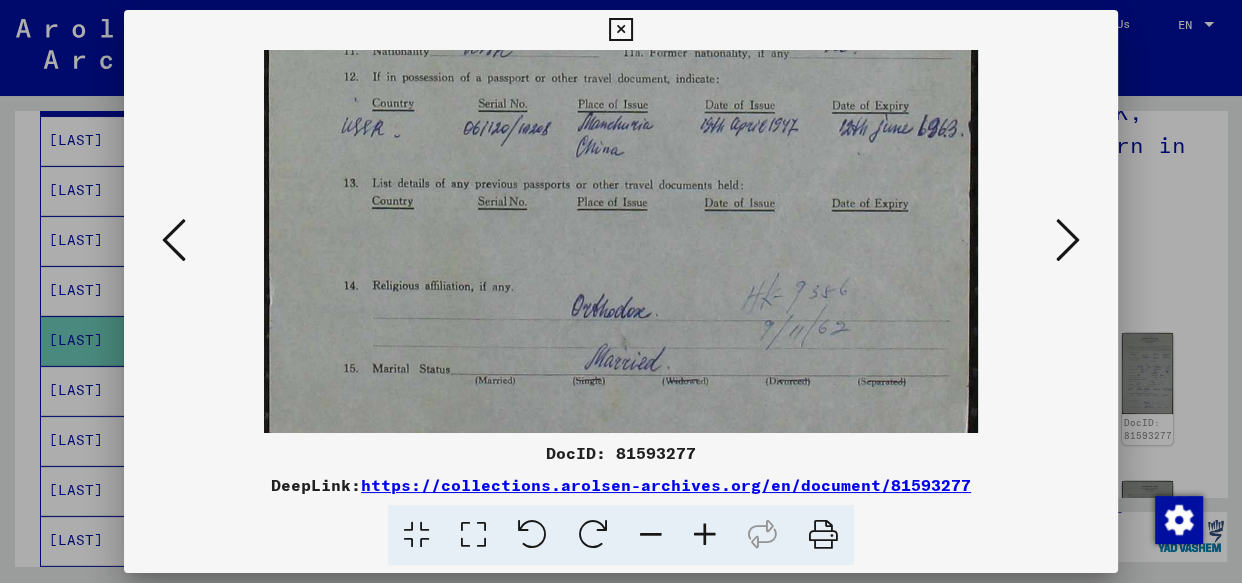 click on "Search   Browse archive  Donate Newsletter Help Contact About Us  Search   Browse archive   Detailed questions/information about the documents? Send us an inquiry for free.  Donate Newsletter Help Contact About Us EN EN Search for topics or names ******** close  Search     Archival tree units  People 37  records found  Filter   Last Name   First Name   Maiden Name   Place of Birth   Date of Birth   Prisoner #   KICHAKOFF   DIMITRY      USTI URGA   [DATE]      KICHAKOFF   ALEXANDER      USTI URGA   [DATE]      KICHAKOFF   VITALY      USTI URGA   [DATE]      KICHAKOV   IVAN      Bura   [DATE]      KICHAKOV   KALINIK      Bura   [DATE]      KICHAKOV   GEORGIY      TREHRECHIE   [DATE]      KICHAKOV   MIHAIL      Bura   [DATE]      KICHAKOV   MIHAIL         [YEAR]      KICHAKOV   ZINAIDA         [YEAR]      KICHAKOV   ZUSANNA         [YEAR]      KICHAKOV   ANASTASIA         [YEAR]      KICHAKOV   GEORGIJ         [YEAR]      KICHAKOV   ALEXANDER         [YEAR]      KICHAKOV" at bounding box center [621, 291] 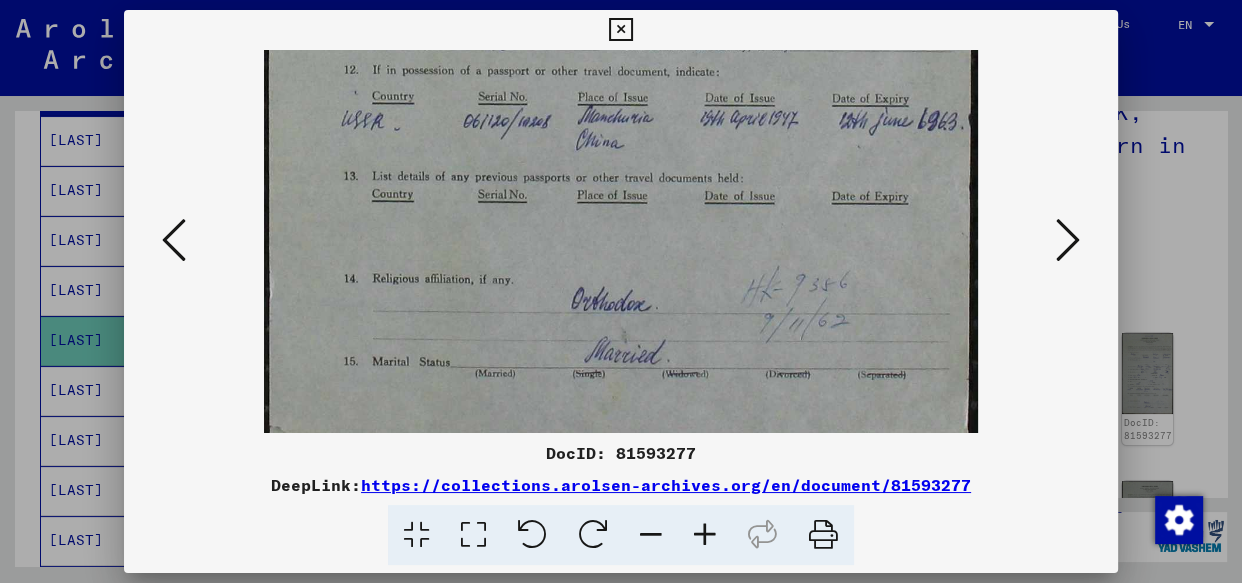 click at bounding box center (1068, 240) 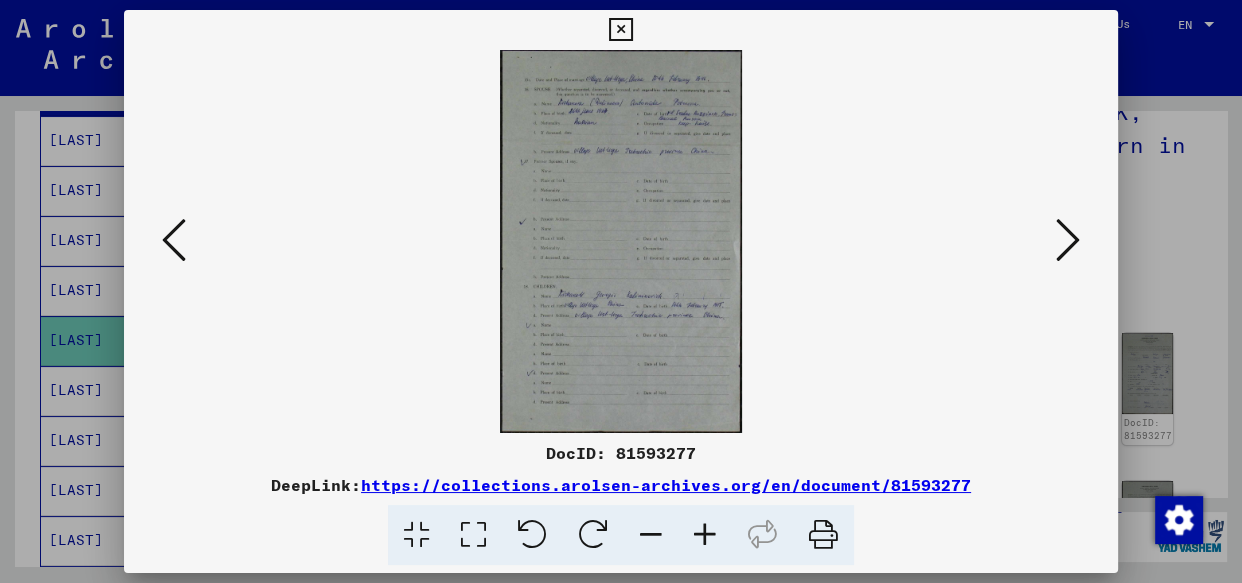 scroll, scrollTop: 0, scrollLeft: 0, axis: both 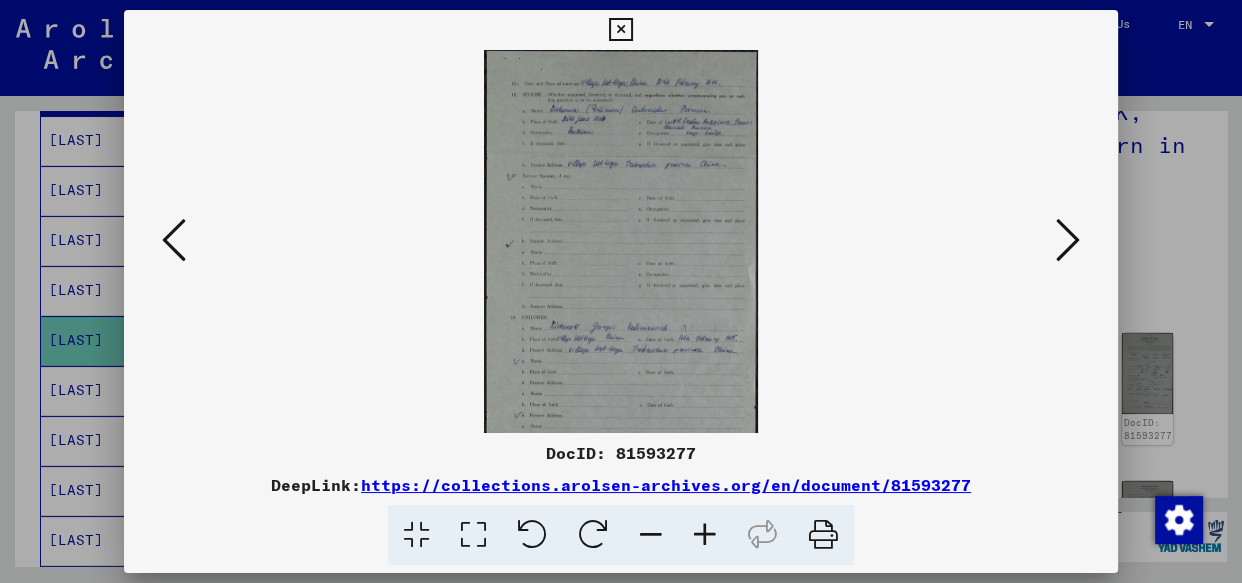 click at bounding box center (705, 535) 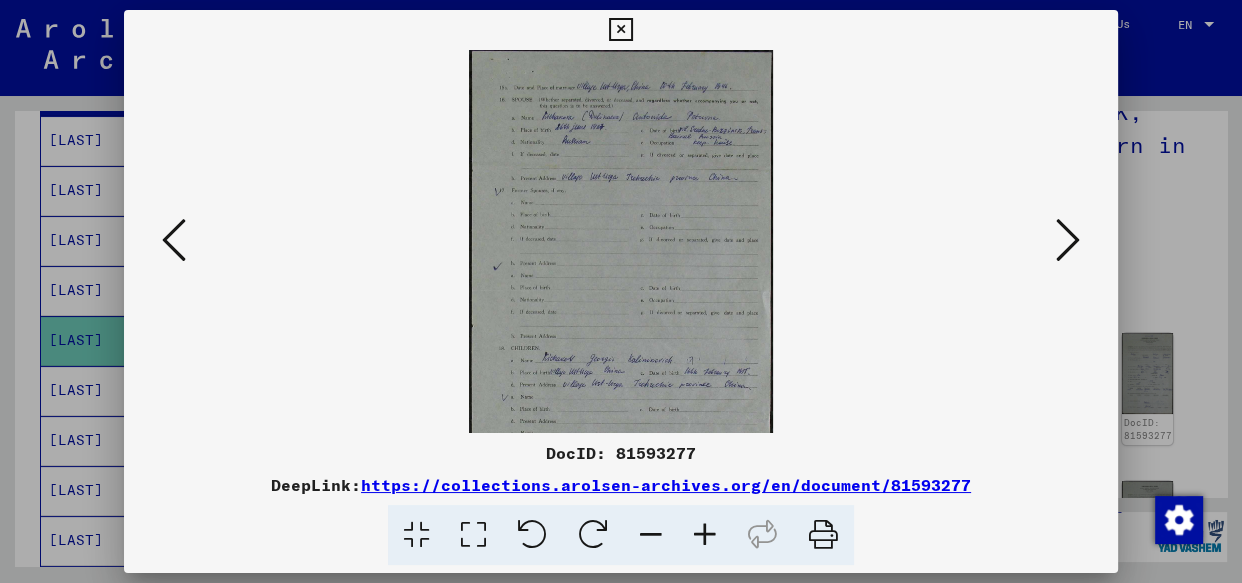 click at bounding box center [705, 535] 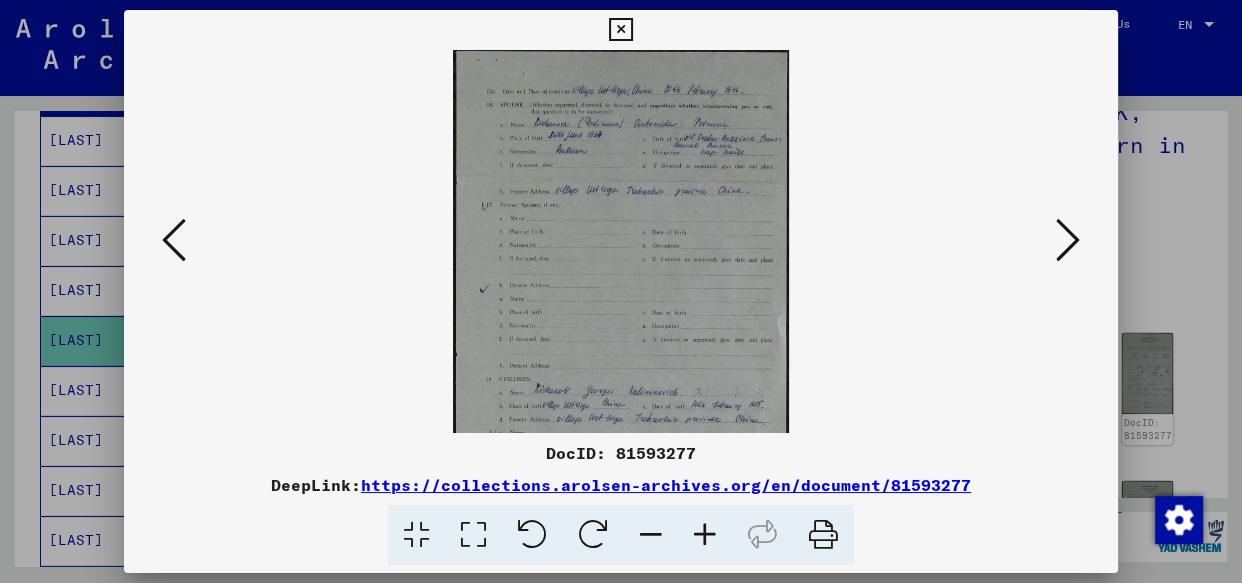 click at bounding box center [705, 535] 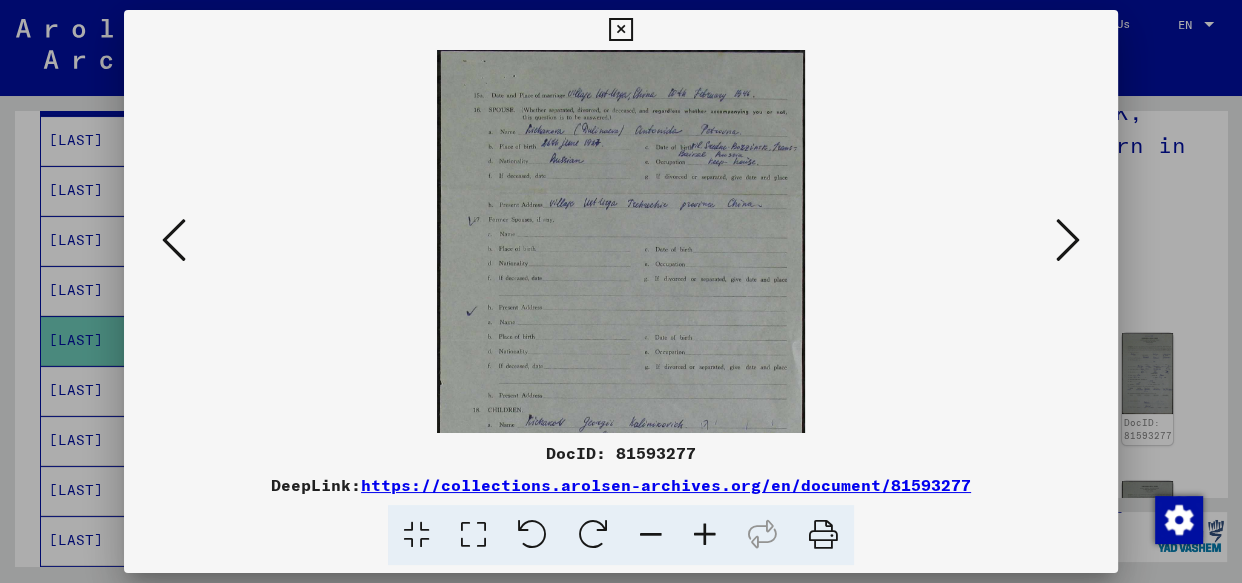 click at bounding box center [705, 535] 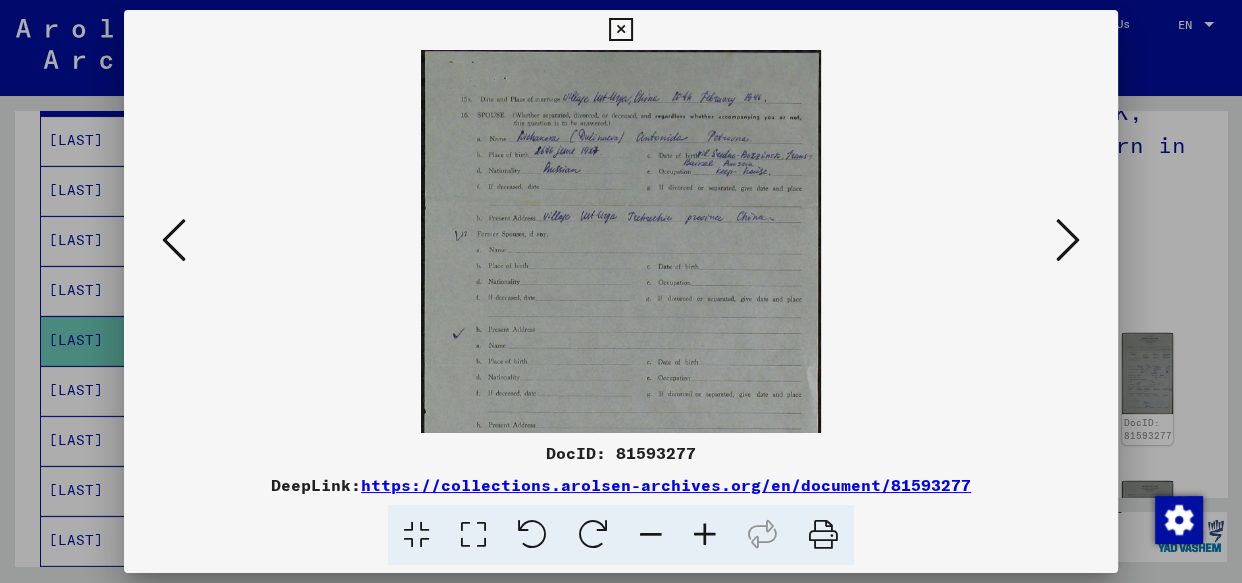 click at bounding box center [705, 535] 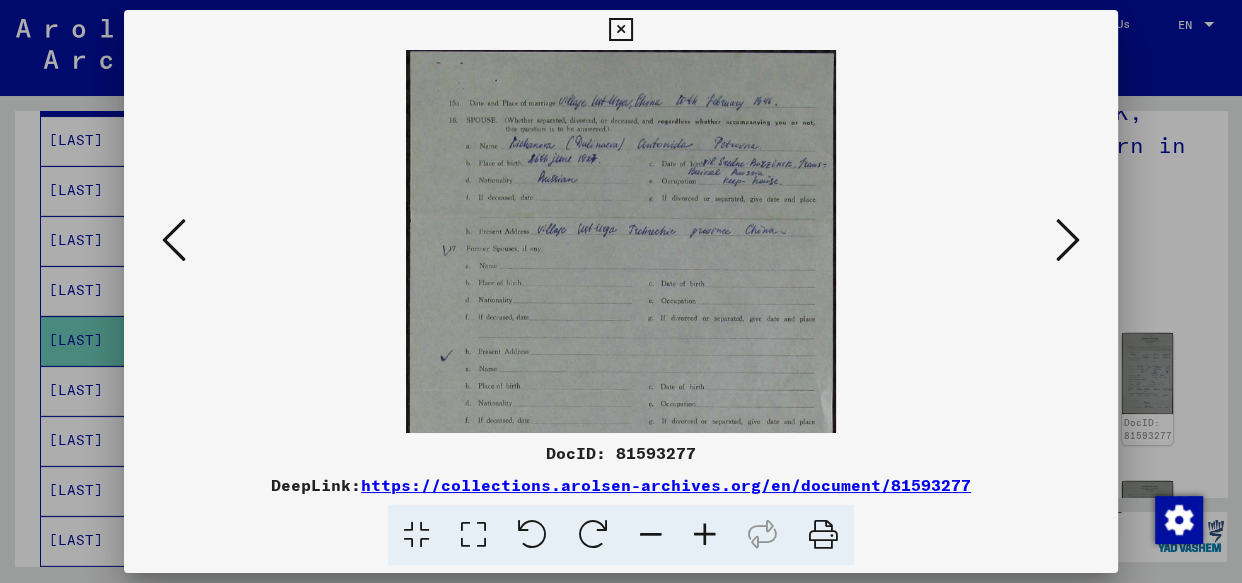 click at bounding box center [705, 535] 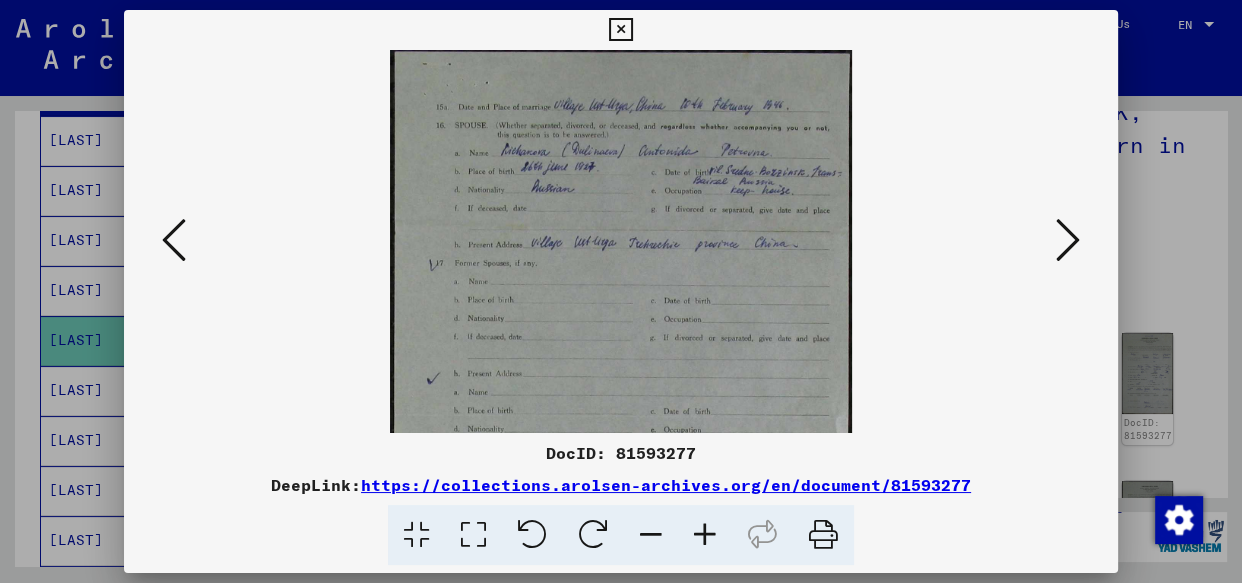 click at bounding box center (705, 535) 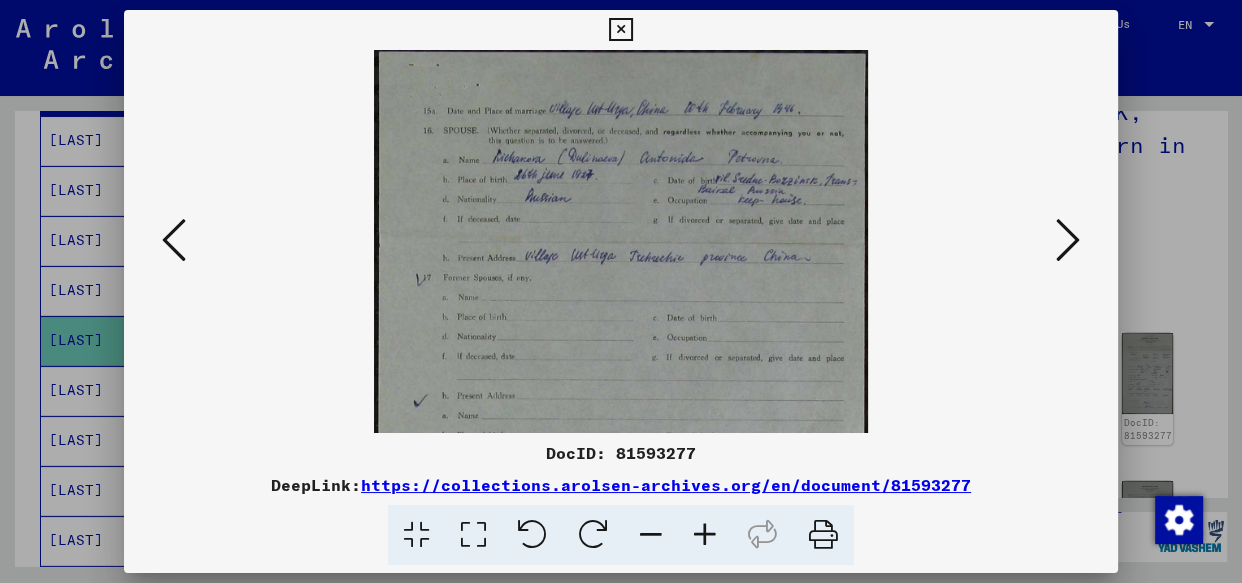 click at bounding box center (705, 535) 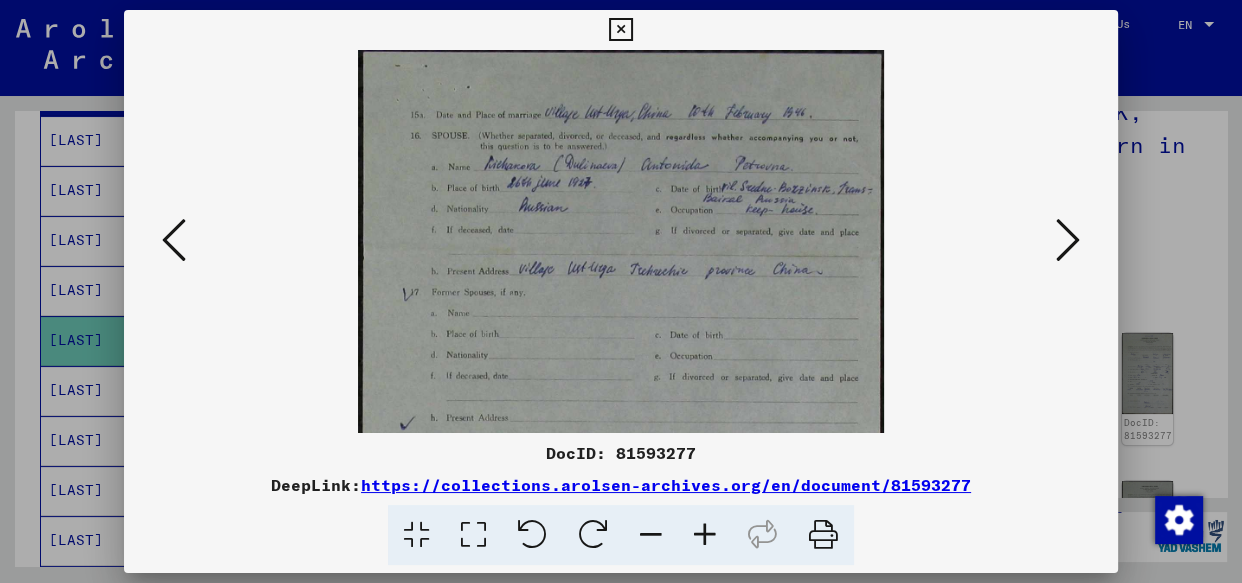 click at bounding box center [705, 535] 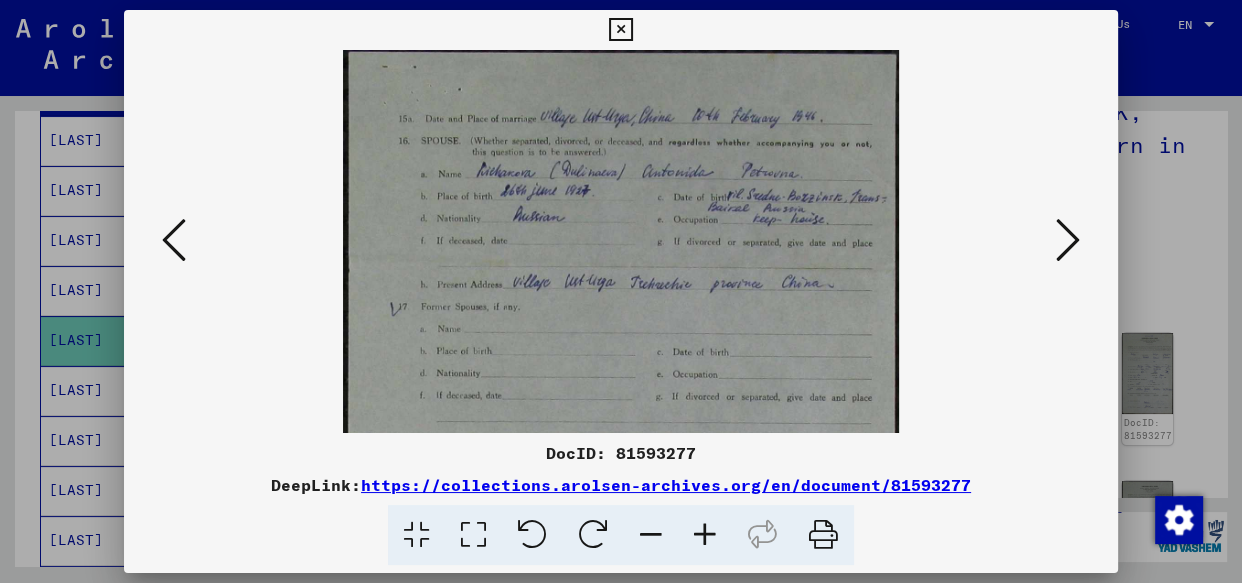 click at bounding box center [705, 535] 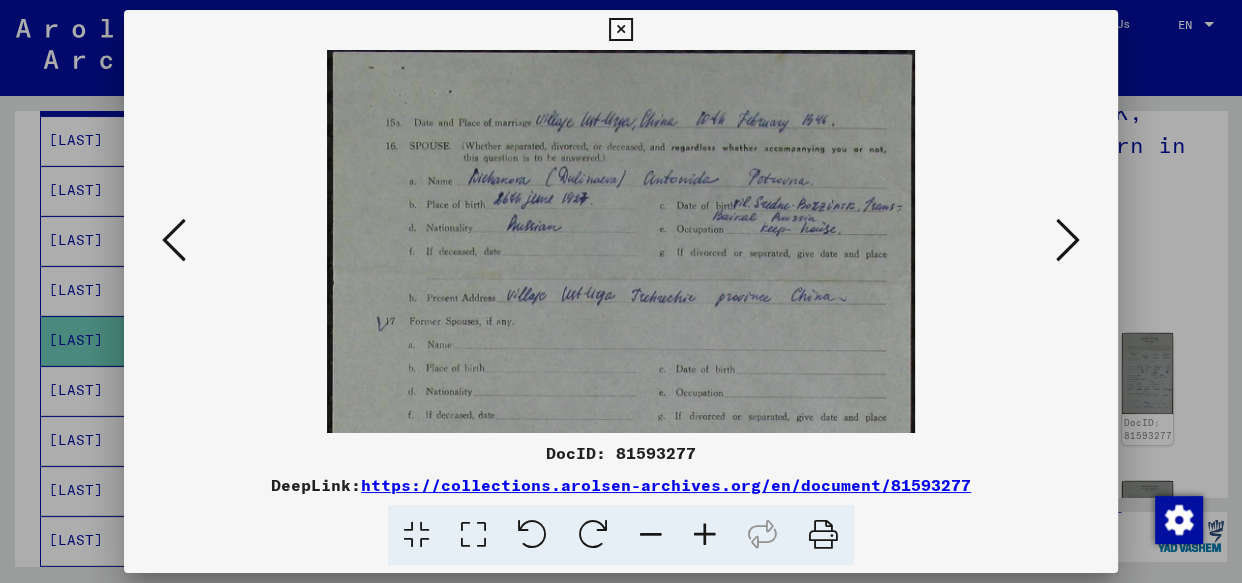 click at bounding box center [705, 535] 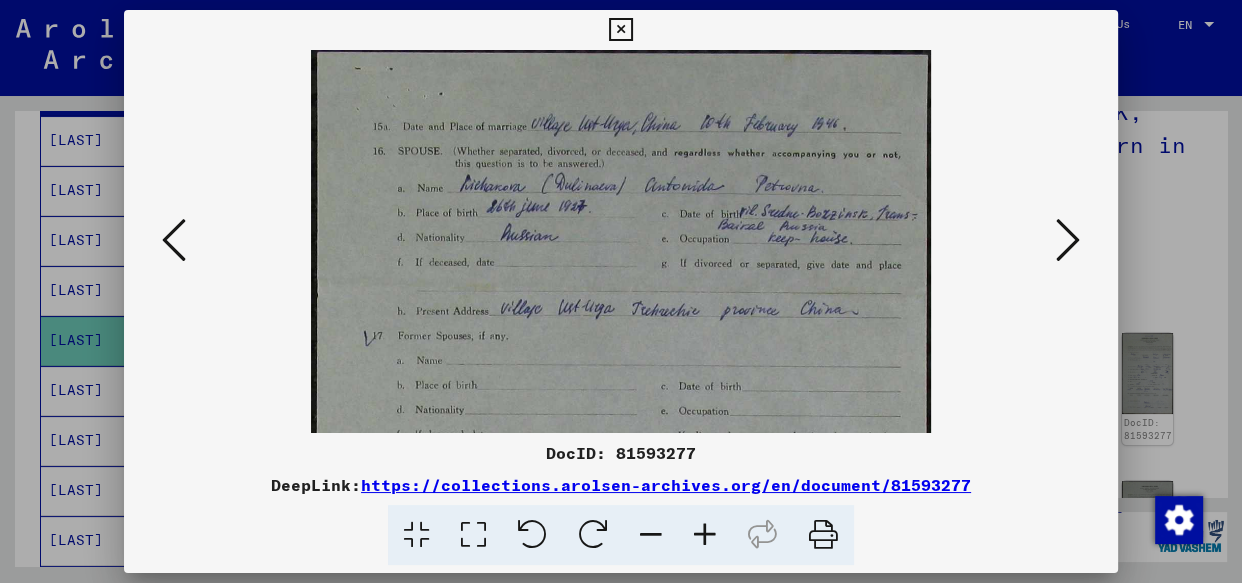 click at bounding box center (705, 535) 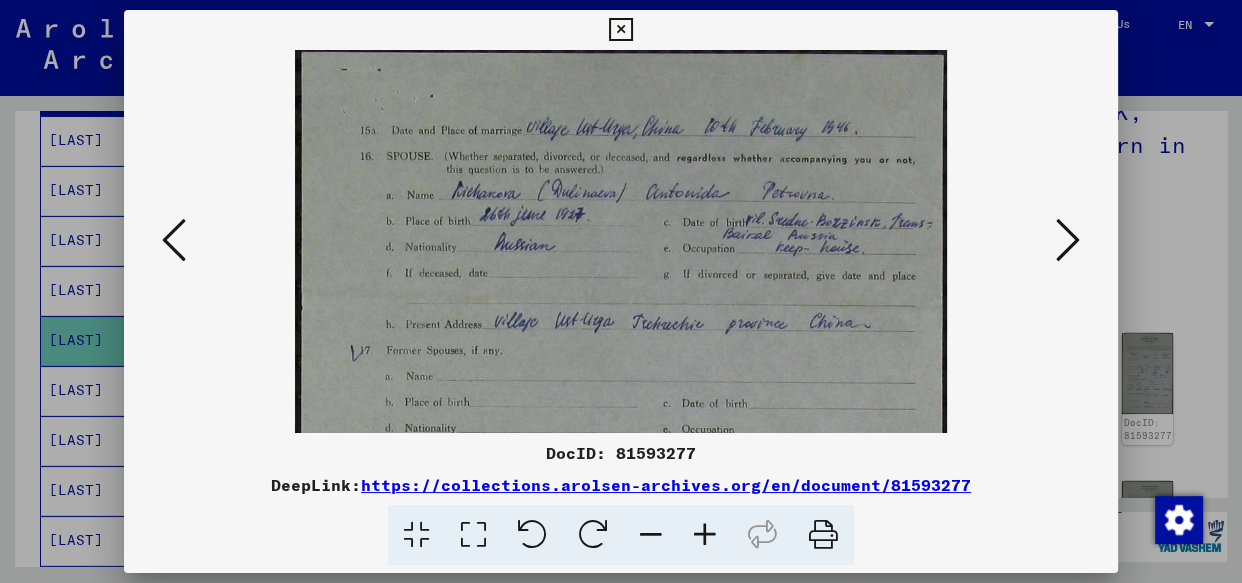 click at bounding box center [705, 535] 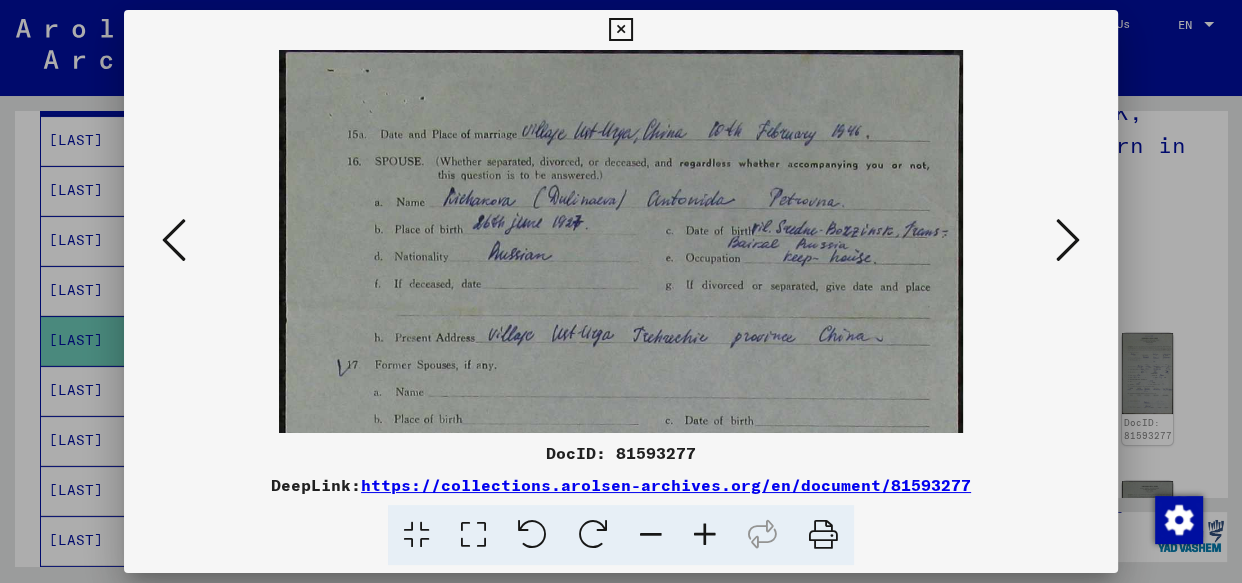 click at bounding box center (705, 535) 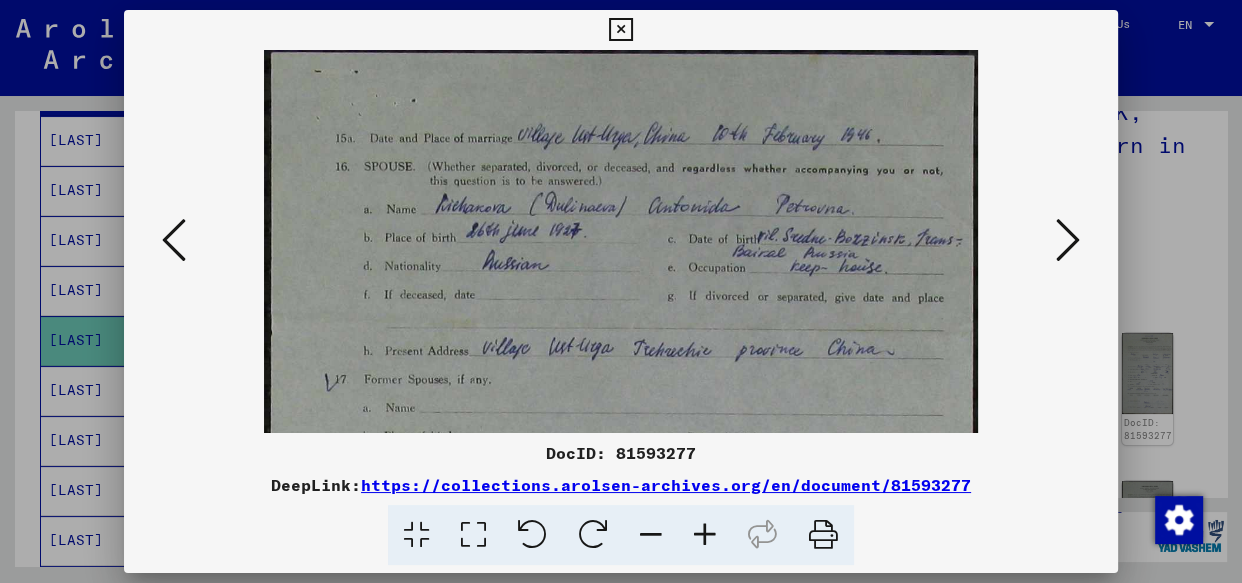 click at bounding box center (705, 535) 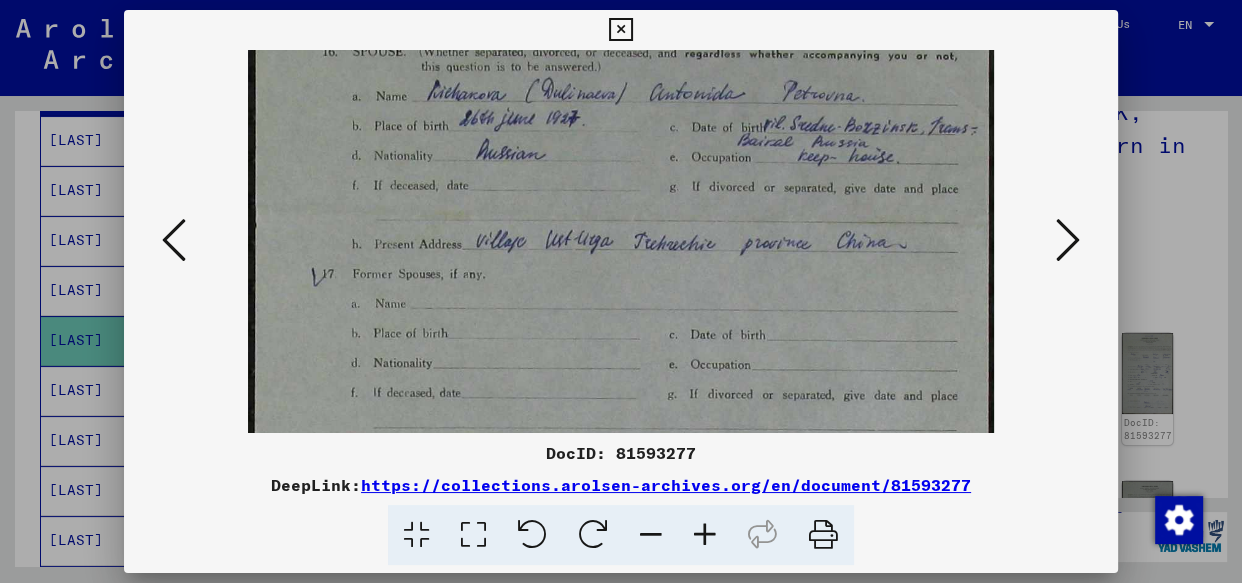 drag, startPoint x: 574, startPoint y: 279, endPoint x: 589, endPoint y: -50, distance: 329.34177 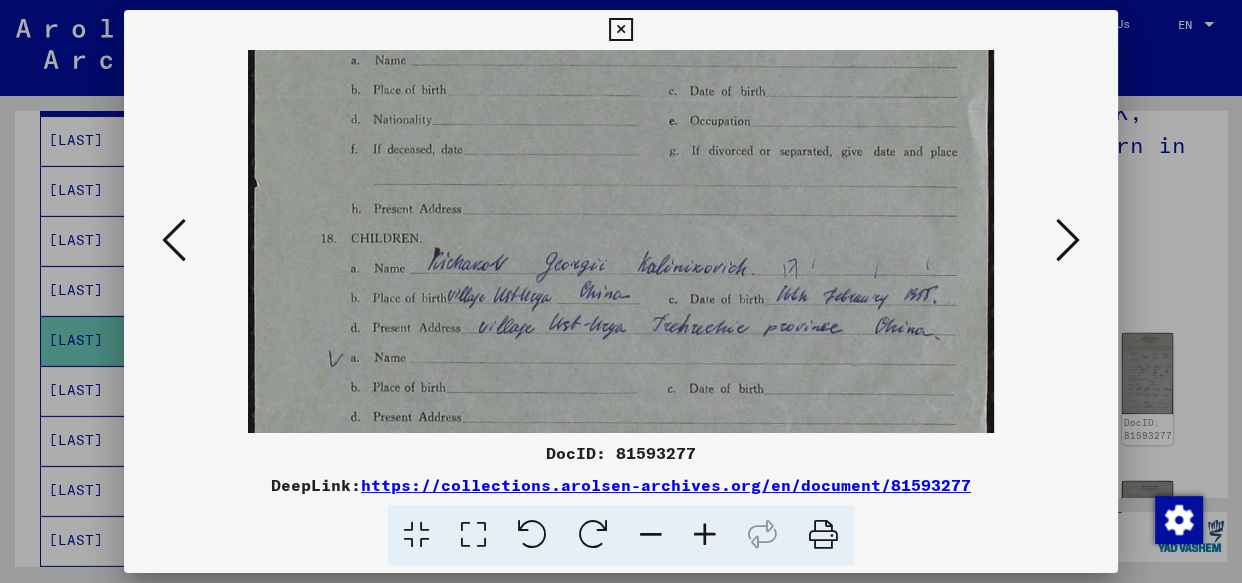drag, startPoint x: 533, startPoint y: 229, endPoint x: 533, endPoint y: 46, distance: 183 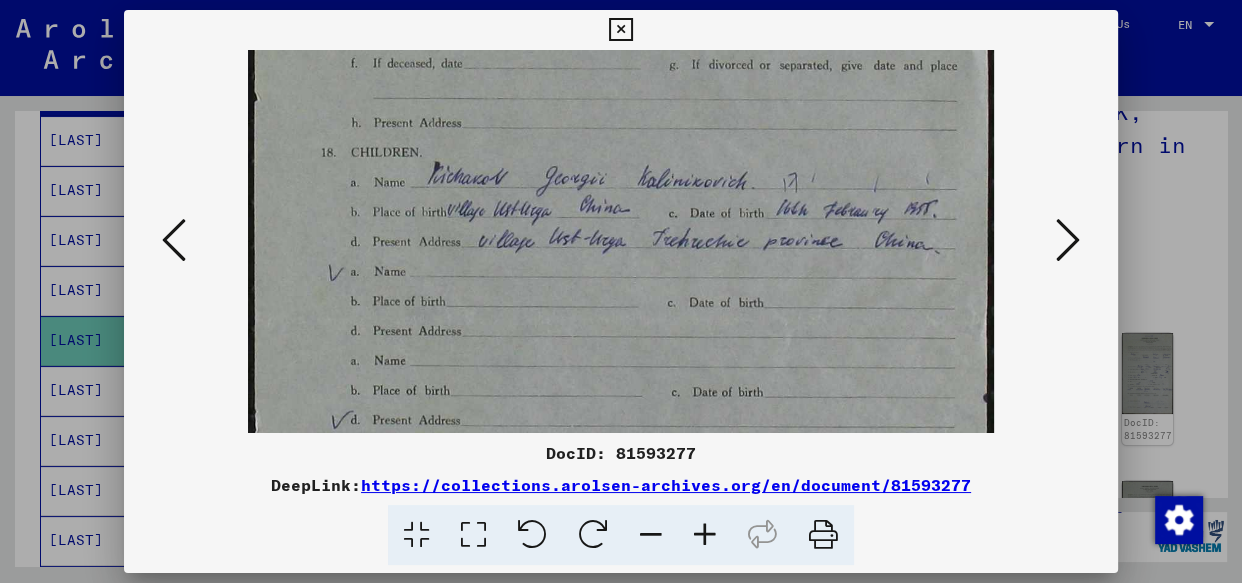click at bounding box center (1068, 240) 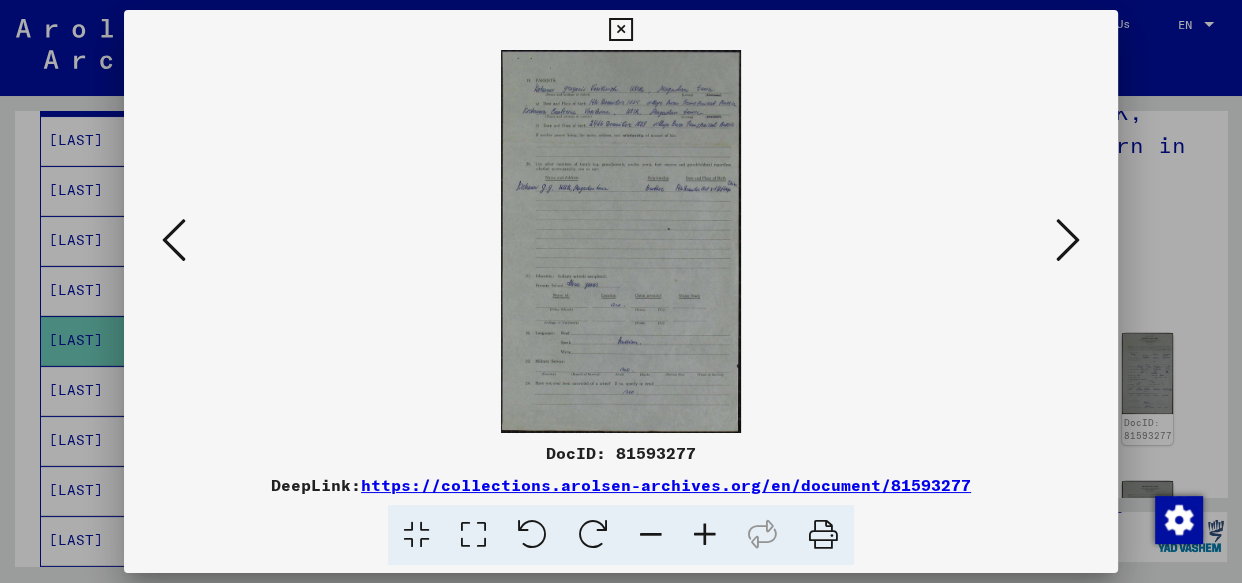 click at bounding box center [705, 535] 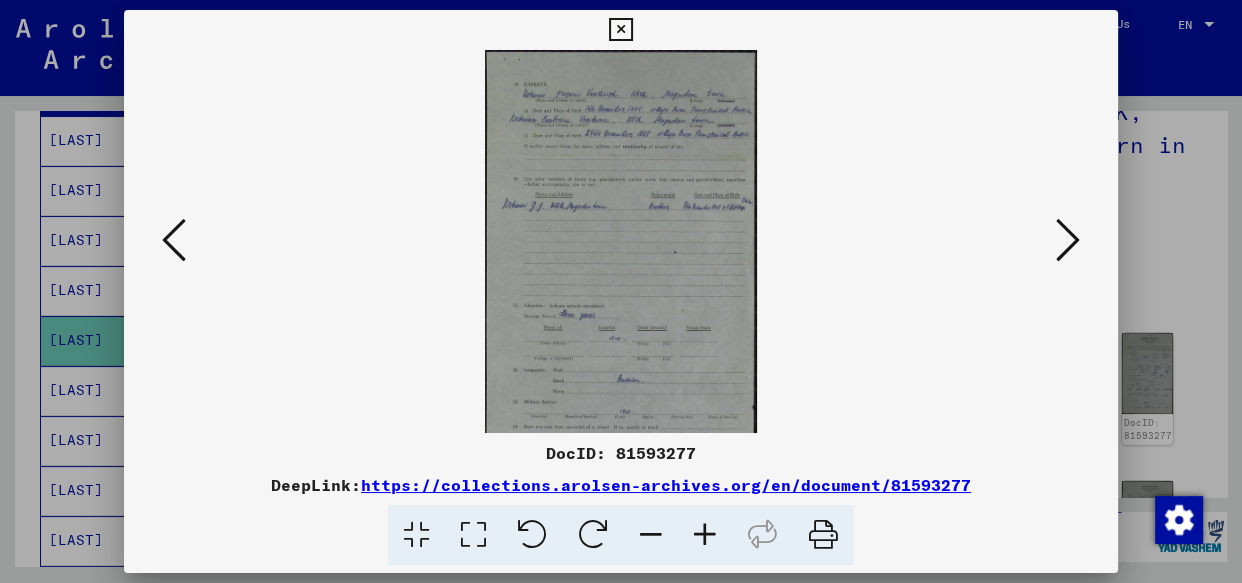 click at bounding box center (705, 535) 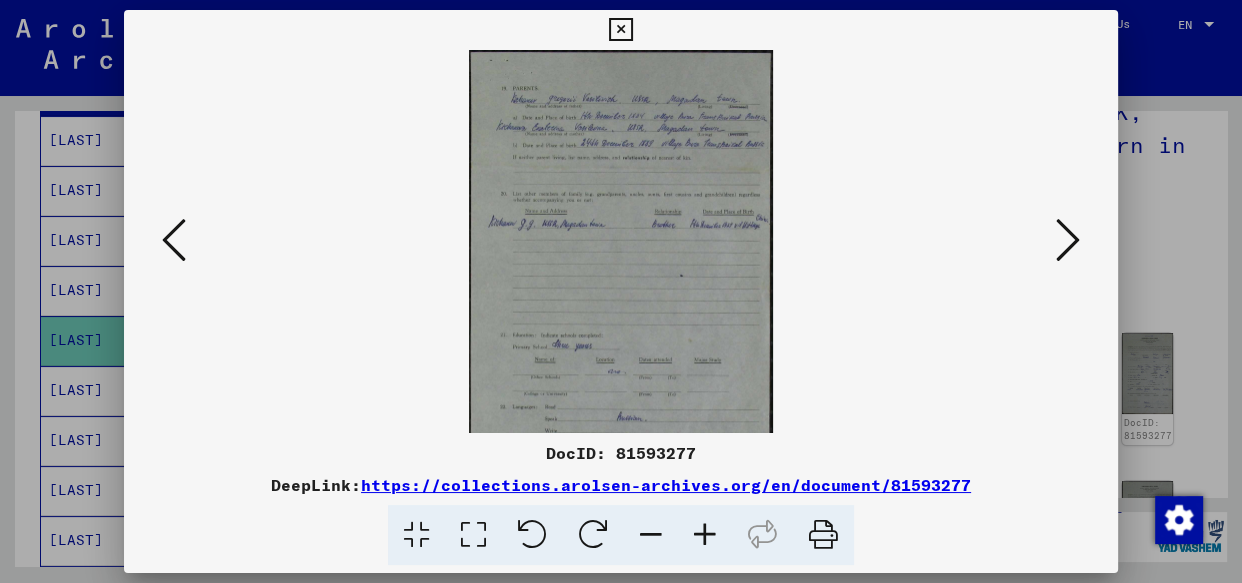 click at bounding box center [705, 535] 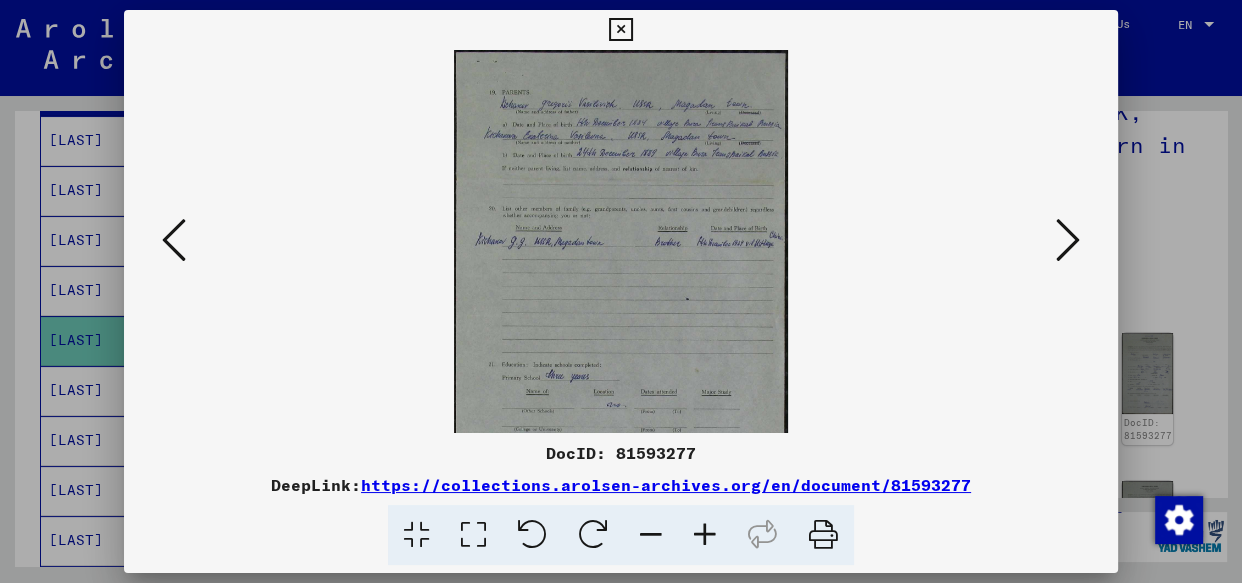 click at bounding box center (705, 535) 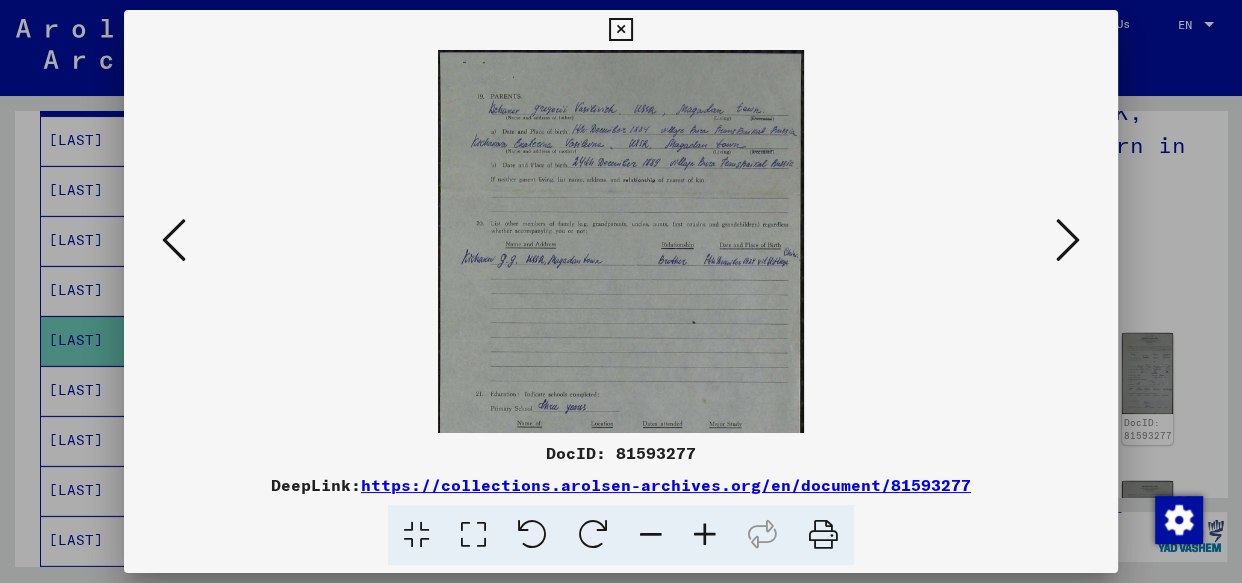 click at bounding box center (705, 535) 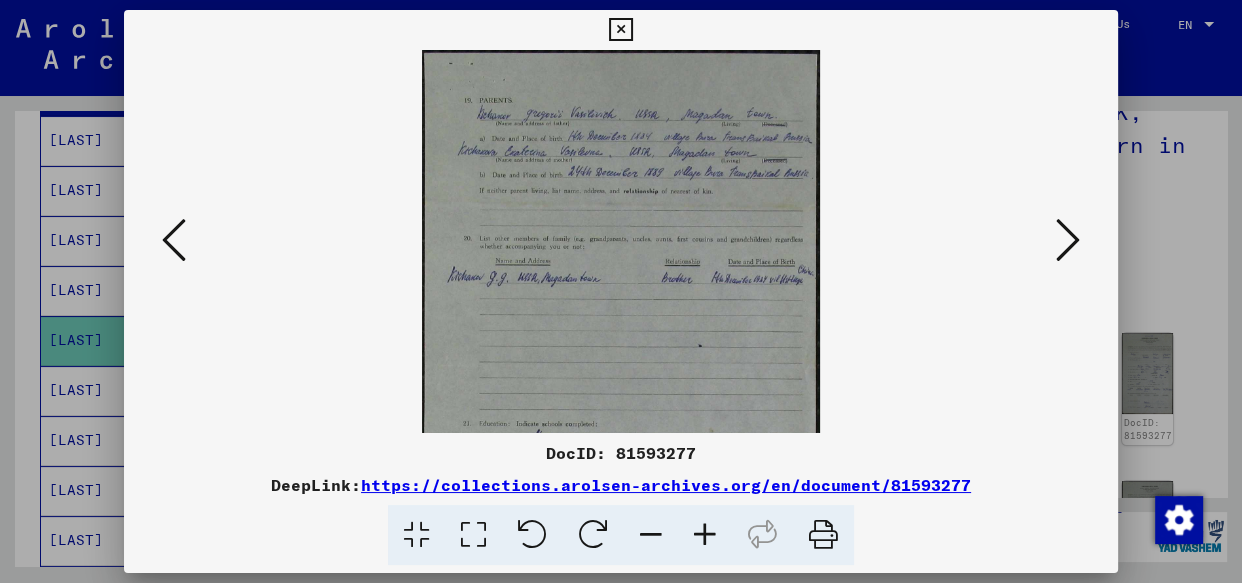 click at bounding box center (705, 535) 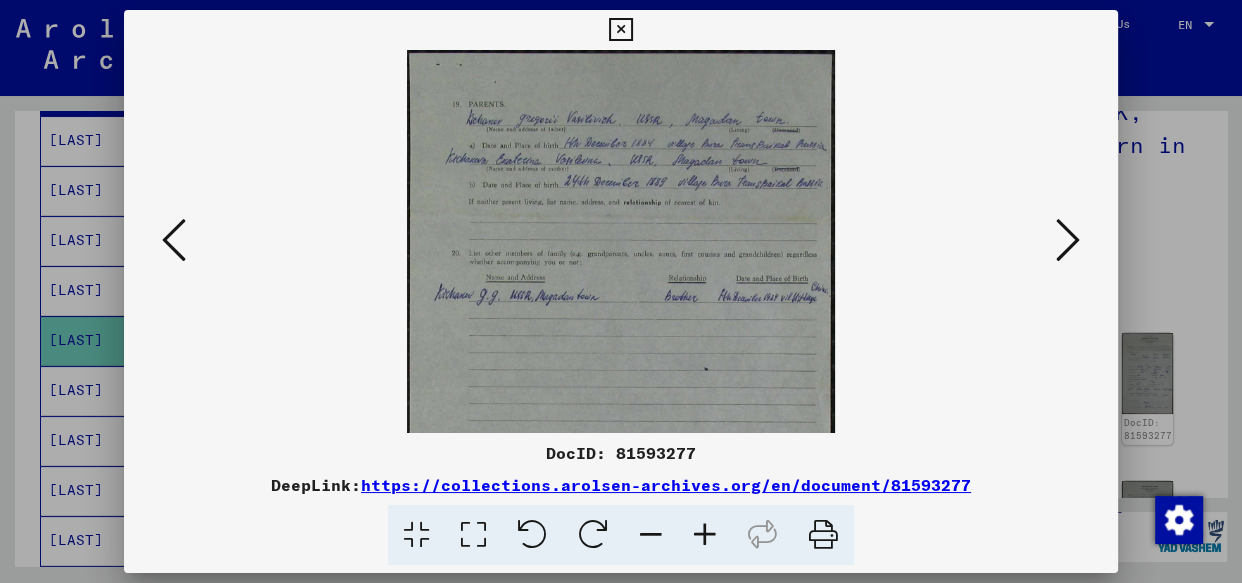 click at bounding box center (705, 535) 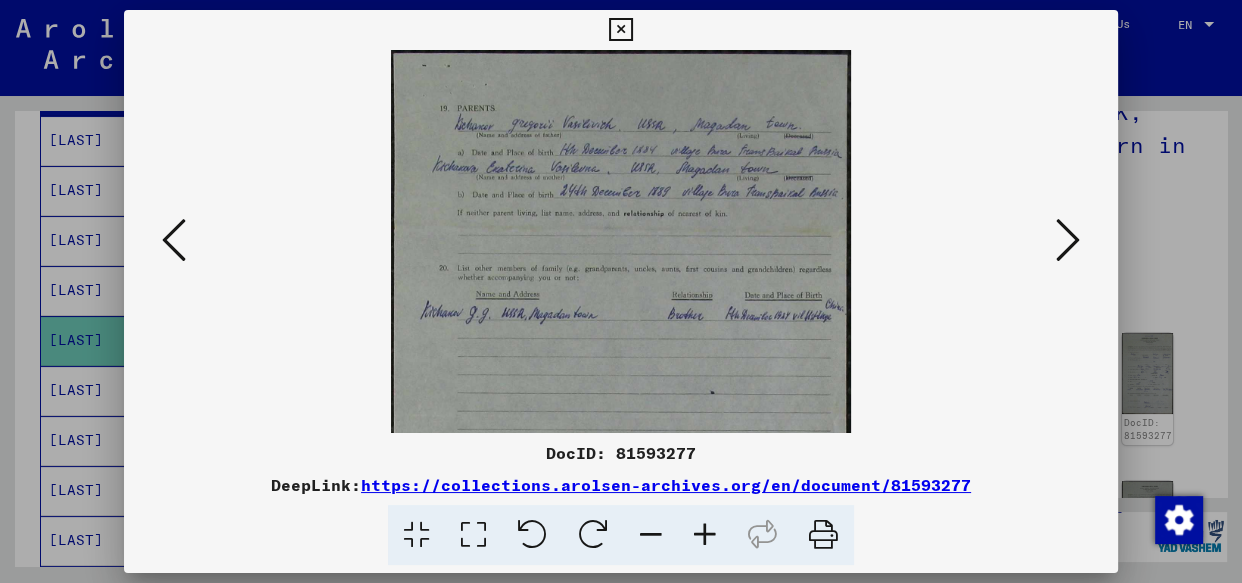 click at bounding box center (705, 535) 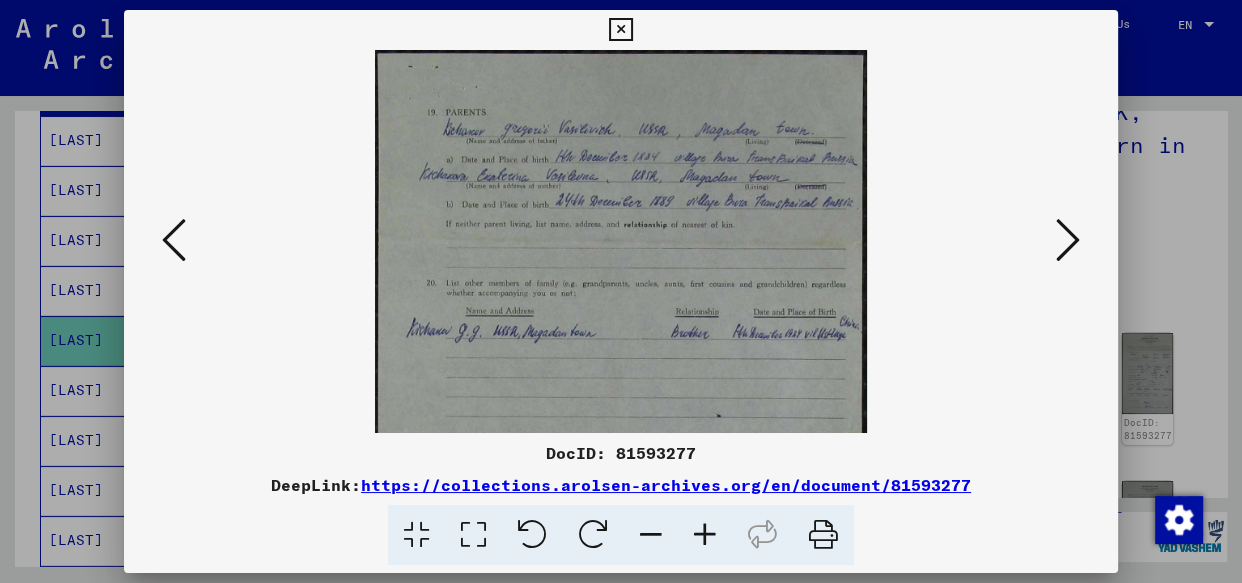 click at bounding box center [705, 535] 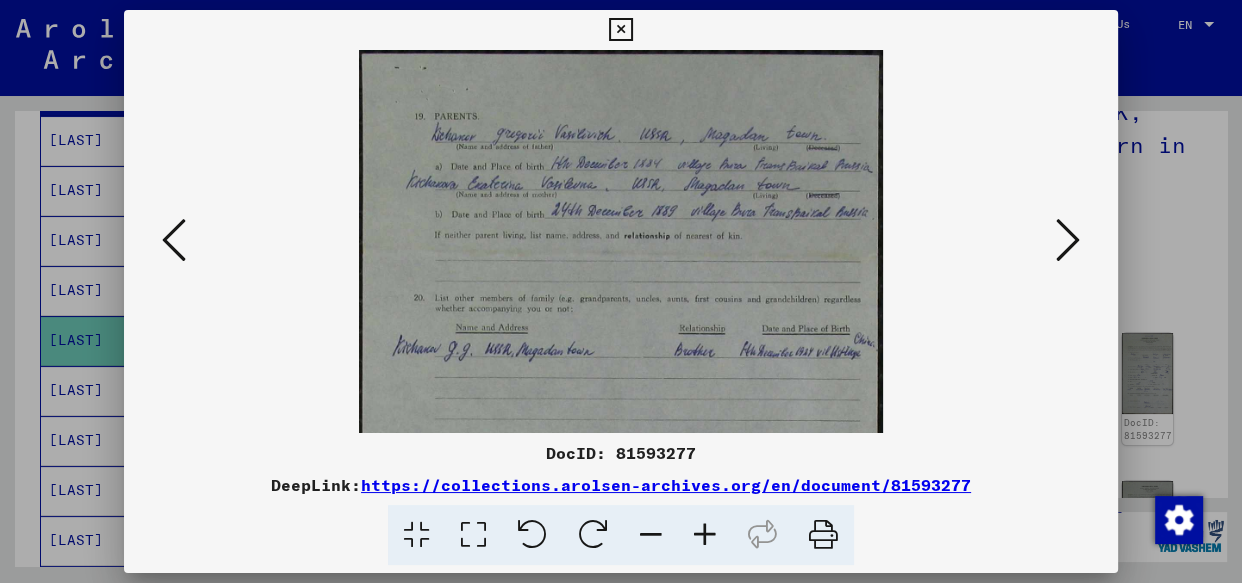 click at bounding box center [705, 535] 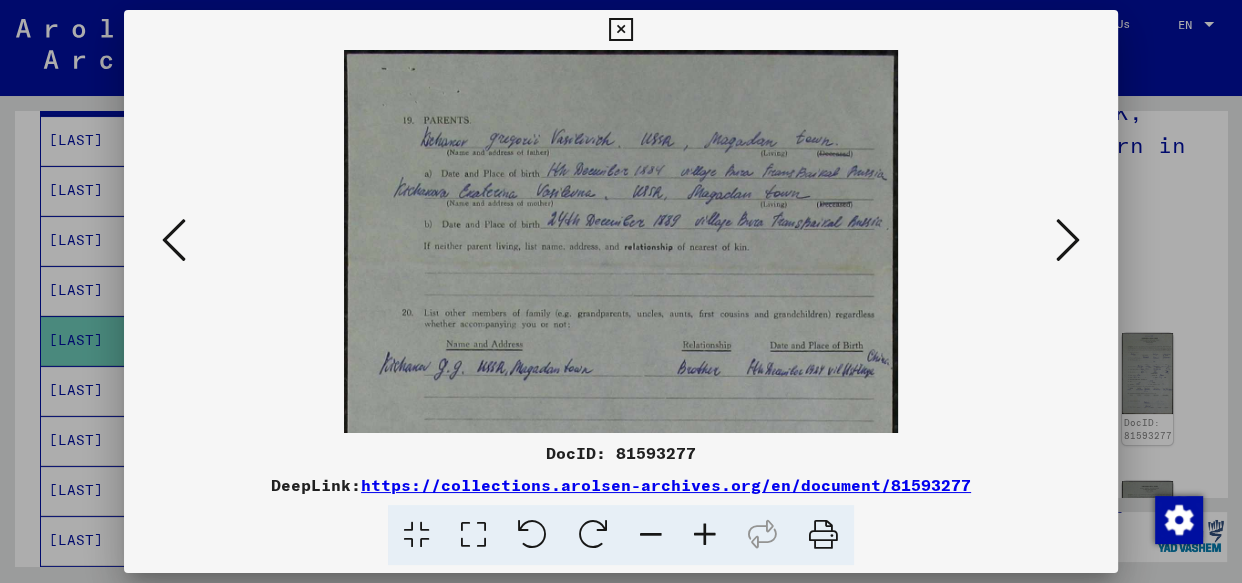 click at bounding box center [705, 535] 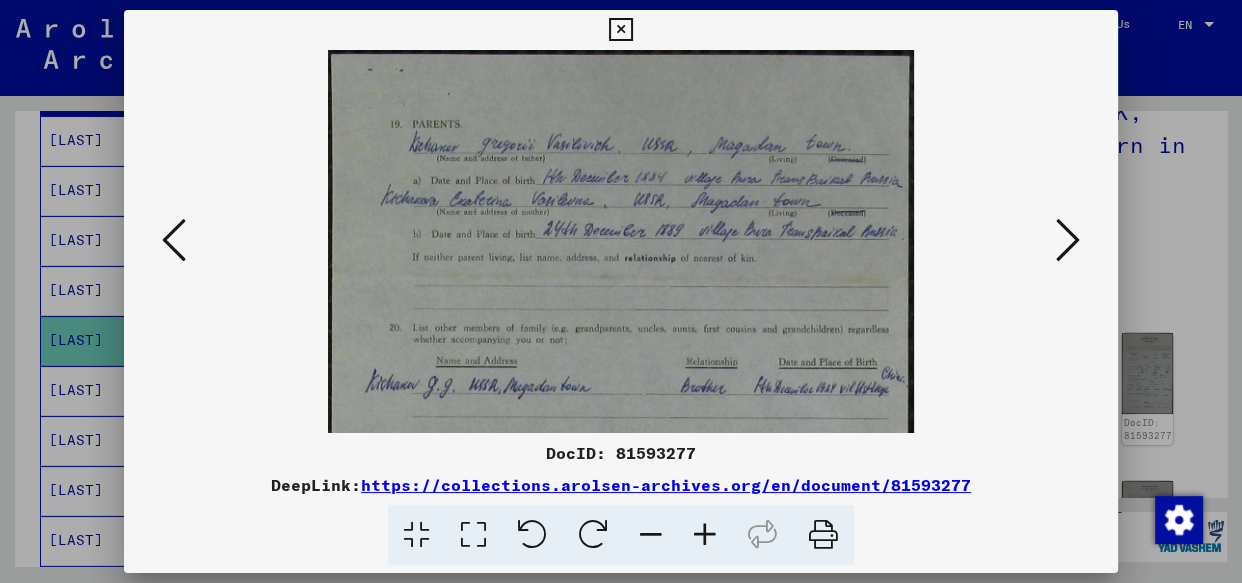 click at bounding box center [705, 535] 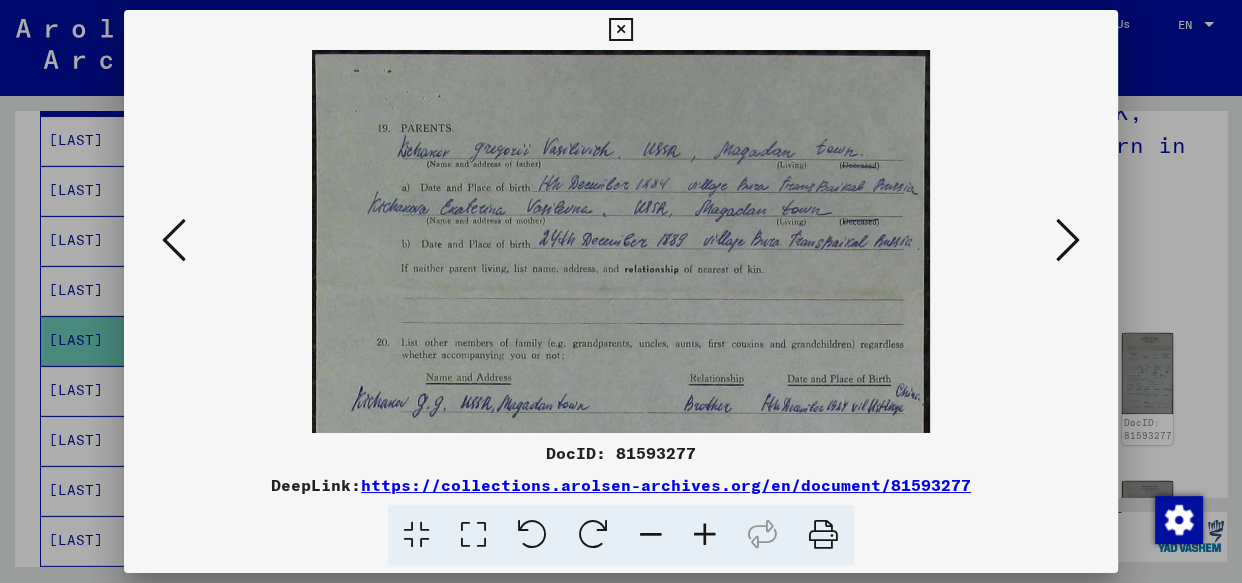 click at bounding box center (705, 535) 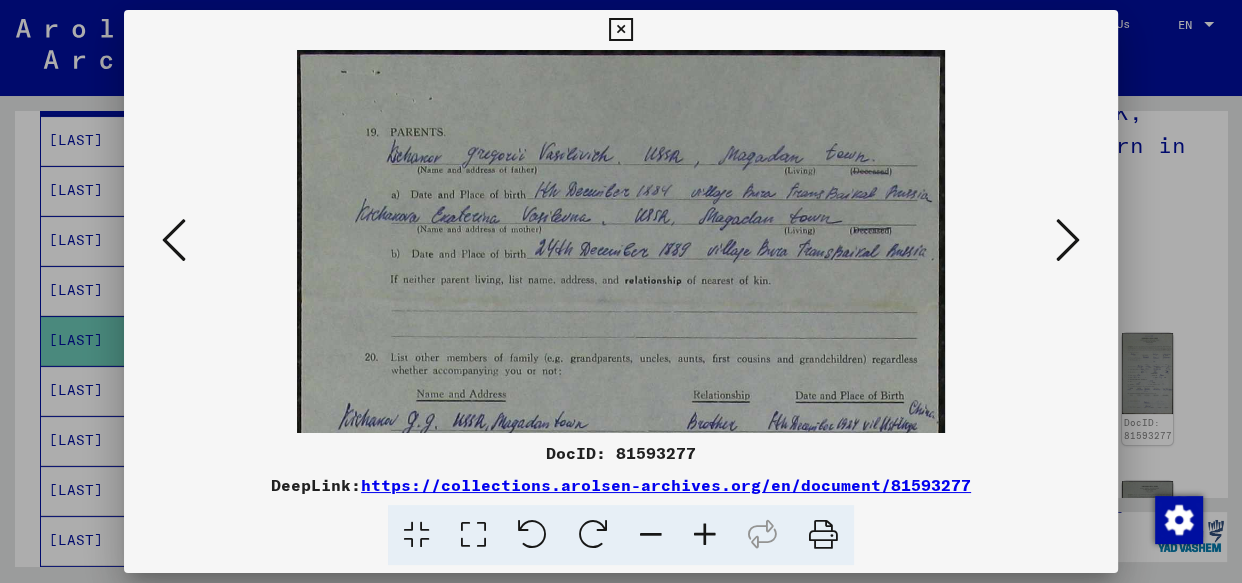 click at bounding box center [705, 535] 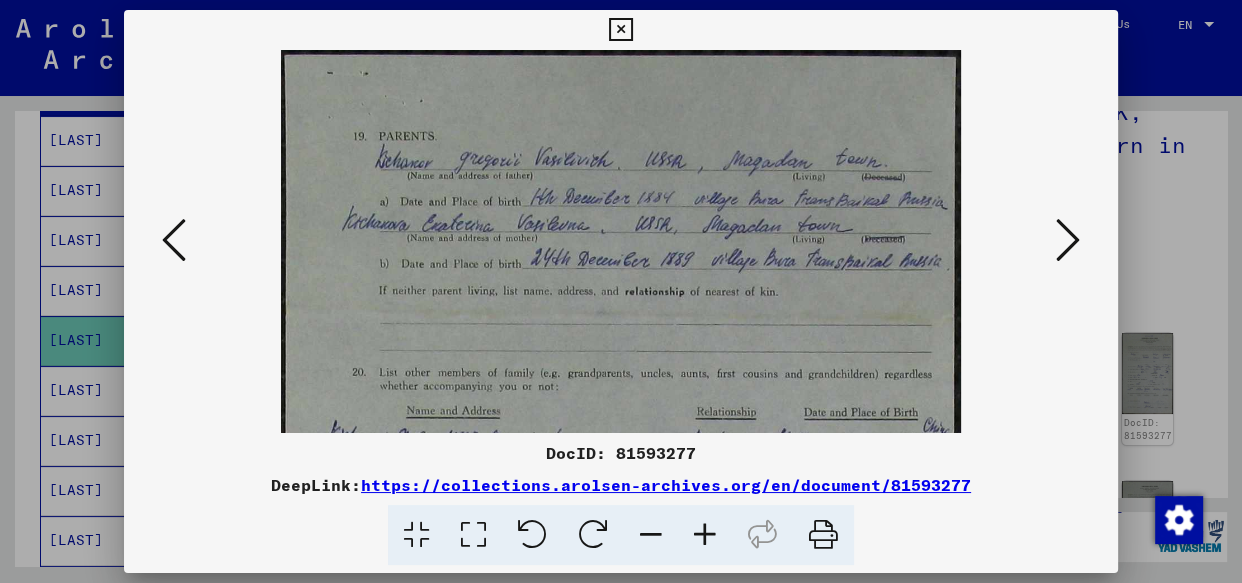 click at bounding box center (705, 535) 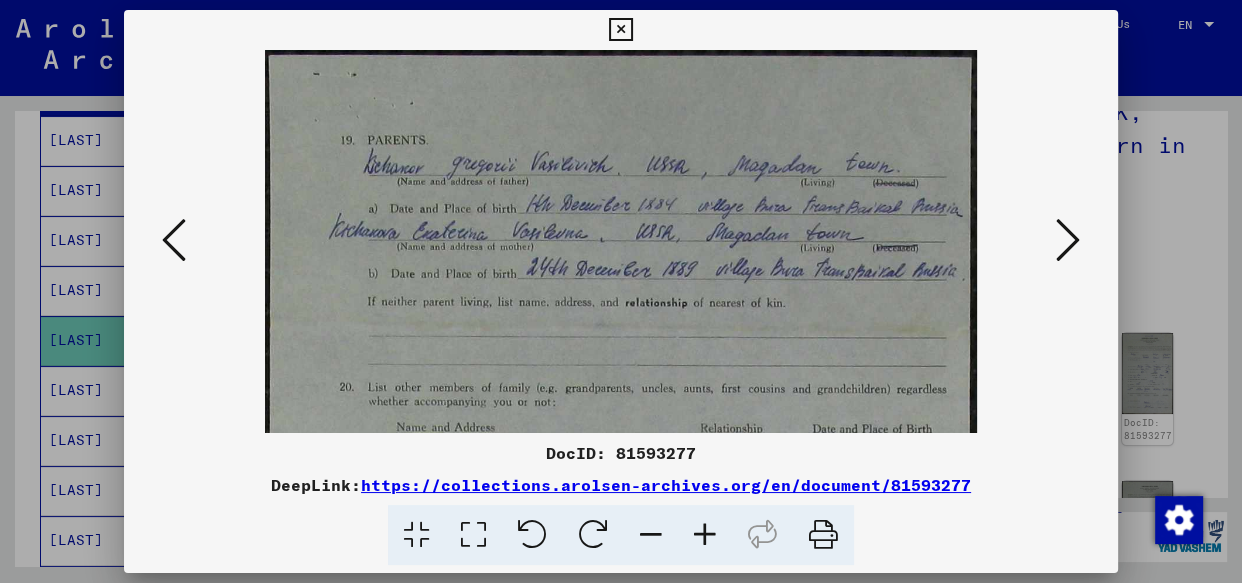 click at bounding box center (705, 535) 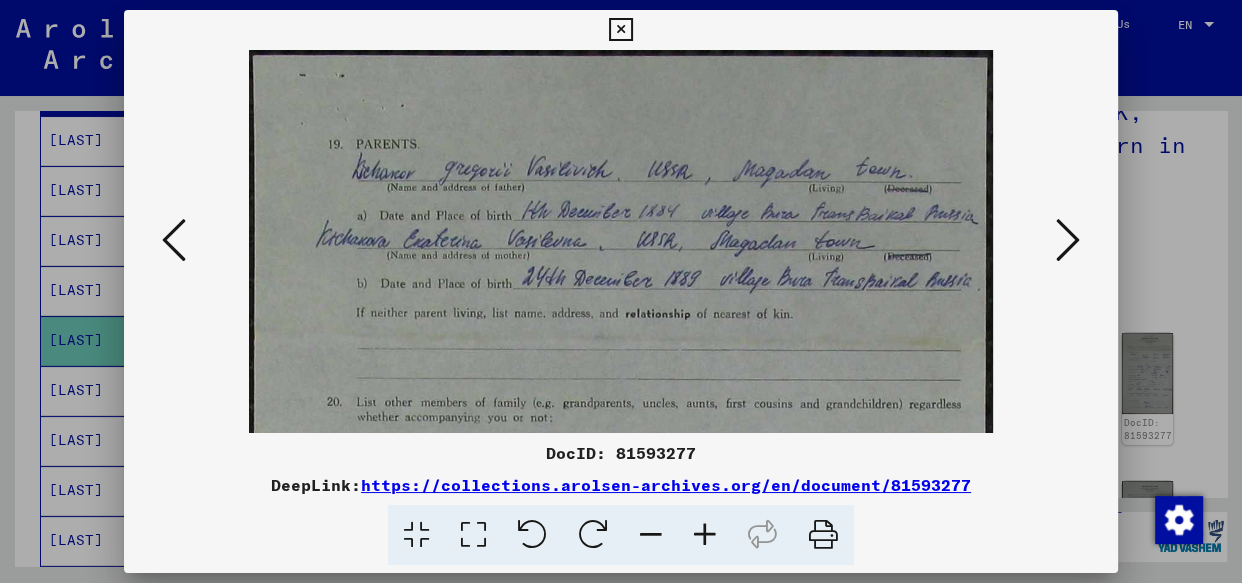click at bounding box center (705, 535) 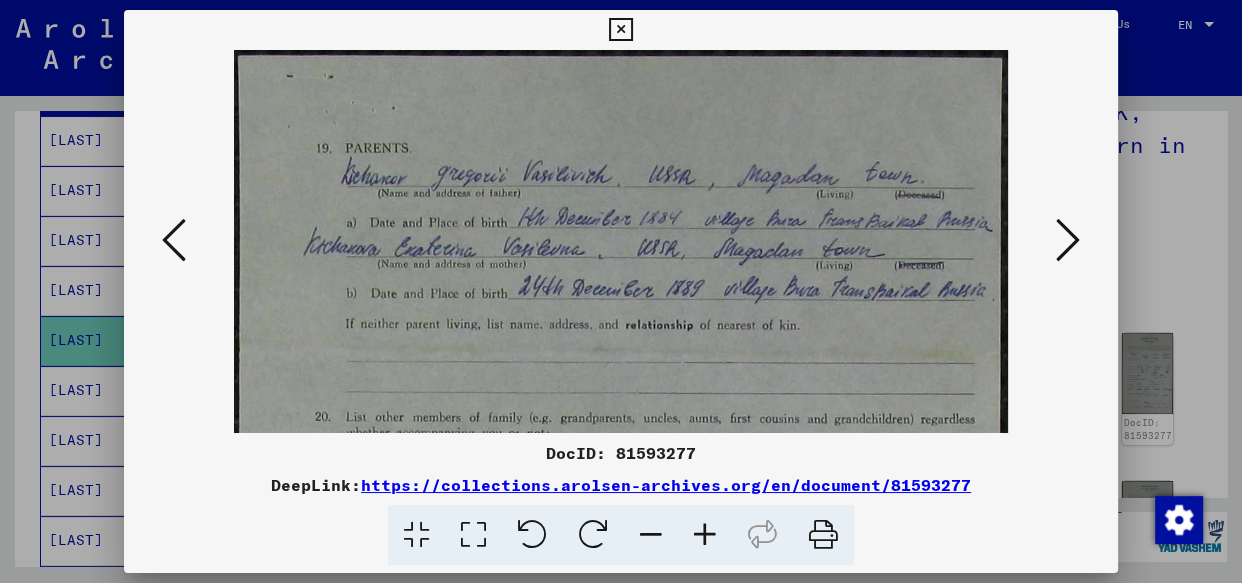 click at bounding box center (705, 535) 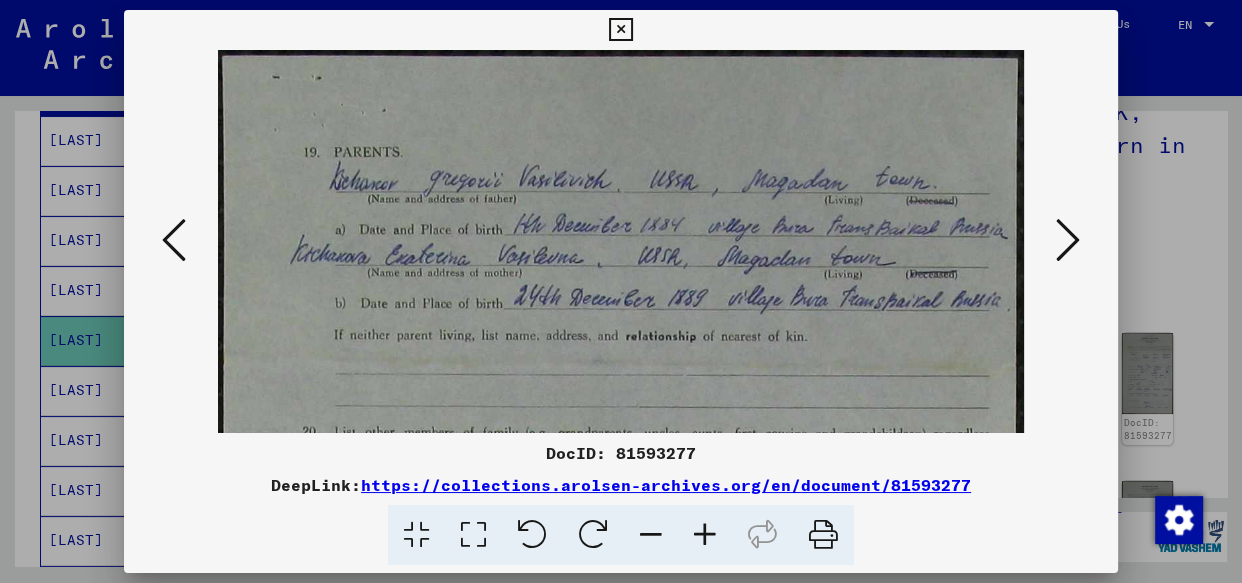 click at bounding box center [705, 535] 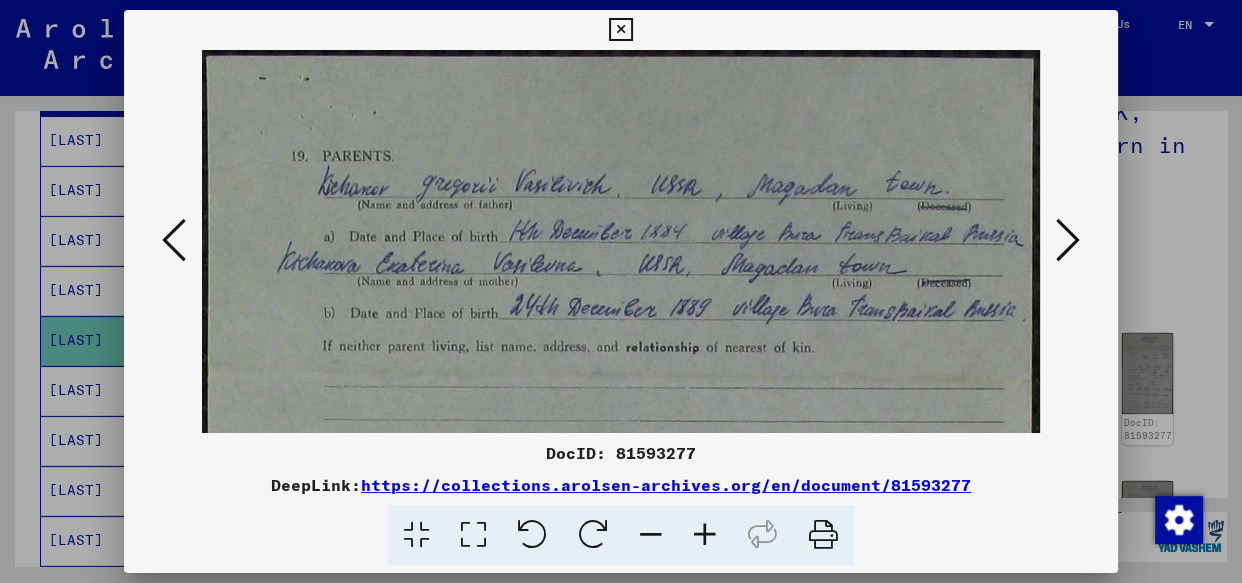 click at bounding box center (705, 535) 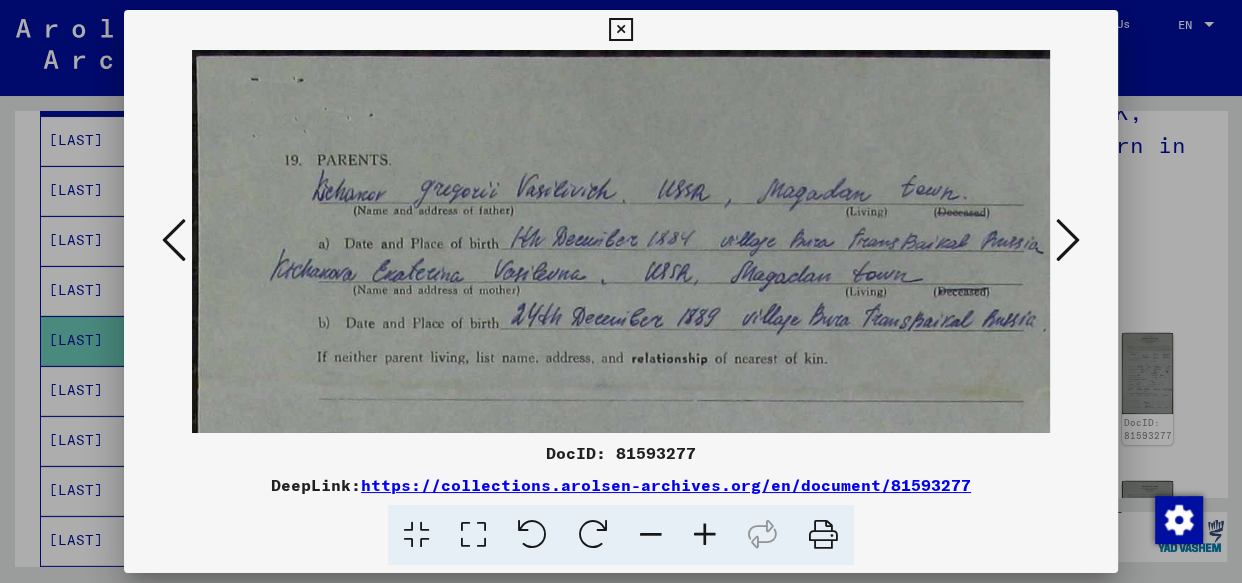 click at bounding box center (705, 535) 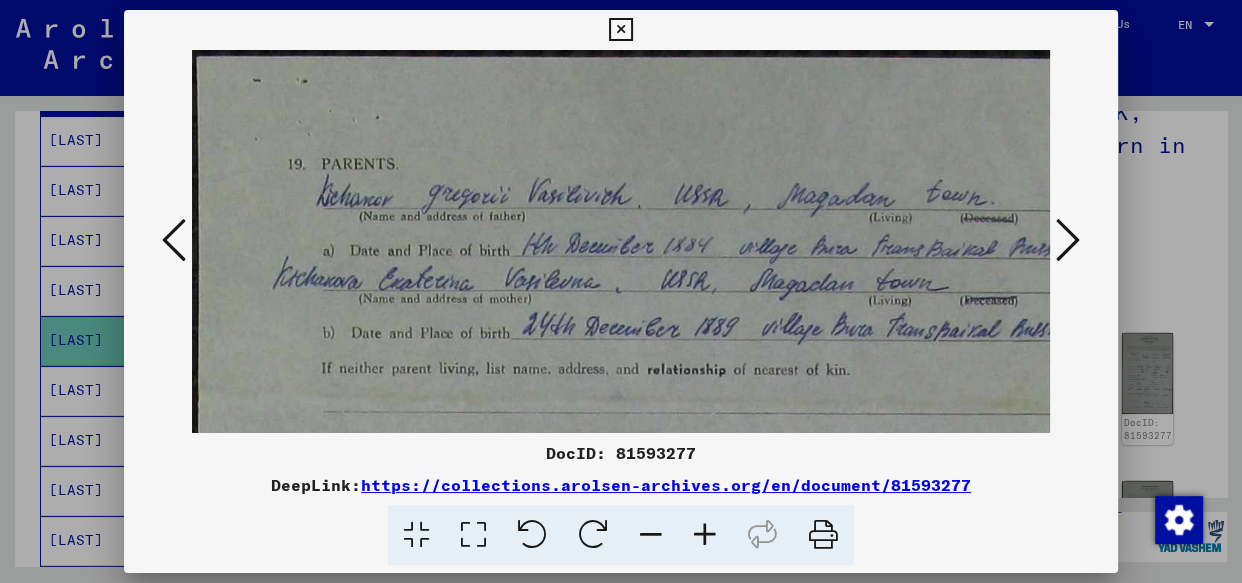 click at bounding box center [705, 535] 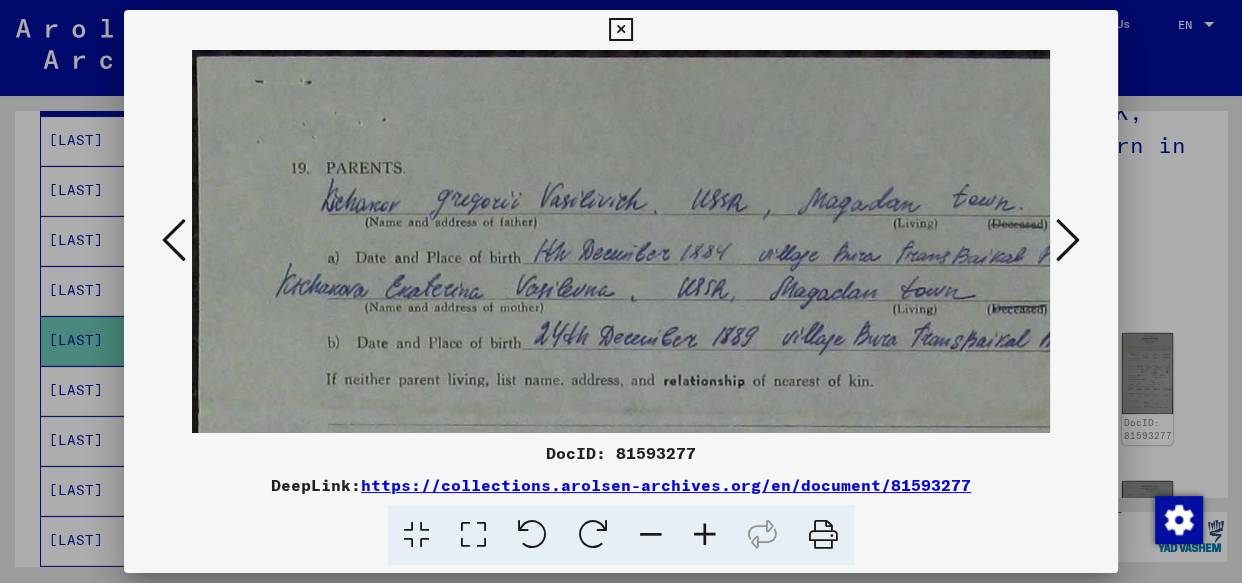 click at bounding box center (705, 535) 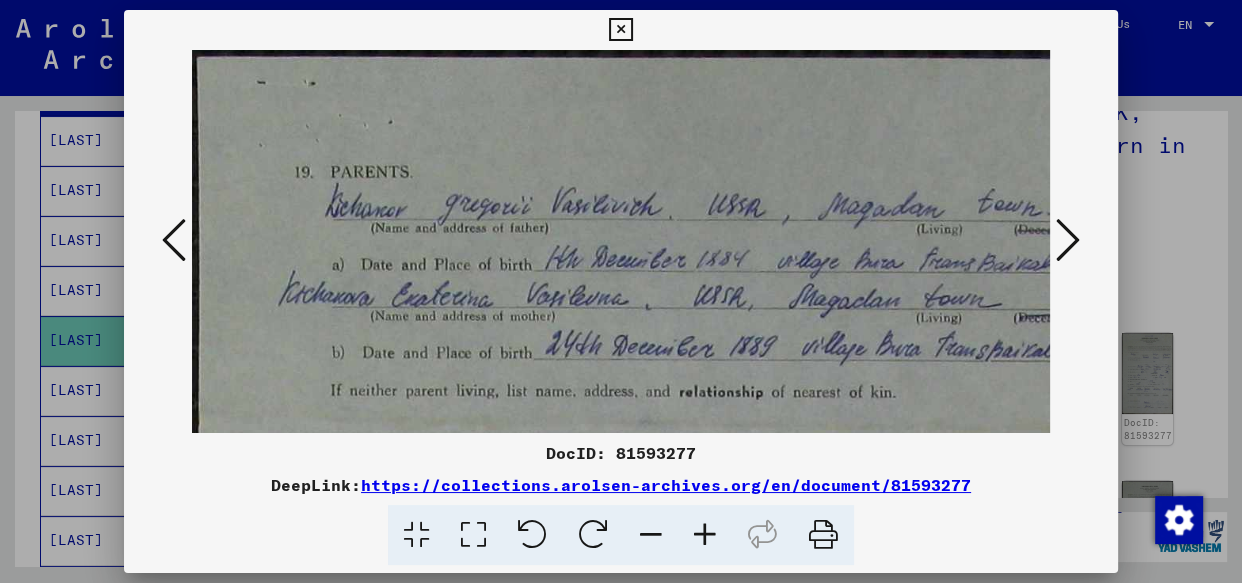 click at bounding box center [705, 535] 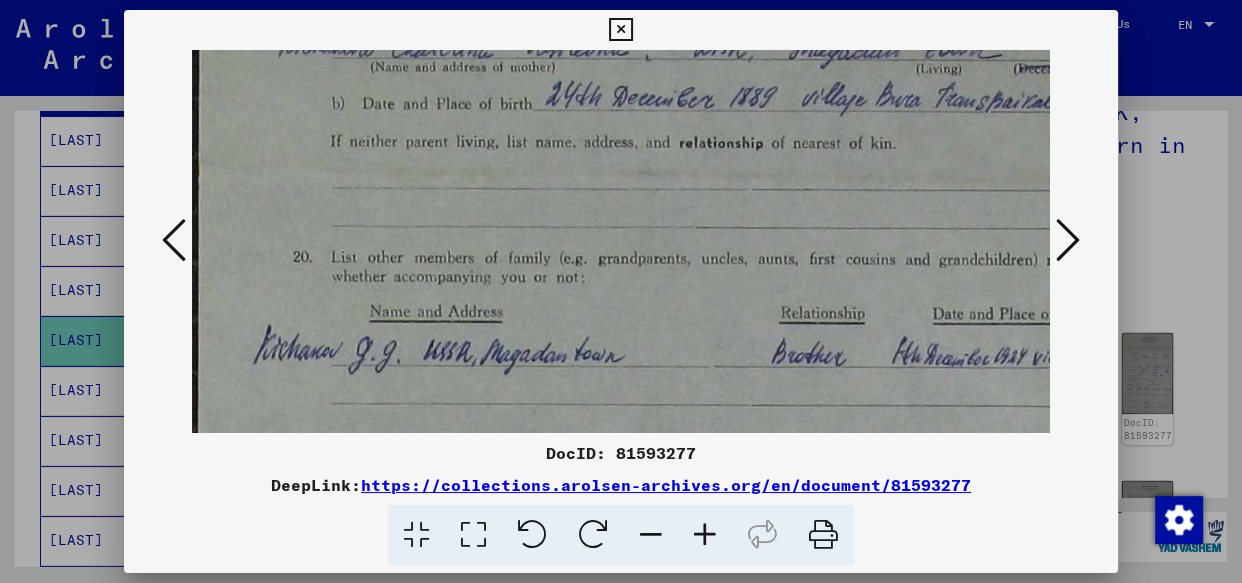 drag, startPoint x: 520, startPoint y: 337, endPoint x: 530, endPoint y: 20, distance: 317.15768 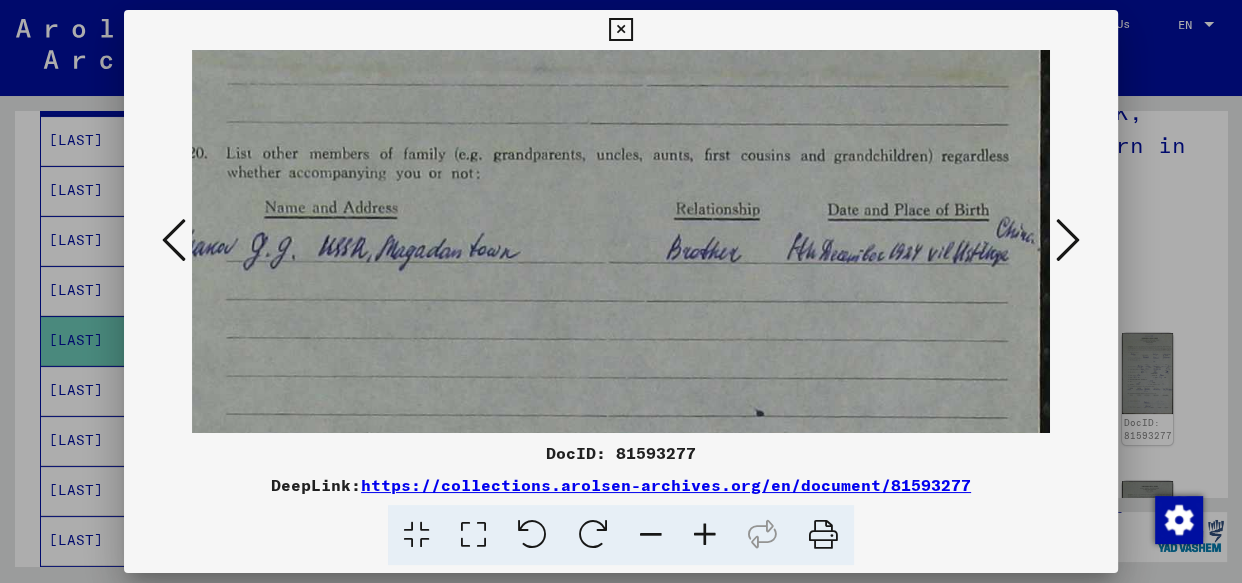 scroll, scrollTop: 354, scrollLeft: 105, axis: both 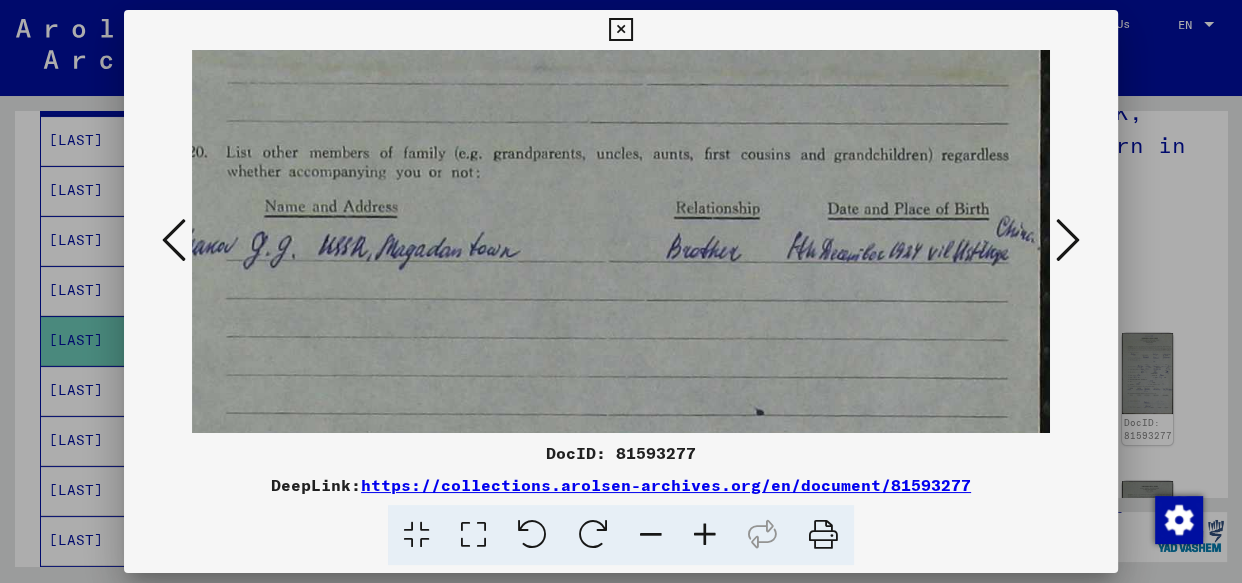 drag, startPoint x: 709, startPoint y: 294, endPoint x: 519, endPoint y: 295, distance: 190.00262 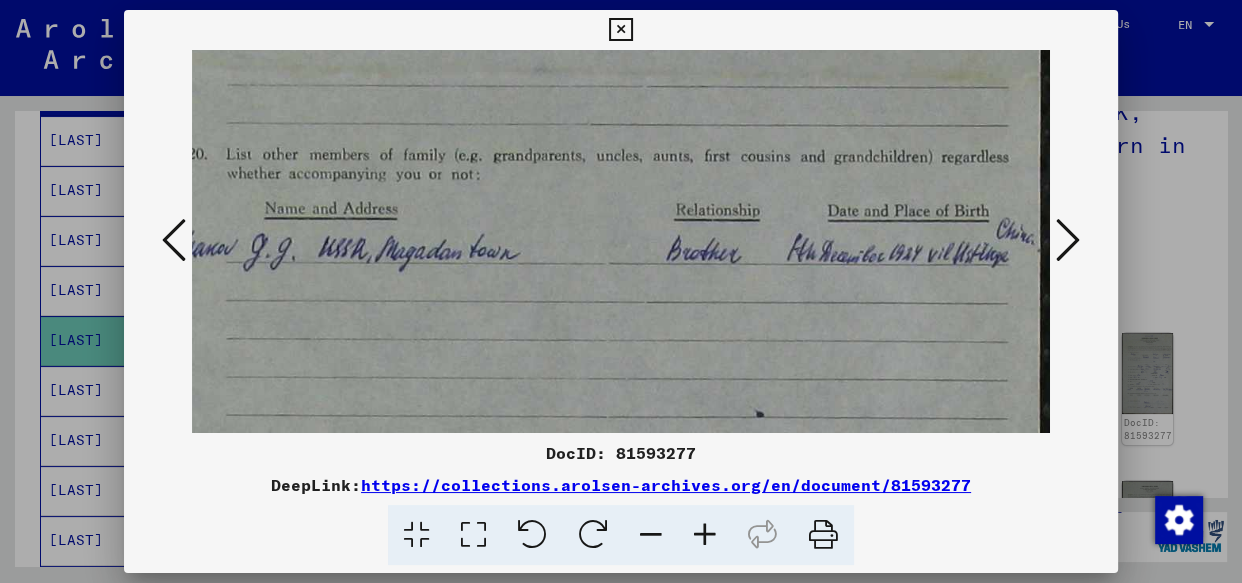 drag, startPoint x: 648, startPoint y: 305, endPoint x: 605, endPoint y: 307, distance: 43.046486 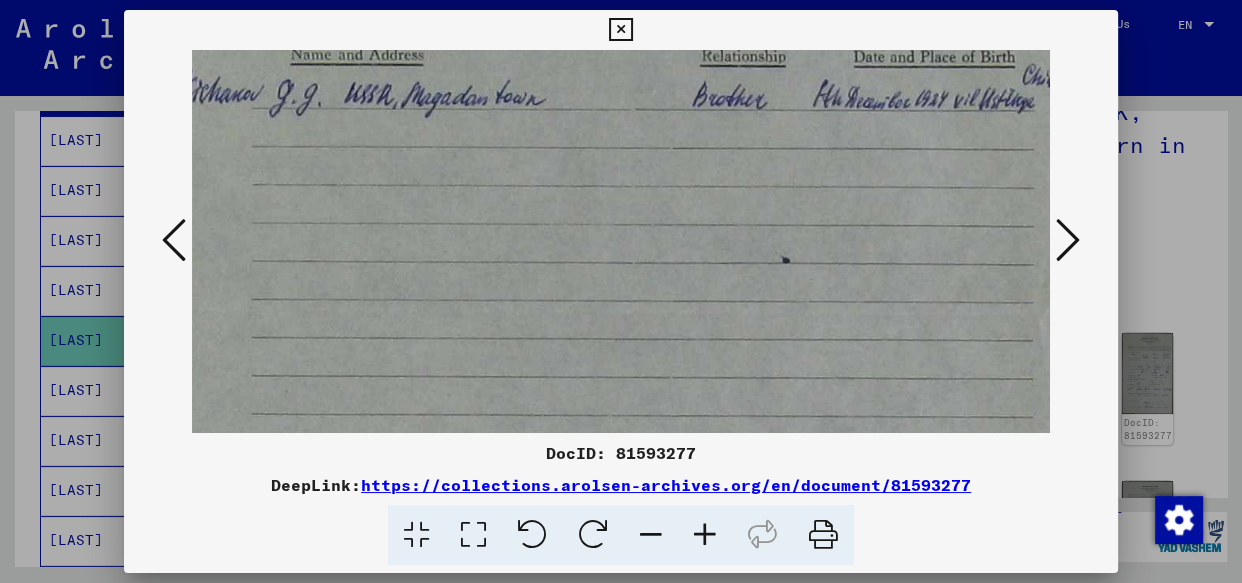 drag, startPoint x: 619, startPoint y: 293, endPoint x: 670, endPoint y: -45, distance: 341.826 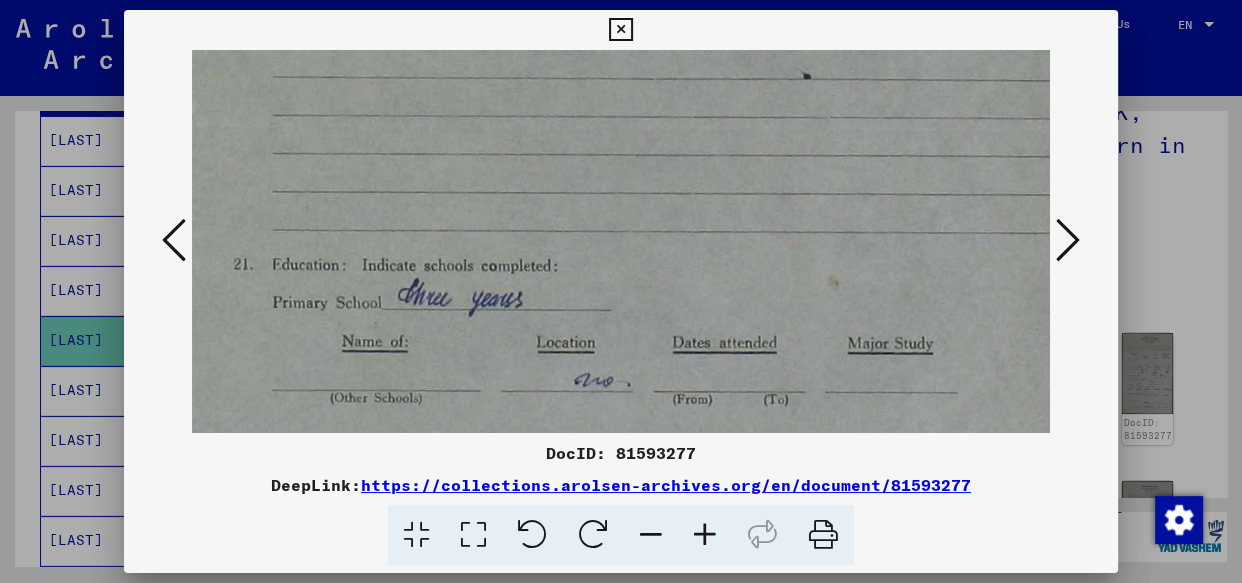 click at bounding box center [1068, 240] 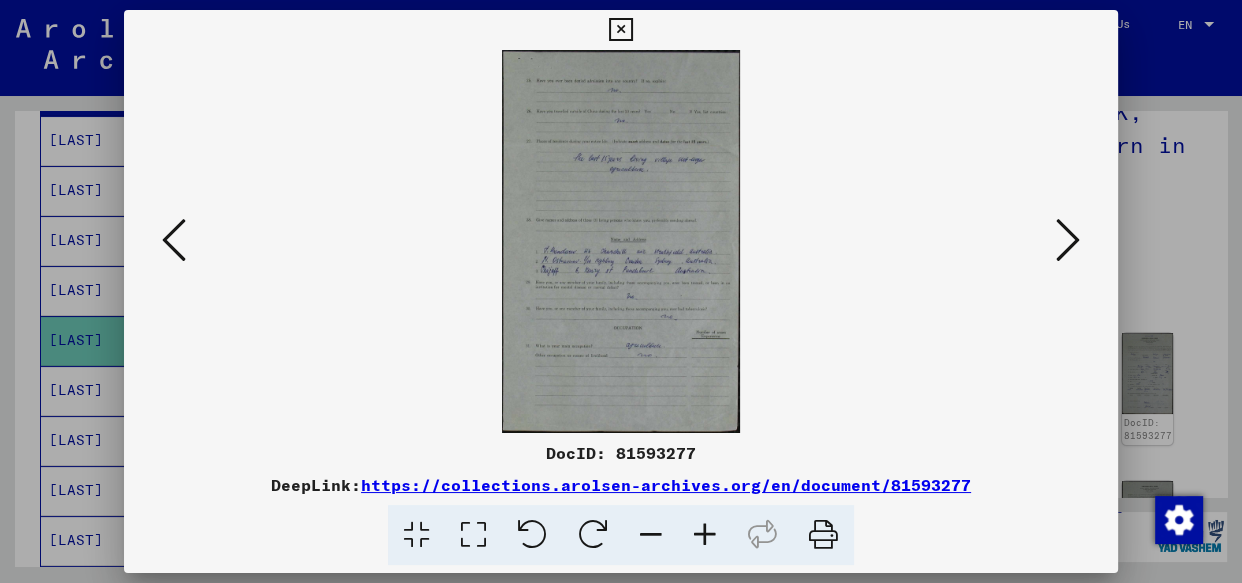 click at bounding box center [1068, 240] 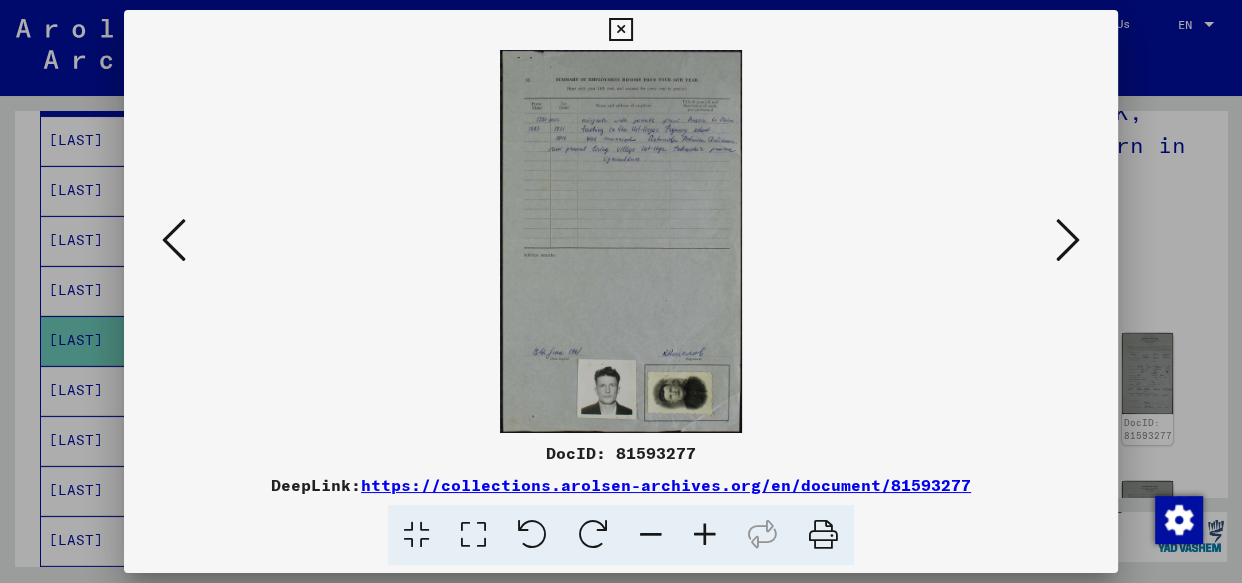 click at bounding box center [1068, 240] 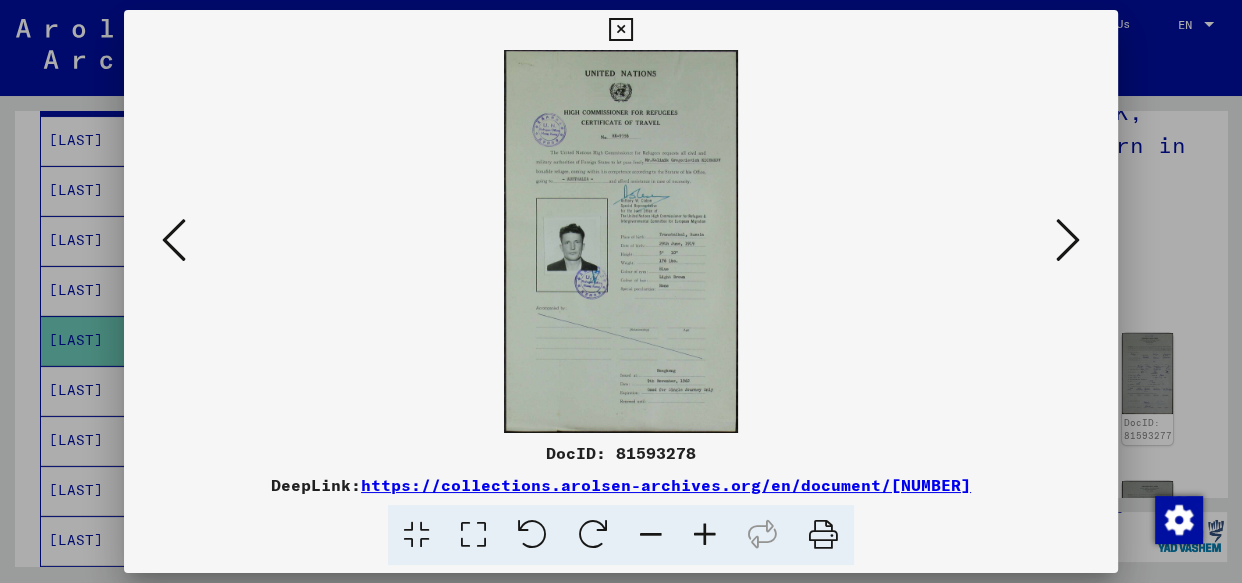 drag, startPoint x: 1070, startPoint y: 232, endPoint x: 321, endPoint y: 300, distance: 752.08044 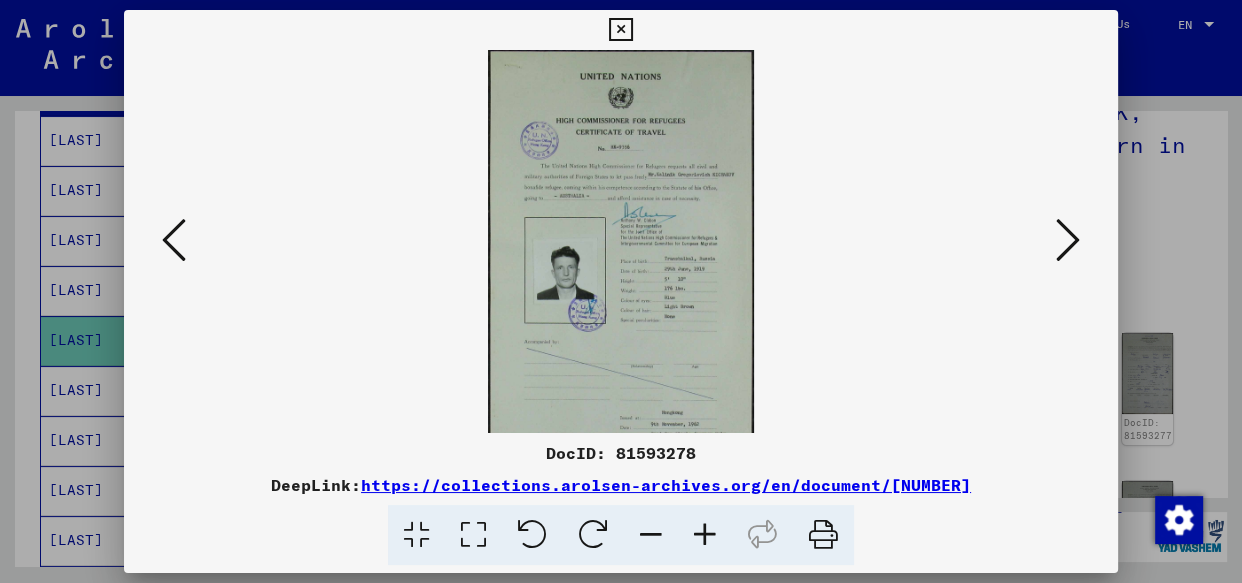 click at bounding box center (705, 535) 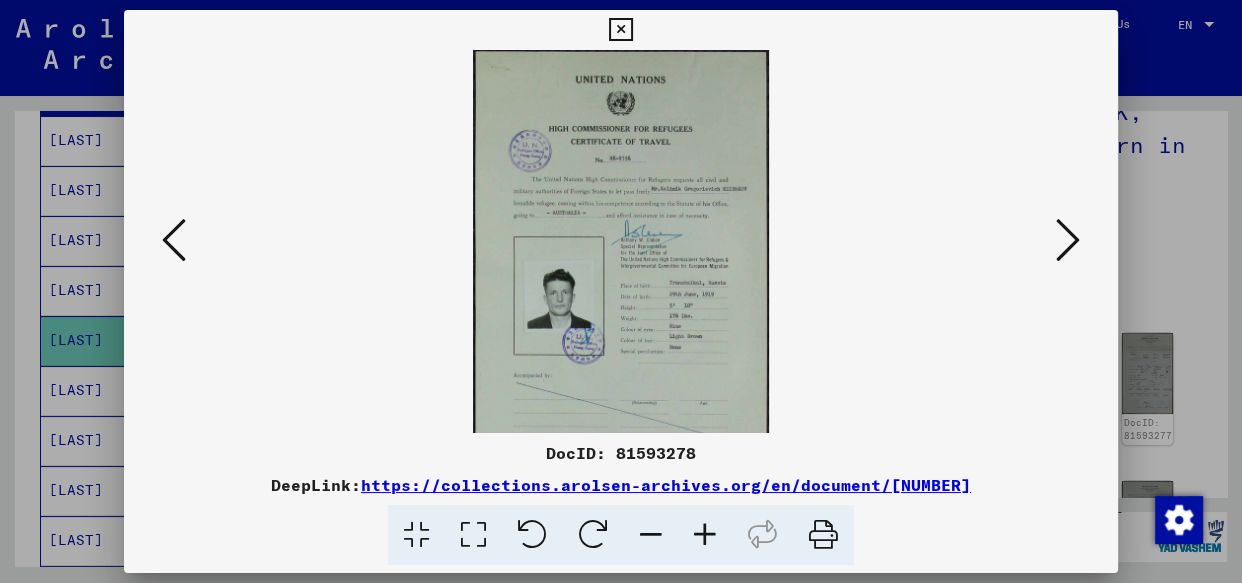 click at bounding box center [705, 535] 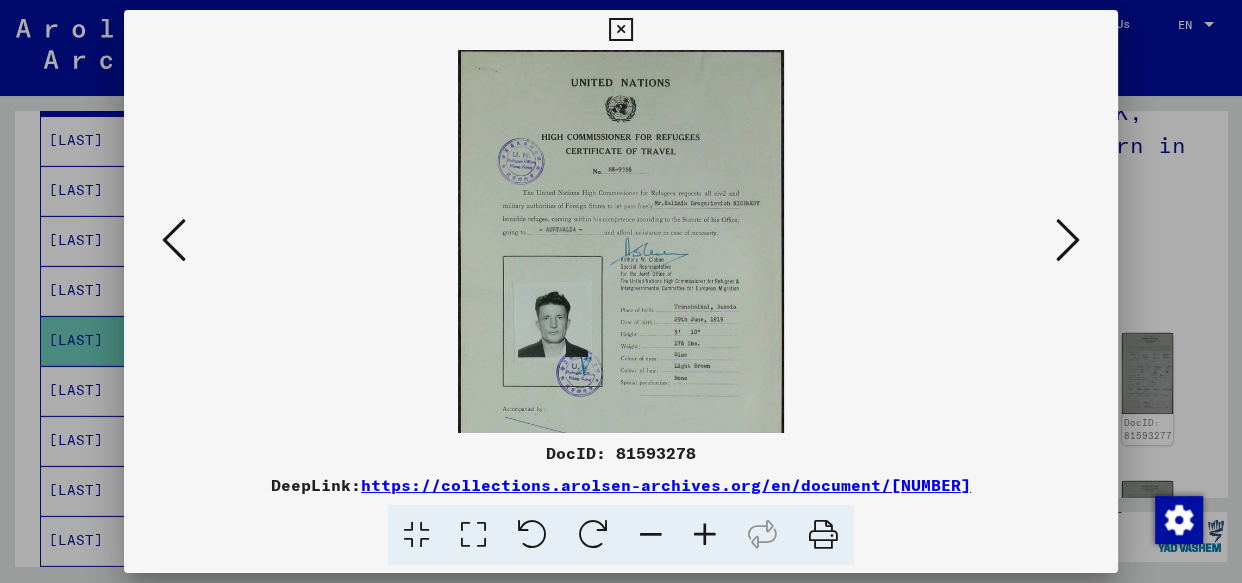 click at bounding box center (705, 535) 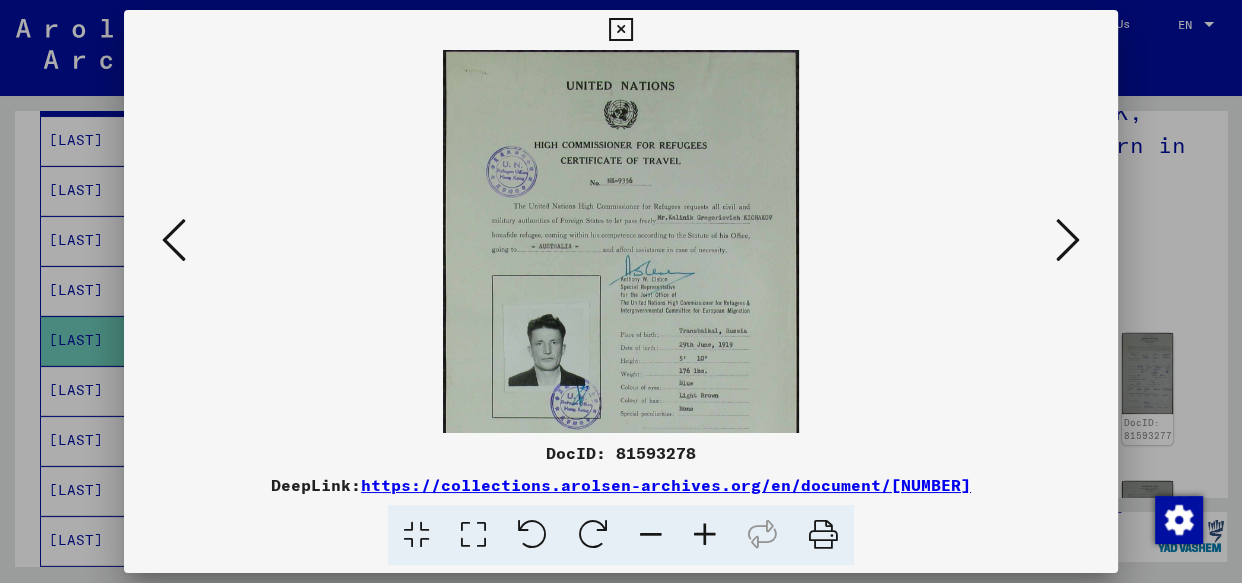 click at bounding box center [705, 535] 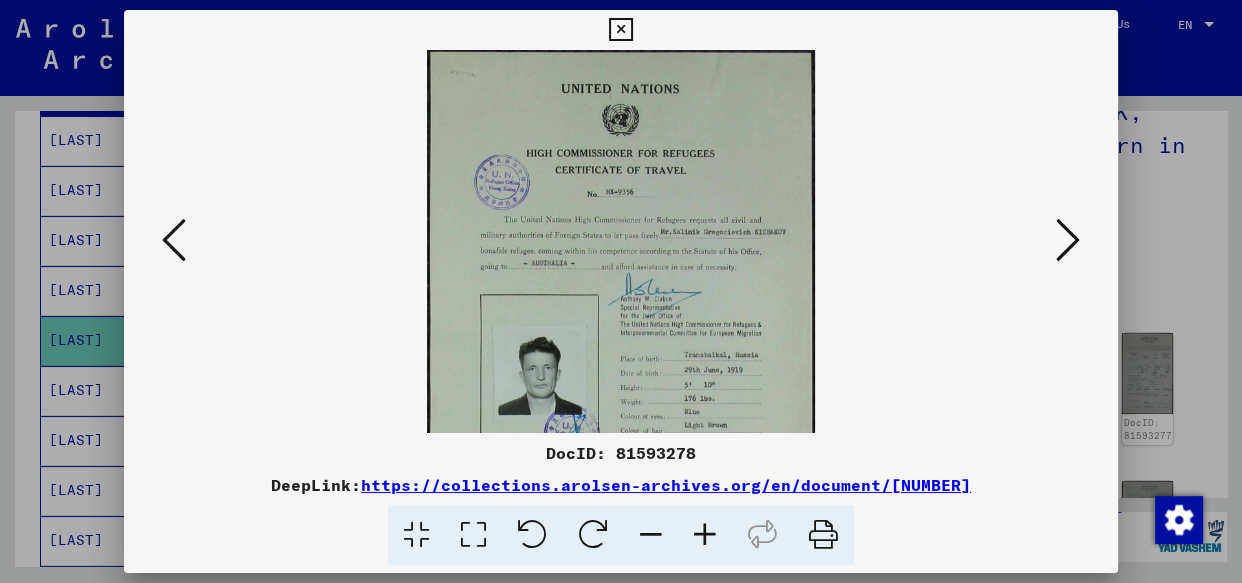 click at bounding box center (705, 535) 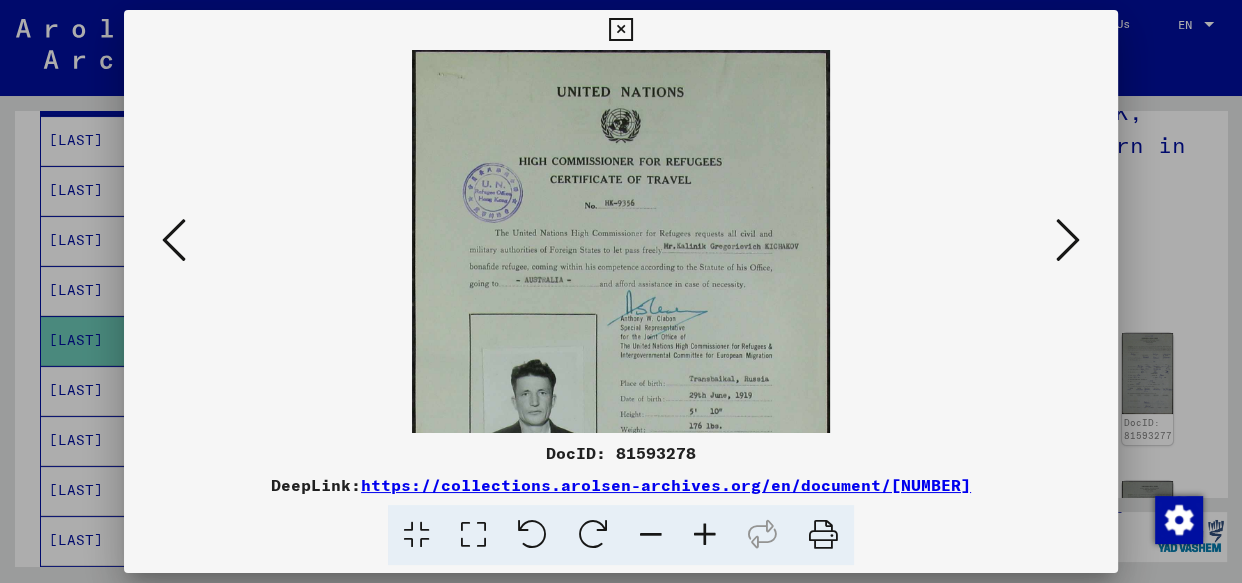 click at bounding box center (705, 535) 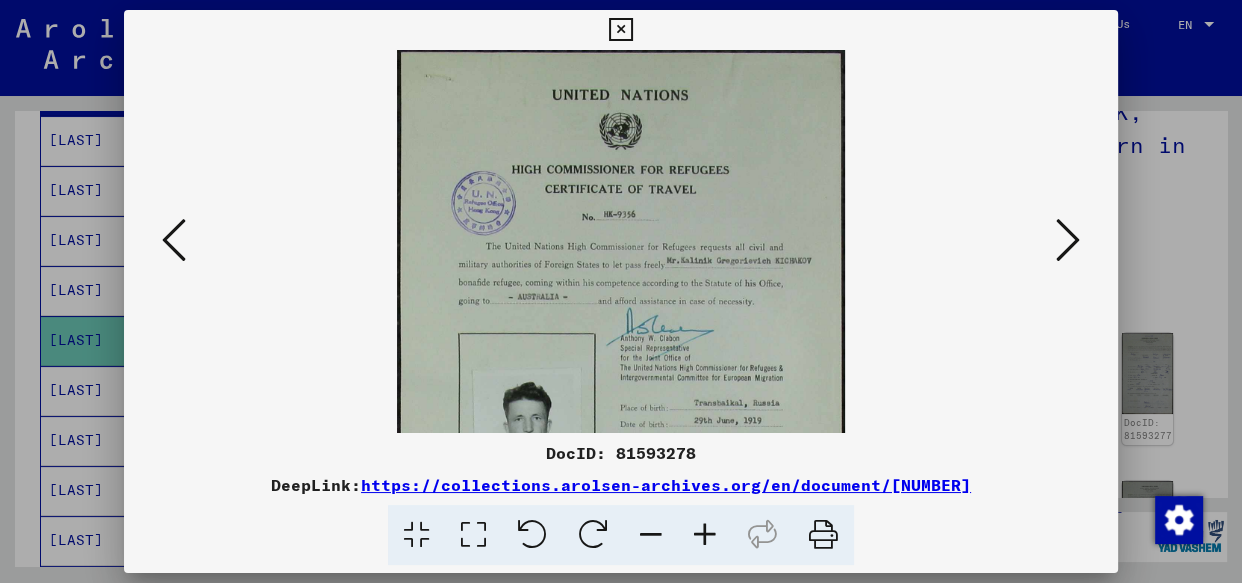click at bounding box center [705, 535] 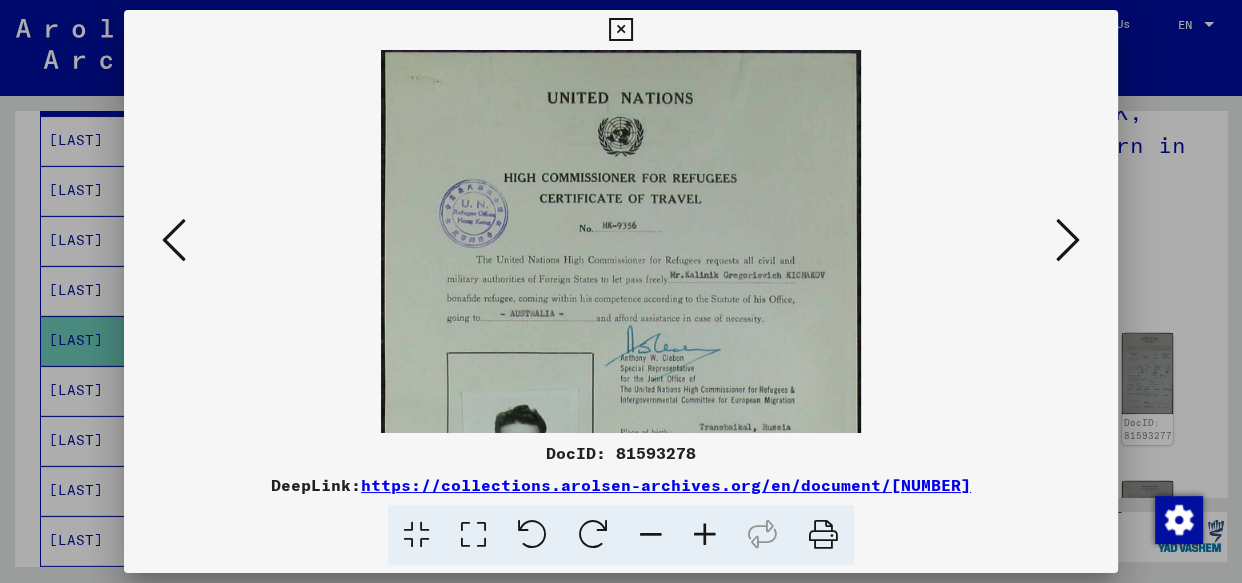 click at bounding box center [705, 535] 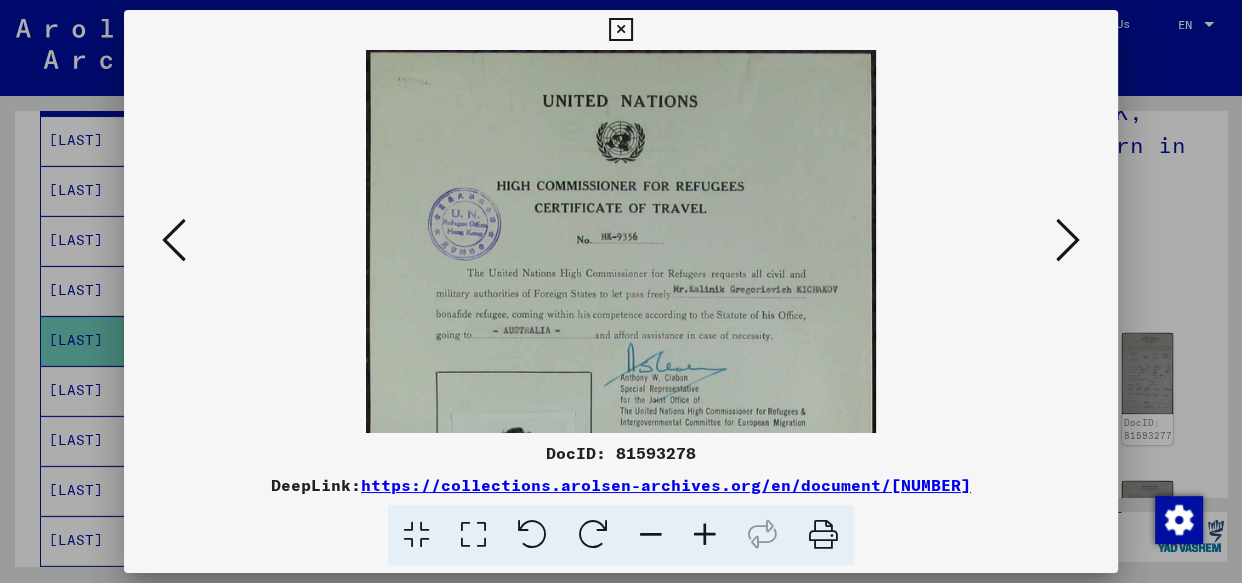 click at bounding box center [705, 535] 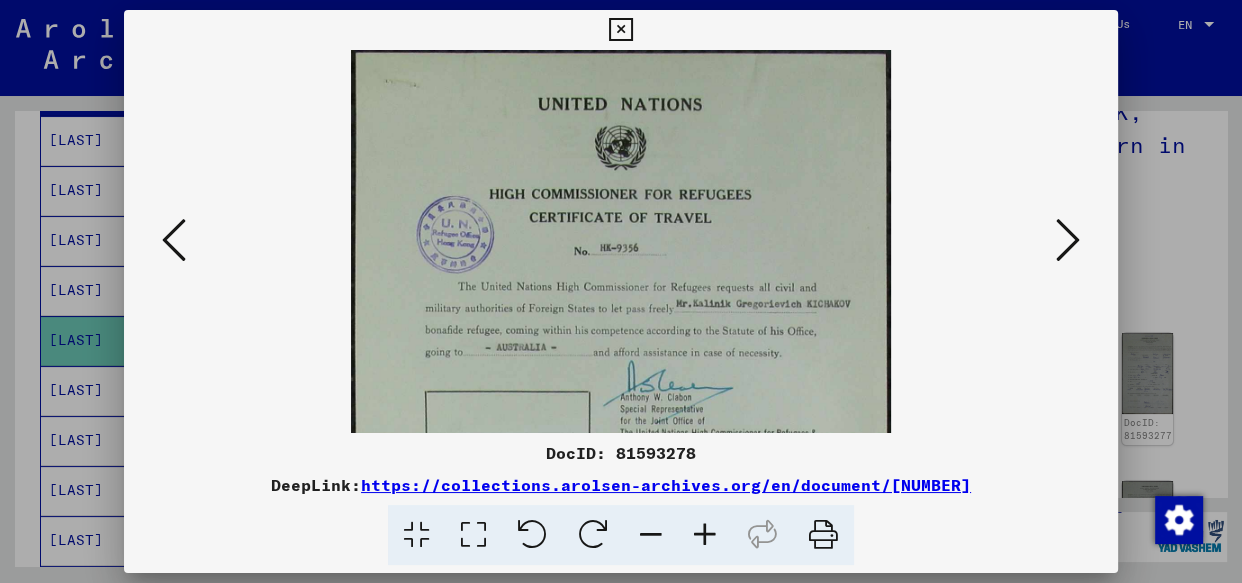 click at bounding box center (705, 535) 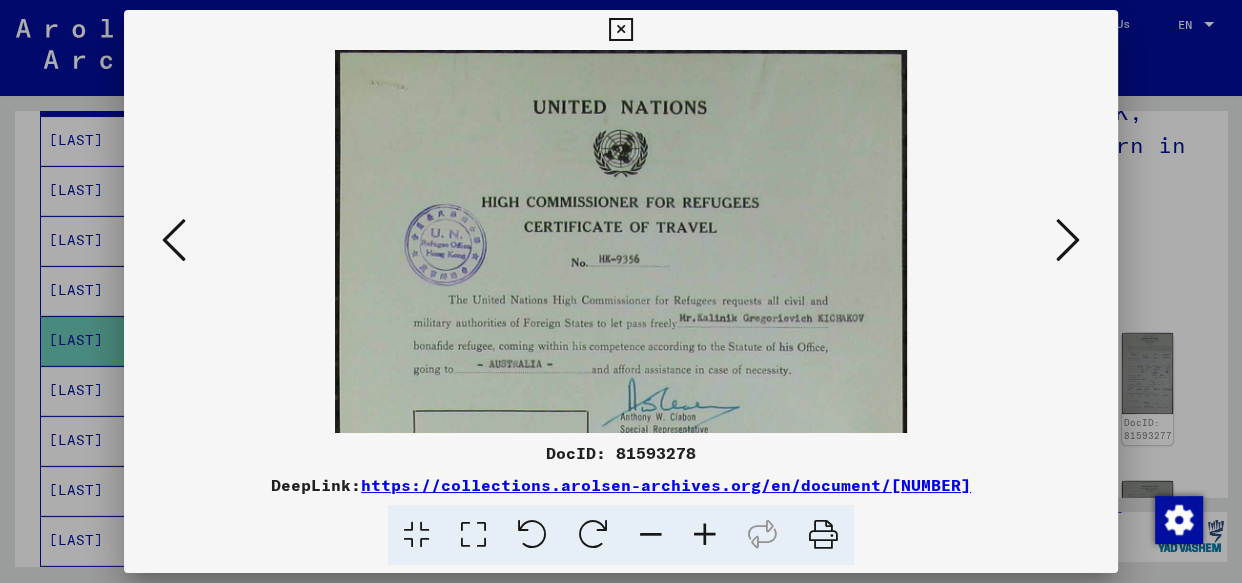 click at bounding box center (705, 535) 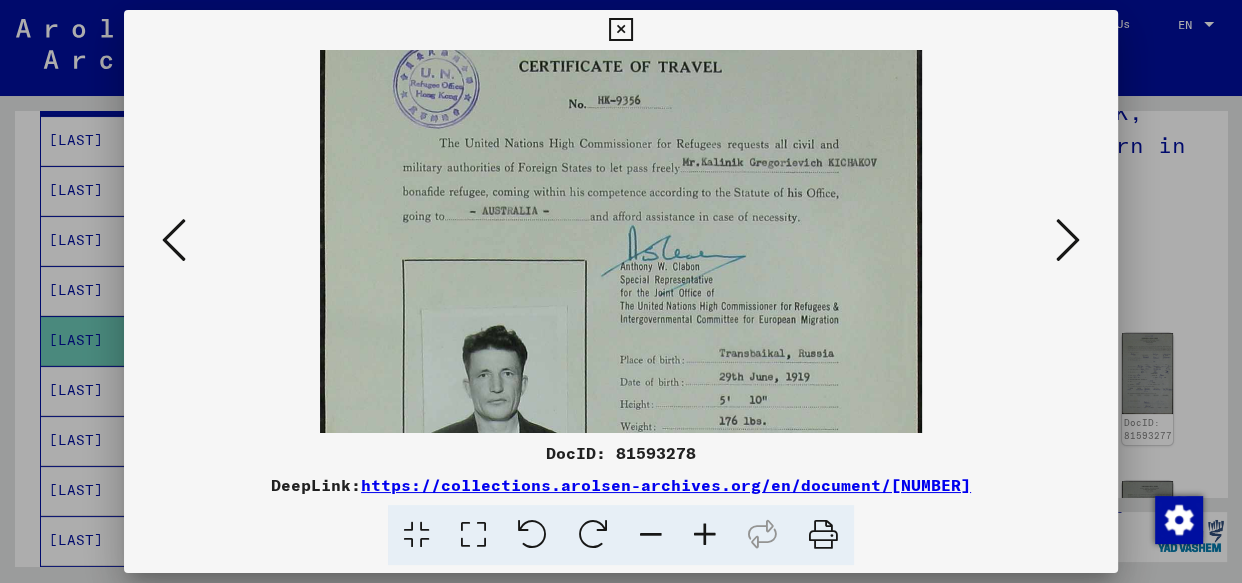 drag, startPoint x: 613, startPoint y: 360, endPoint x: 619, endPoint y: 199, distance: 161.11176 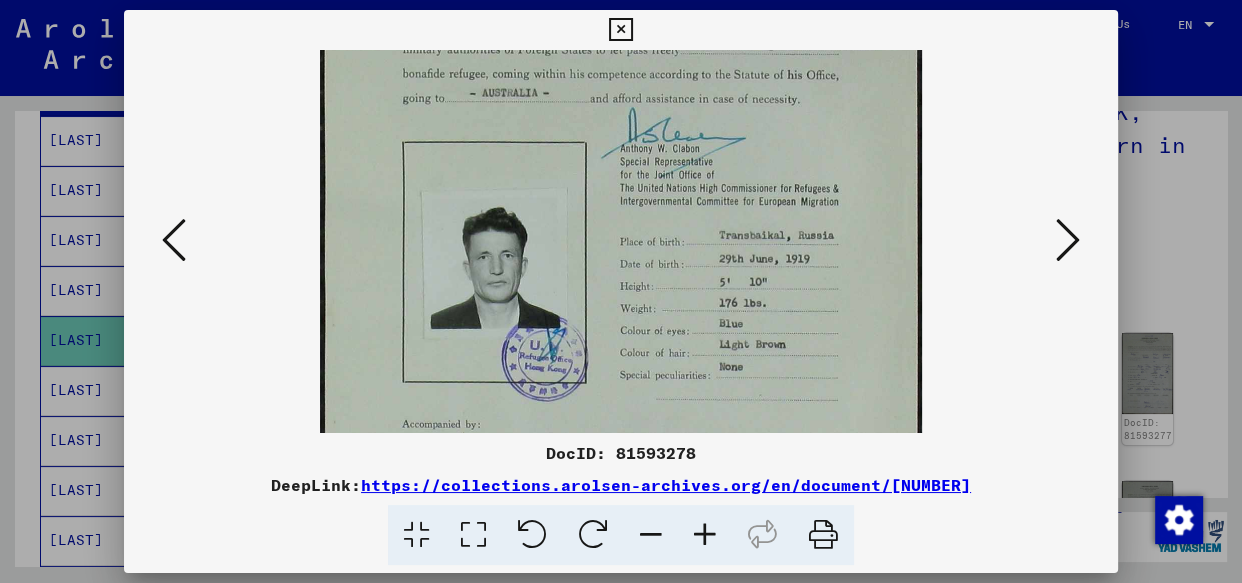 drag, startPoint x: 594, startPoint y: 208, endPoint x: 597, endPoint y: 77, distance: 131.03435 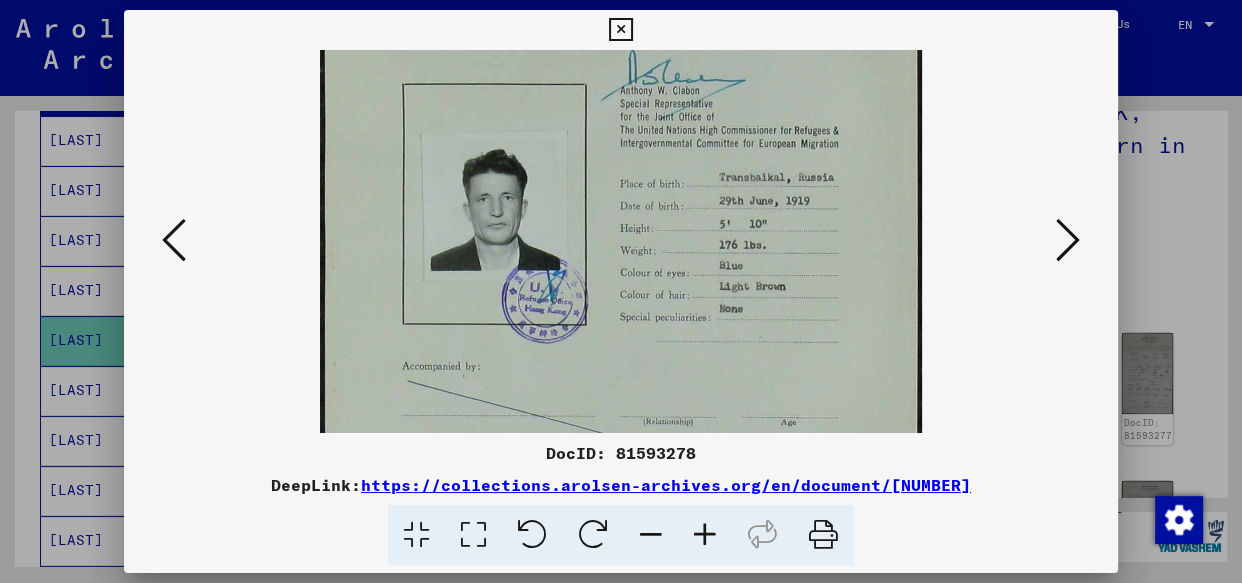 click at bounding box center [1068, 240] 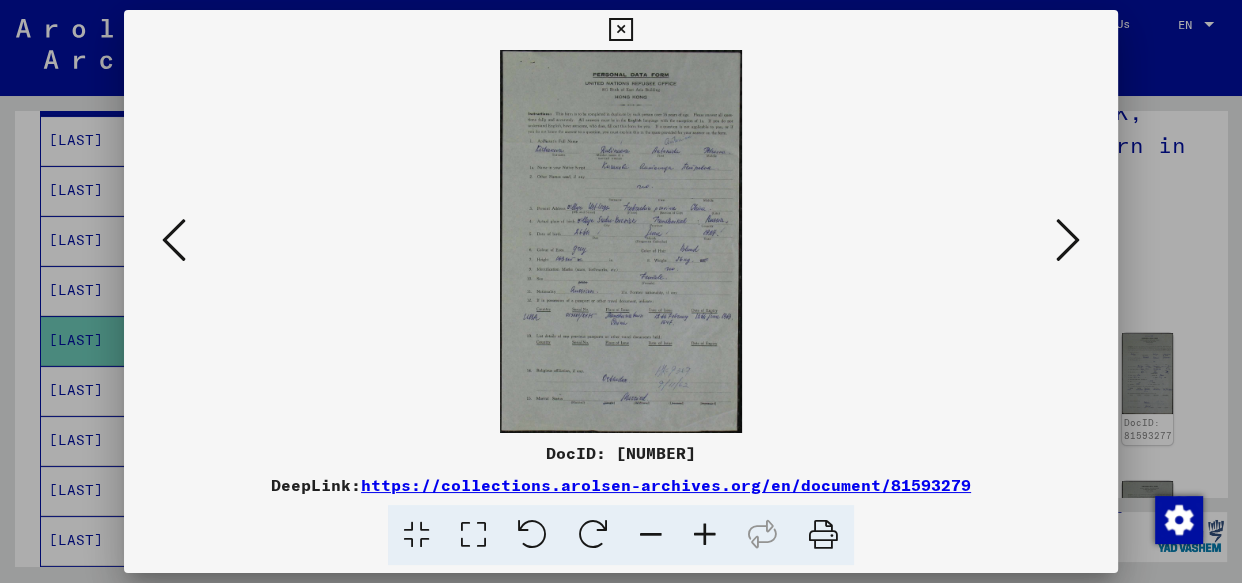scroll, scrollTop: 0, scrollLeft: 0, axis: both 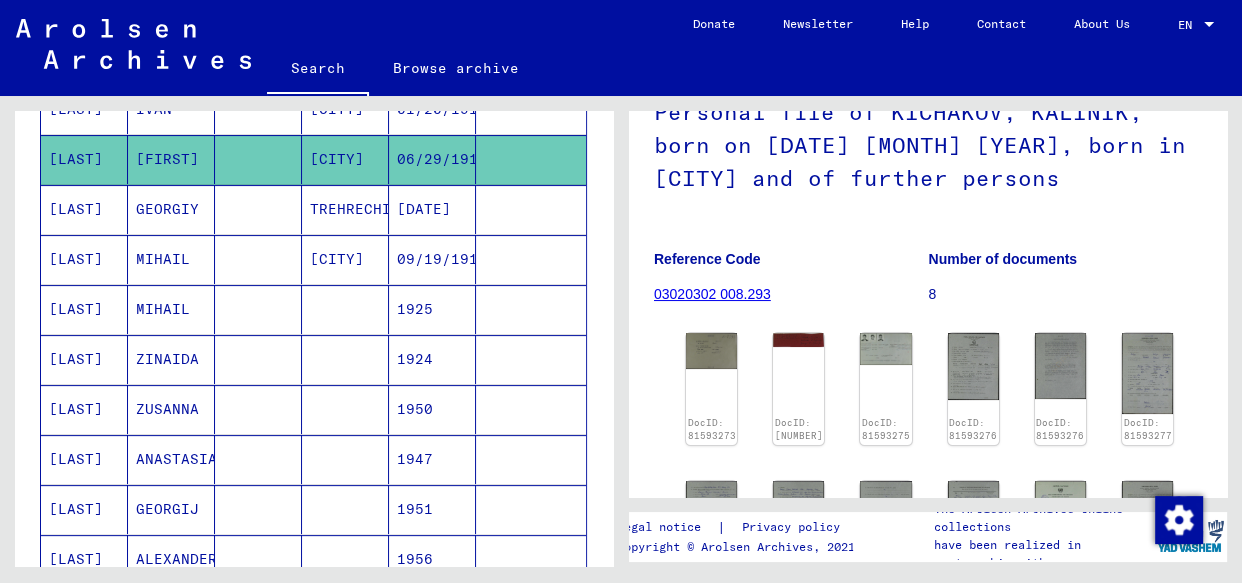 click on "[LAST]" at bounding box center (84, 309) 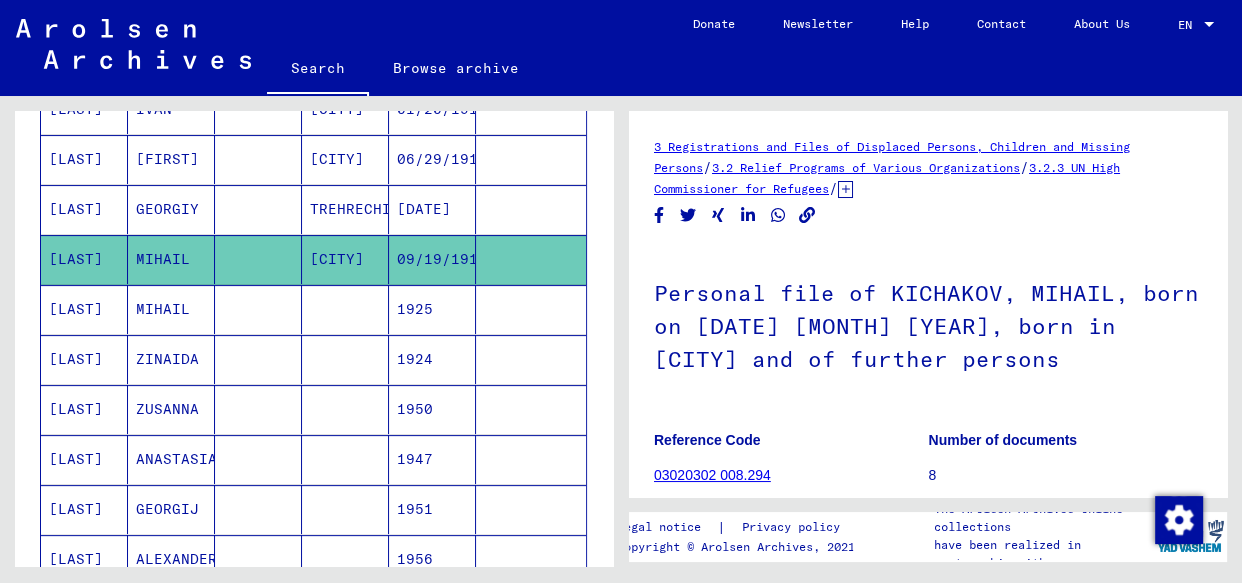 scroll, scrollTop: 181, scrollLeft: 0, axis: vertical 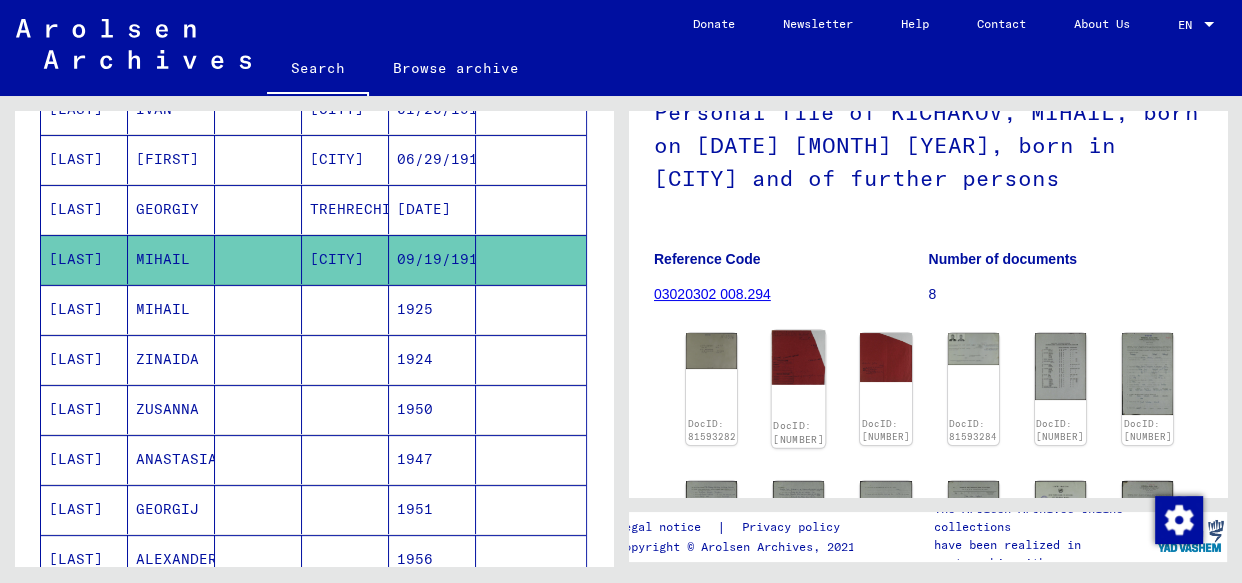 click 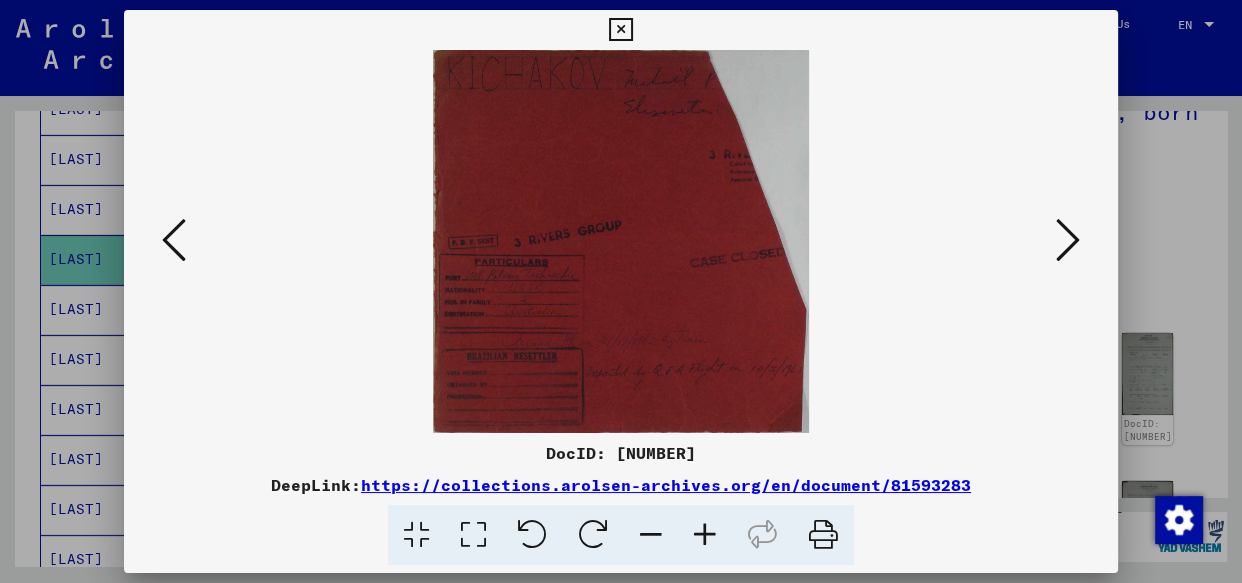 click at bounding box center (1068, 240) 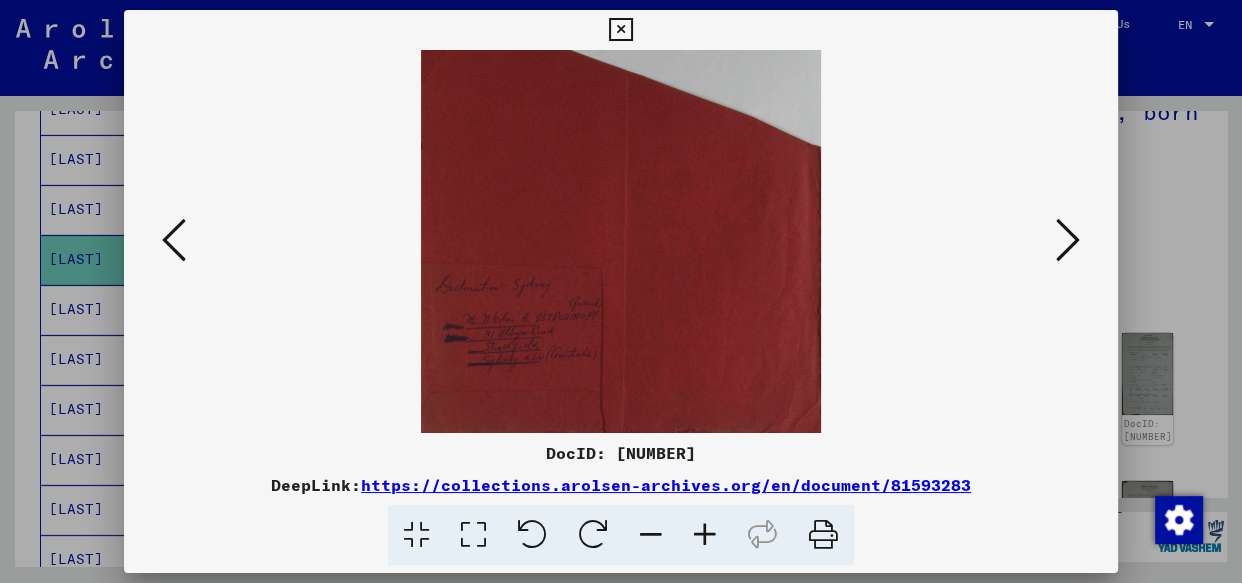 click at bounding box center (1068, 240) 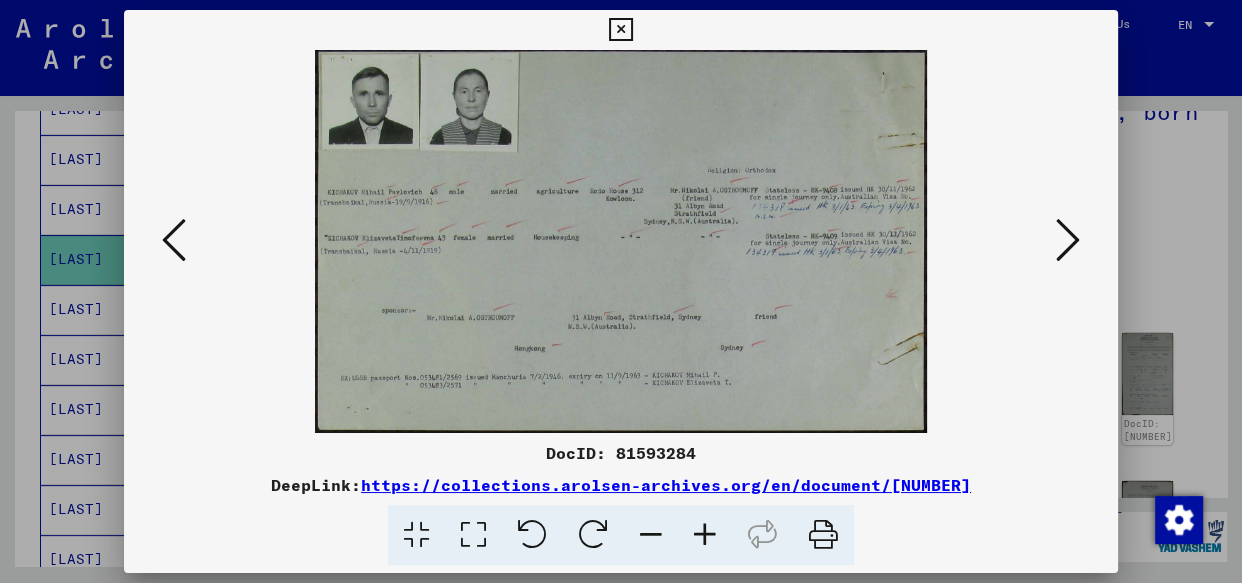 click at bounding box center [705, 535] 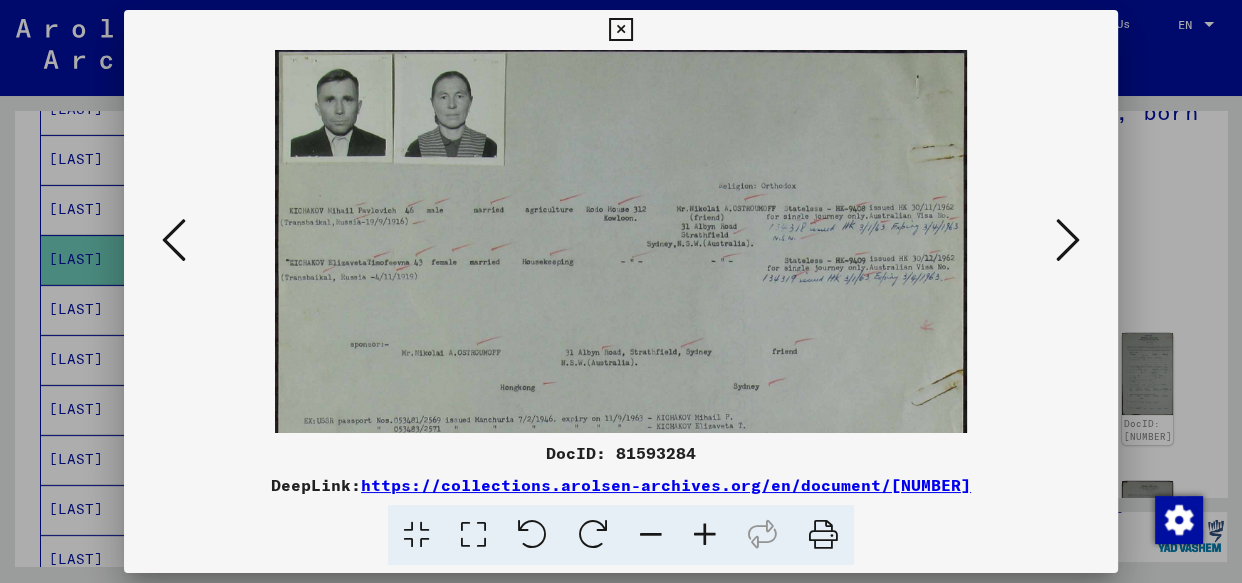 click at bounding box center (705, 535) 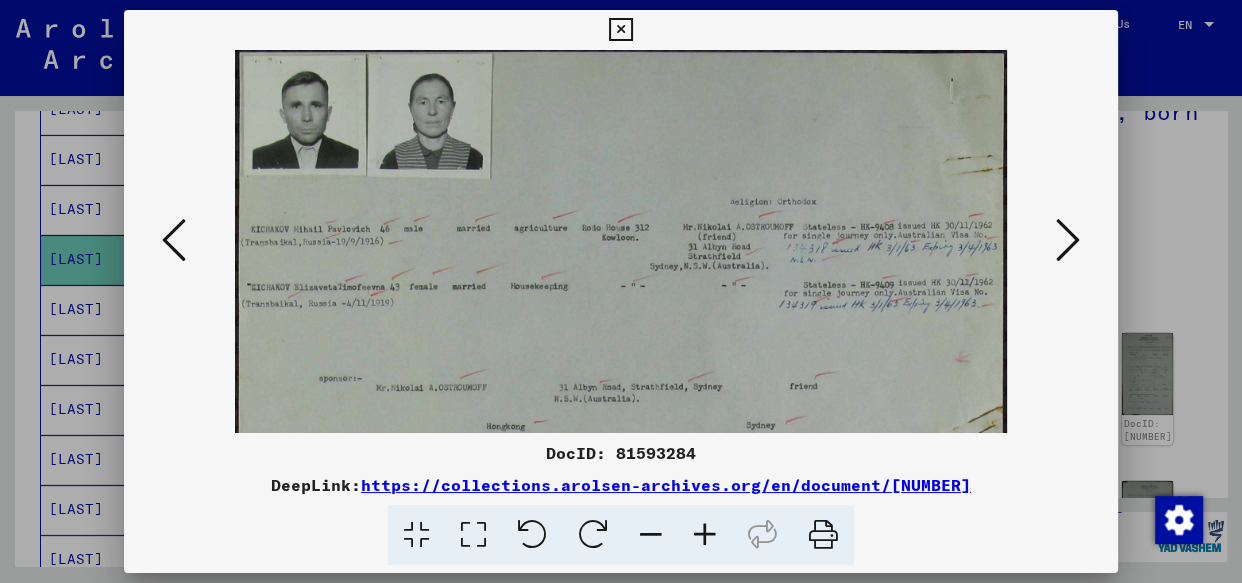 click at bounding box center (705, 535) 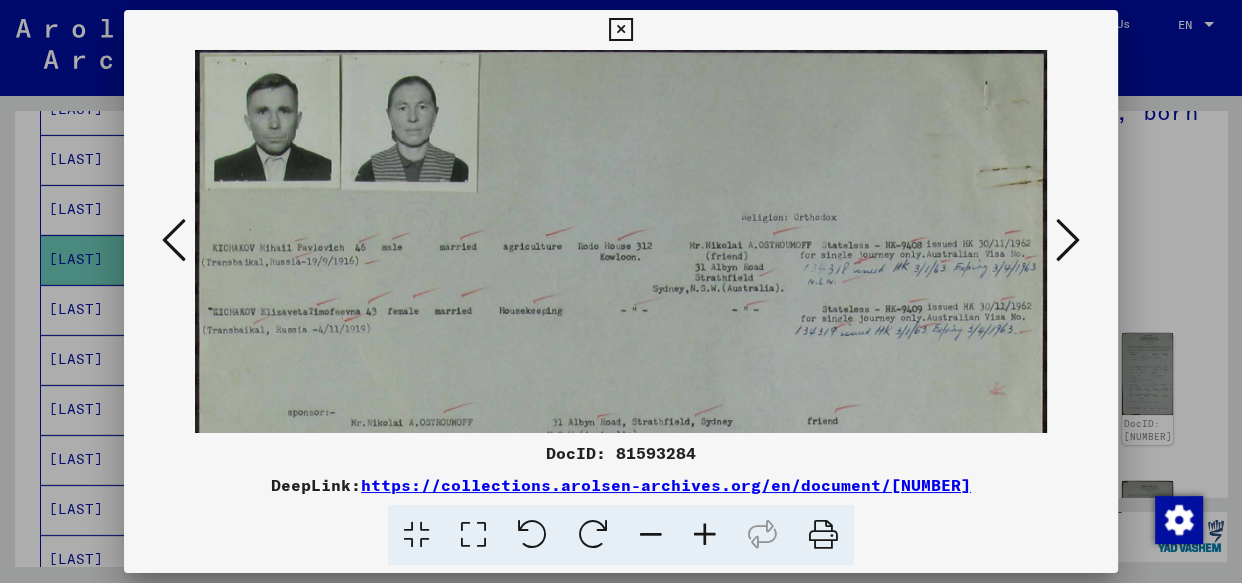 click at bounding box center [705, 535] 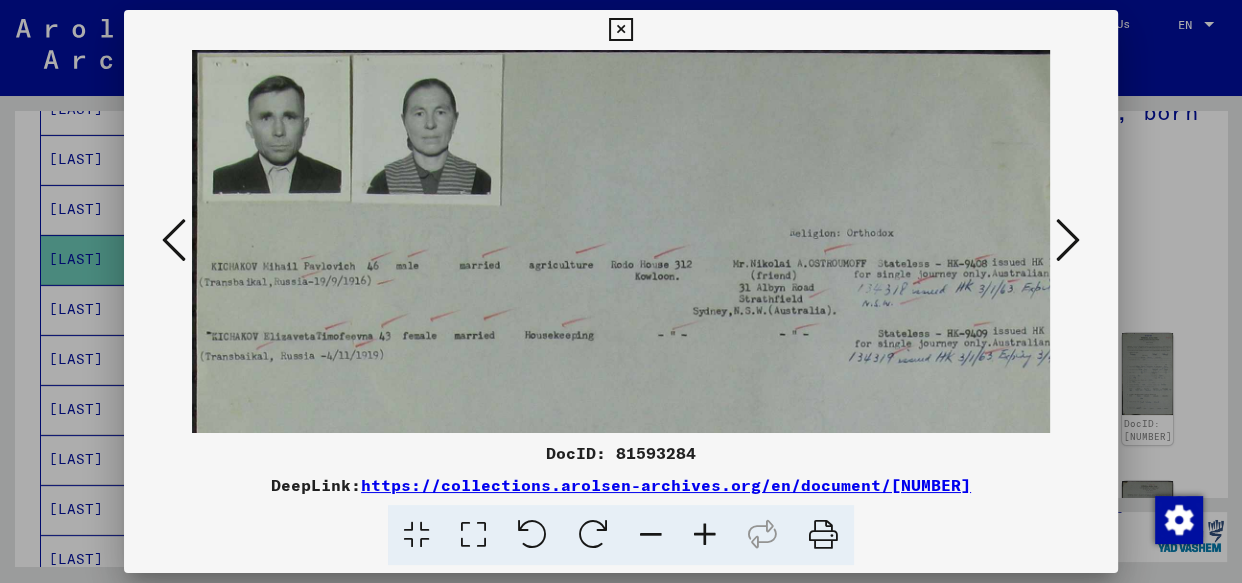 click at bounding box center [705, 535] 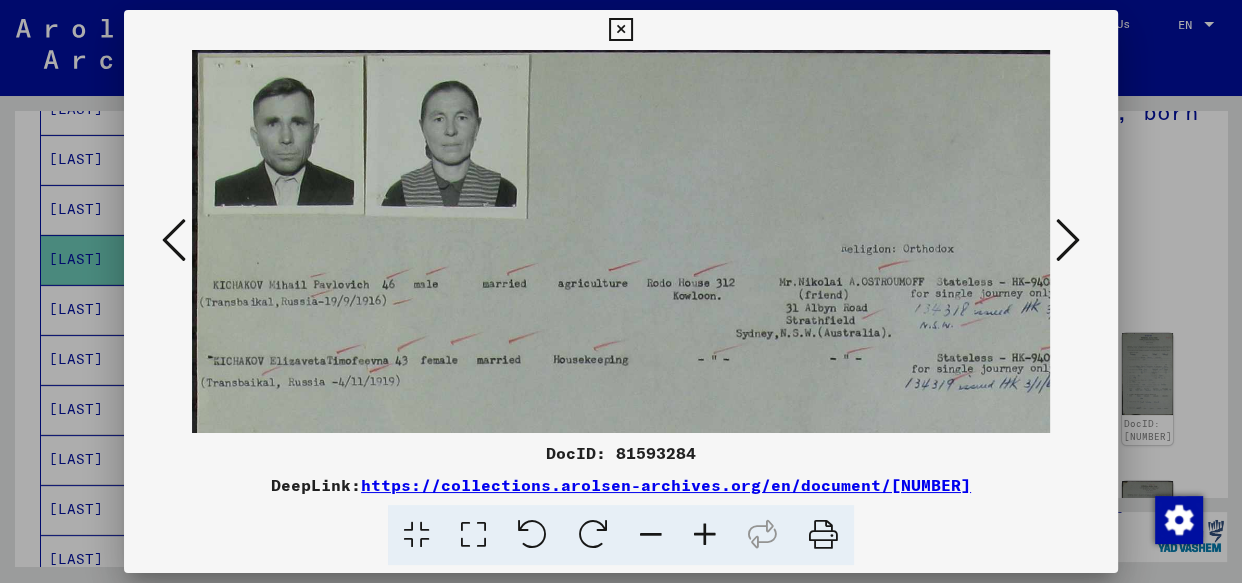 click at bounding box center [705, 535] 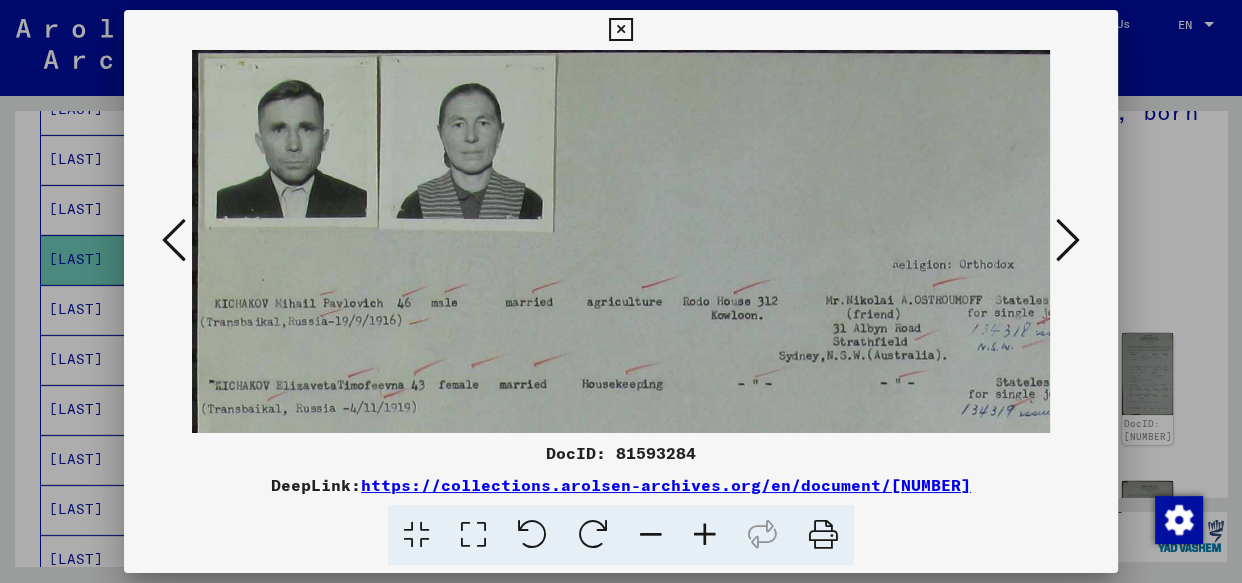 click at bounding box center [705, 535] 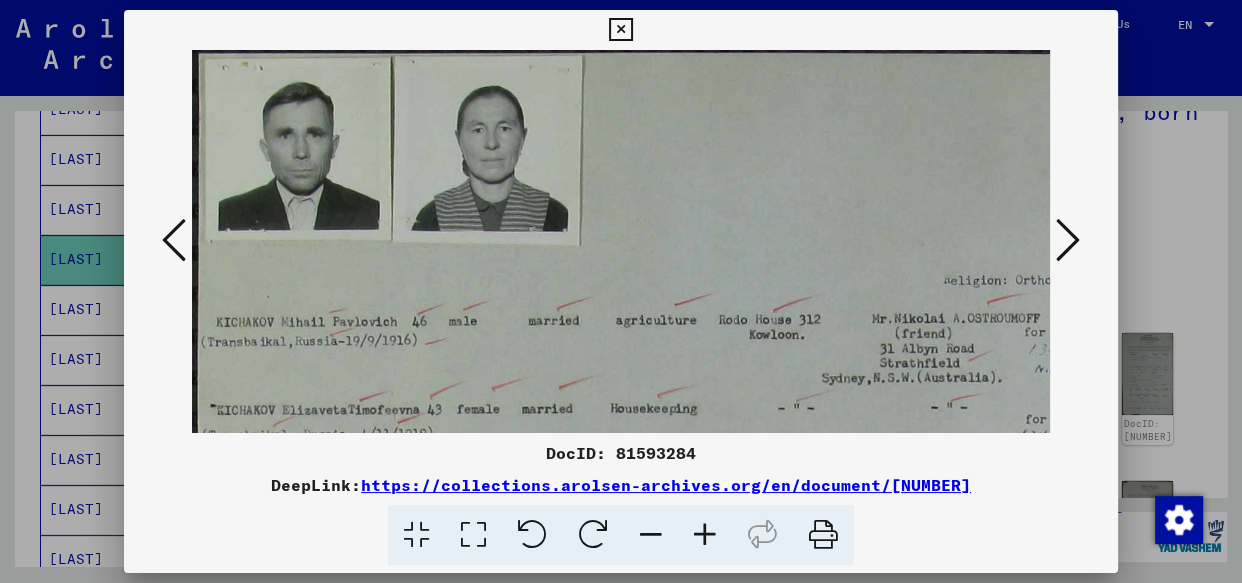 click at bounding box center [705, 535] 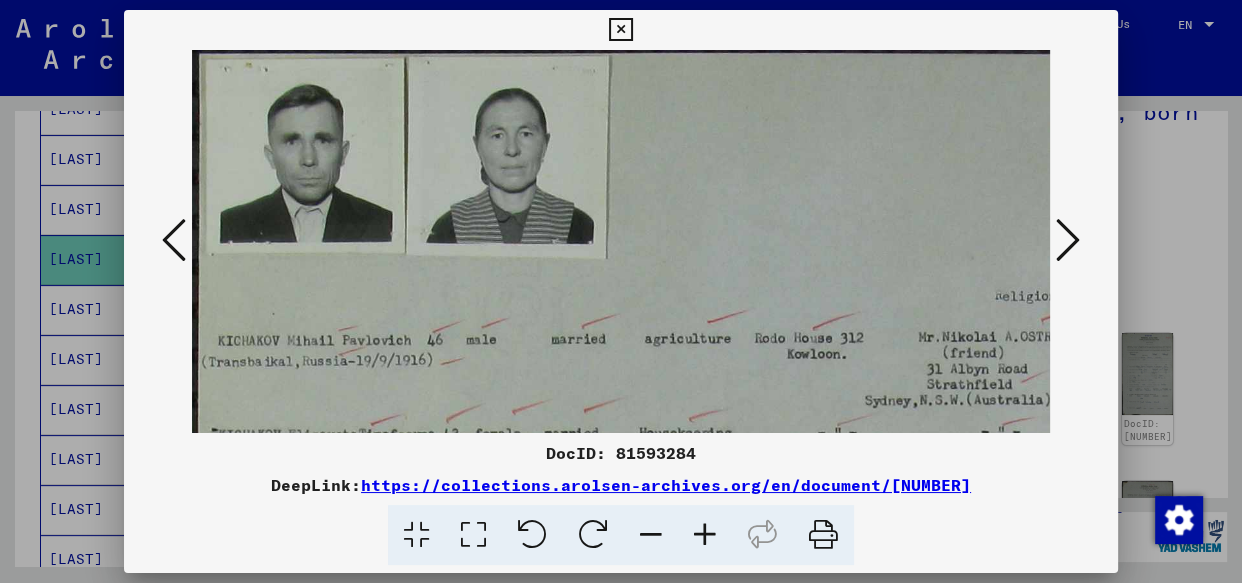 click at bounding box center (705, 535) 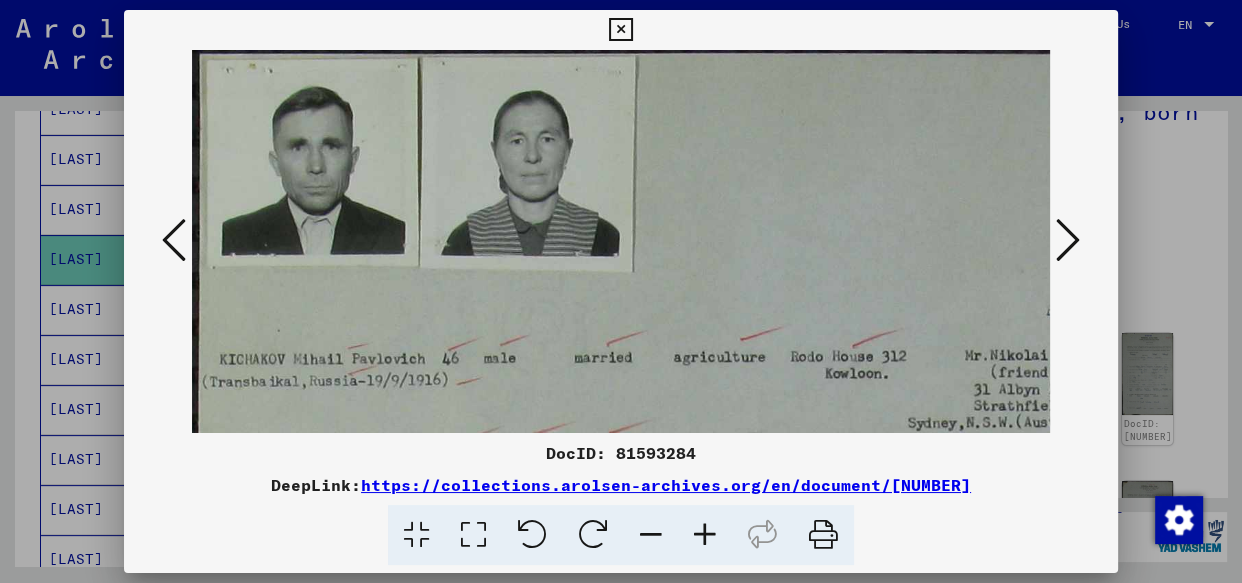 click at bounding box center (705, 535) 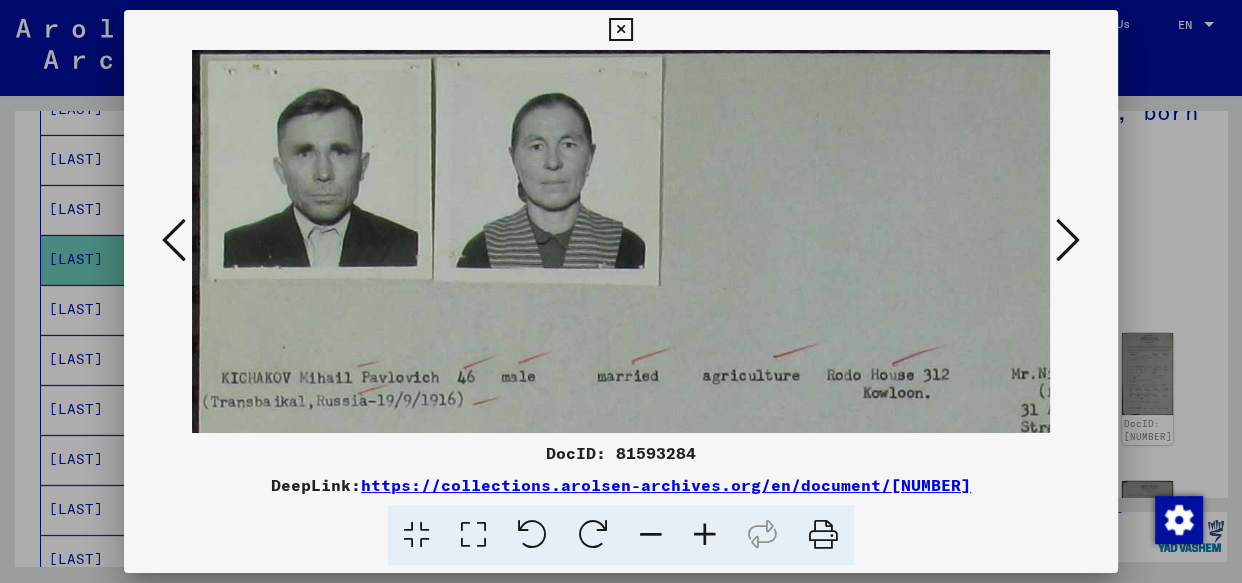 click at bounding box center [705, 535] 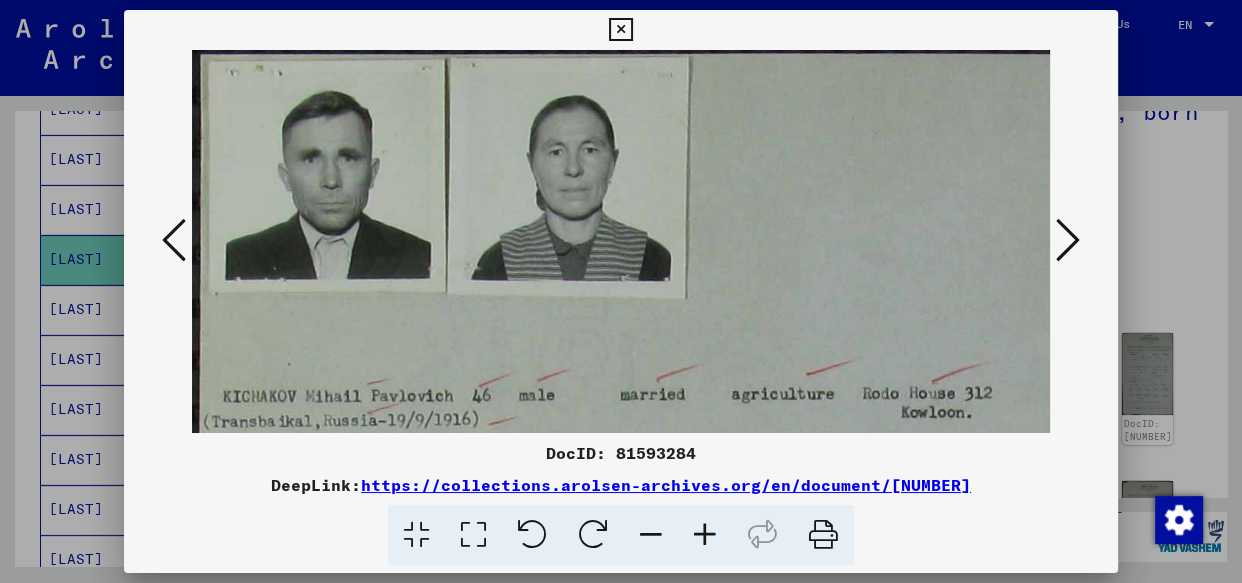 click at bounding box center (705, 535) 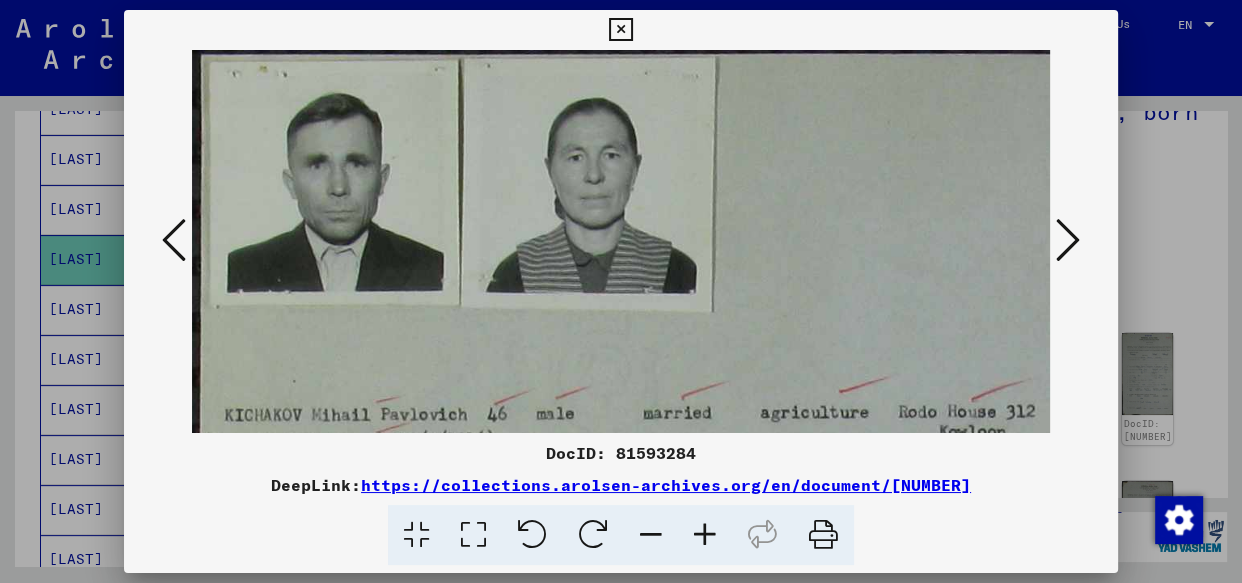 click at bounding box center [705, 535] 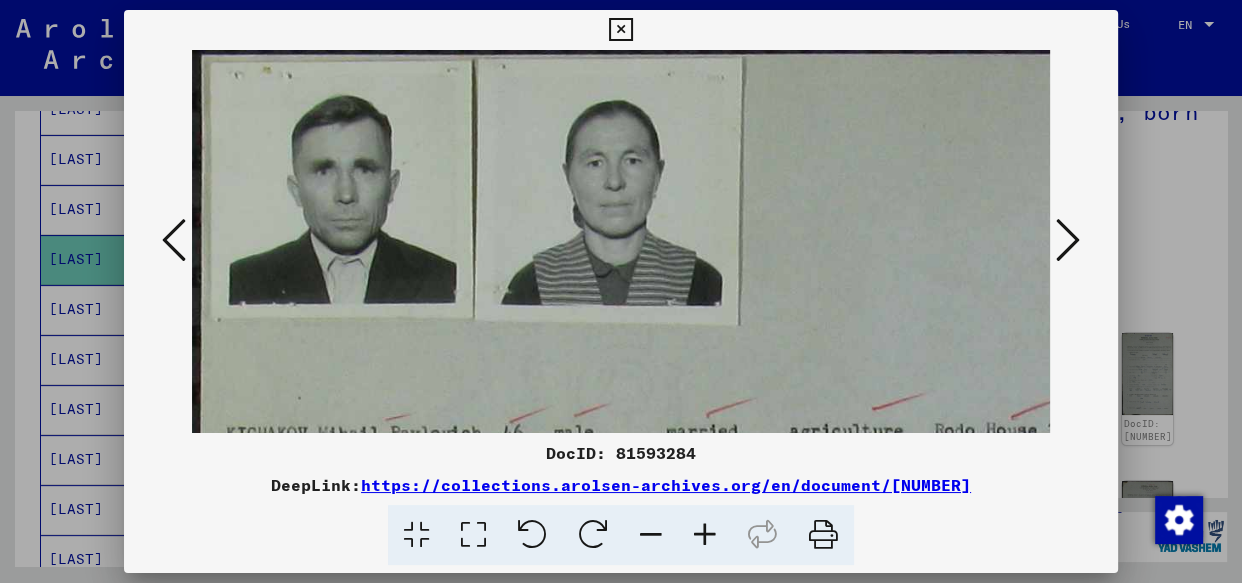 click at bounding box center (705, 535) 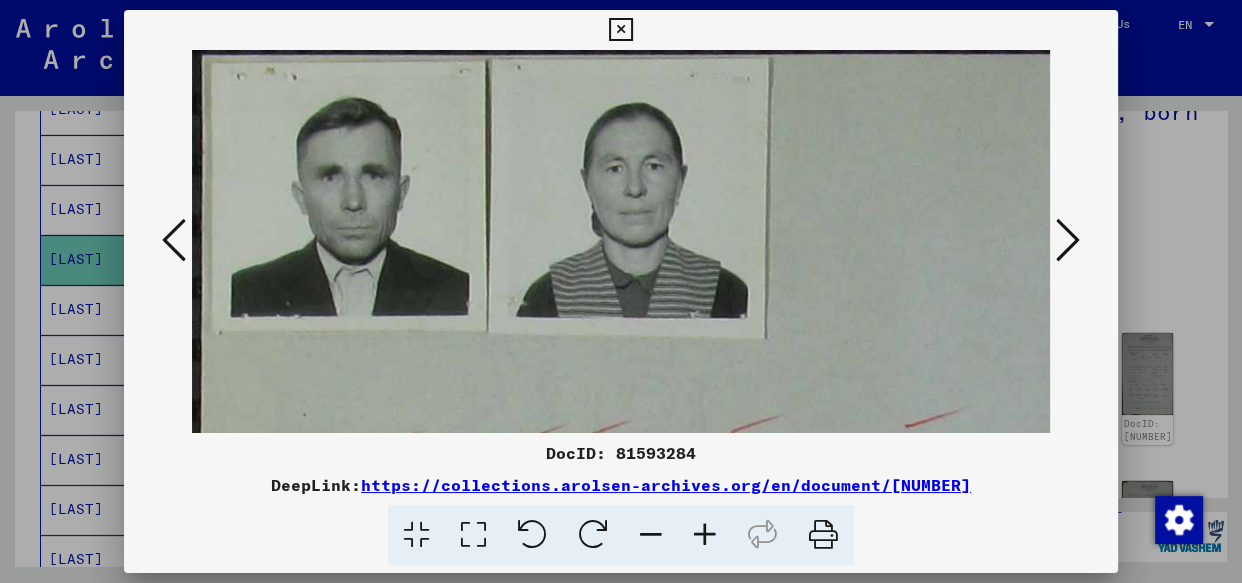 click at bounding box center [705, 535] 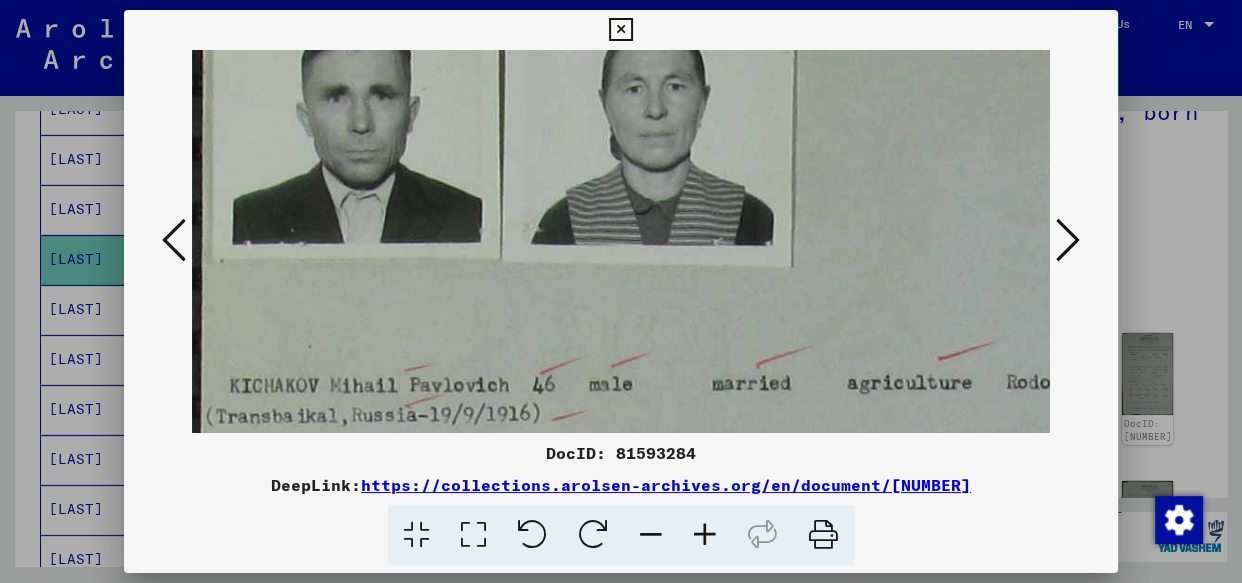 scroll, scrollTop: 93, scrollLeft: 0, axis: vertical 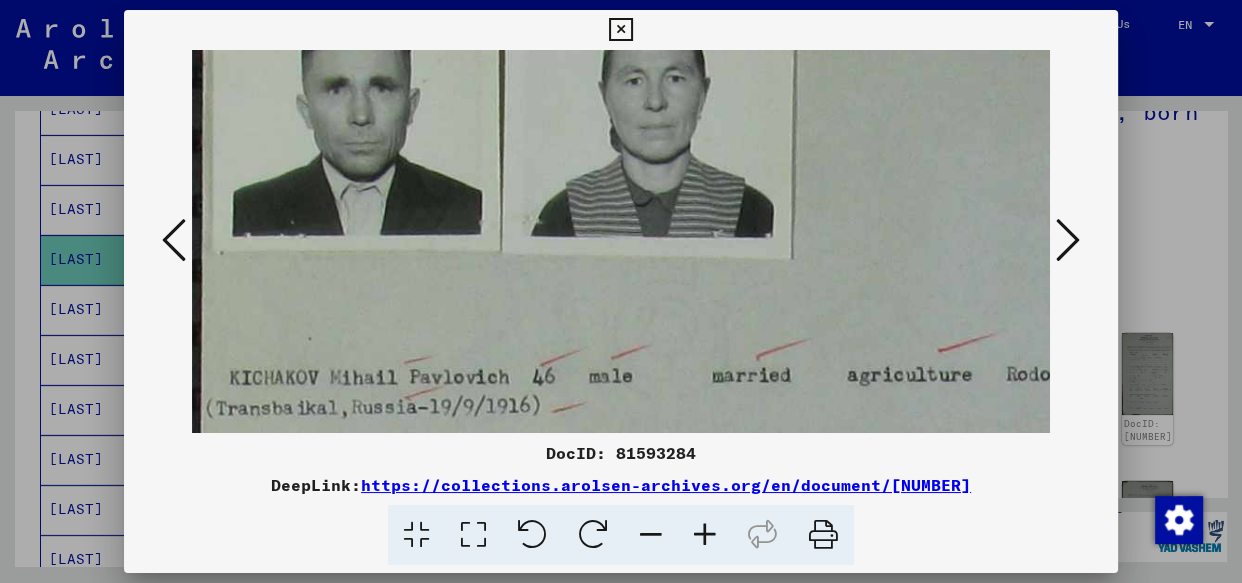 drag, startPoint x: 309, startPoint y: 396, endPoint x: 328, endPoint y: 301, distance: 96.88137 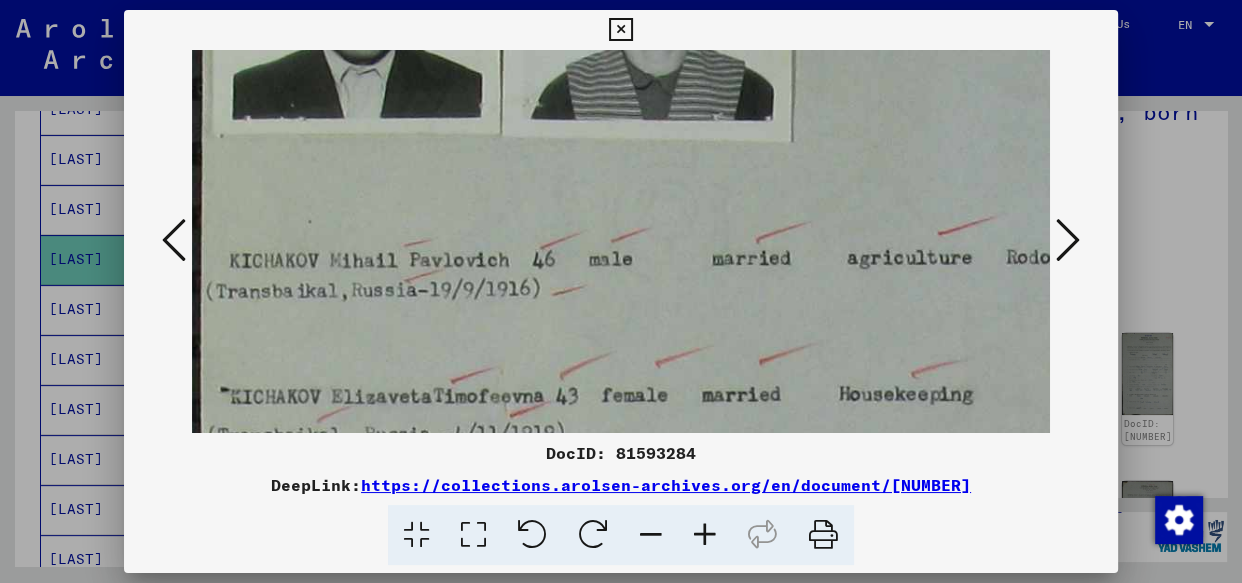 drag, startPoint x: 310, startPoint y: 324, endPoint x: 381, endPoint y: 180, distance: 160.55217 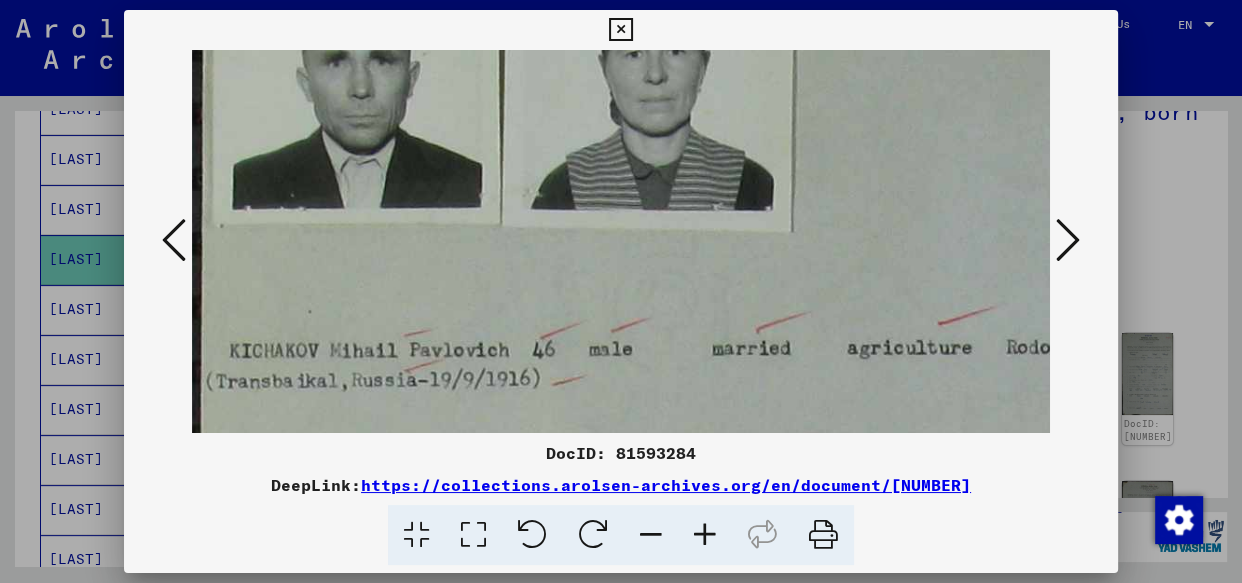 scroll, scrollTop: 23, scrollLeft: 0, axis: vertical 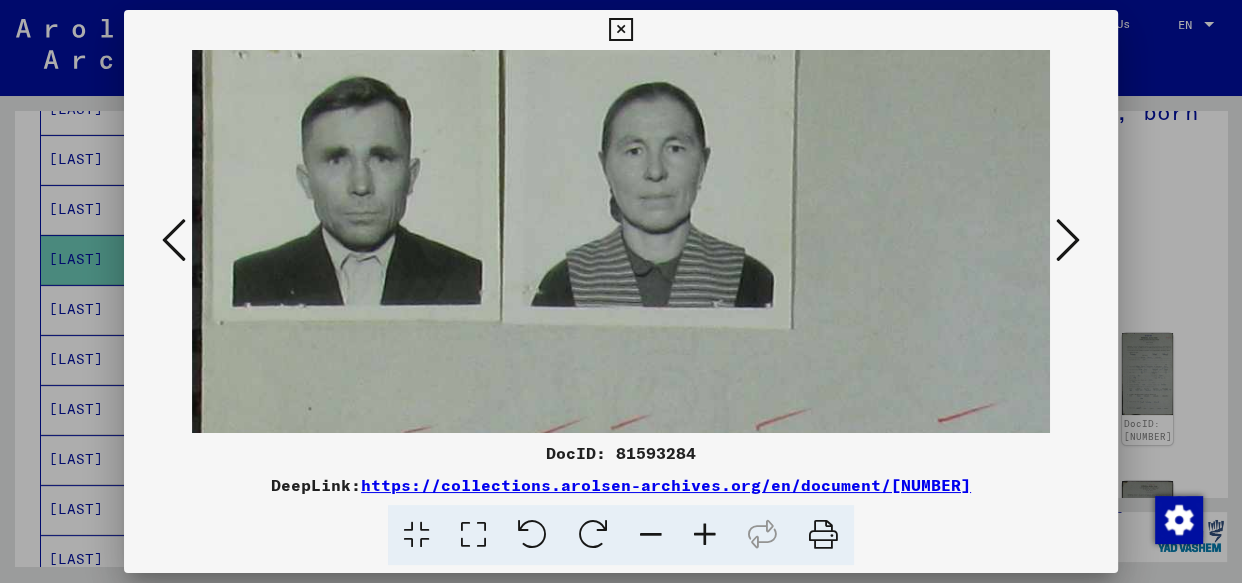 drag, startPoint x: 351, startPoint y: 252, endPoint x: 432, endPoint y: 469, distance: 231.6247 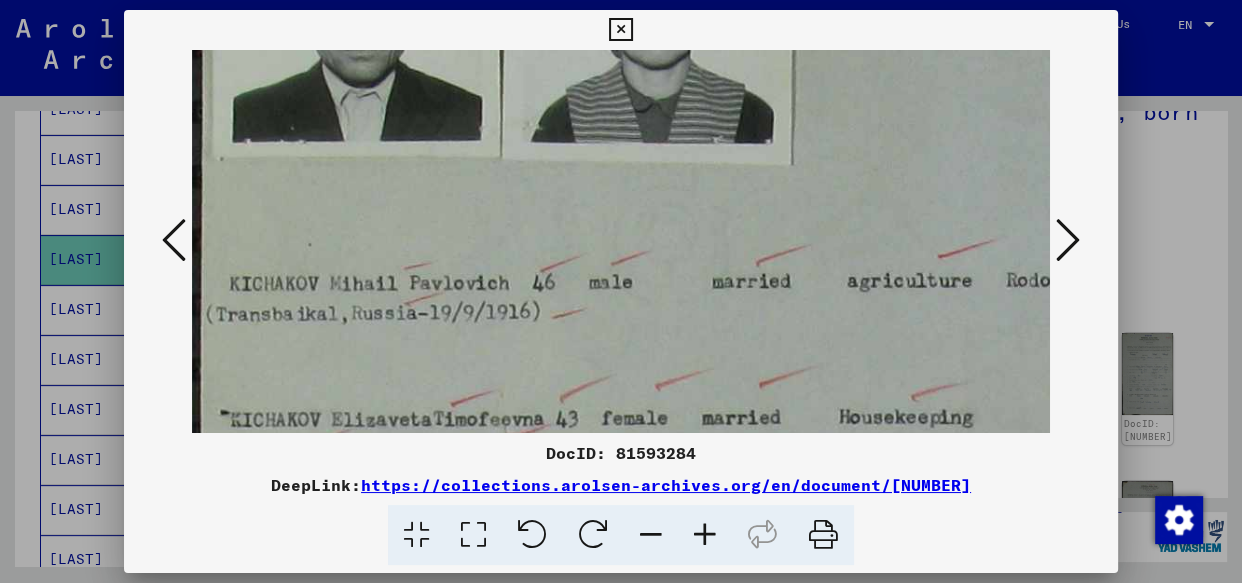 drag, startPoint x: 388, startPoint y: 389, endPoint x: 449, endPoint y: 159, distance: 237.95168 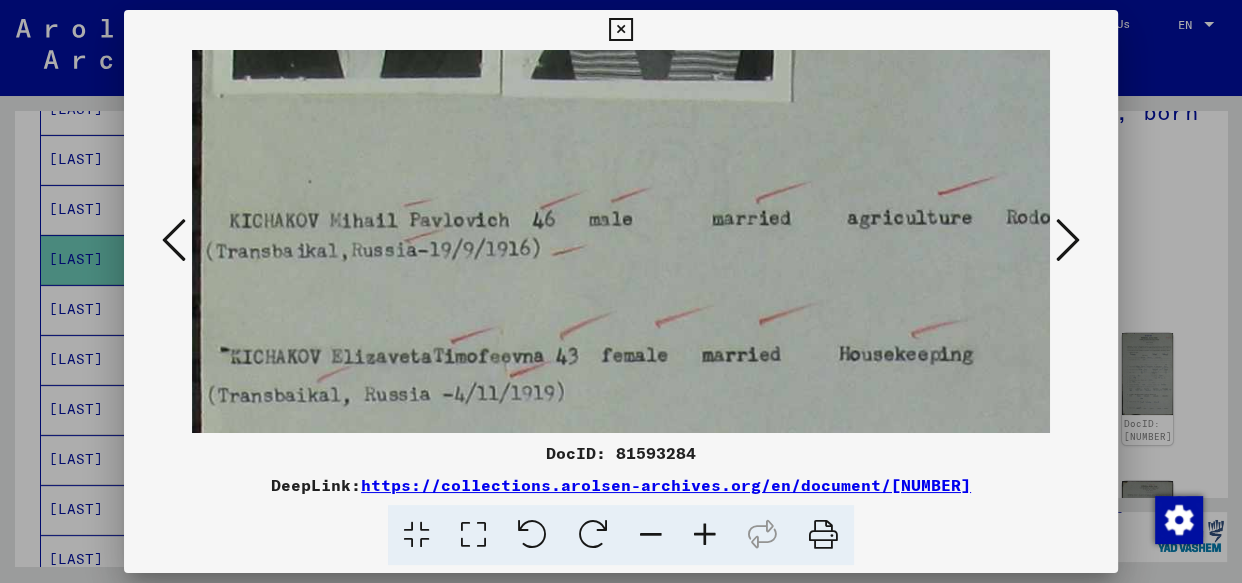 scroll, scrollTop: 377, scrollLeft: 0, axis: vertical 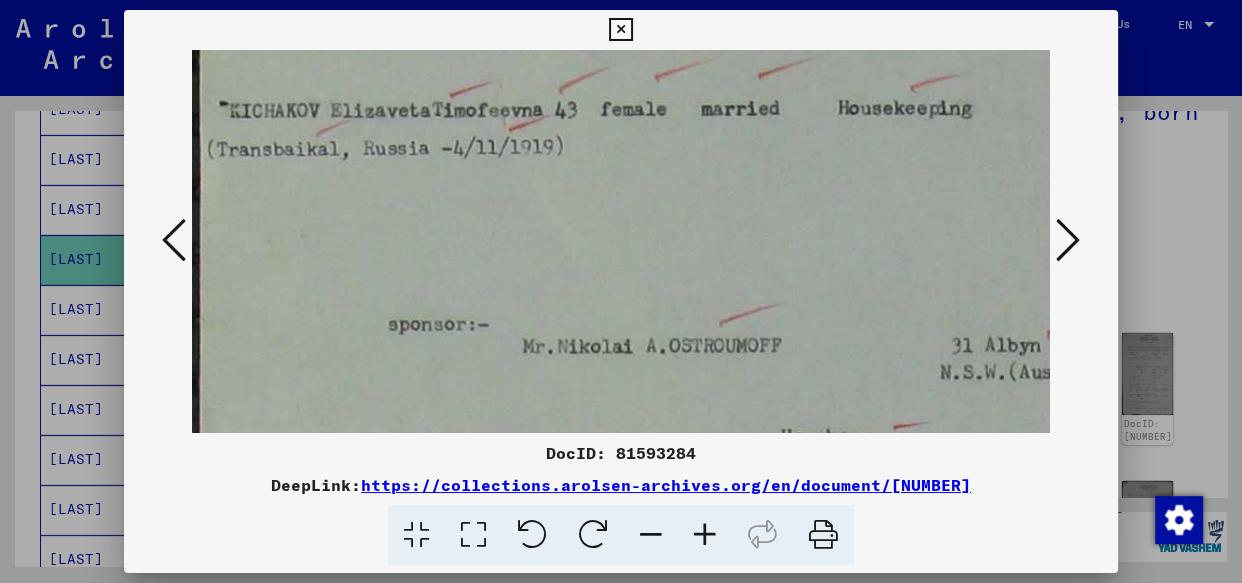 drag, startPoint x: 414, startPoint y: 303, endPoint x: 425, endPoint y: 82, distance: 221.27359 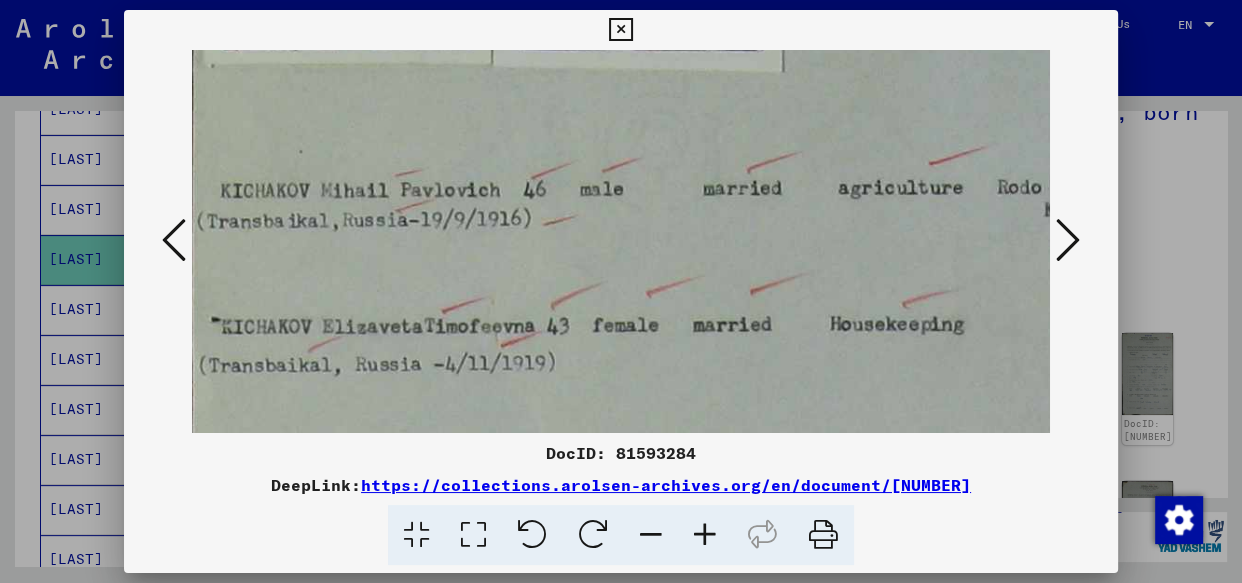 scroll, scrollTop: 278, scrollLeft: 9, axis: both 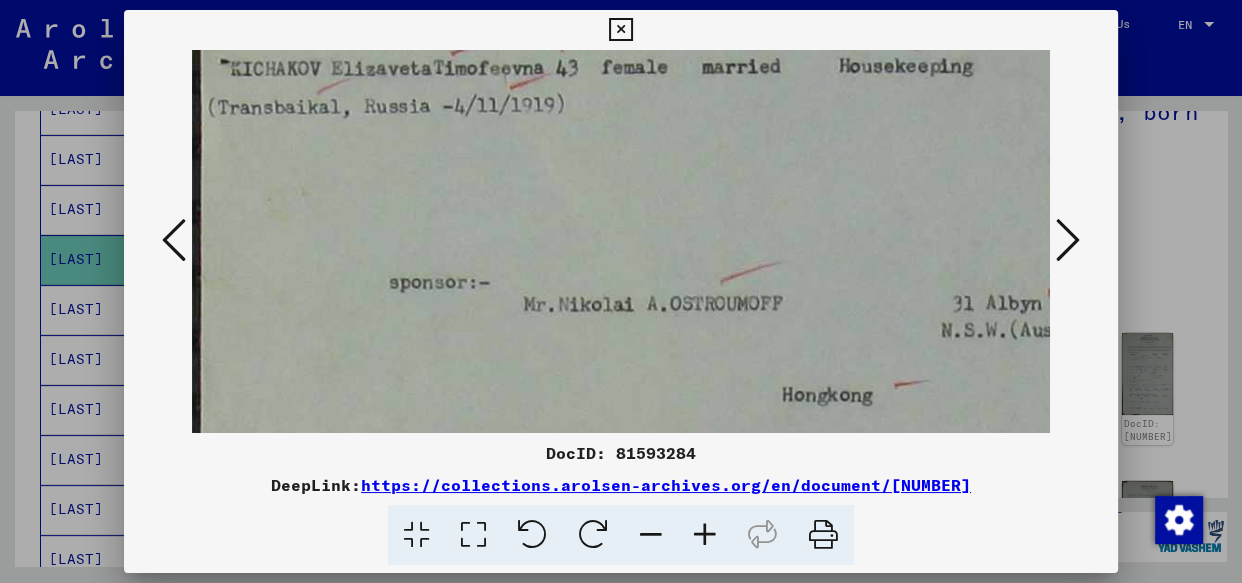 drag, startPoint x: 425, startPoint y: 82, endPoint x: 459, endPoint y: -15, distance: 102.78619 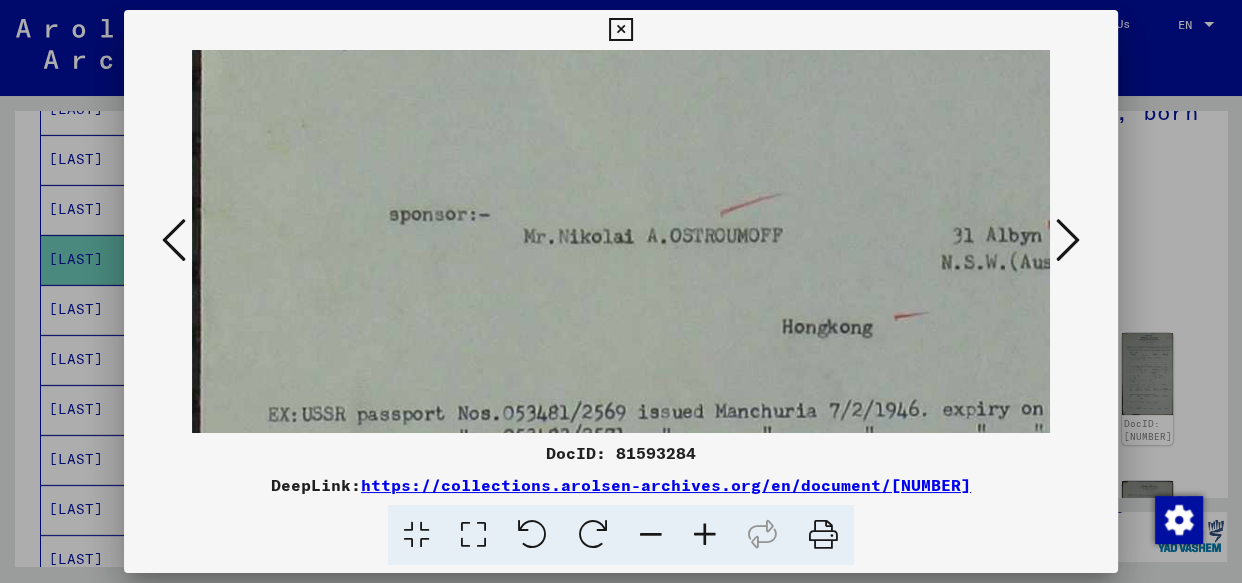 click at bounding box center (1068, 240) 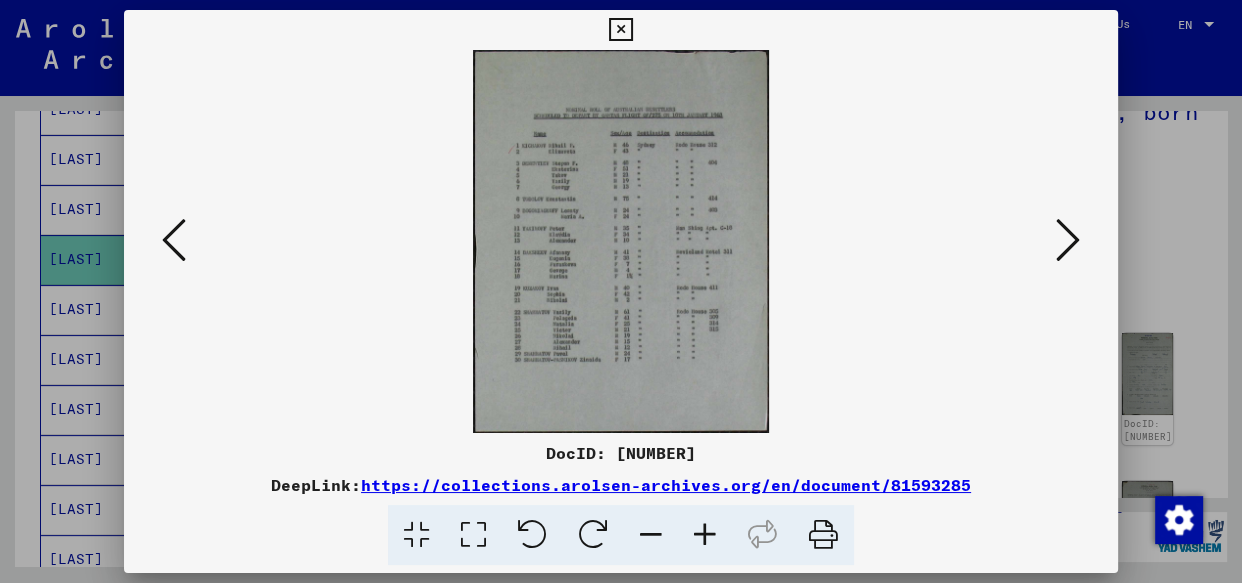 click at bounding box center [1068, 240] 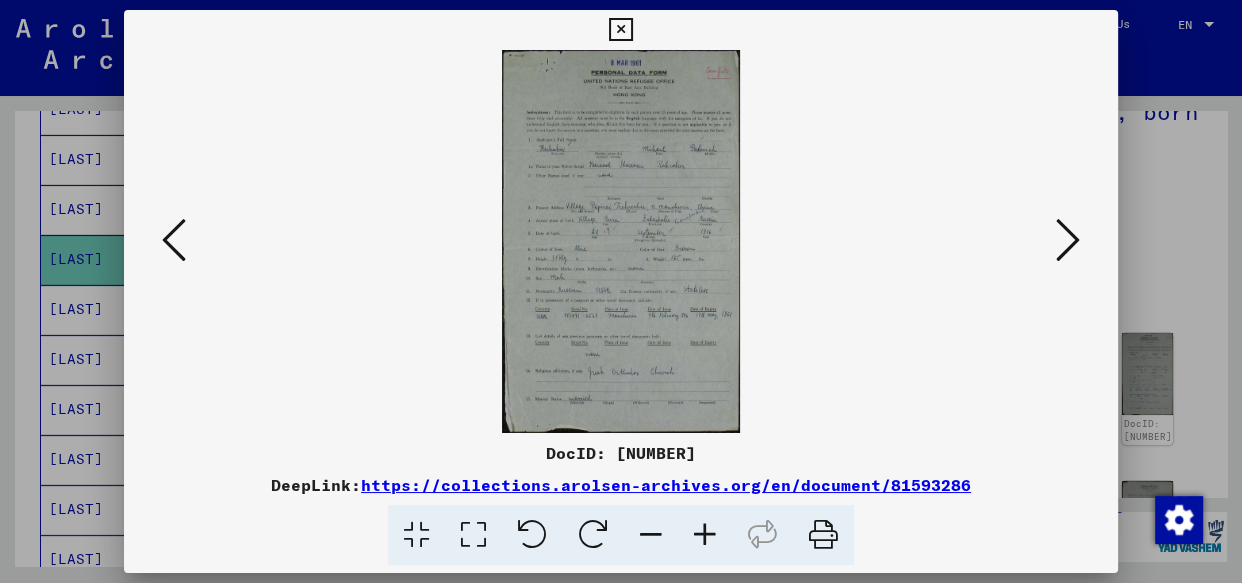 click at bounding box center (705, 535) 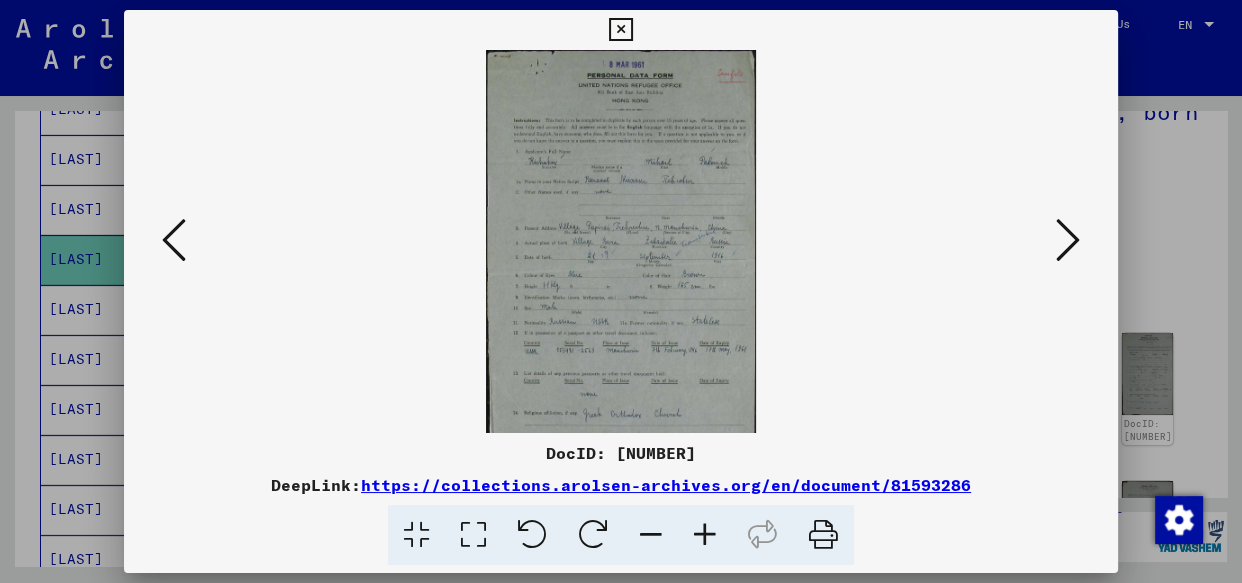 click at bounding box center (705, 535) 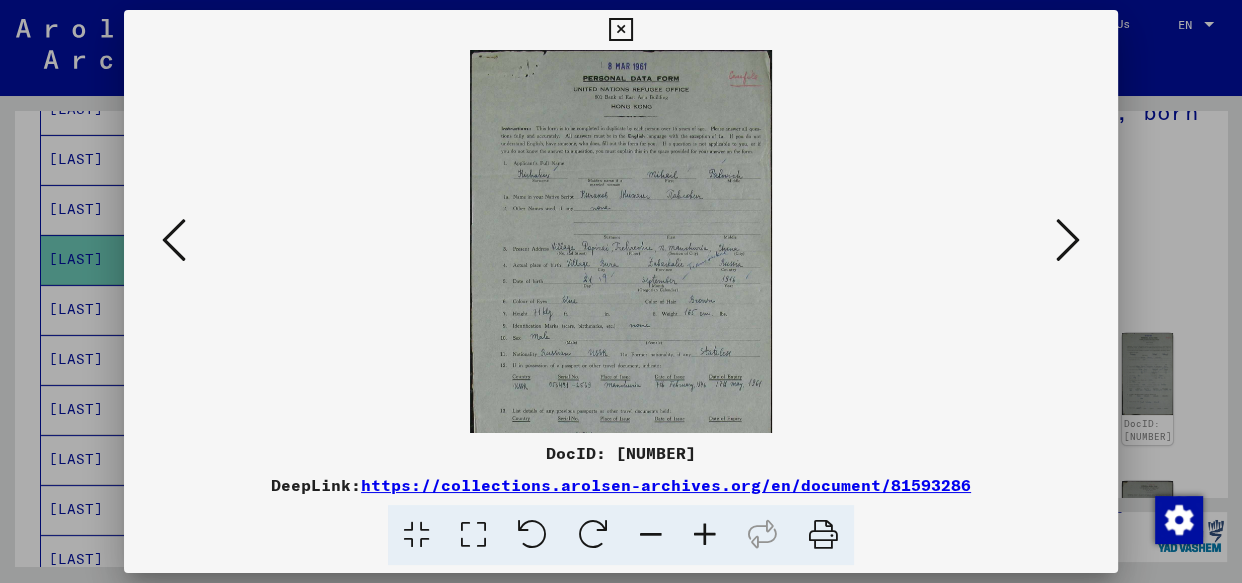 click at bounding box center (705, 535) 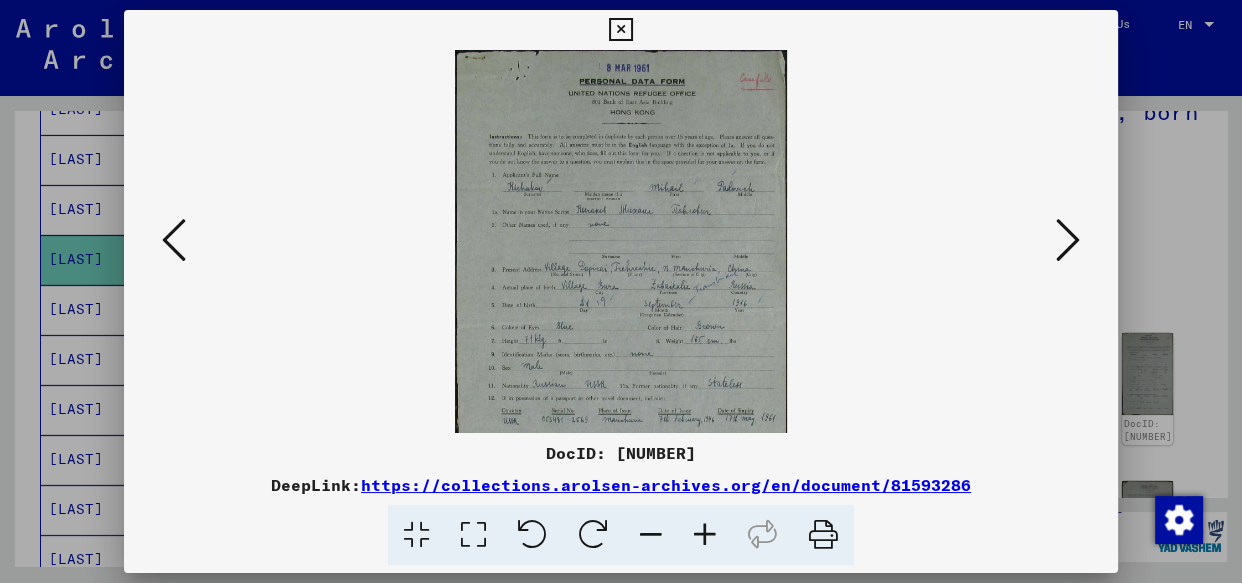 click at bounding box center [705, 535] 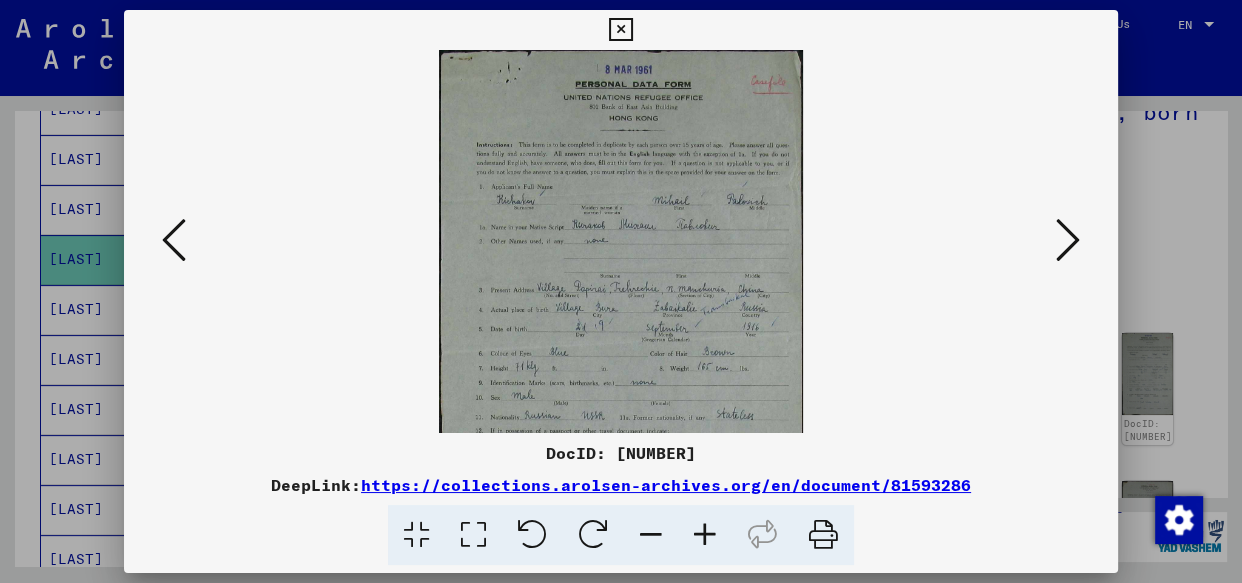 click at bounding box center [705, 535] 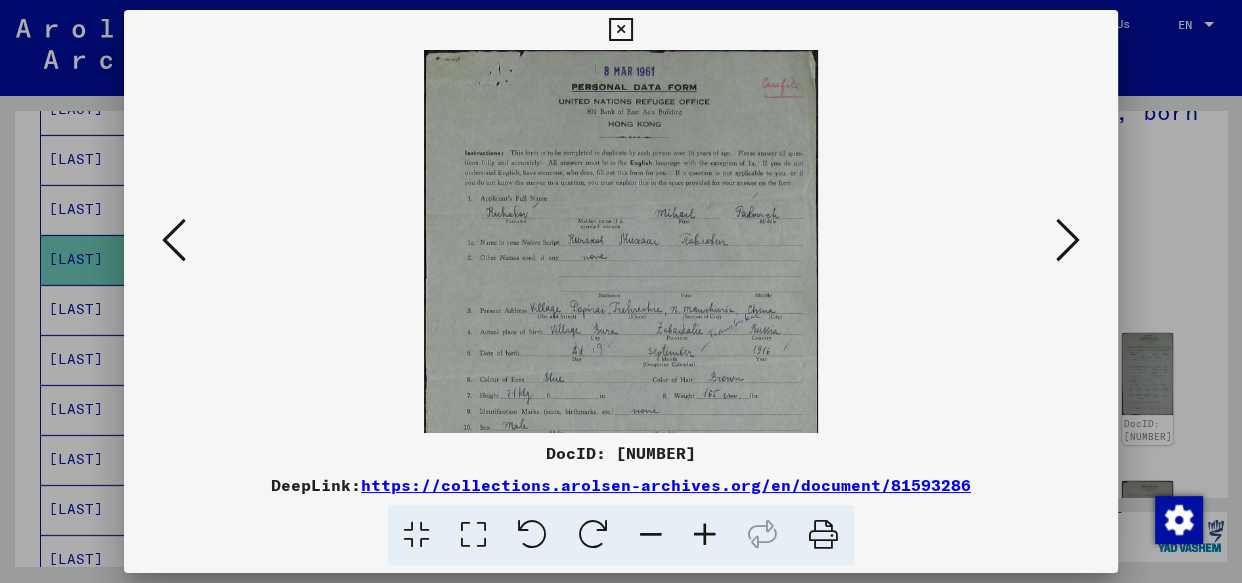 click at bounding box center [705, 535] 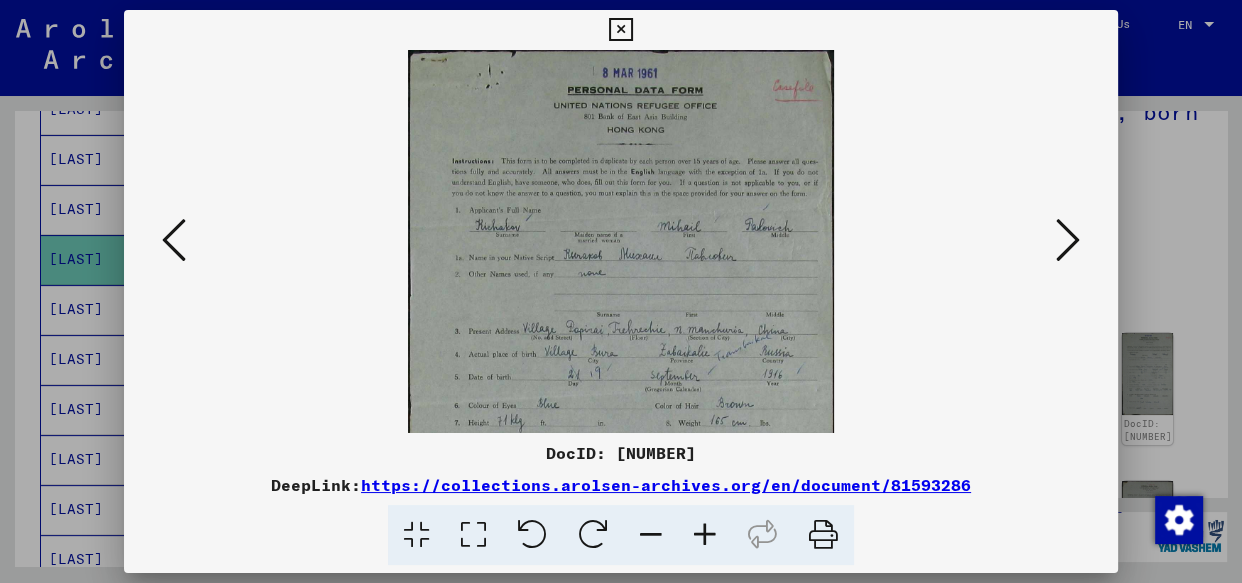 click at bounding box center (705, 535) 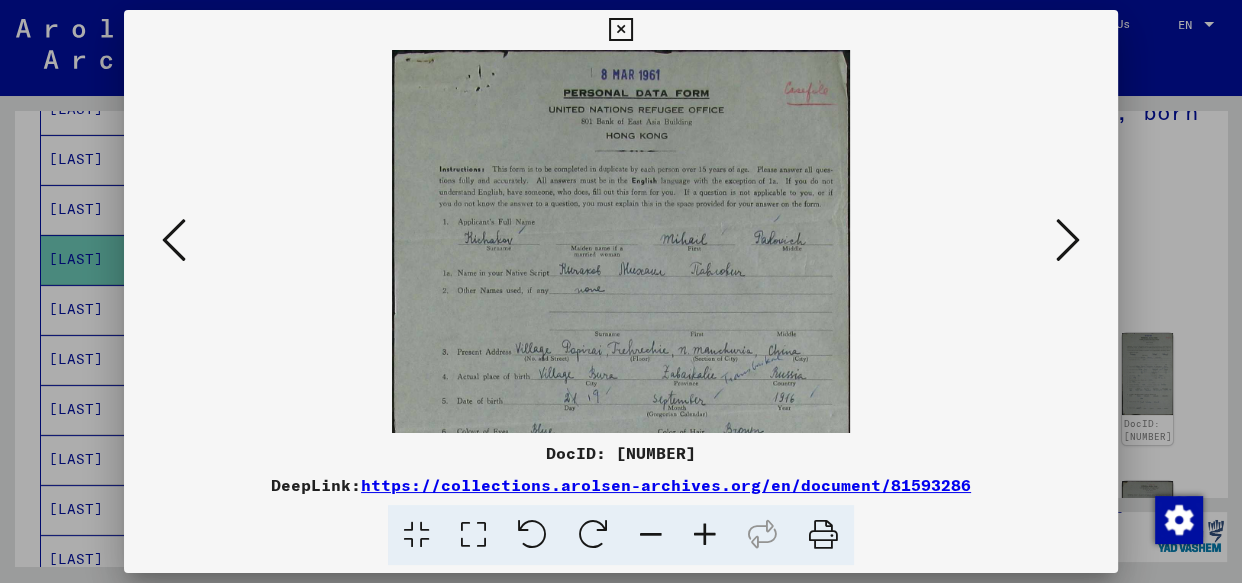 click at bounding box center (705, 535) 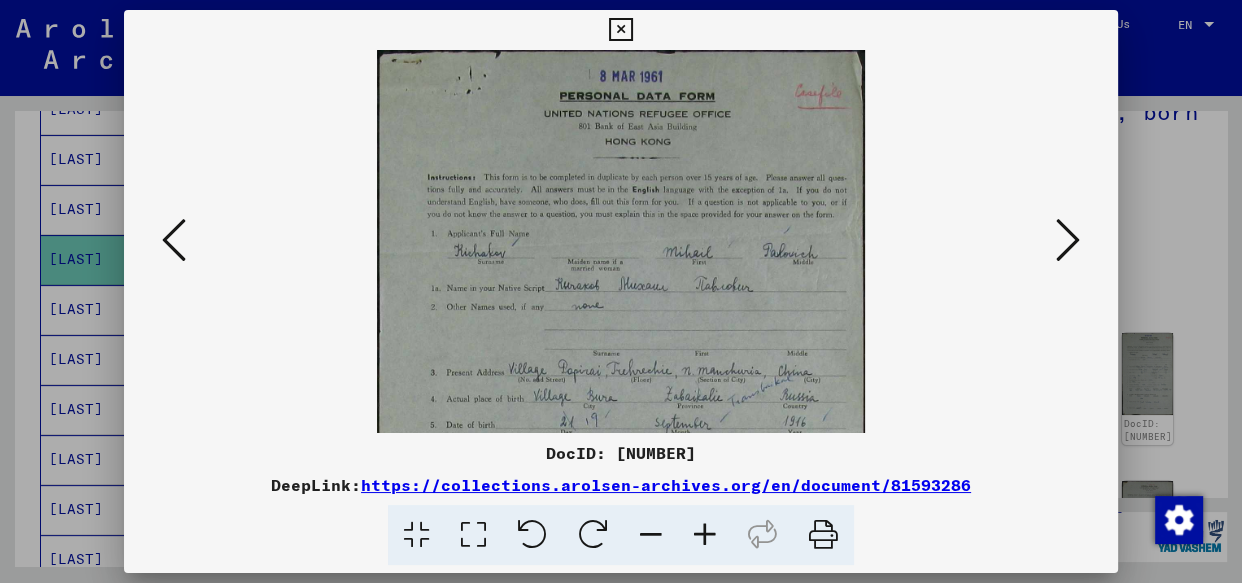 click at bounding box center (705, 535) 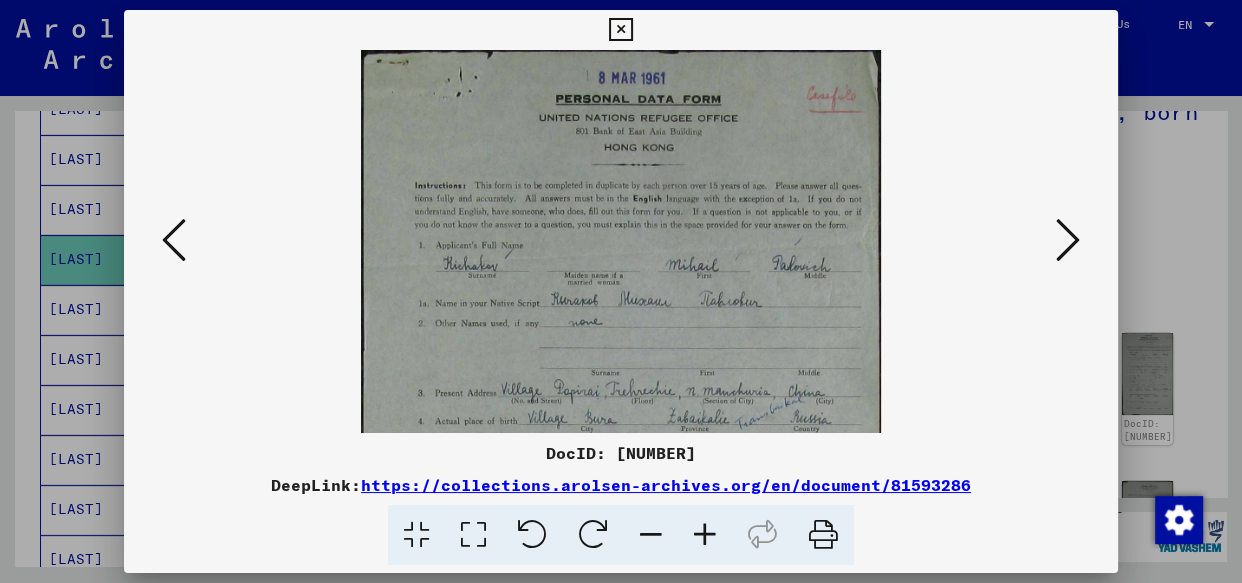 click at bounding box center [705, 535] 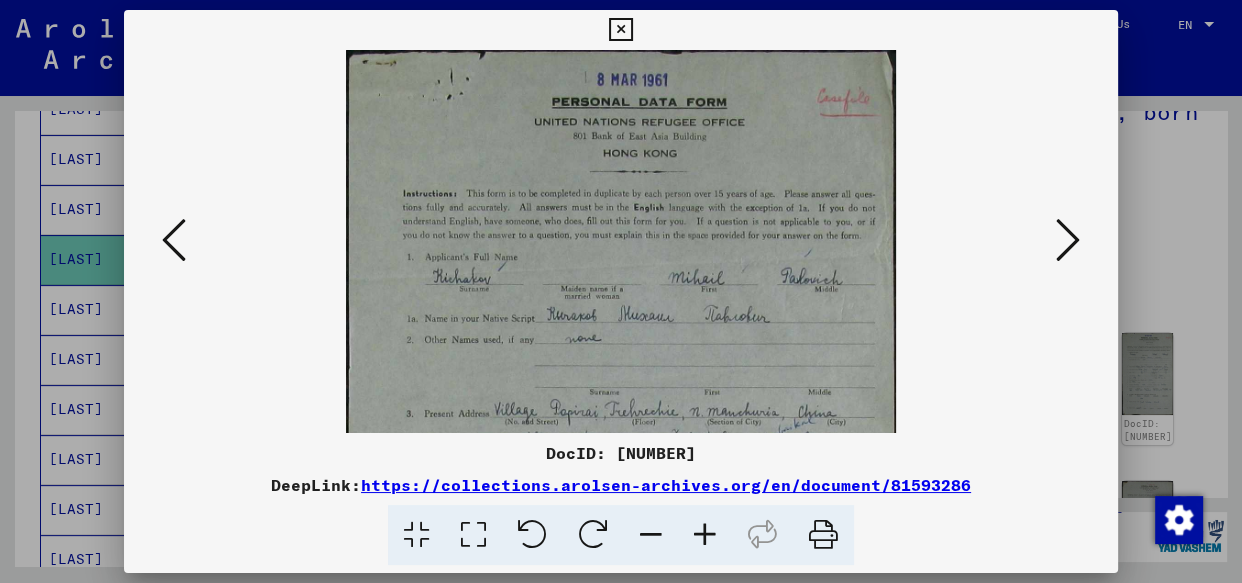 click at bounding box center [705, 535] 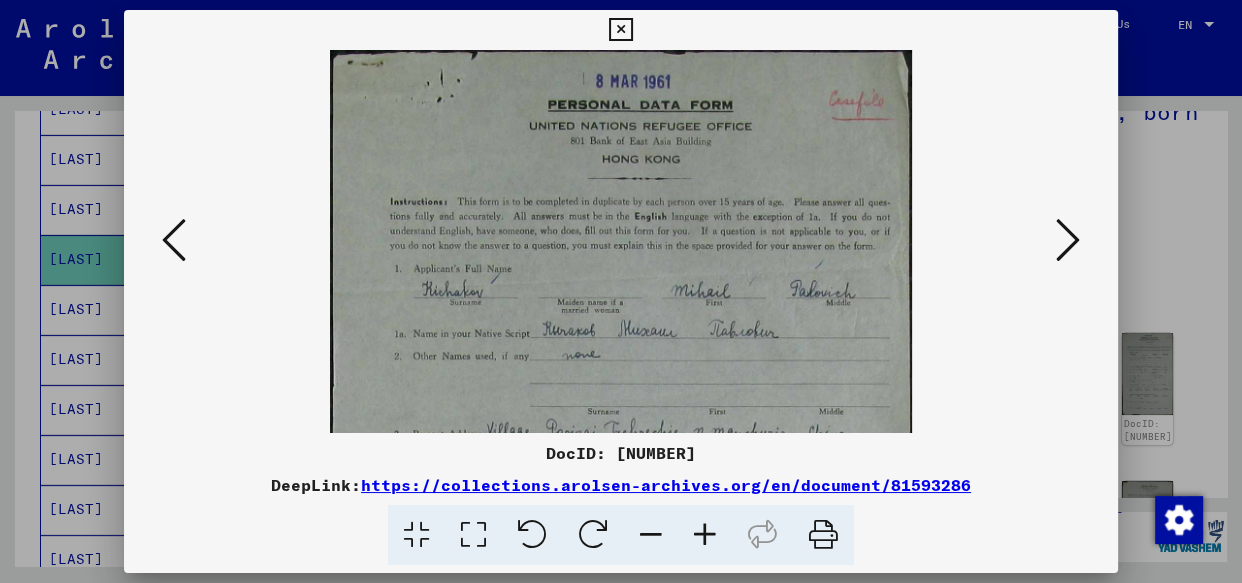 click at bounding box center [705, 535] 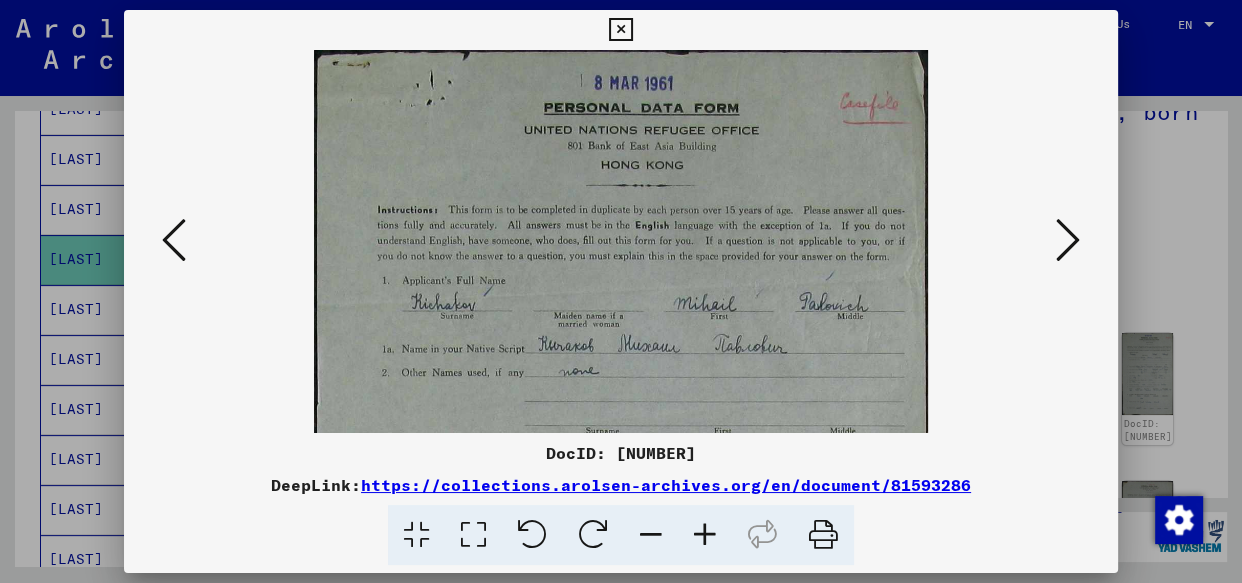 click at bounding box center [705, 535] 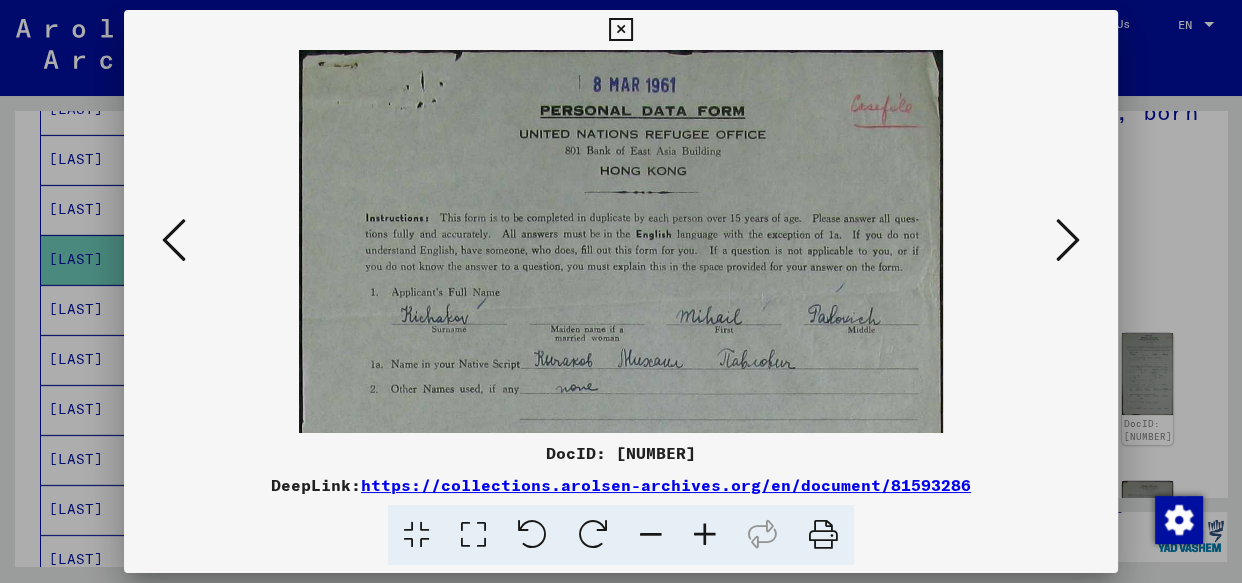 click at bounding box center [705, 535] 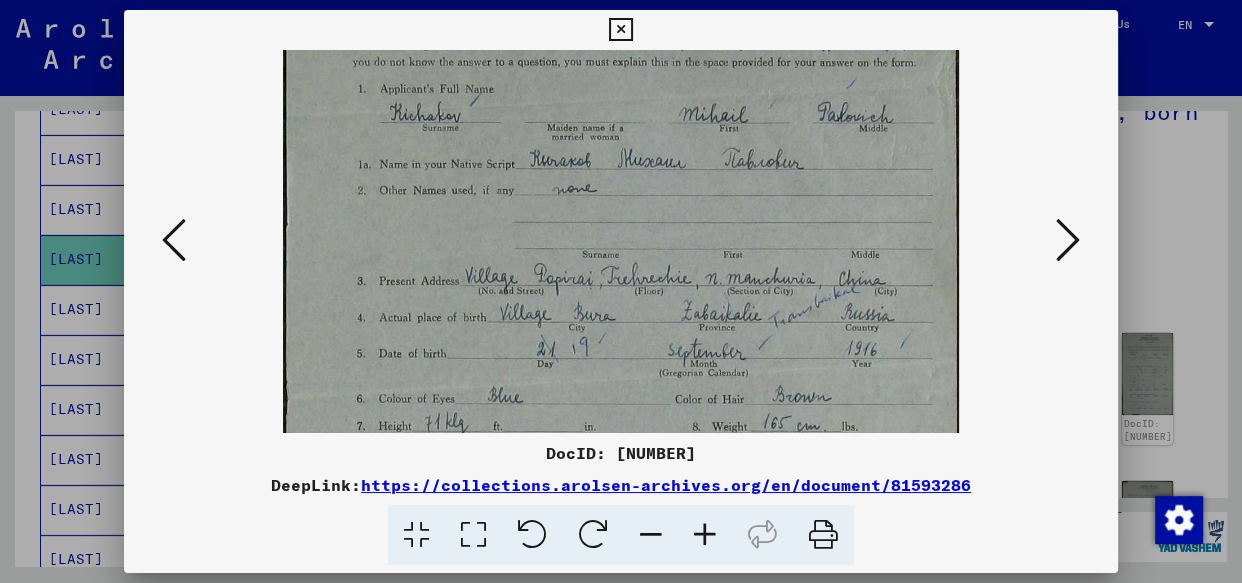 scroll, scrollTop: 328, scrollLeft: 0, axis: vertical 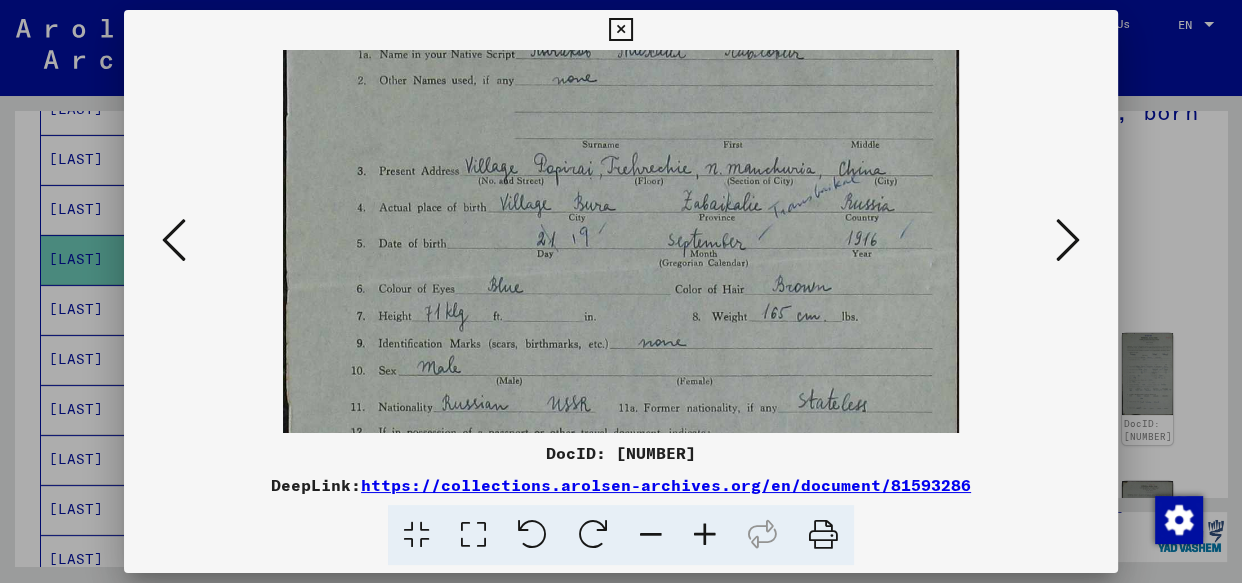 drag, startPoint x: 655, startPoint y: 404, endPoint x: 647, endPoint y: 80, distance: 324.09875 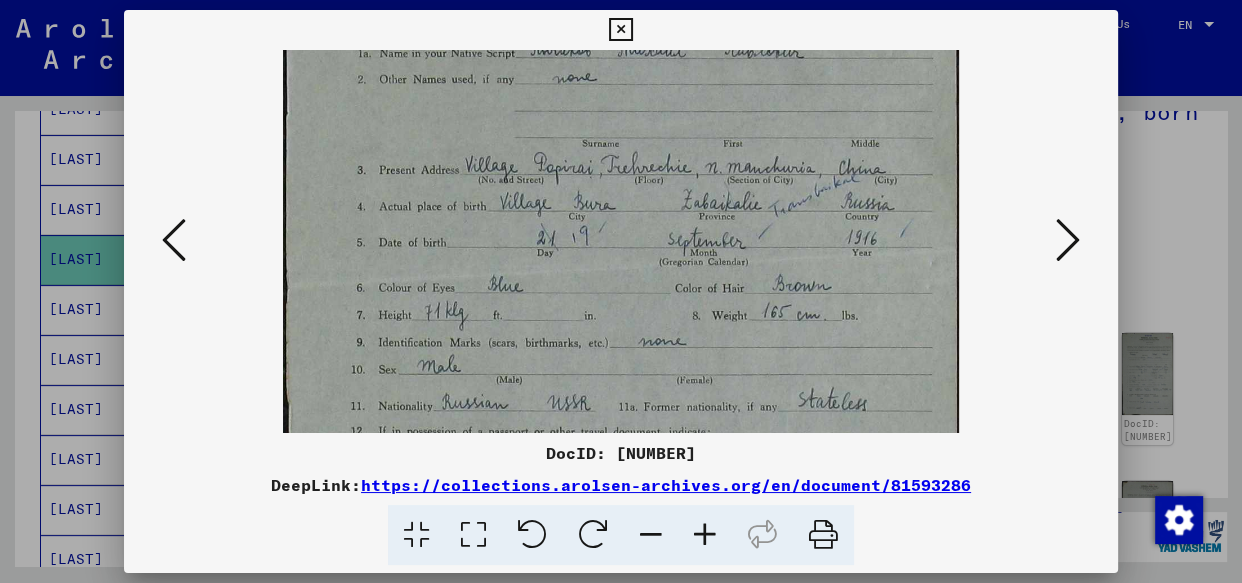 click at bounding box center [620, 265] 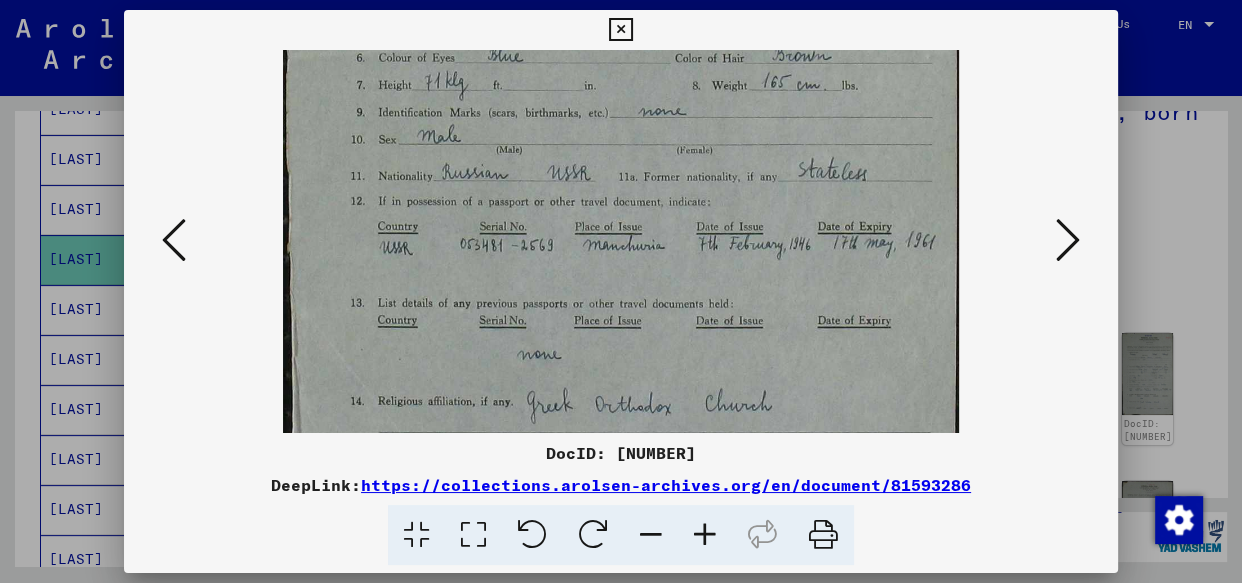 drag, startPoint x: 596, startPoint y: 282, endPoint x: 614, endPoint y: 37, distance: 245.66034 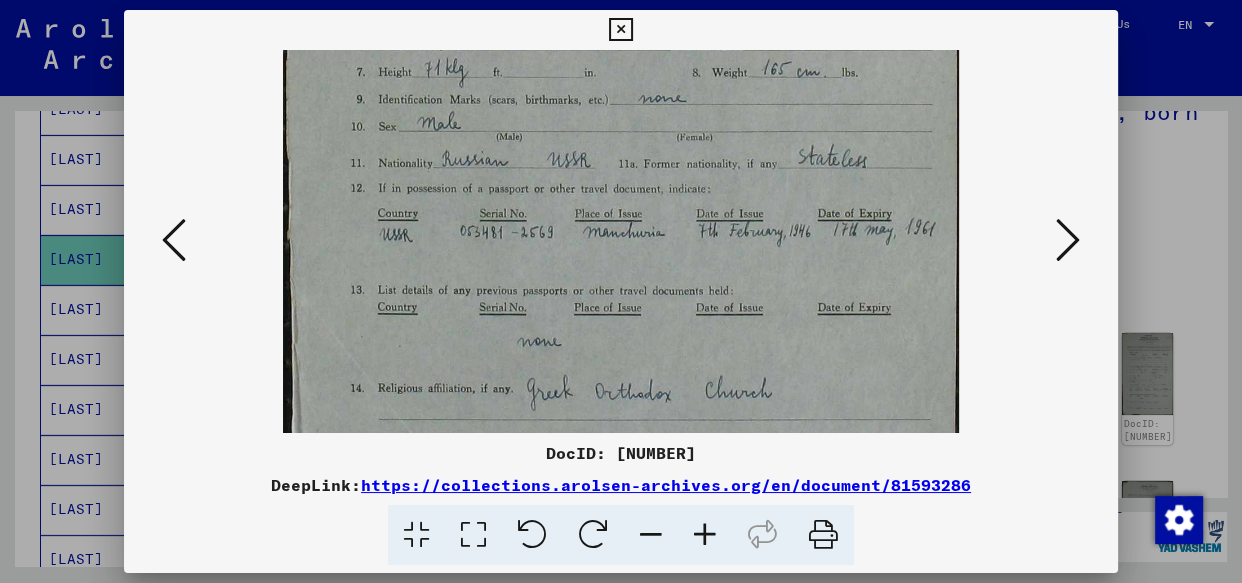 click at bounding box center [1068, 240] 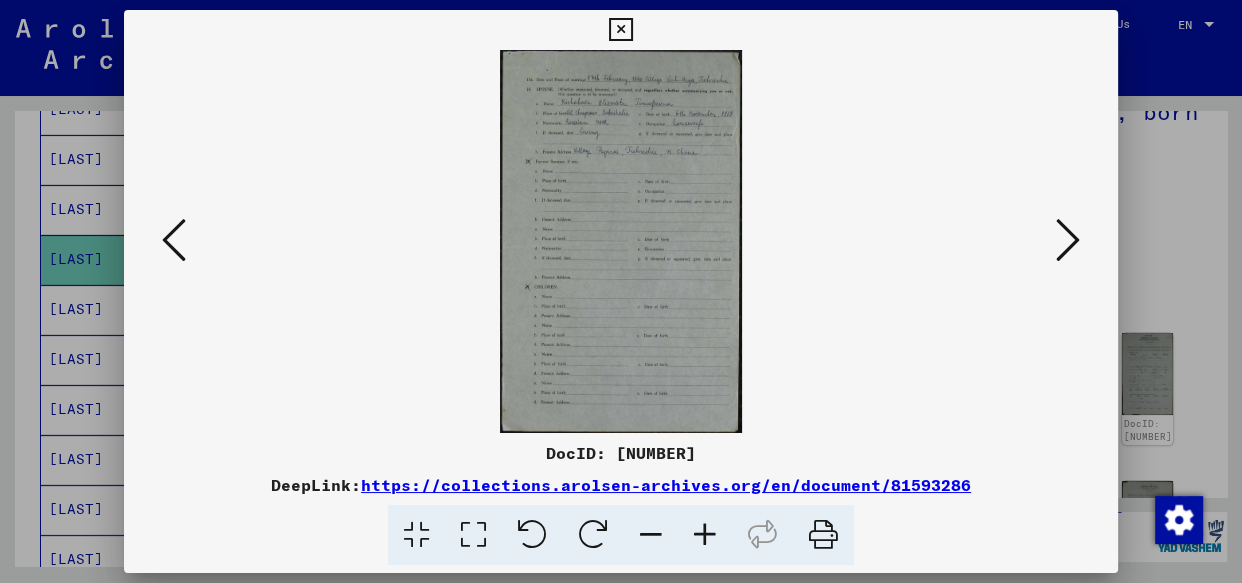 scroll, scrollTop: 0, scrollLeft: 0, axis: both 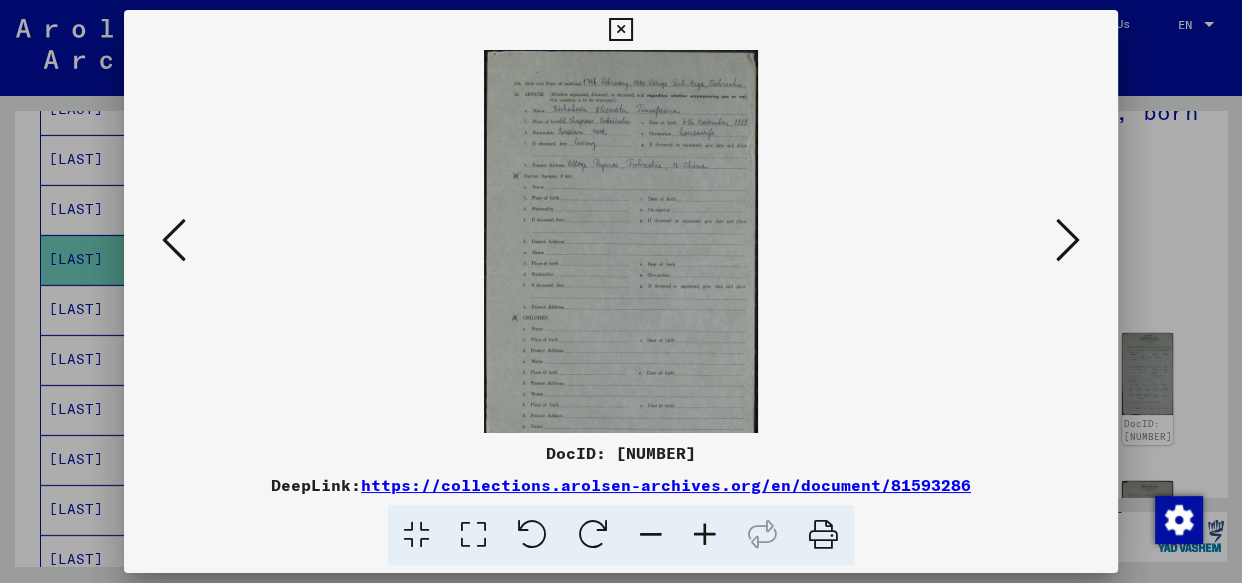 click at bounding box center (705, 535) 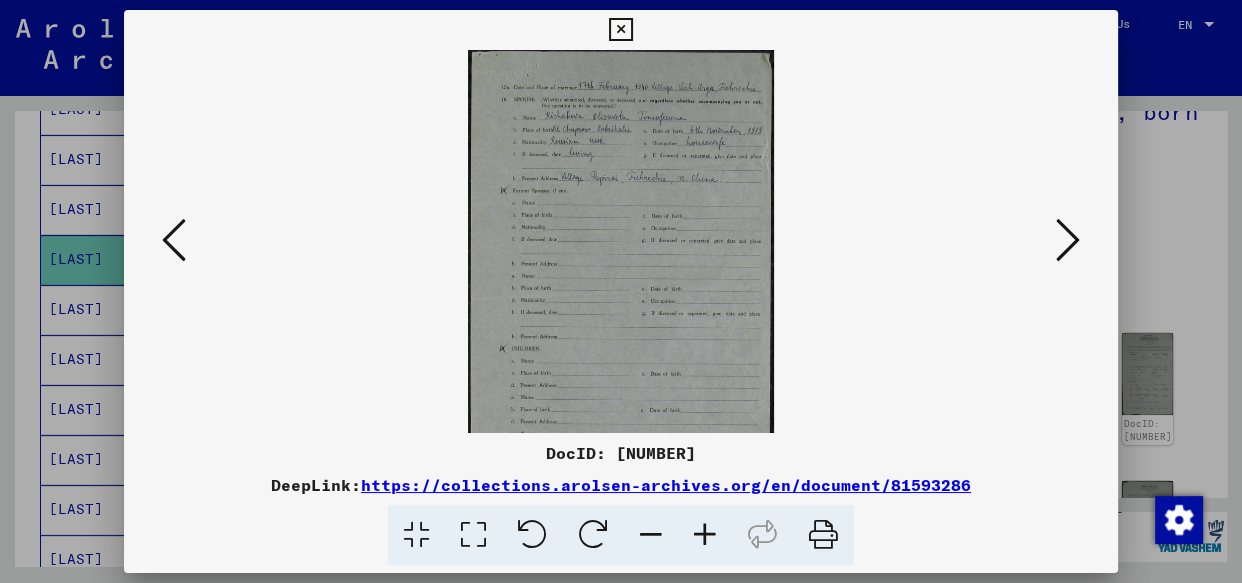 click at bounding box center [705, 535] 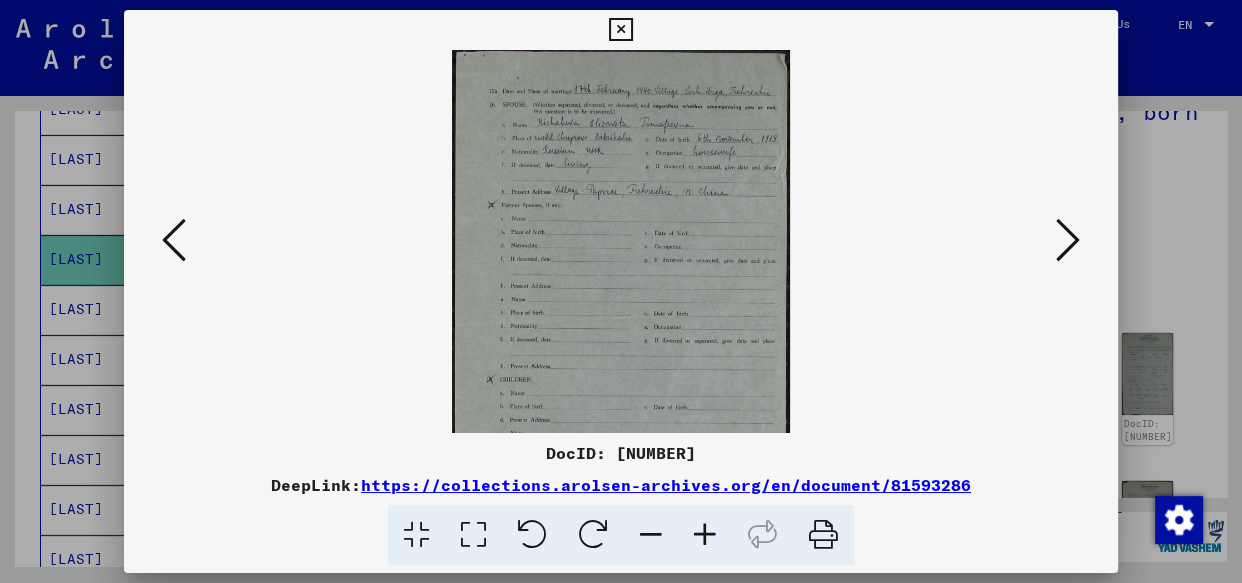 click at bounding box center (705, 535) 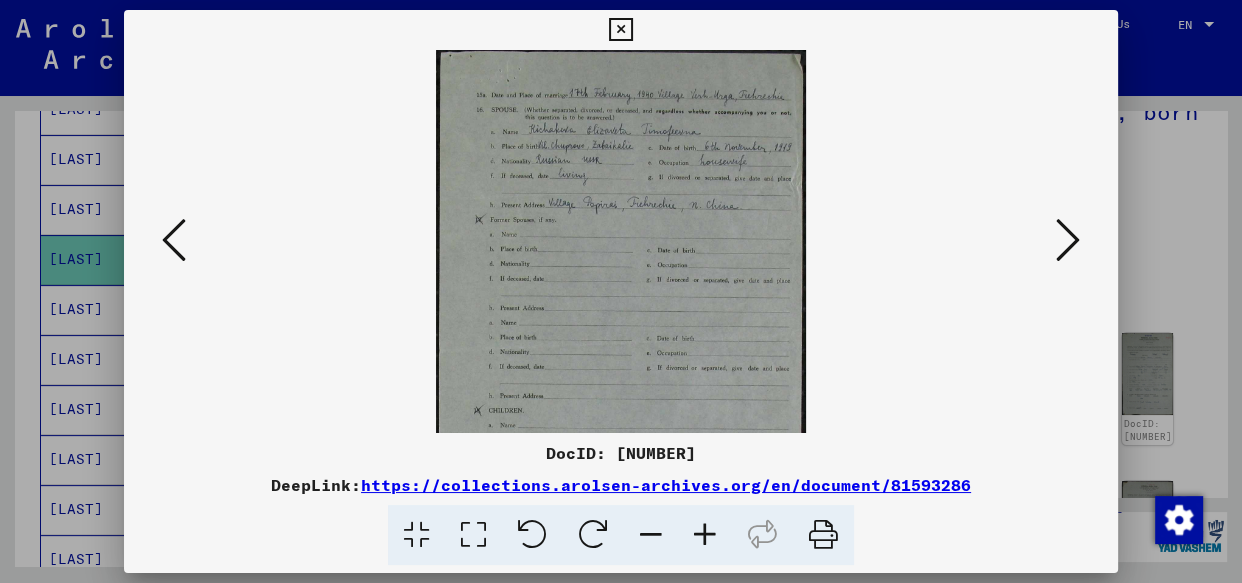 click at bounding box center [705, 535] 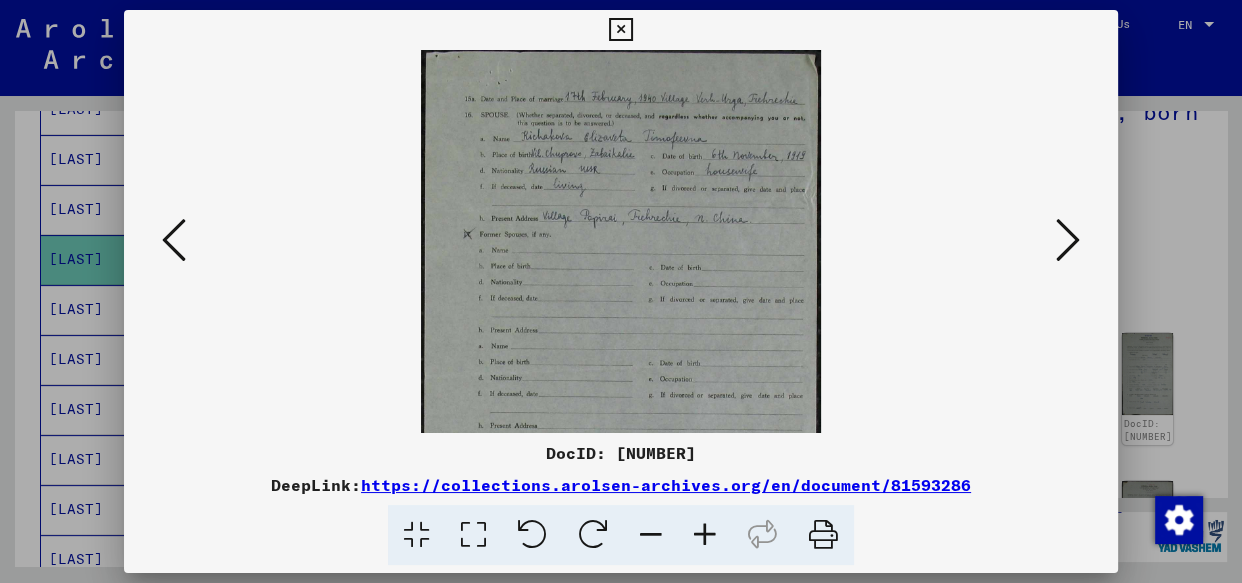 click at bounding box center [705, 535] 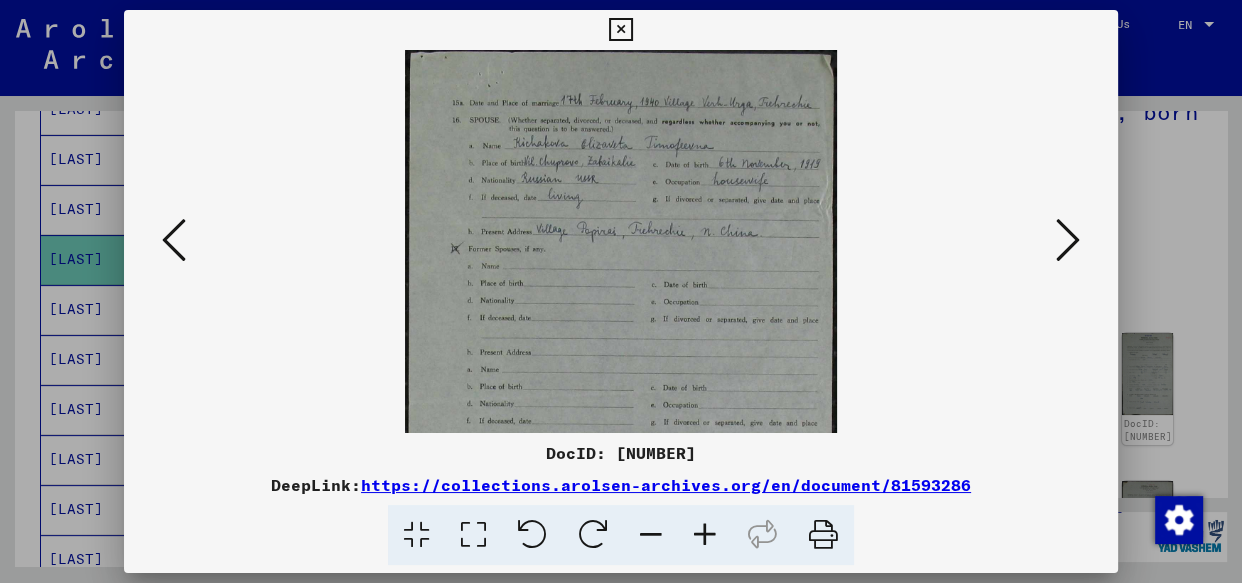 click at bounding box center [705, 535] 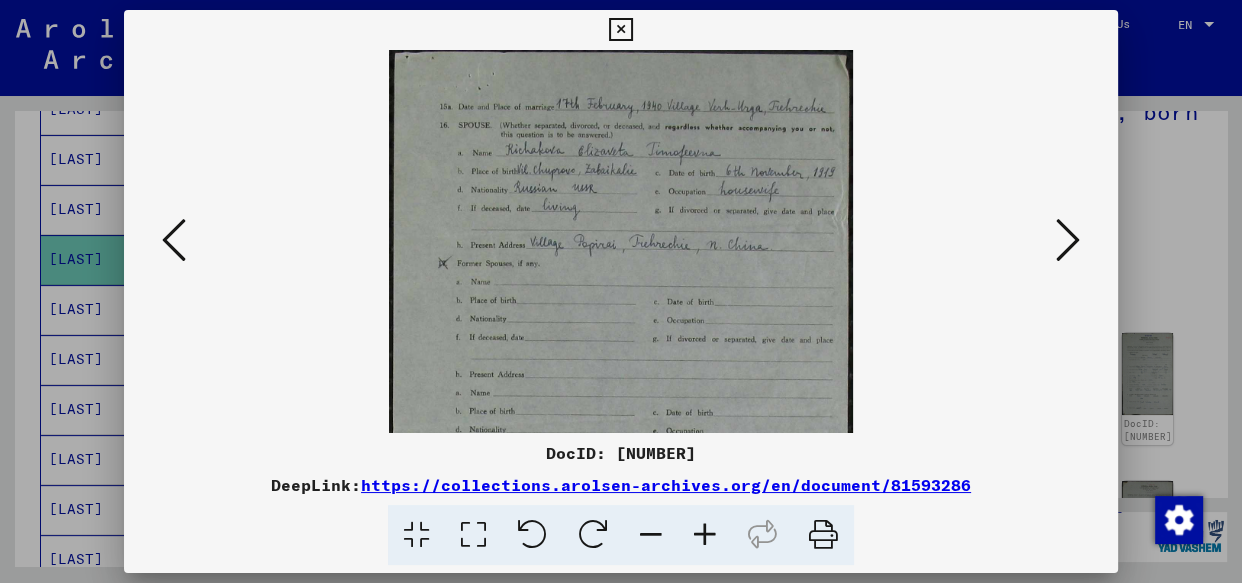 click at bounding box center [705, 535] 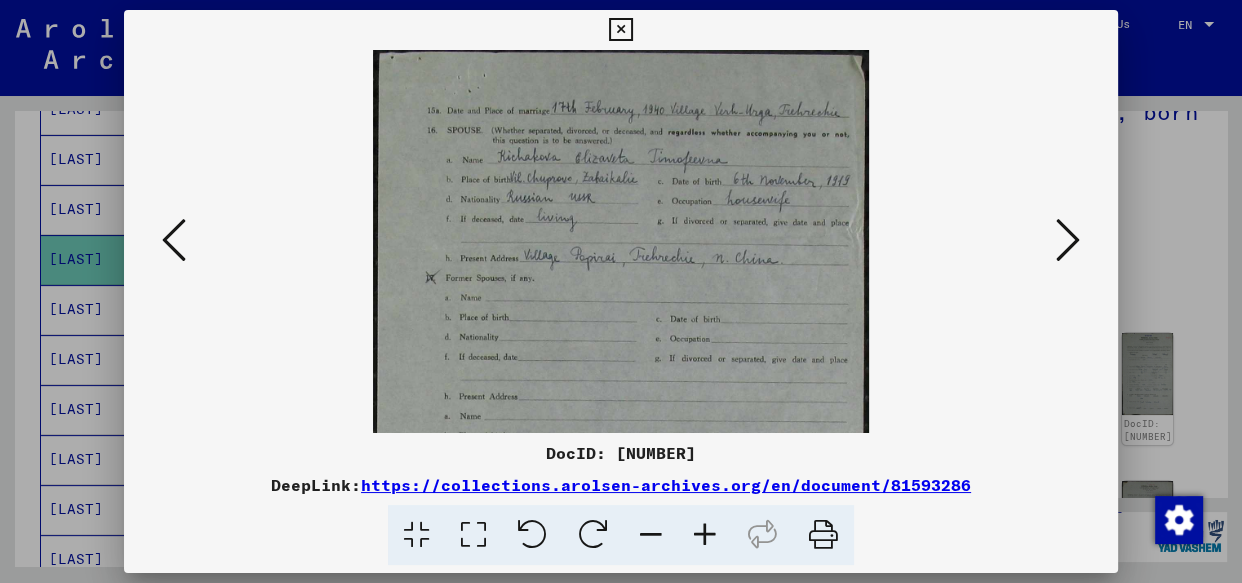 click at bounding box center [705, 535] 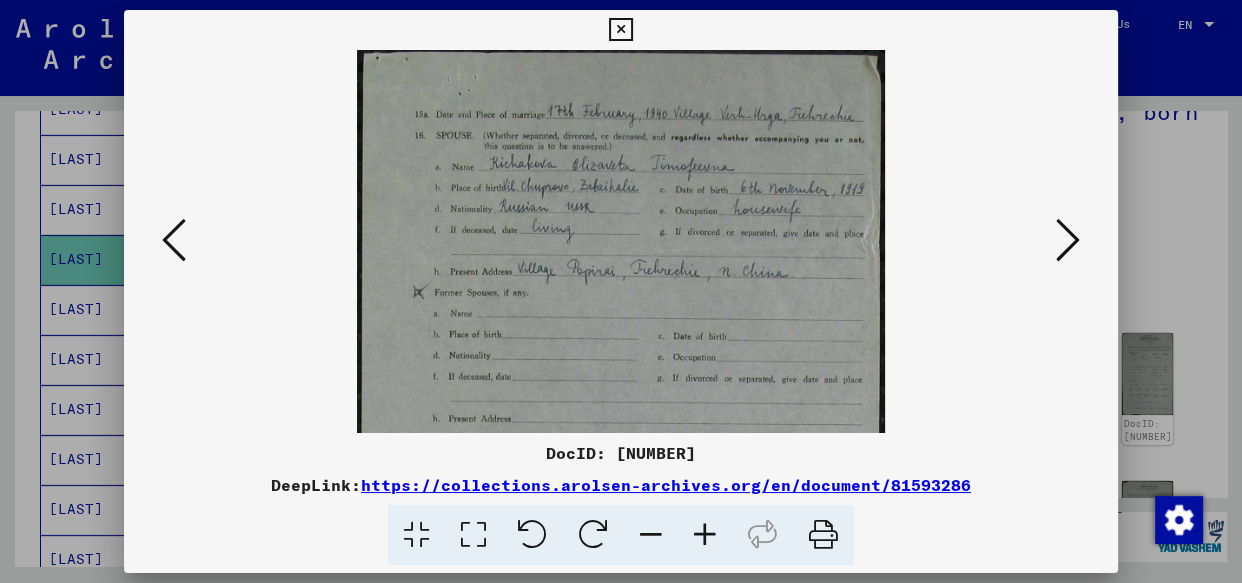 click at bounding box center [705, 535] 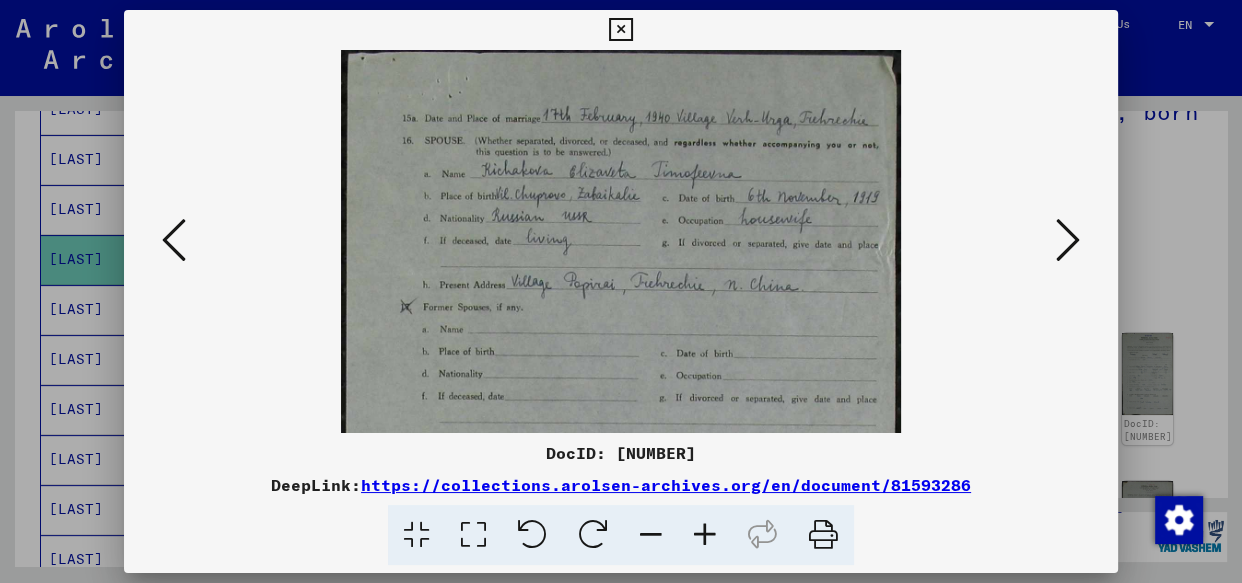 click at bounding box center [705, 535] 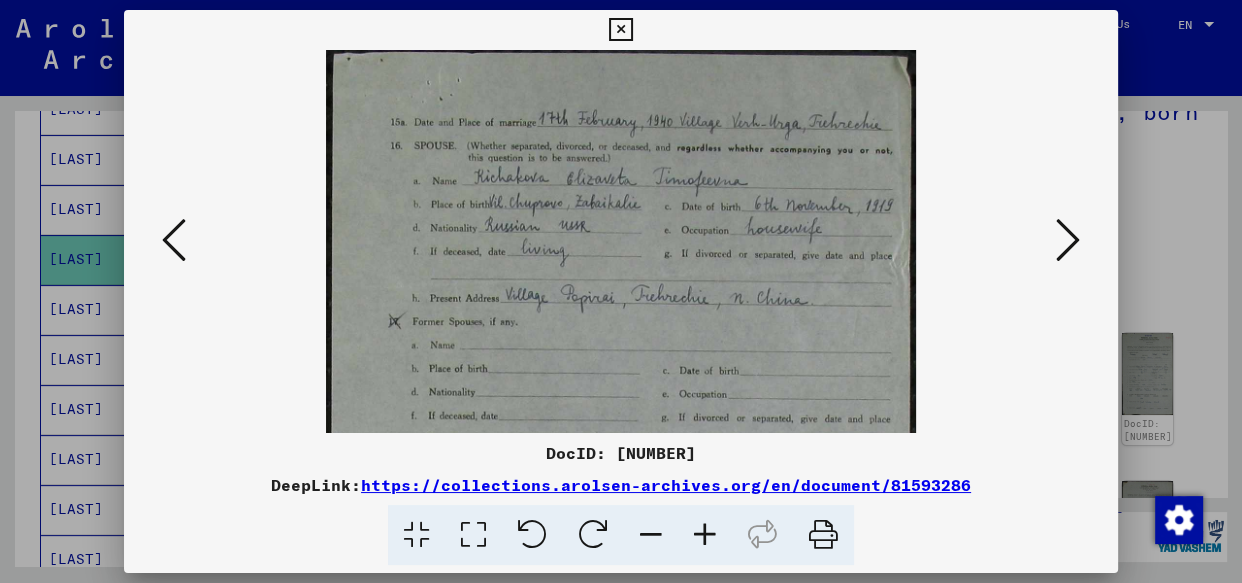 click at bounding box center [705, 535] 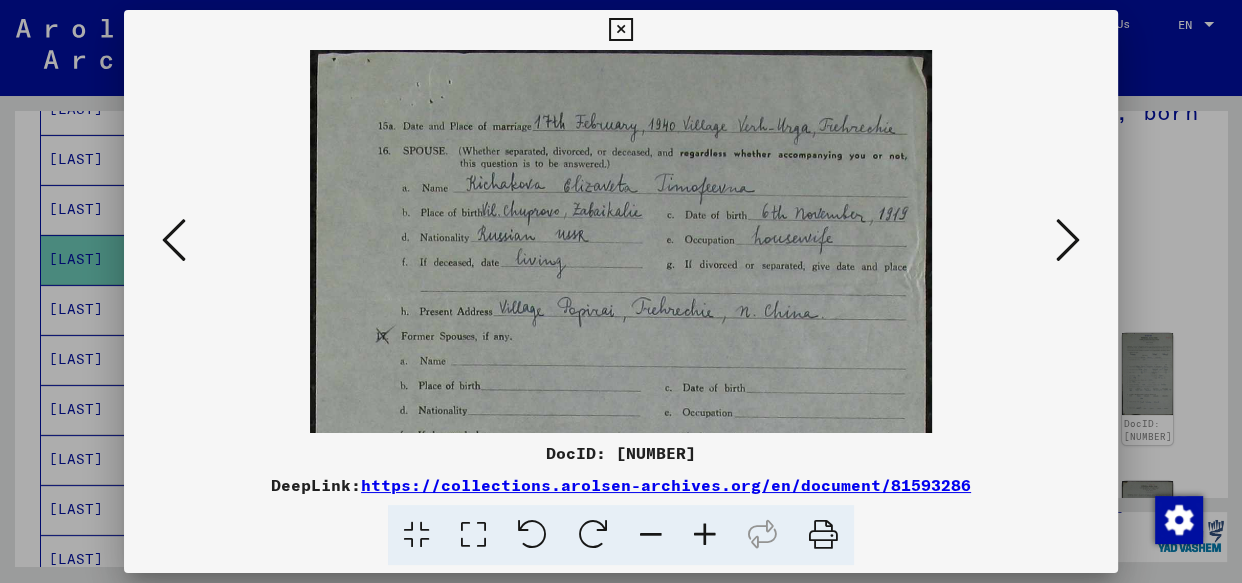 click at bounding box center [705, 535] 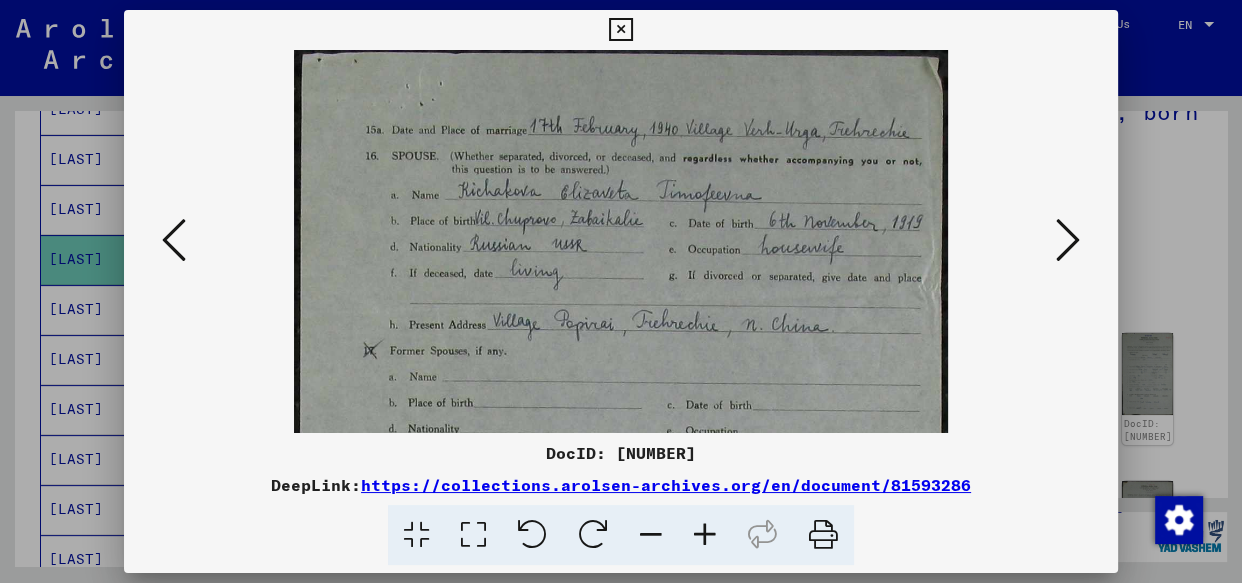 click at bounding box center [705, 535] 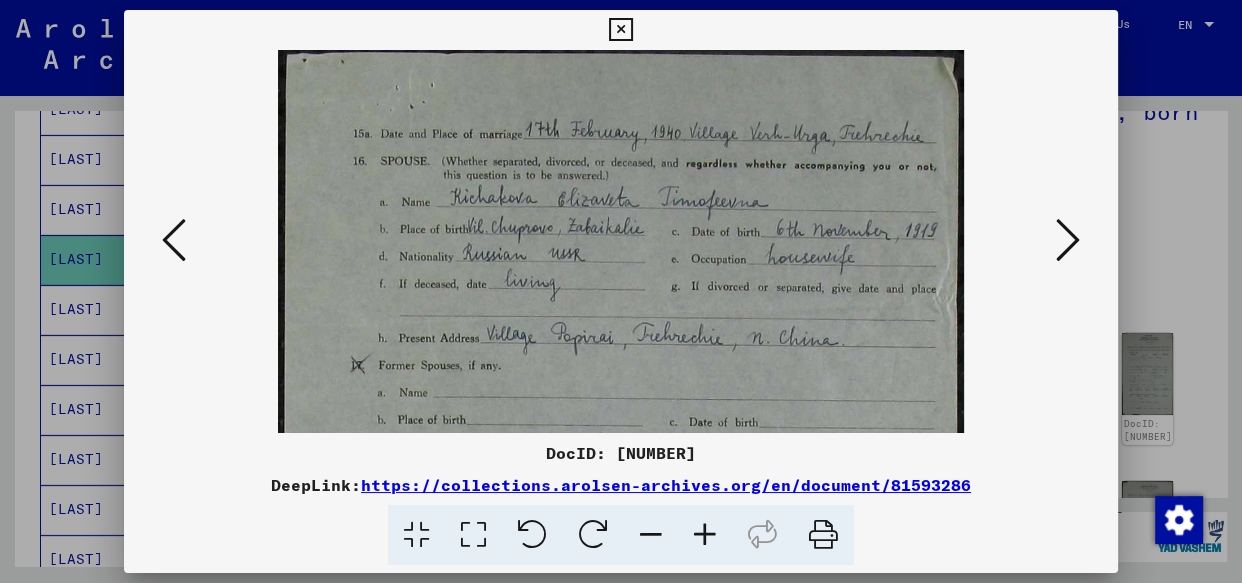 click at bounding box center (705, 535) 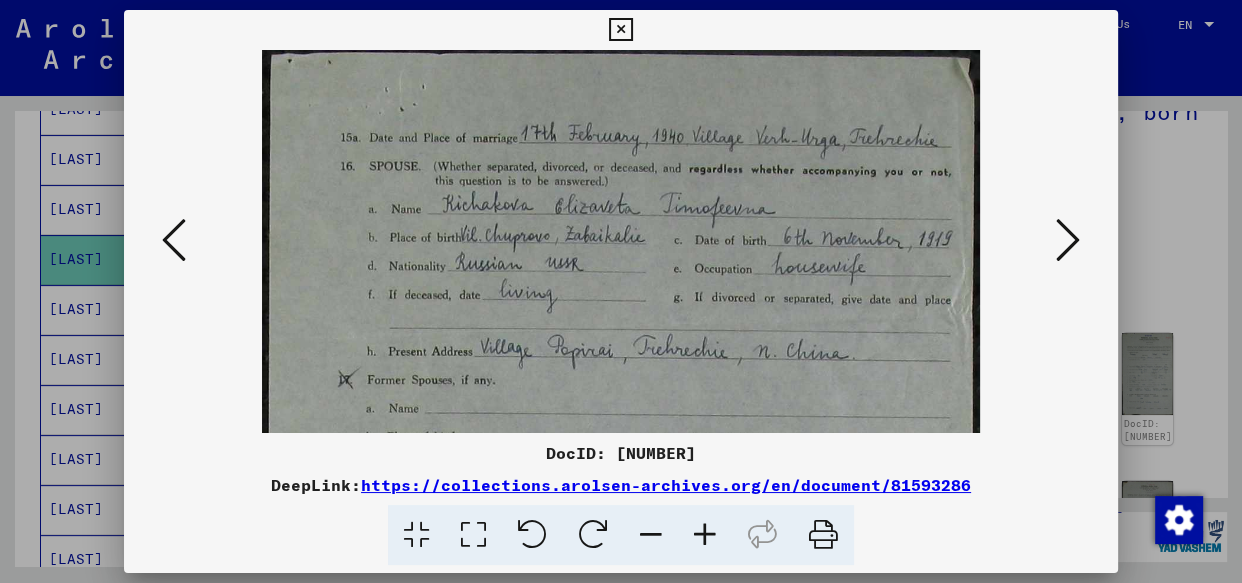 click at bounding box center [705, 535] 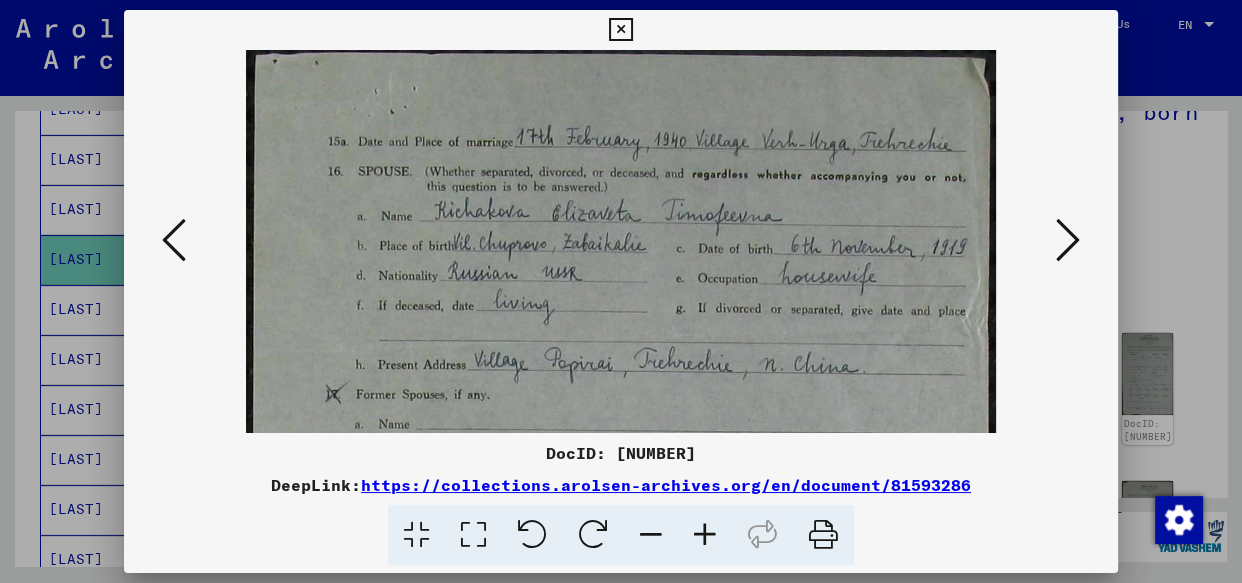 click at bounding box center [705, 535] 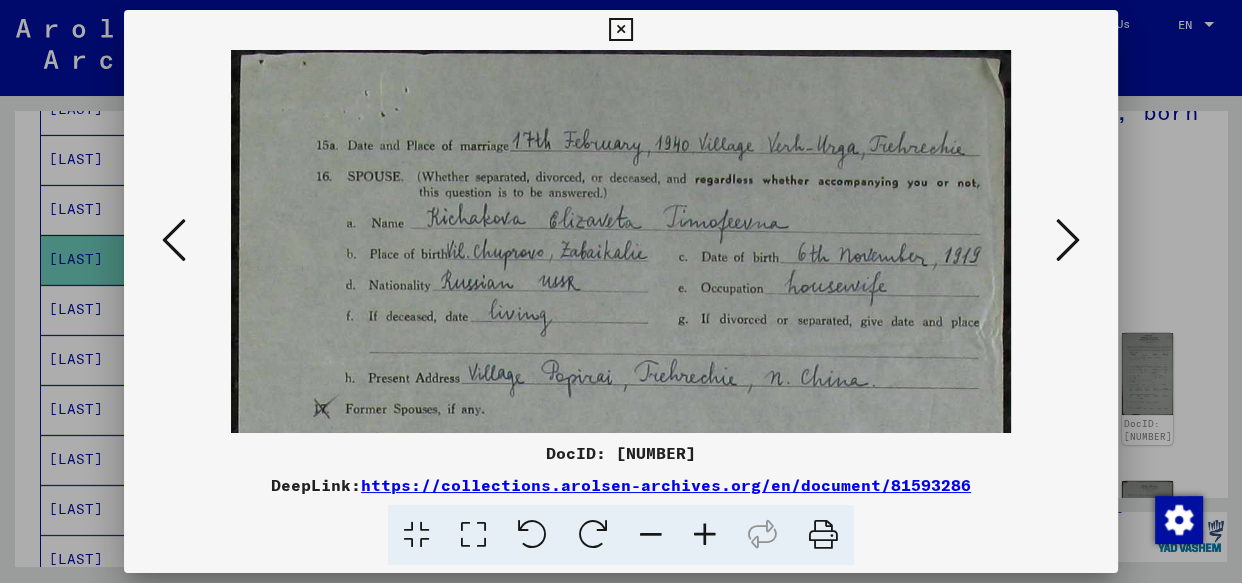 click at bounding box center (705, 535) 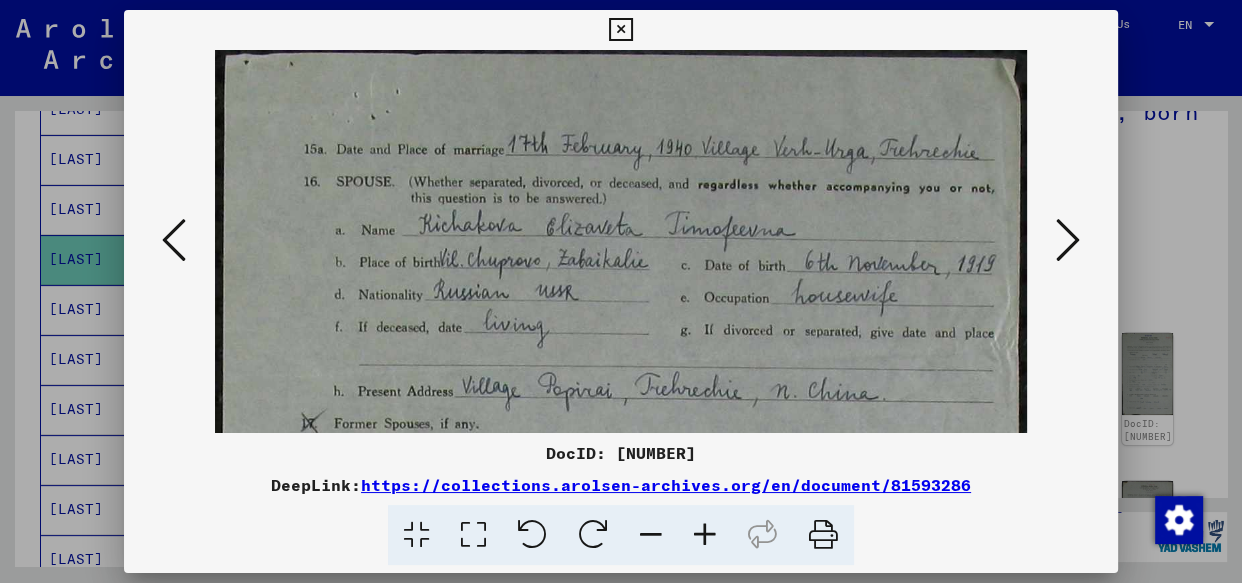 click at bounding box center (705, 535) 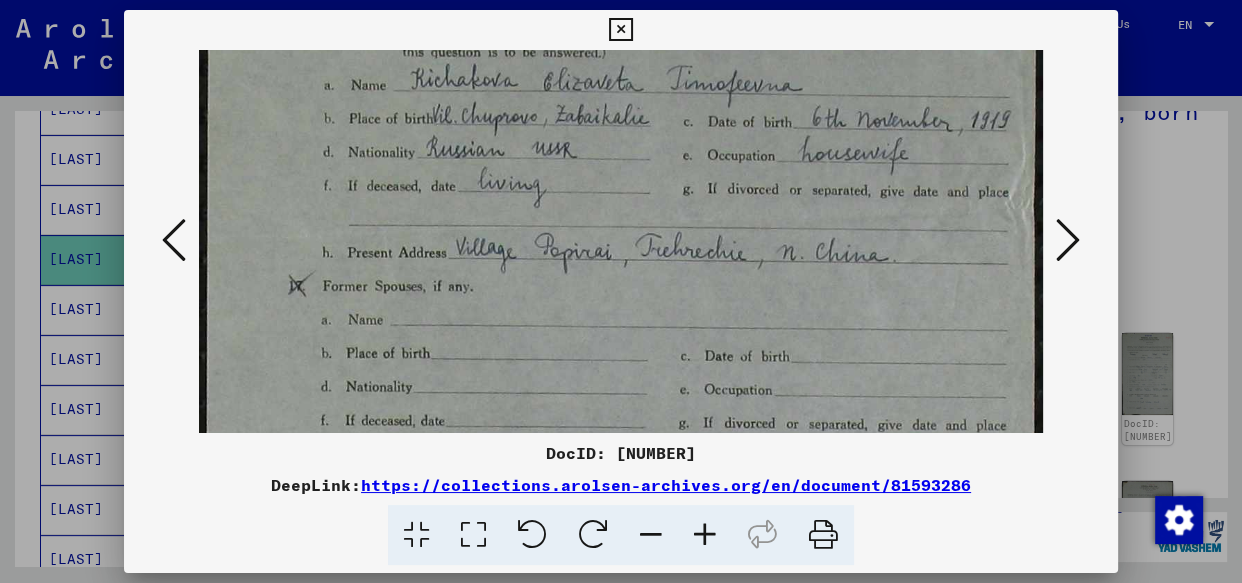 drag, startPoint x: 602, startPoint y: 342, endPoint x: 598, endPoint y: 187, distance: 155.0516 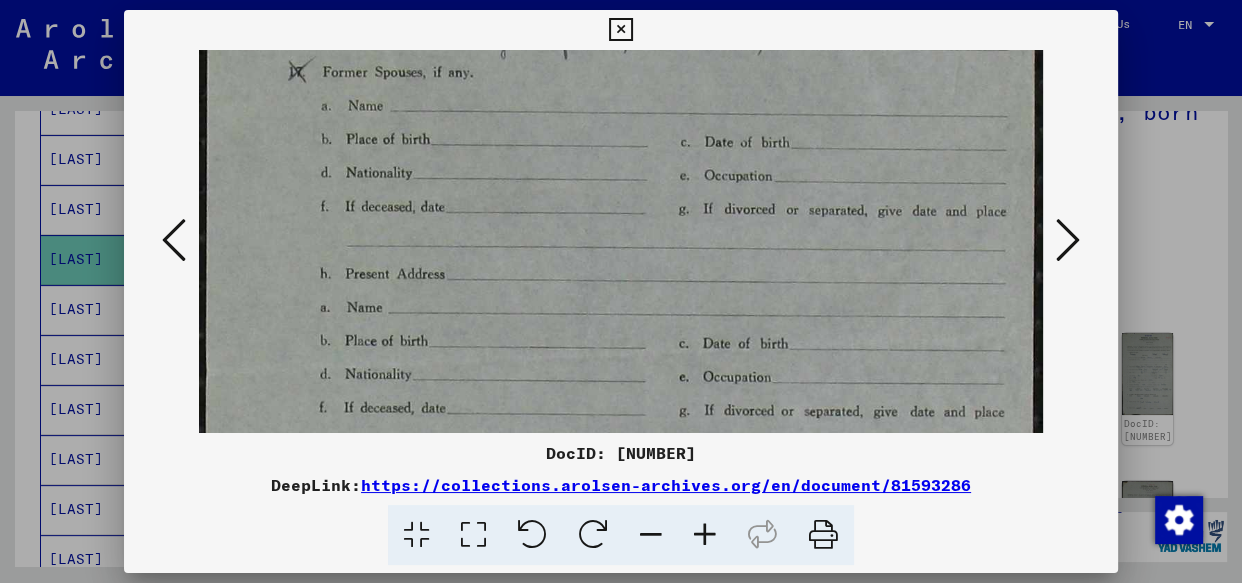 drag, startPoint x: 584, startPoint y: 342, endPoint x: 597, endPoint y: 18, distance: 324.2607 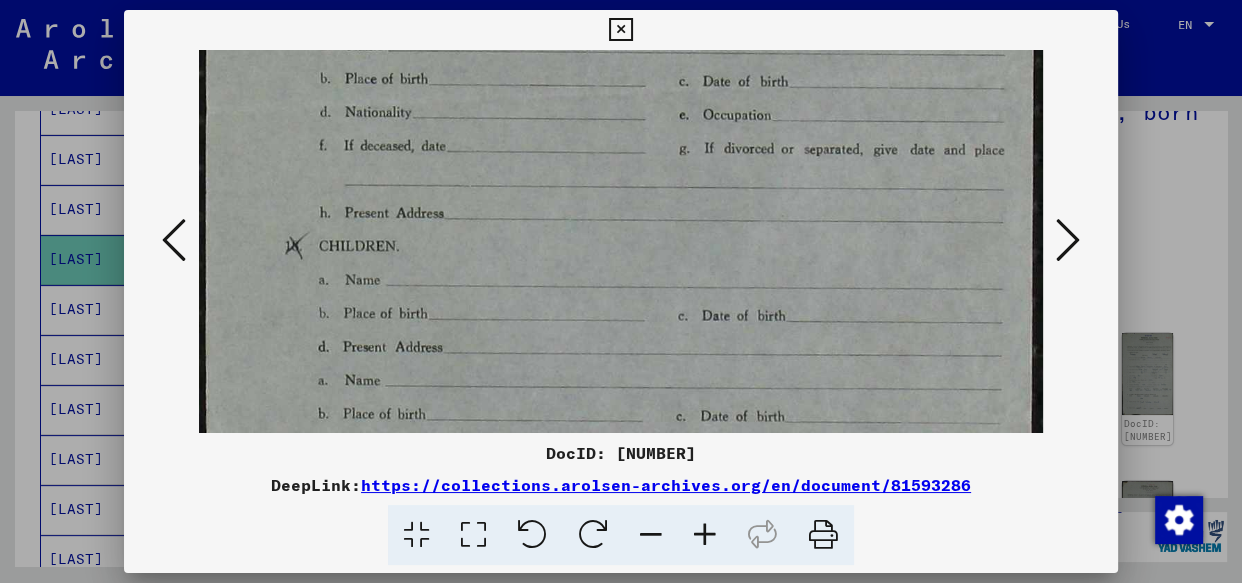 drag, startPoint x: 576, startPoint y: 234, endPoint x: 590, endPoint y: 75, distance: 159.61516 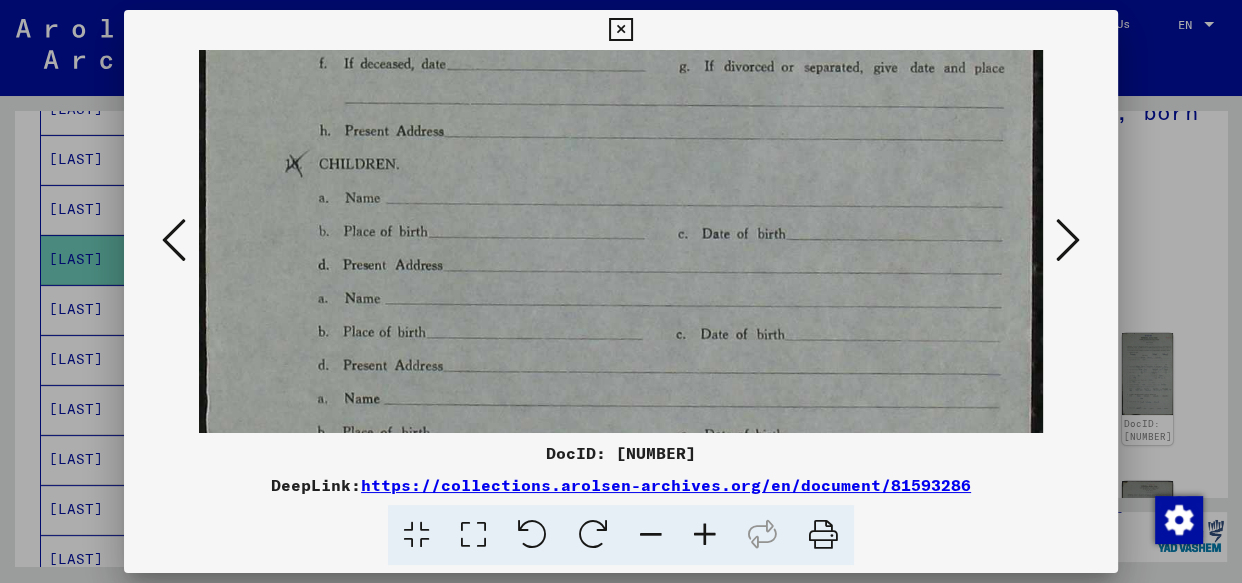 scroll, scrollTop: 950, scrollLeft: 0, axis: vertical 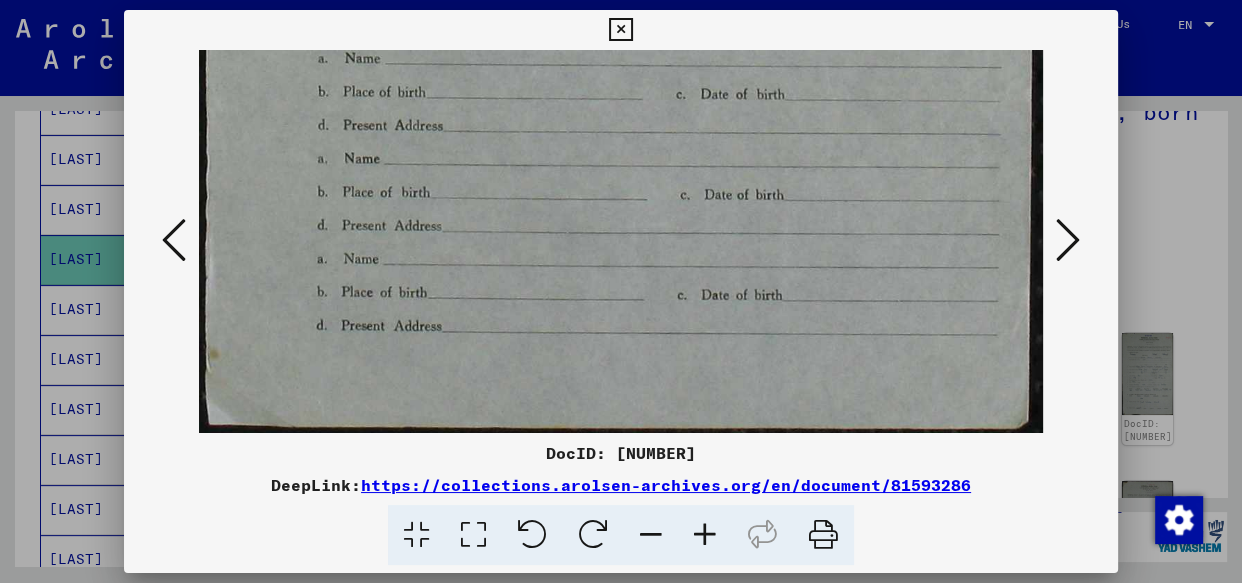 drag, startPoint x: 576, startPoint y: 133, endPoint x: 587, endPoint y: 46, distance: 87.69264 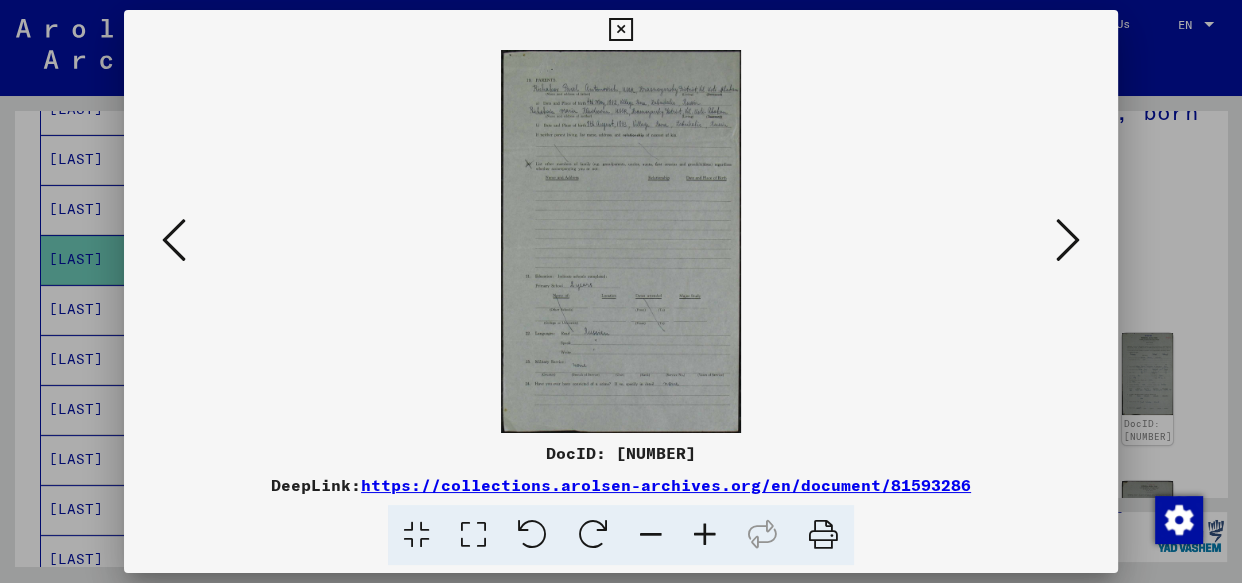 click at bounding box center [705, 535] 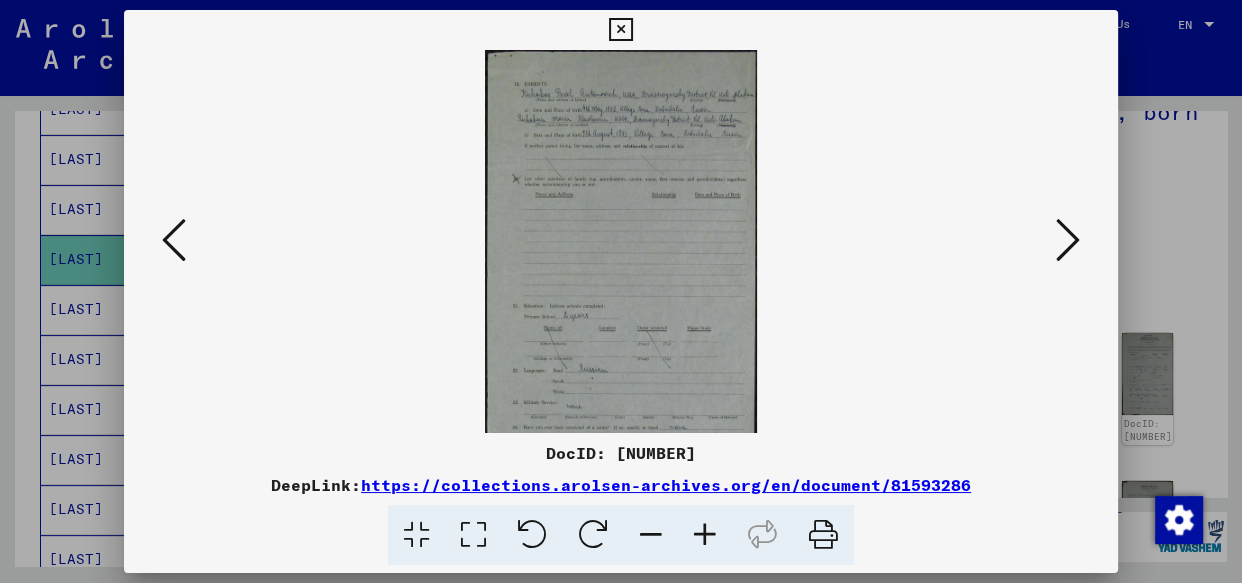 click at bounding box center [705, 535] 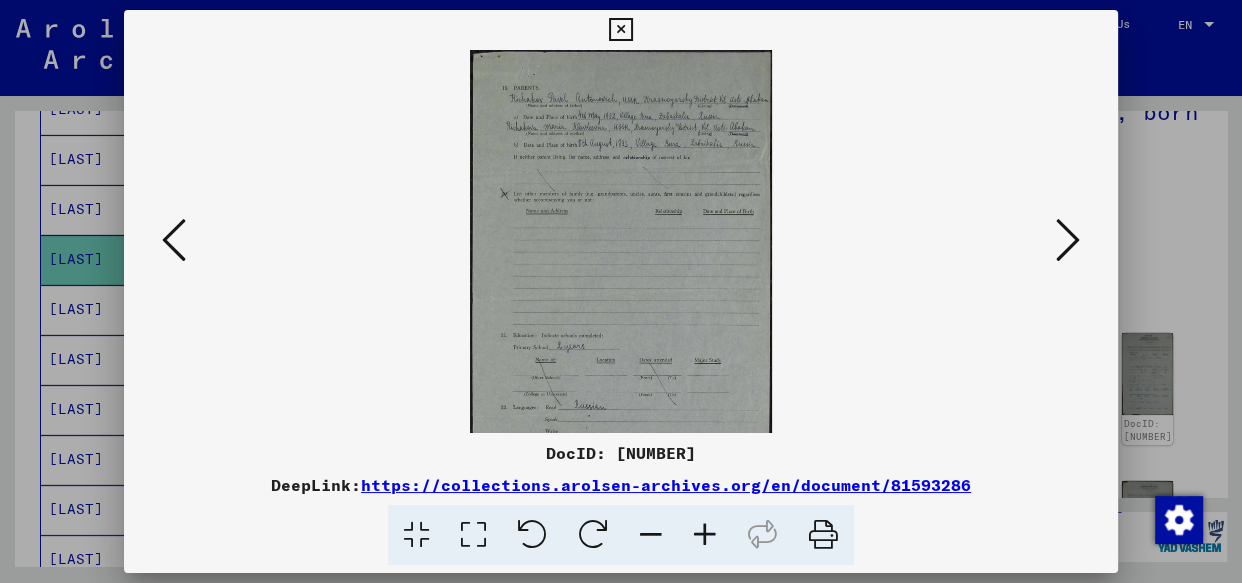 click at bounding box center [705, 535] 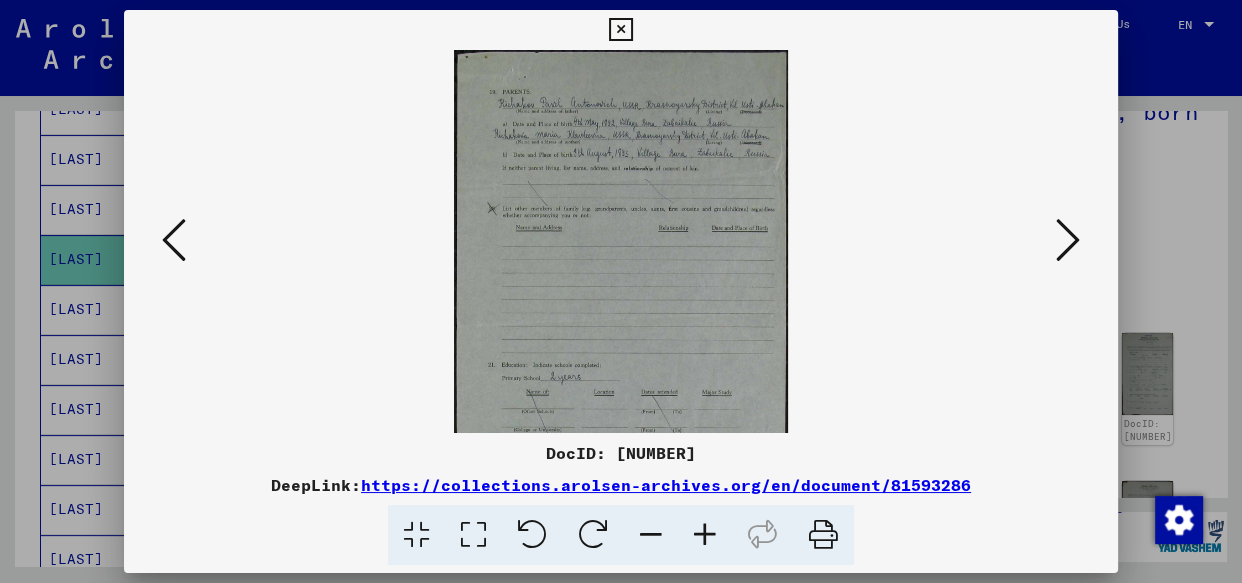 click at bounding box center (705, 535) 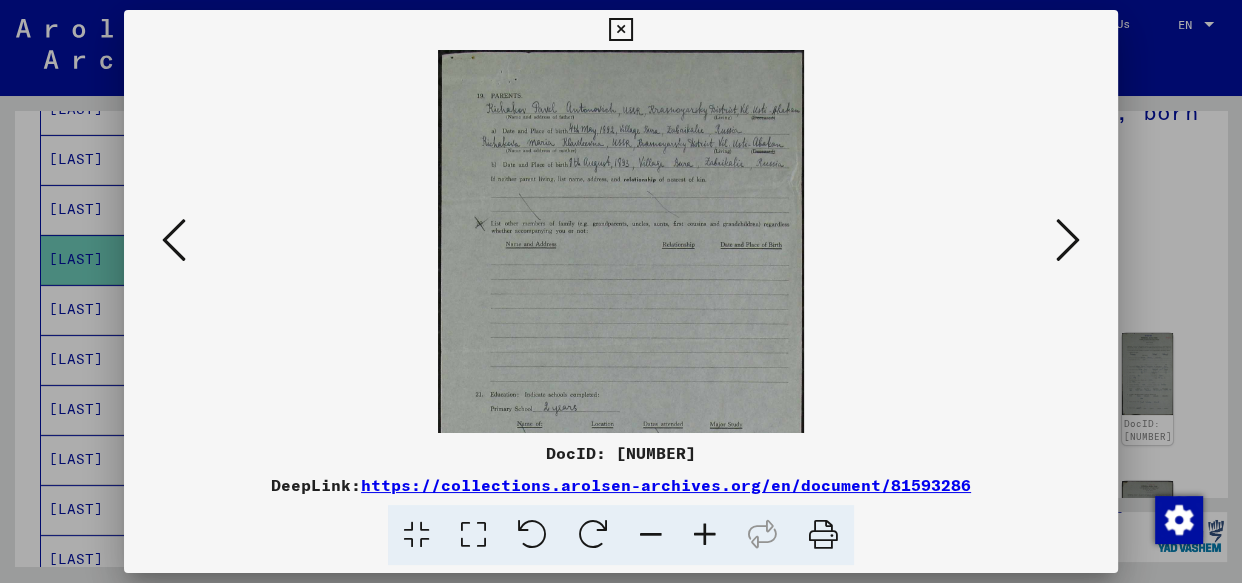 click at bounding box center (705, 535) 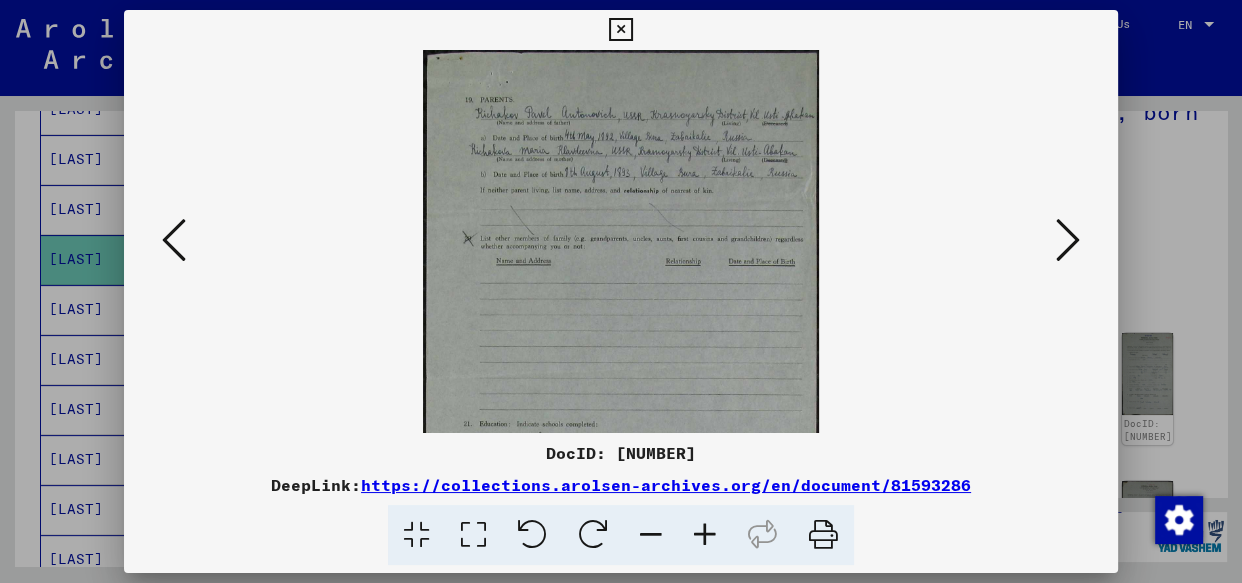 click at bounding box center [705, 535] 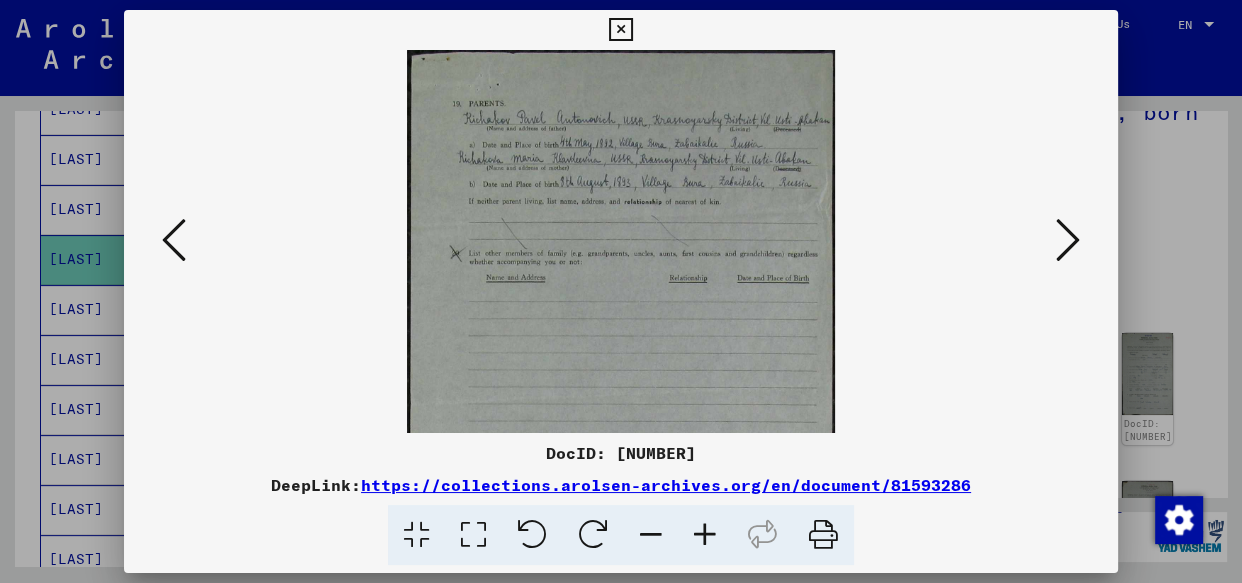 click at bounding box center [705, 535] 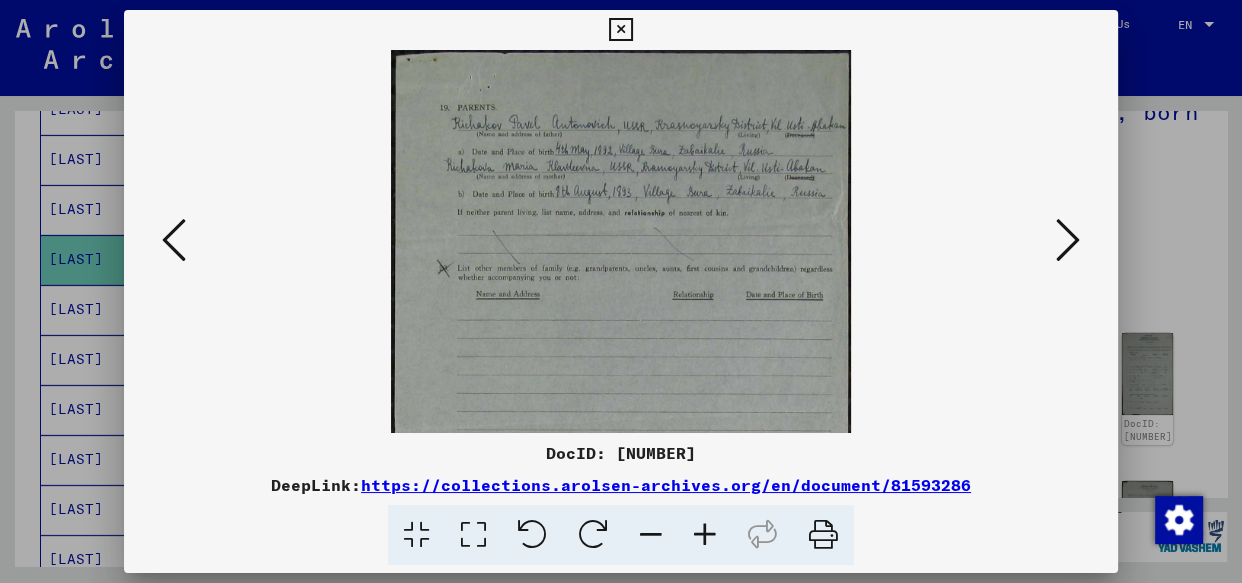 click at bounding box center (705, 535) 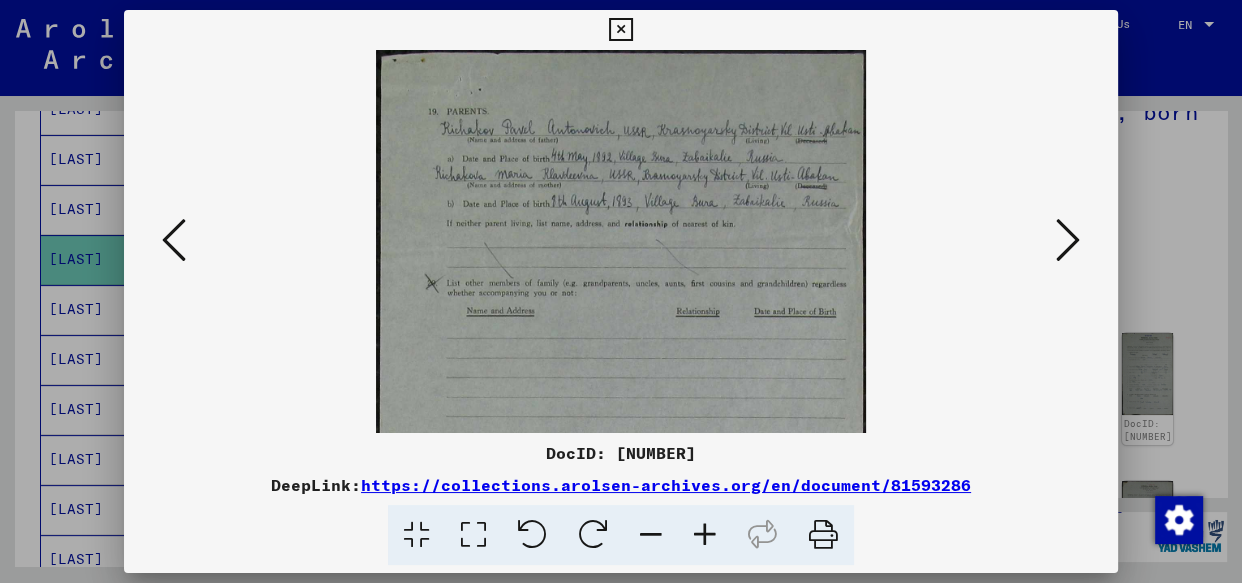 click at bounding box center (705, 535) 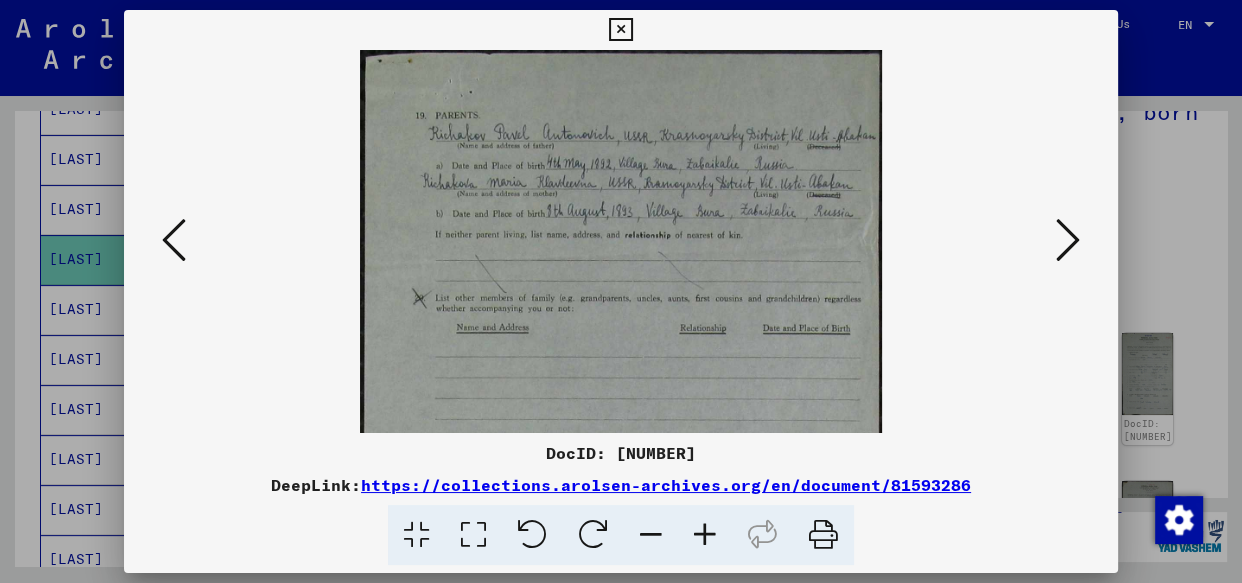 click at bounding box center [705, 535] 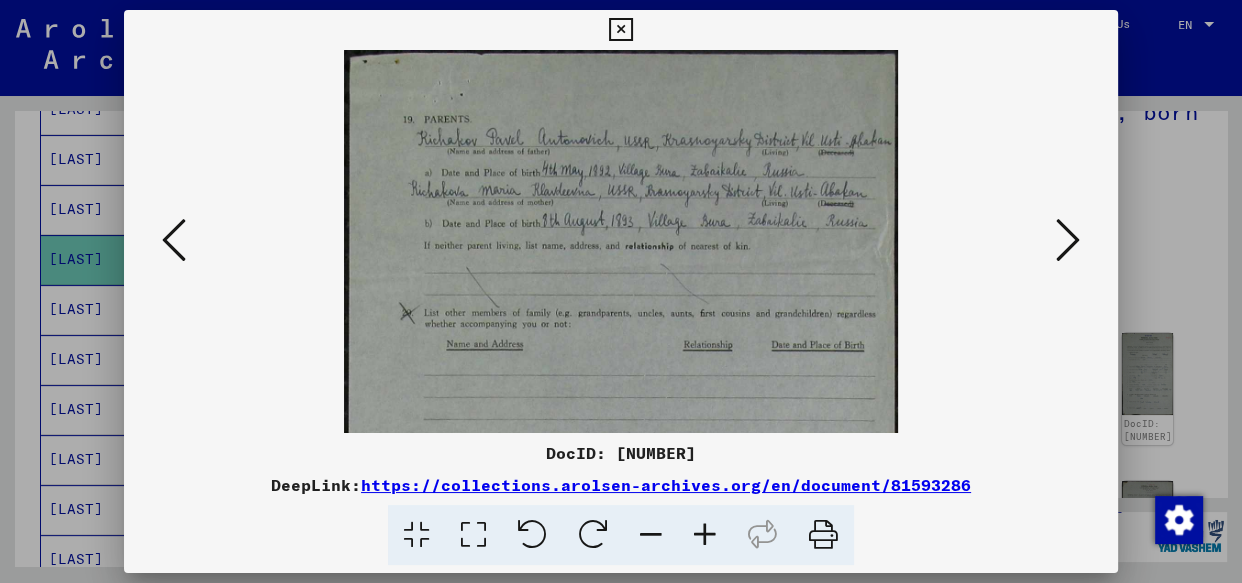 click at bounding box center (705, 535) 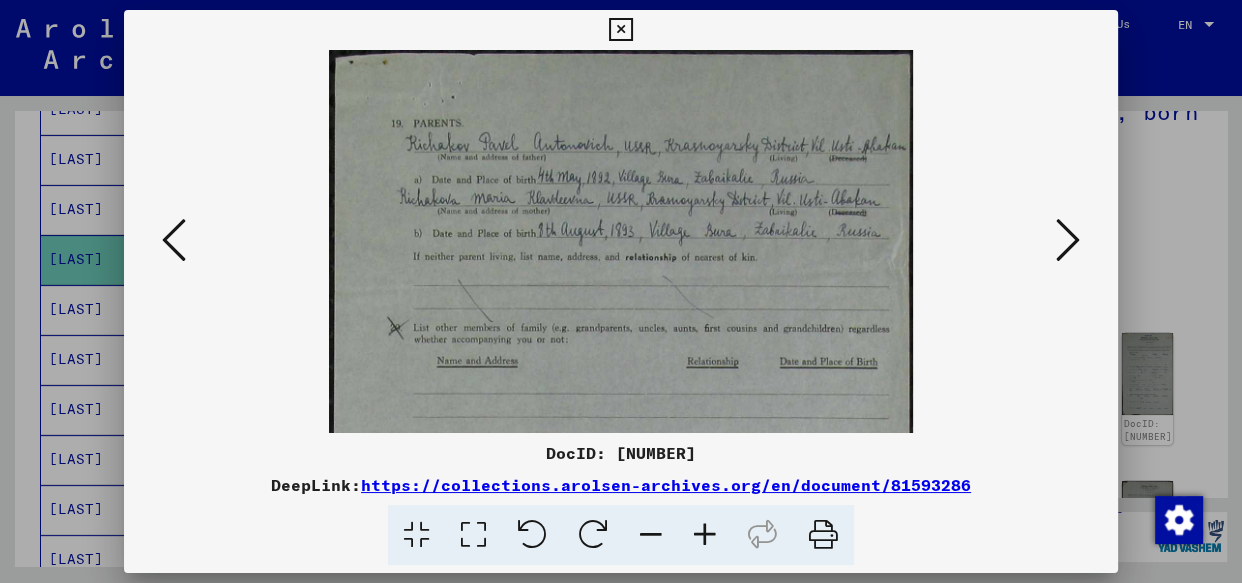click at bounding box center [705, 535] 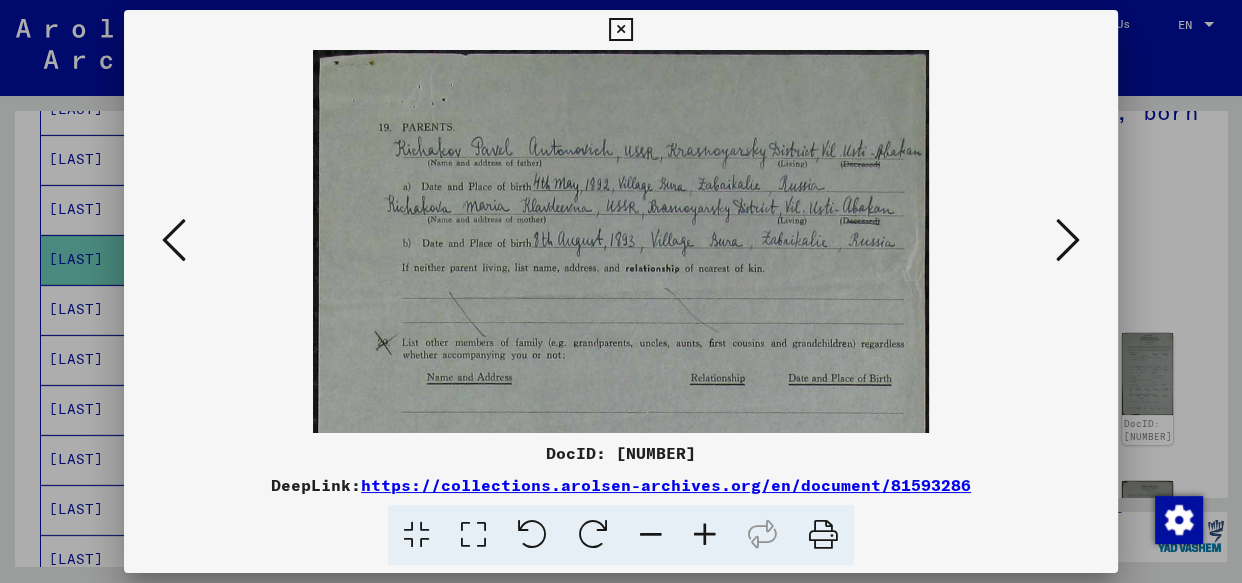 click at bounding box center (705, 535) 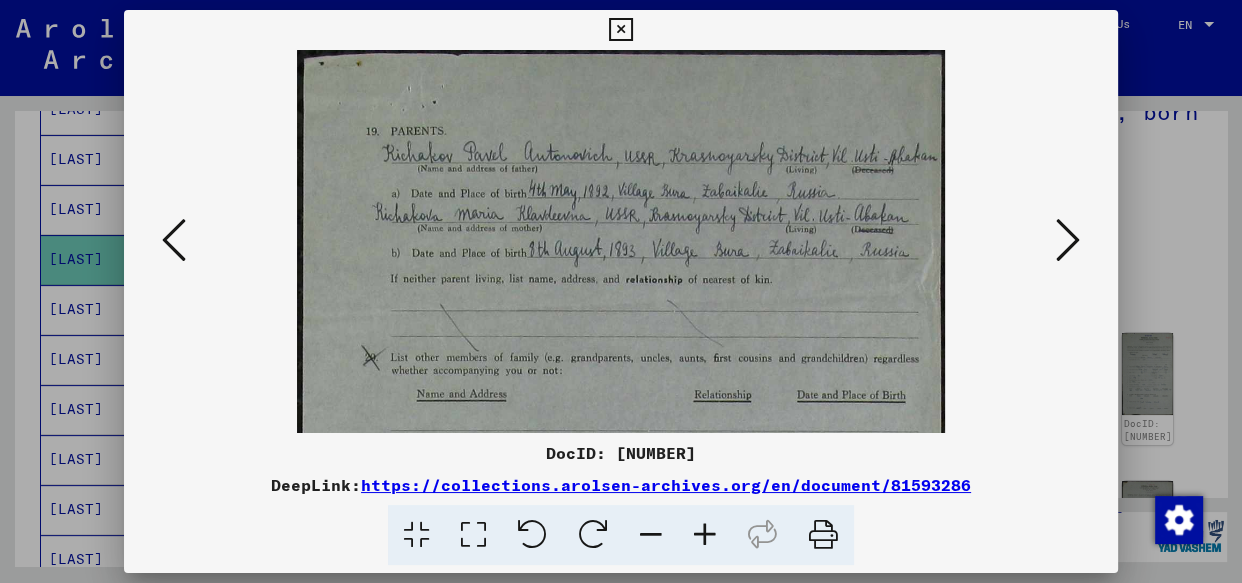 click at bounding box center (705, 535) 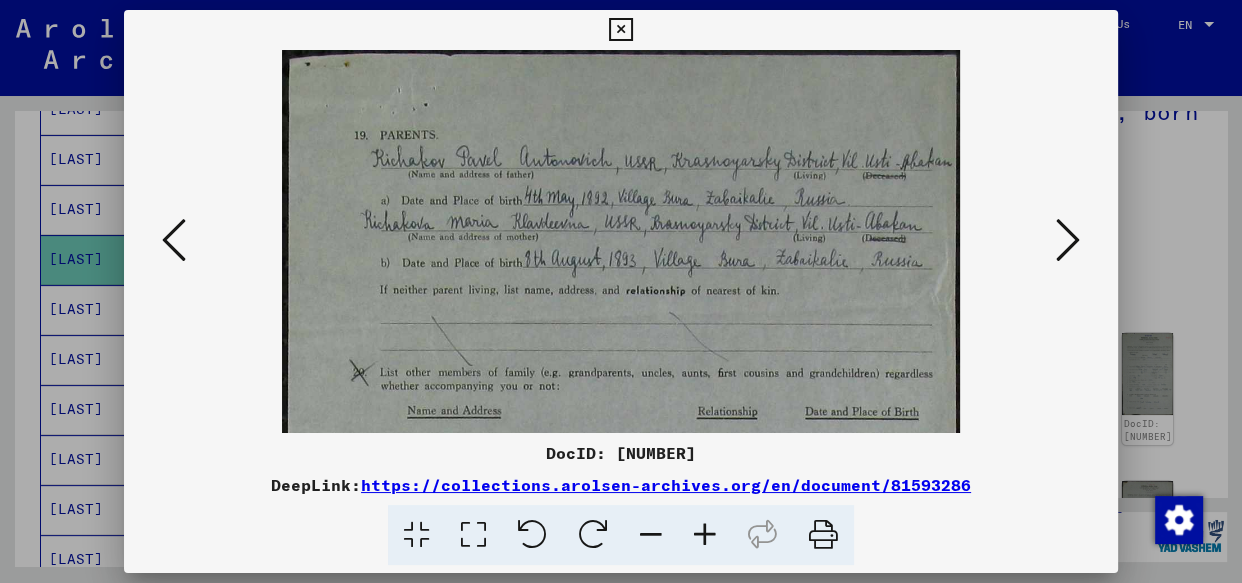 click at bounding box center [705, 535] 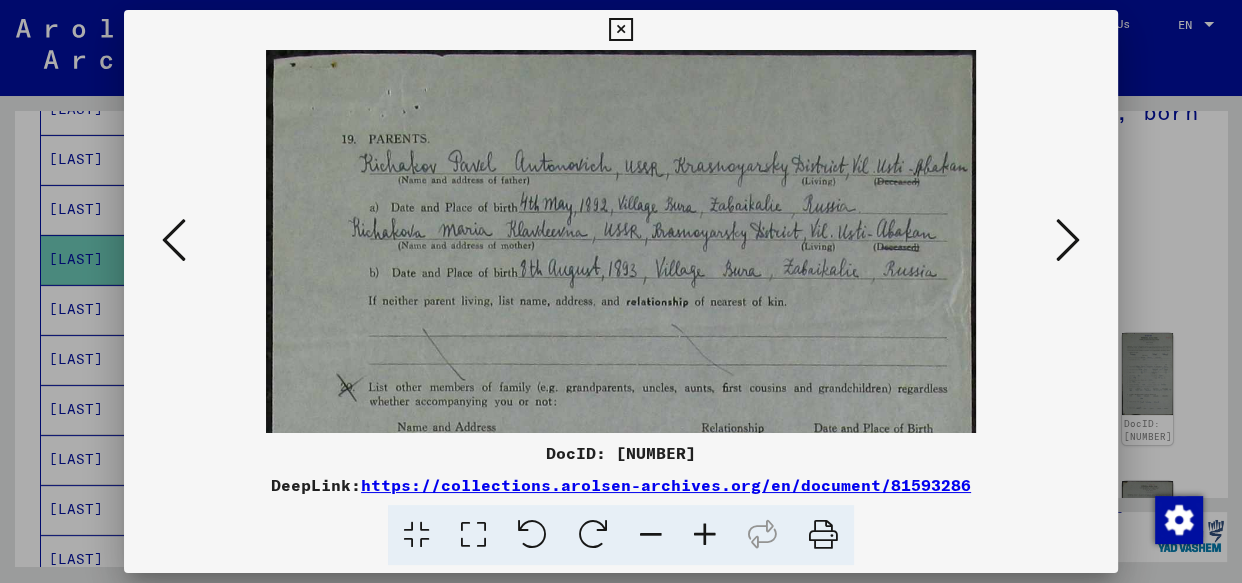 click at bounding box center [705, 535] 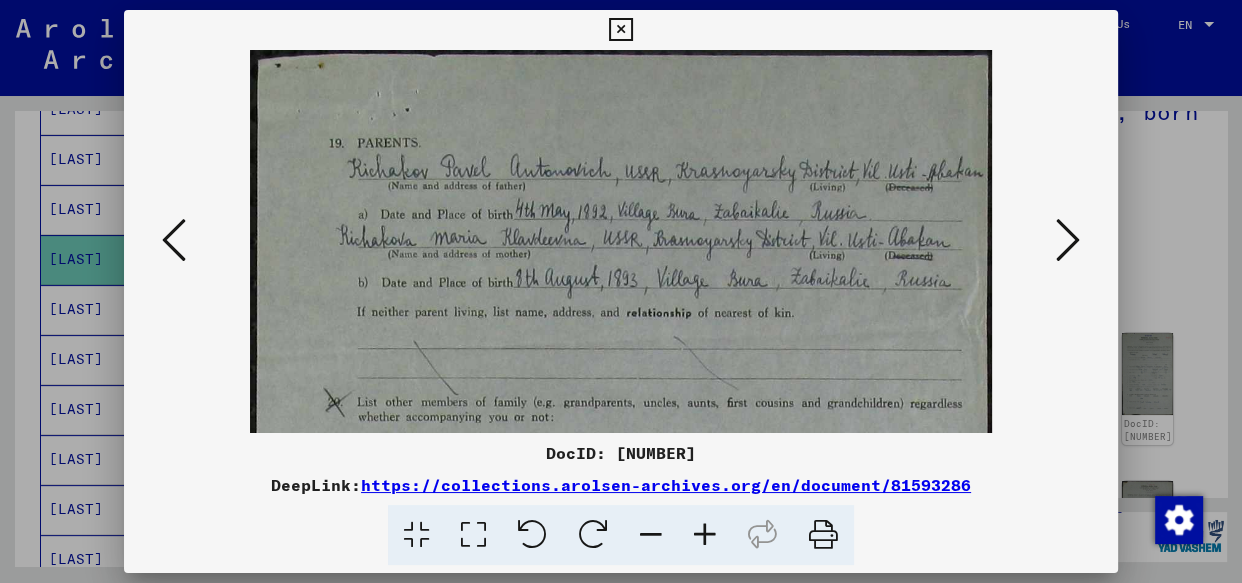 click at bounding box center [705, 535] 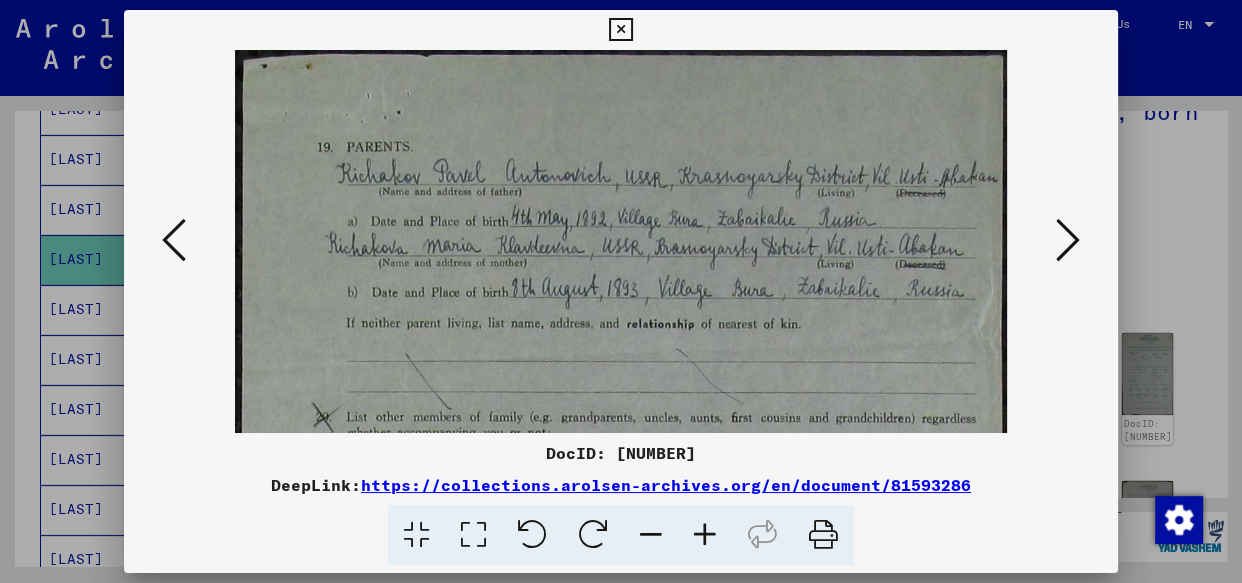 click at bounding box center [705, 535] 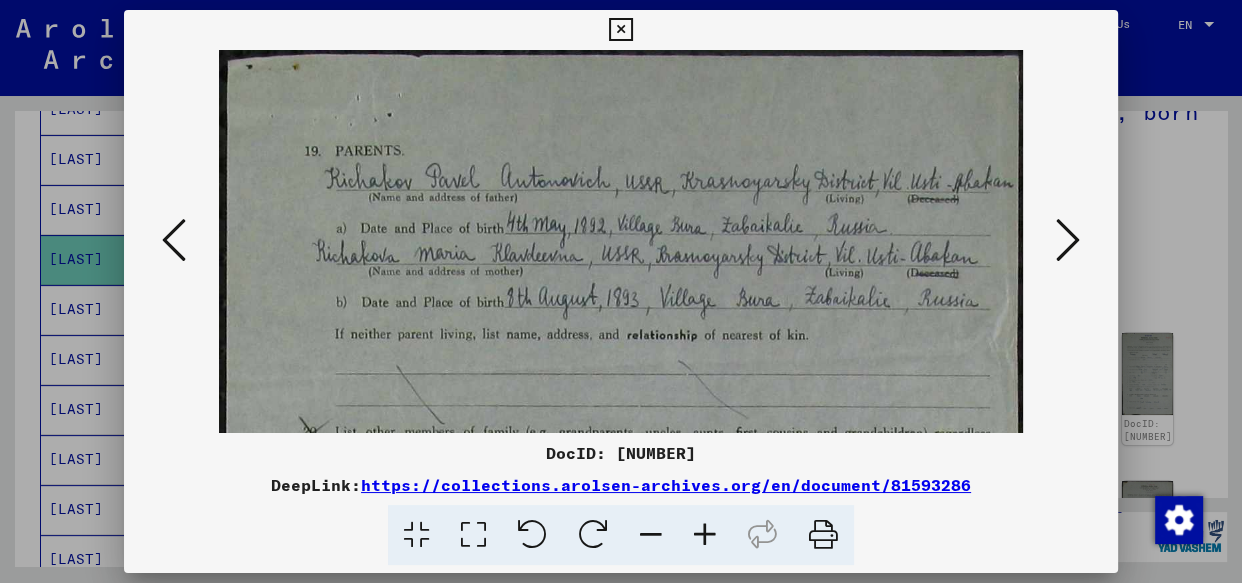click at bounding box center (705, 535) 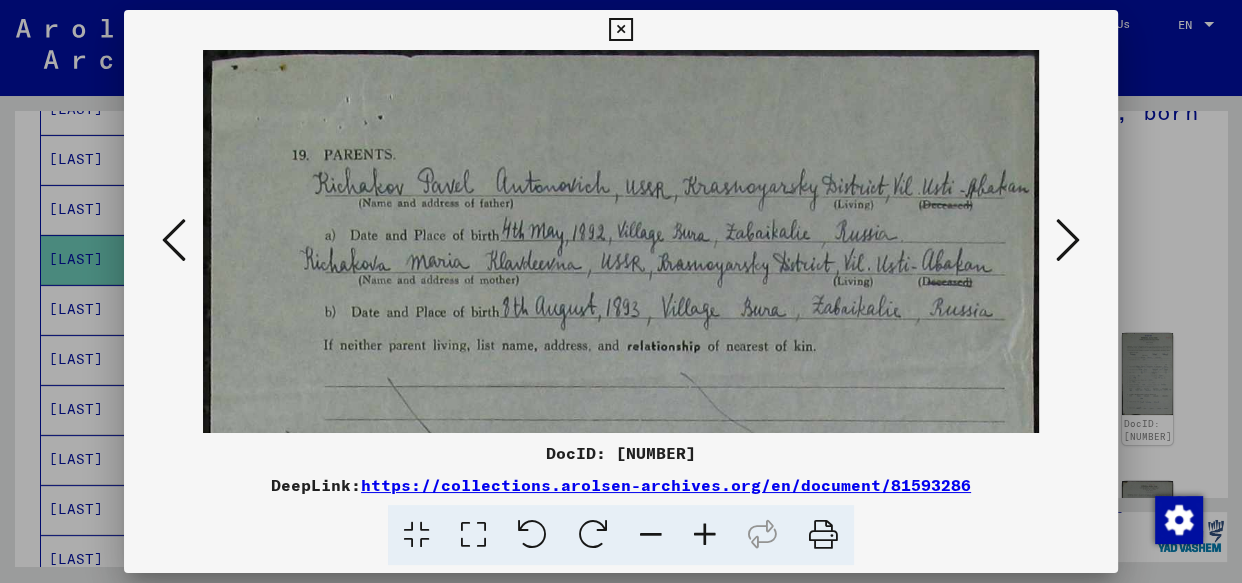 click at bounding box center [705, 535] 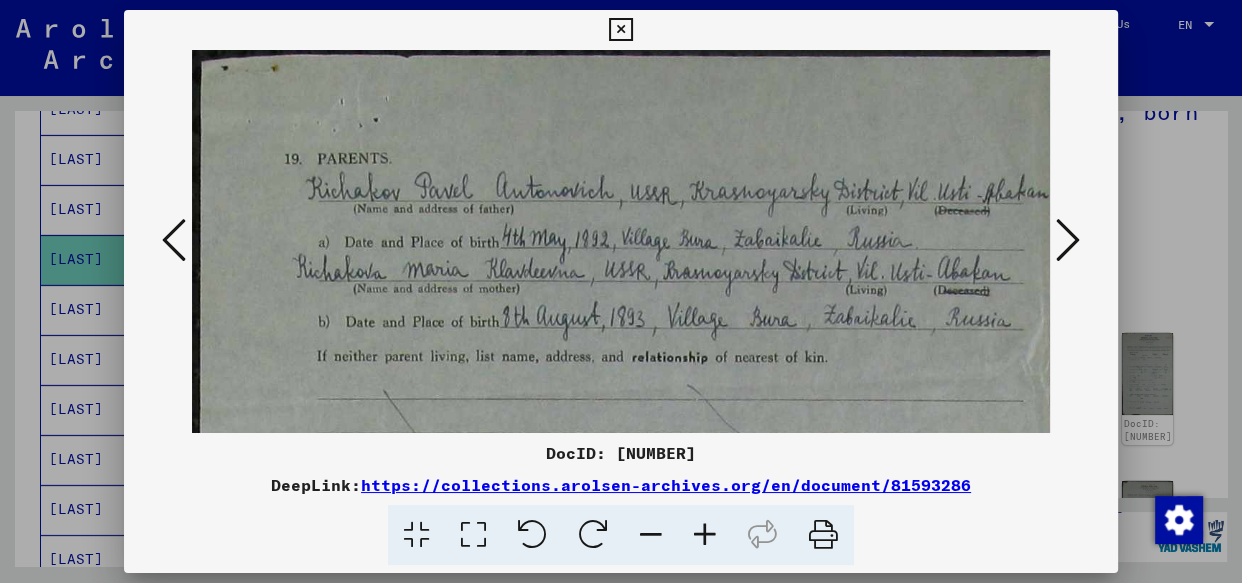 click at bounding box center [705, 535] 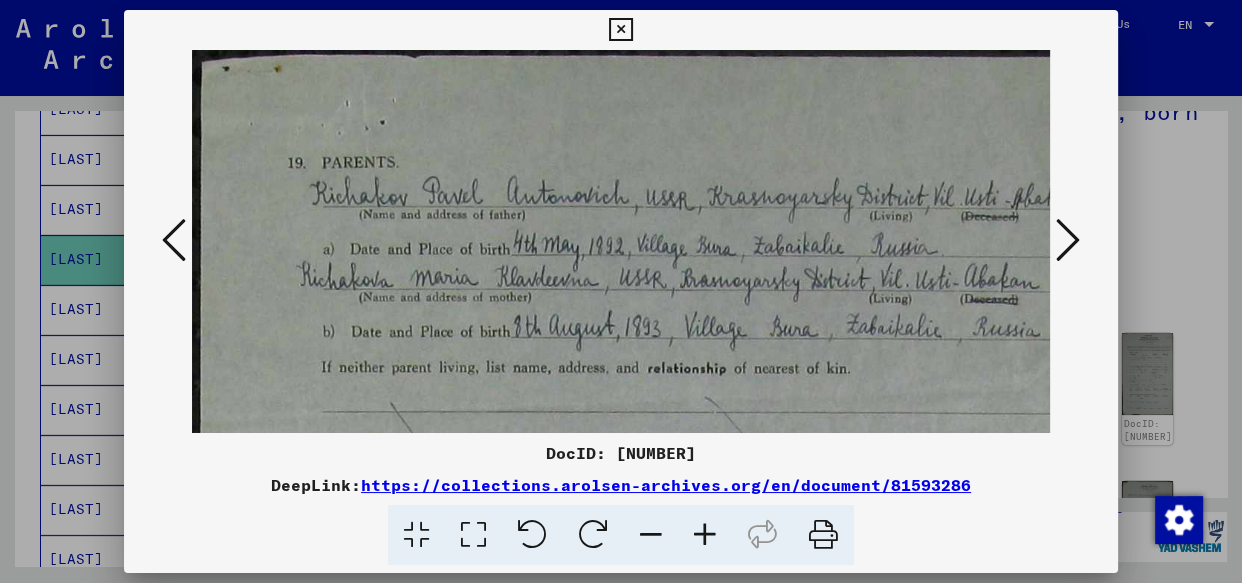 click at bounding box center [705, 535] 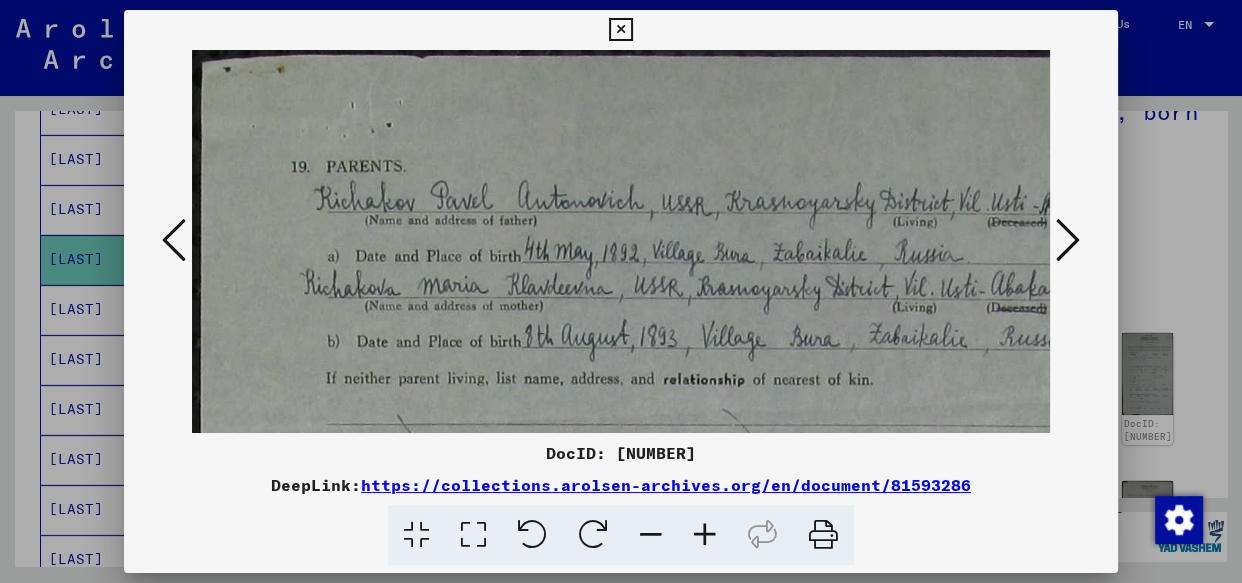 click at bounding box center [705, 535] 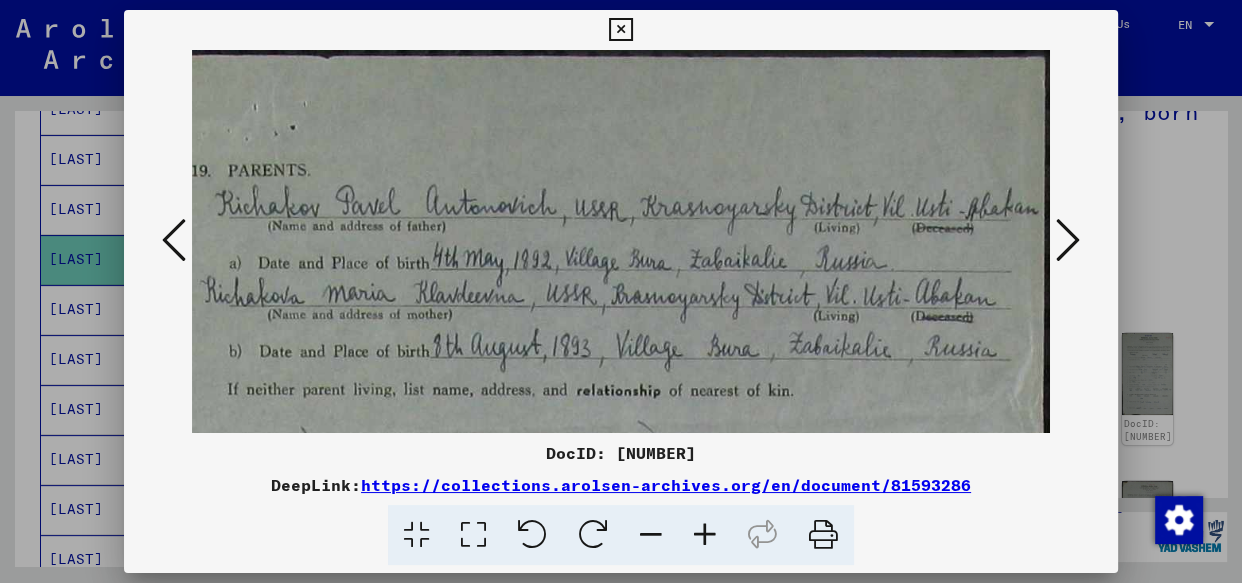 scroll, scrollTop: 1, scrollLeft: 103, axis: both 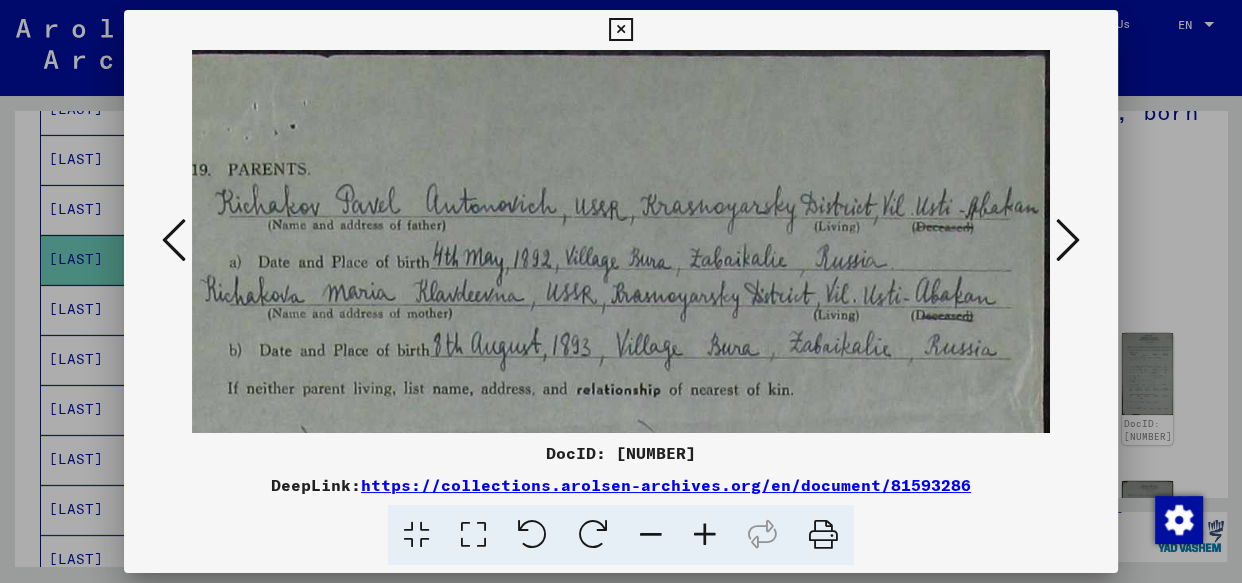 drag, startPoint x: 769, startPoint y: 345, endPoint x: 583, endPoint y: 343, distance: 186.01076 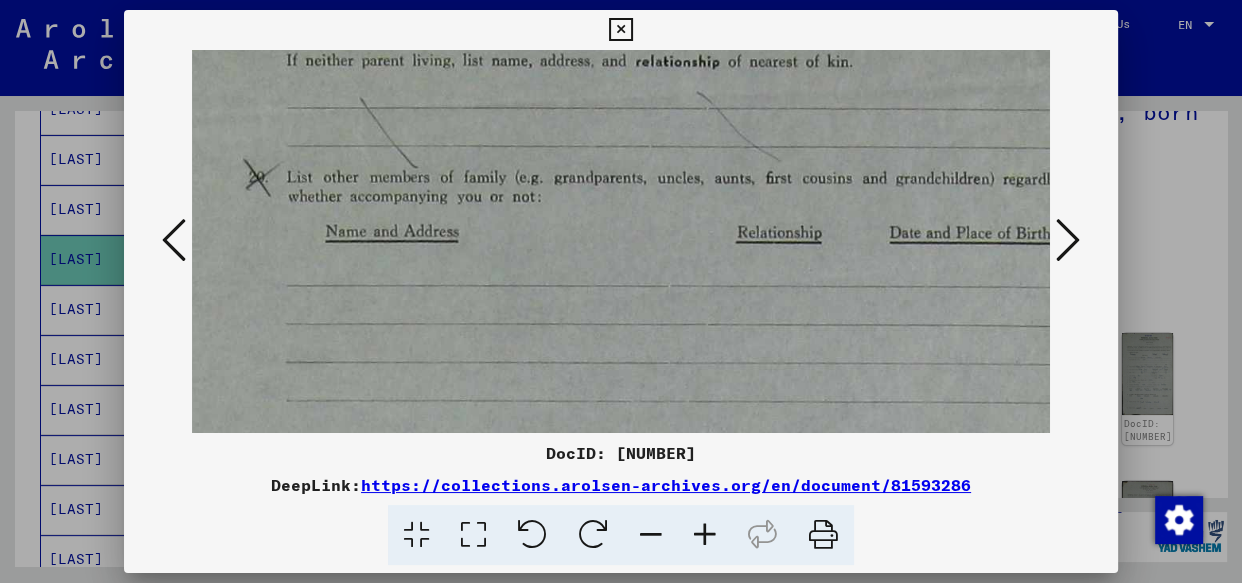drag, startPoint x: 524, startPoint y: 383, endPoint x: 585, endPoint y: 37, distance: 351.33603 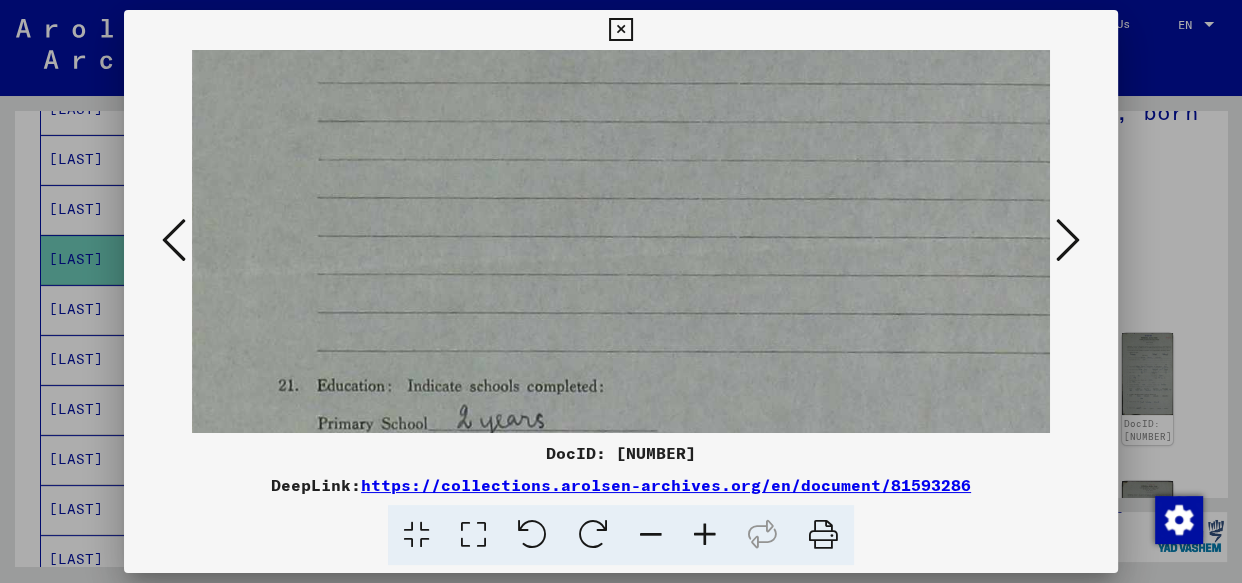 drag, startPoint x: 550, startPoint y: 145, endPoint x: 571, endPoint y: -7, distance: 153.4438 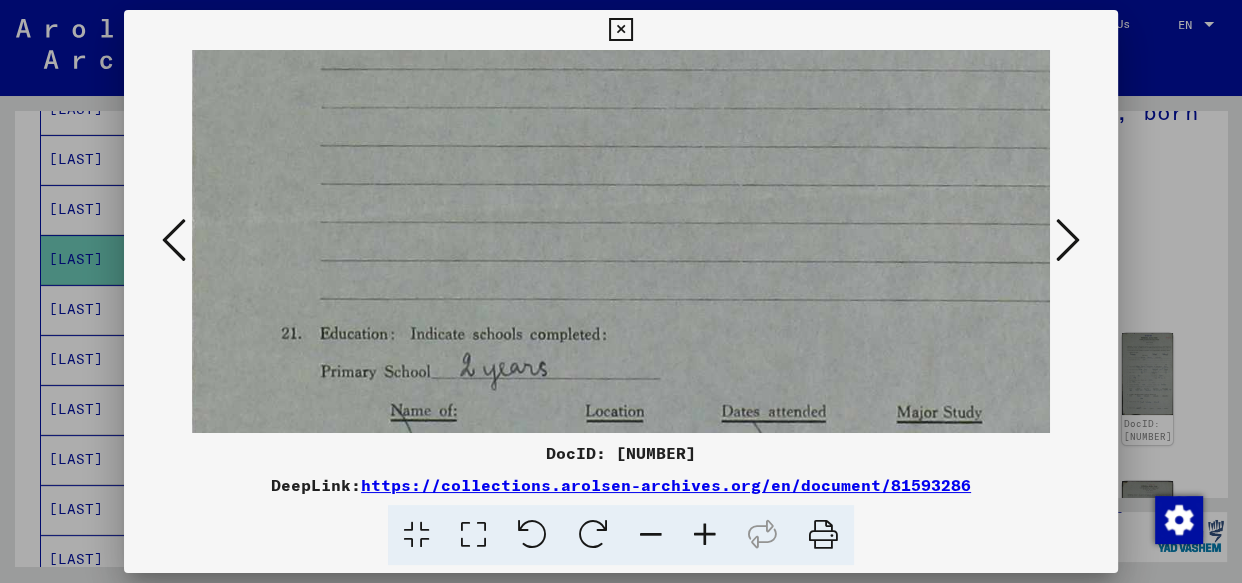 click at bounding box center (1068, 240) 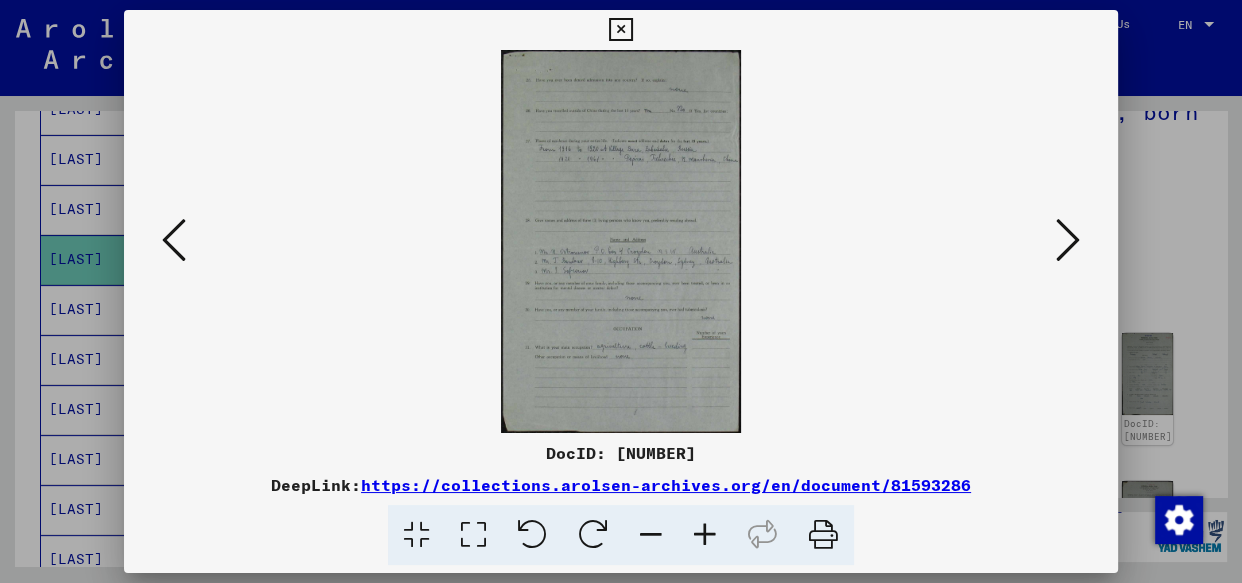 scroll, scrollTop: 0, scrollLeft: 0, axis: both 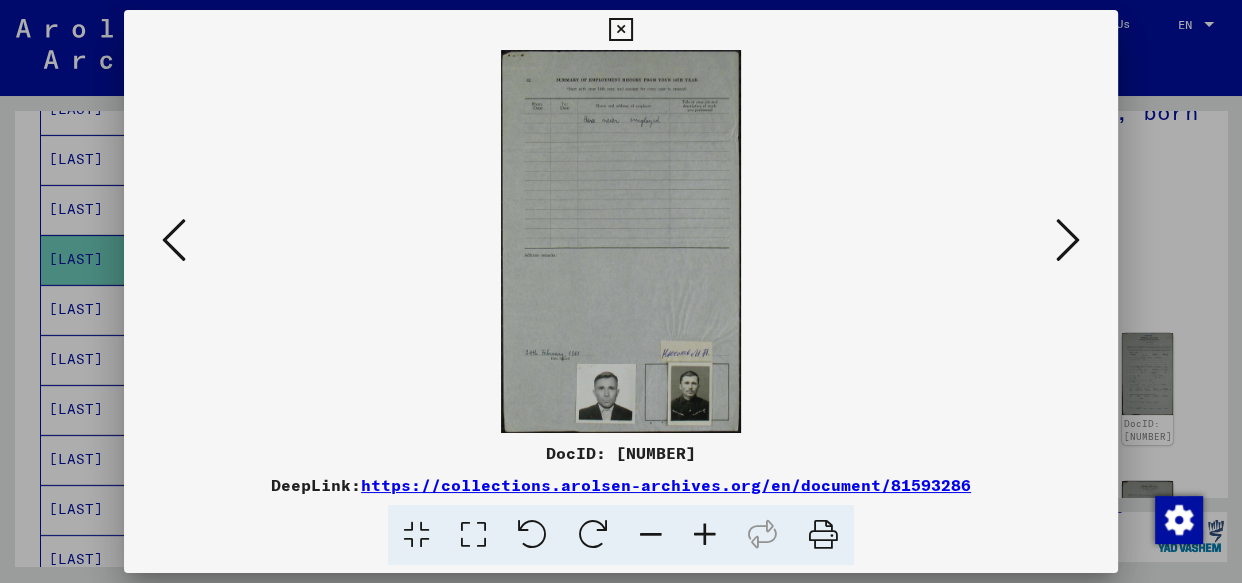 click at bounding box center (1068, 240) 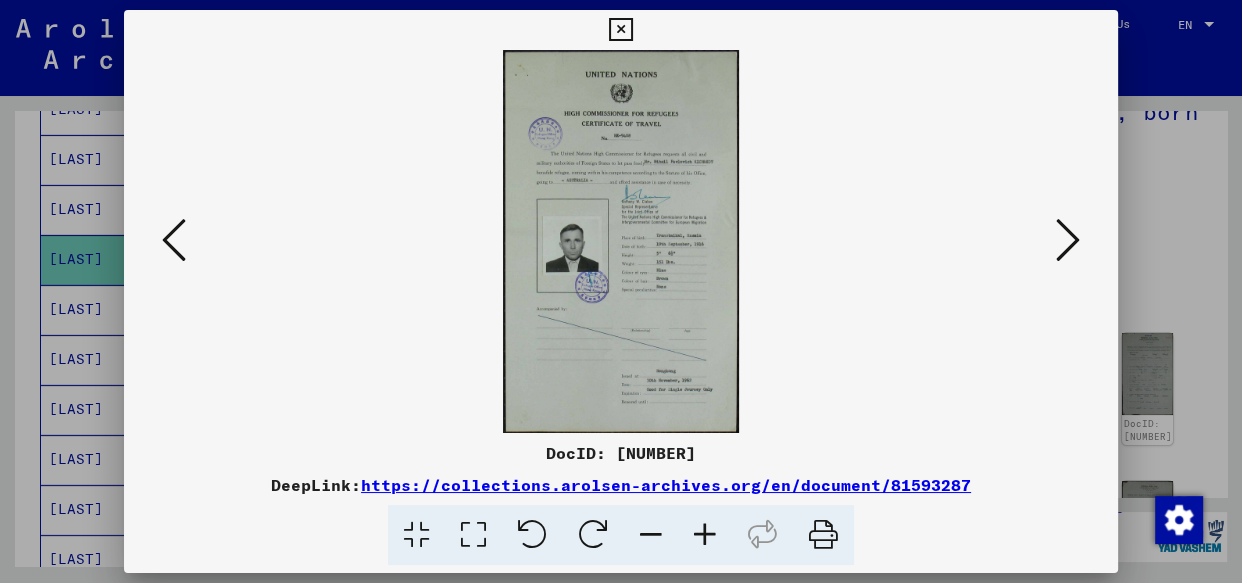 click at bounding box center (705, 535) 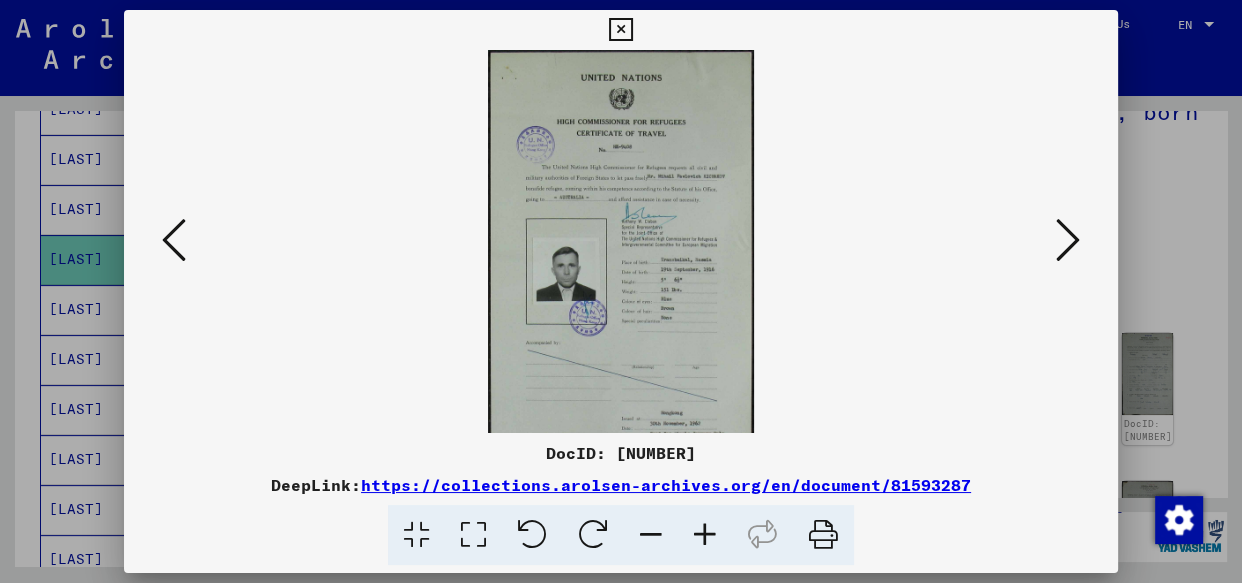 click at bounding box center [705, 535] 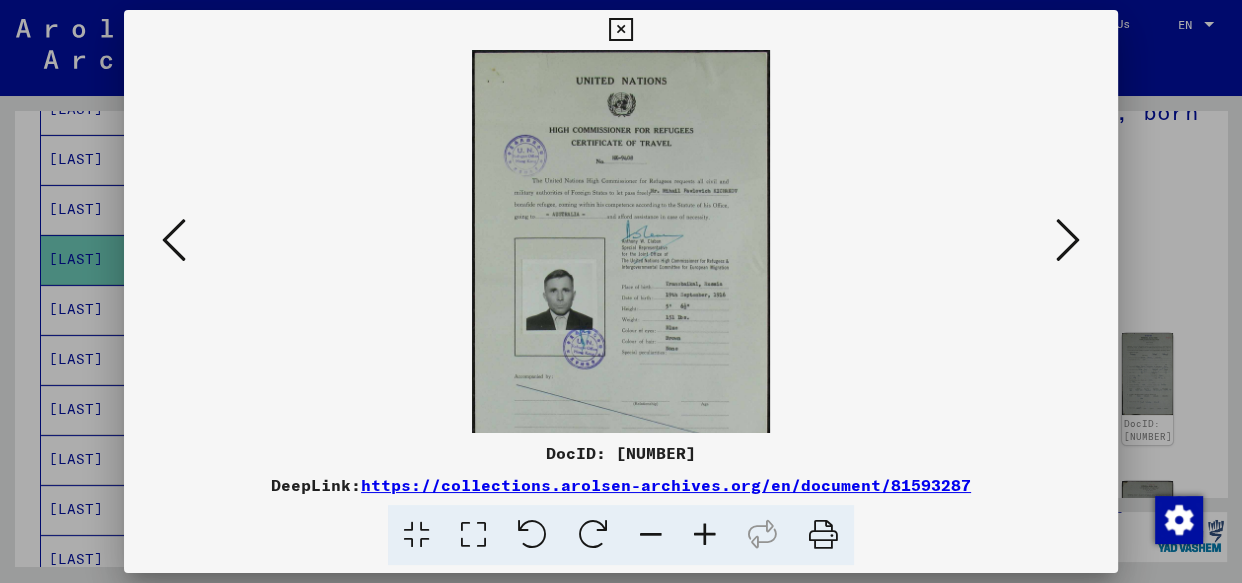 click at bounding box center [705, 535] 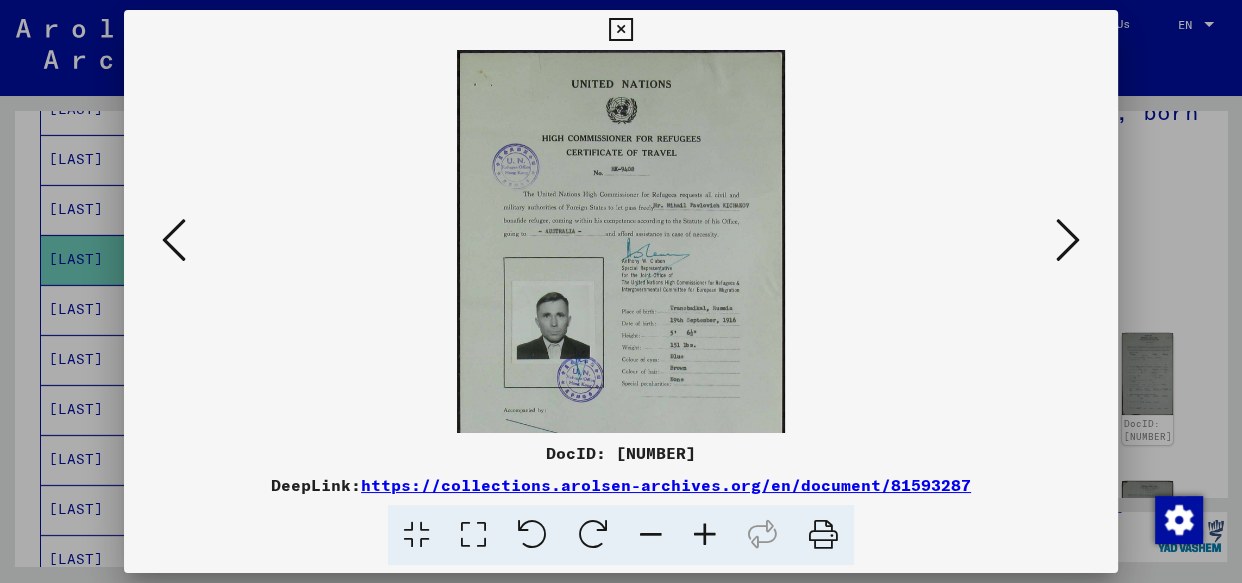 click at bounding box center [705, 535] 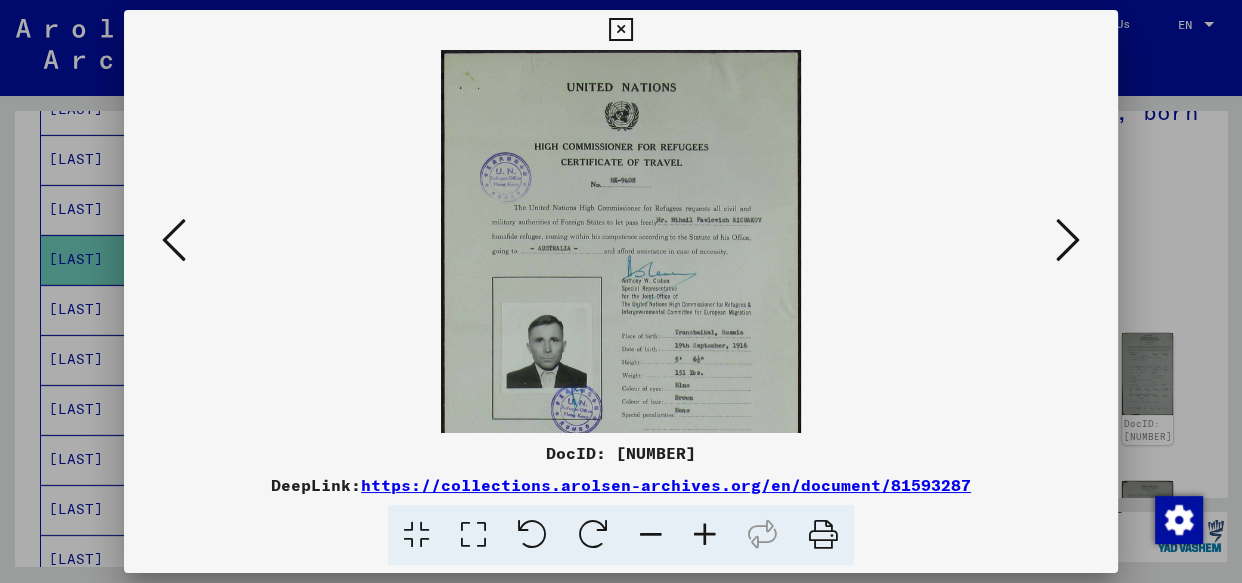 click at bounding box center (705, 535) 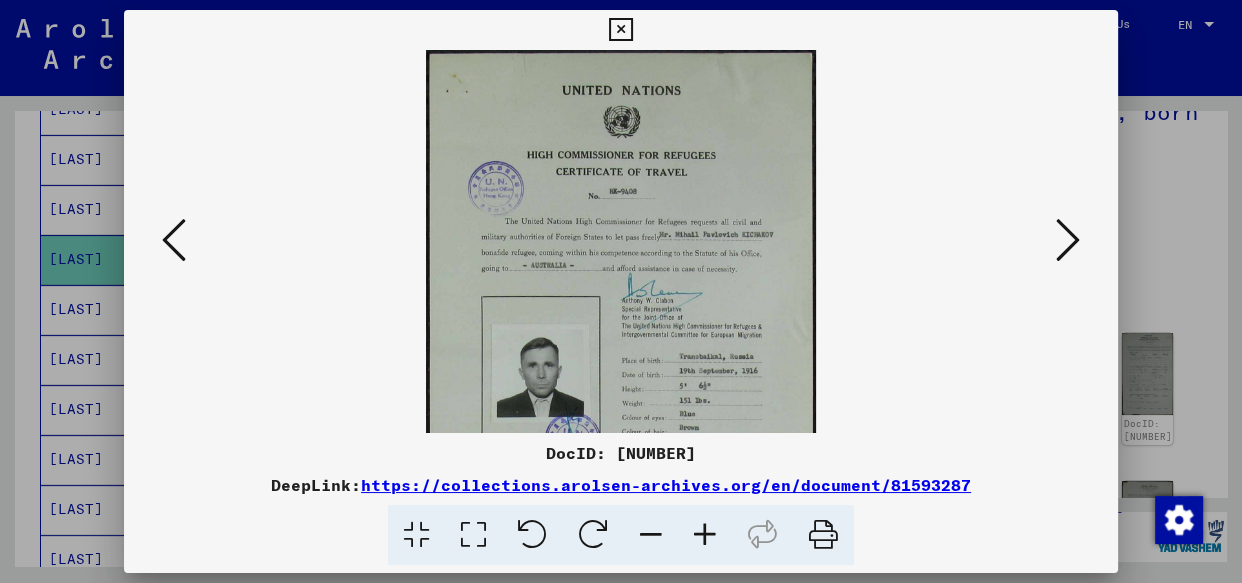 click at bounding box center [705, 535] 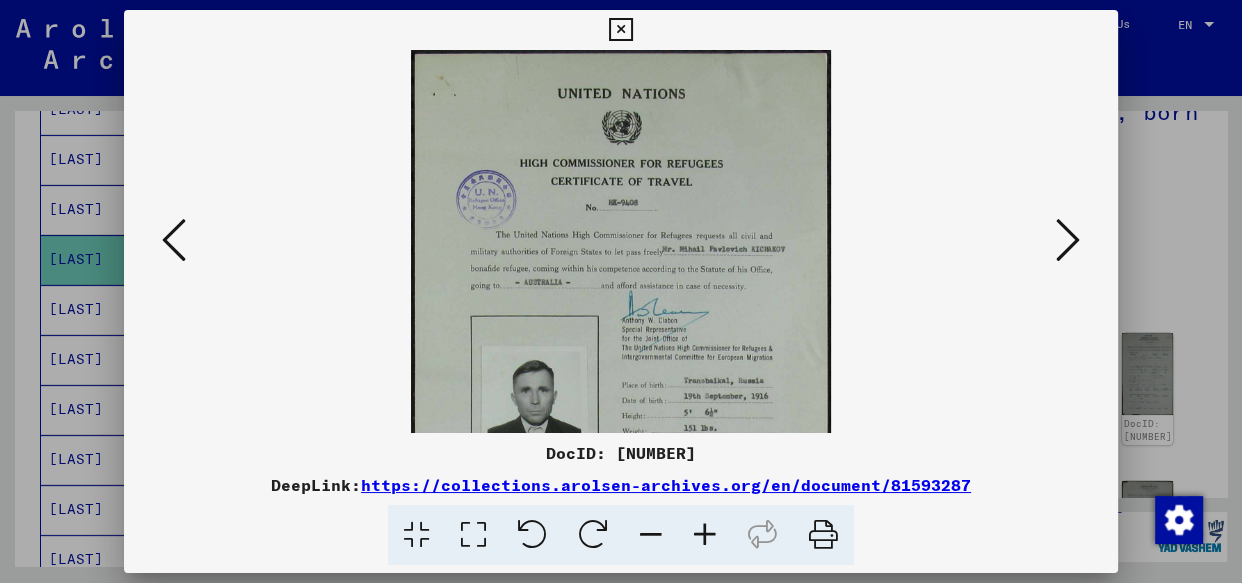 click at bounding box center [705, 535] 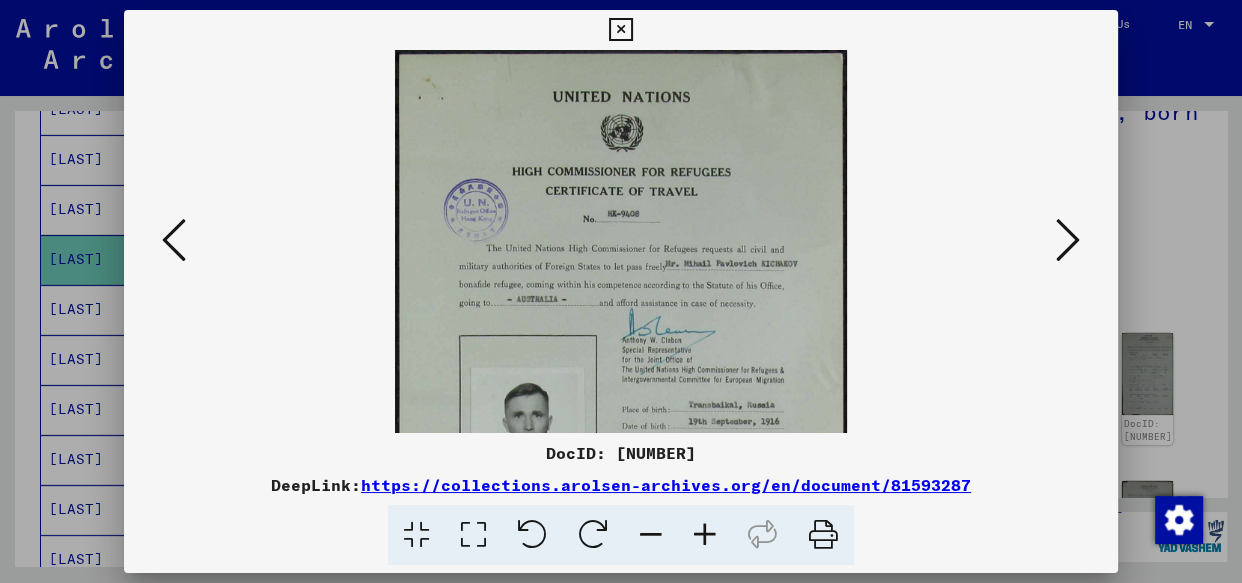 click at bounding box center (705, 535) 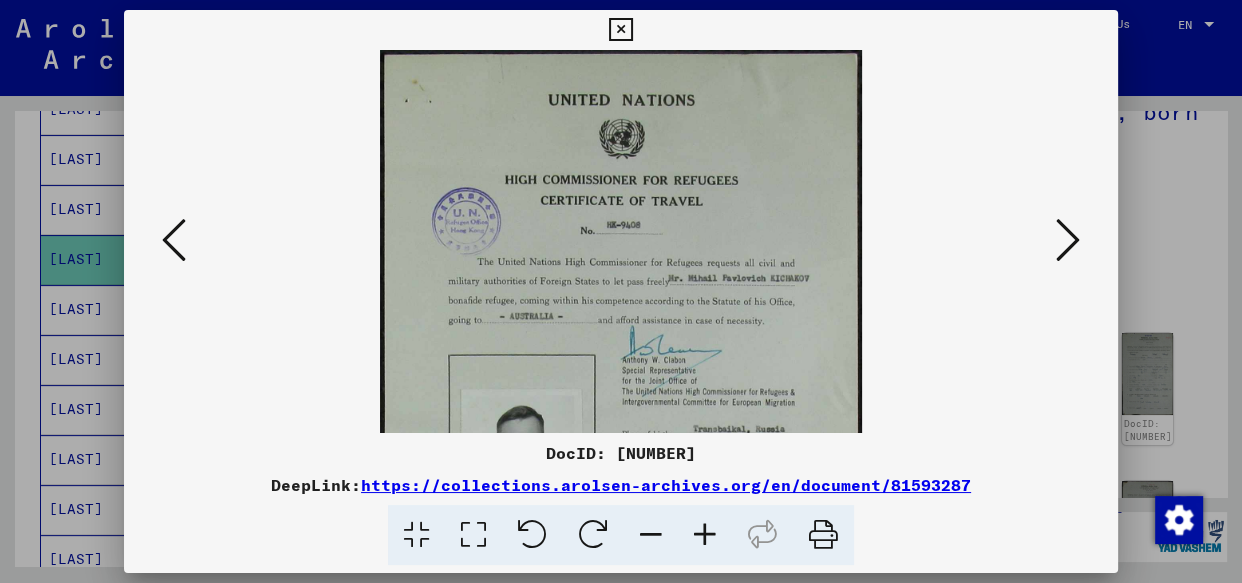 click at bounding box center [705, 535] 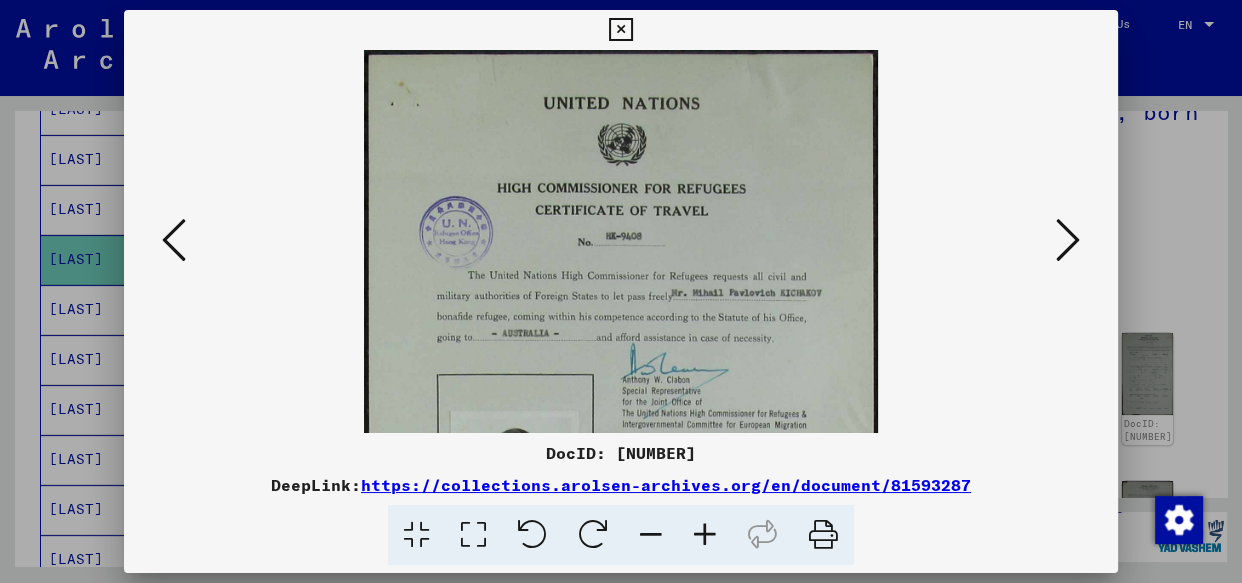 click at bounding box center (705, 535) 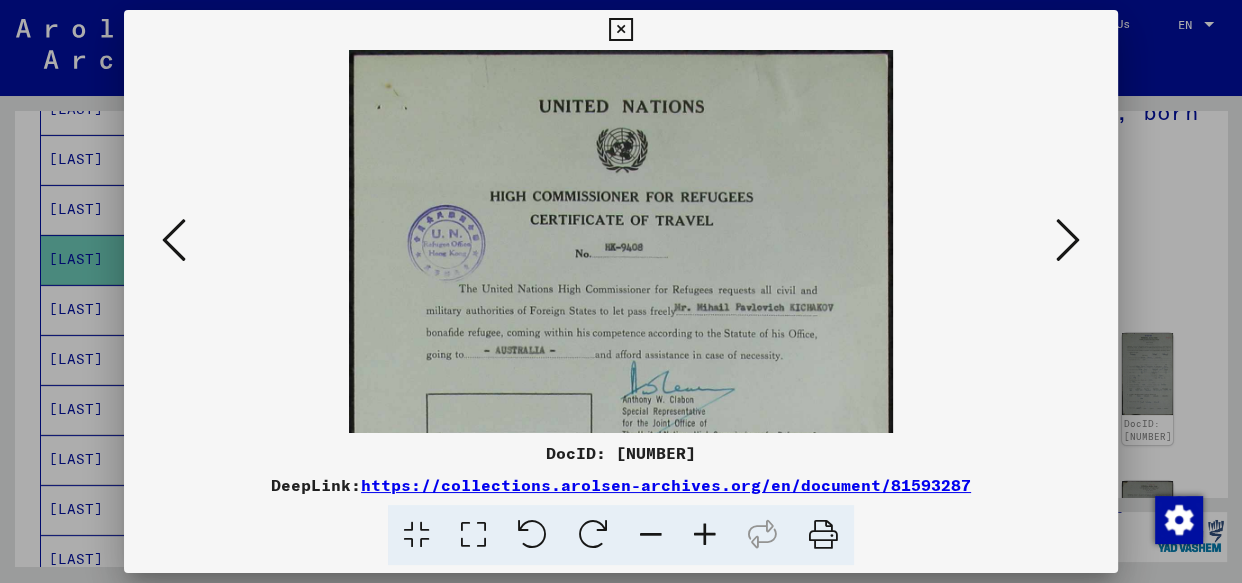 click at bounding box center [705, 535] 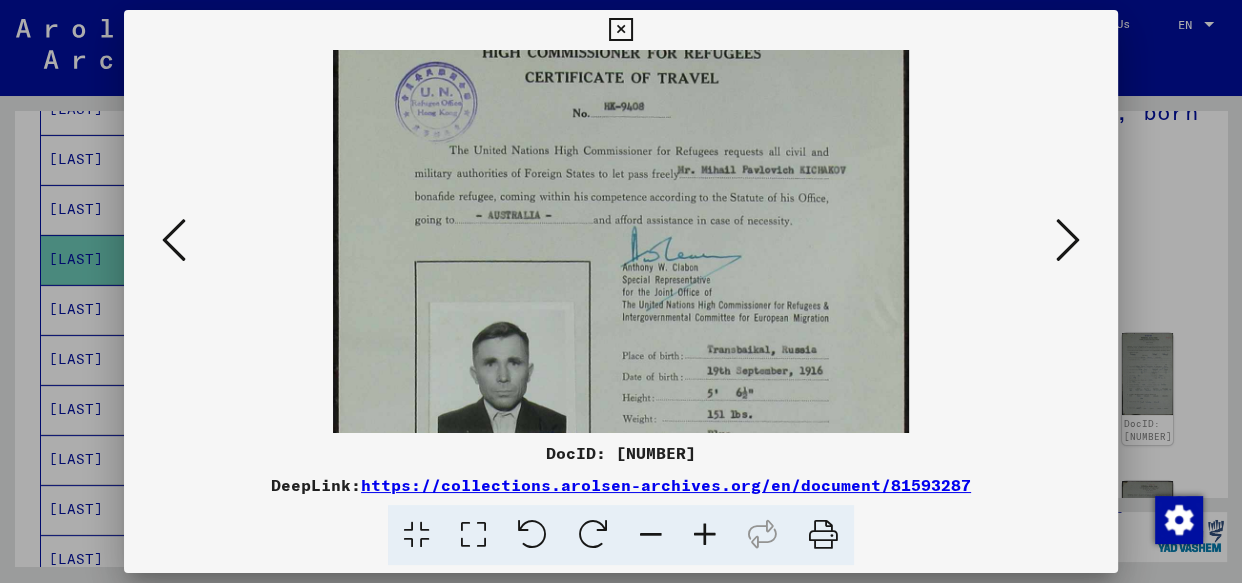 drag, startPoint x: 738, startPoint y: 392, endPoint x: 750, endPoint y: 211, distance: 181.39735 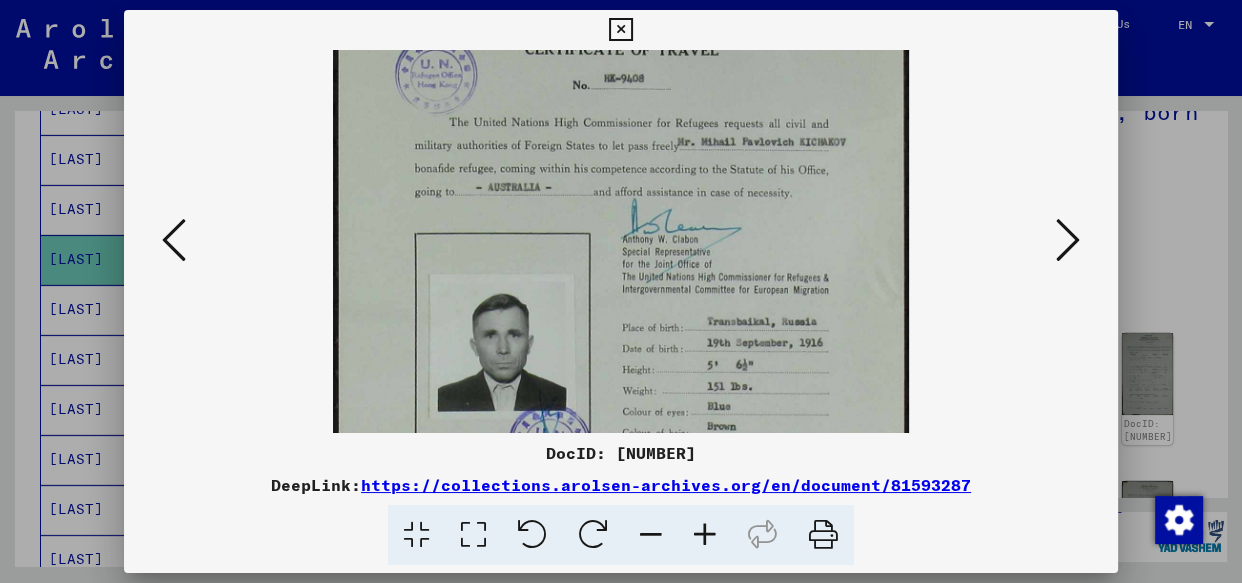 click at bounding box center (1068, 240) 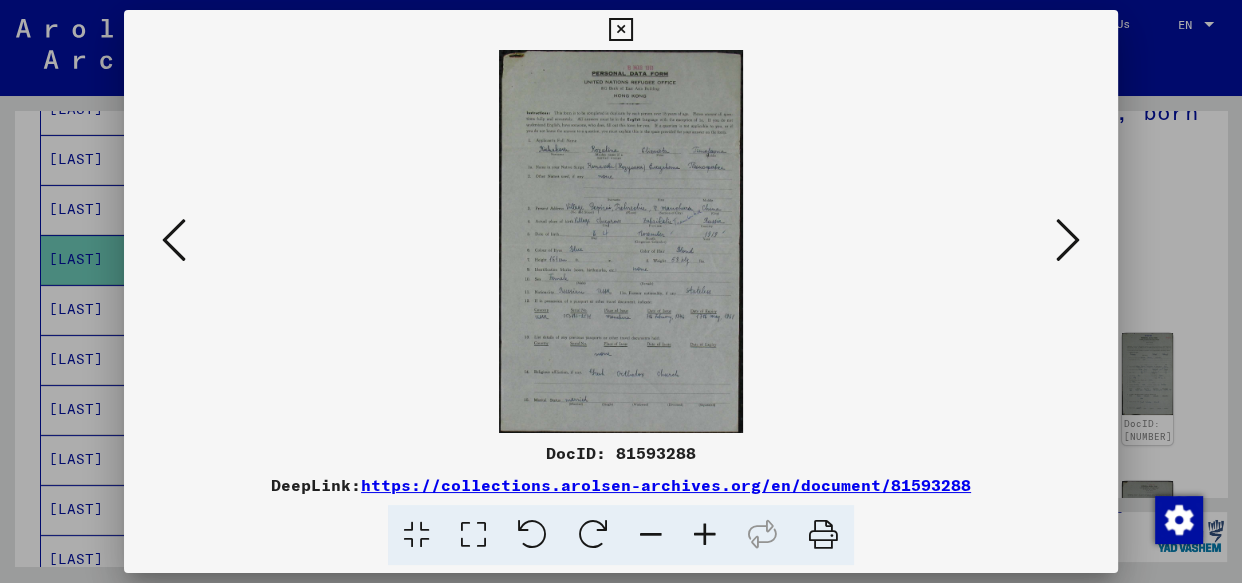 scroll, scrollTop: 0, scrollLeft: 0, axis: both 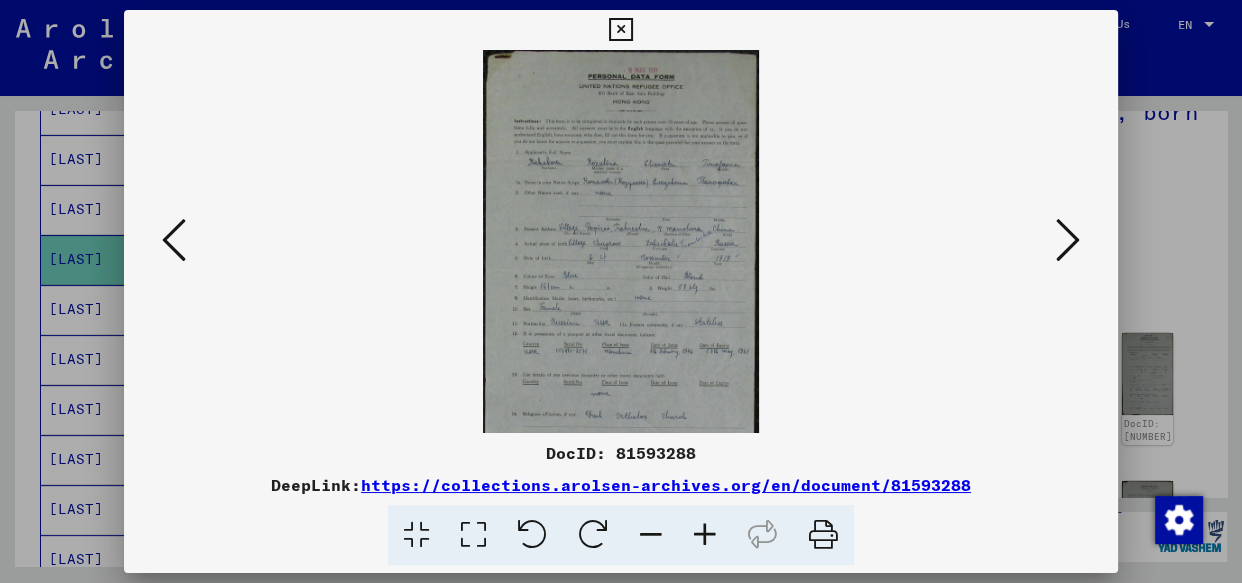 click at bounding box center (705, 535) 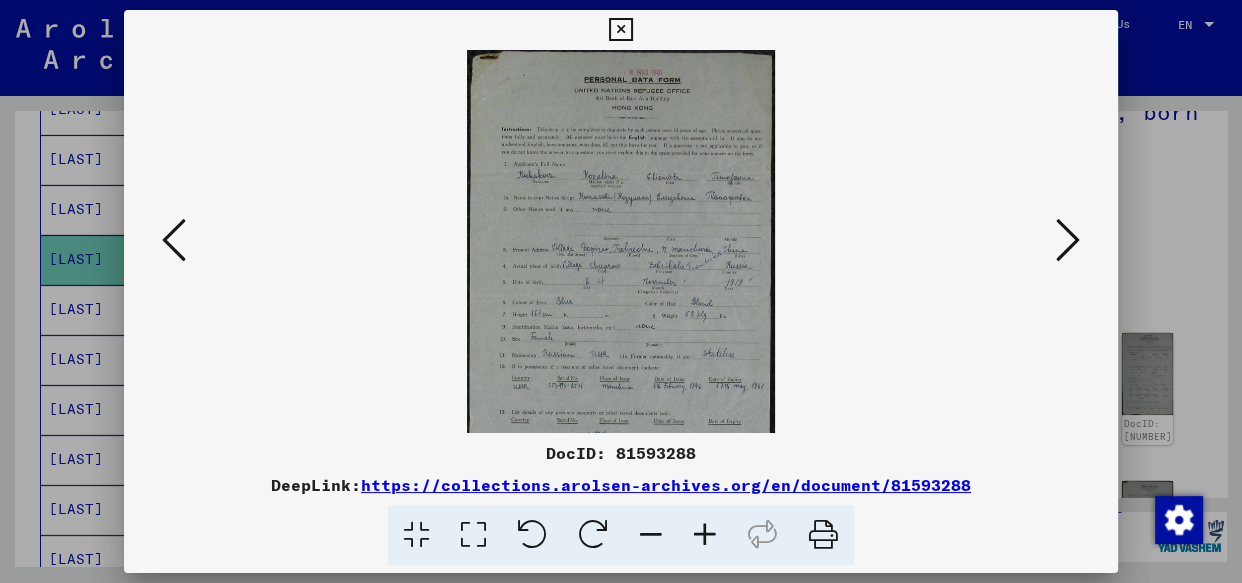 click at bounding box center (705, 535) 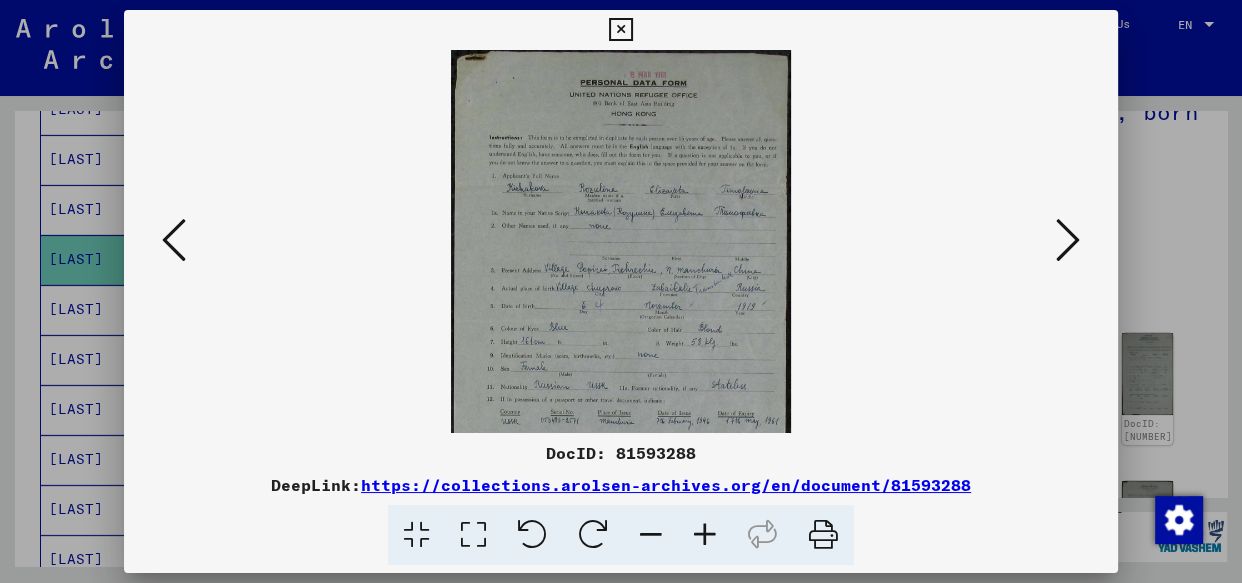 click at bounding box center (705, 535) 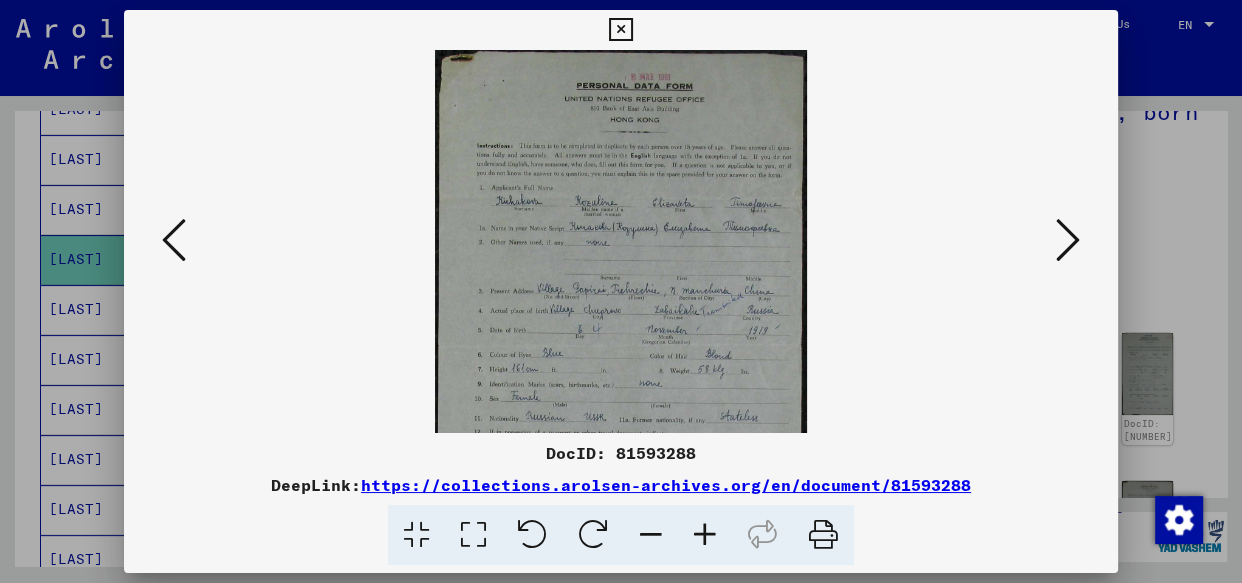 click at bounding box center [705, 535] 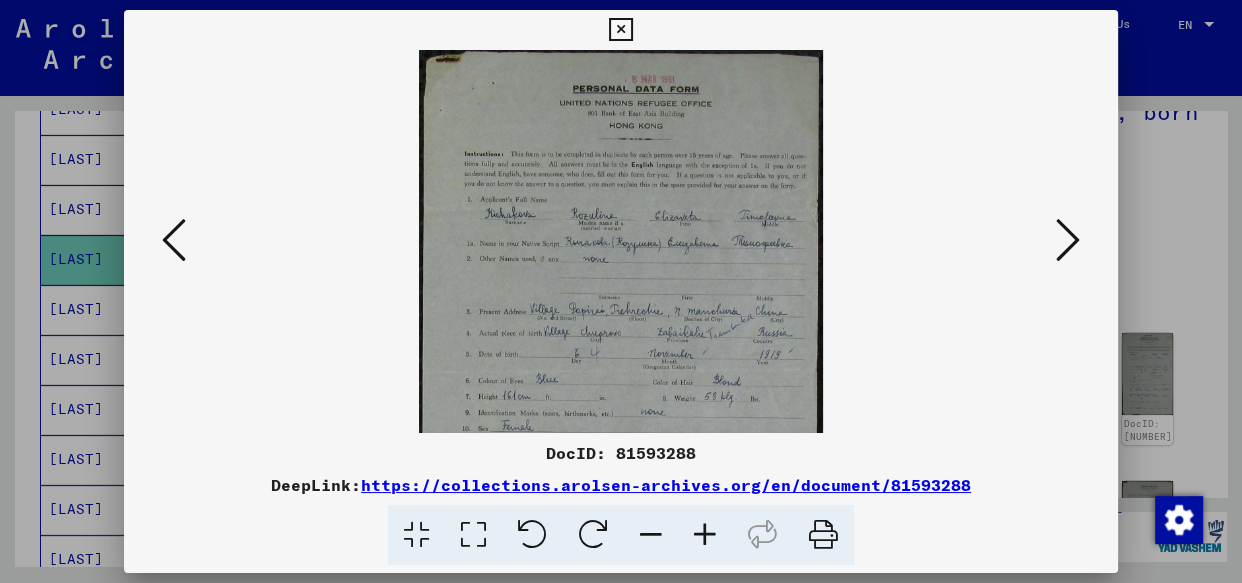 click at bounding box center [705, 535] 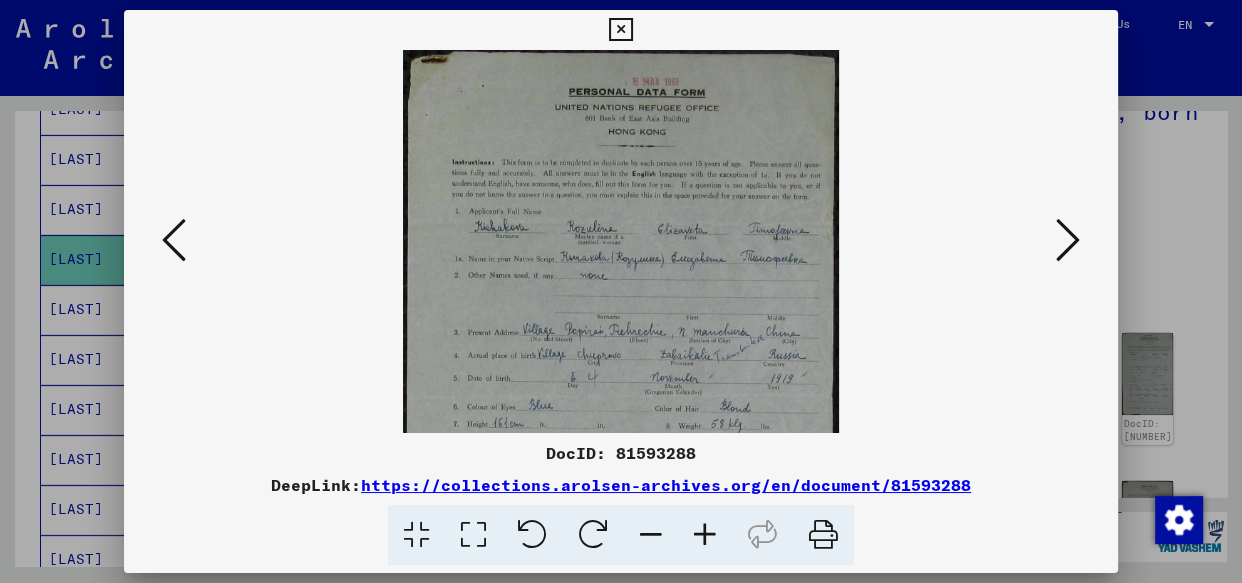 click at bounding box center (705, 535) 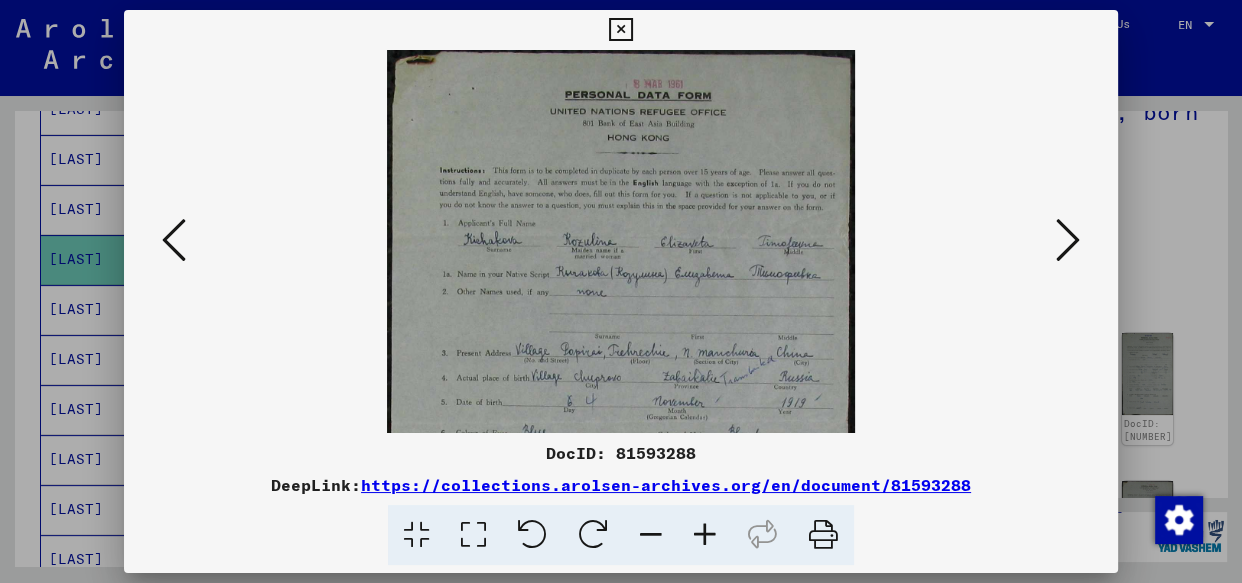 click at bounding box center [705, 535] 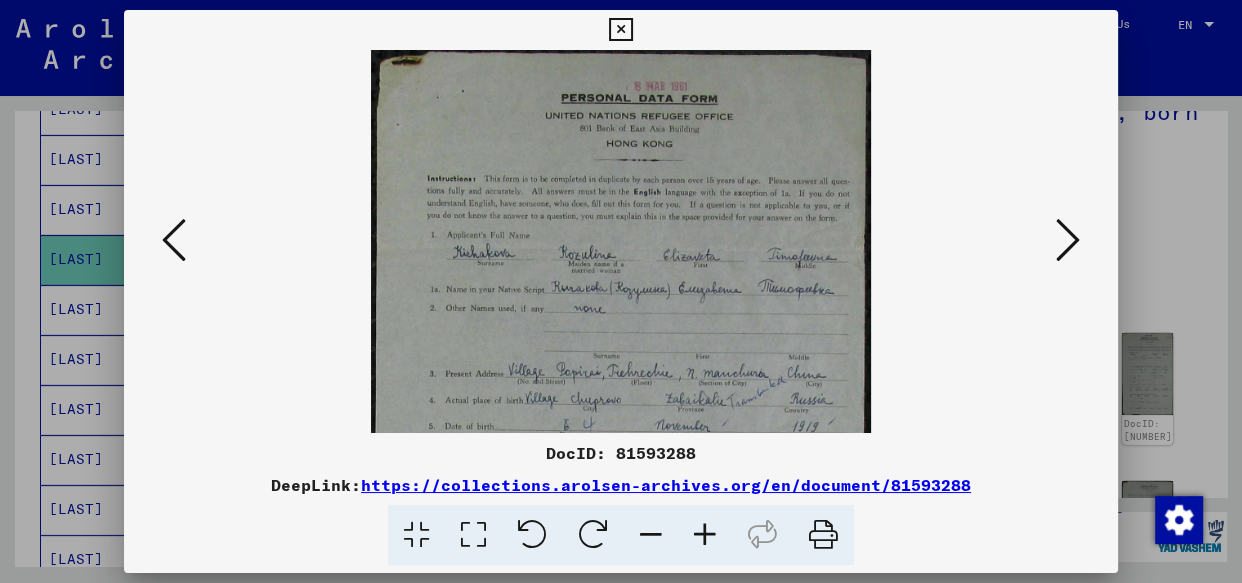 click at bounding box center [705, 535] 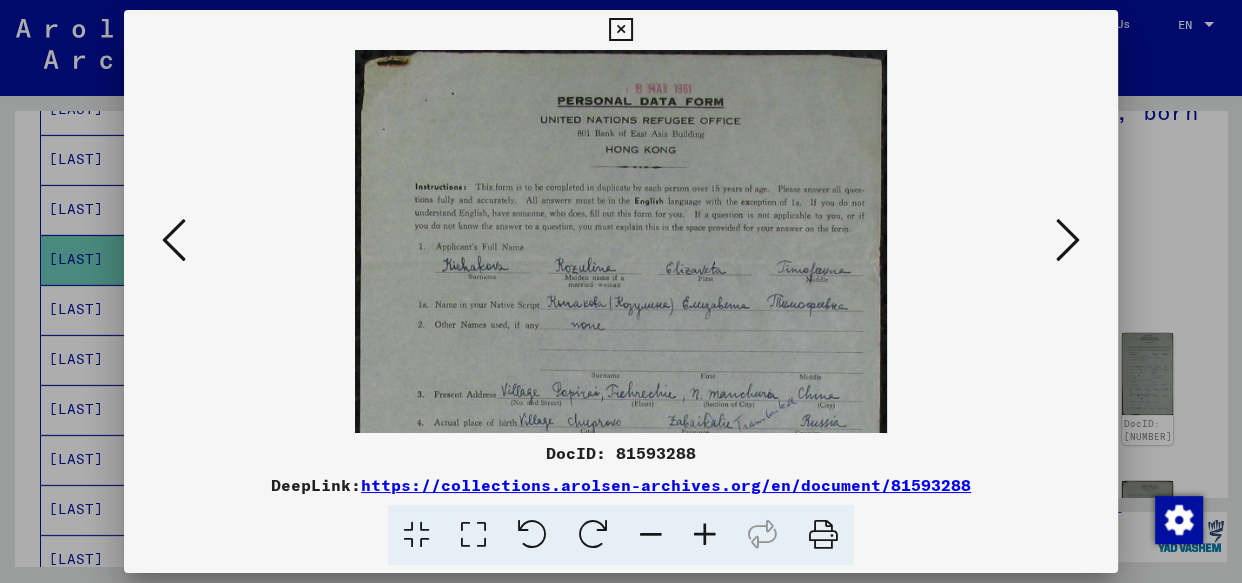 click at bounding box center [705, 535] 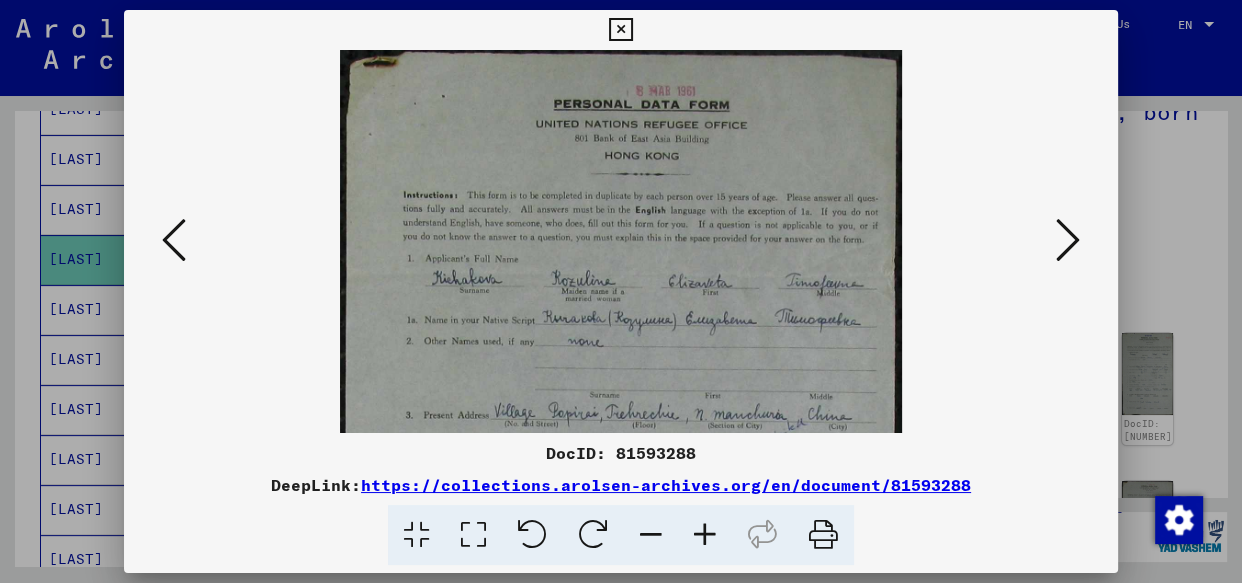 click at bounding box center [705, 535] 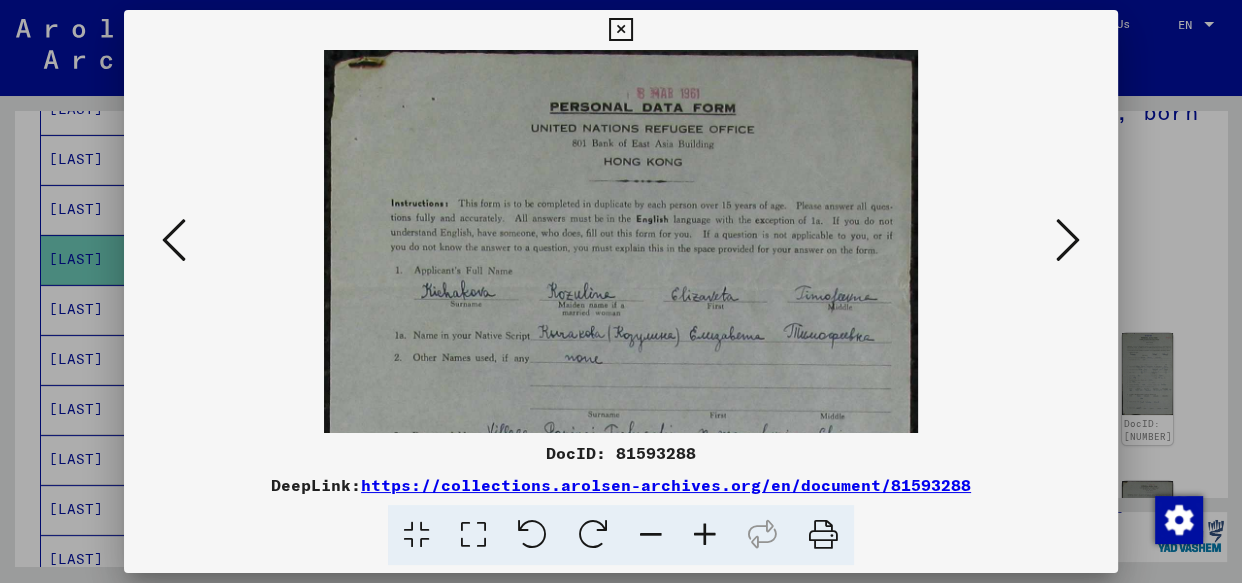 click at bounding box center (705, 535) 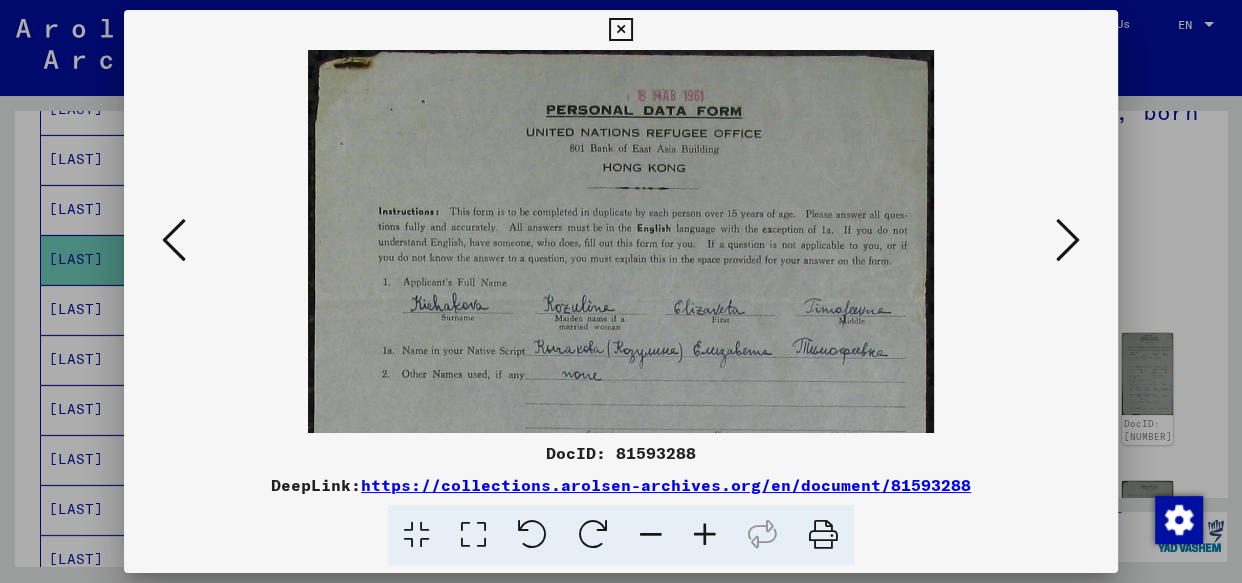 click at bounding box center [705, 535] 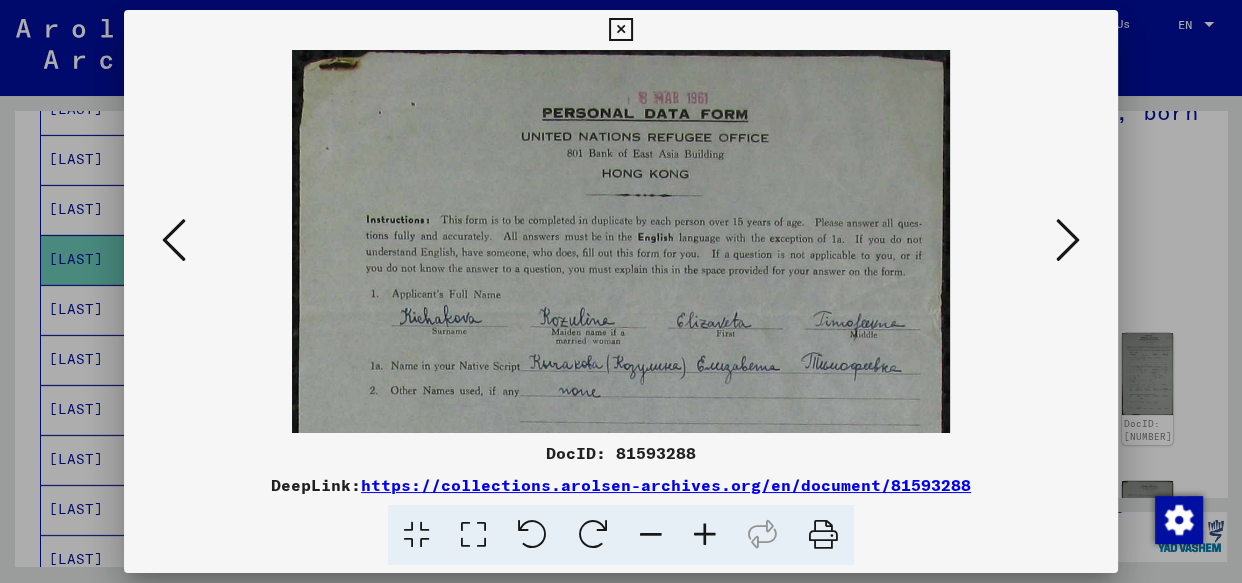 click at bounding box center [705, 535] 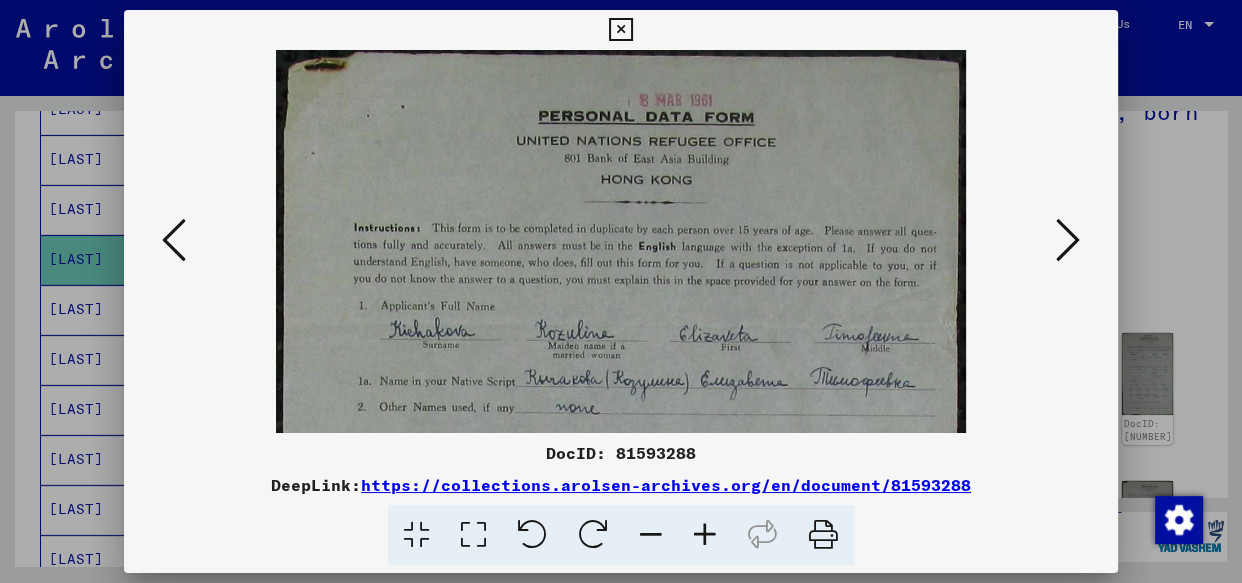 click at bounding box center [705, 535] 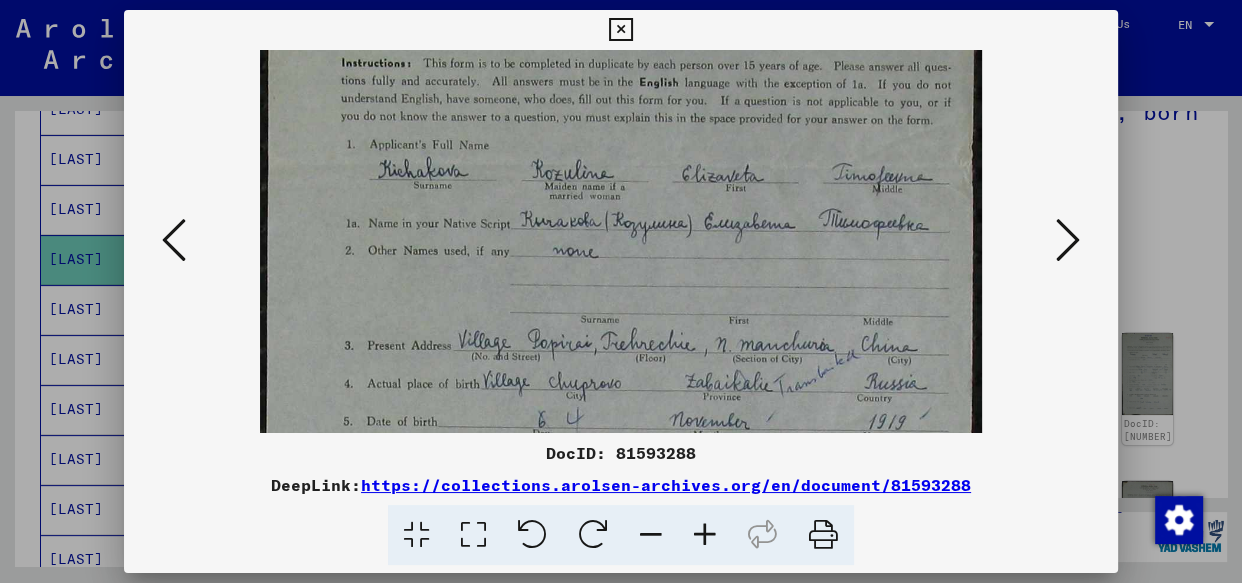 scroll, scrollTop: 216, scrollLeft: 0, axis: vertical 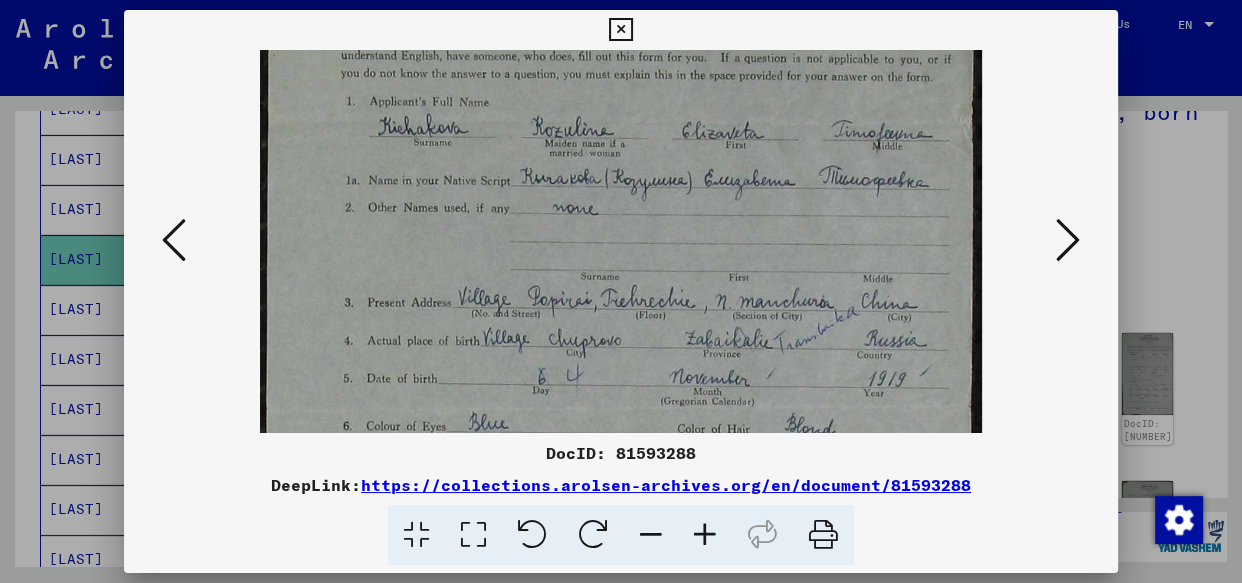 drag, startPoint x: 643, startPoint y: 406, endPoint x: 662, endPoint y: 190, distance: 216.83405 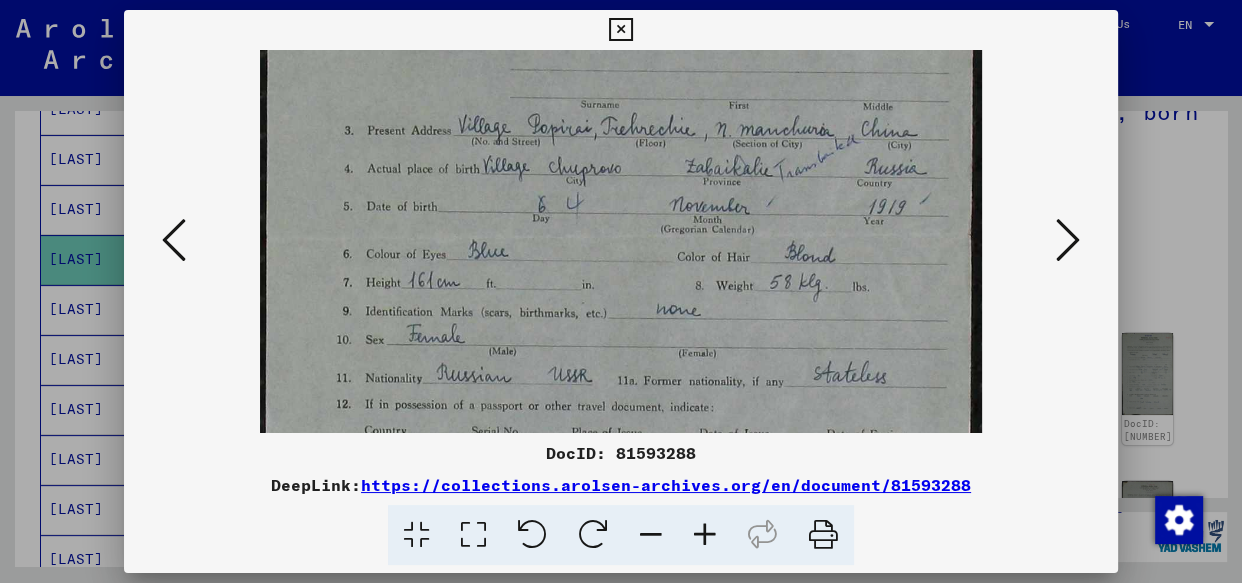 drag, startPoint x: 630, startPoint y: 319, endPoint x: 641, endPoint y: 160, distance: 159.38005 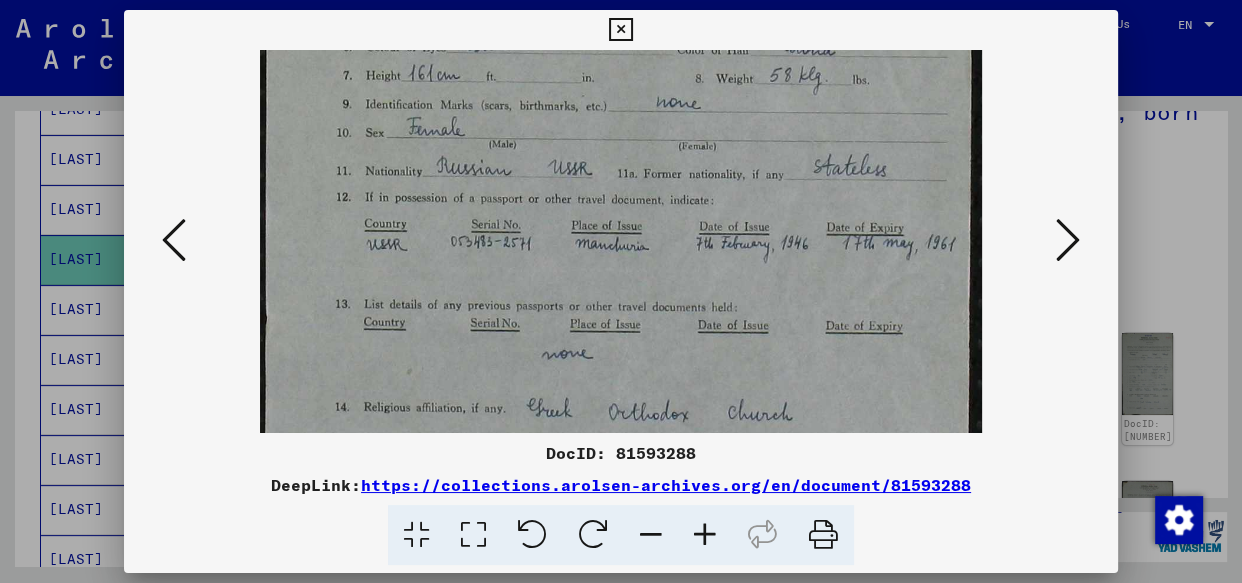 drag, startPoint x: 598, startPoint y: 290, endPoint x: 591, endPoint y: 3, distance: 287.08536 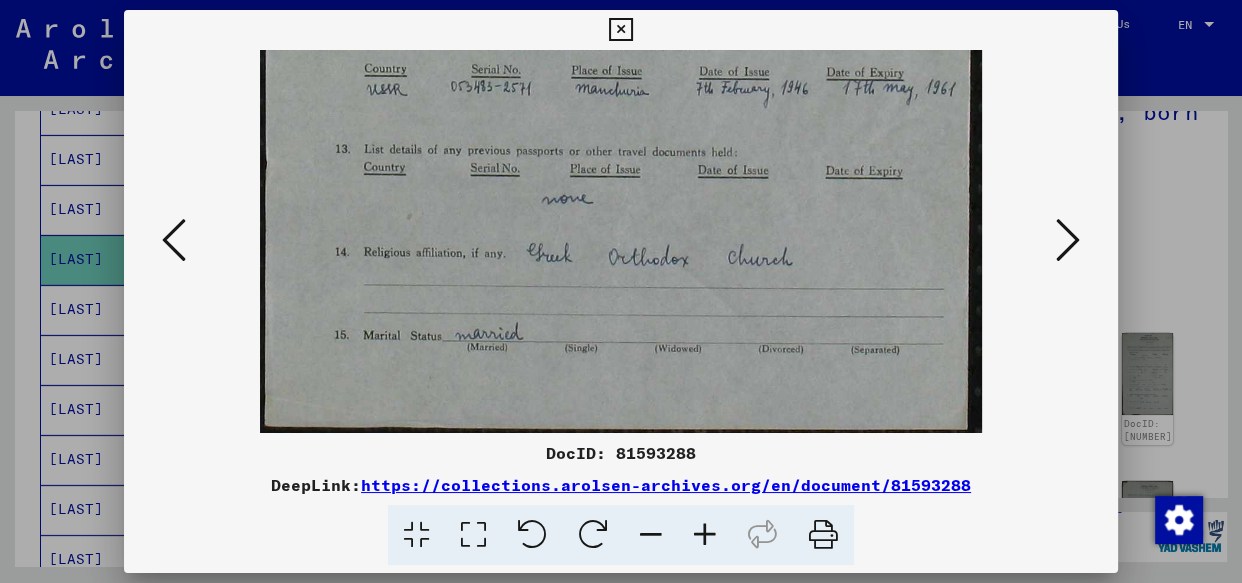 click at bounding box center (1068, 240) 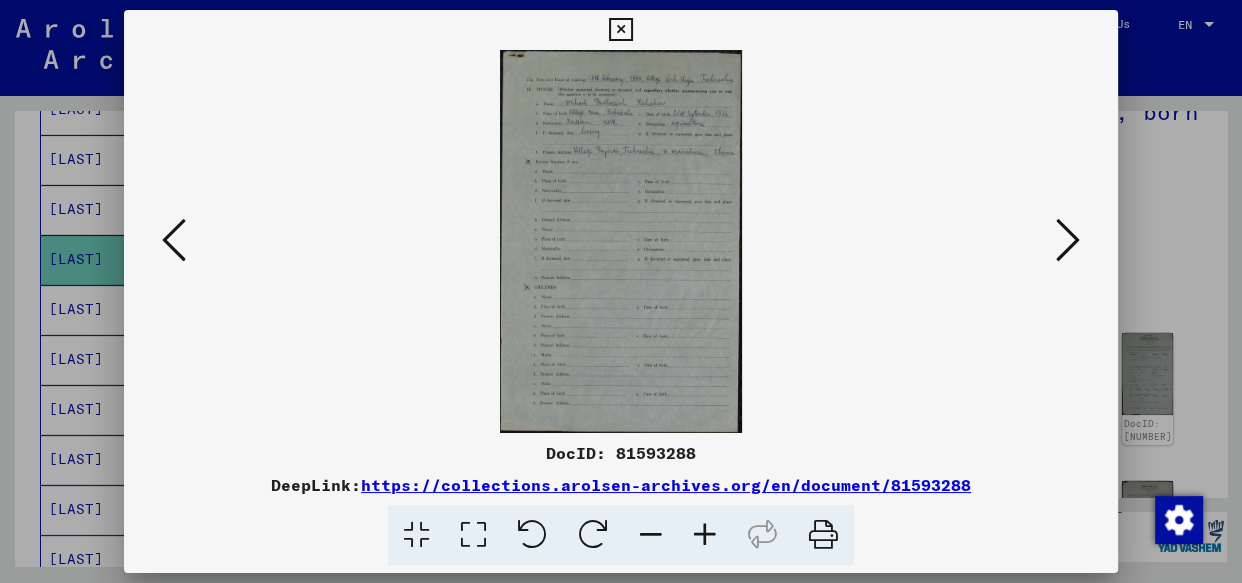 click at bounding box center [1068, 240] 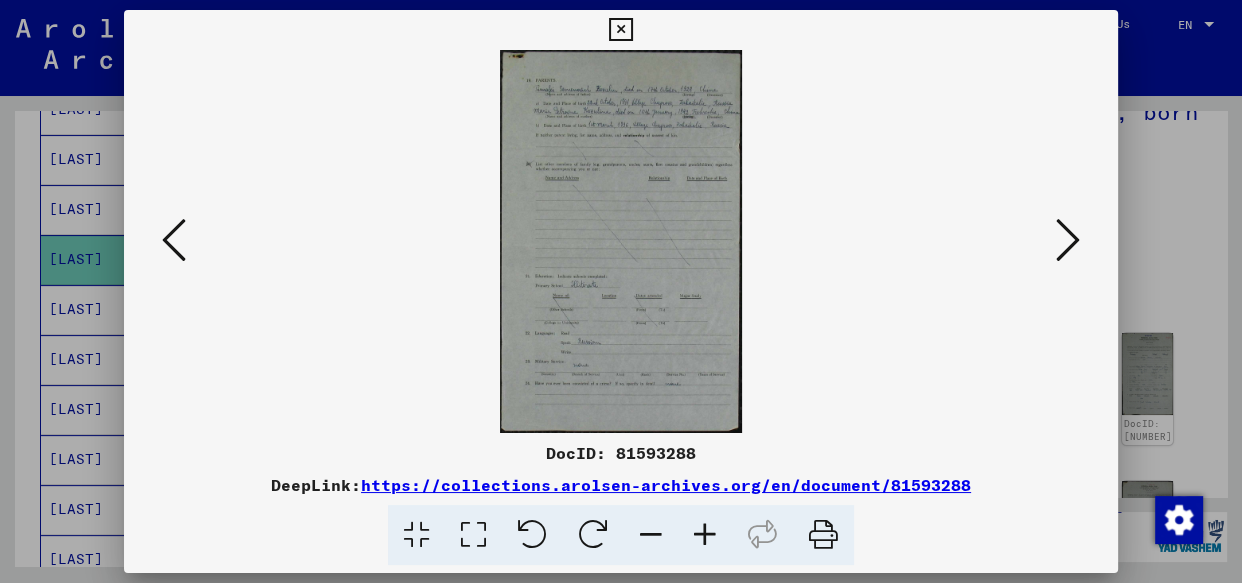 click at bounding box center [174, 240] 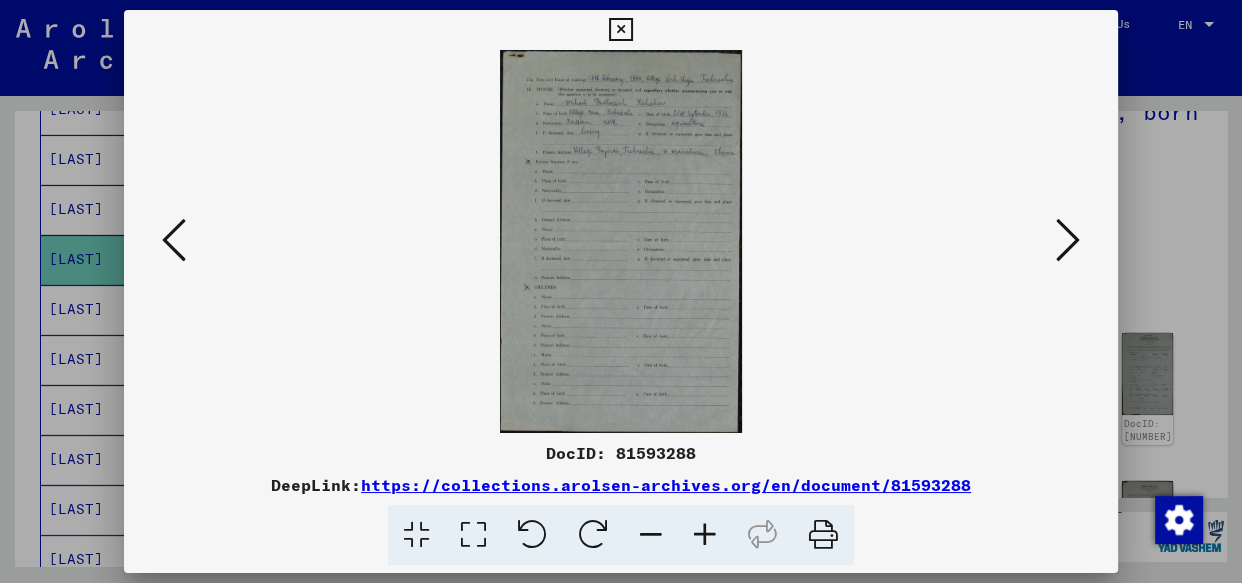 click at bounding box center [705, 535] 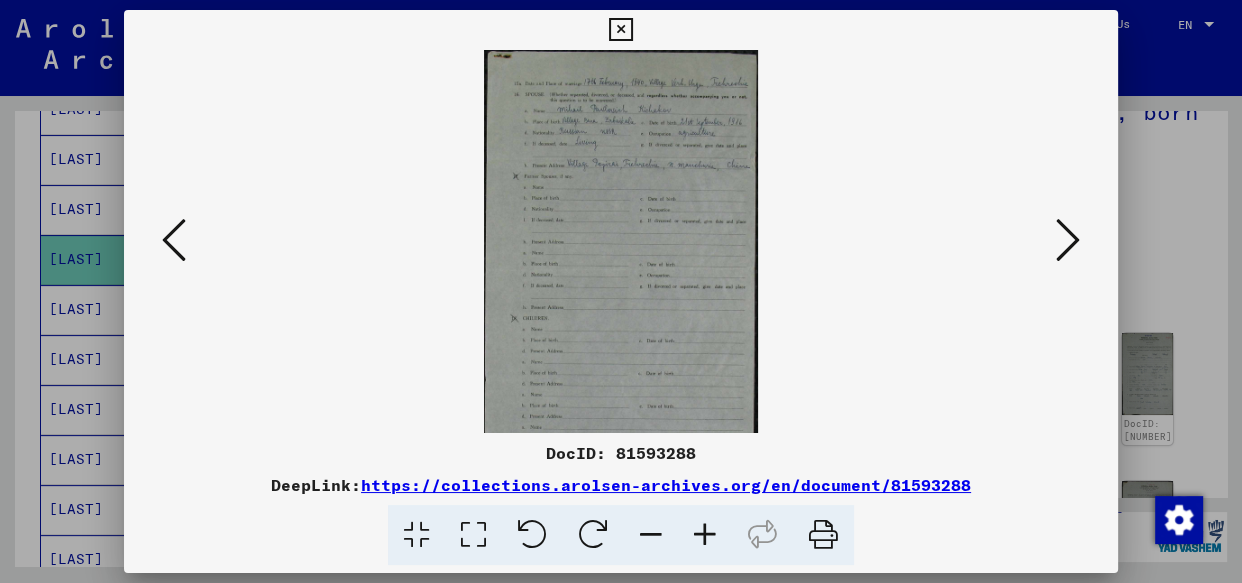 click at bounding box center (705, 535) 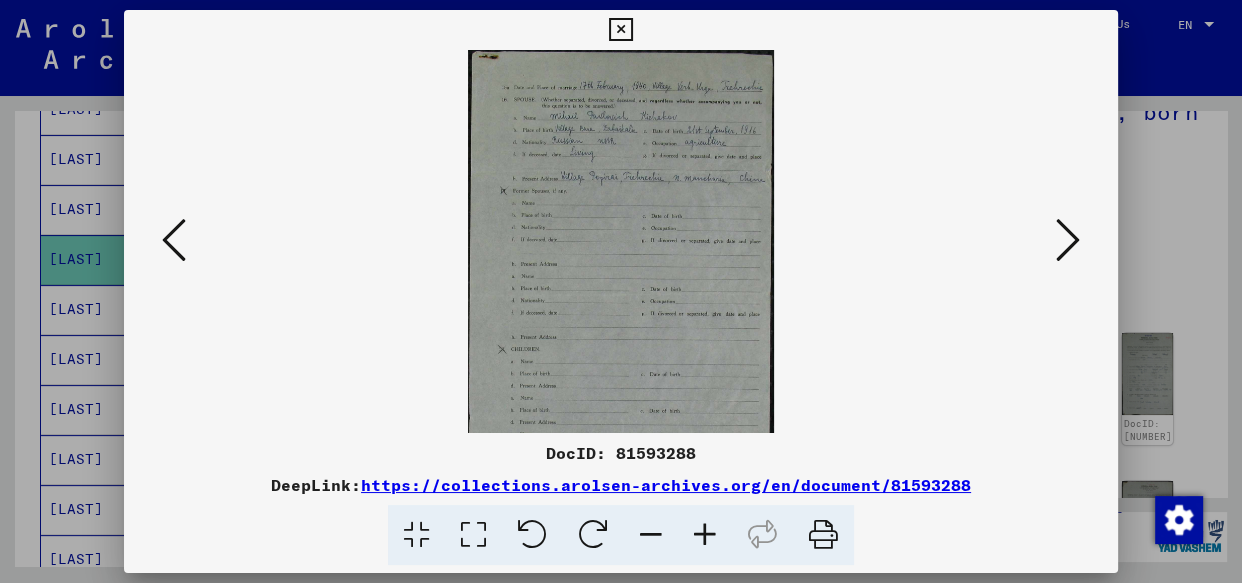 click at bounding box center [705, 535] 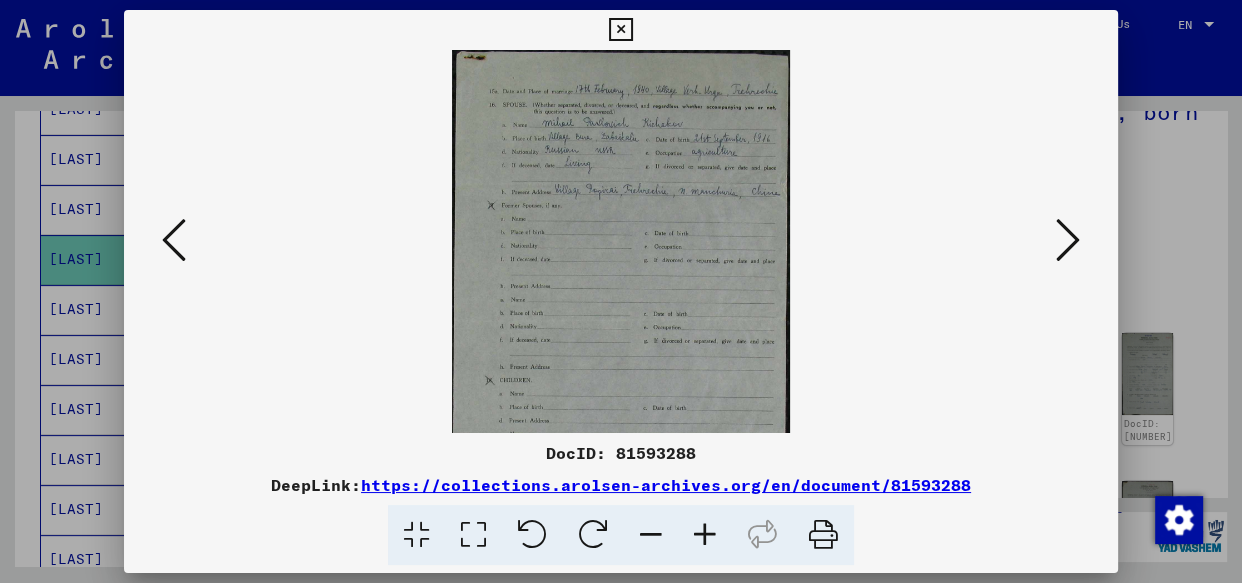 click at bounding box center [705, 535] 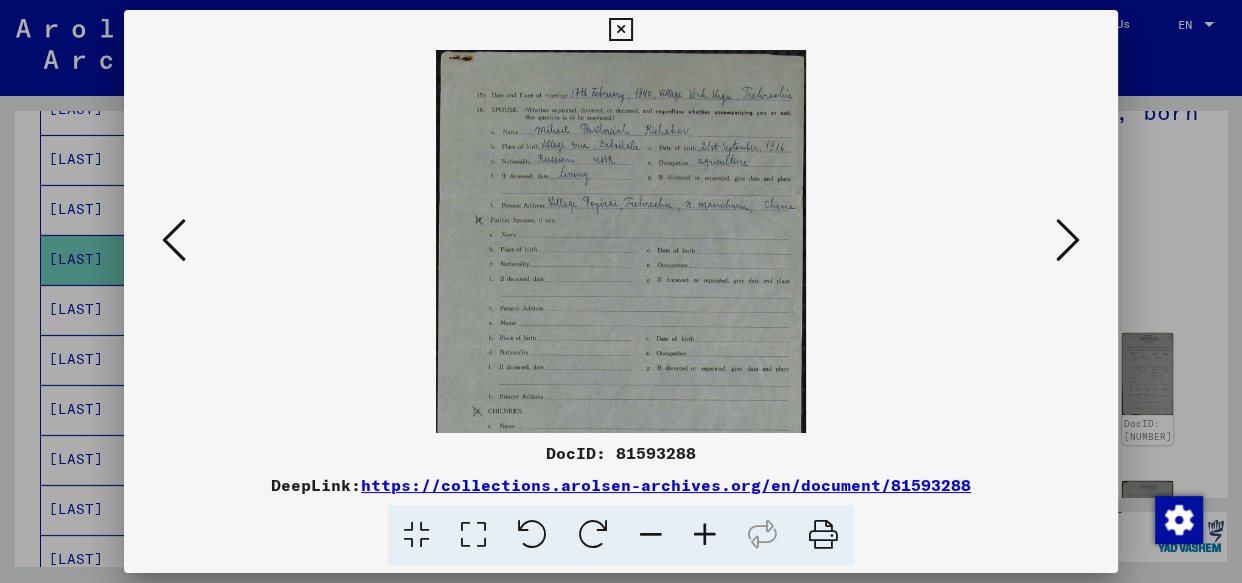 click at bounding box center (705, 535) 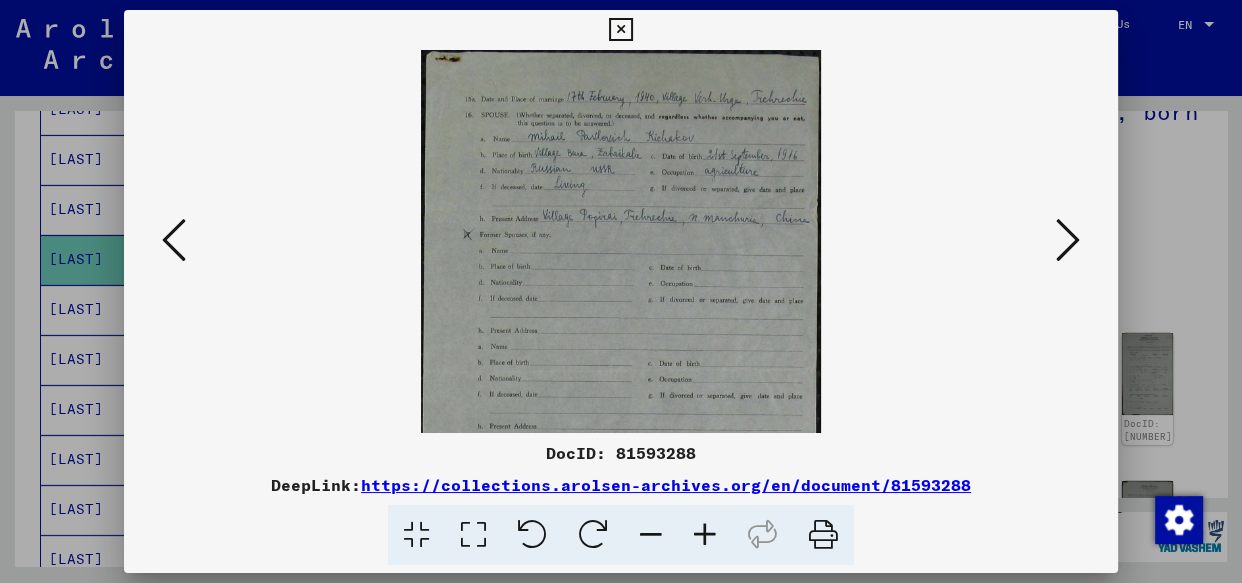 click at bounding box center [705, 535] 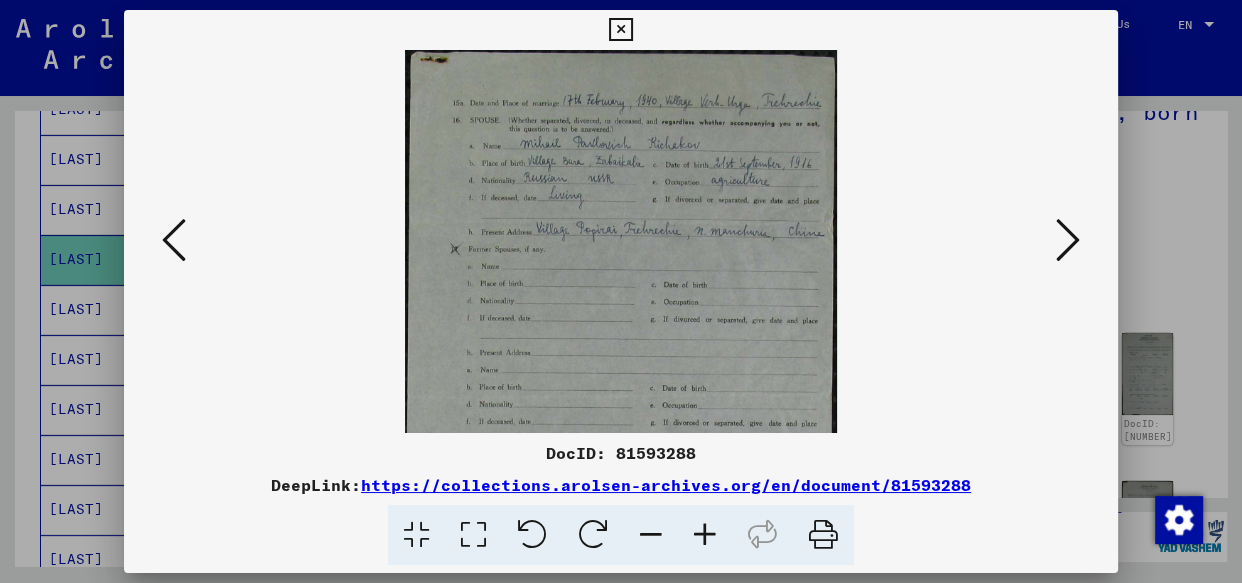 click at bounding box center [705, 535] 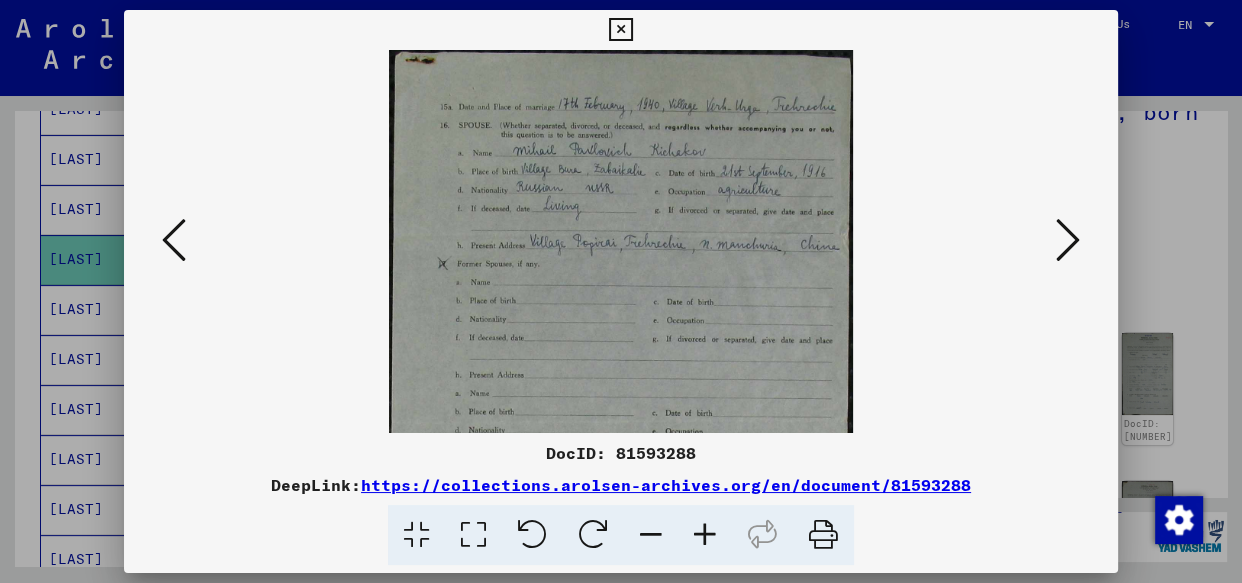 click at bounding box center (705, 535) 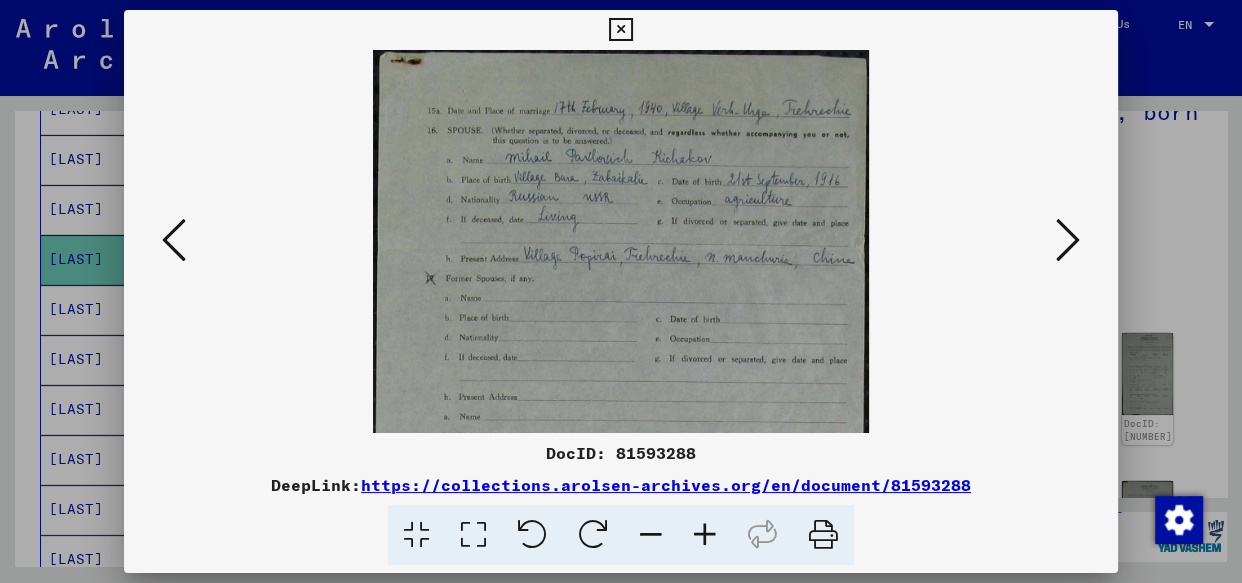 click at bounding box center (705, 535) 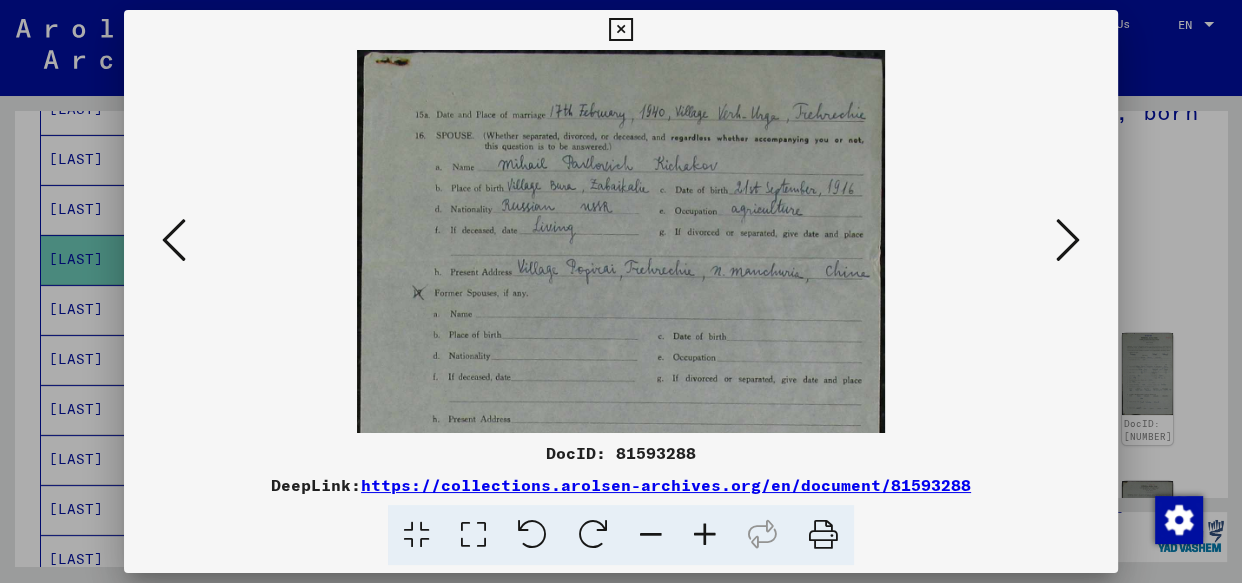 click at bounding box center (705, 535) 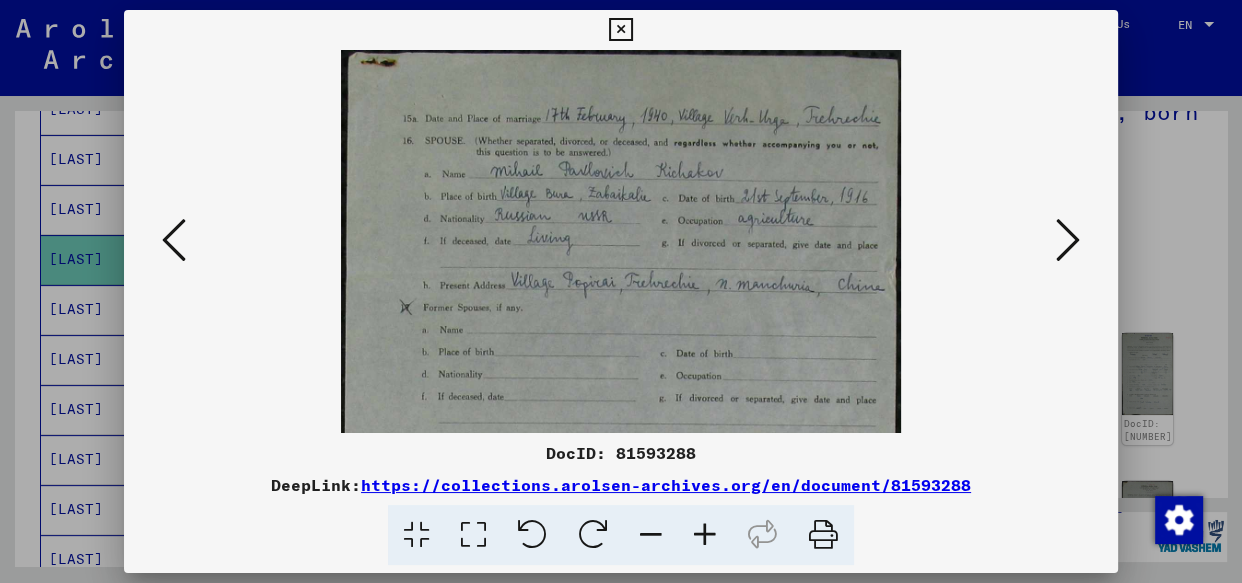 click at bounding box center [705, 535] 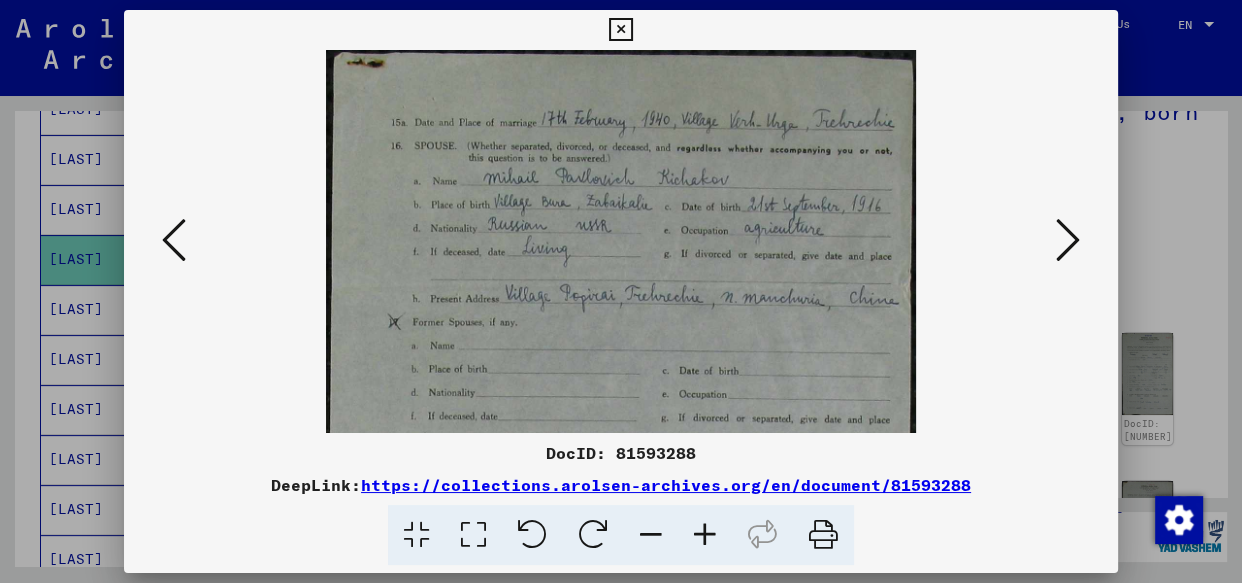 click at bounding box center [705, 535] 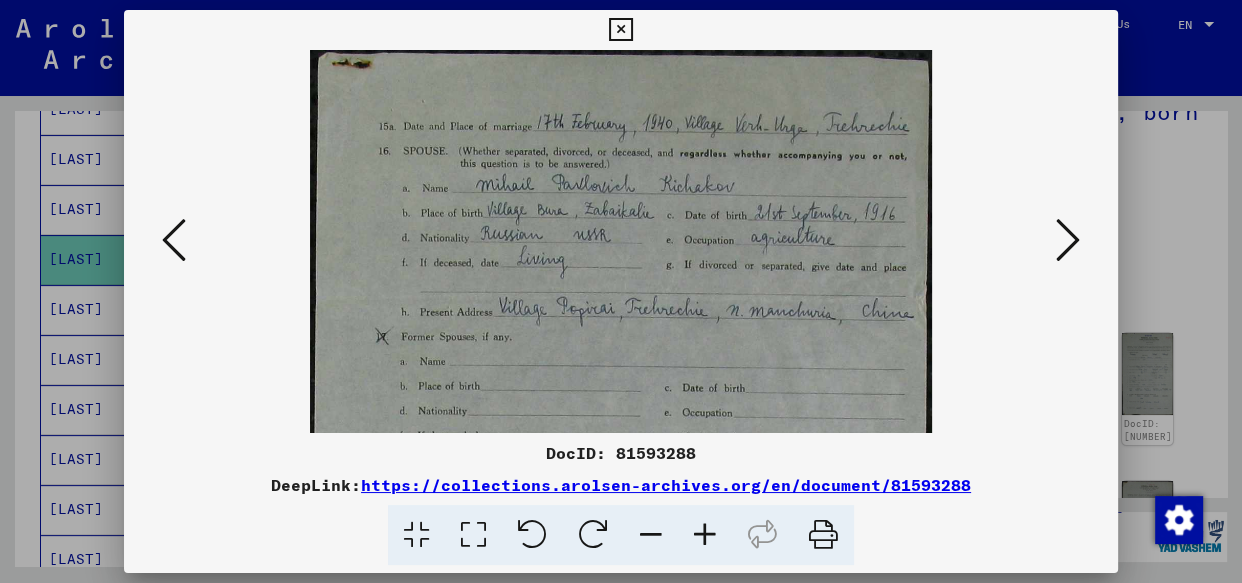 click at bounding box center [705, 535] 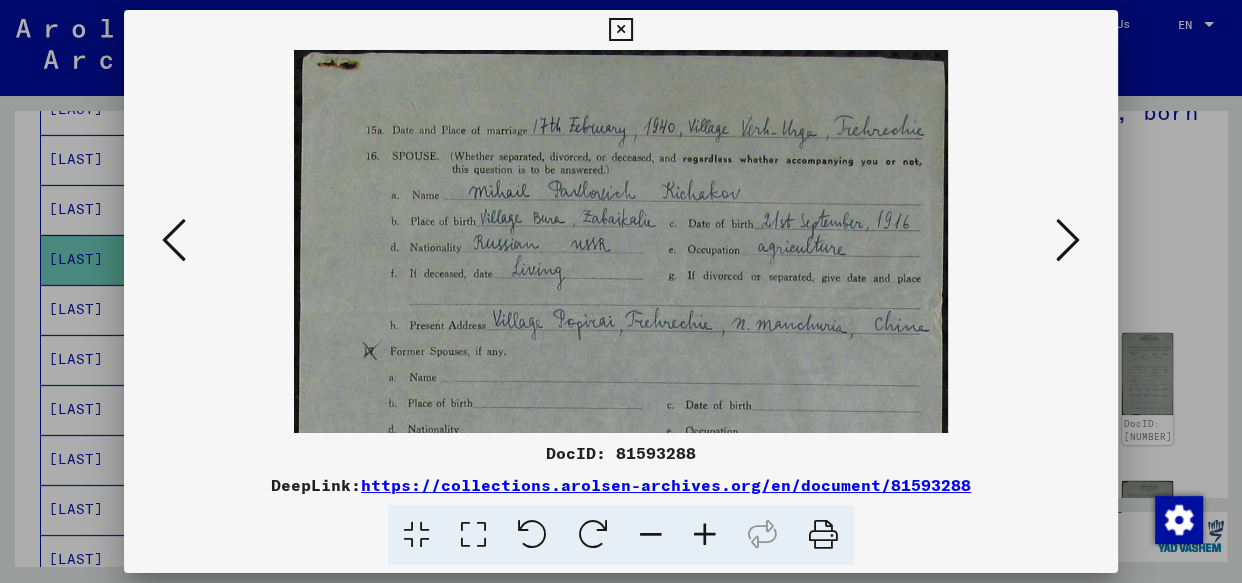 click at bounding box center (705, 535) 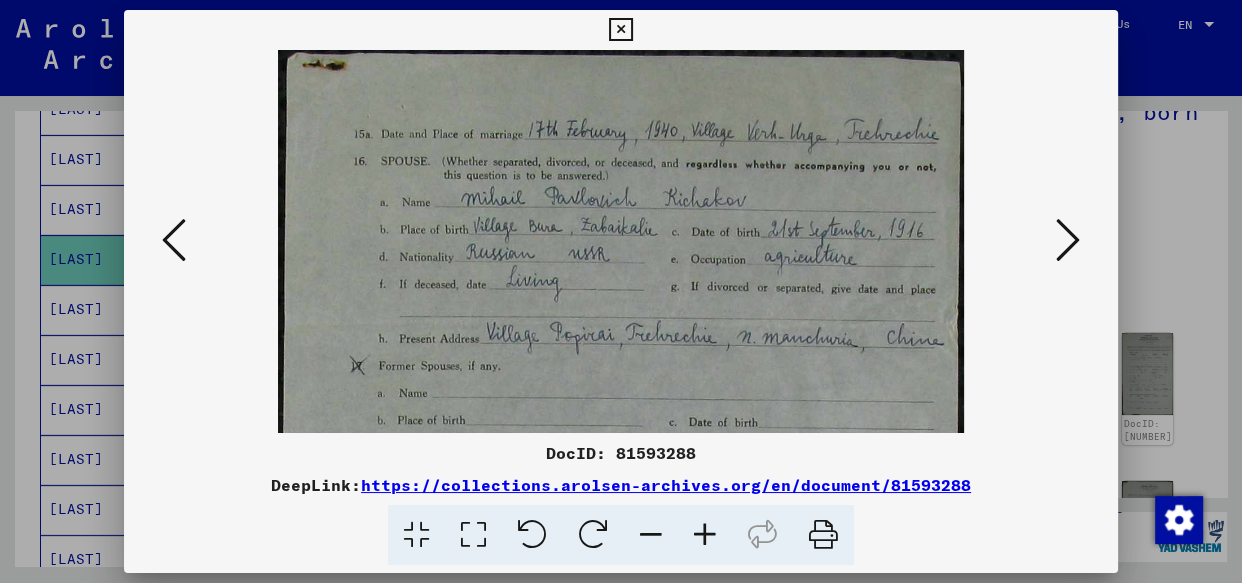 click at bounding box center (705, 535) 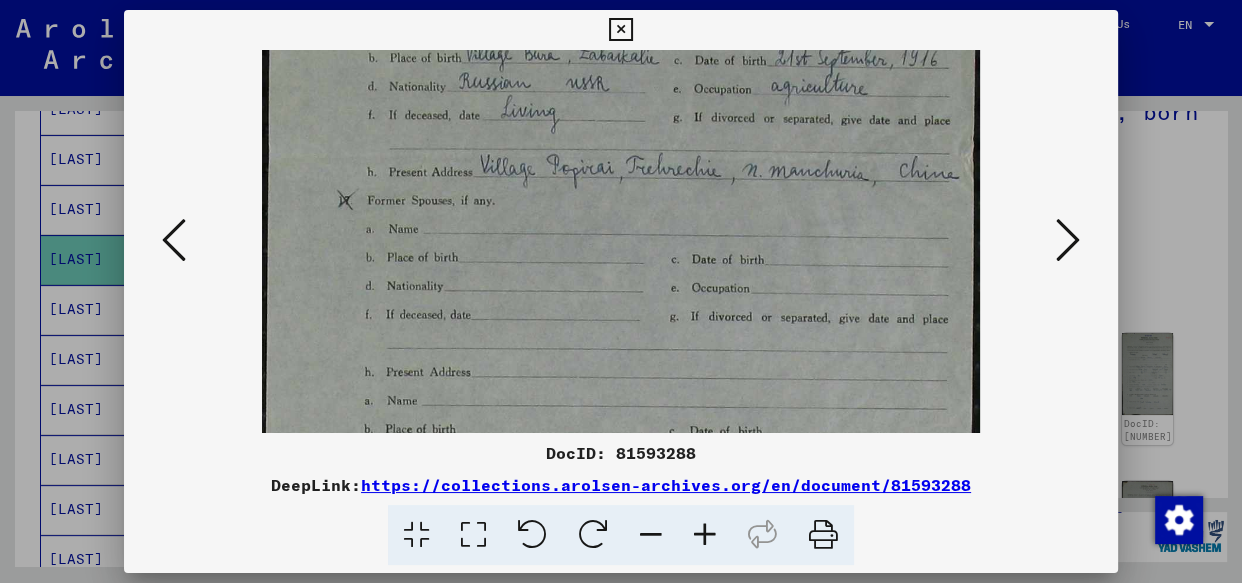 drag, startPoint x: 620, startPoint y: 332, endPoint x: 631, endPoint y: 46, distance: 286.21146 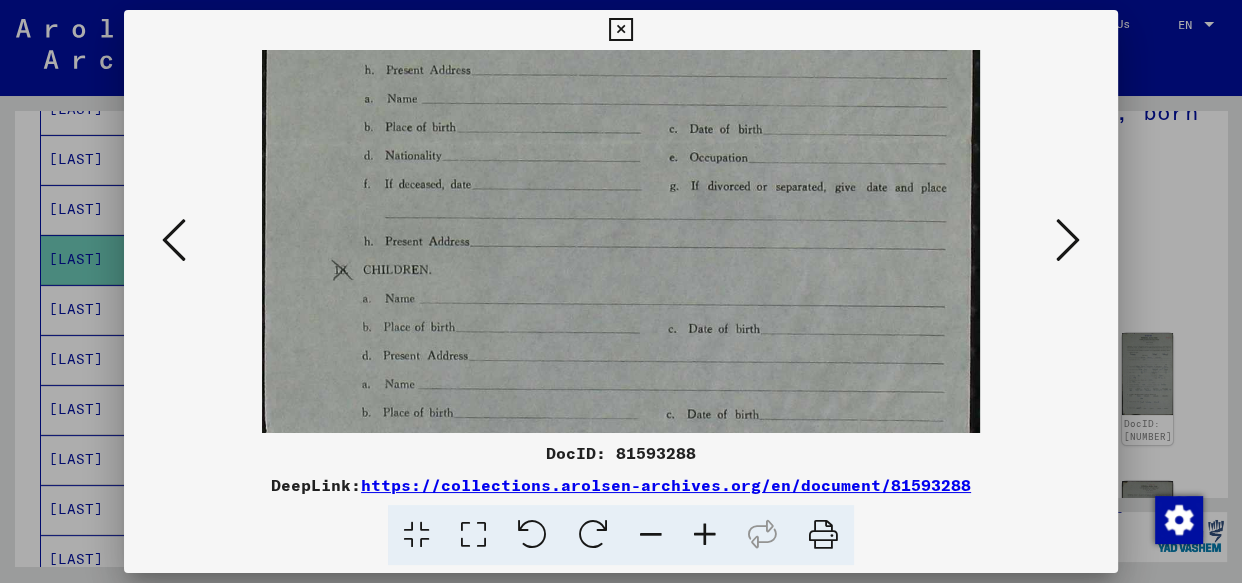 drag, startPoint x: 610, startPoint y: 205, endPoint x: 635, endPoint y: 136, distance: 73.38937 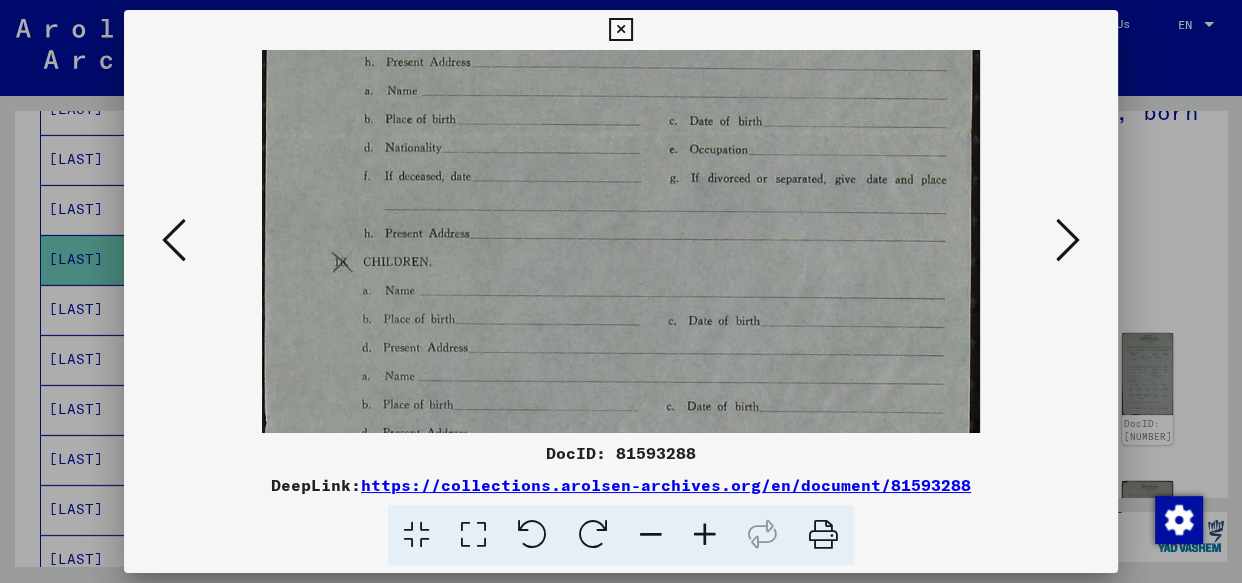 click at bounding box center (1068, 240) 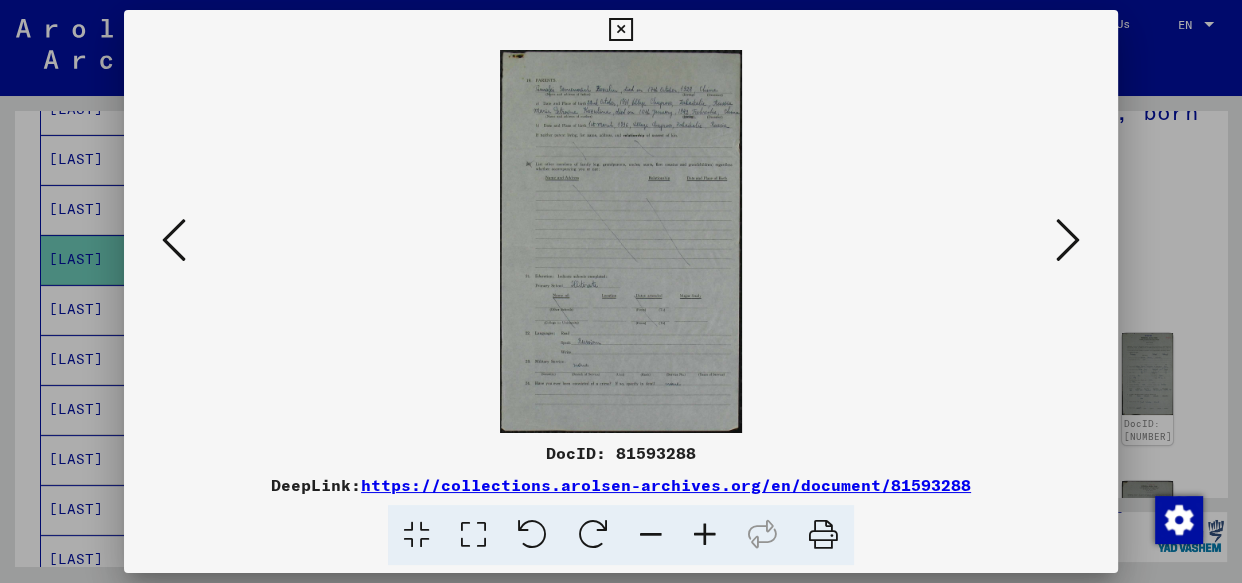 click at bounding box center (705, 535) 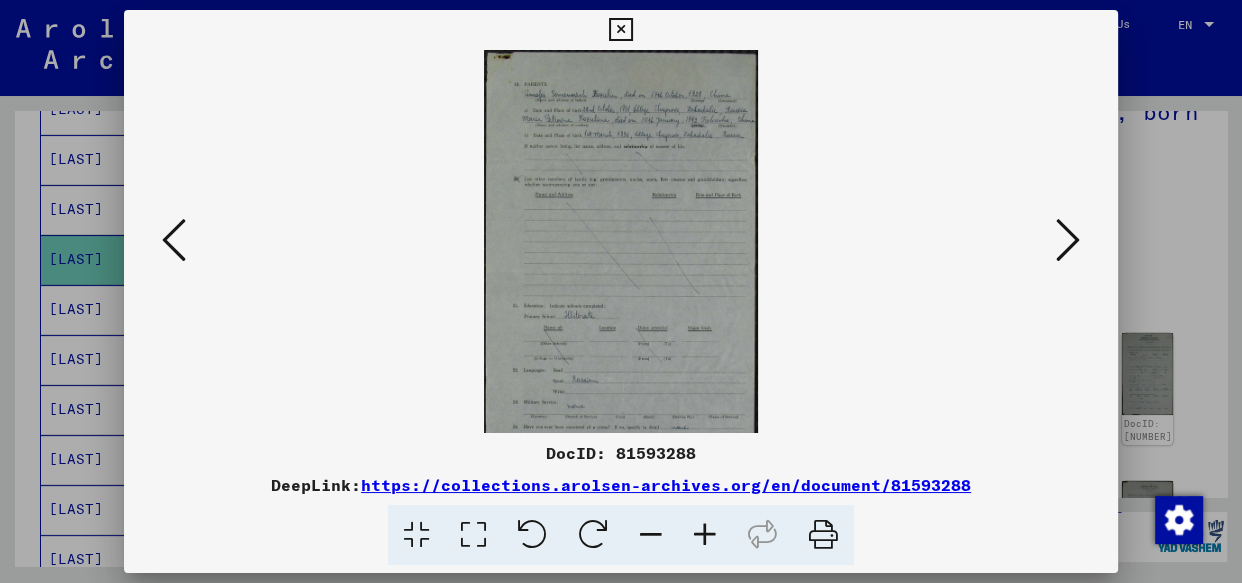 click at bounding box center (705, 535) 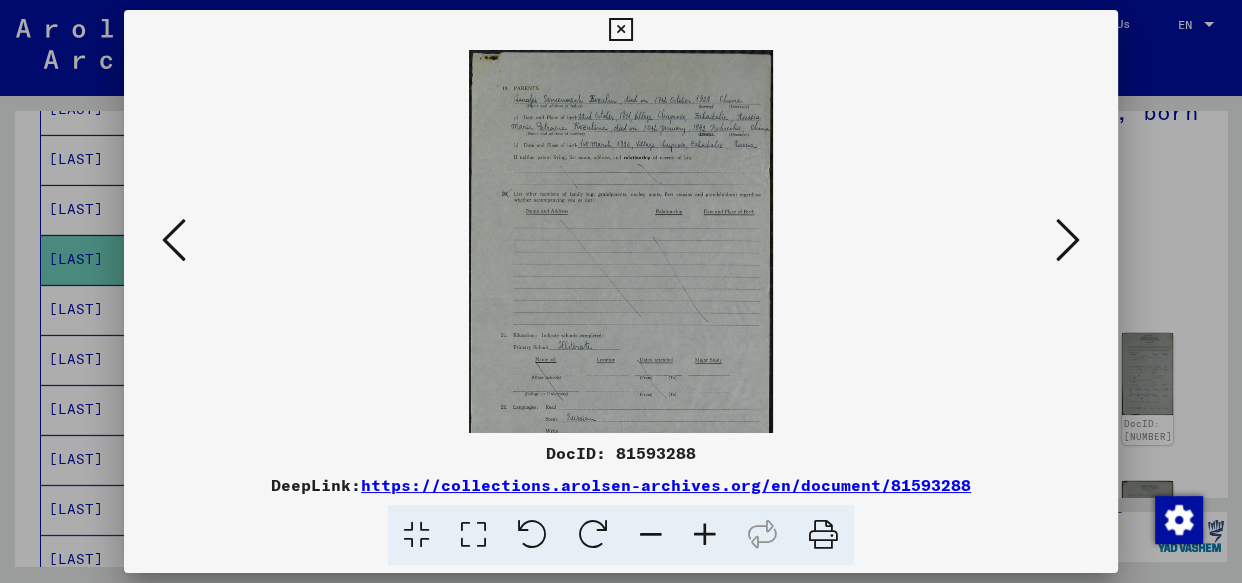 click at bounding box center [705, 535] 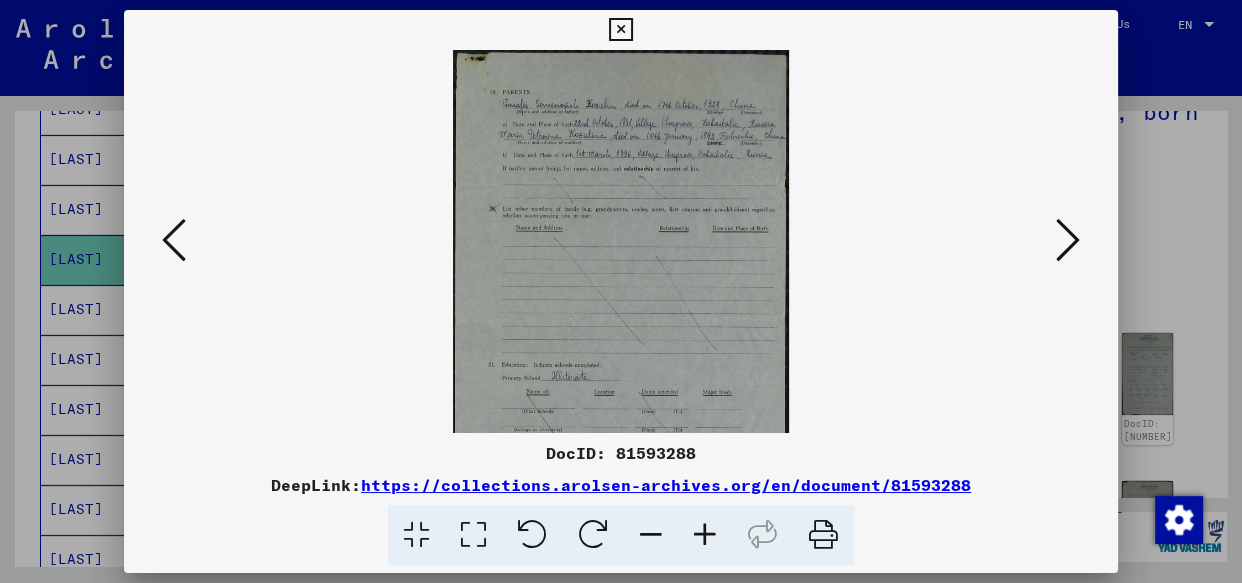 click at bounding box center [705, 535] 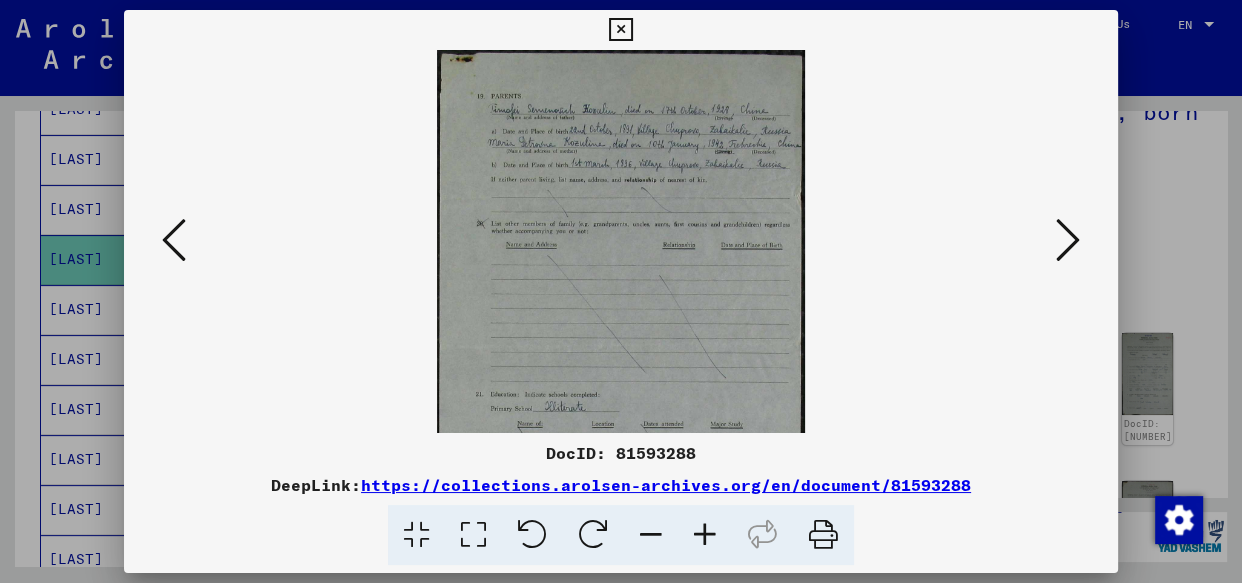 click at bounding box center [705, 535] 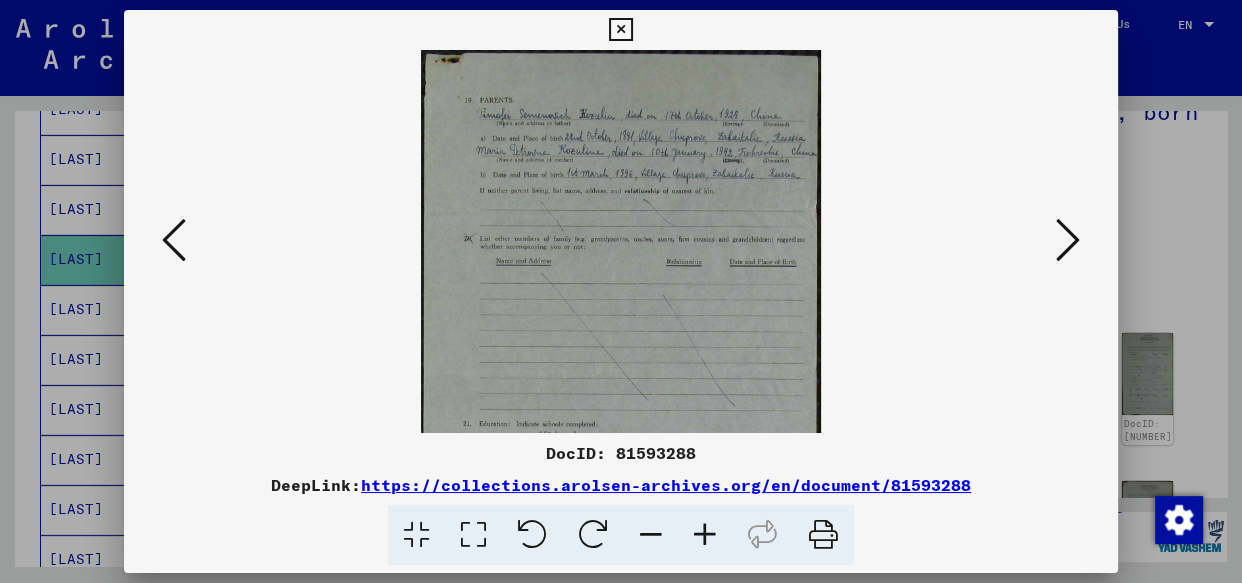 click at bounding box center (705, 535) 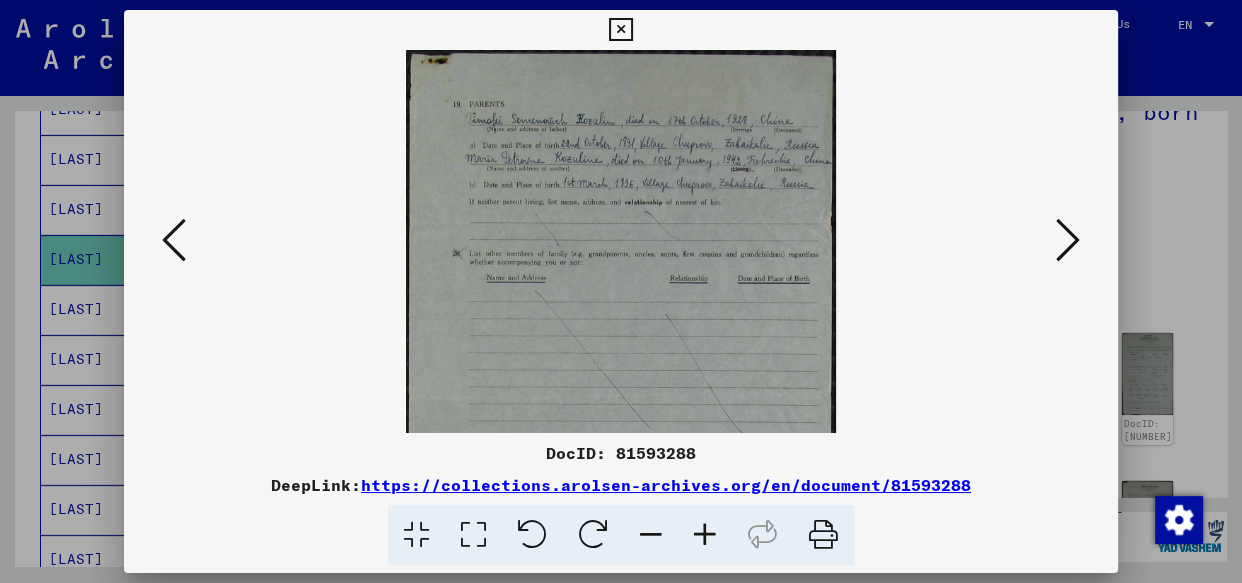 click at bounding box center [705, 535] 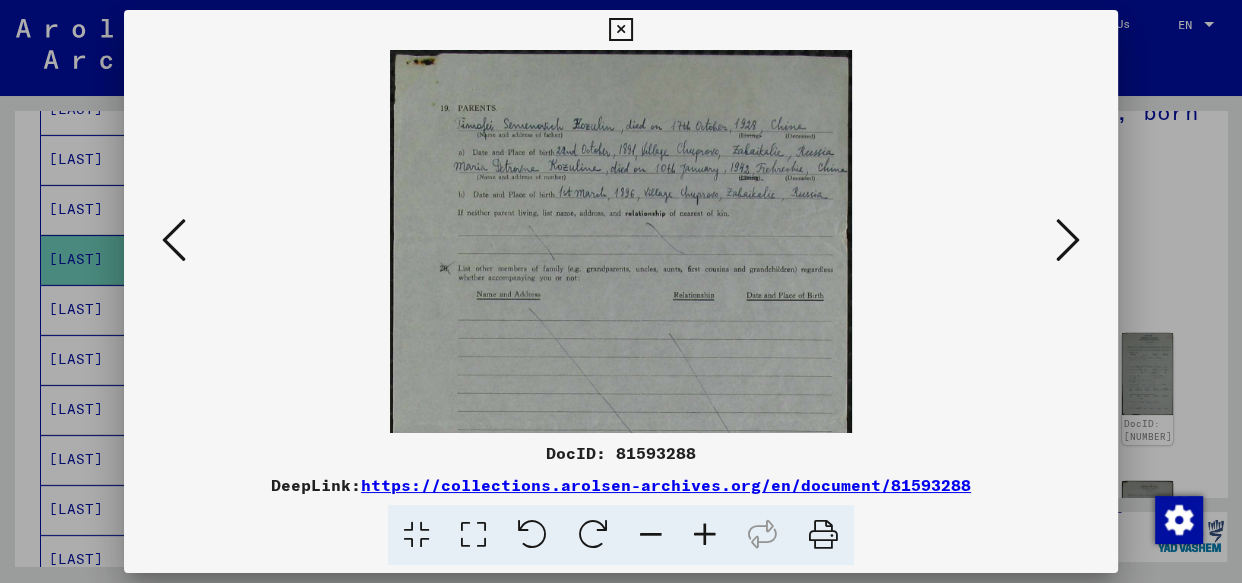 click at bounding box center (705, 535) 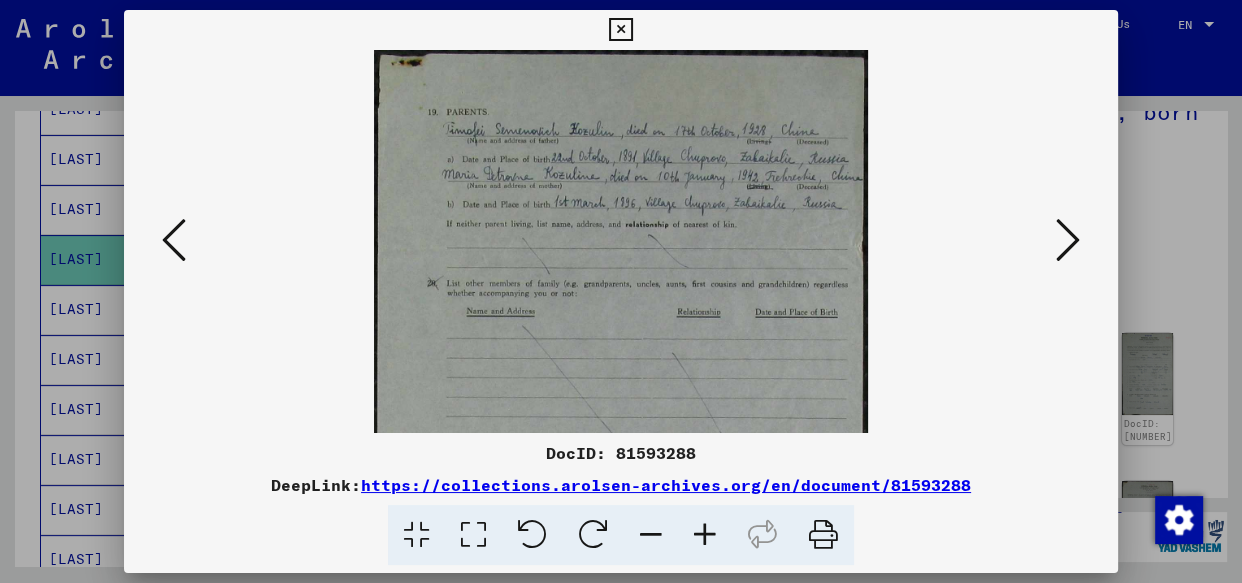 click at bounding box center (705, 535) 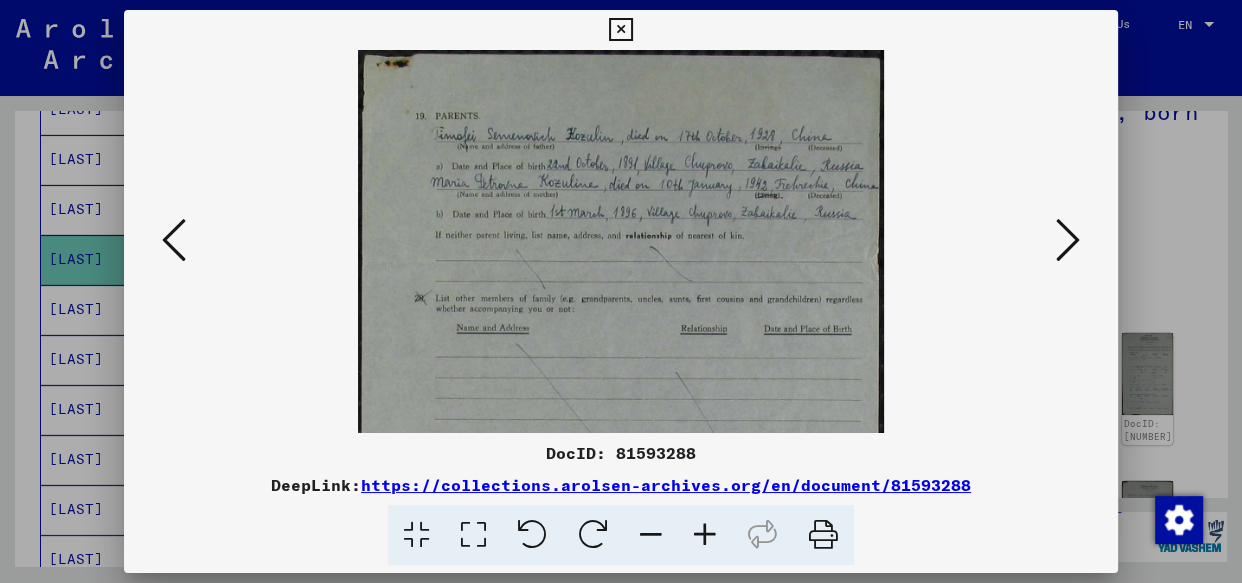 click at bounding box center [705, 535] 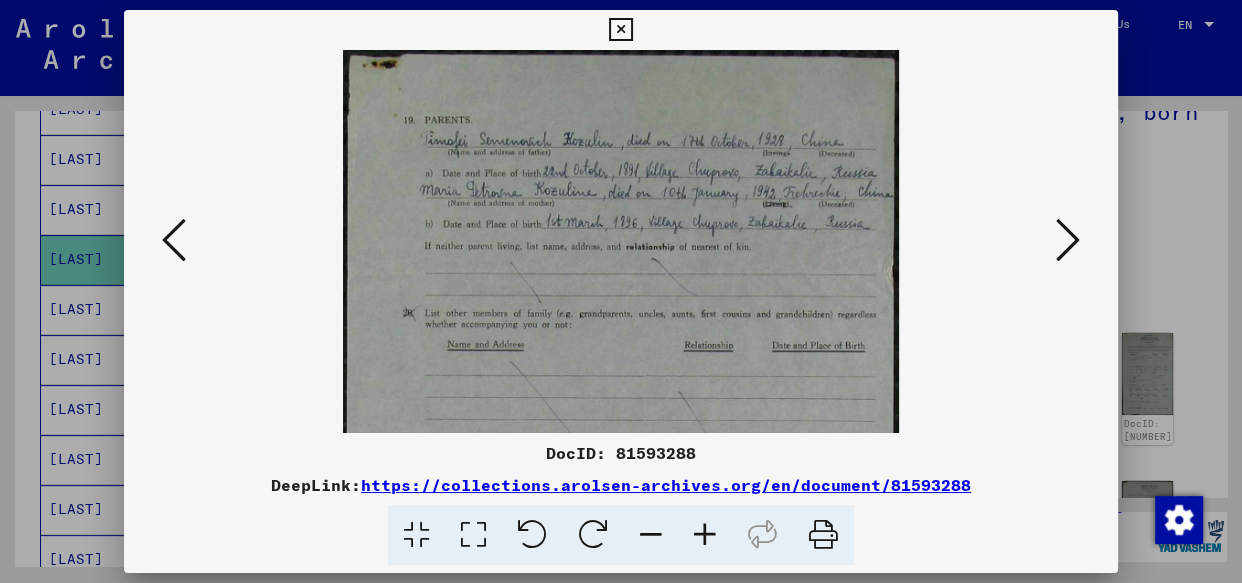 click at bounding box center (705, 535) 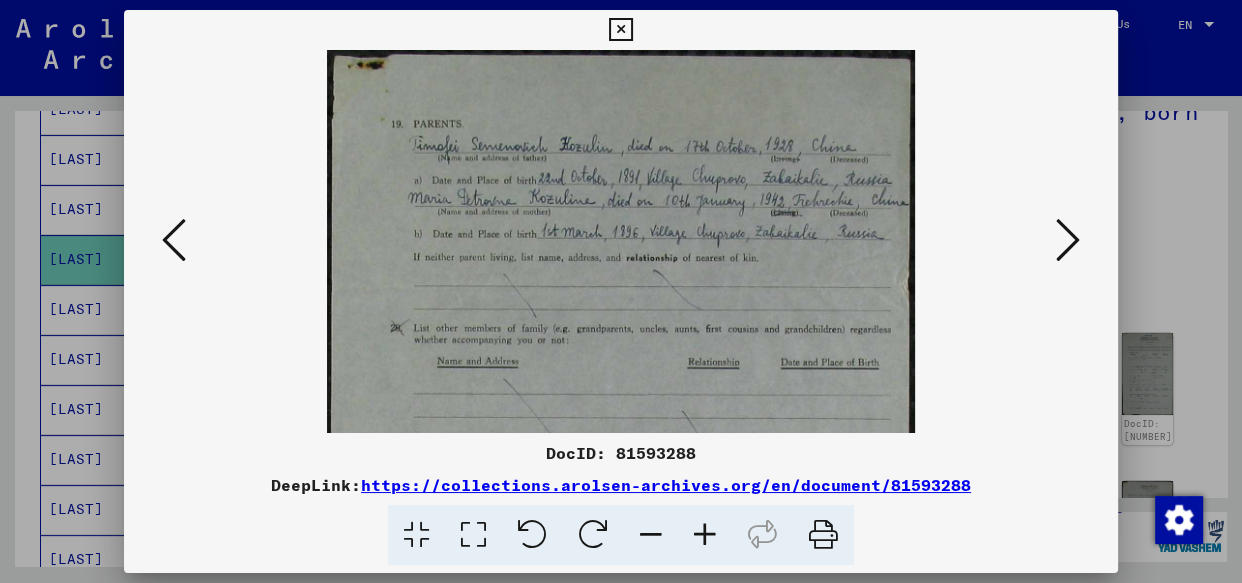 click at bounding box center (705, 535) 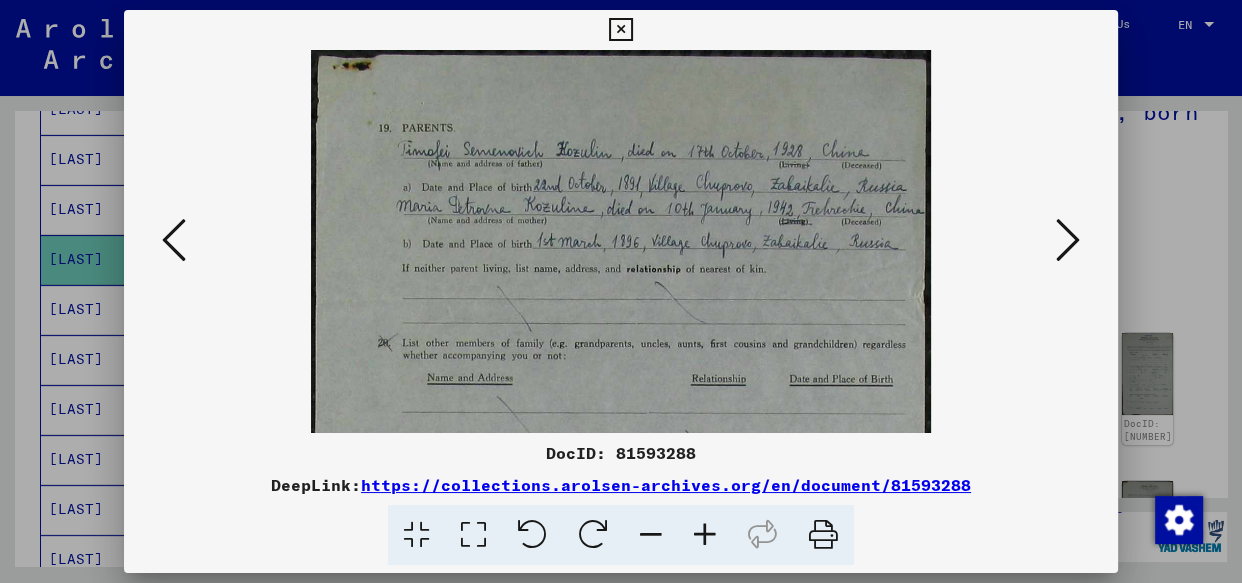 click at bounding box center [705, 535] 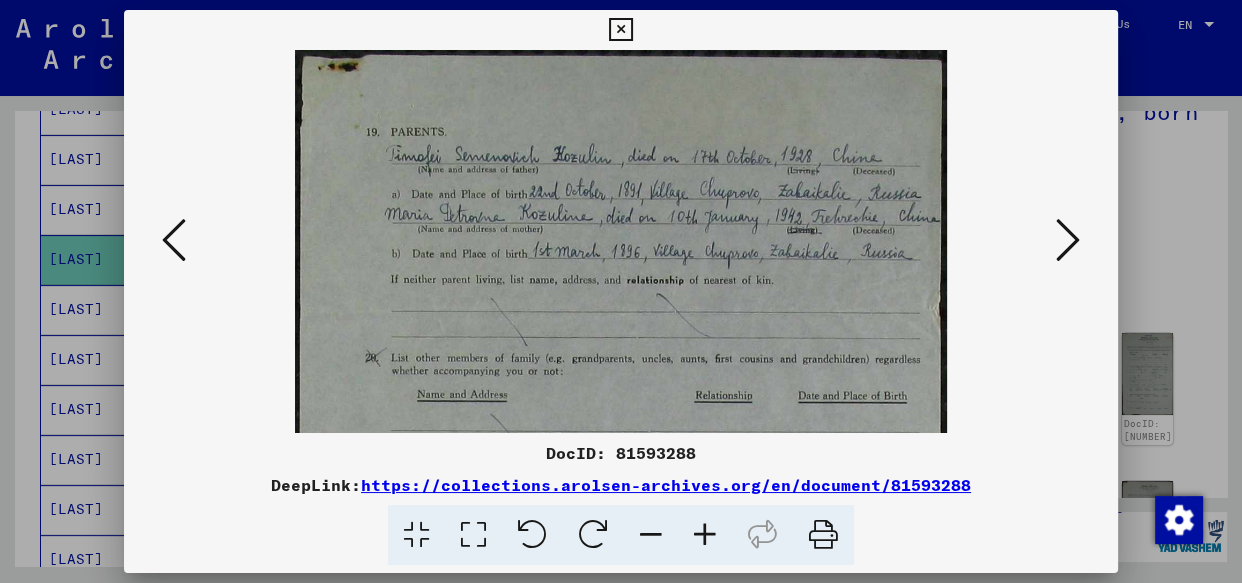 click at bounding box center [705, 535] 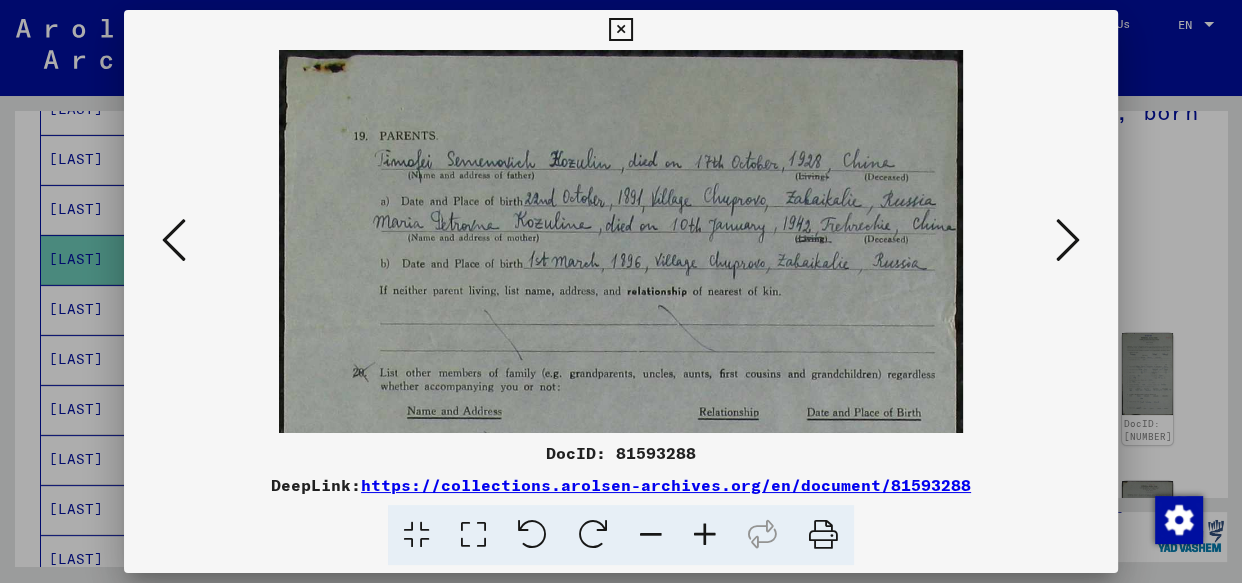 click at bounding box center (705, 535) 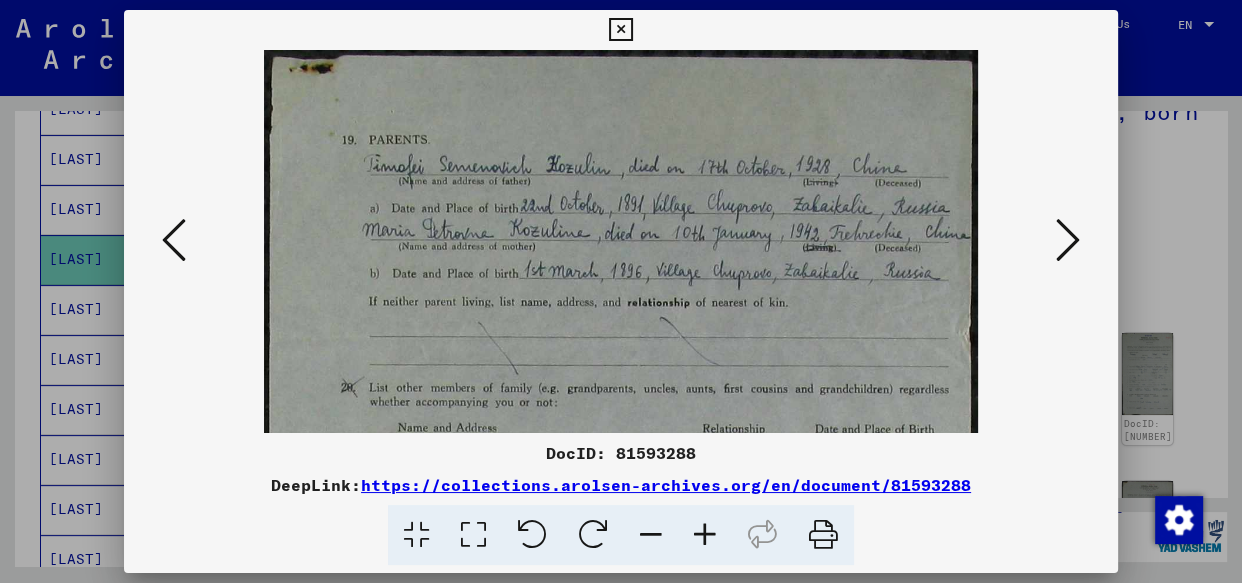 click at bounding box center (705, 535) 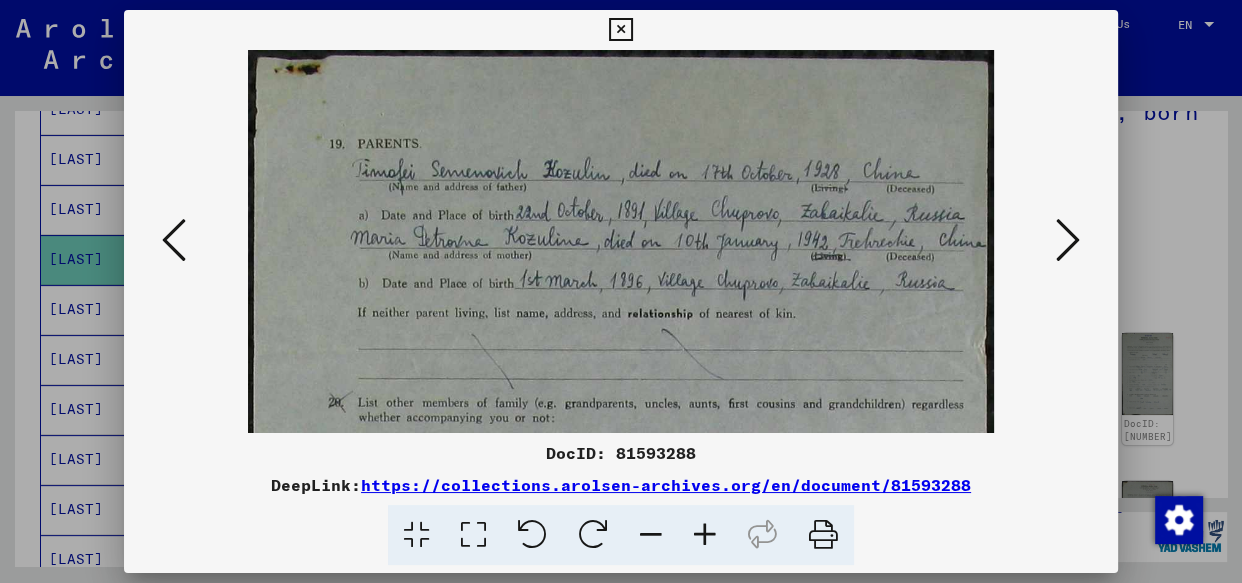click at bounding box center (705, 535) 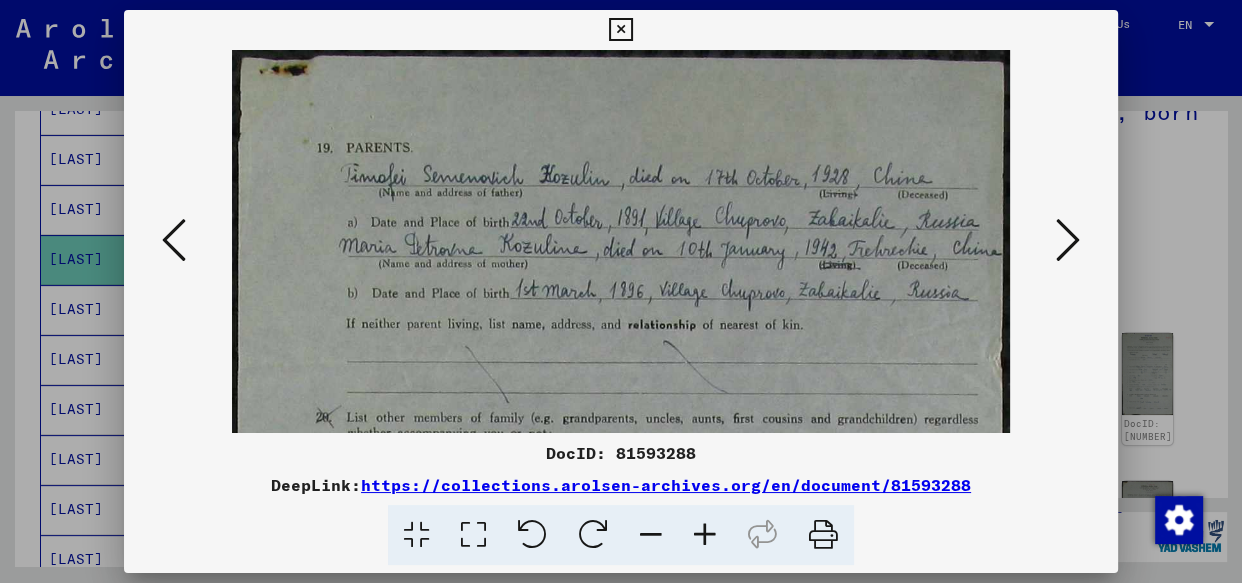 click at bounding box center [705, 535] 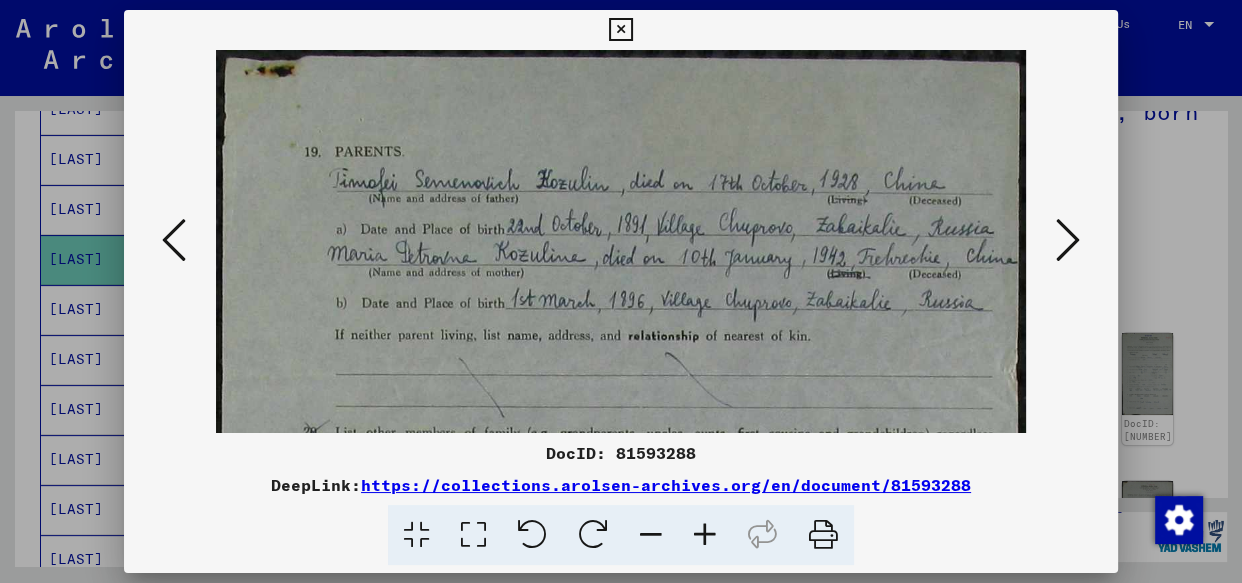 click at bounding box center (705, 535) 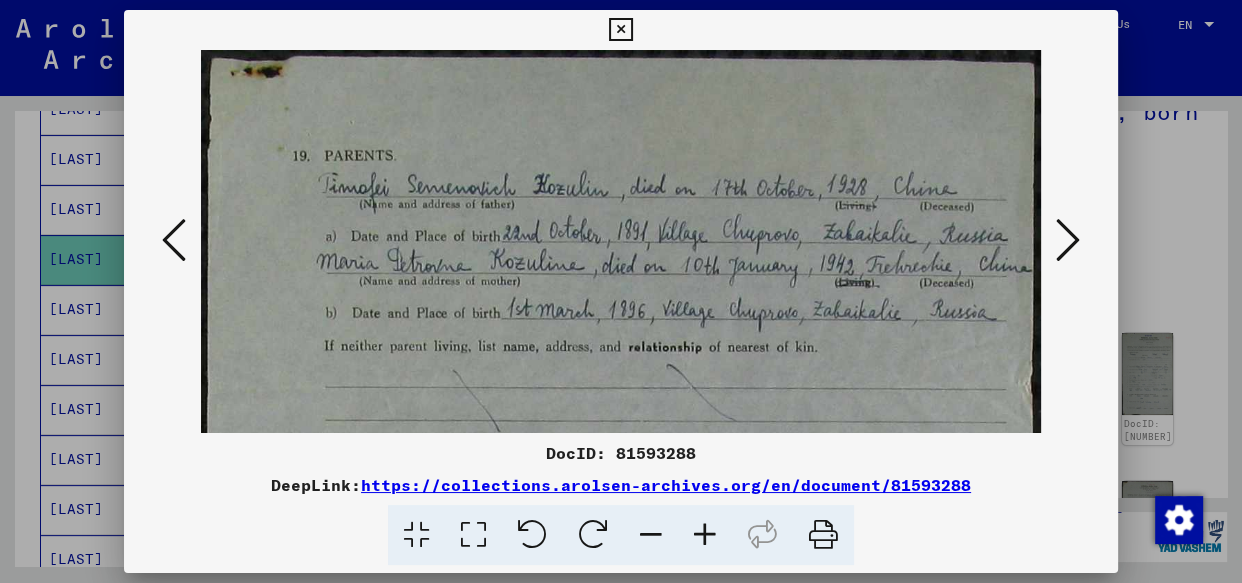 click at bounding box center [705, 535] 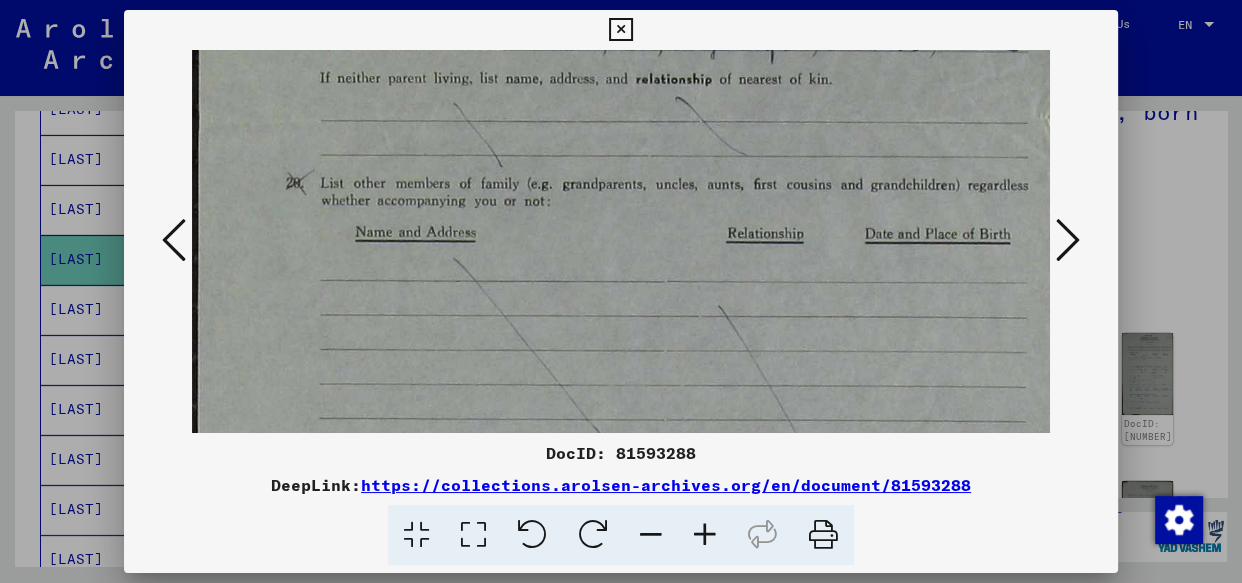 drag, startPoint x: 550, startPoint y: 340, endPoint x: 556, endPoint y: 57, distance: 283.0636 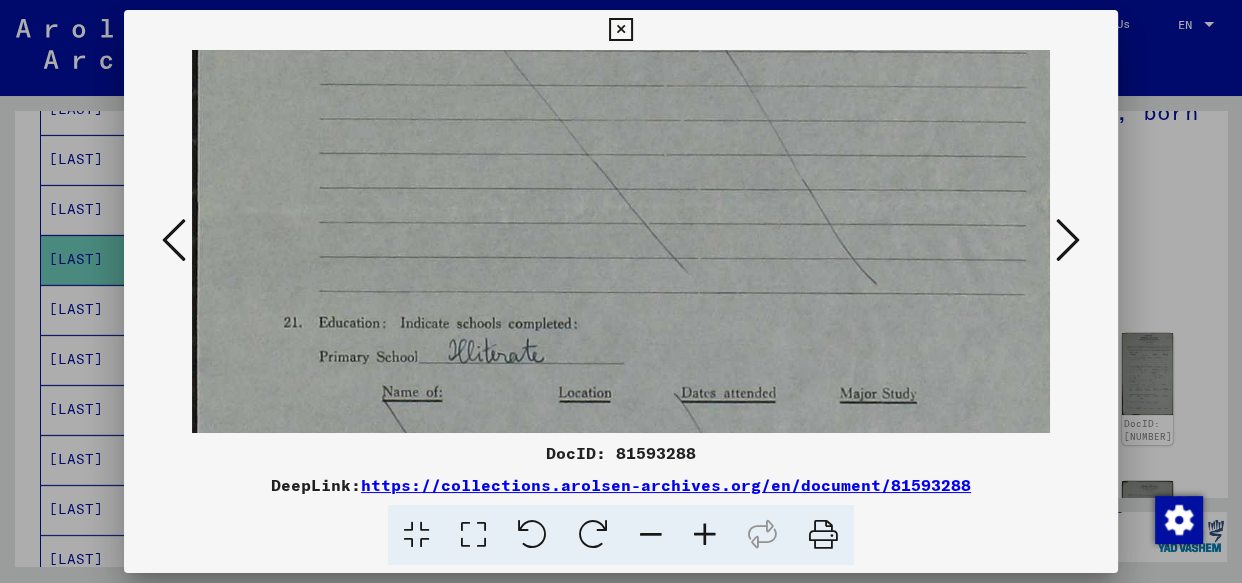 drag, startPoint x: 570, startPoint y: 105, endPoint x: 577, endPoint y: 6, distance: 99.24717 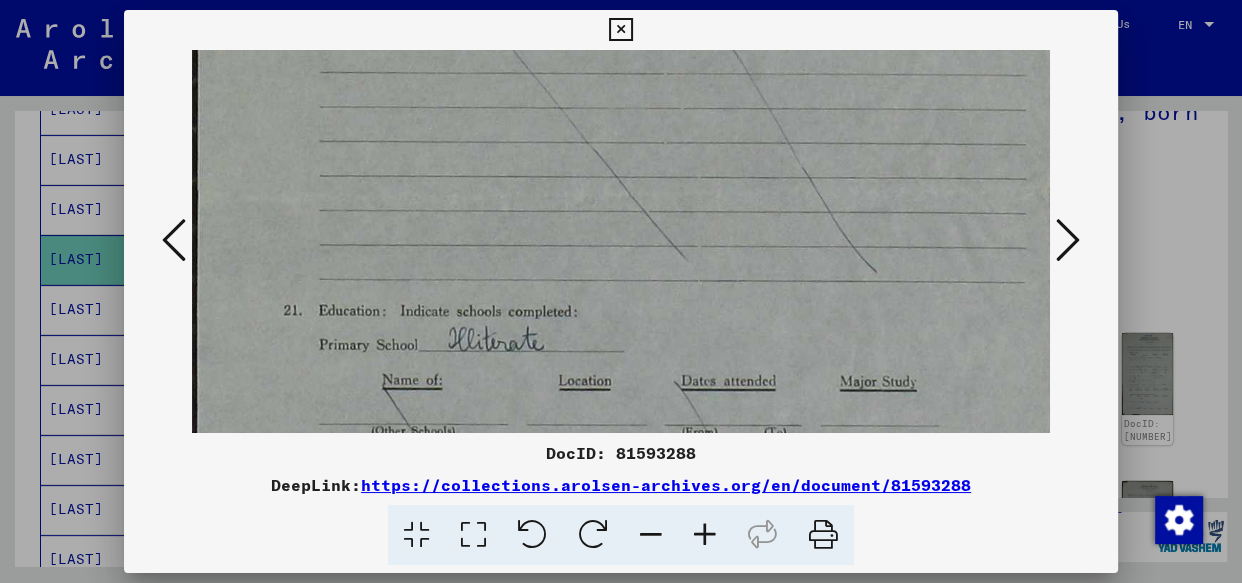 click at bounding box center [620, 30] 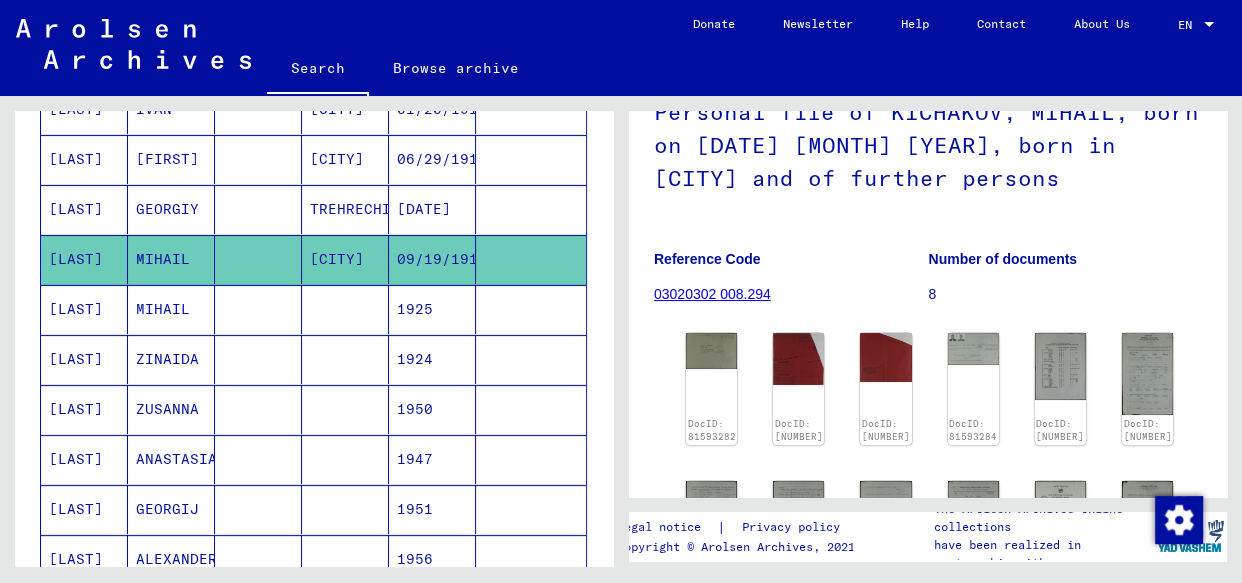 click on "[LAST]" at bounding box center [84, 359] 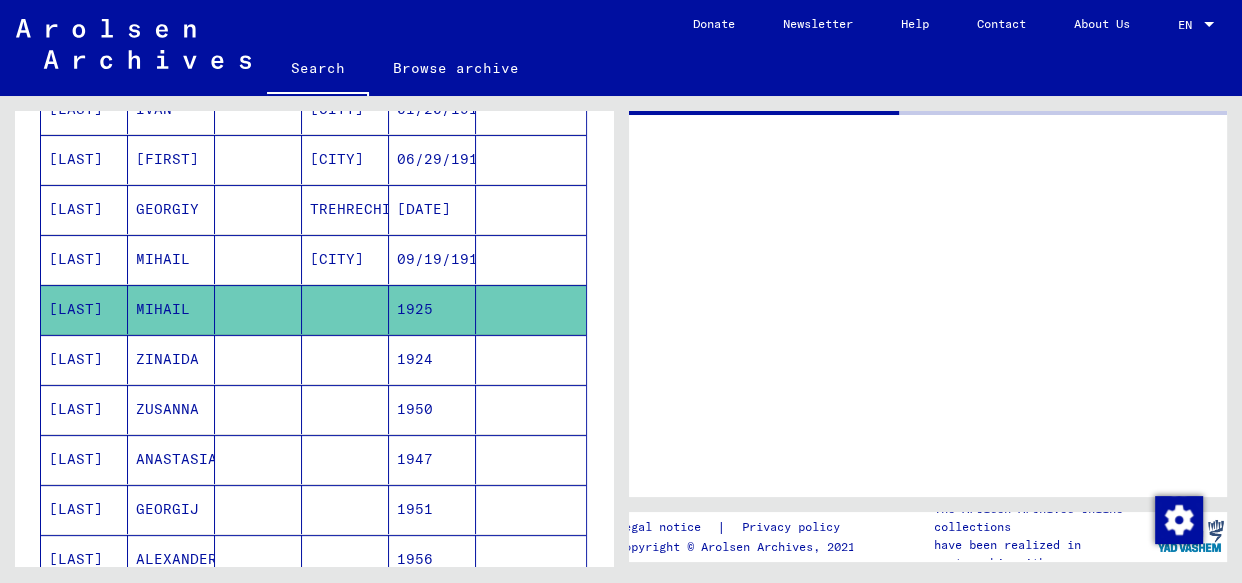 scroll, scrollTop: 0, scrollLeft: 0, axis: both 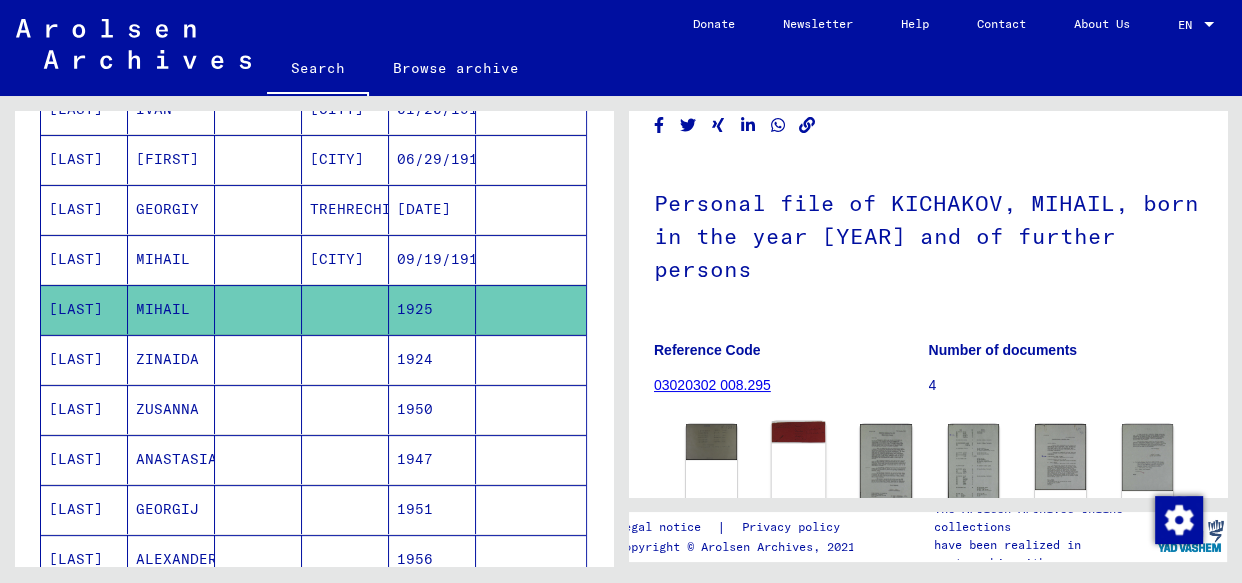 click 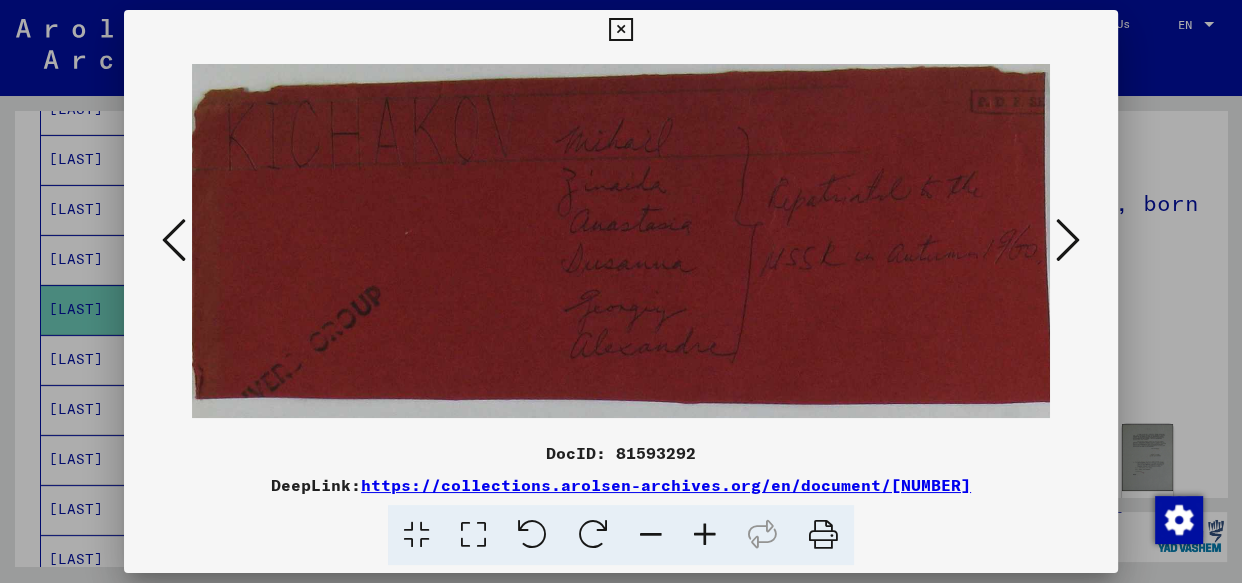 click at bounding box center (1068, 240) 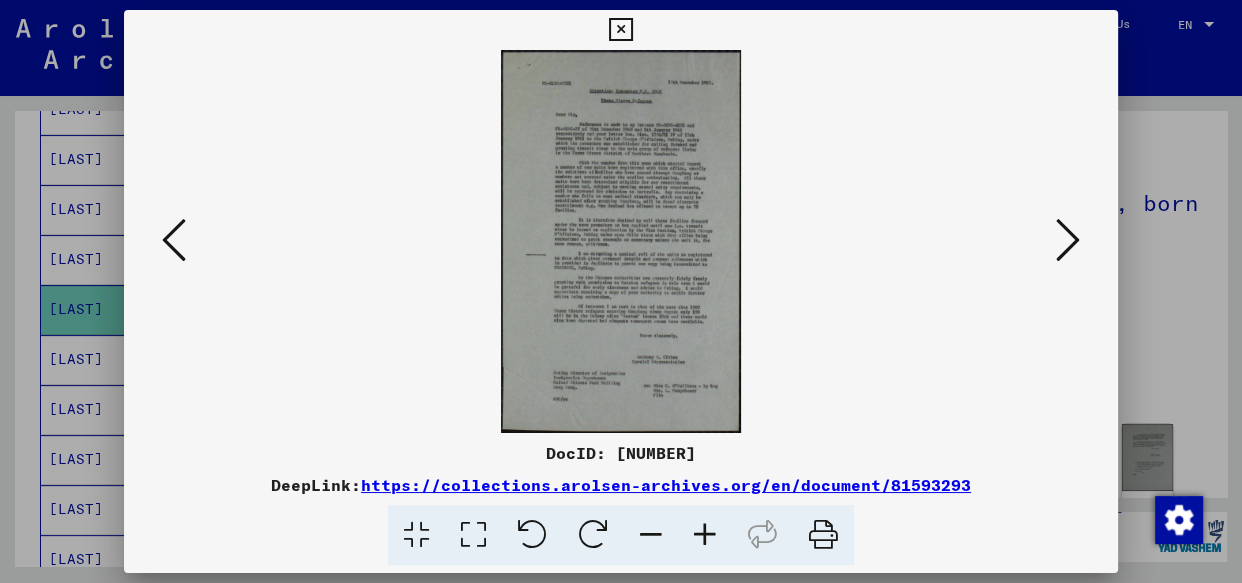click at bounding box center [1068, 240] 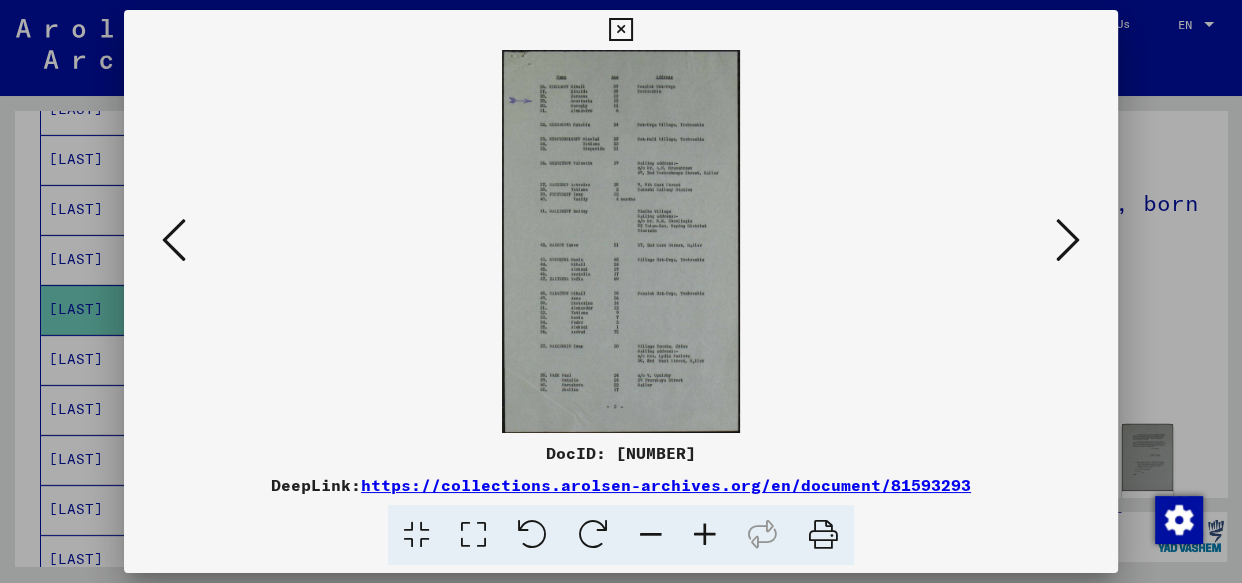 click at bounding box center [1068, 240] 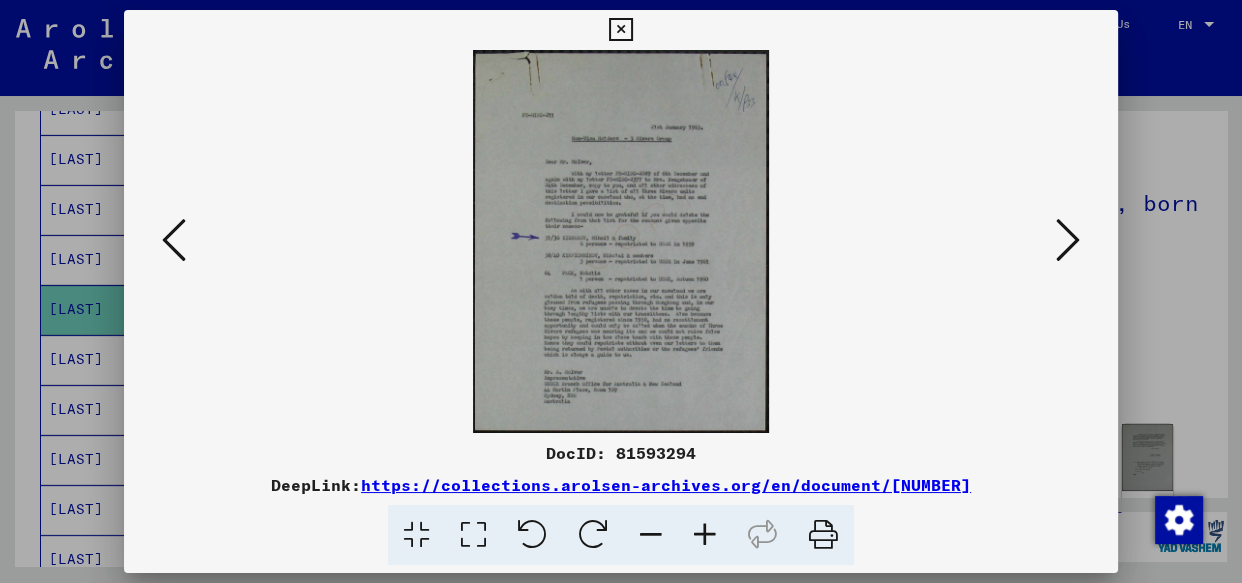 click at bounding box center [1068, 240] 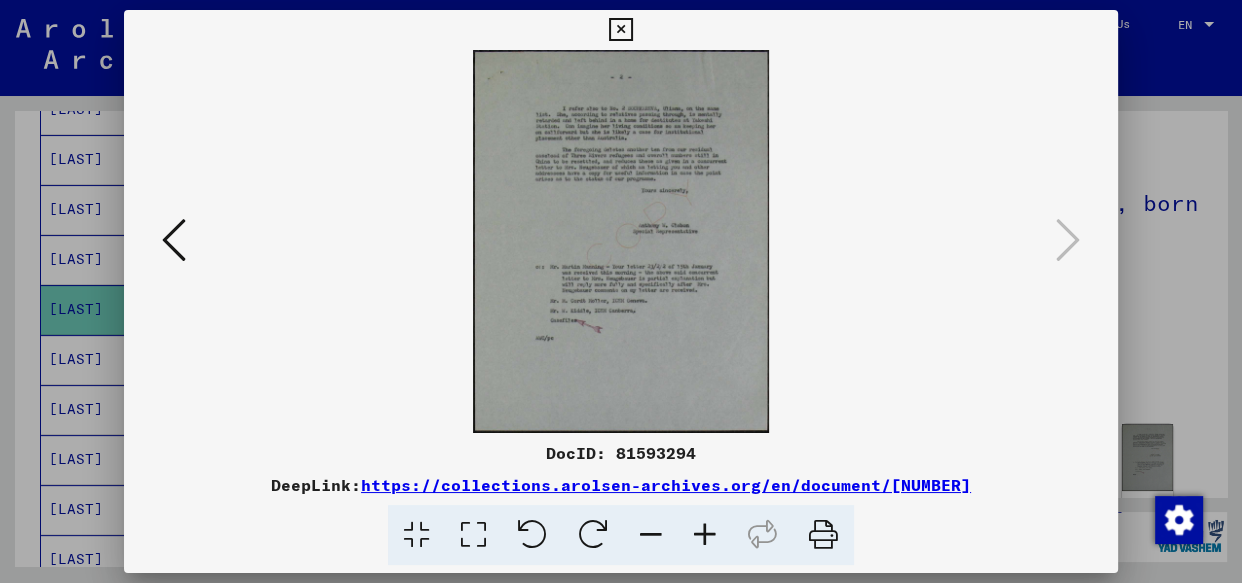 click at bounding box center [705, 535] 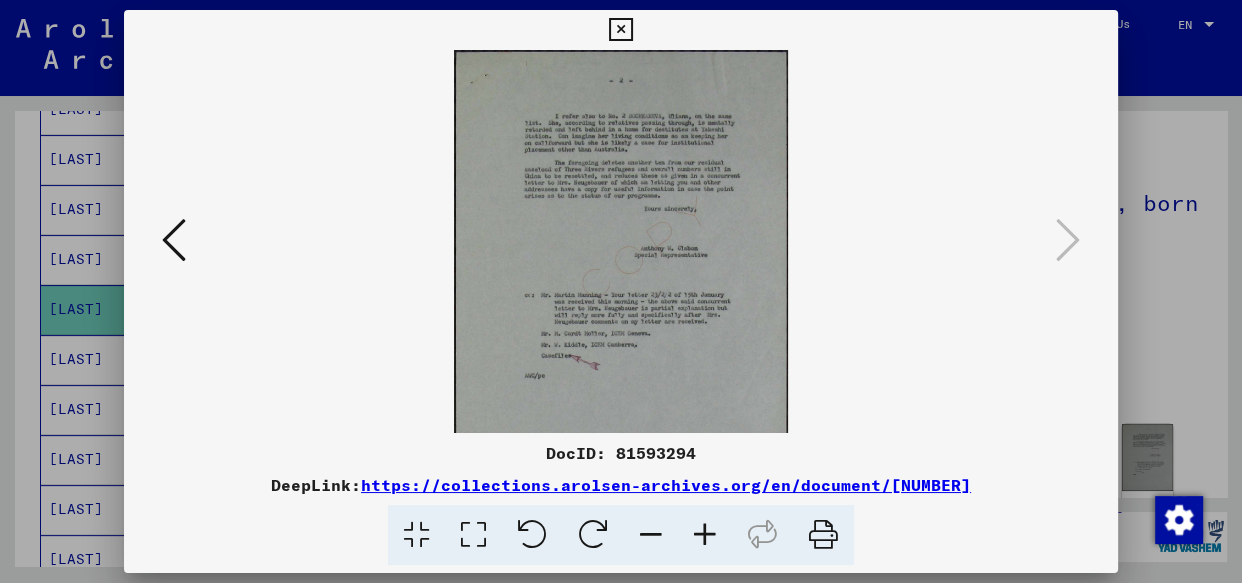 click at bounding box center (705, 535) 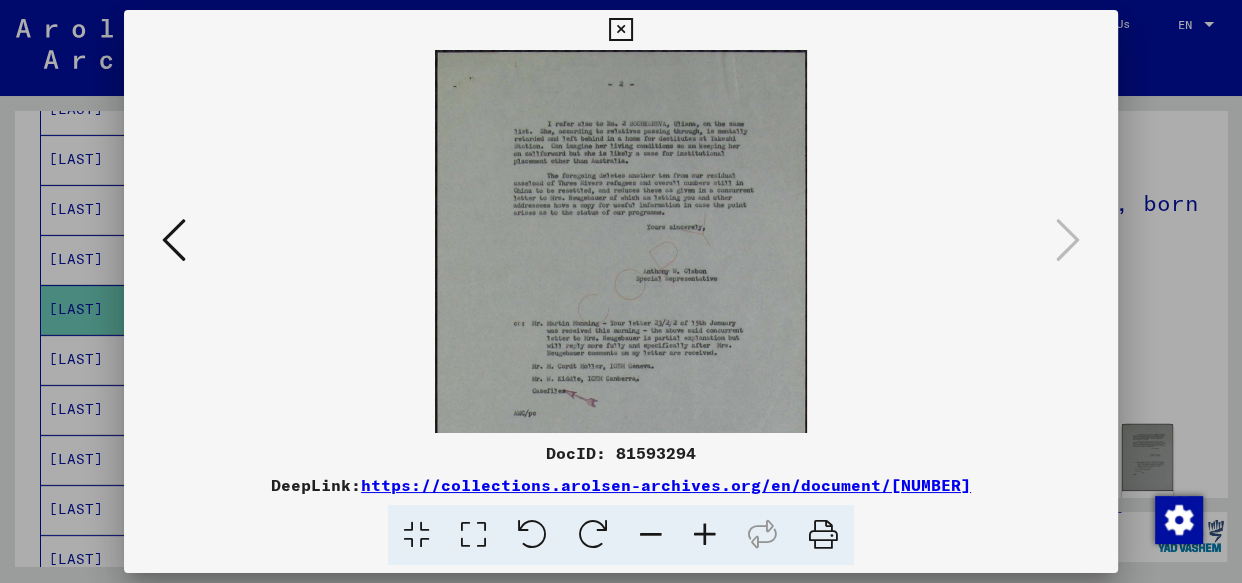 click at bounding box center [705, 535] 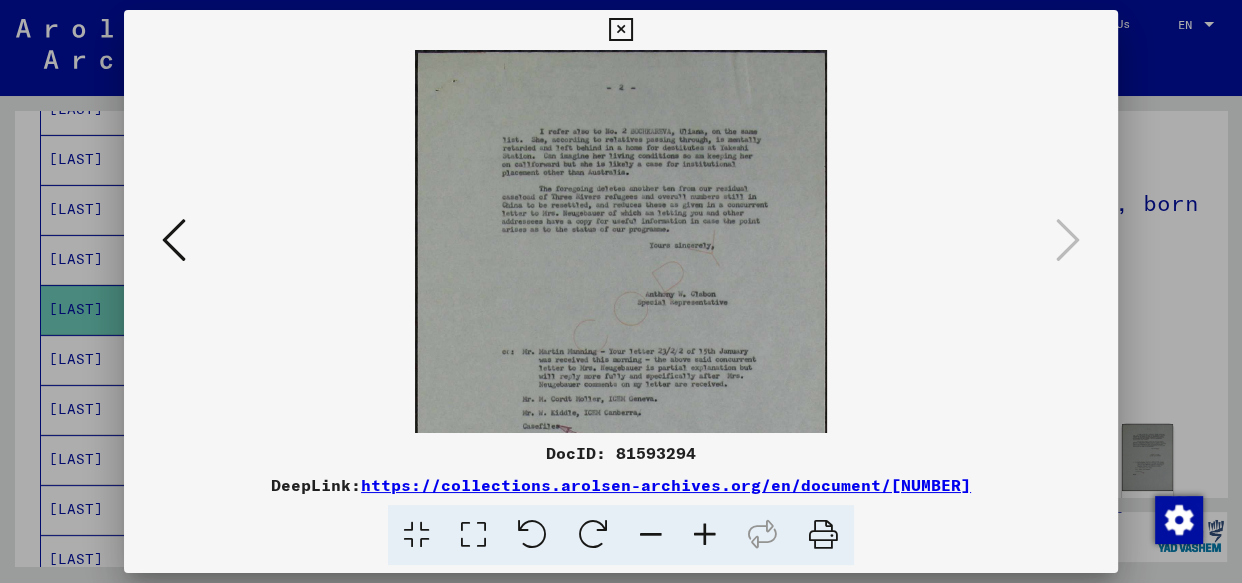 click at bounding box center [705, 535] 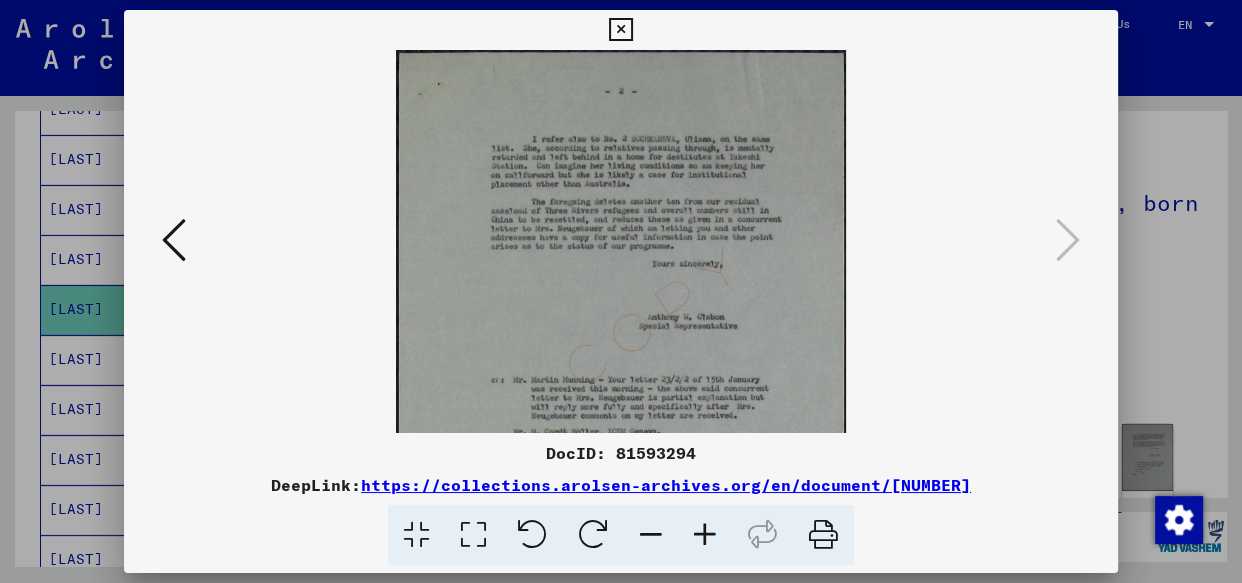 click at bounding box center (705, 535) 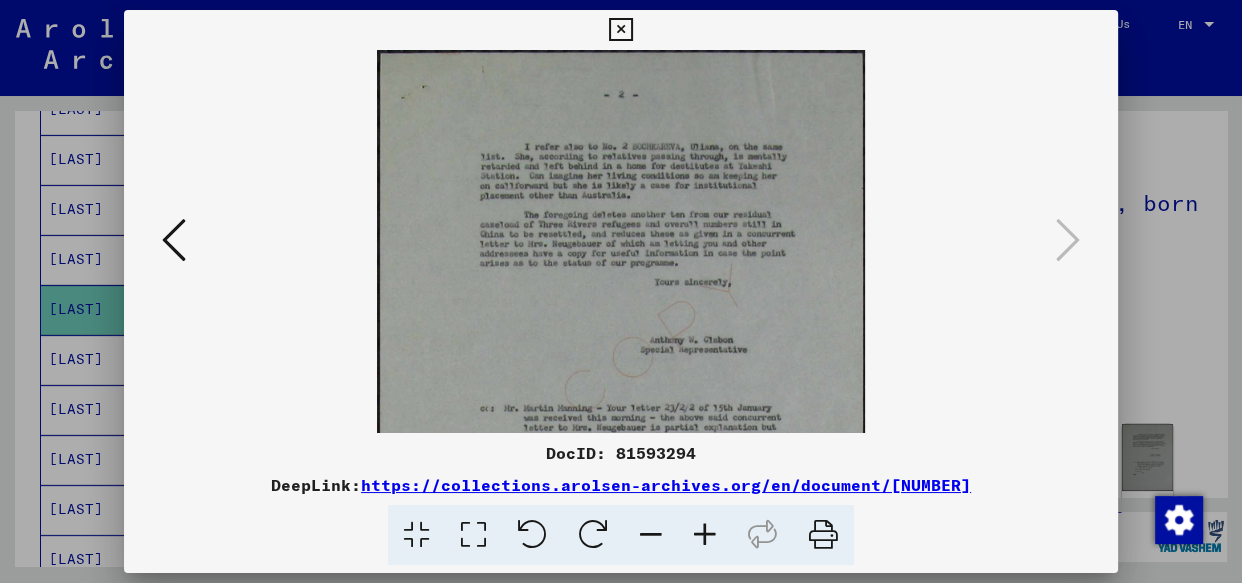 click at bounding box center (705, 535) 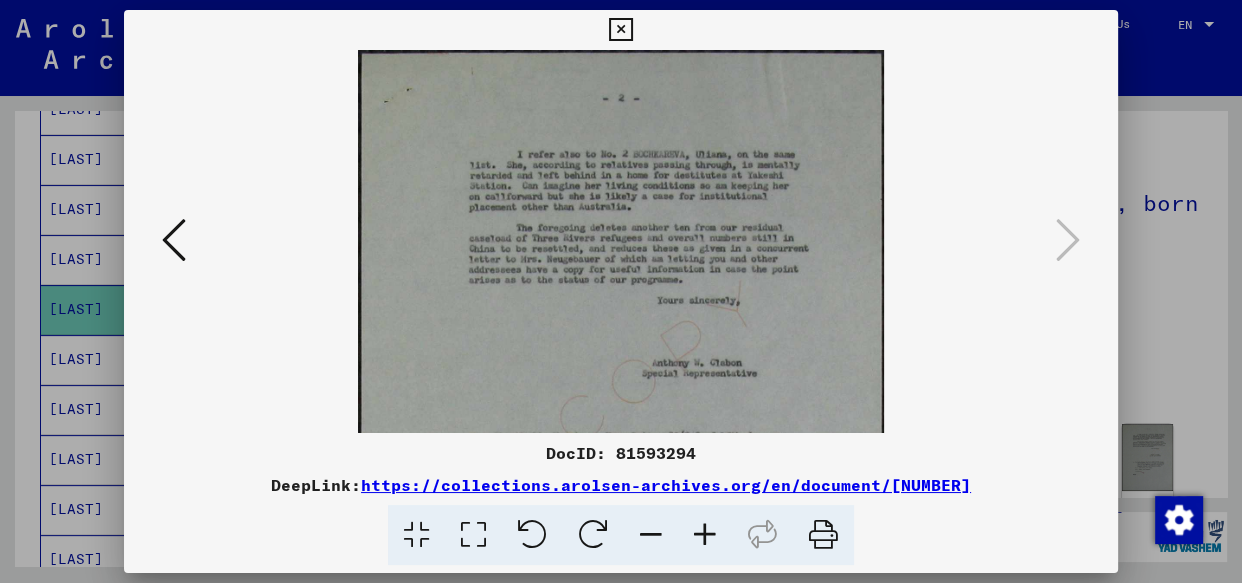 click at bounding box center [705, 535] 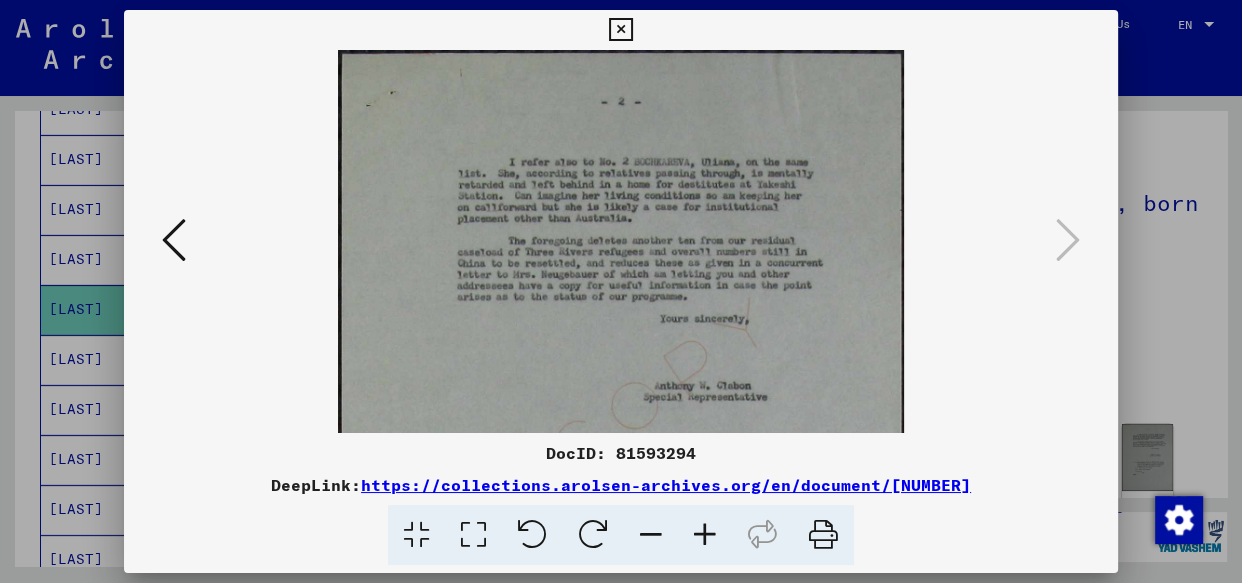 click at bounding box center (705, 535) 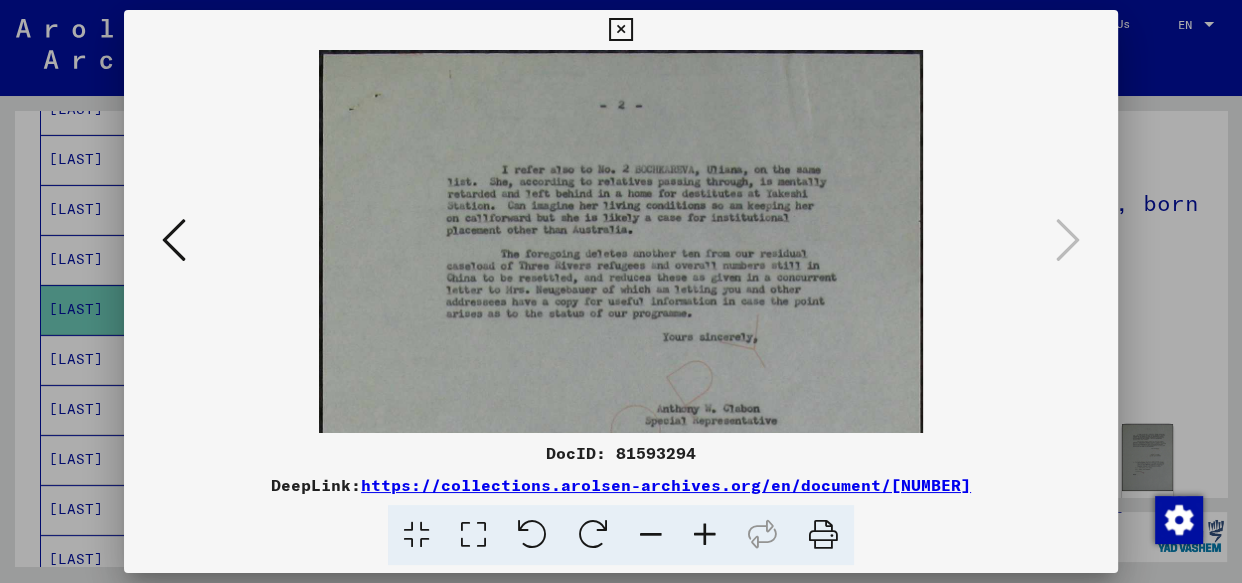click at bounding box center (705, 535) 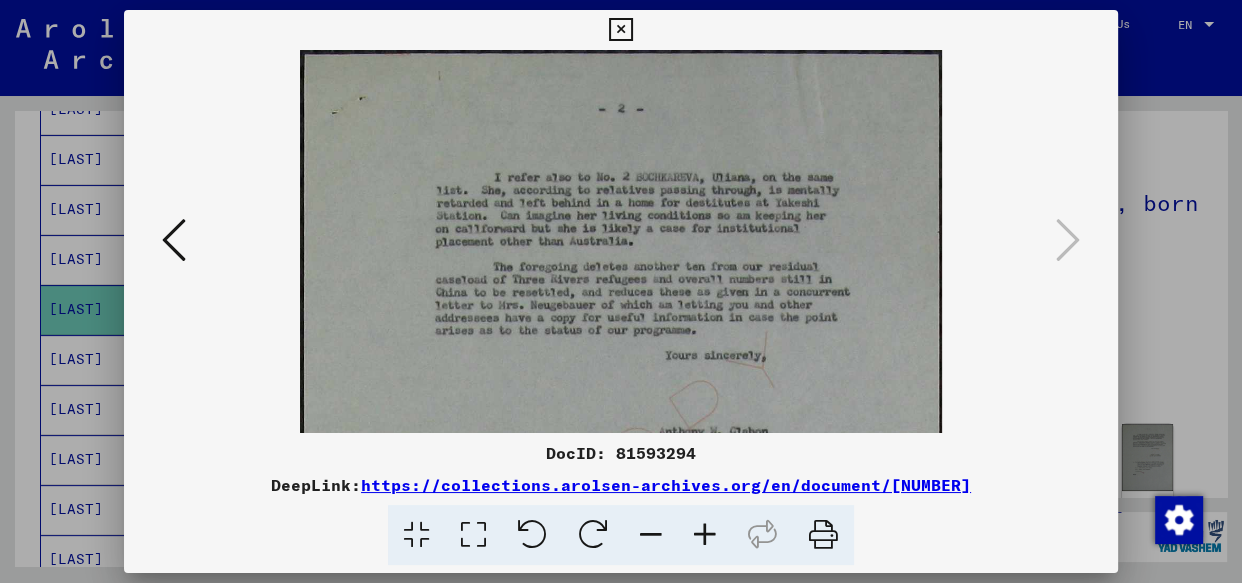 click at bounding box center (705, 535) 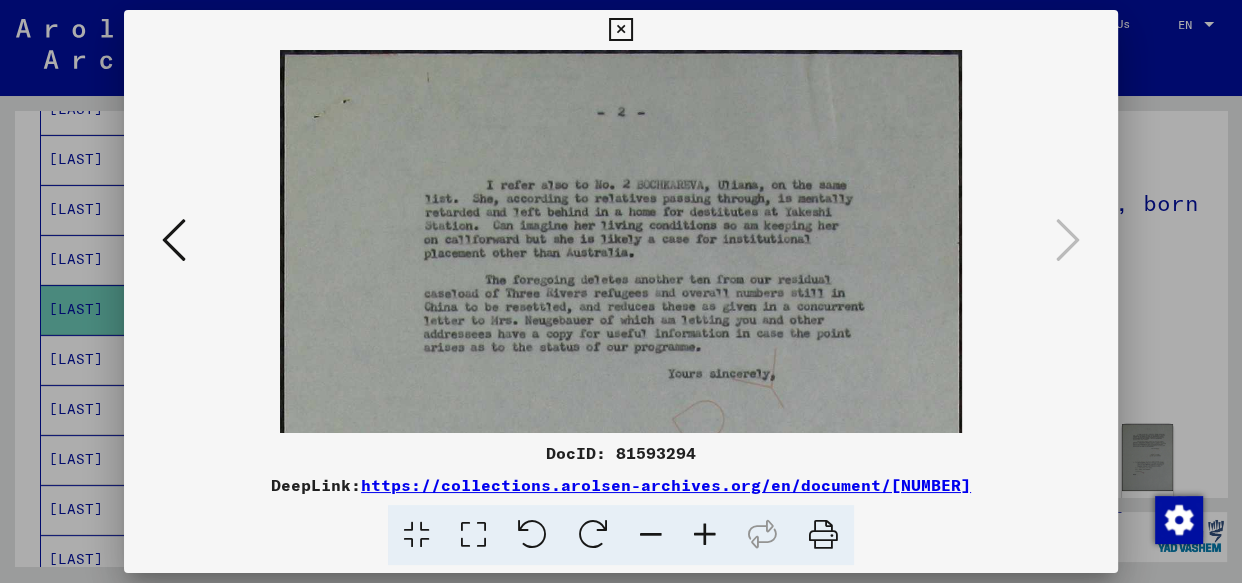 click at bounding box center [705, 535] 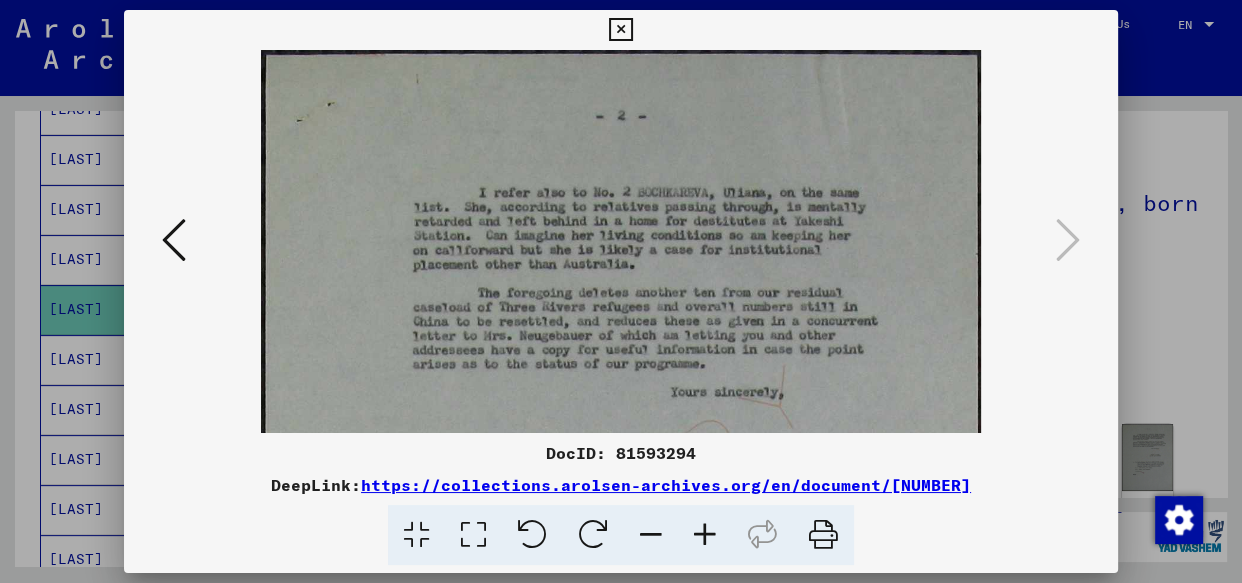 click at bounding box center (705, 535) 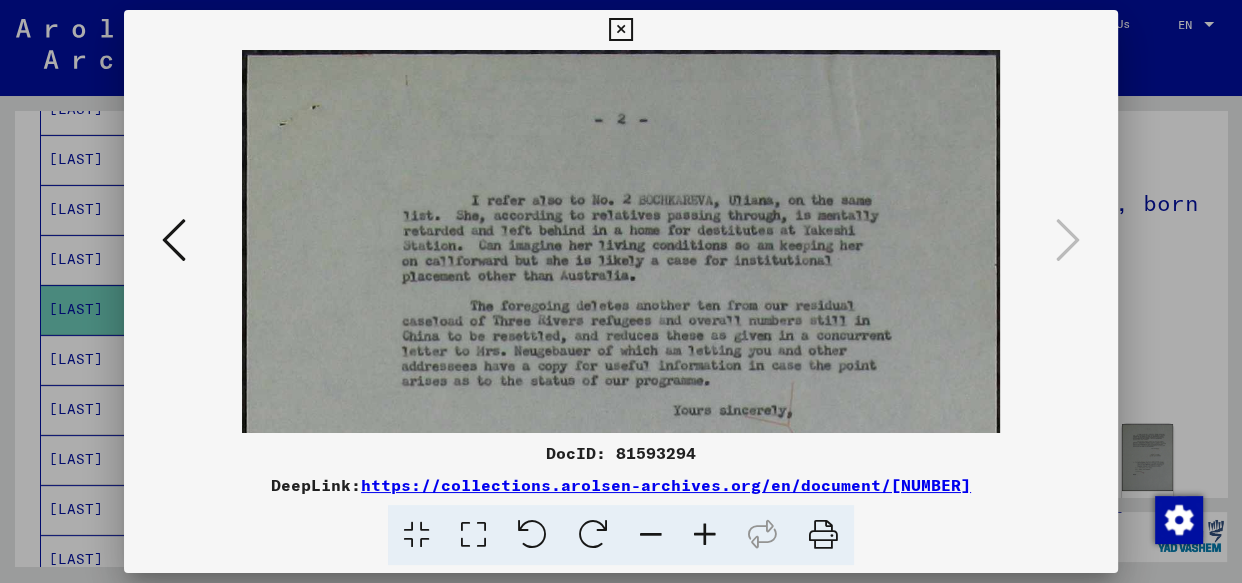 click at bounding box center (705, 535) 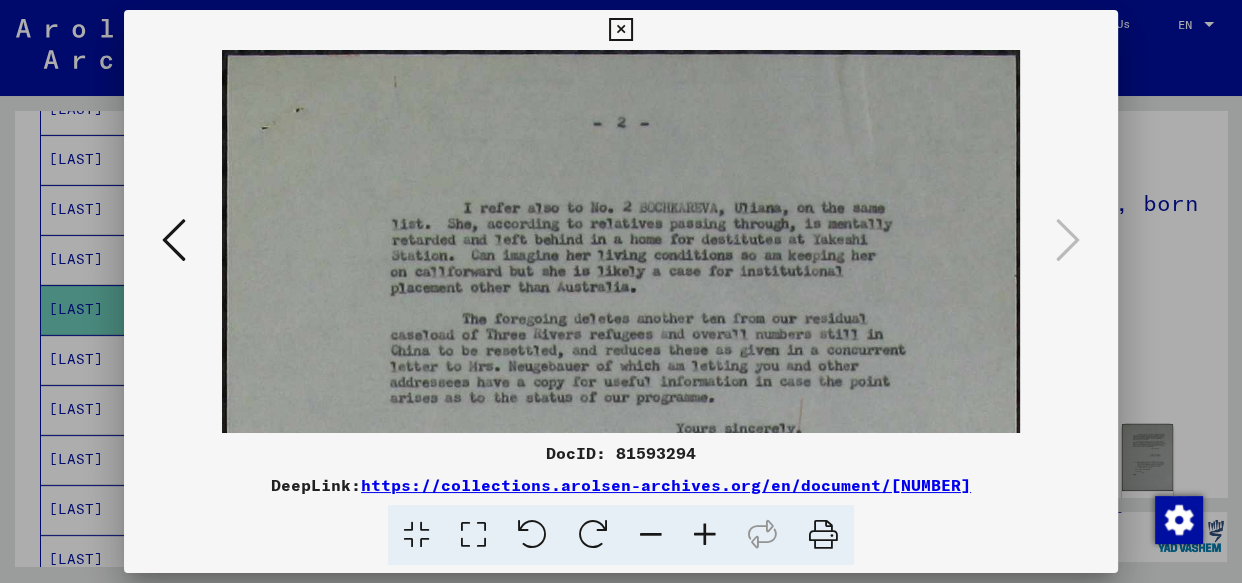 click at bounding box center [705, 535] 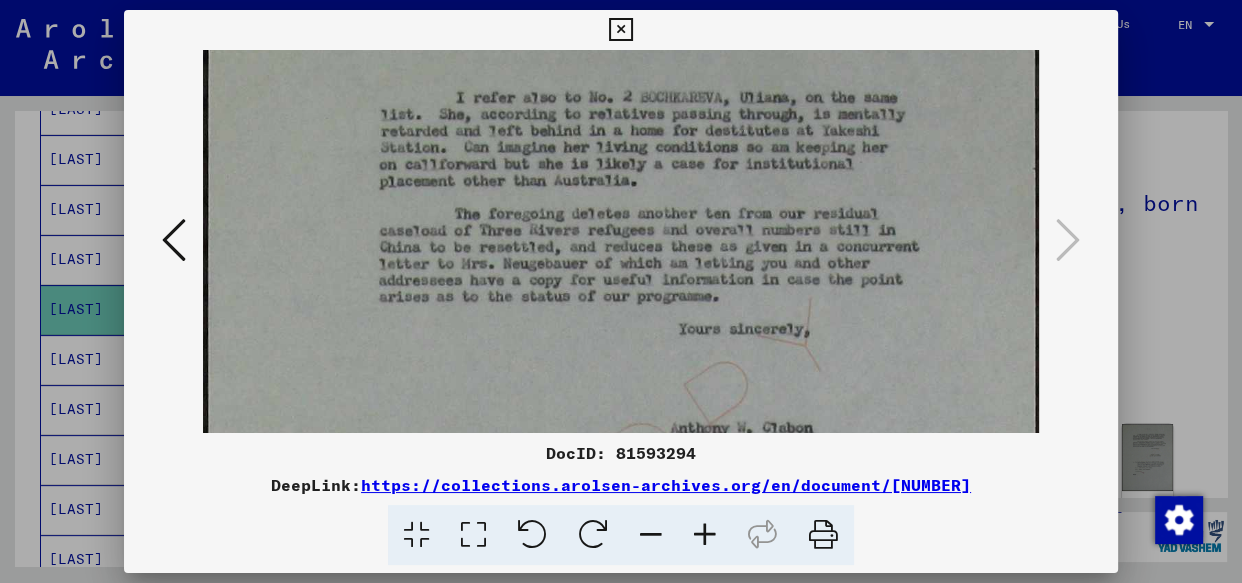 drag, startPoint x: 610, startPoint y: 304, endPoint x: 635, endPoint y: 165, distance: 141.2303 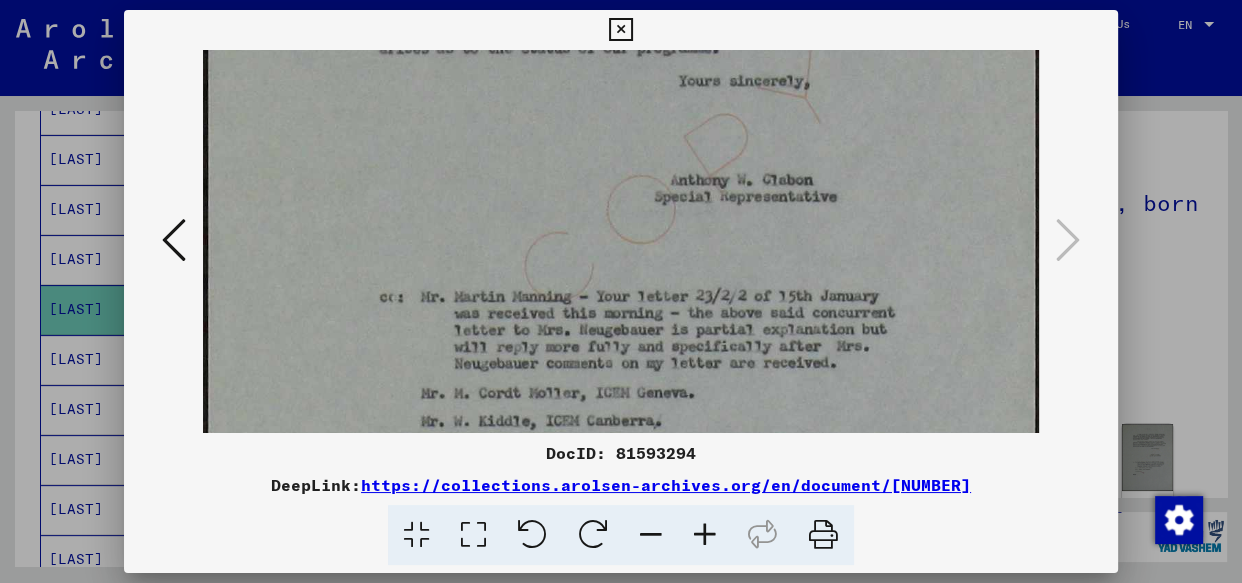 drag, startPoint x: 580, startPoint y: 311, endPoint x: 590, endPoint y: 31, distance: 280.17853 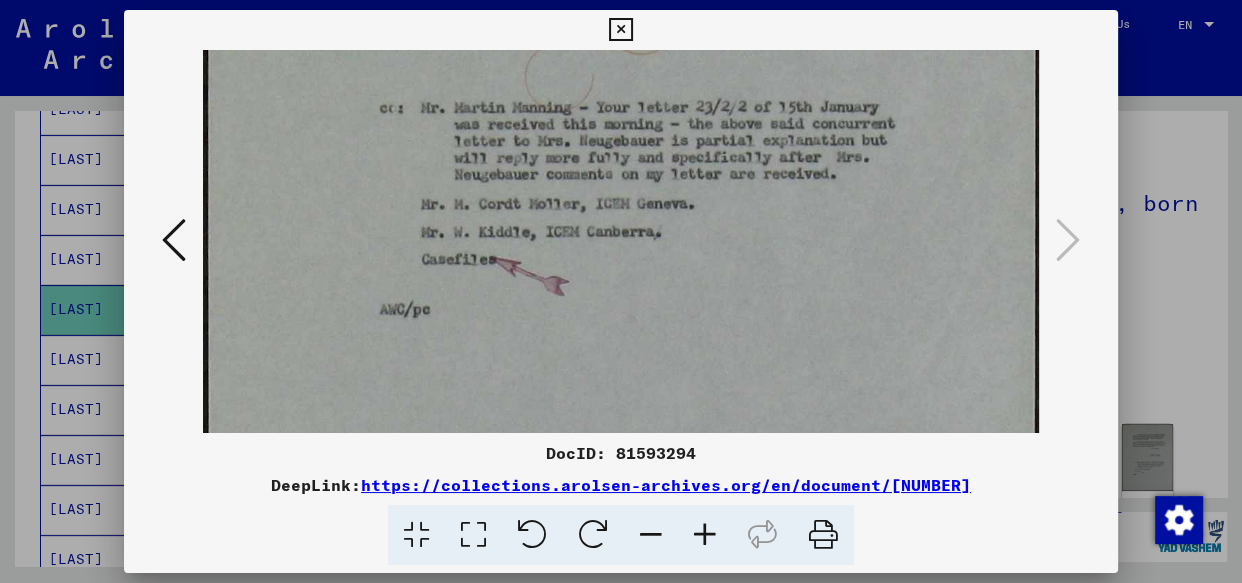 scroll, scrollTop: 602, scrollLeft: 0, axis: vertical 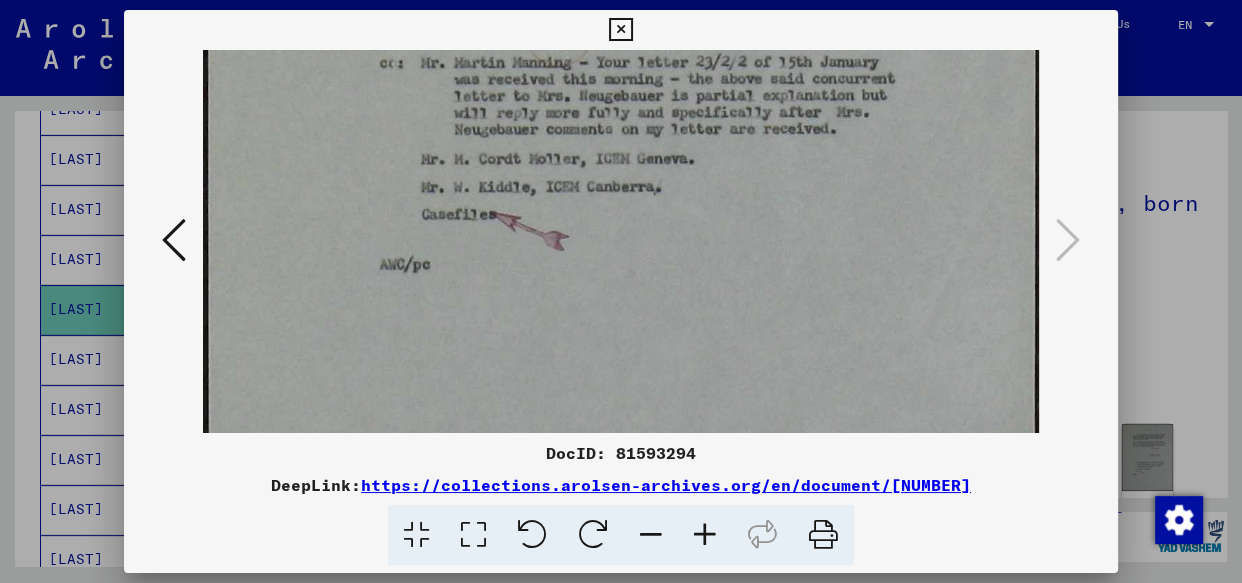 drag, startPoint x: 297, startPoint y: 280, endPoint x: 300, endPoint y: 162, distance: 118.03813 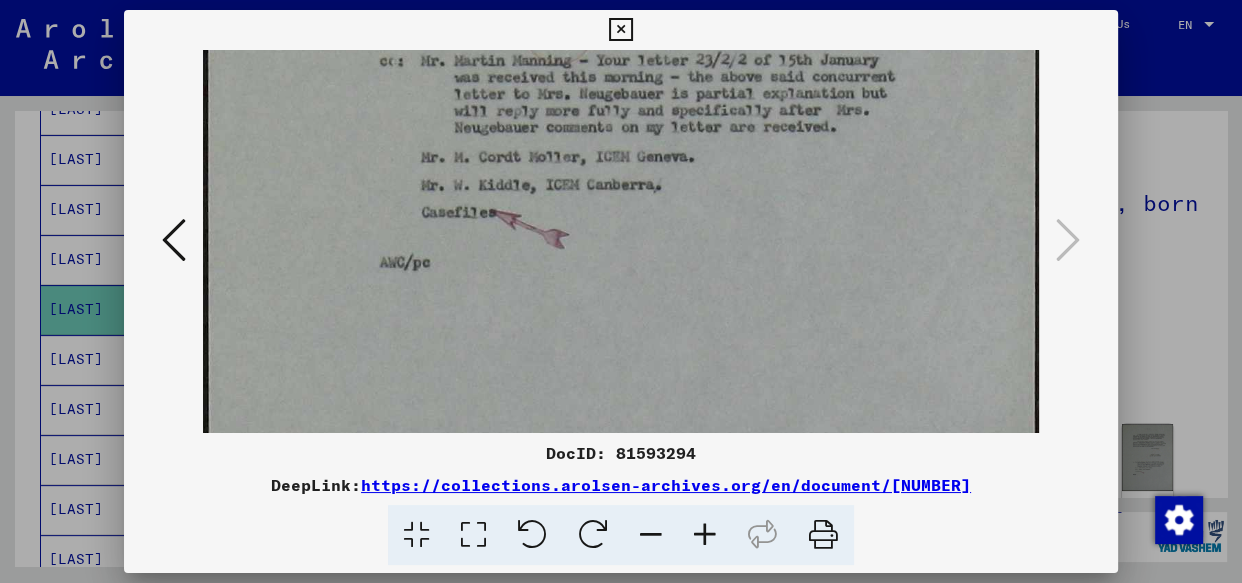 click at bounding box center (174, 241) 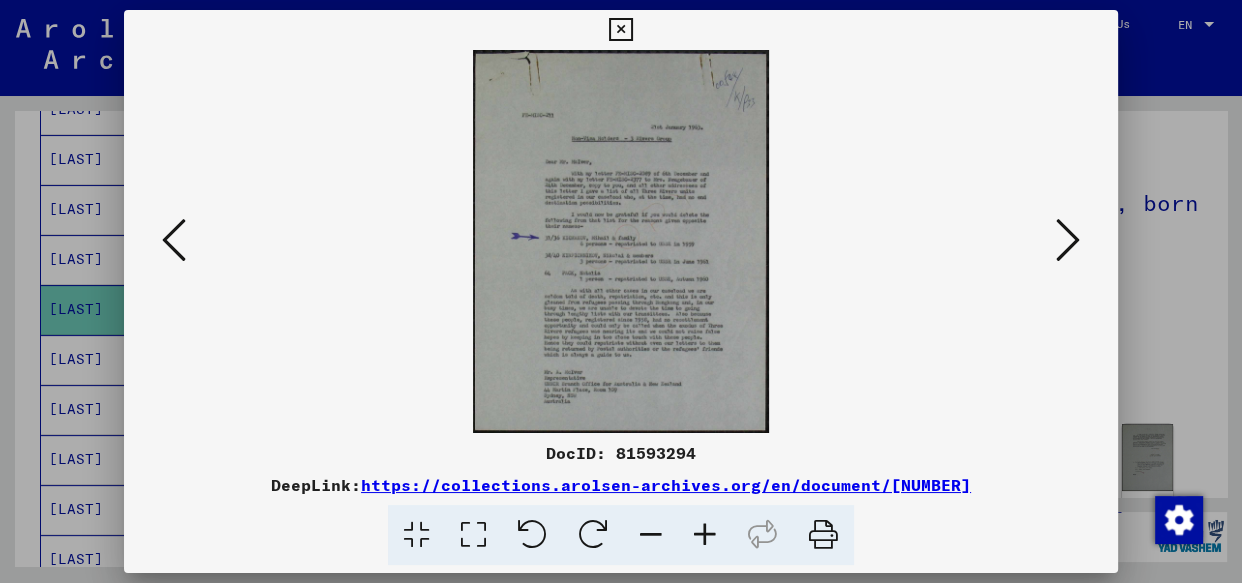 scroll, scrollTop: 0, scrollLeft: 0, axis: both 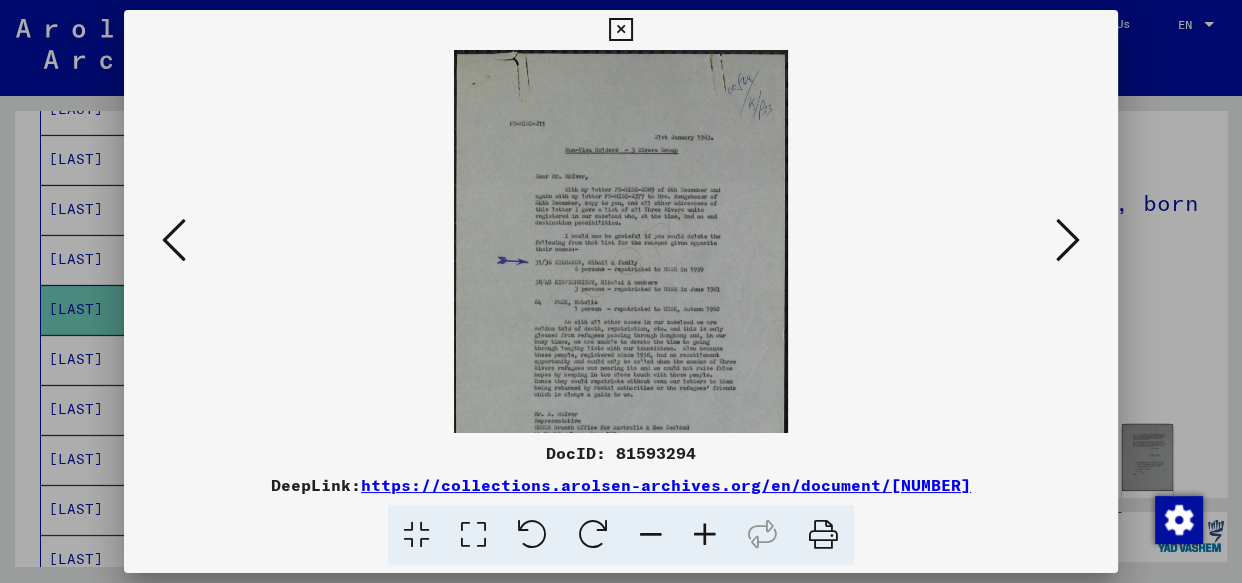 click at bounding box center (705, 535) 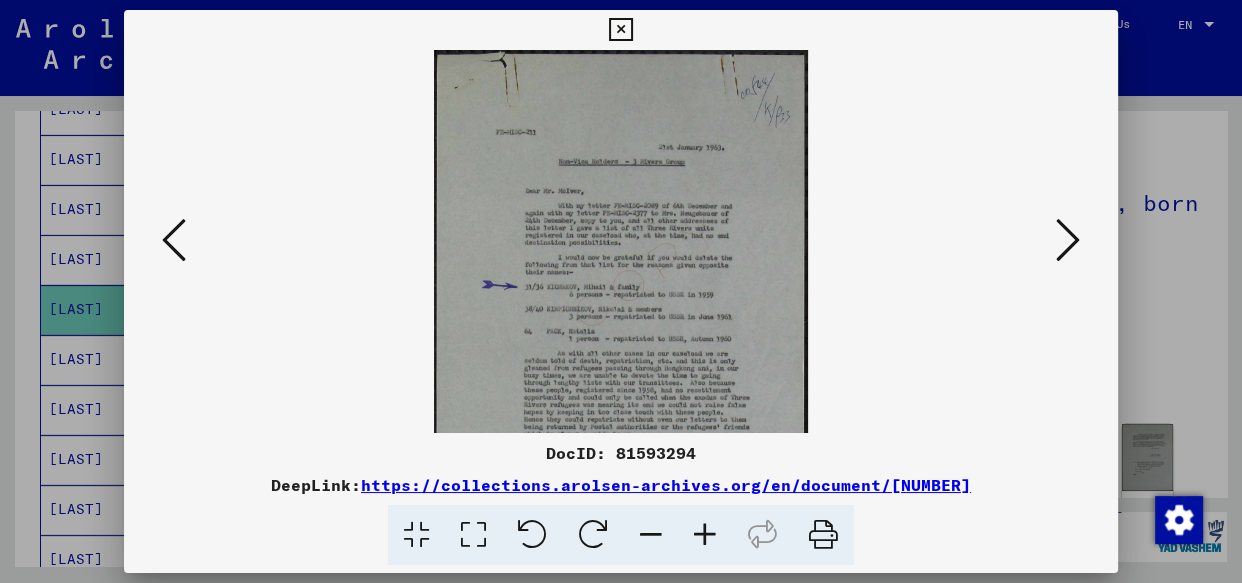 click at bounding box center (705, 535) 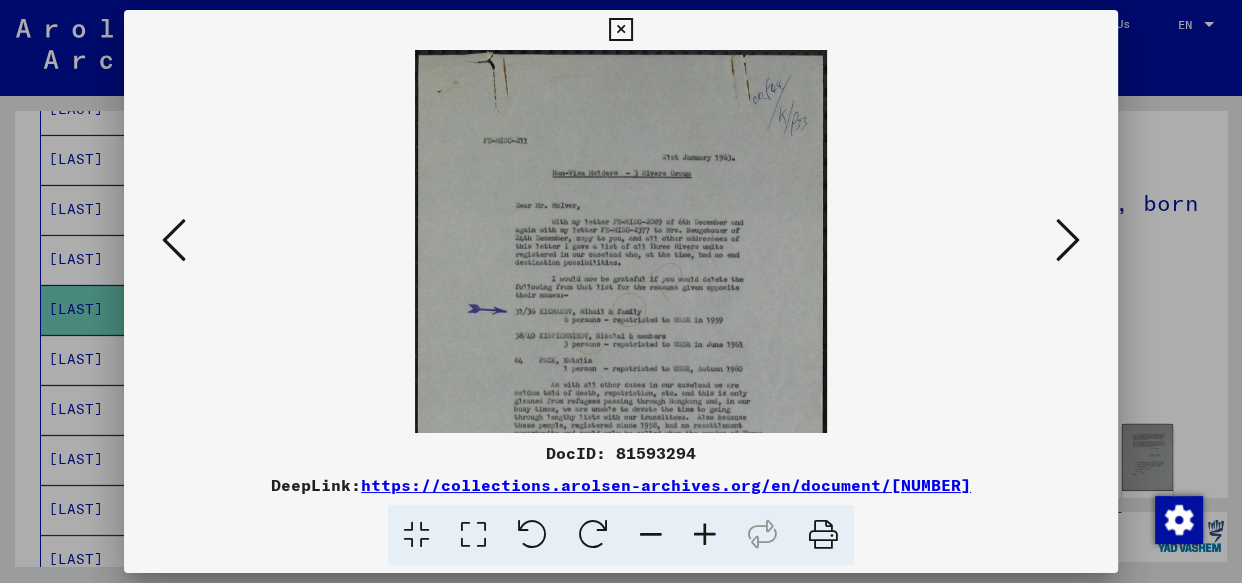 click at bounding box center [705, 535] 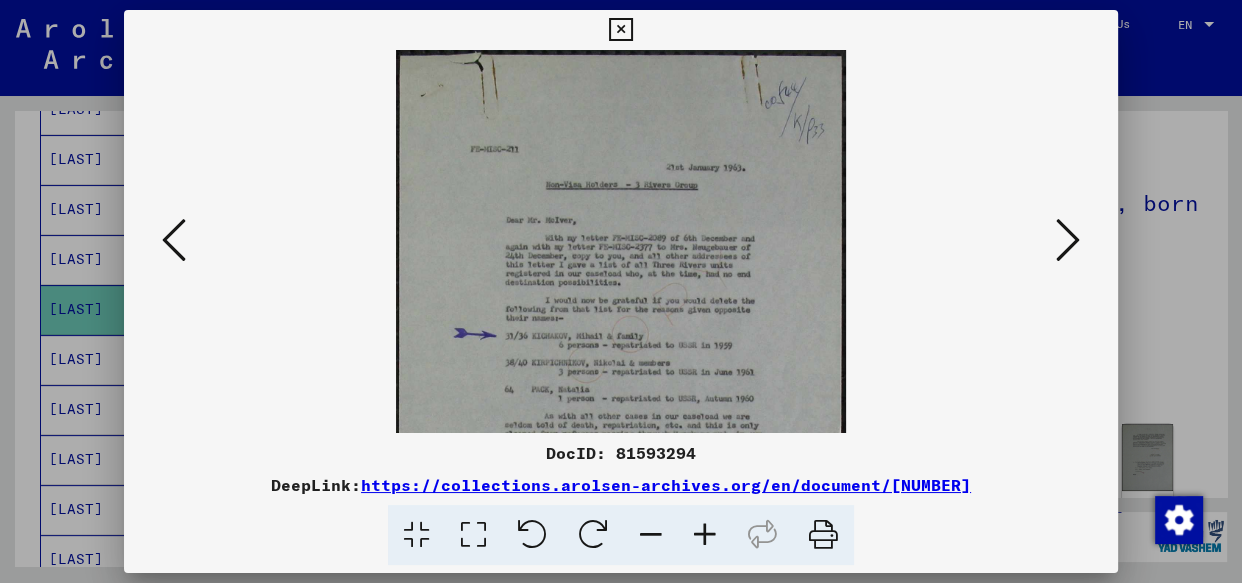 click at bounding box center [705, 535] 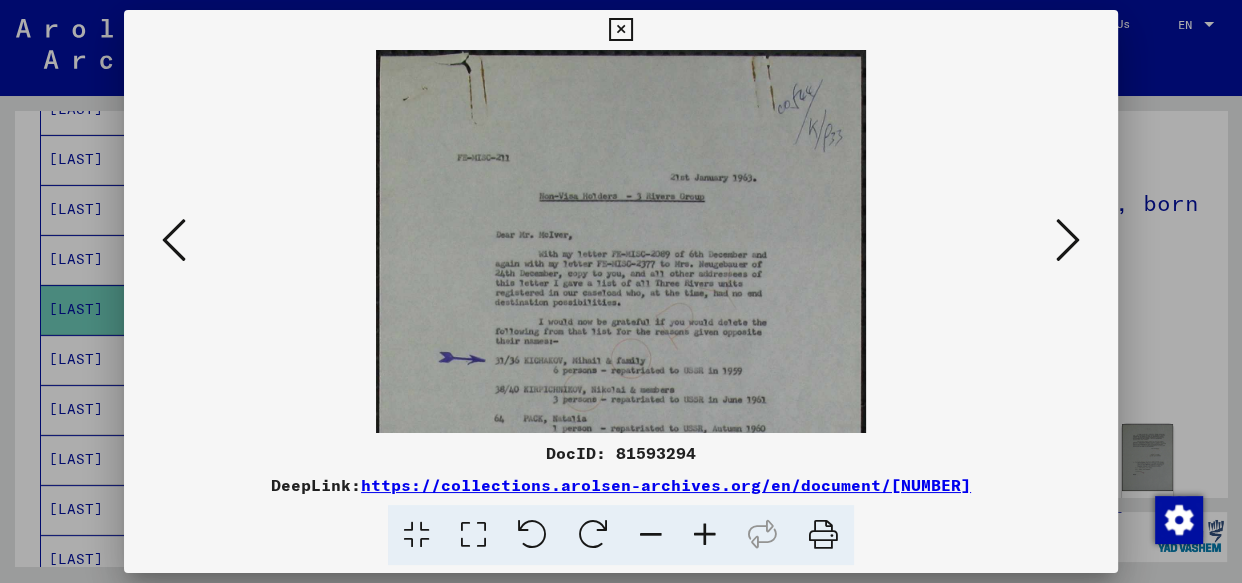 click at bounding box center (705, 535) 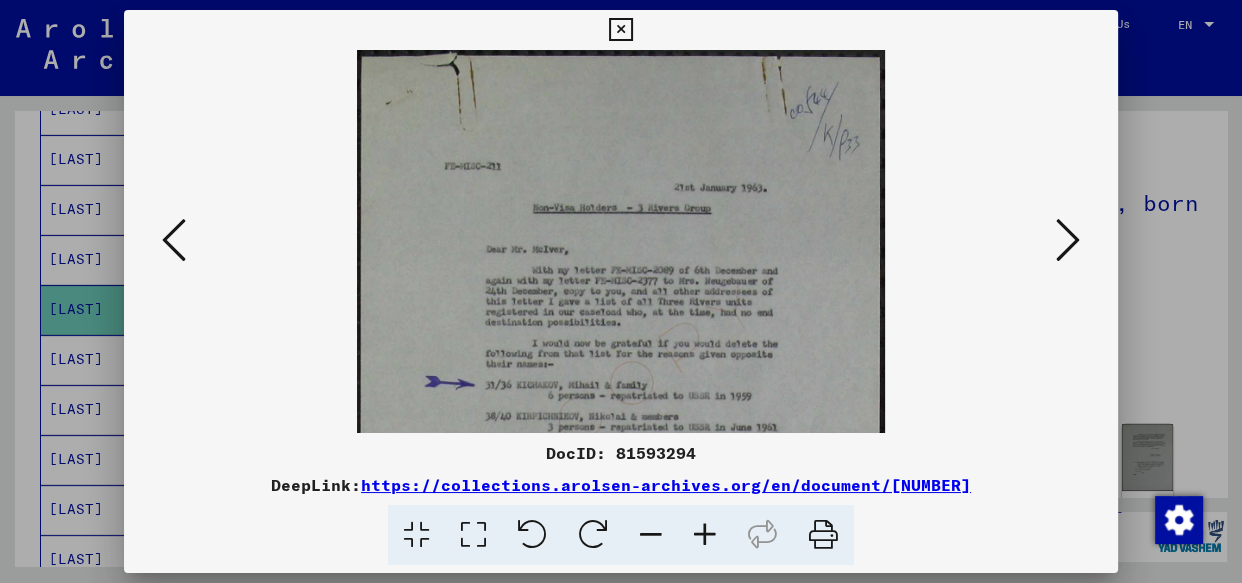 click at bounding box center (705, 535) 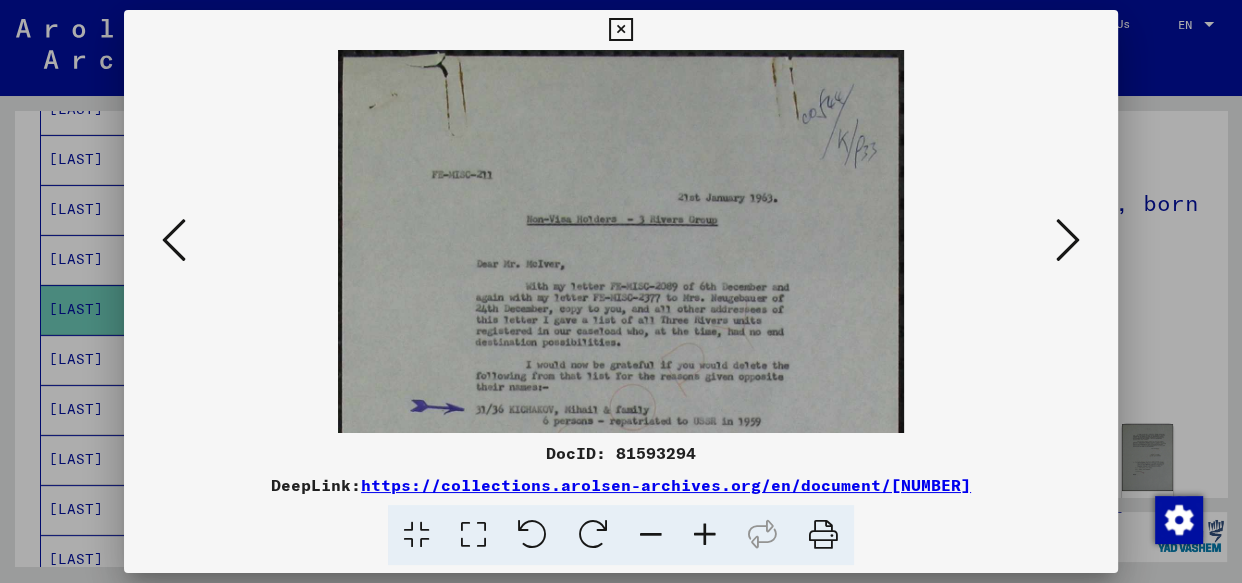 click at bounding box center (705, 535) 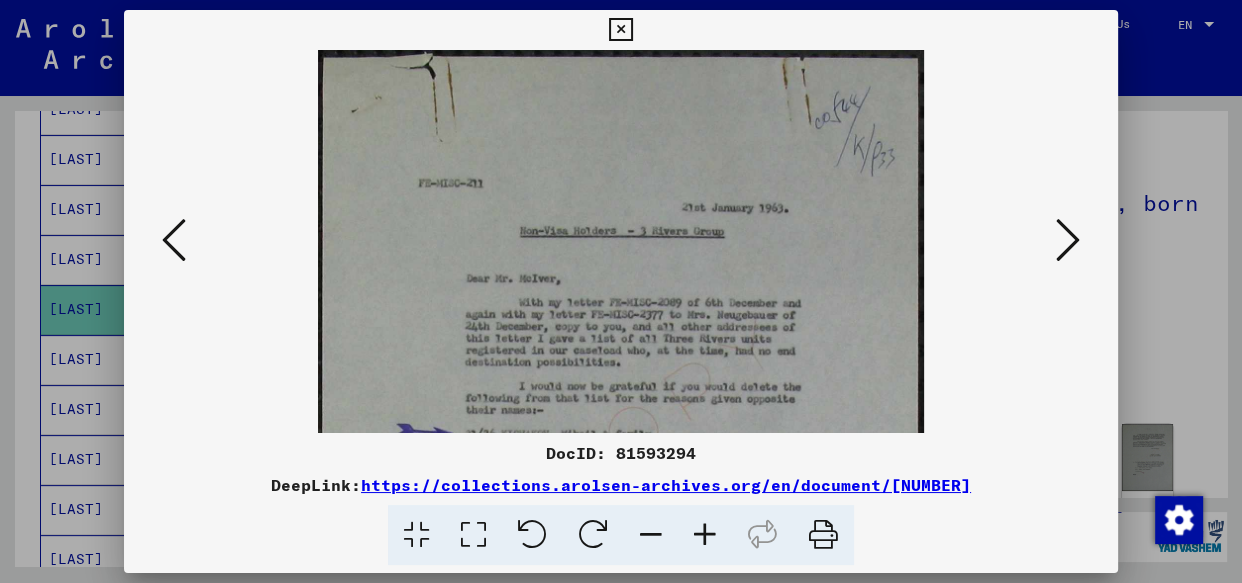 click at bounding box center [705, 535] 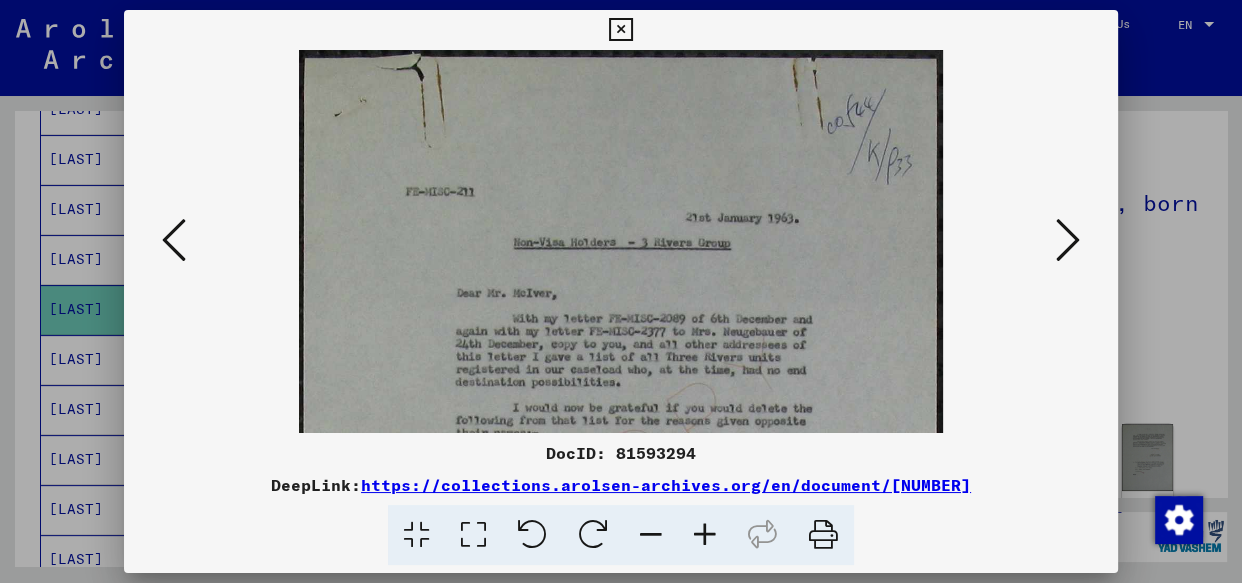 click at bounding box center (705, 535) 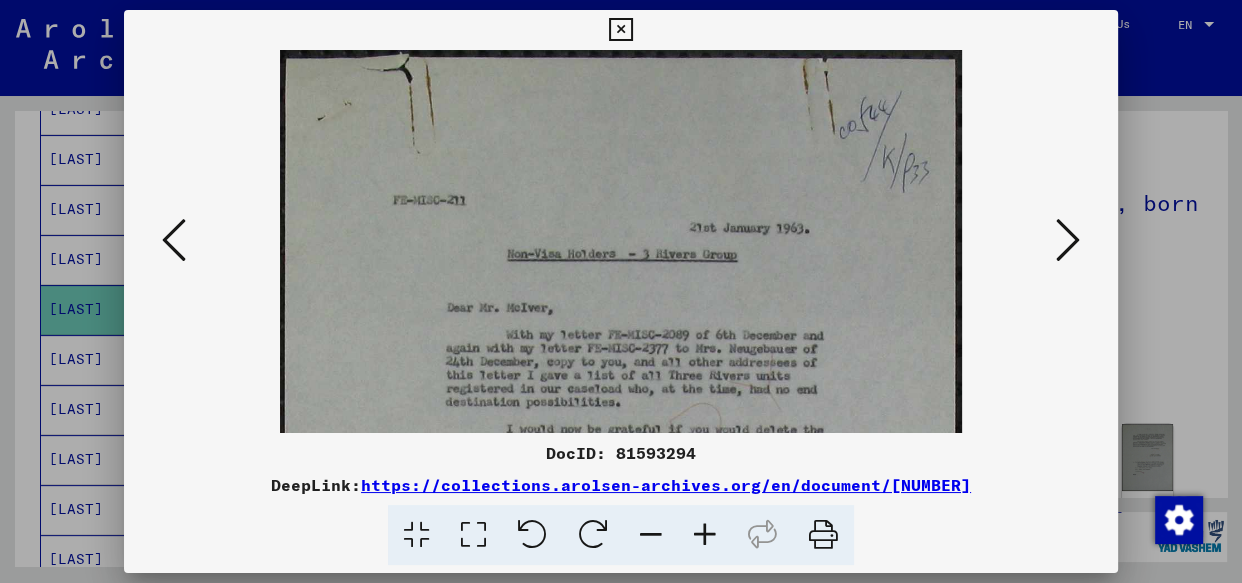 click at bounding box center (705, 535) 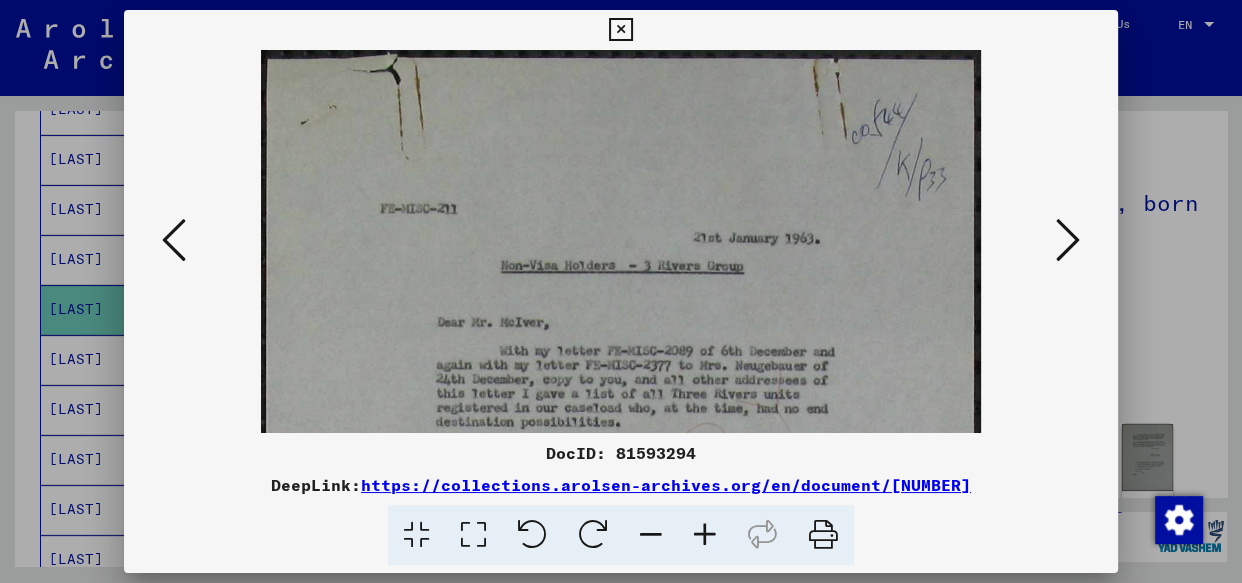 click at bounding box center (705, 535) 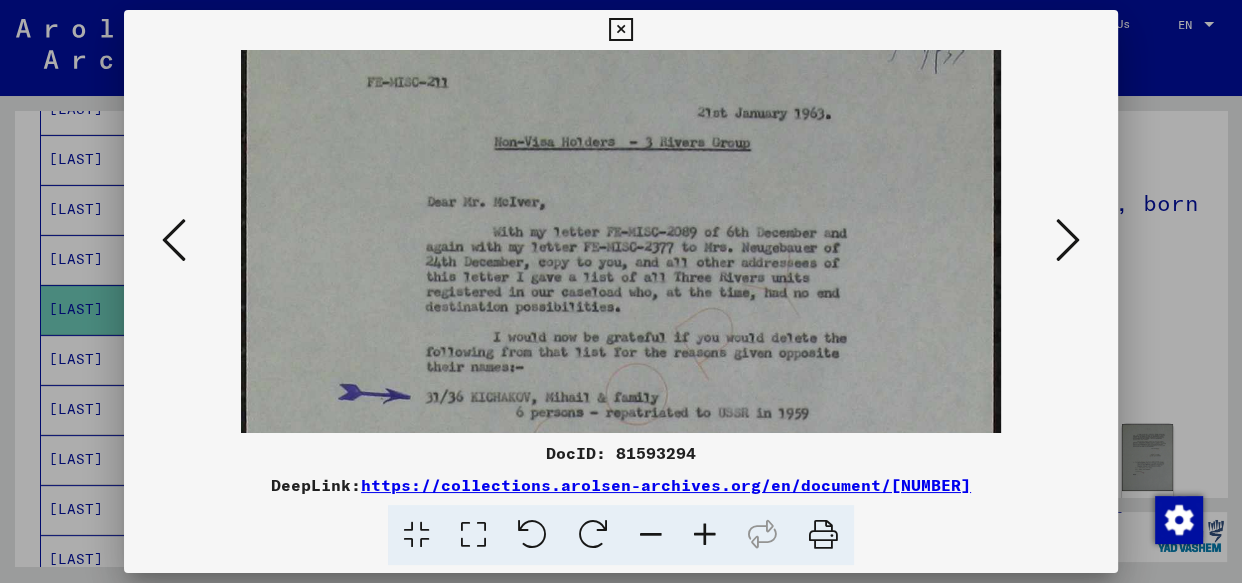 drag, startPoint x: 610, startPoint y: 320, endPoint x: 526, endPoint y: 160, distance: 180.70972 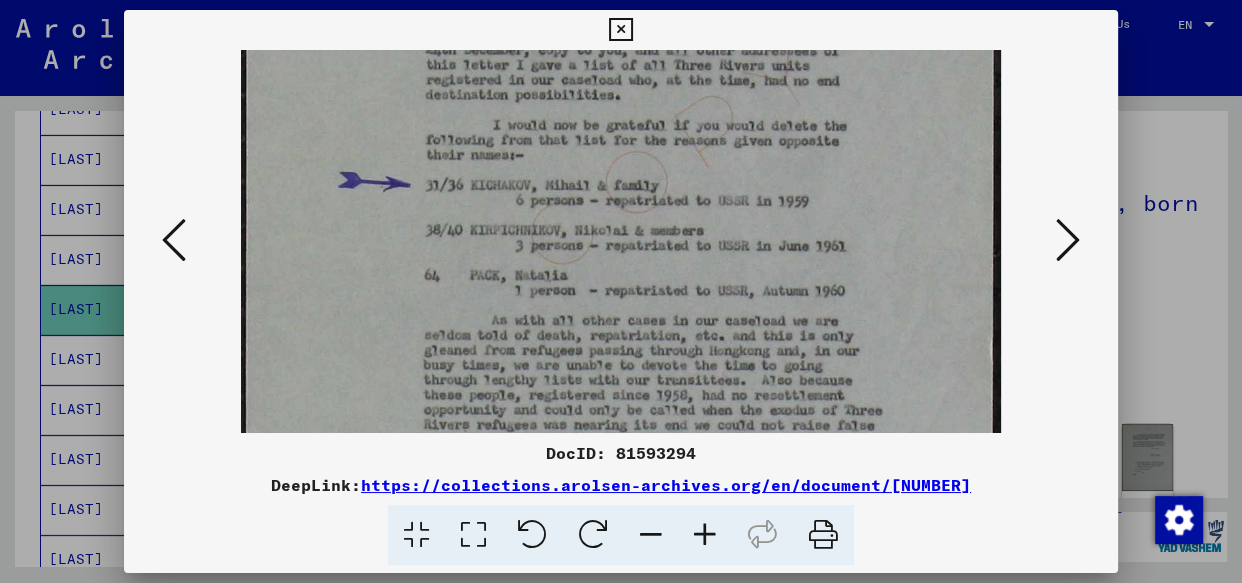 drag, startPoint x: 256, startPoint y: 255, endPoint x: 293, endPoint y: 64, distance: 194.55077 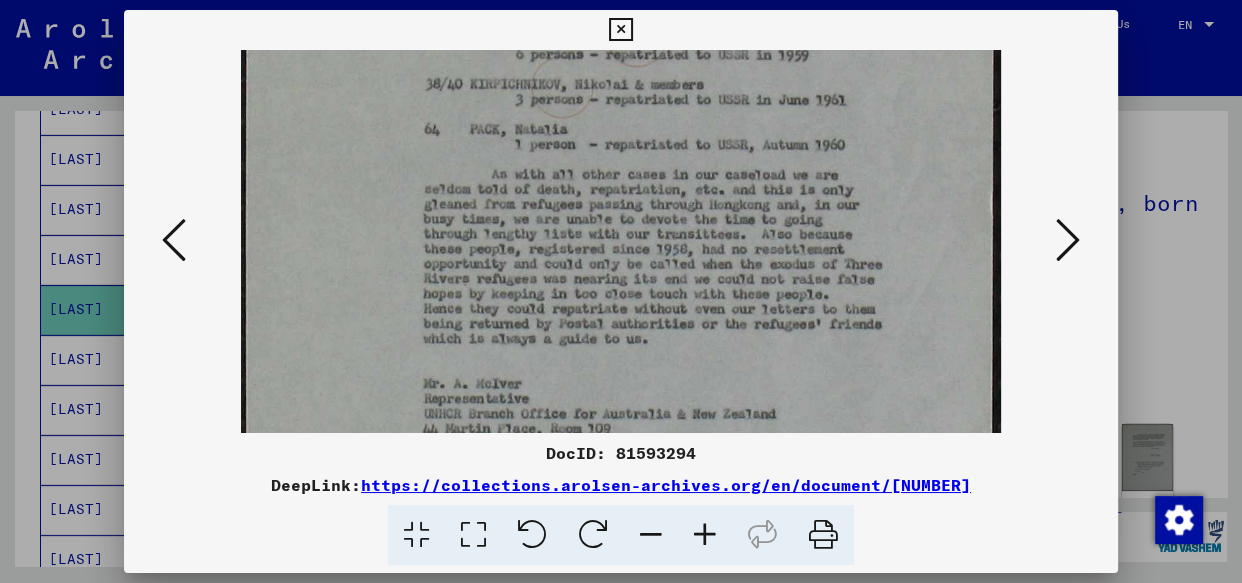 drag, startPoint x: 298, startPoint y: 210, endPoint x: 301, endPoint y: 170, distance: 40.112343 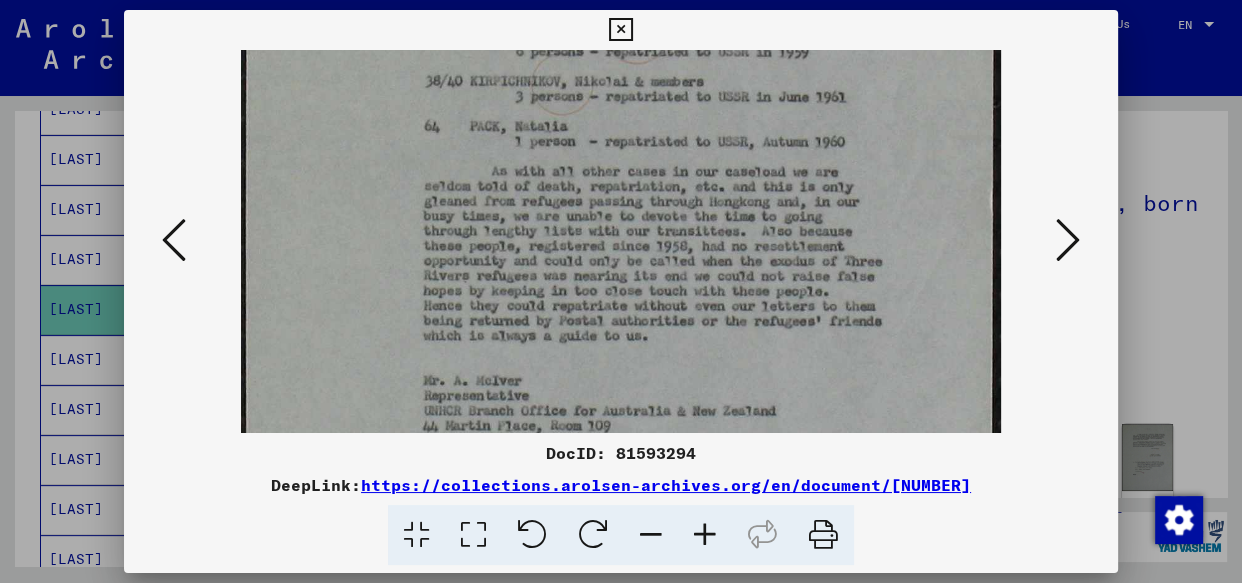 scroll, scrollTop: 600, scrollLeft: 0, axis: vertical 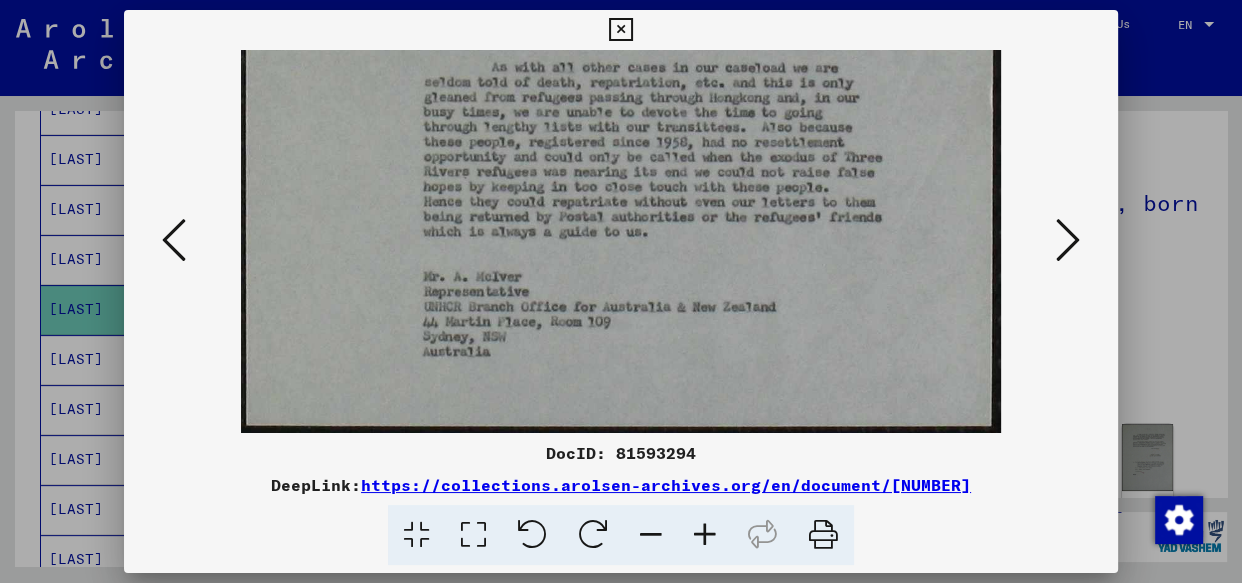 drag, startPoint x: 312, startPoint y: 186, endPoint x: 312, endPoint y: 140, distance: 46 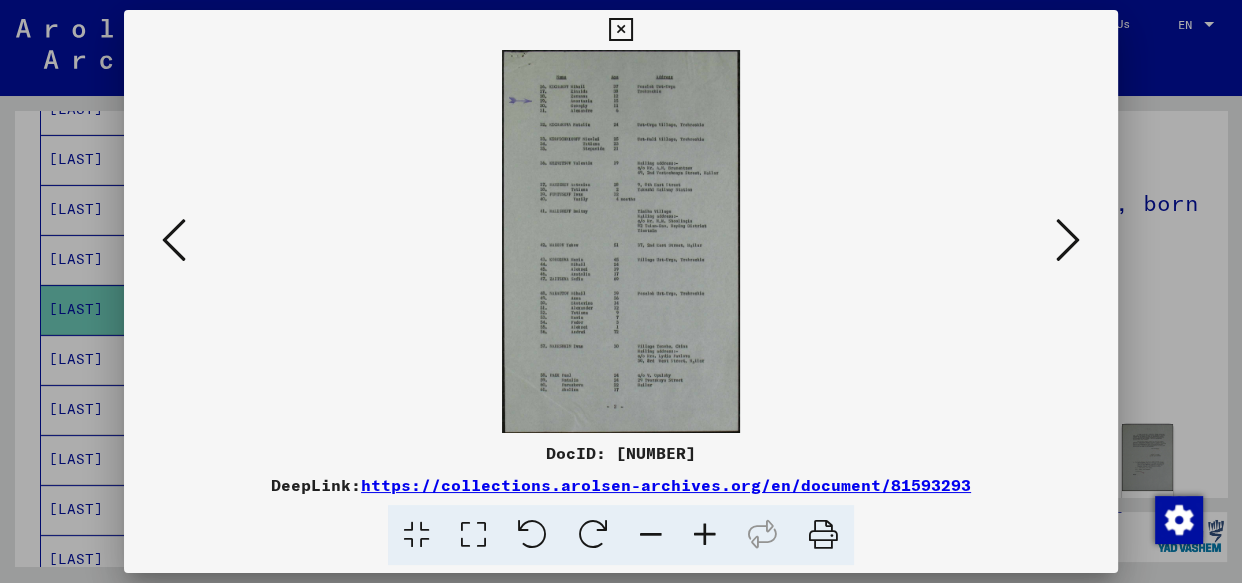 scroll, scrollTop: 0, scrollLeft: 0, axis: both 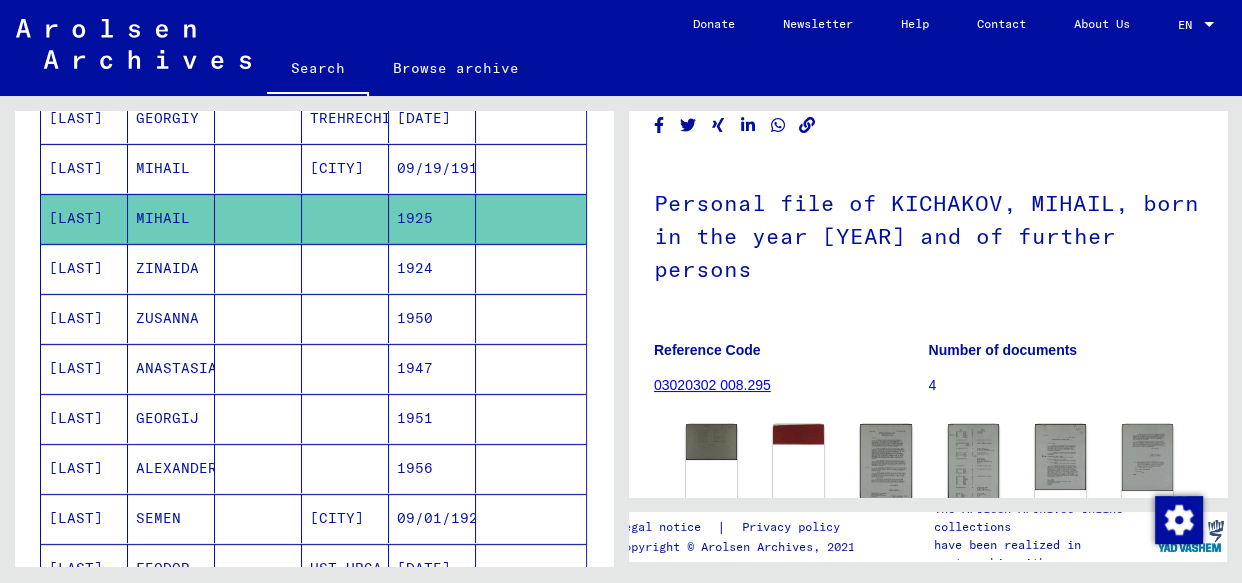 click on "[LAST]" at bounding box center [84, 468] 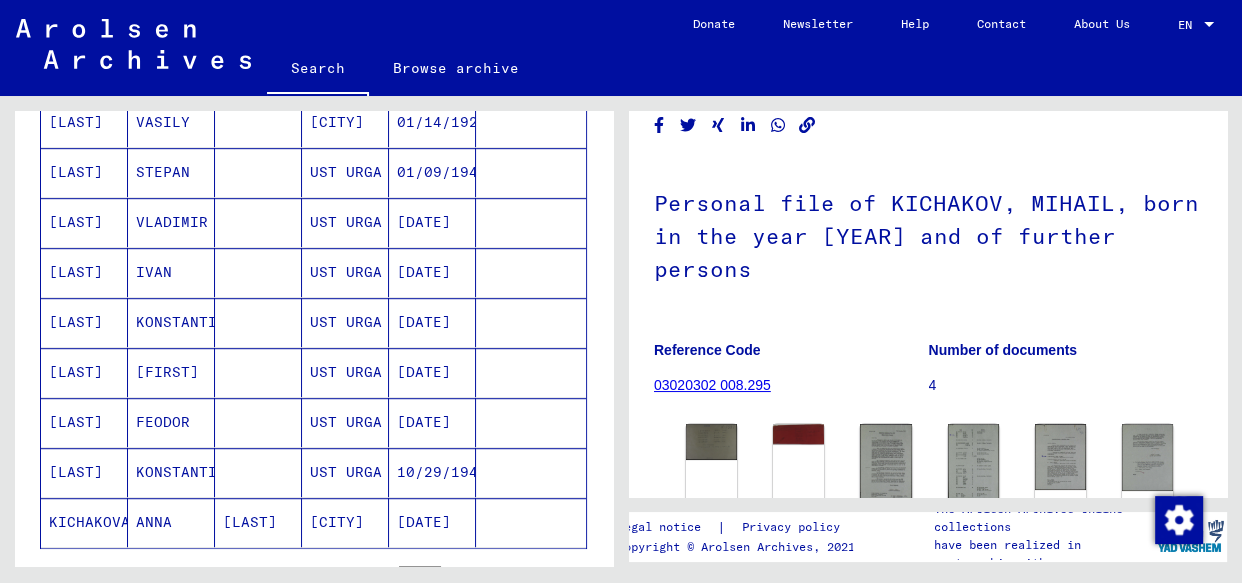 scroll, scrollTop: 1289, scrollLeft: 0, axis: vertical 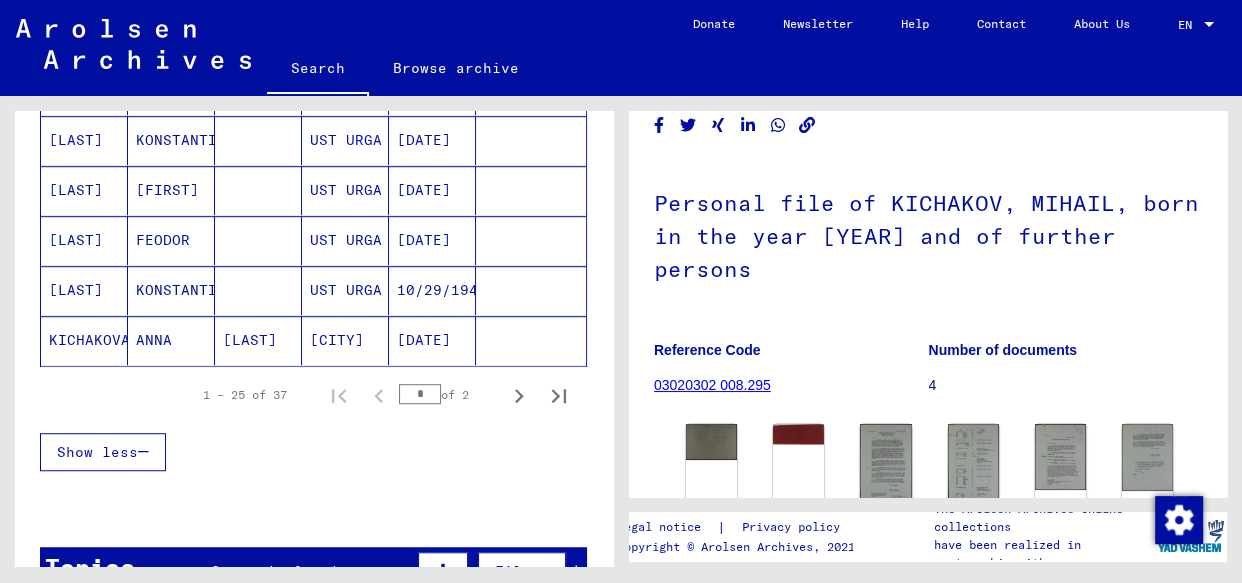 click on "Show less" at bounding box center (97, 452) 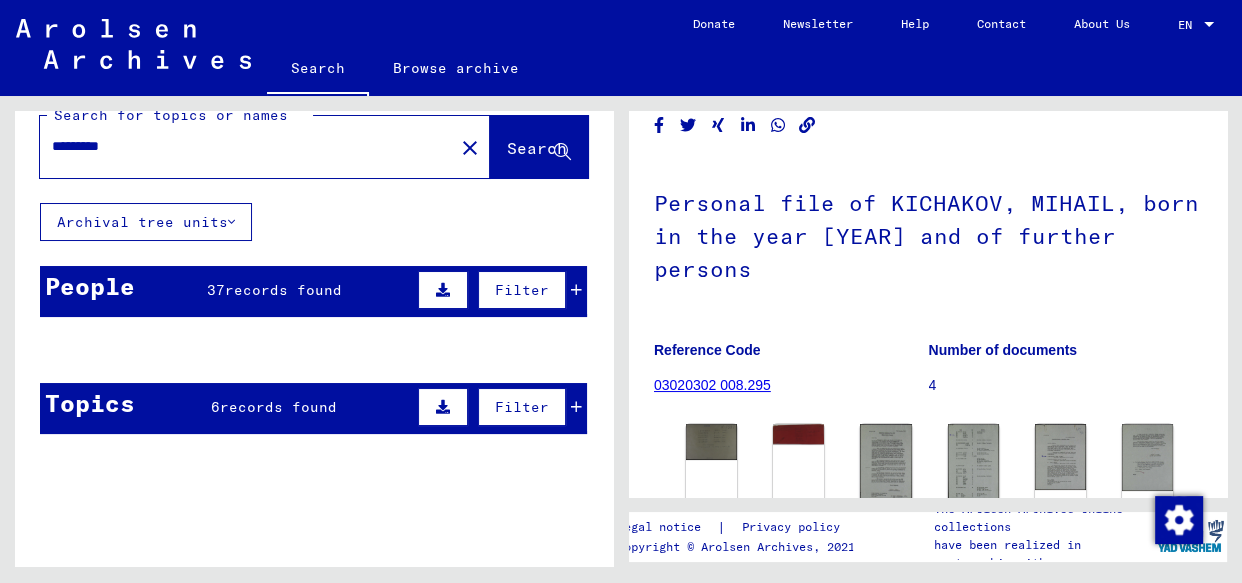 scroll, scrollTop: 0, scrollLeft: 0, axis: both 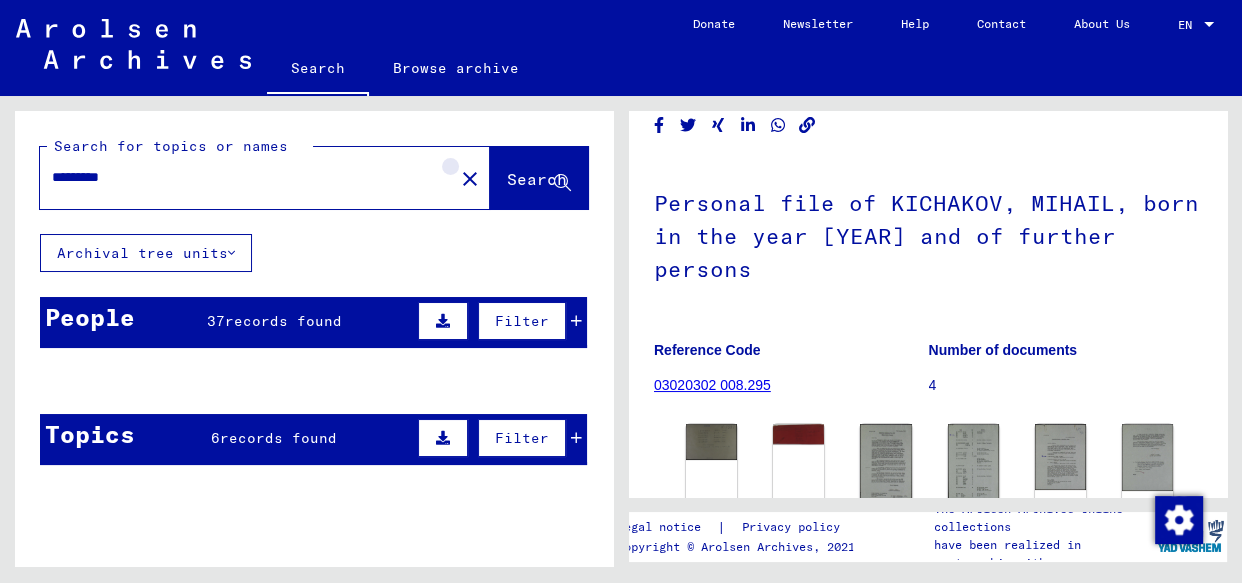 click on "close" 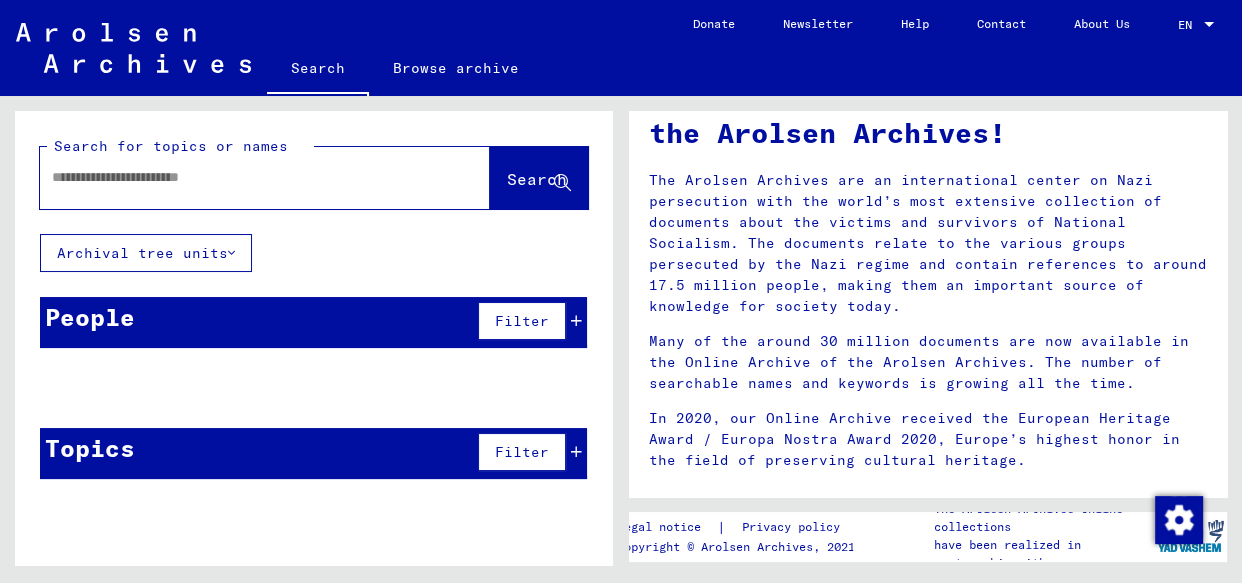scroll, scrollTop: 0, scrollLeft: 0, axis: both 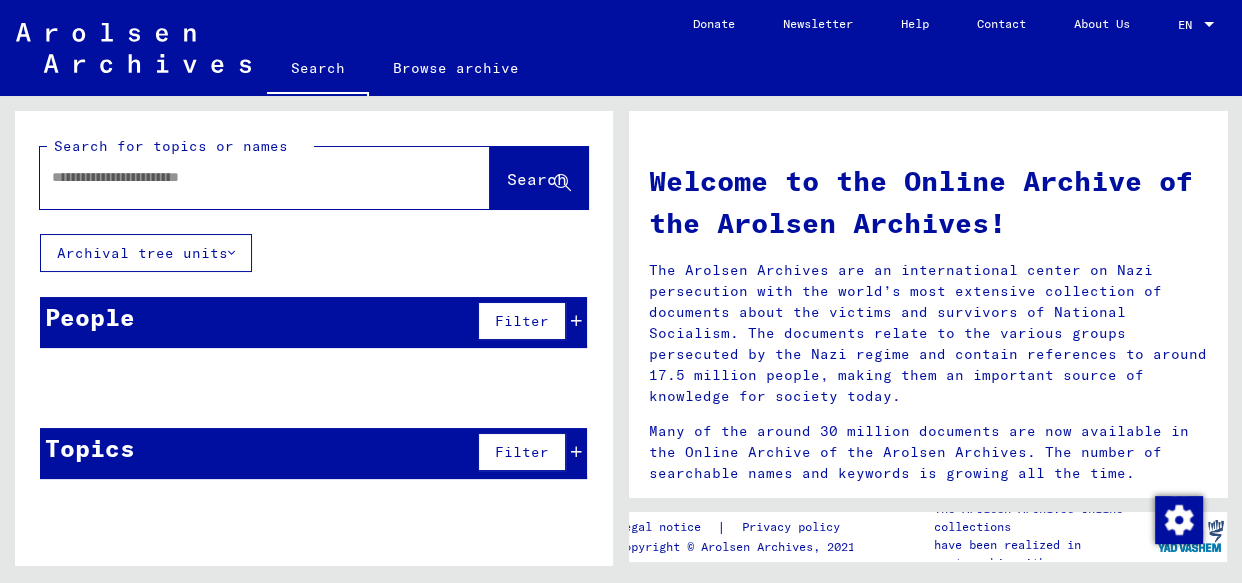 click at bounding box center [241, 177] 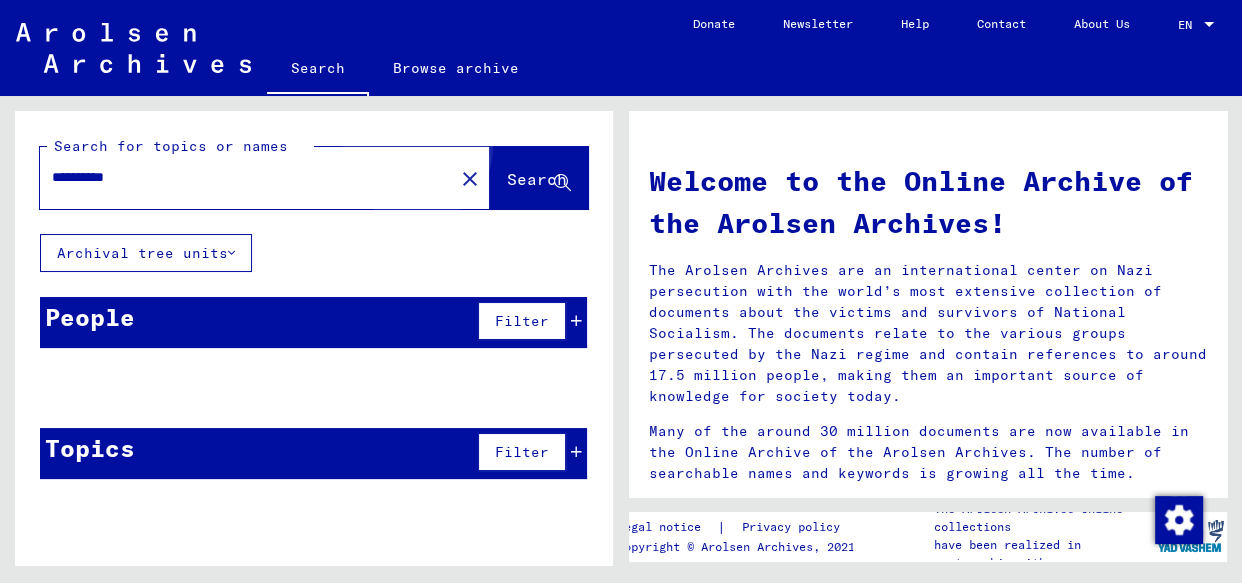 click on "Search" 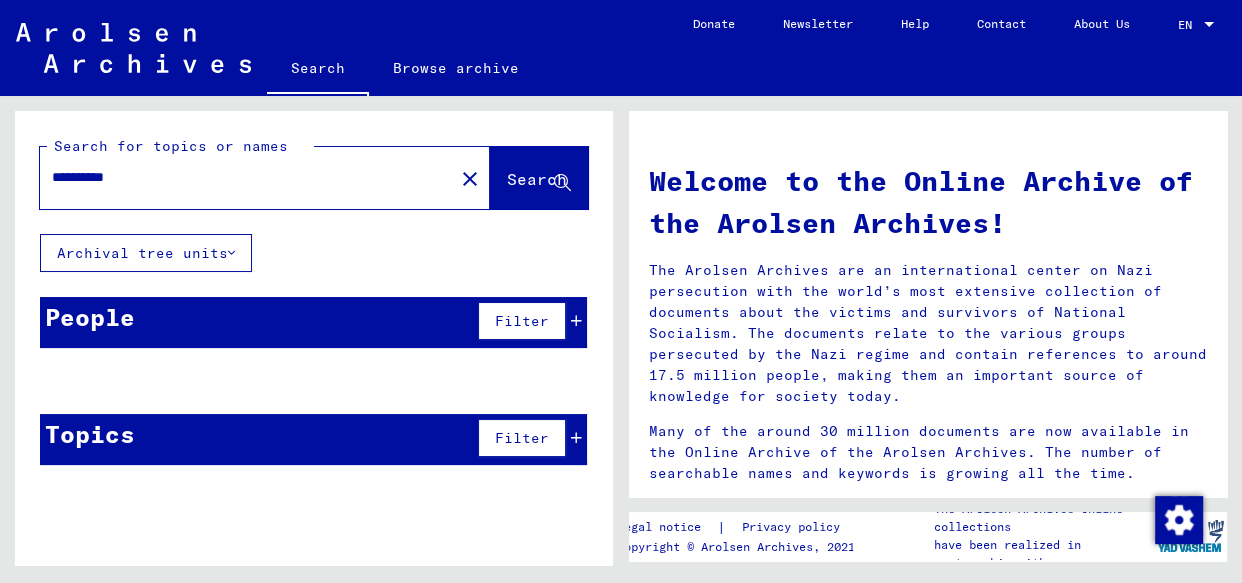 click on "*********" at bounding box center [241, 177] 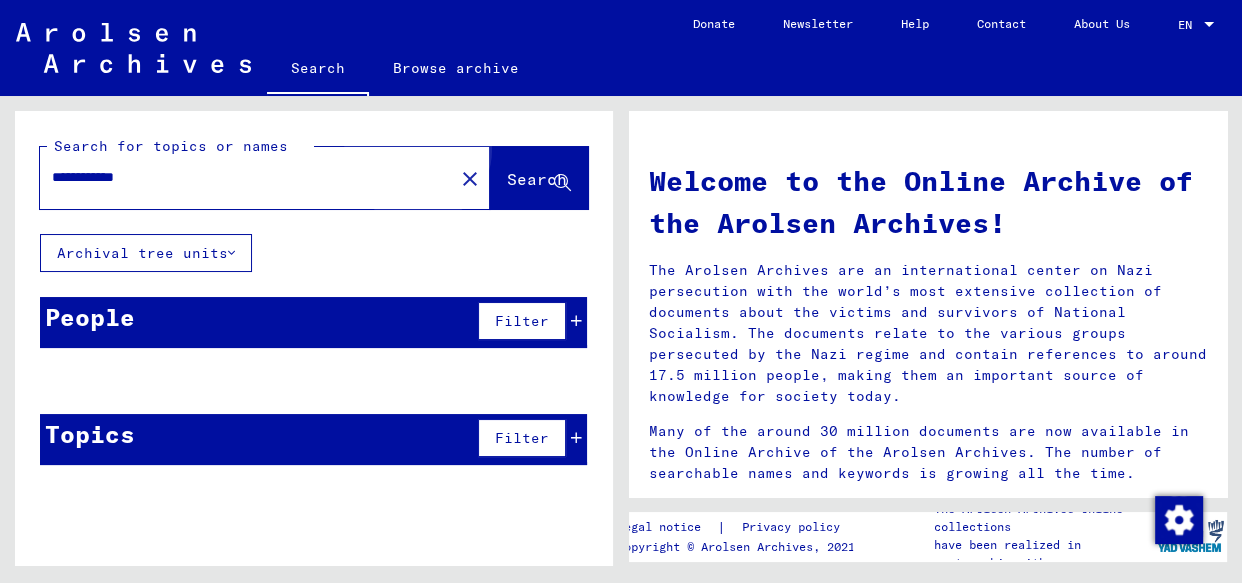 click on "Search" 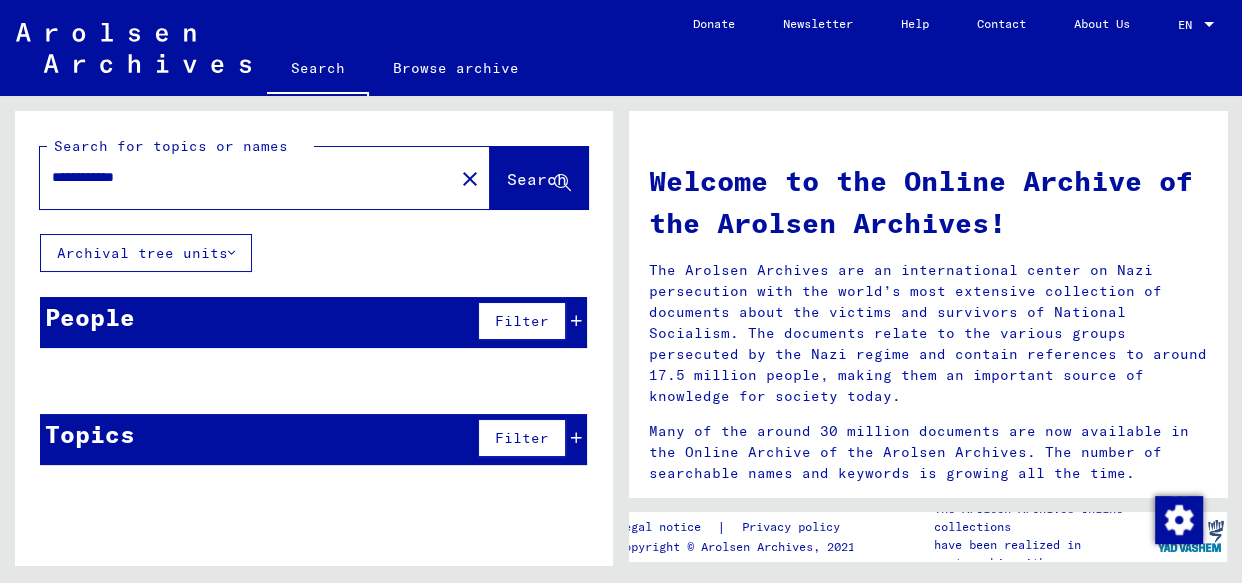 click on "**********" at bounding box center [241, 177] 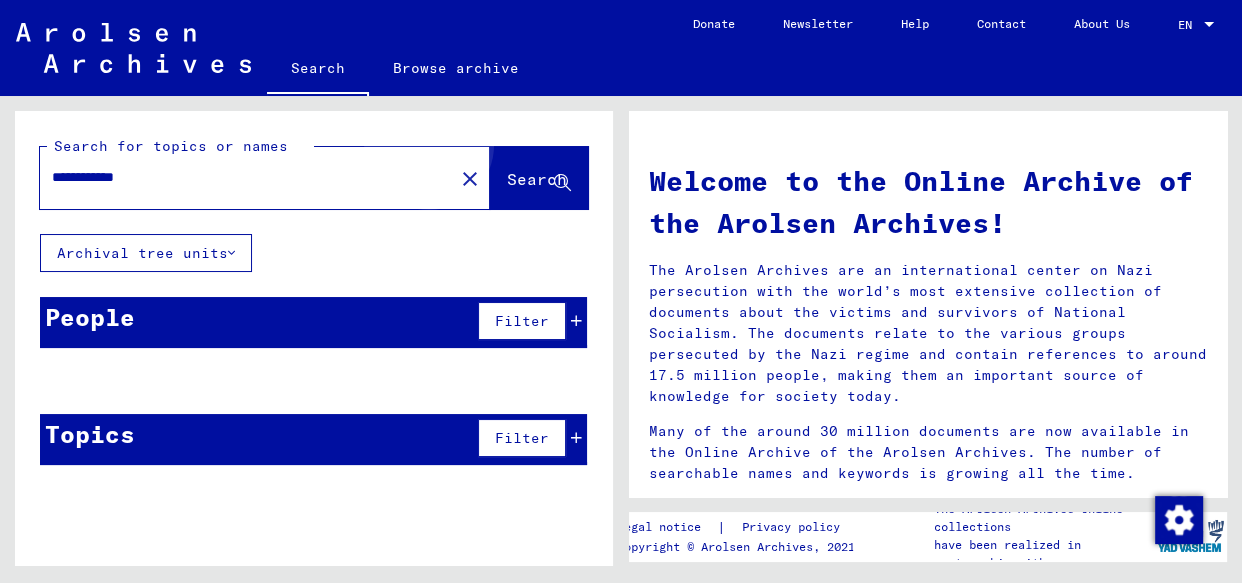 click on "Search" 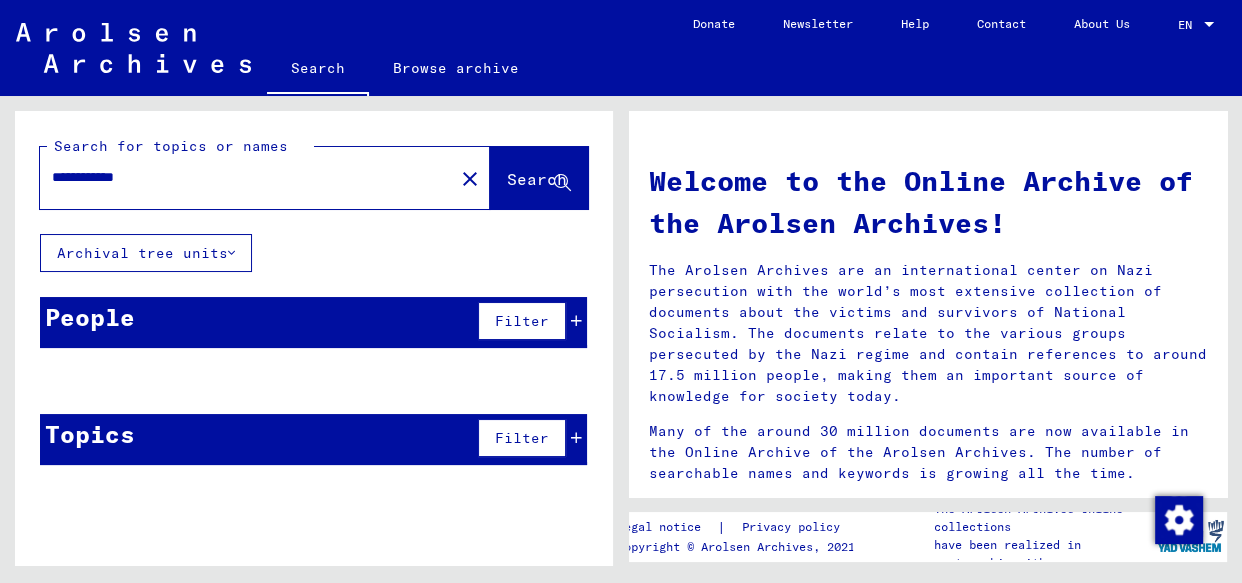 click on "*********" at bounding box center [241, 177] 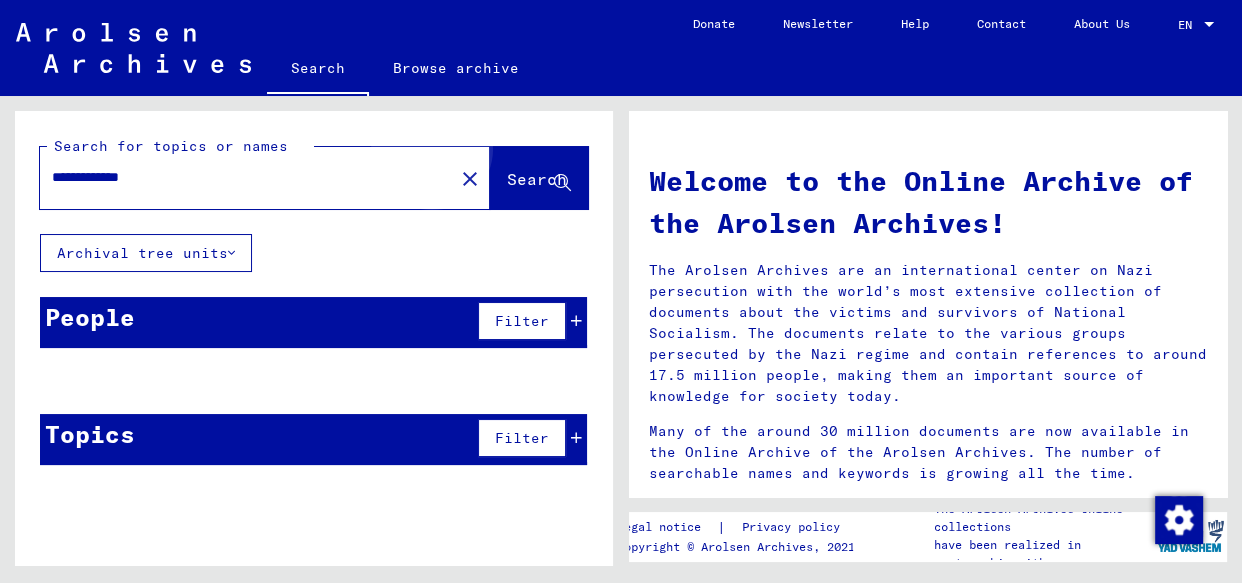 click on "Search" 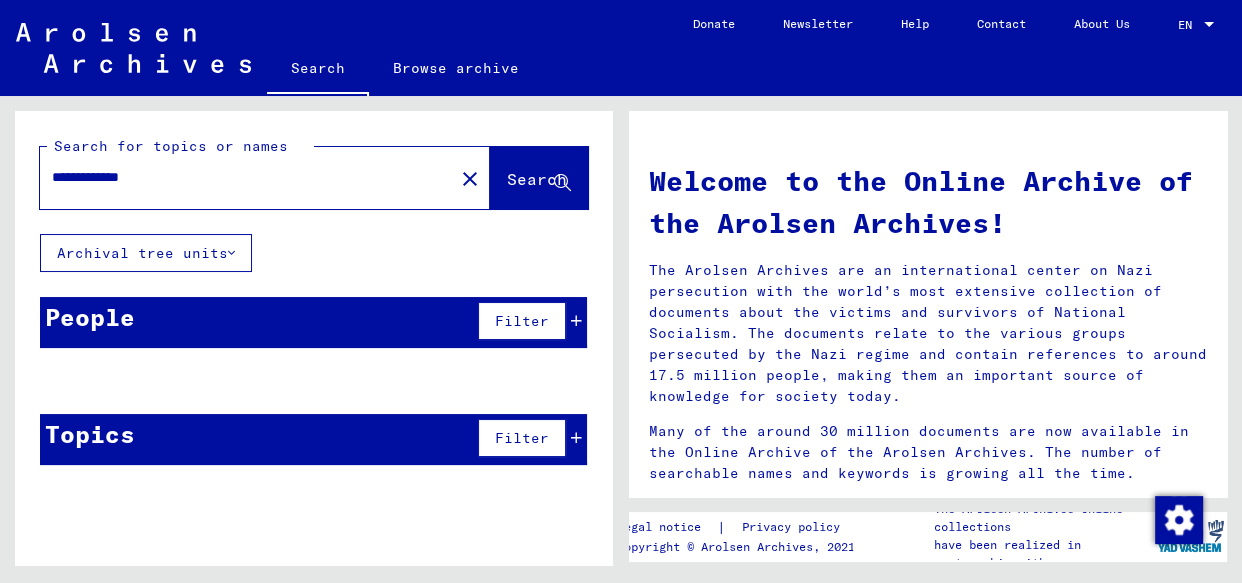 click on "**********" at bounding box center [241, 177] 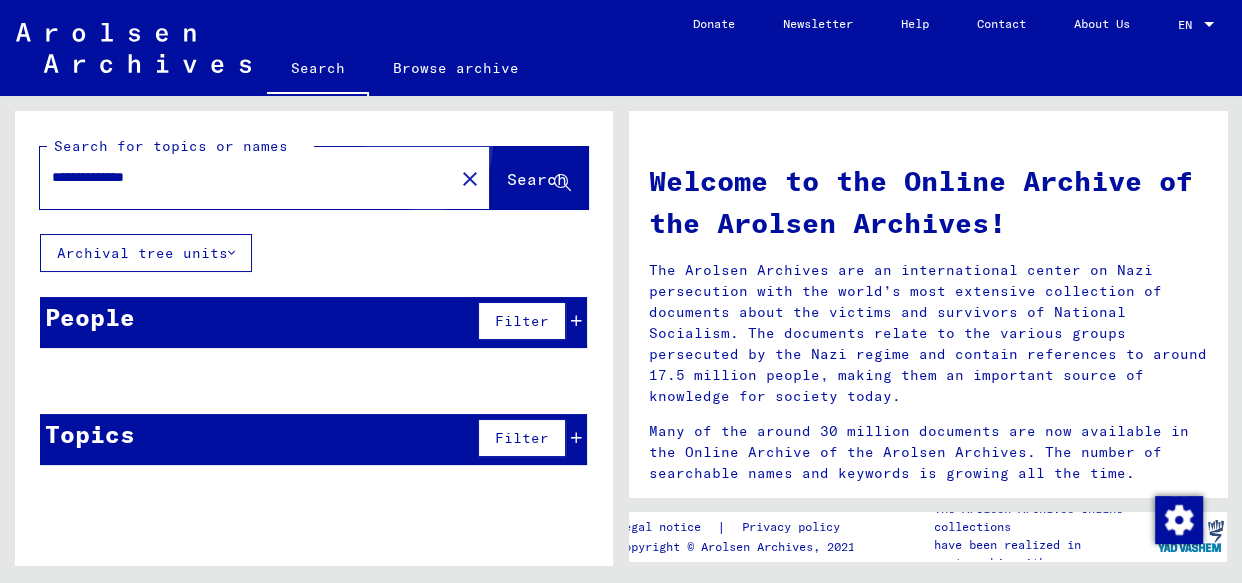 click on "Search" 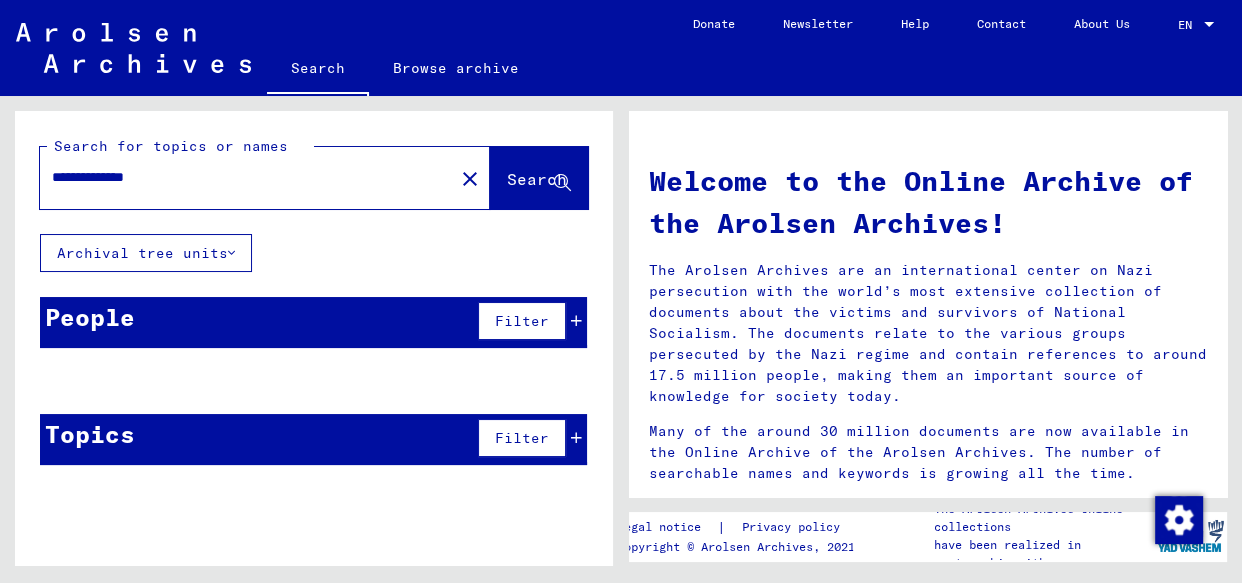 drag, startPoint x: 139, startPoint y: 175, endPoint x: 148, endPoint y: 180, distance: 10.29563 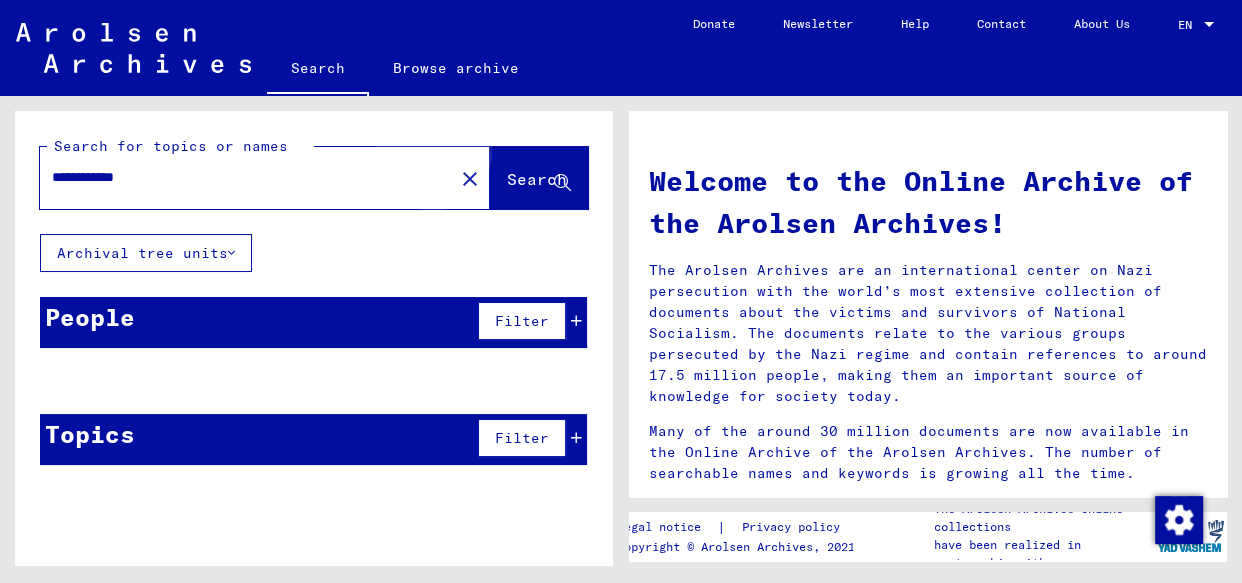 click on "Search" 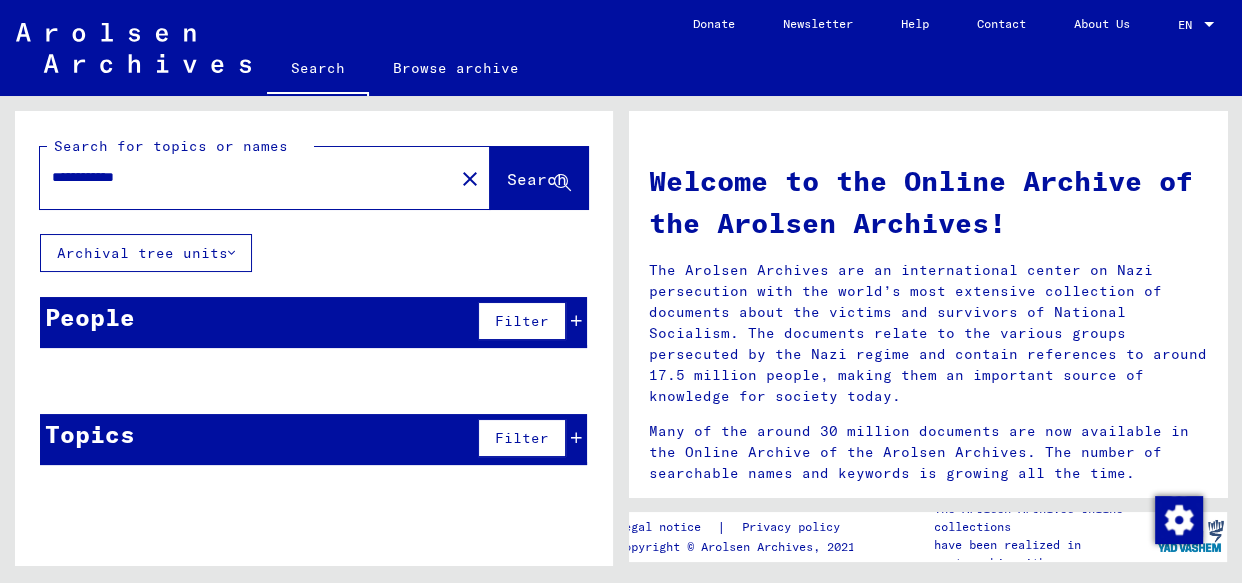 click on "**********" at bounding box center (241, 177) 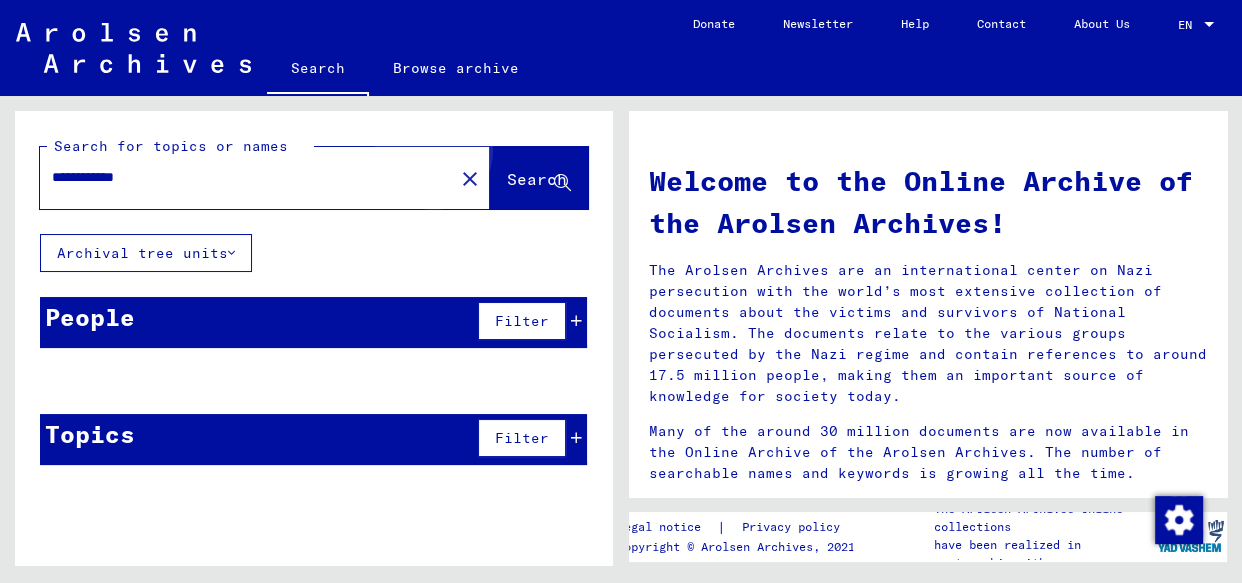 drag, startPoint x: 514, startPoint y: 175, endPoint x: 479, endPoint y: 195, distance: 40.311287 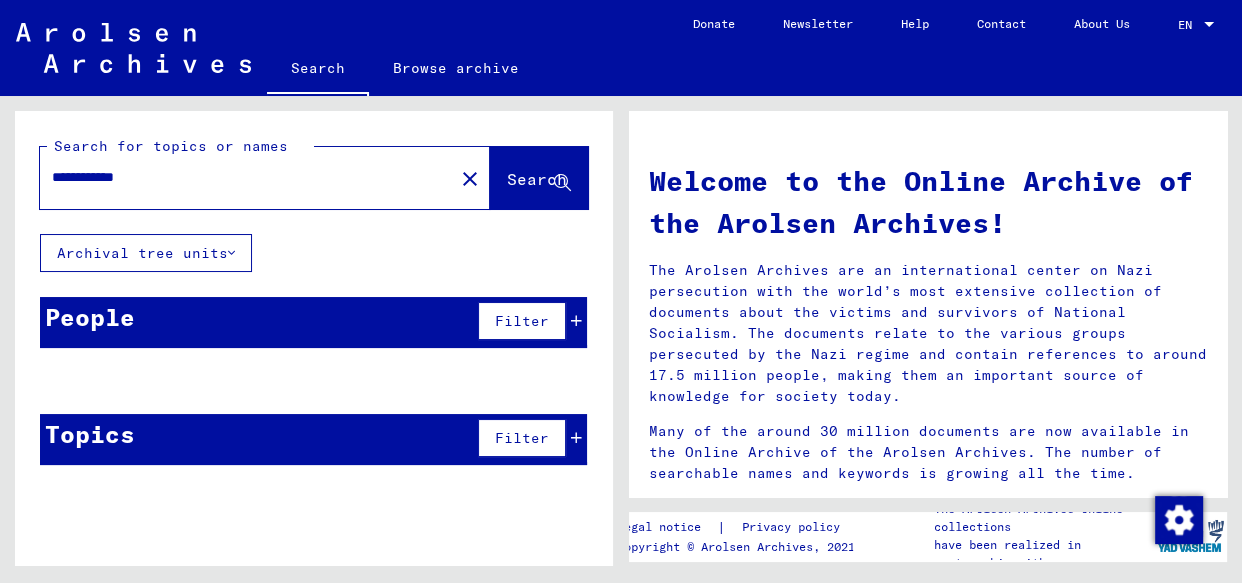 click on "**********" at bounding box center [241, 177] 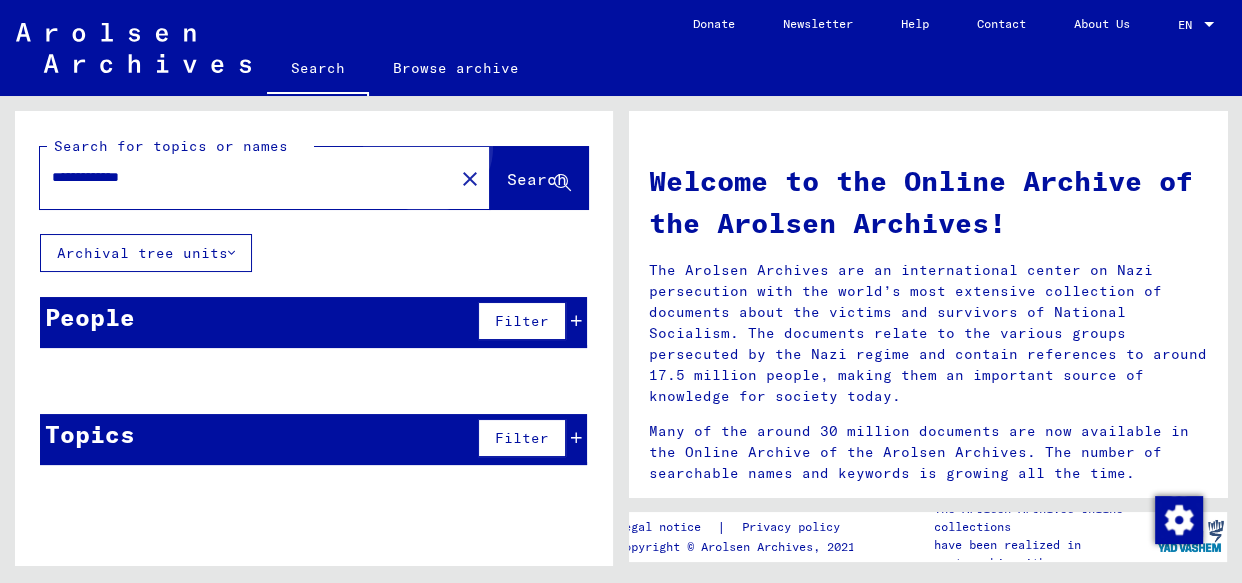 click on "Search" 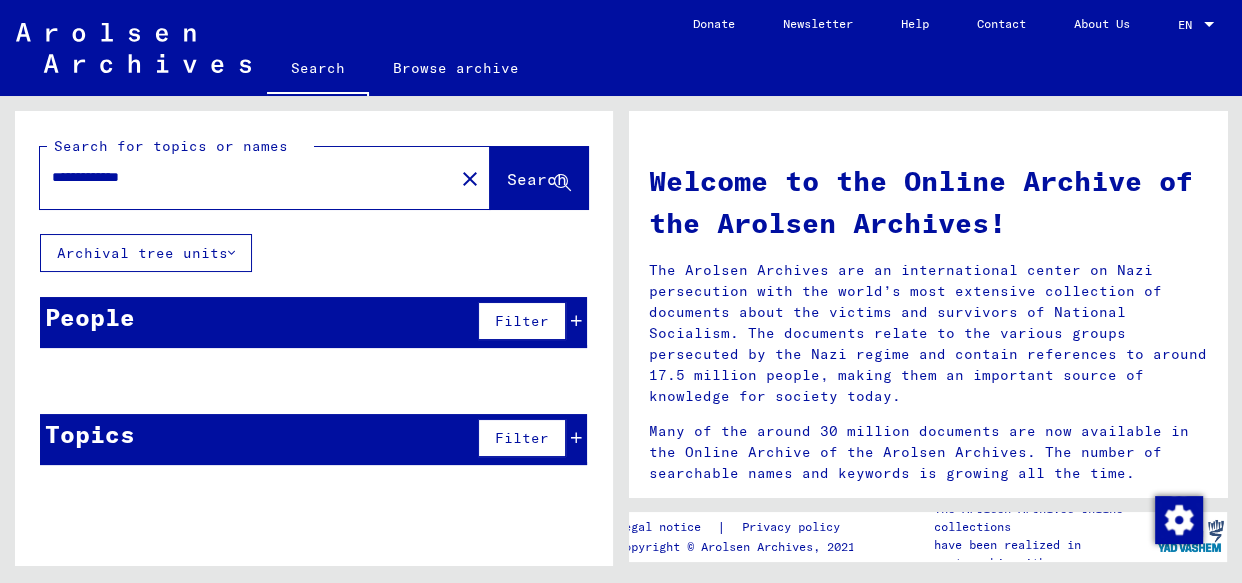 click on "**********" at bounding box center [241, 177] 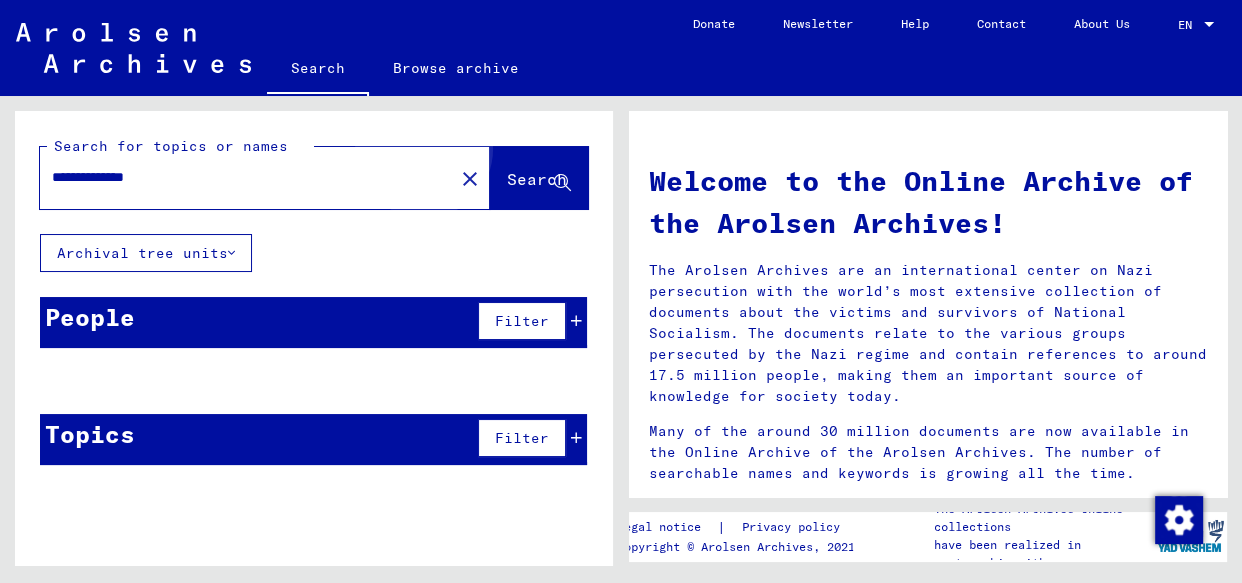 drag, startPoint x: 505, startPoint y: 173, endPoint x: 492, endPoint y: 208, distance: 37.336308 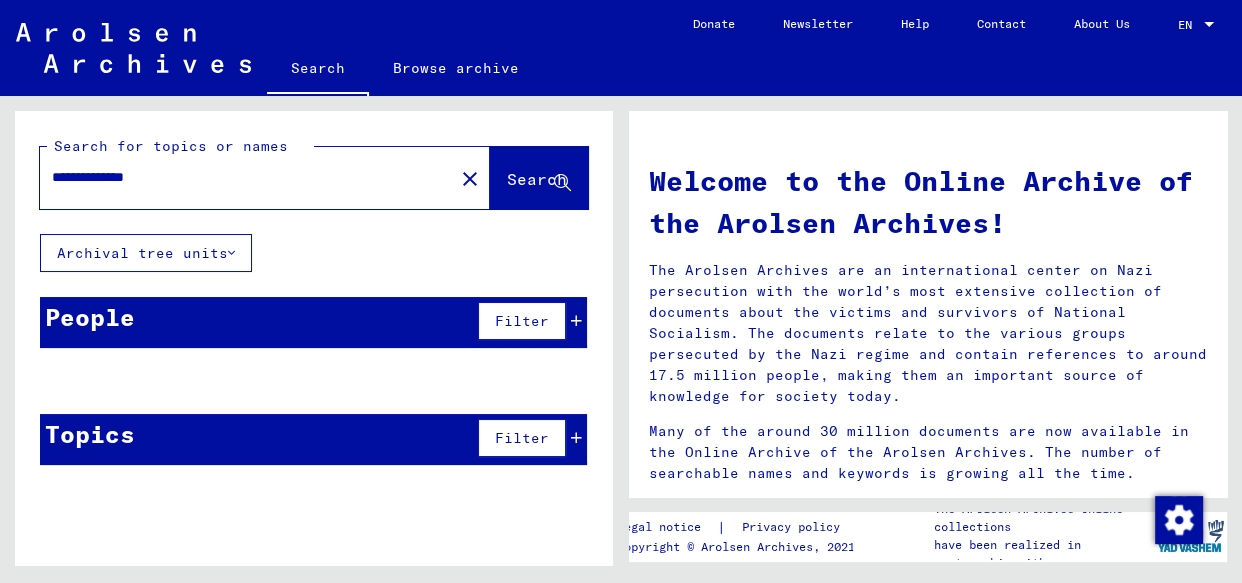 click on "**********" at bounding box center (241, 177) 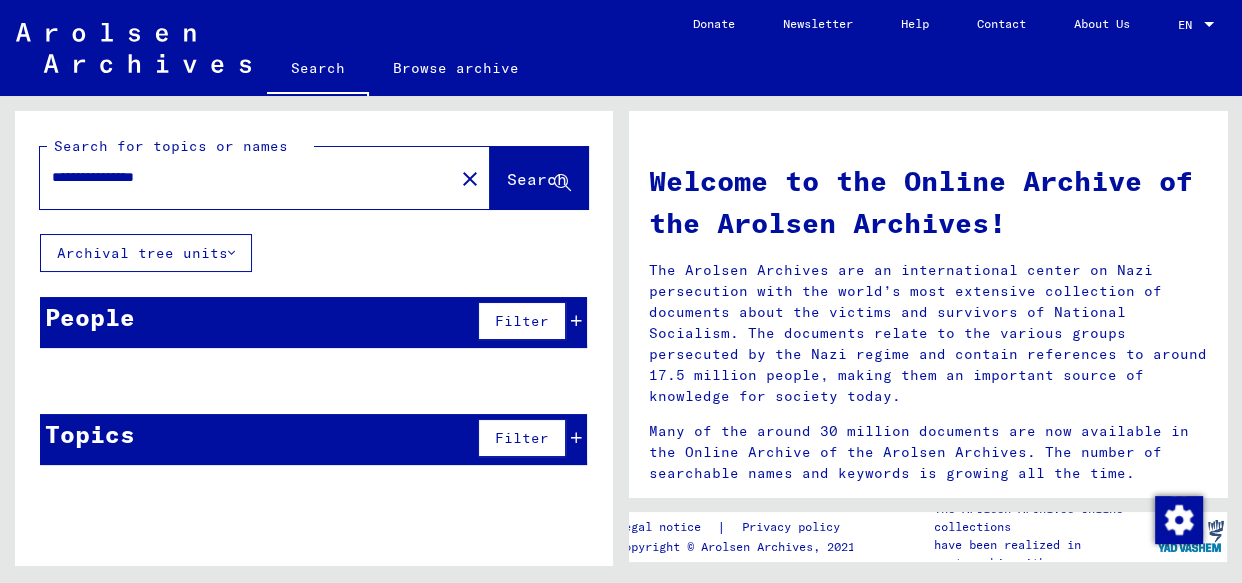type on "**********" 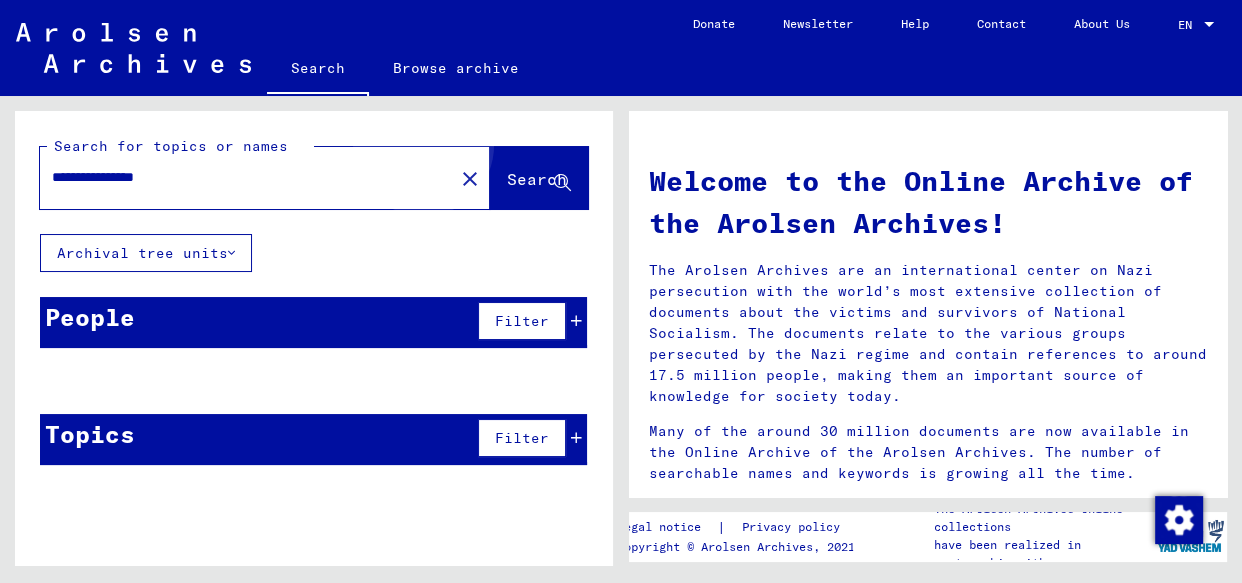 click on "Search" 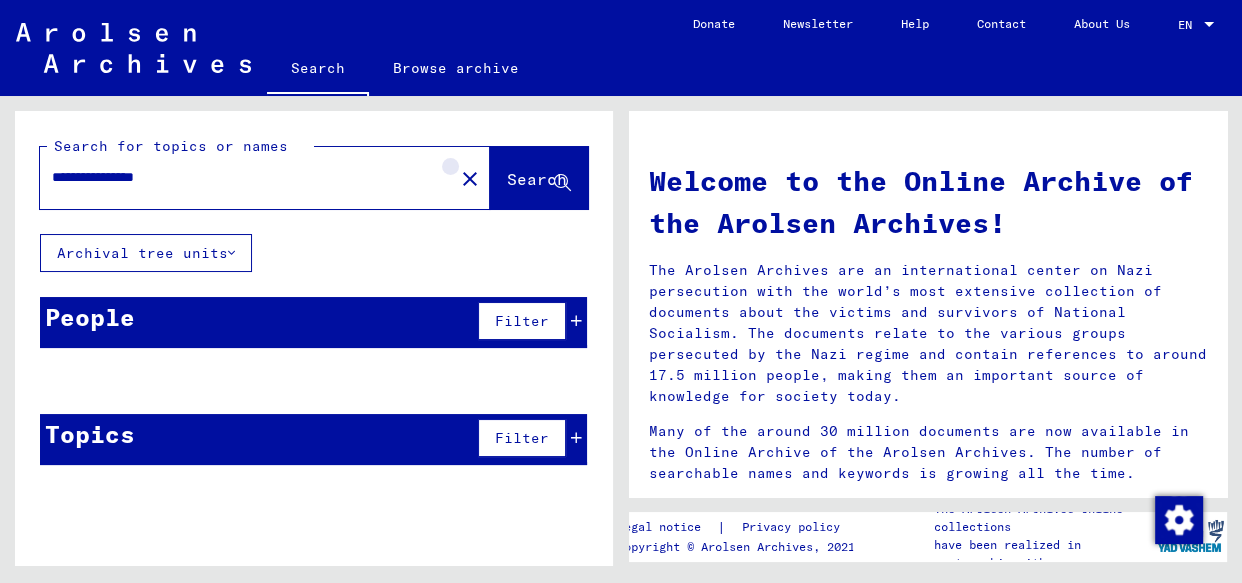 click on "close" 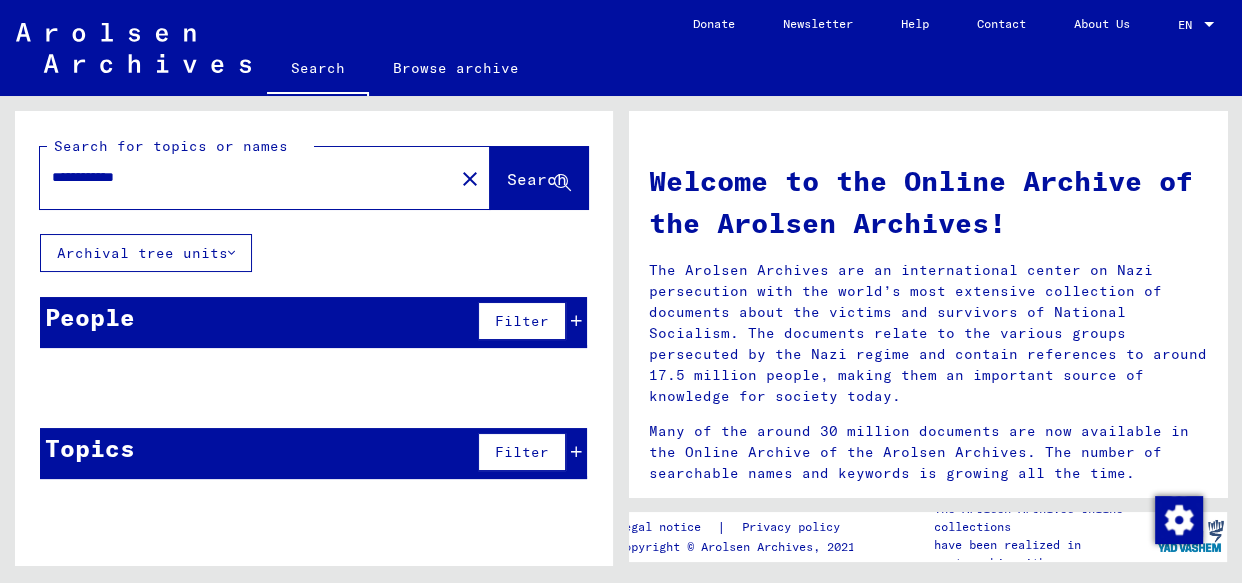 type on "*********" 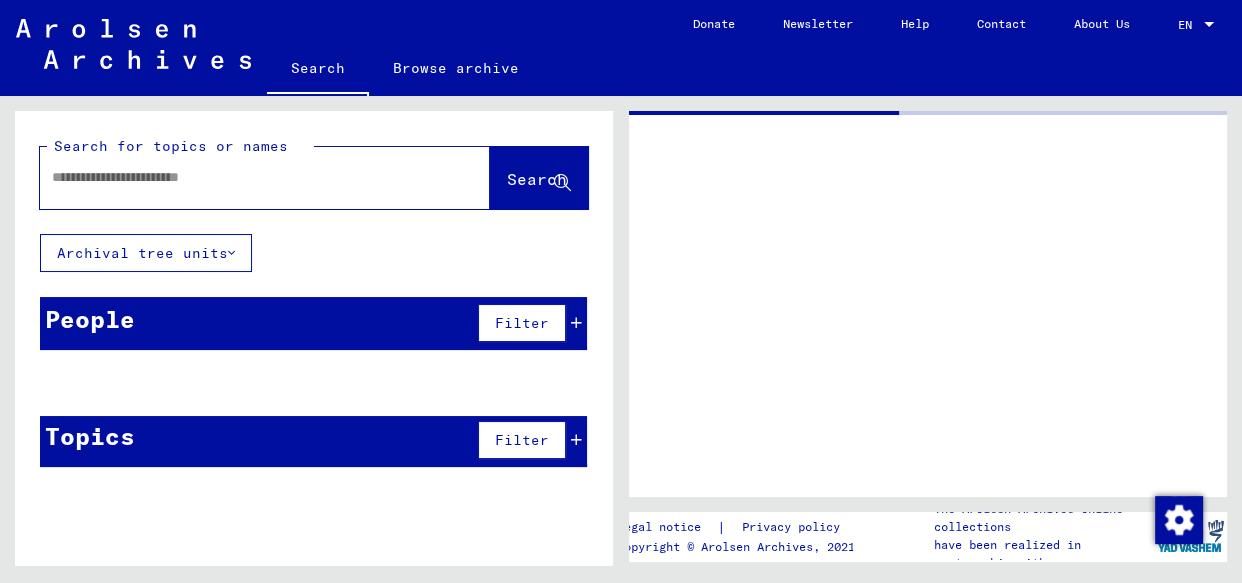 type on "********" 